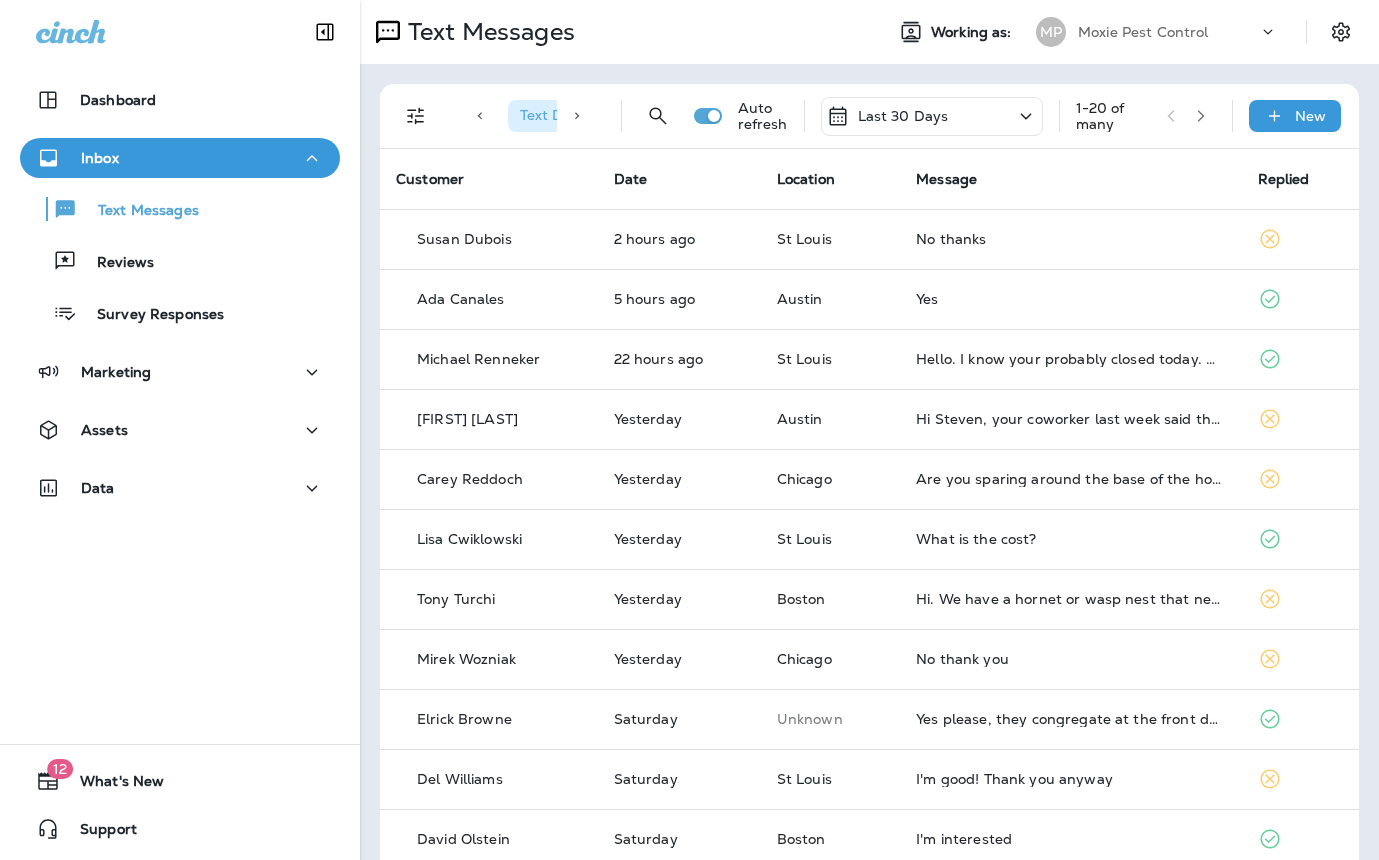 scroll, scrollTop: 0, scrollLeft: 0, axis: both 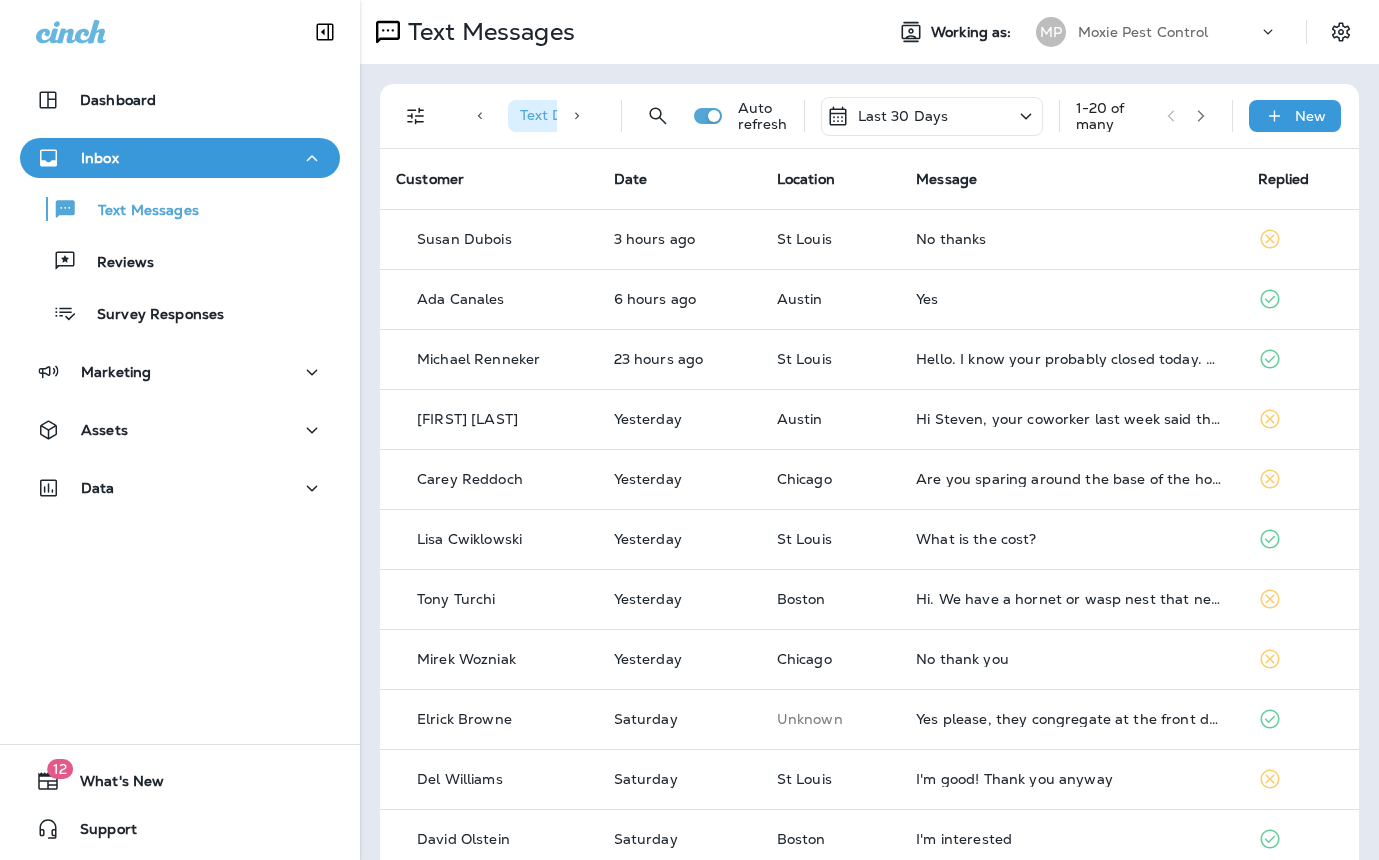 click 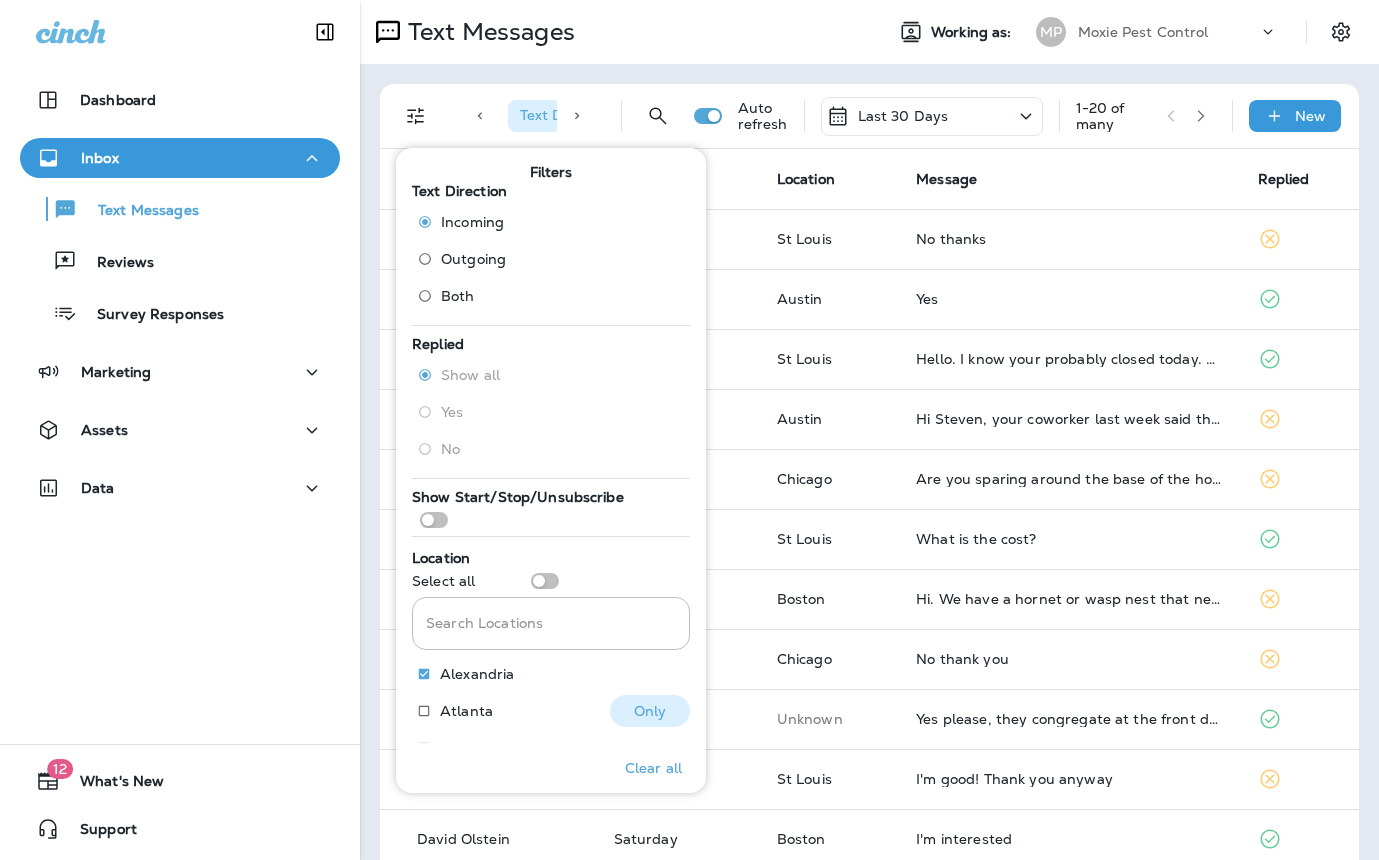 scroll, scrollTop: 338, scrollLeft: 0, axis: vertical 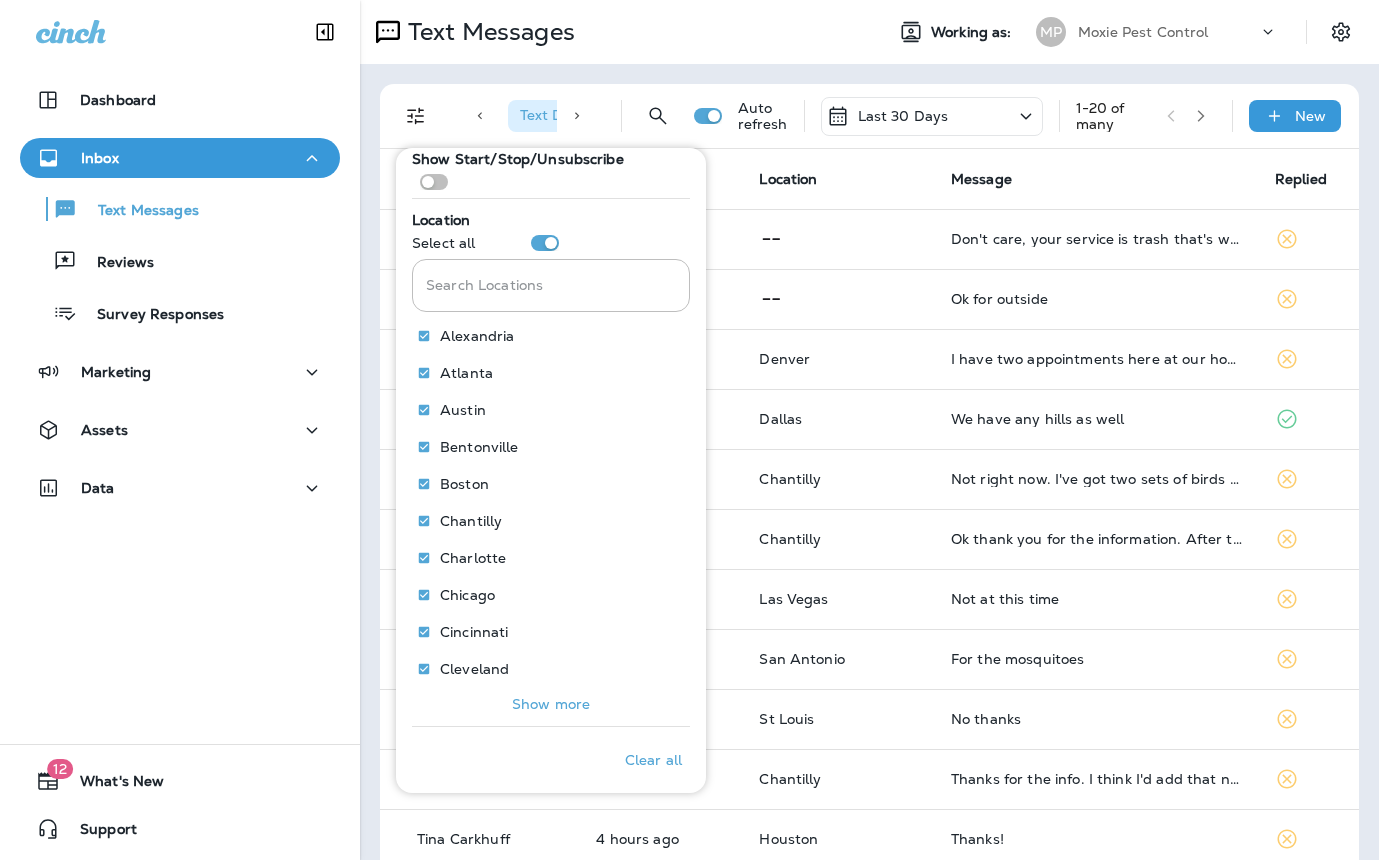 click on "Message" at bounding box center [1097, 179] 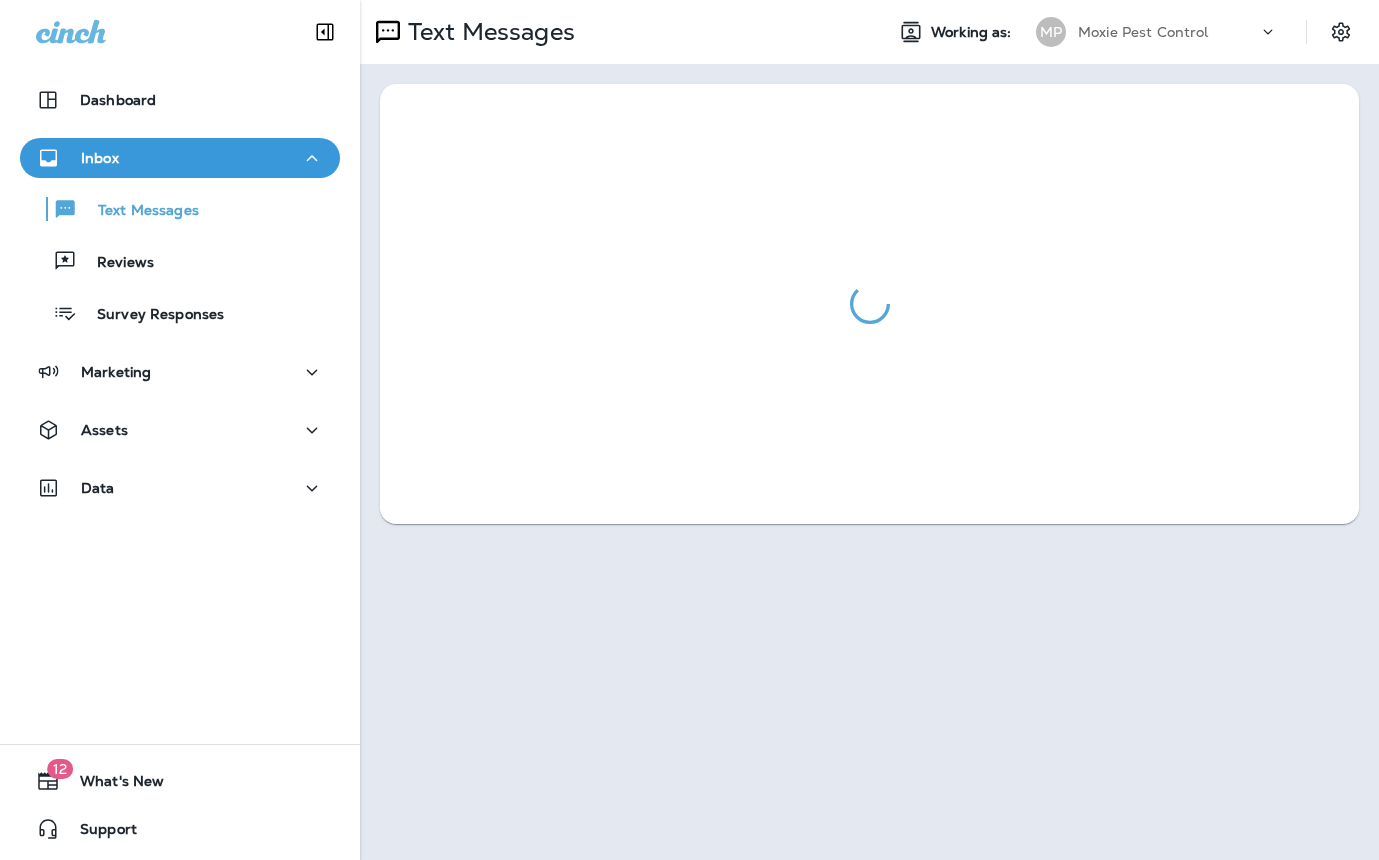 scroll, scrollTop: 0, scrollLeft: 0, axis: both 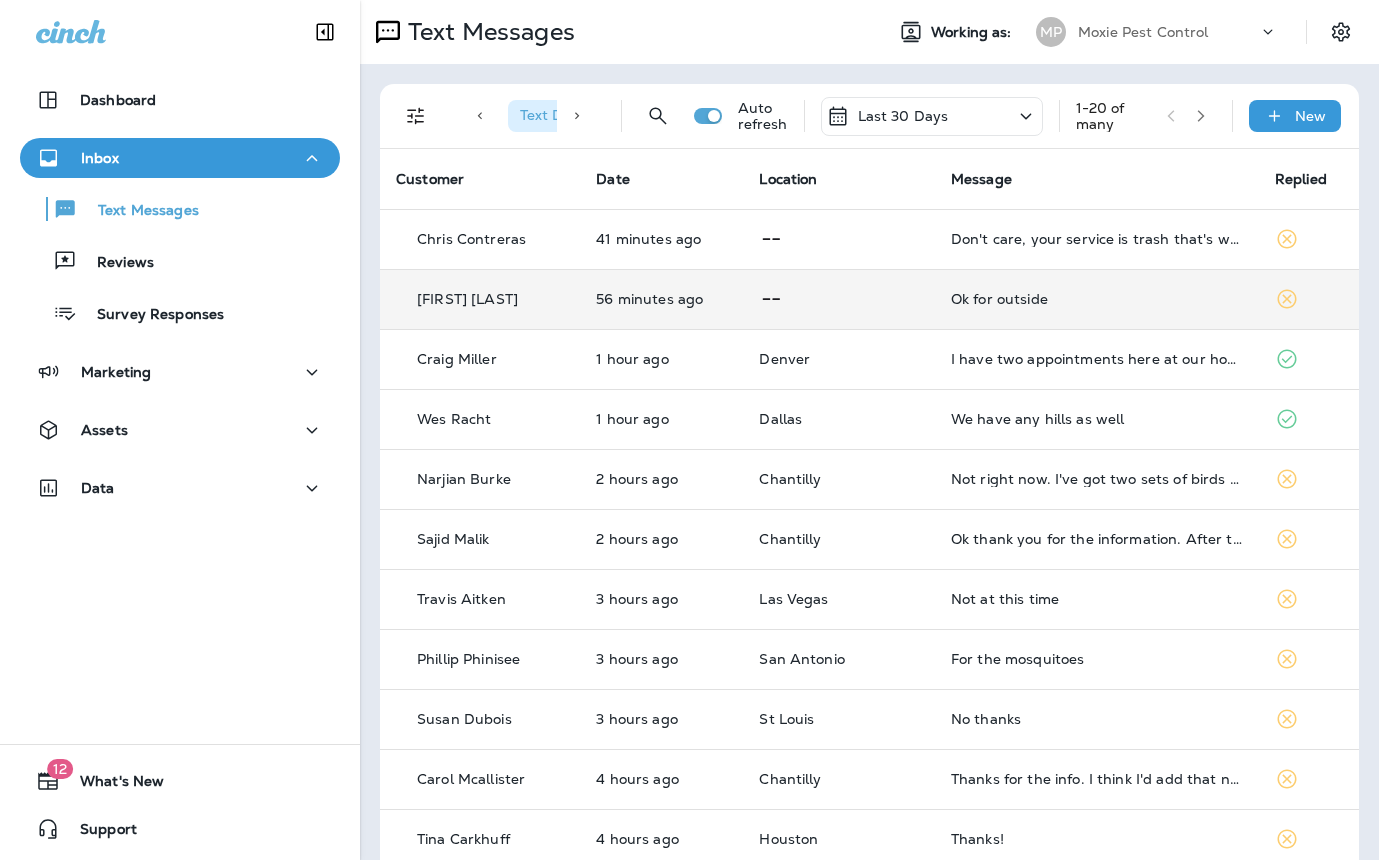 click on "Ok for outside" at bounding box center (1097, 299) 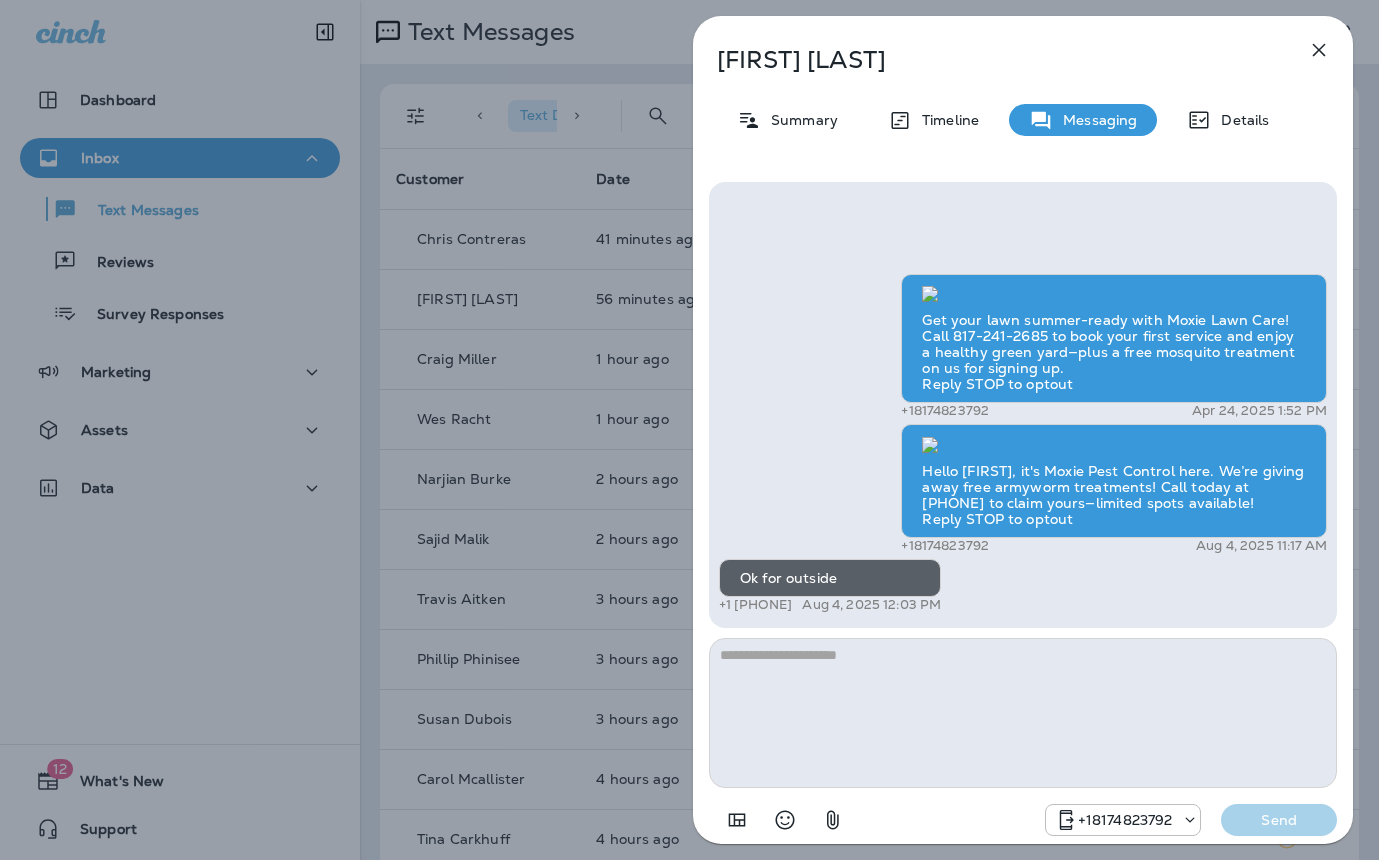 click at bounding box center (1023, 713) 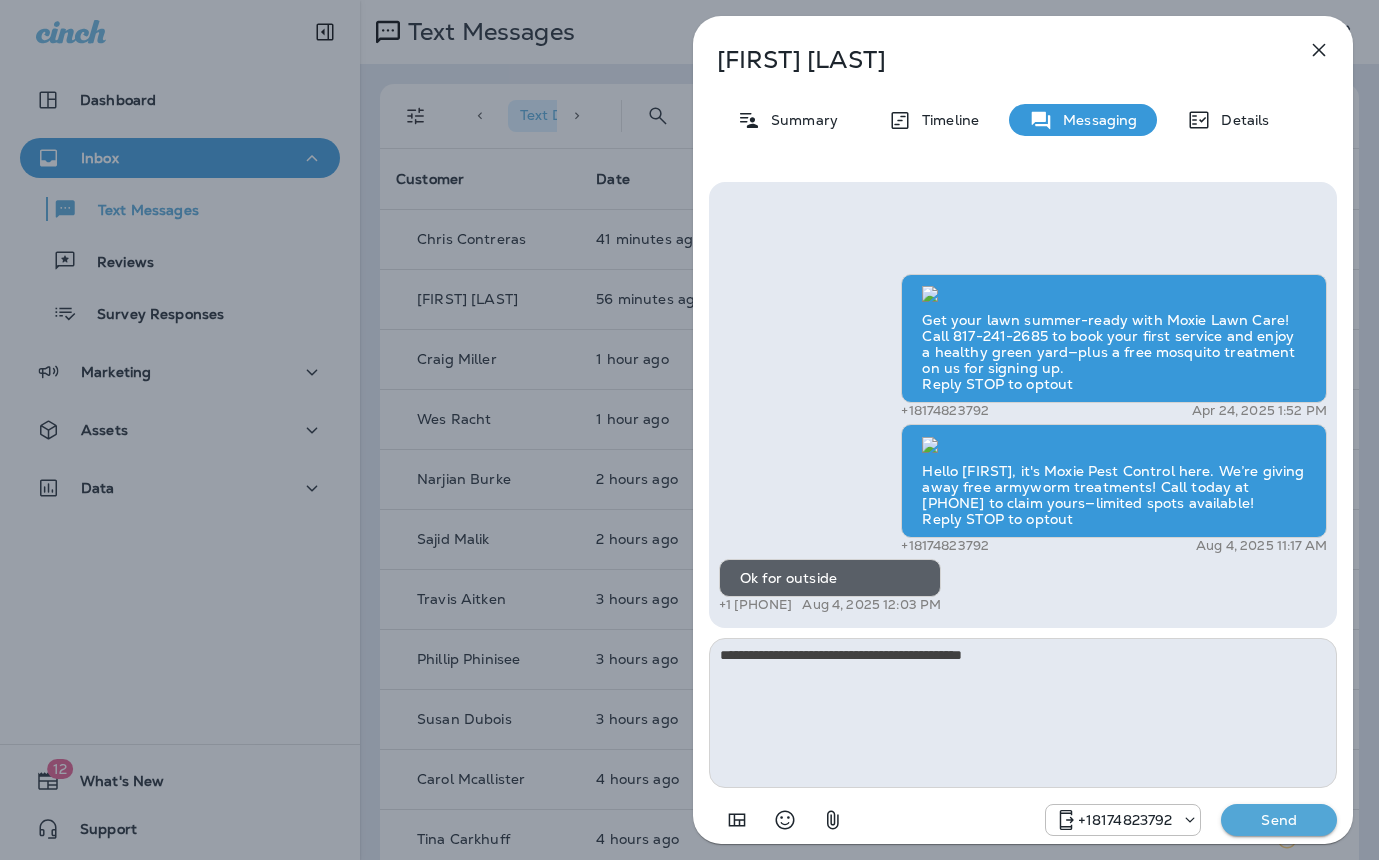 type on "**********" 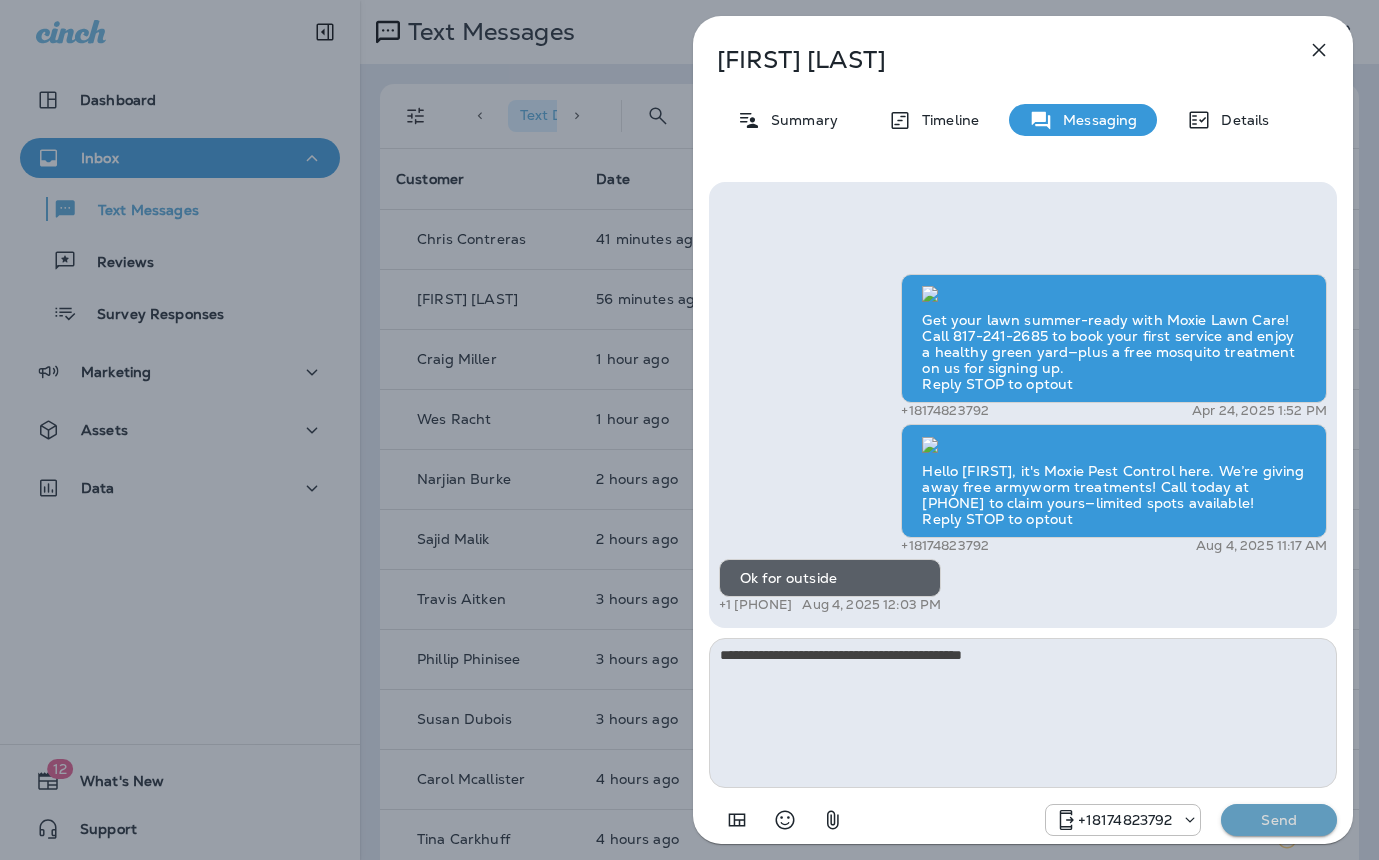 click on "Send" at bounding box center (1279, 820) 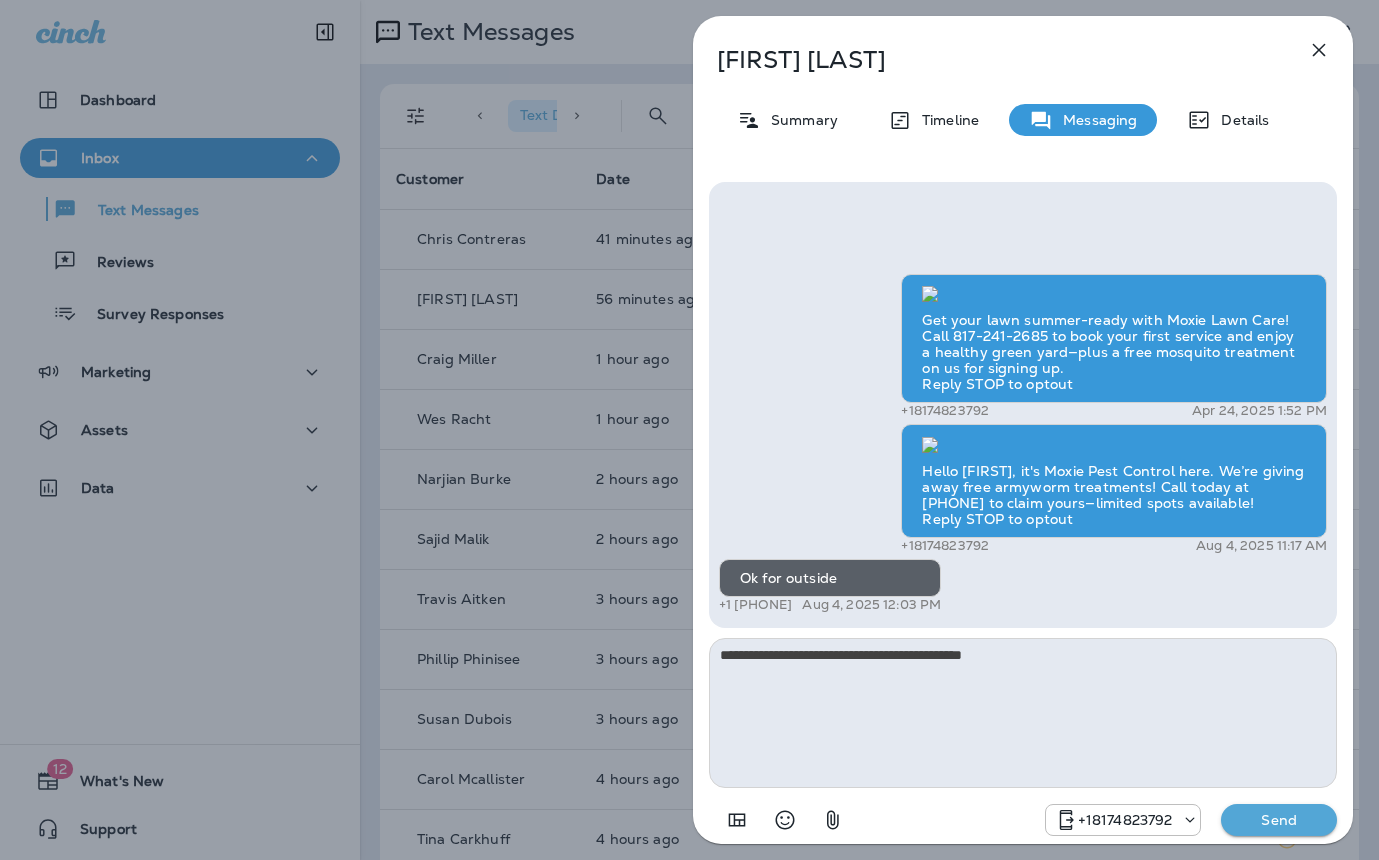 type 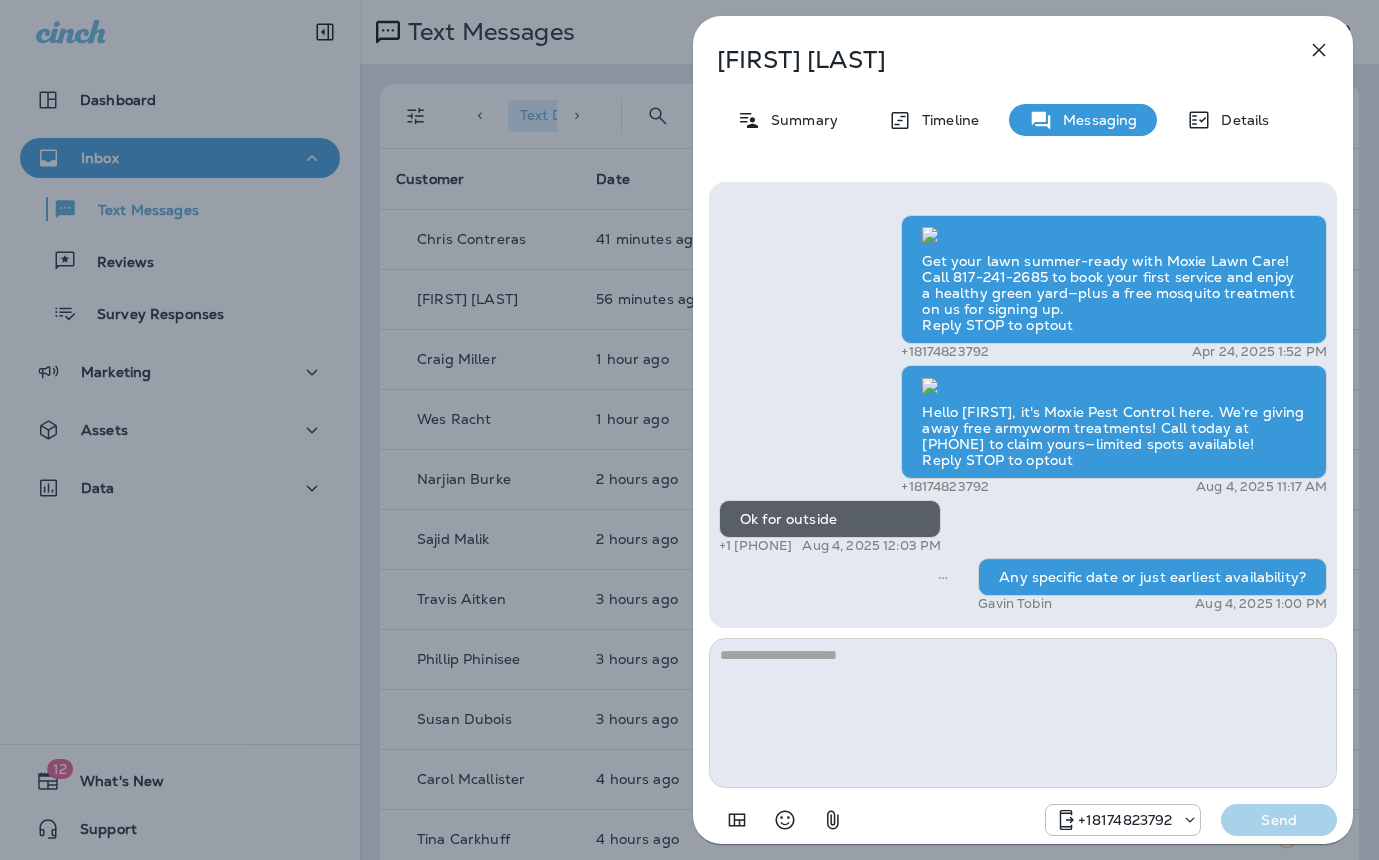 click on "Bob   Mattox Summary   Timeline   Messaging   Details   Get your lawn summer-ready with Moxie Lawn Care! Call 817-241-2685 to book your first service and enjoy a healthy green yard—plus a free mosquito treatment on us for signing up.
Reply STOP to optout +18174823792 Apr 24, 2025 1:52 PM Hello Bob, it's Moxie Pest Control here. We’re giving away free armyworm treatments! Call today at 817-438-3590 to claim yours—limited spots available!
Reply STOP to optout +18174823792 Aug 4, 2025 11:17 AM Ok for outside +1 (918) 231-2090 Aug 4, 2025 12:03 PM   Any specific date or just earliest availability? Gavin Tobin Aug 4, 2025 1:00 PM +18174823792 Send" at bounding box center [689, 430] 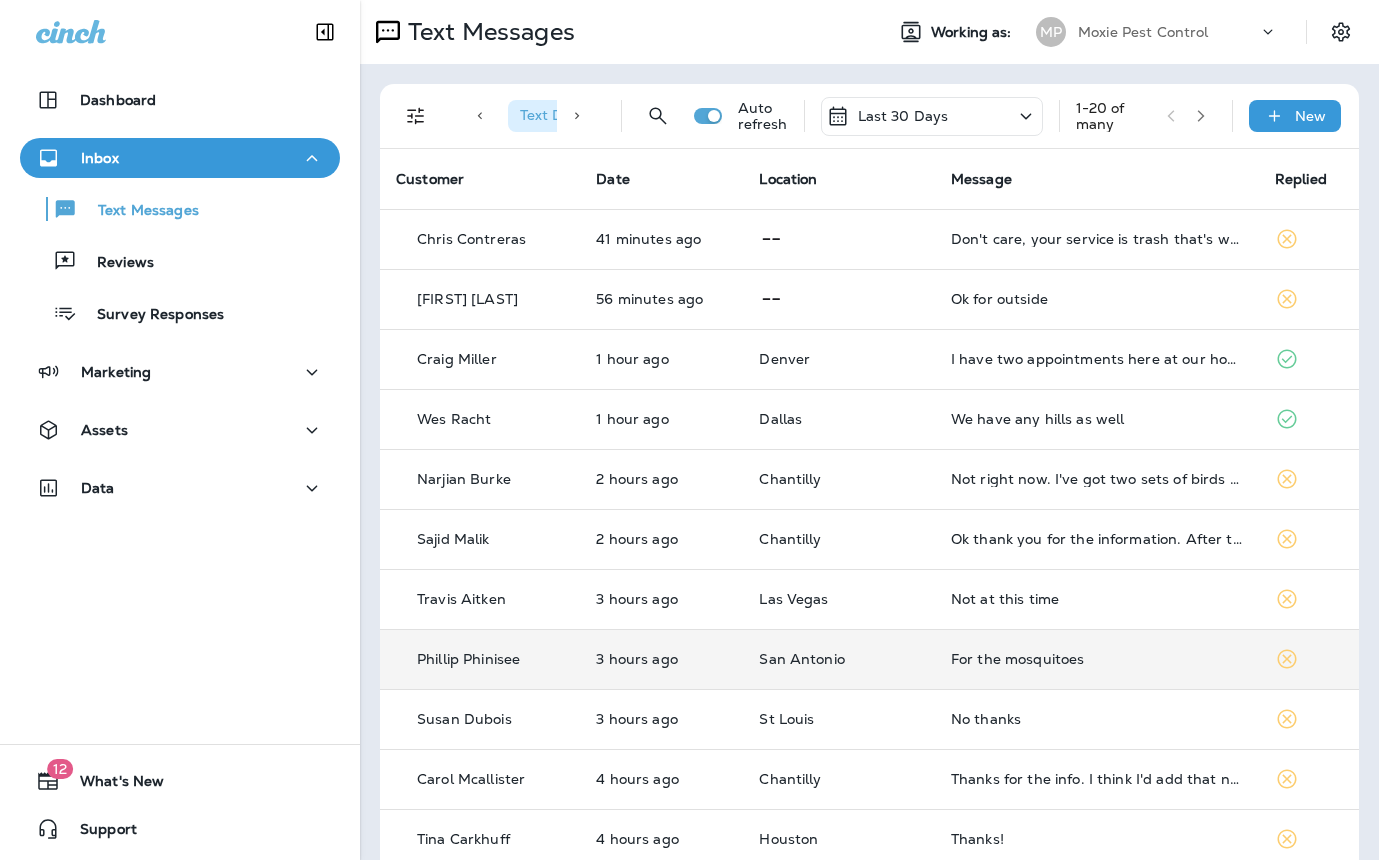 click on "For the mosquitoes" at bounding box center [1097, 659] 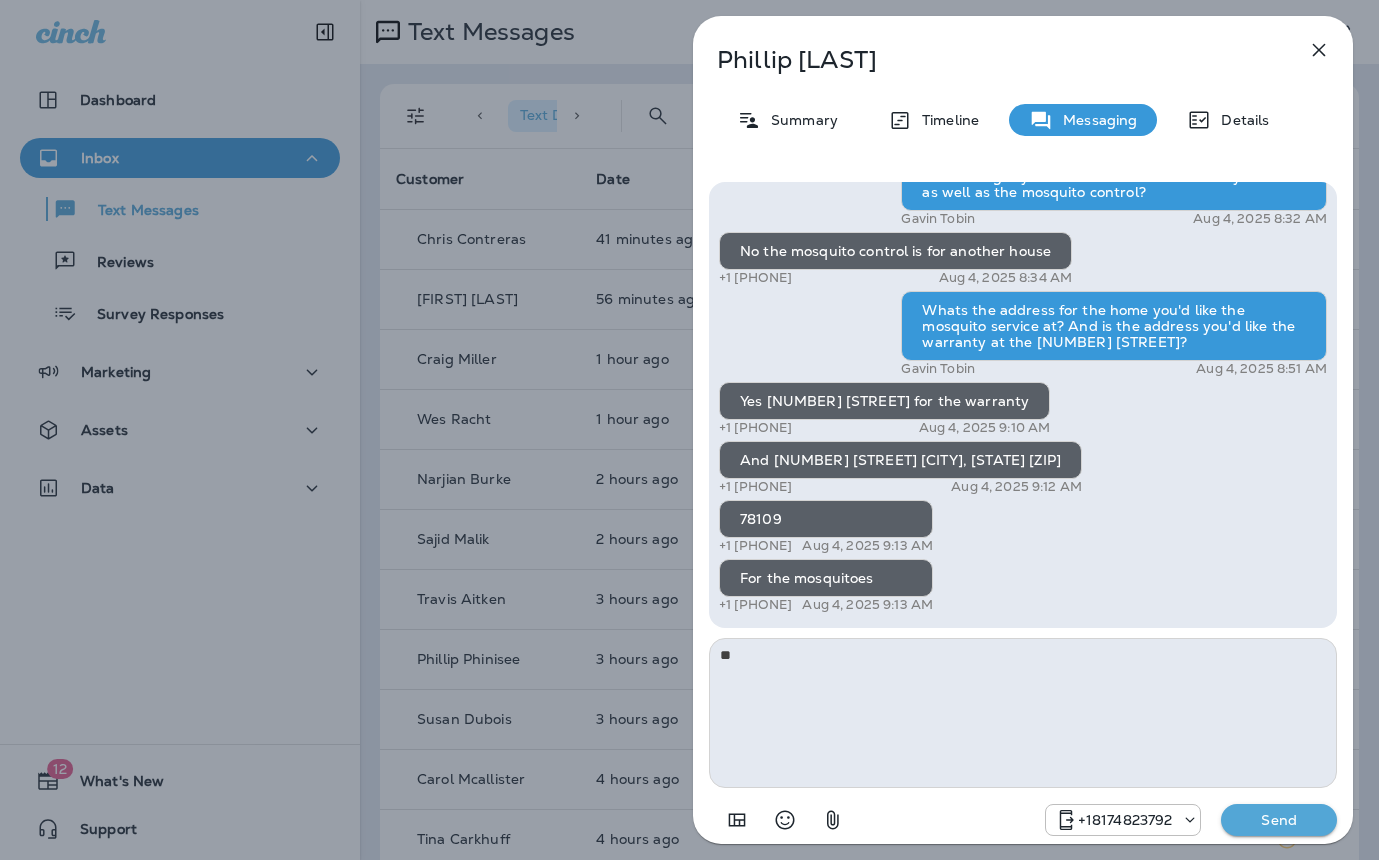 type on "*" 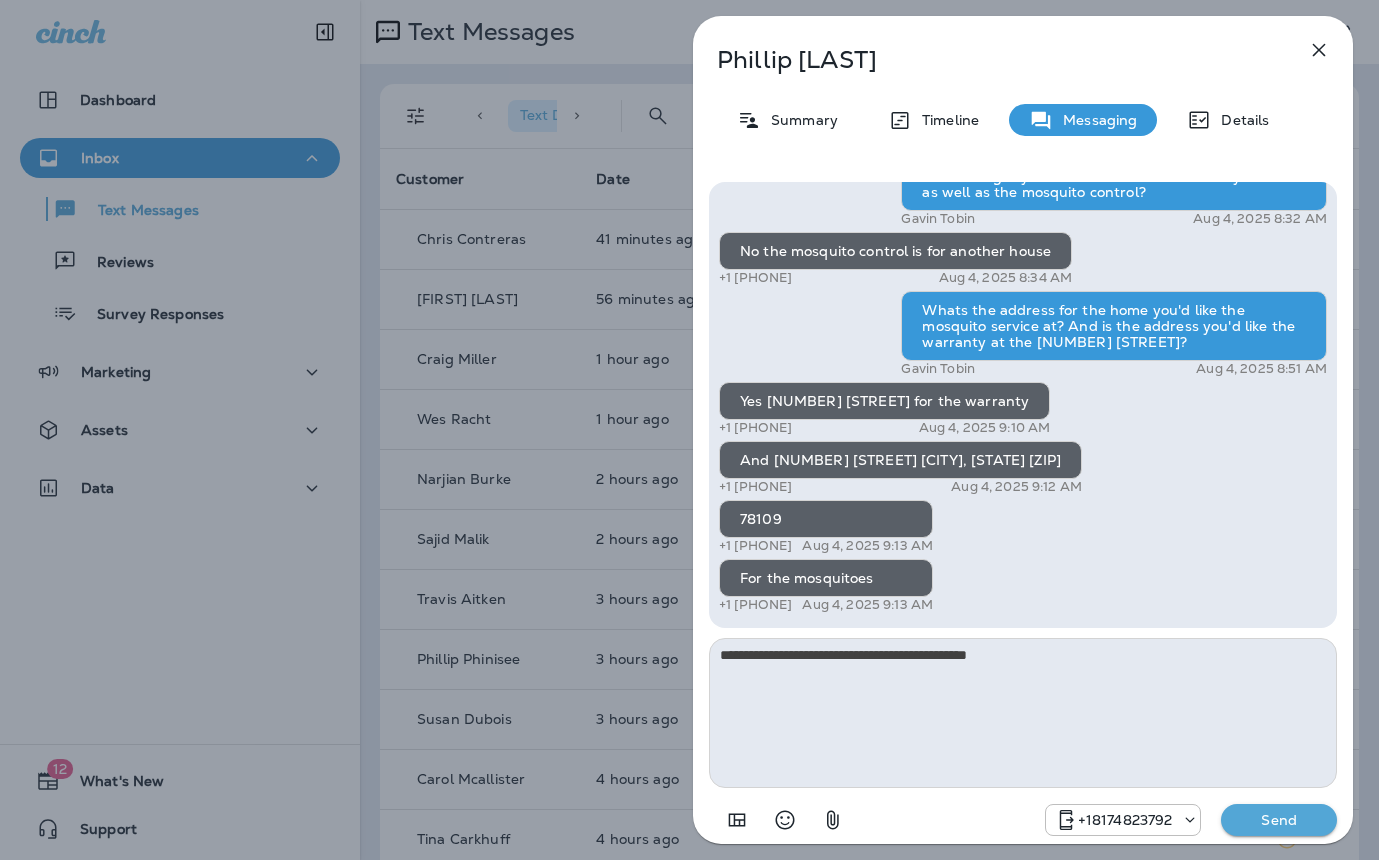 type on "**********" 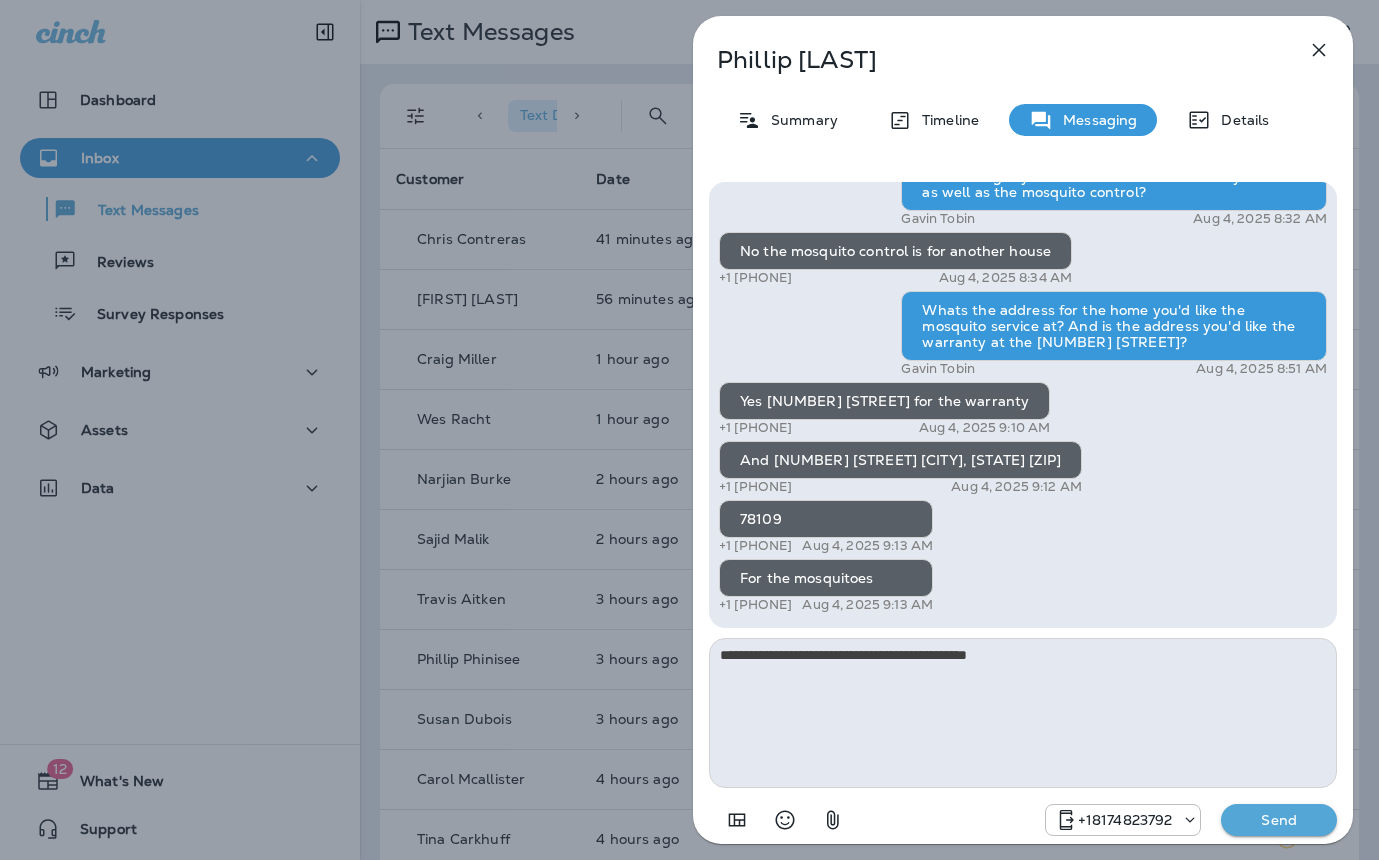 type 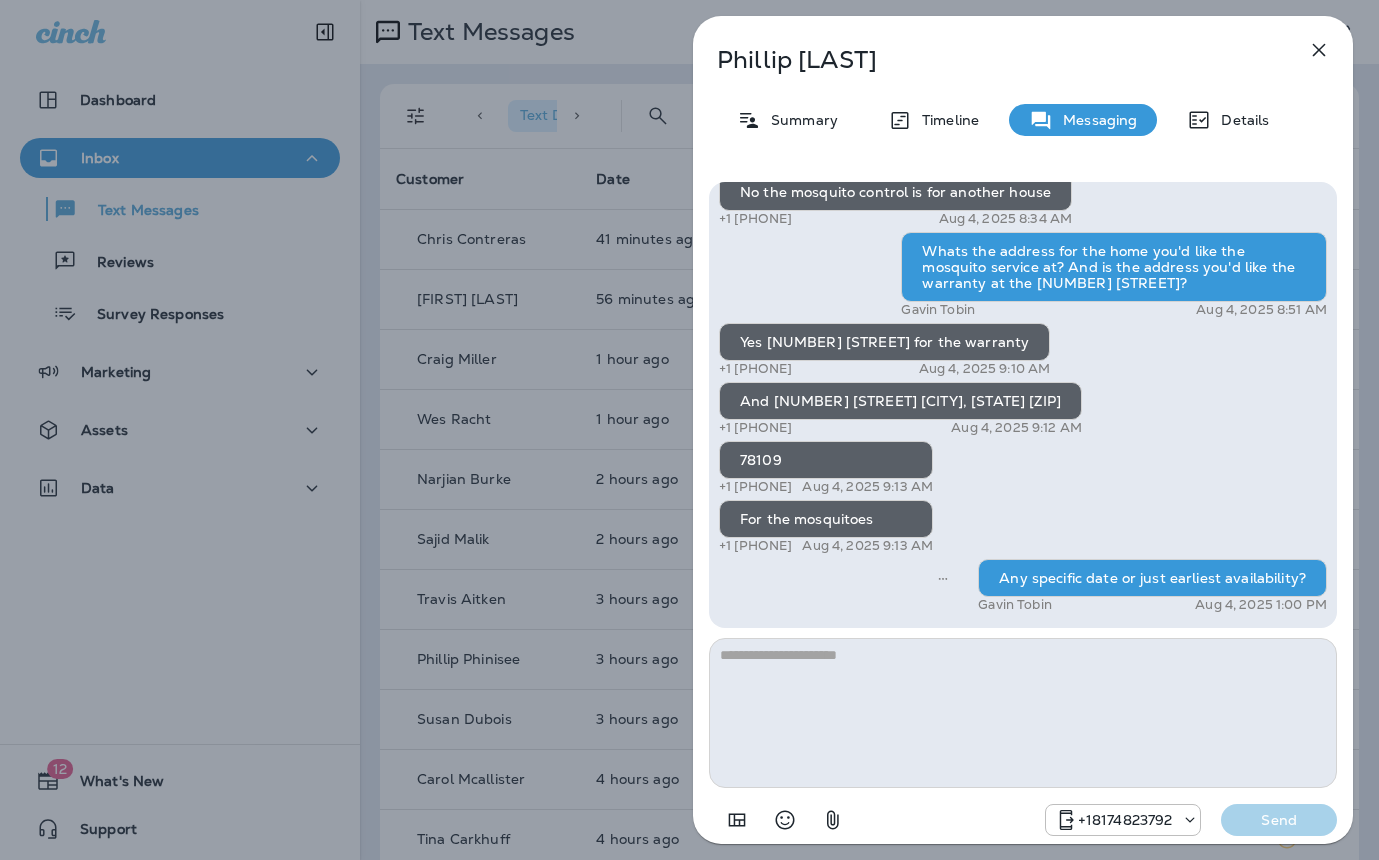 click on "Phillip   Phinisee Summary   Timeline   Messaging   Details   Hi,  Phillip , this is Cameron with Moxie Pest Control. We know Summer brings out the mosquitoes—and with the Summer season here, I’d love to get you on our schedule to come help take care of that. Just reply here if you're interested, and I'll let you know the details!
Reply STOP to optout +18174823792 Jul 7, 2025 10:47 AM I need to have a professional come to my house to treat the inside  +1 (706) 566-9202 Aug 1, 2025 7:40 PM As soon as possible  +1 (706) 566-9202 Aug 1, 2025 7:40 PM Maverick Leonard Aug 2, 2025 10:01 AM No Sir when I had the initial treatment the man asked if I wanted him to treat the inside as well and that it was included I told him no he can do this at a later time because I had to leave so I'm due a treatment for the inside of my house  +1 (706) 566-9202 Aug 2, 2025 12:34 PM I'm already a customer and I have paid for initial treatment and a quarterly  +1 (706) 566-9202 Aug 2, 2025 12:34 PM +1 (706) 566-9202 Gavin Tobin" at bounding box center (689, 430) 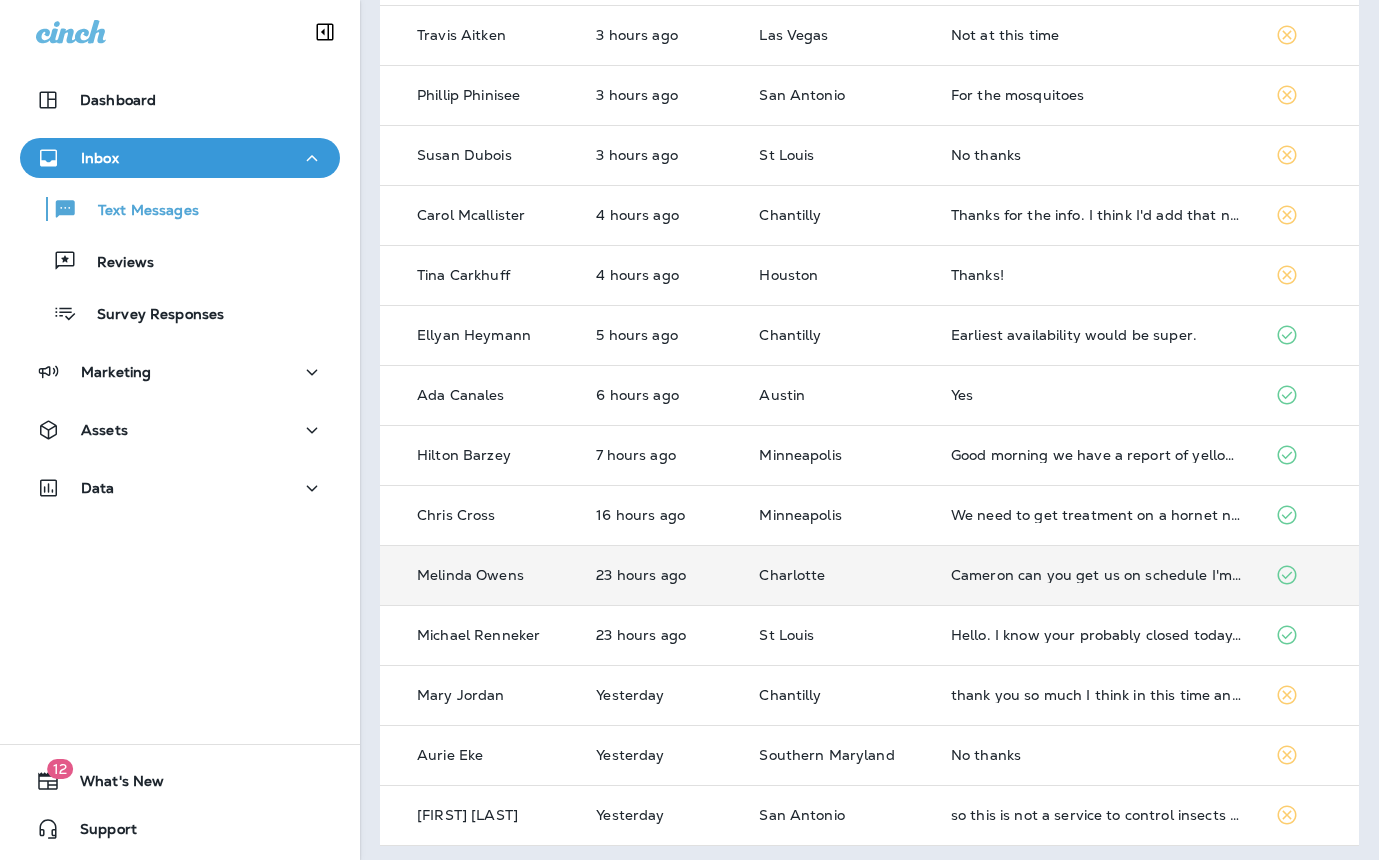 scroll, scrollTop: 0, scrollLeft: 0, axis: both 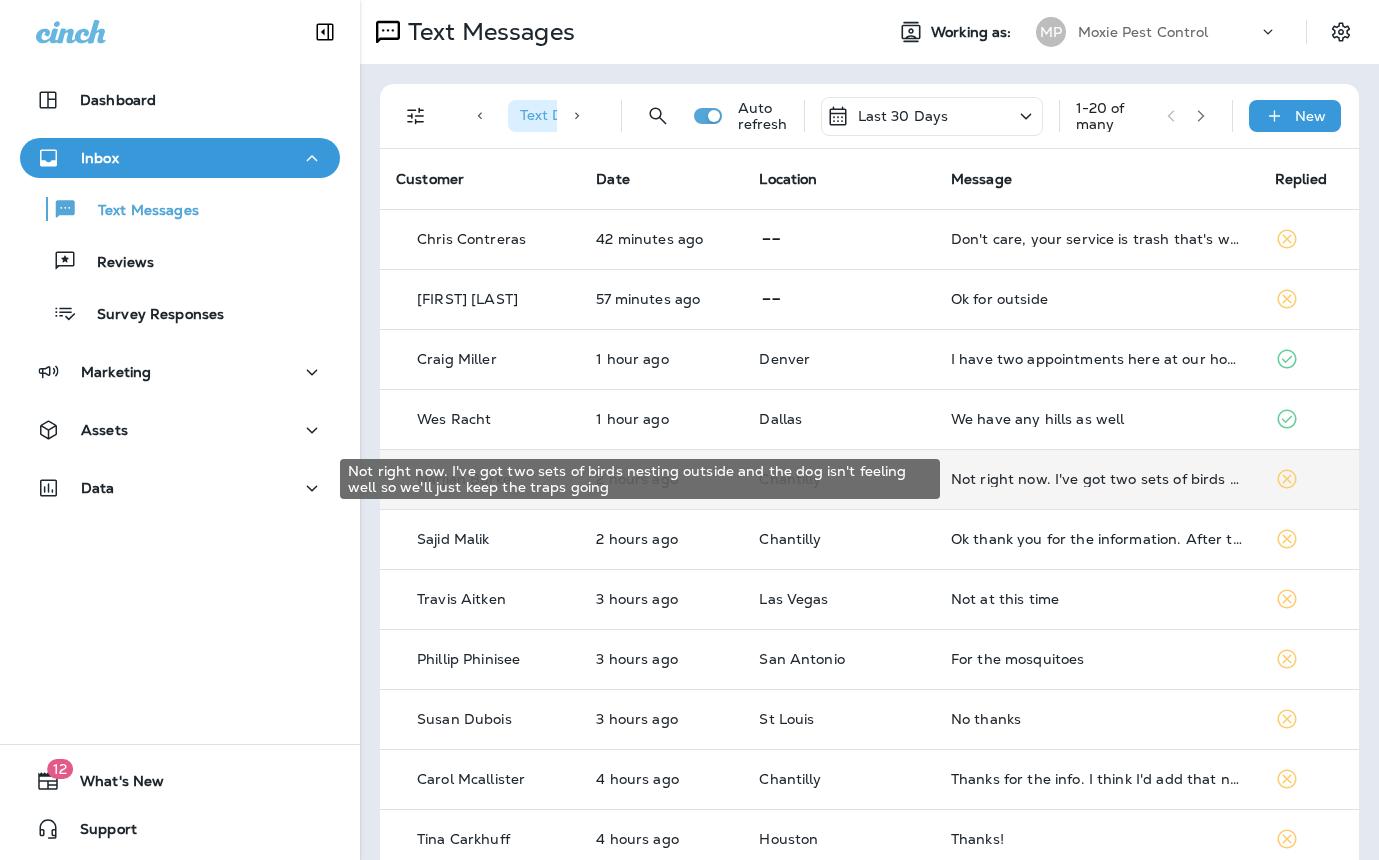 click on "Not right now. I've got two sets of birds nesting outside and the dog isn't feeling well so we'll just keep the traps going" at bounding box center [1097, 479] 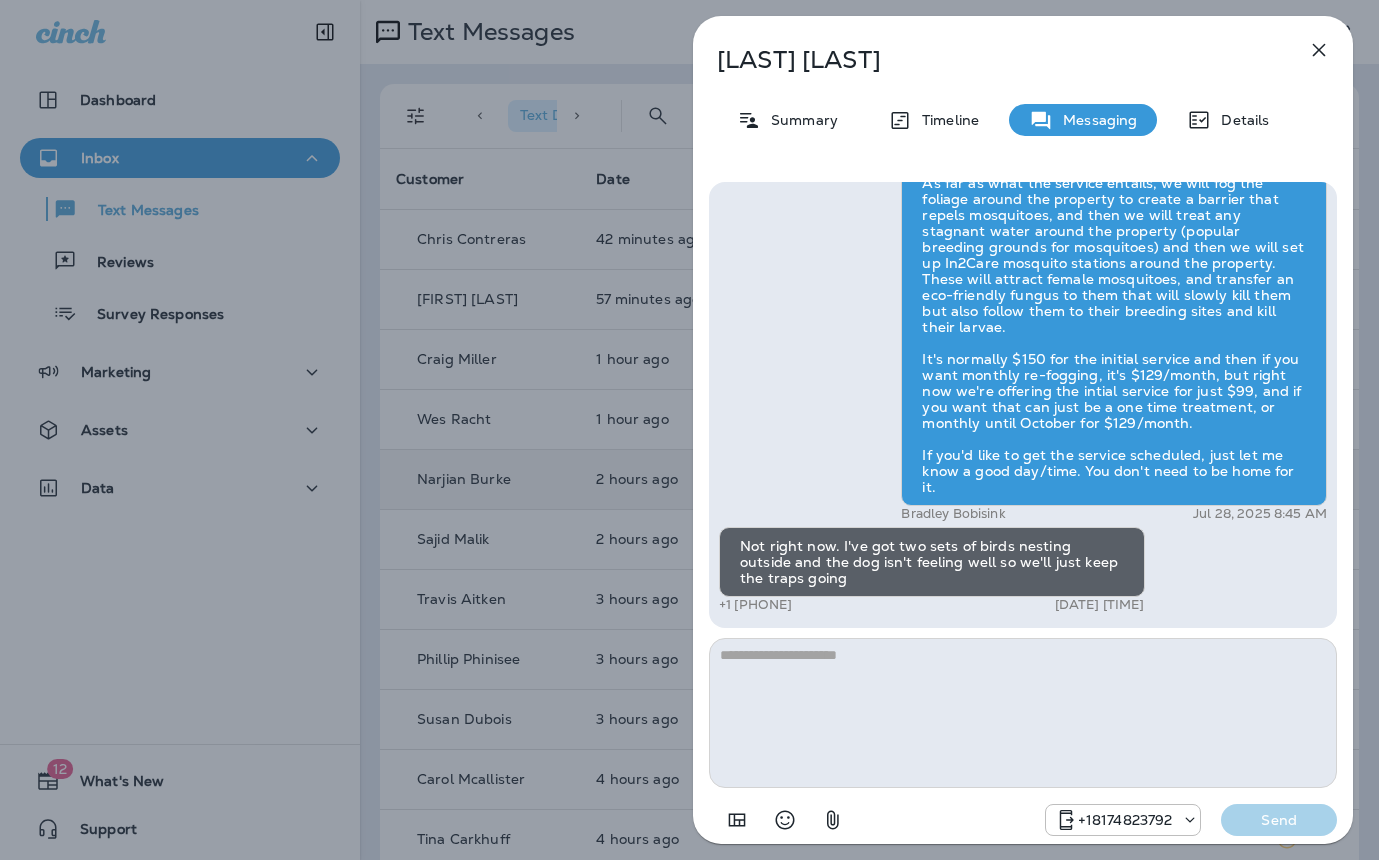 click on "Narjian   Burke Summary   Timeline   Messaging   Details   Hi,  Narjian , this is Cameron with Moxie Pest Control. We know Summer brings out the mosquitoes—and with the Summer season here, I’d love to get you on our schedule to come help take care of that. Just reply here if you're interested, and I'll let you know the details!
Reply STOP to optout +18174823792 Jul 26, 2025 10:25 AM Reply +1 (571) 212-4240 Jul 26, 2025 4:37 PM Bradley Bobisink Jul 28, 2025 8:45 AM Not right now. I've got two sets of birds nesting outside and the dog isn't feeling well so we'll just keep the traps going  +1 (571) 212-4240 Aug 4, 2025 10:39 AM +18174823792 Send" at bounding box center [689, 430] 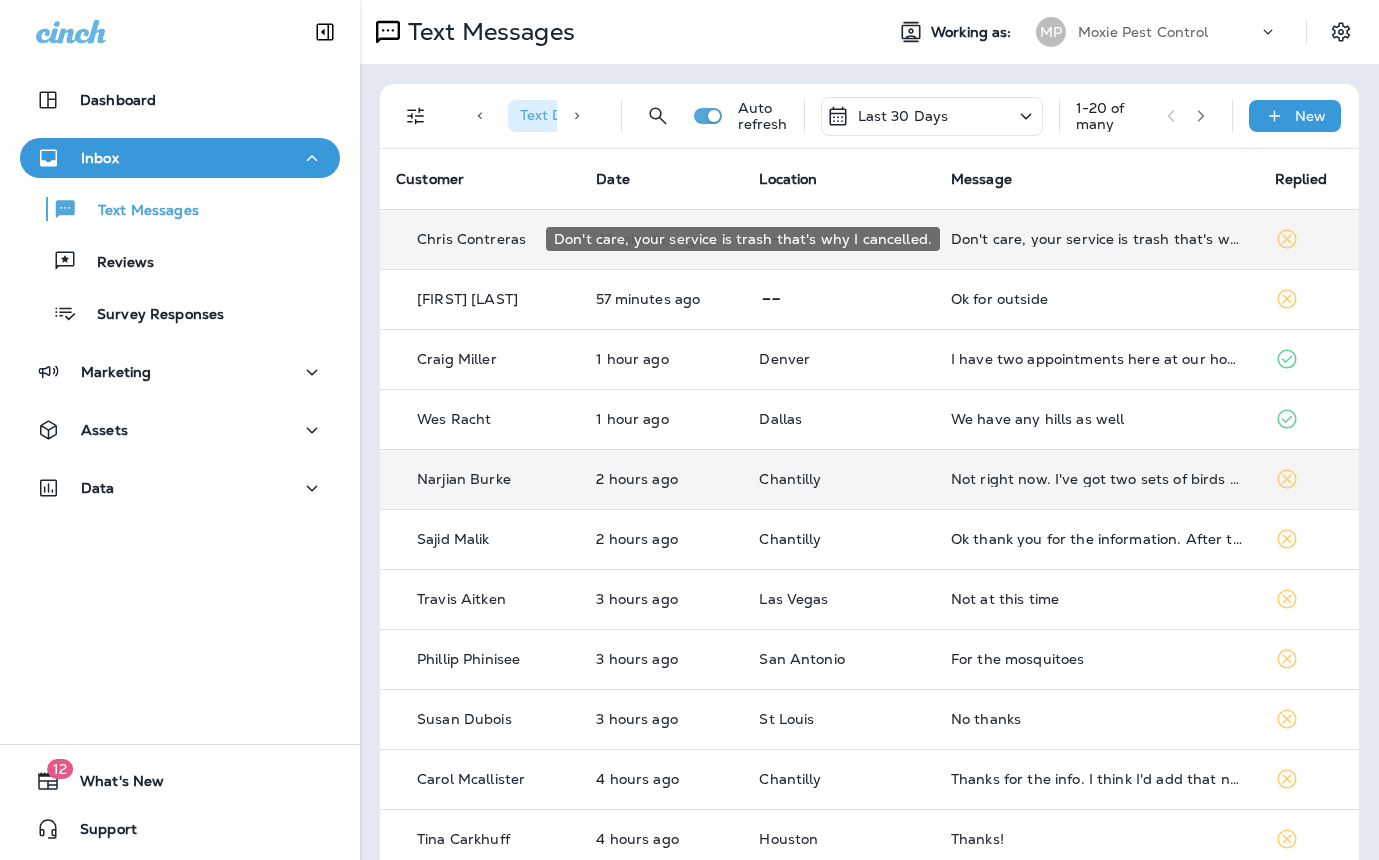 click on "Don't care, your service is trash that's why I cancelled." at bounding box center [1097, 239] 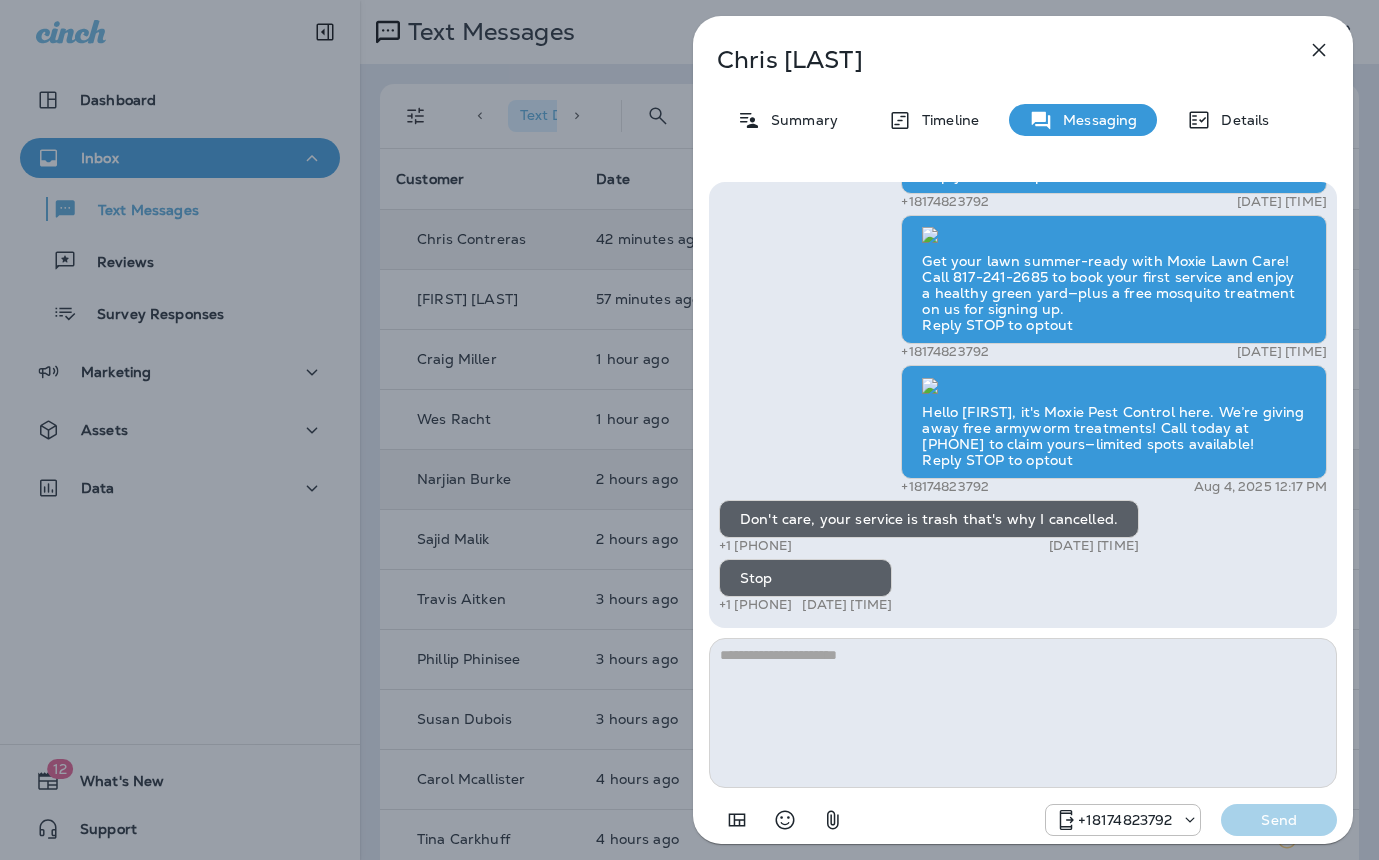click on "Chris   Contreras Summary   Timeline   Messaging   Details   Hello  Chris,
Noel from Moxie Pest Control here, we're giving away free armyworm treatments. Call me today at 817-438-3590 to claim your free treatment!
Reply STOP to optout +18174823792 Sep 5, 2024 10:12 AM Let Moxie keep your lawn lush with a proper sprinkler system!
Announcing our newest service line - Moxie Sprinkler Maintenance! From seasonal adjustments to system inspections and repairs, we’ve got you covered. Signup for your FREE inspection today!
Reply STOP to optout +18174823792 Nov 8, 2024 11:27 AM Spring is just around the corner—time to get those sprinklers ready for action! Schedule your free sprinkler checkup with Moxie Lawn Care today to set your lawn up for a vibrant summer! Call 817-383-0897 for your free inspection!
Reply STOP to optout +18174823792 Feb 5, 2025 4:36 PM +18174823792 Mar 5, 2025 8:32 AM +18174823792 Apr 24, 2025 1:57 PM +18174823792 Aug 4, 2025 12:17 PM Don't care, your service is trash that's why I cancelled." at bounding box center [689, 430] 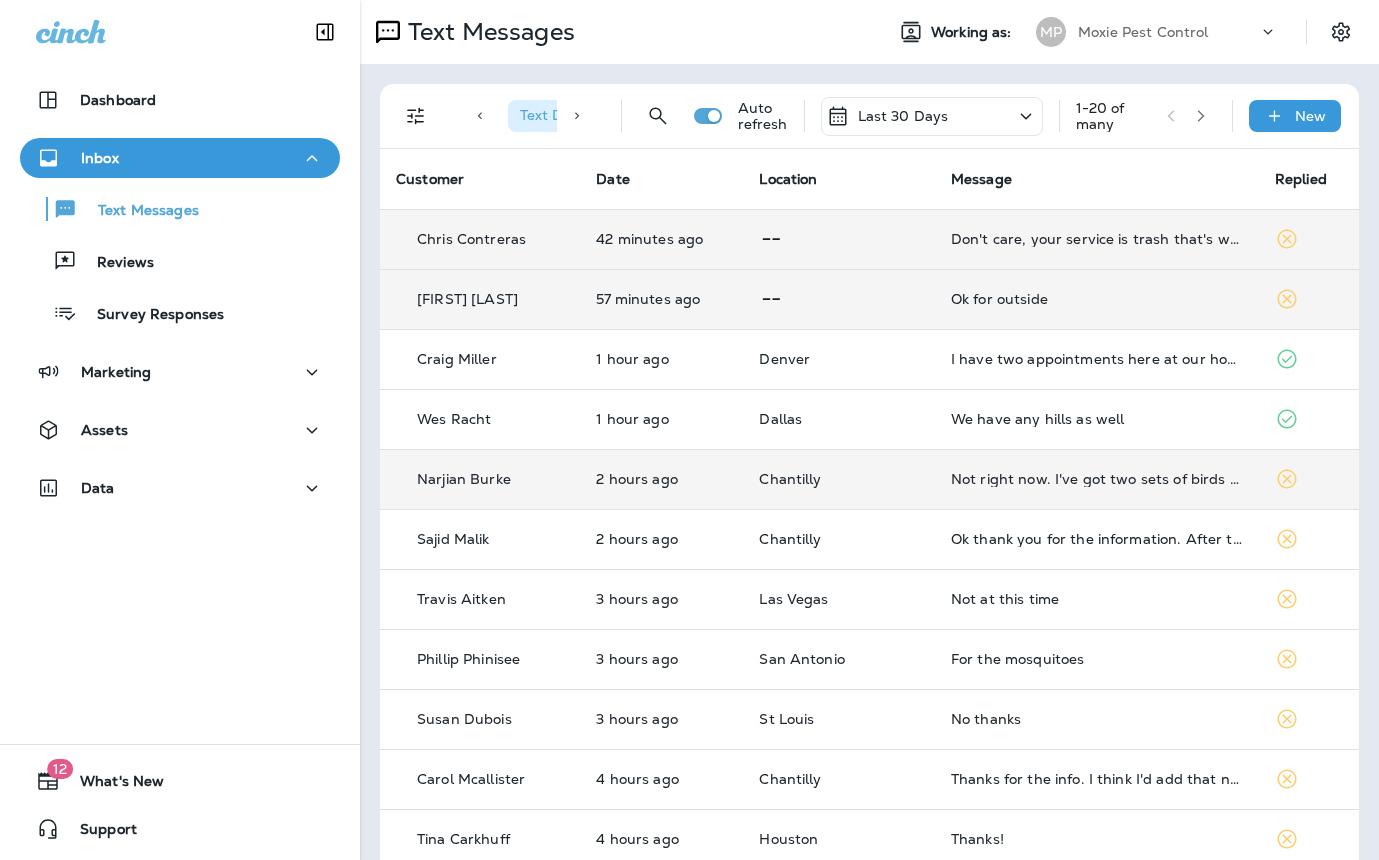 click on "Ok for outside" at bounding box center [1097, 299] 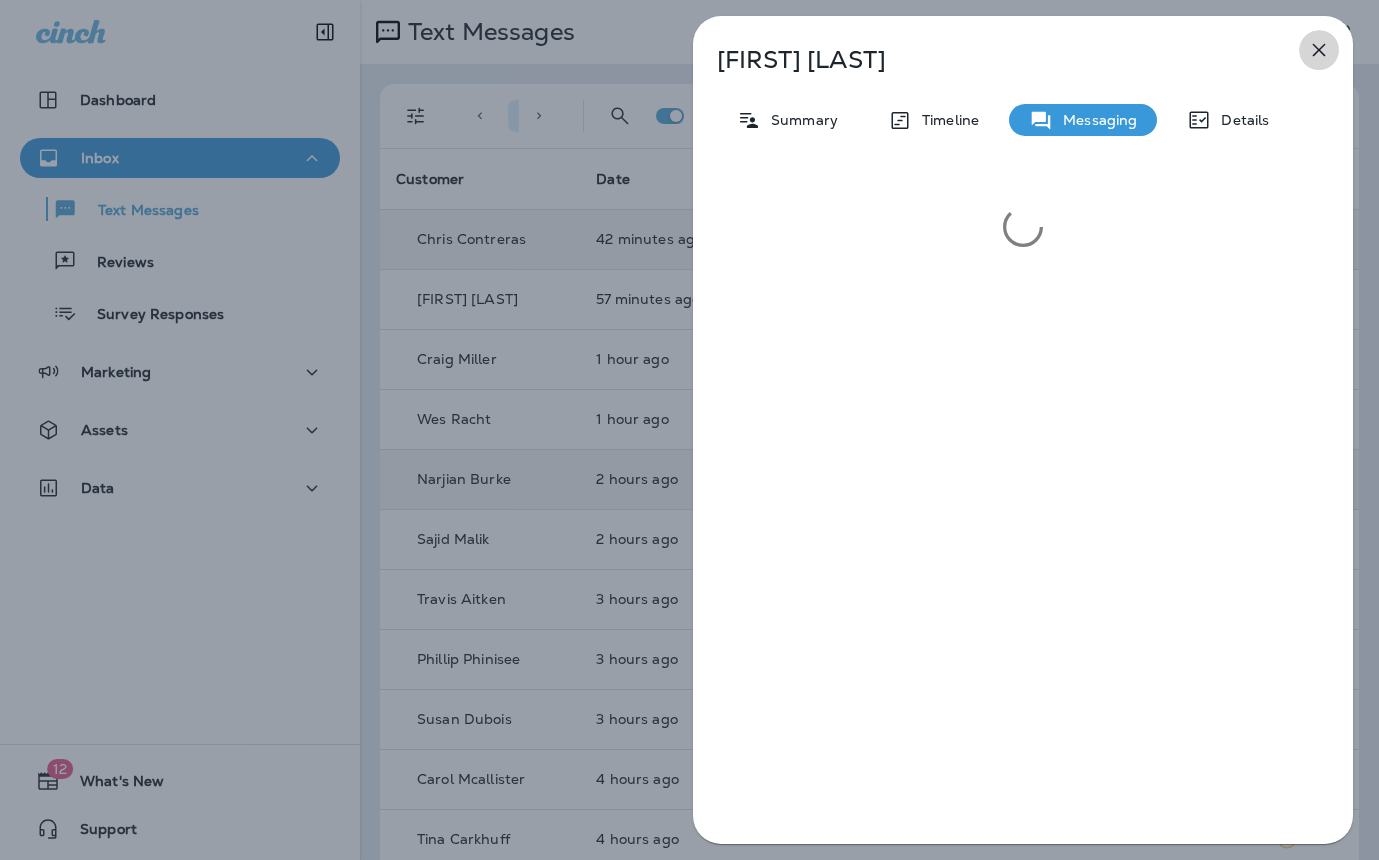 click 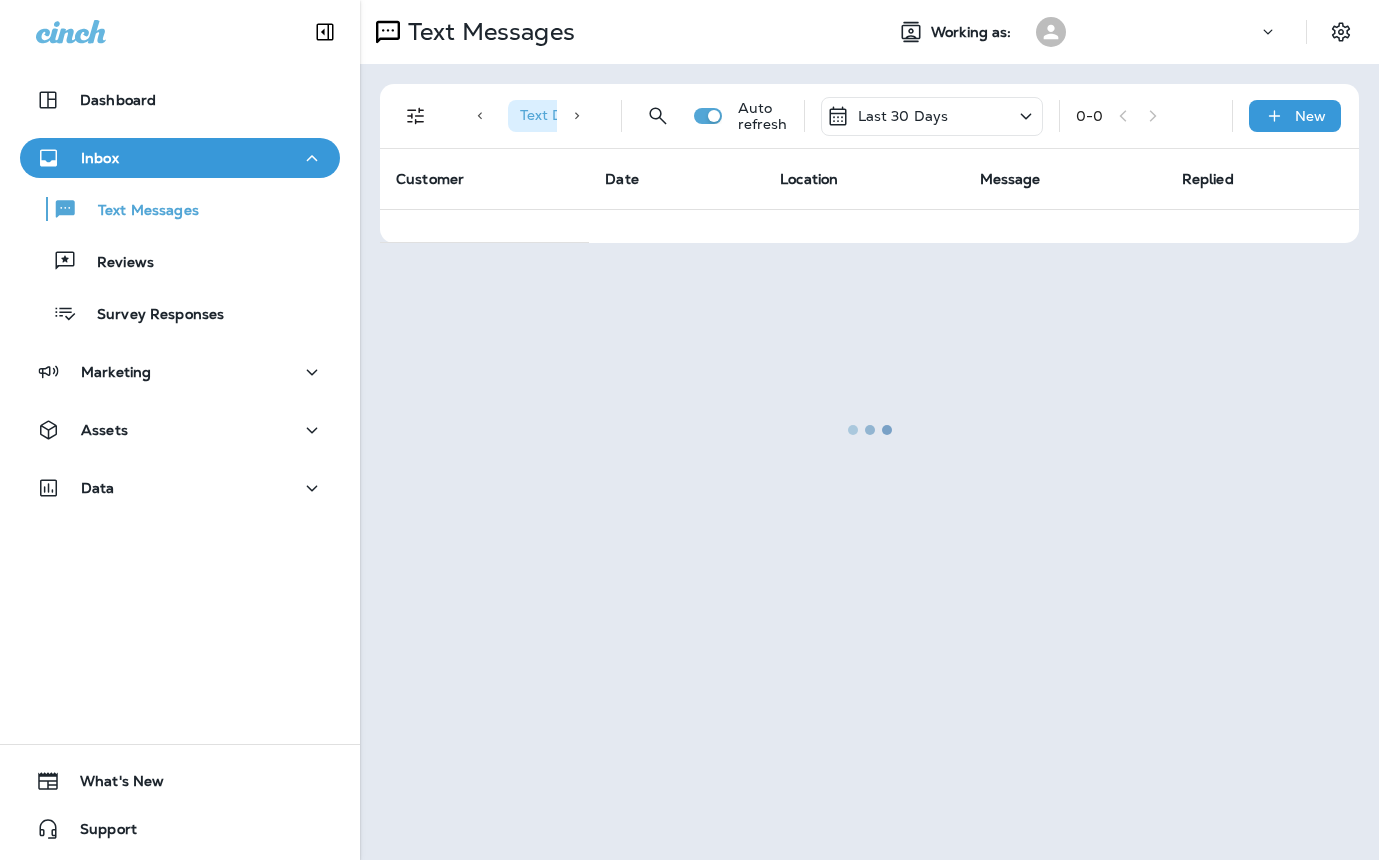 scroll, scrollTop: 0, scrollLeft: 0, axis: both 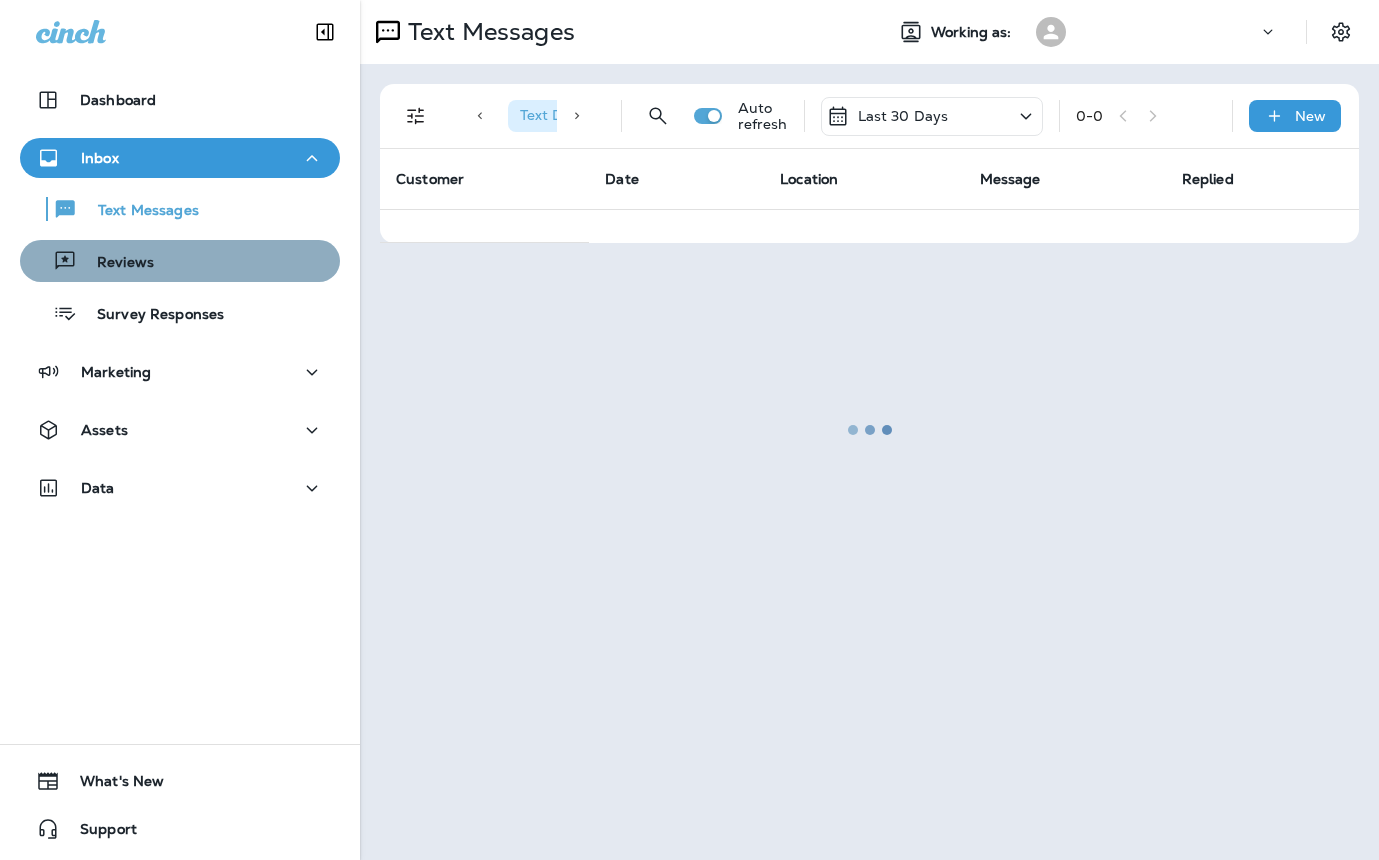 click on "Reviews" at bounding box center (180, 261) 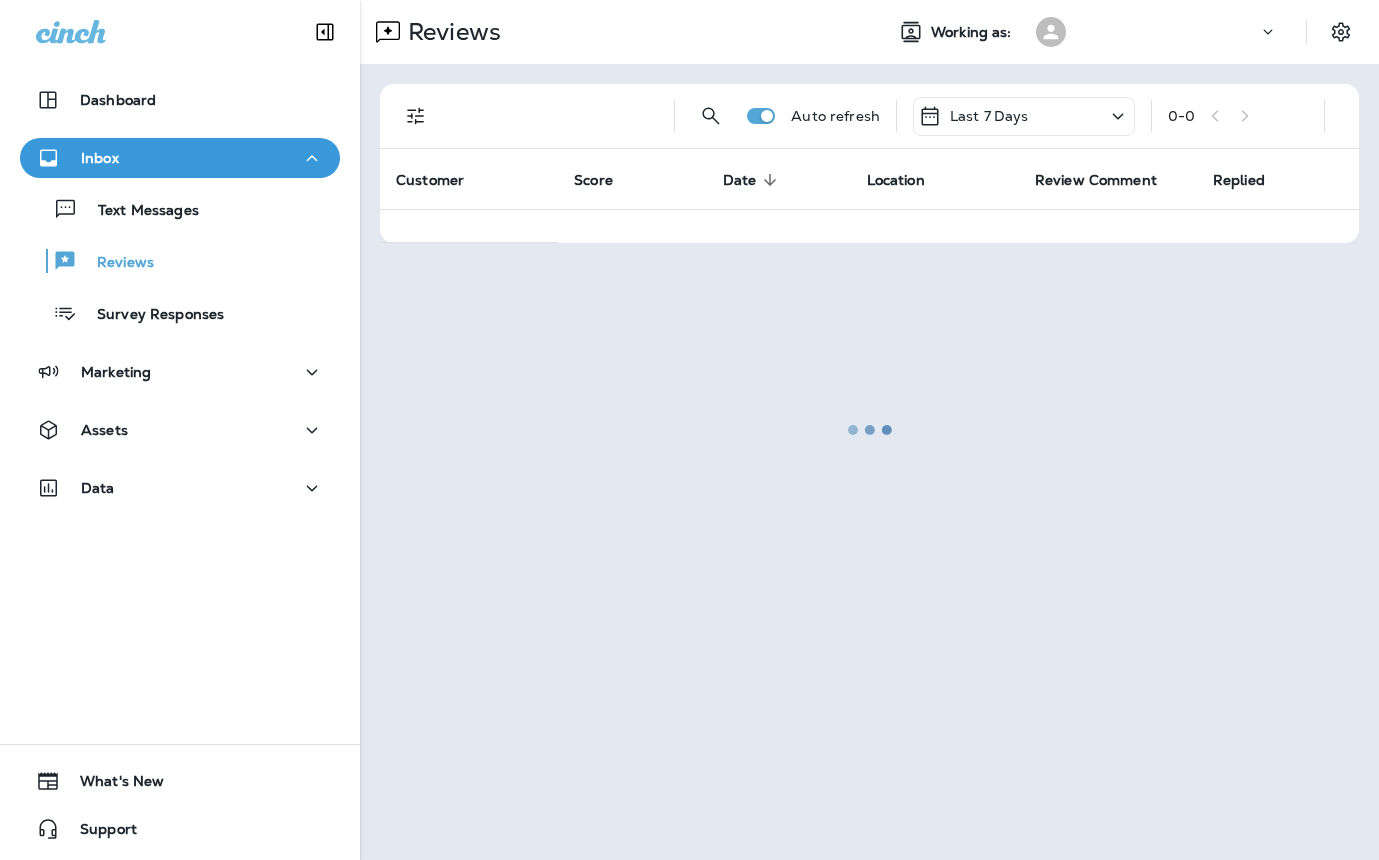 click on "Inbox" at bounding box center (180, 158) 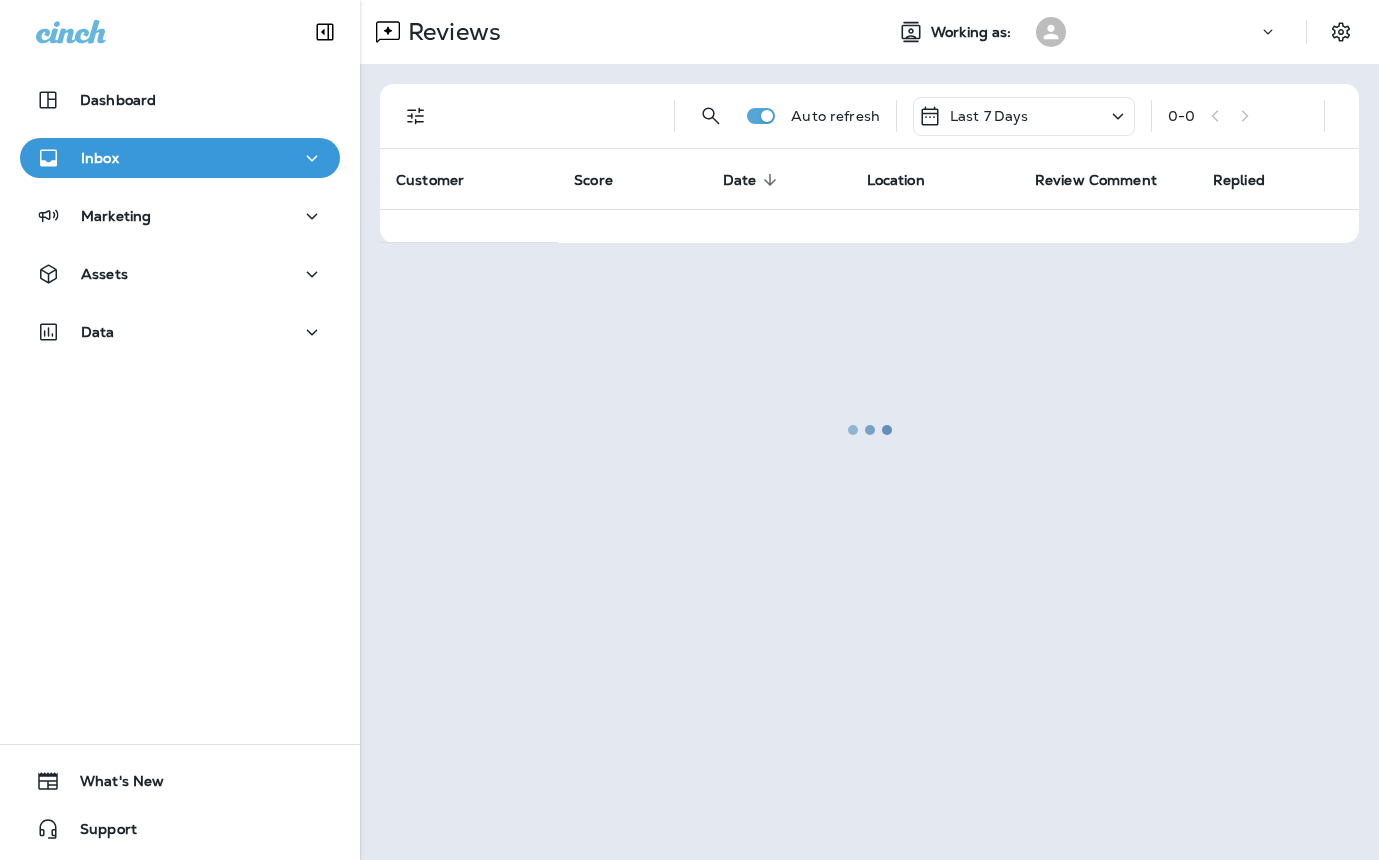 click on "Inbox" at bounding box center (180, 158) 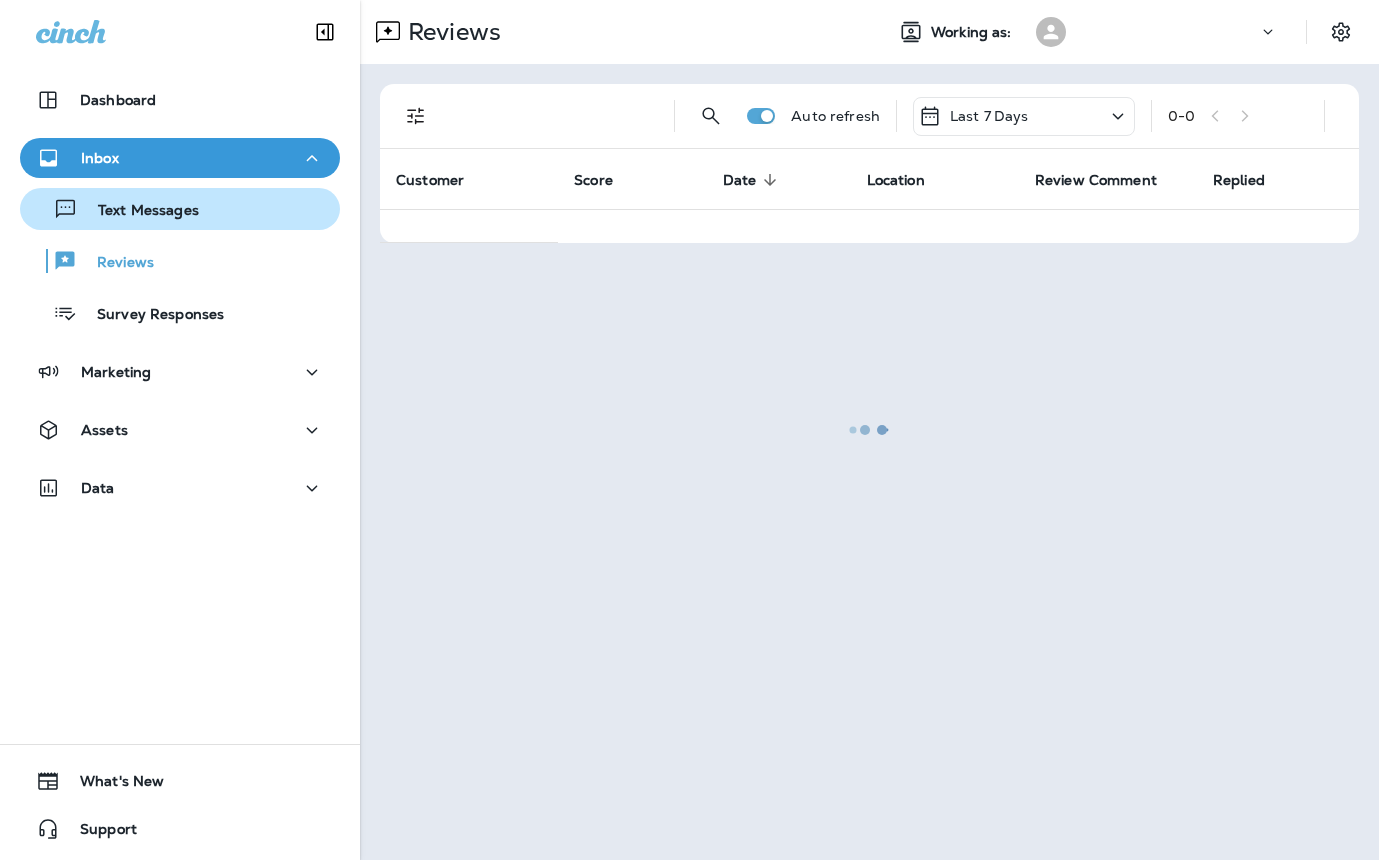 click on "Text Messages" at bounding box center [138, 211] 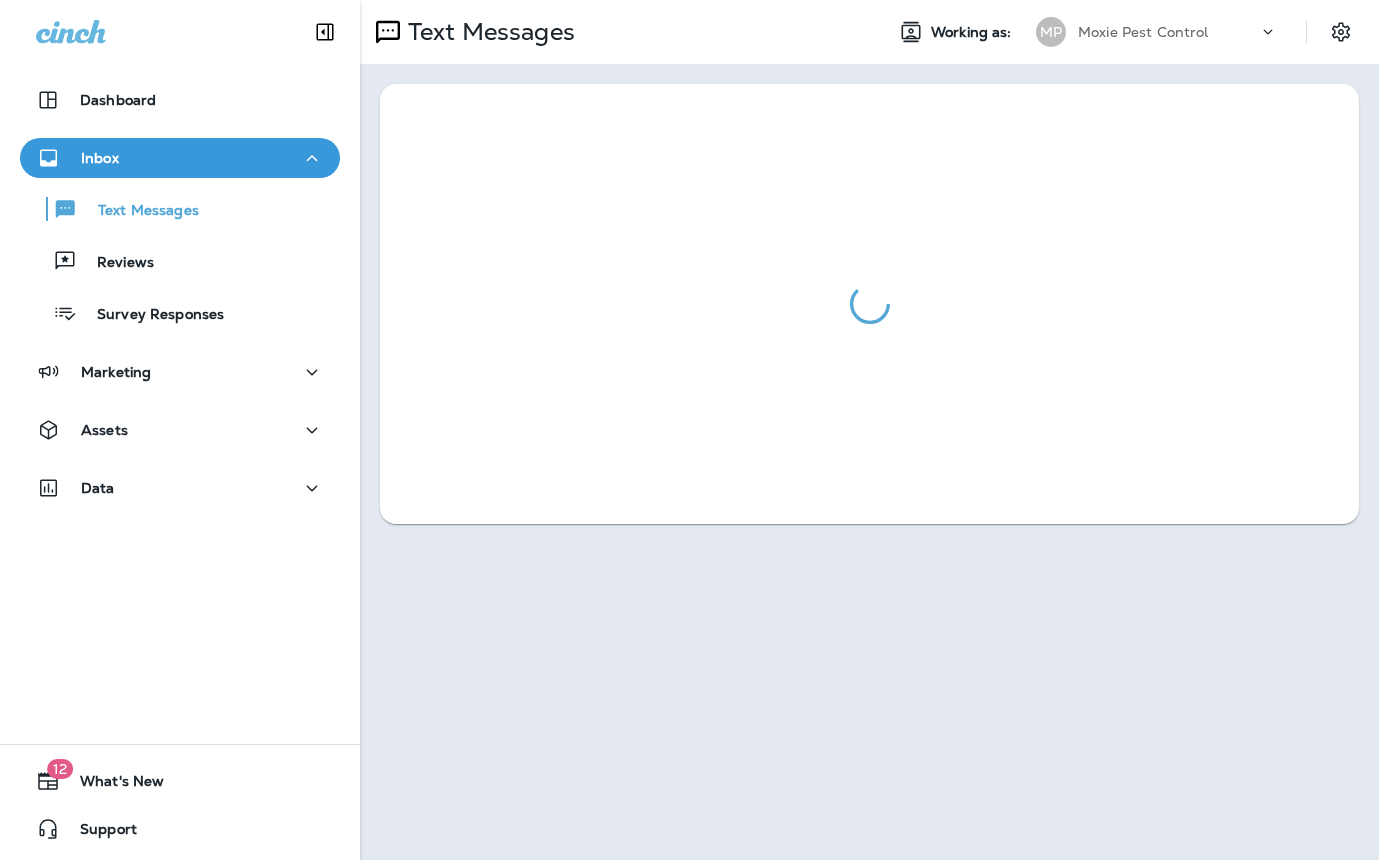 scroll, scrollTop: 0, scrollLeft: 0, axis: both 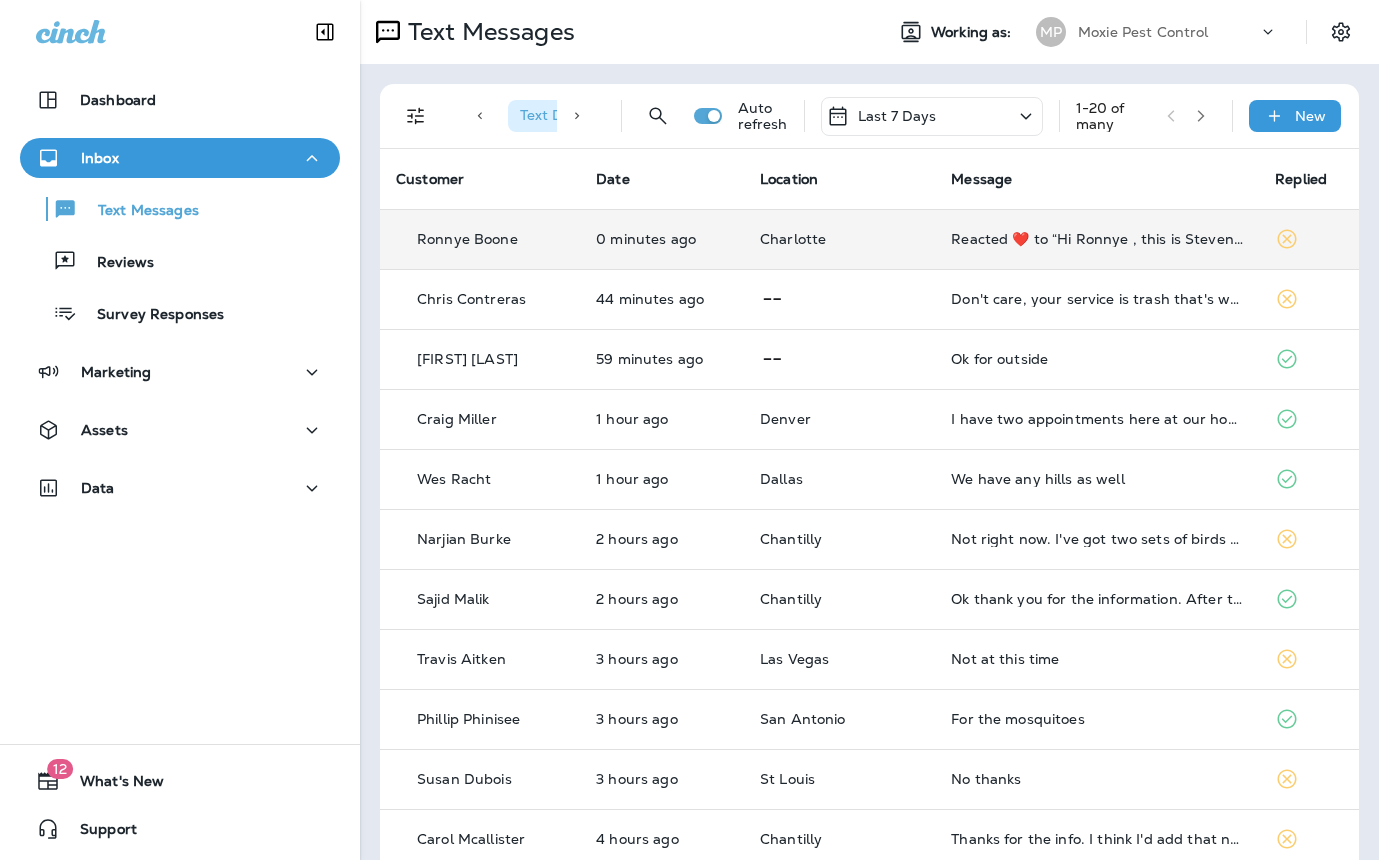click on "Reacted ❤️ to “Hi Ronnye , this is Steven with Moxie Pest Control. We know Summer brings out the mosquitoes—and with the Summer season here, I’d love to get you on our schedule to come help take care of that. Just reply here if you're interested, and I'll let you know the details!
Reply STOP to optout”" at bounding box center [1097, 239] 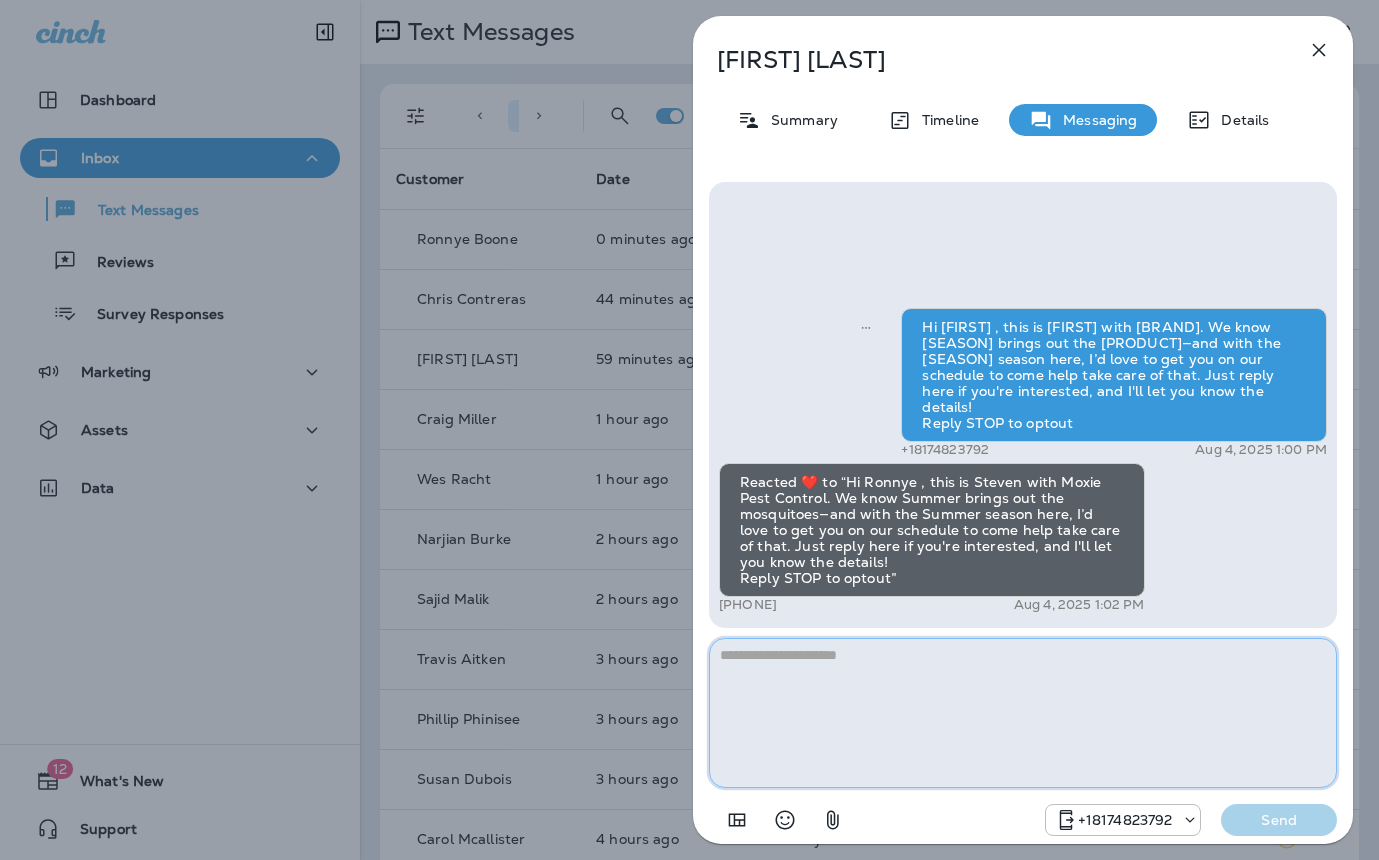 paste on "**********" 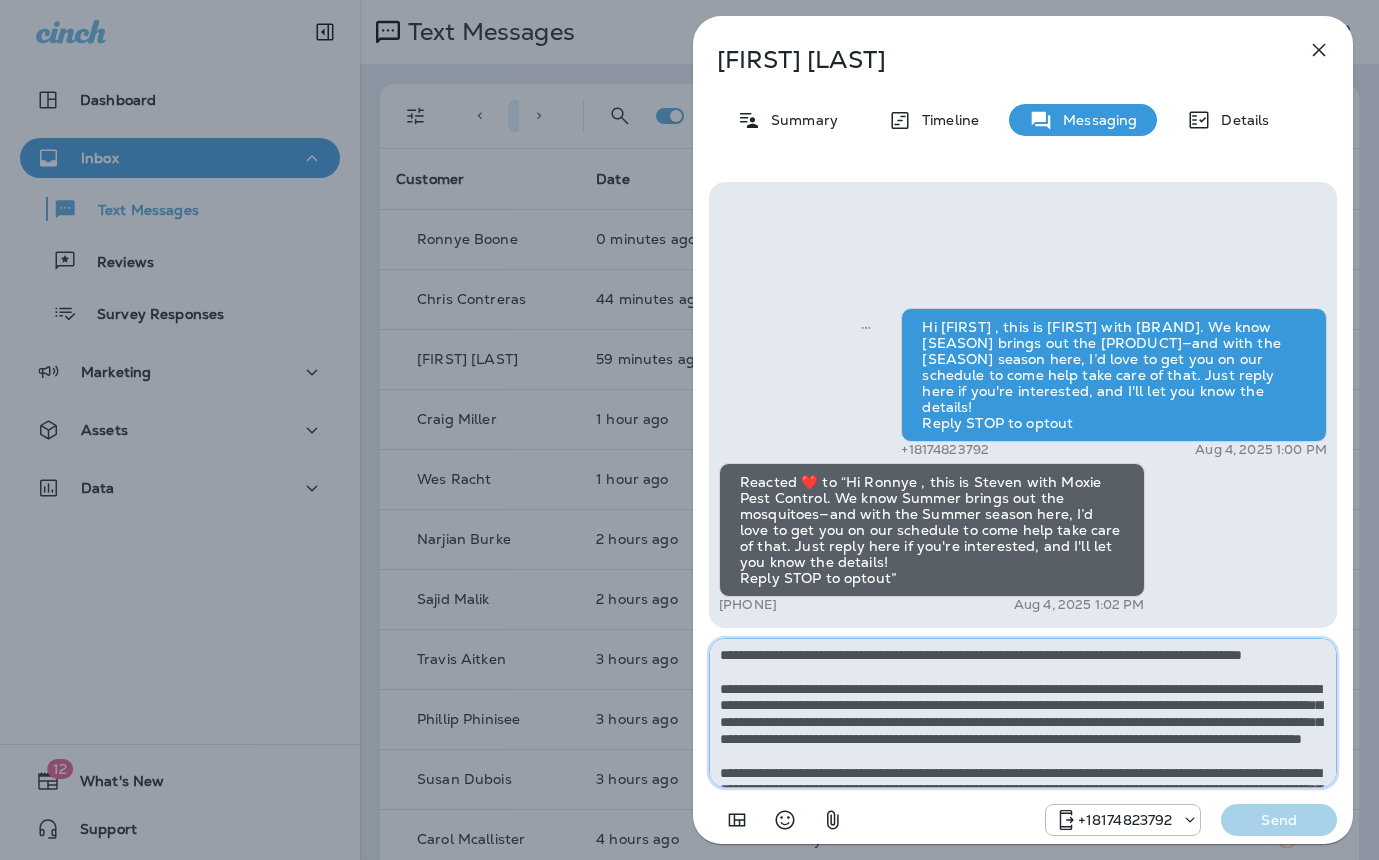 scroll, scrollTop: 128, scrollLeft: 0, axis: vertical 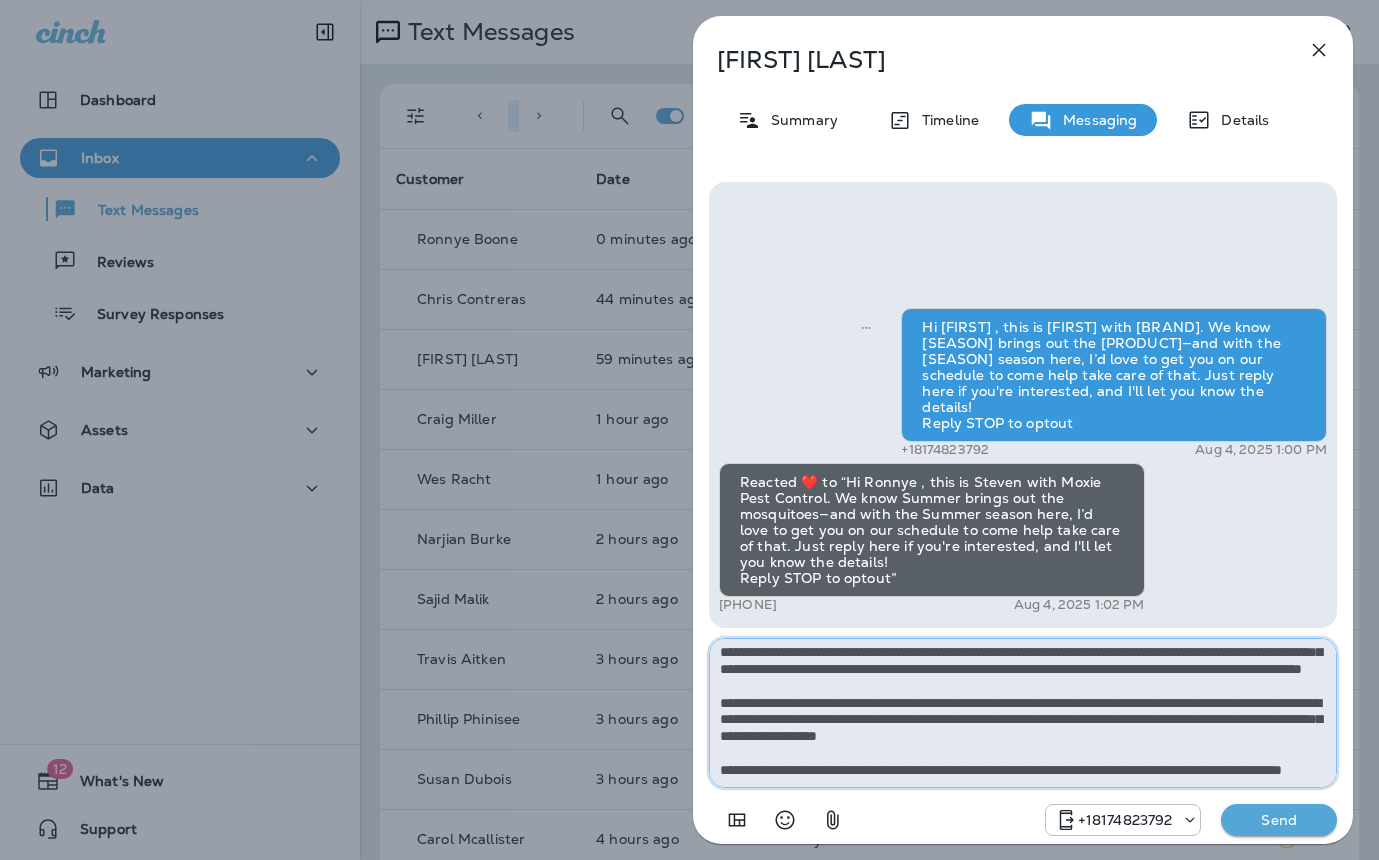 type on "**********" 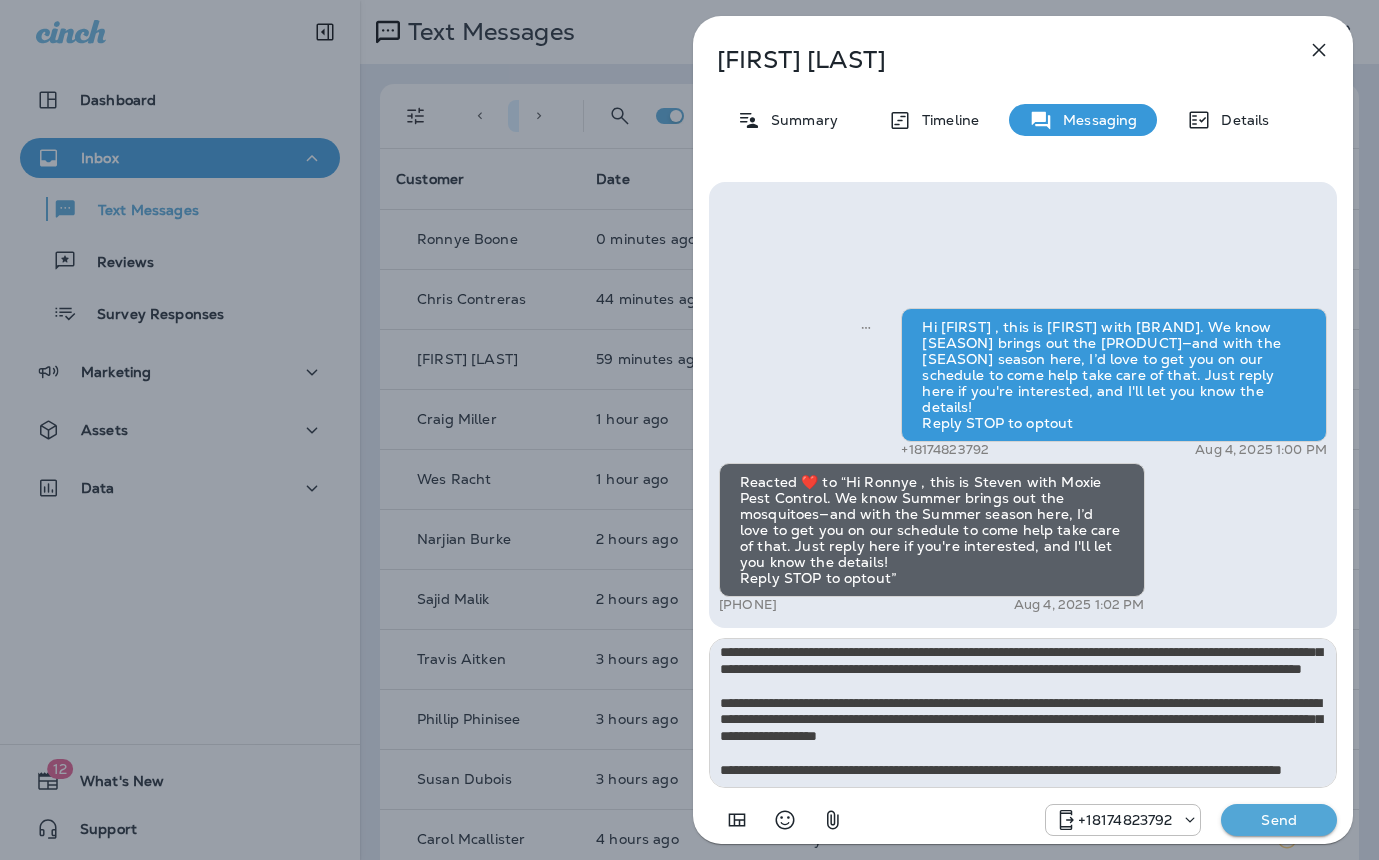 click on "Send" at bounding box center [1279, 820] 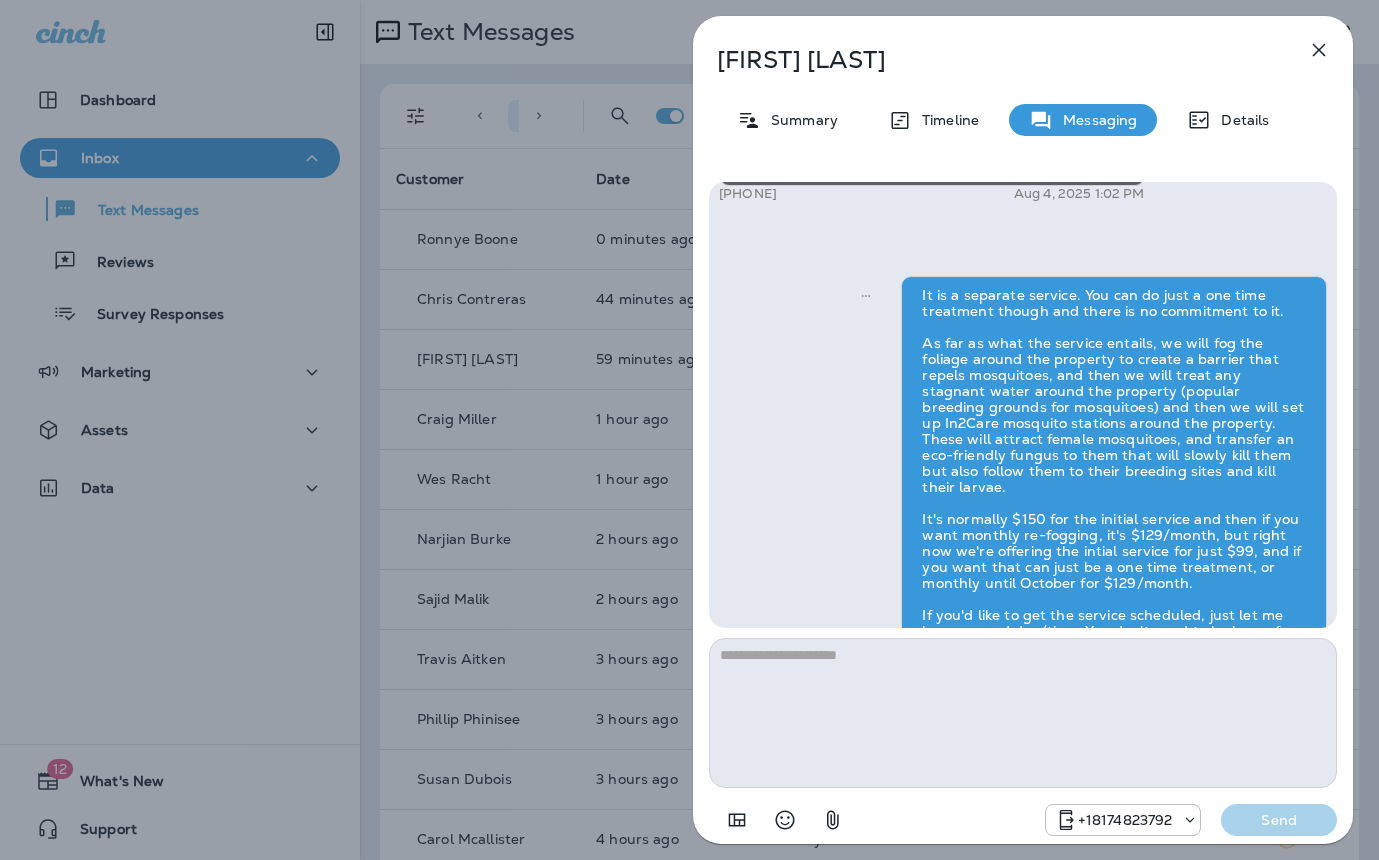 scroll, scrollTop: 0, scrollLeft: 0, axis: both 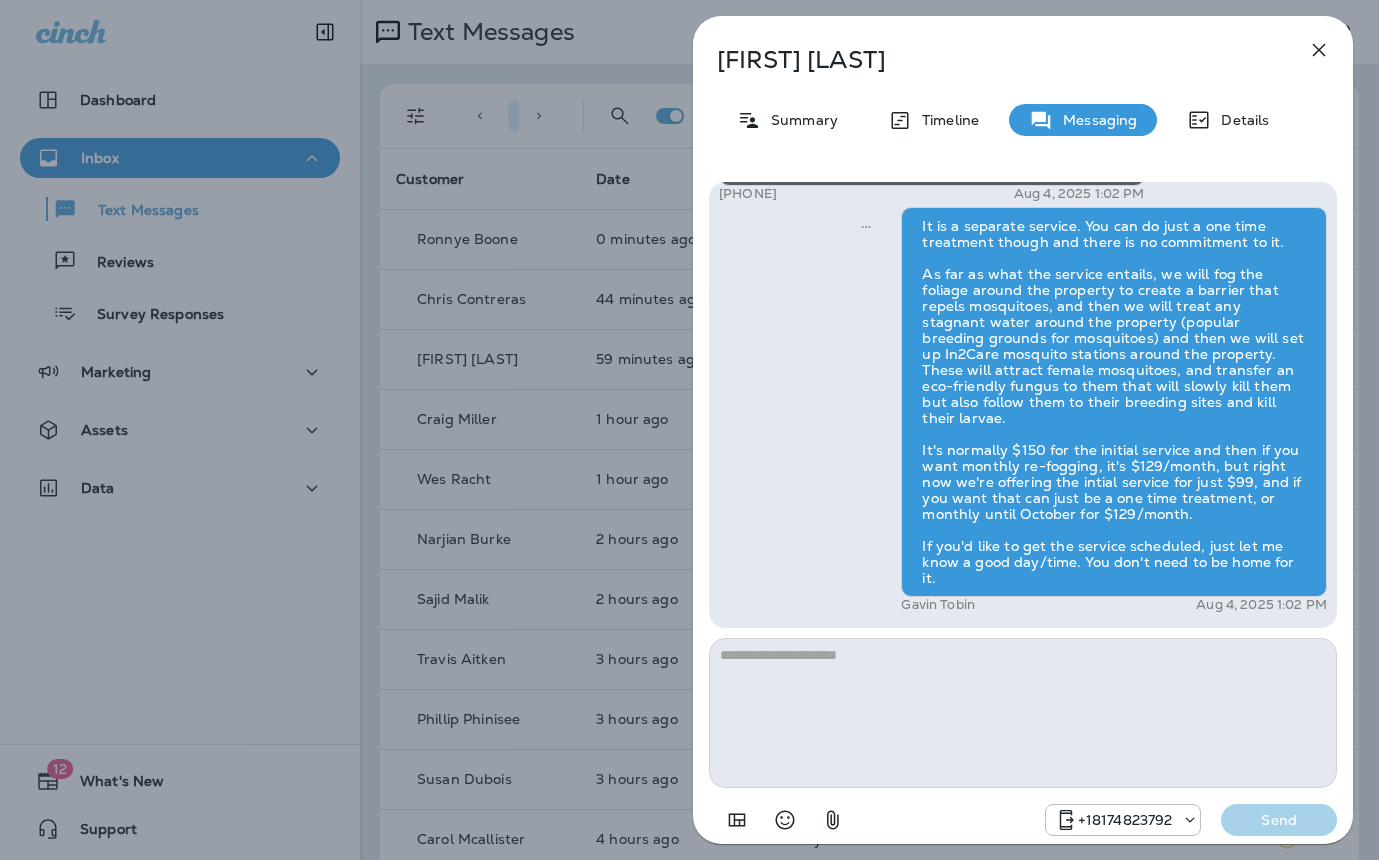 click on "Ronnye   Boone Summary   Timeline   Messaging   Details     Hi Ronnye , this is Steven with Moxie Pest Control. We know Summer brings out the mosquitoes—and with the Summer season here, I’d love to get you on our schedule to come help take care of that. Just reply here if you're interested, and I'll let you know the details!
Reply STOP to optout +18174823792 Aug 4, 2025 1:00 PM Reacted ❤️ to “Hi Ronnye , this is Steven with Moxie Pest Control. We know Summer brings out the mosquitoes—and with the Summer season here, I’d love to get you on our schedule to come help take care of that. Just reply here if you're interested, and I'll let you know the details!
Reply STOP to optout” +1 (704) 787-3710 Aug 4, 2025 1:02 PM   Gavin Tobin Aug 4, 2025 1:02 PM +18174823792 Send" at bounding box center (689, 430) 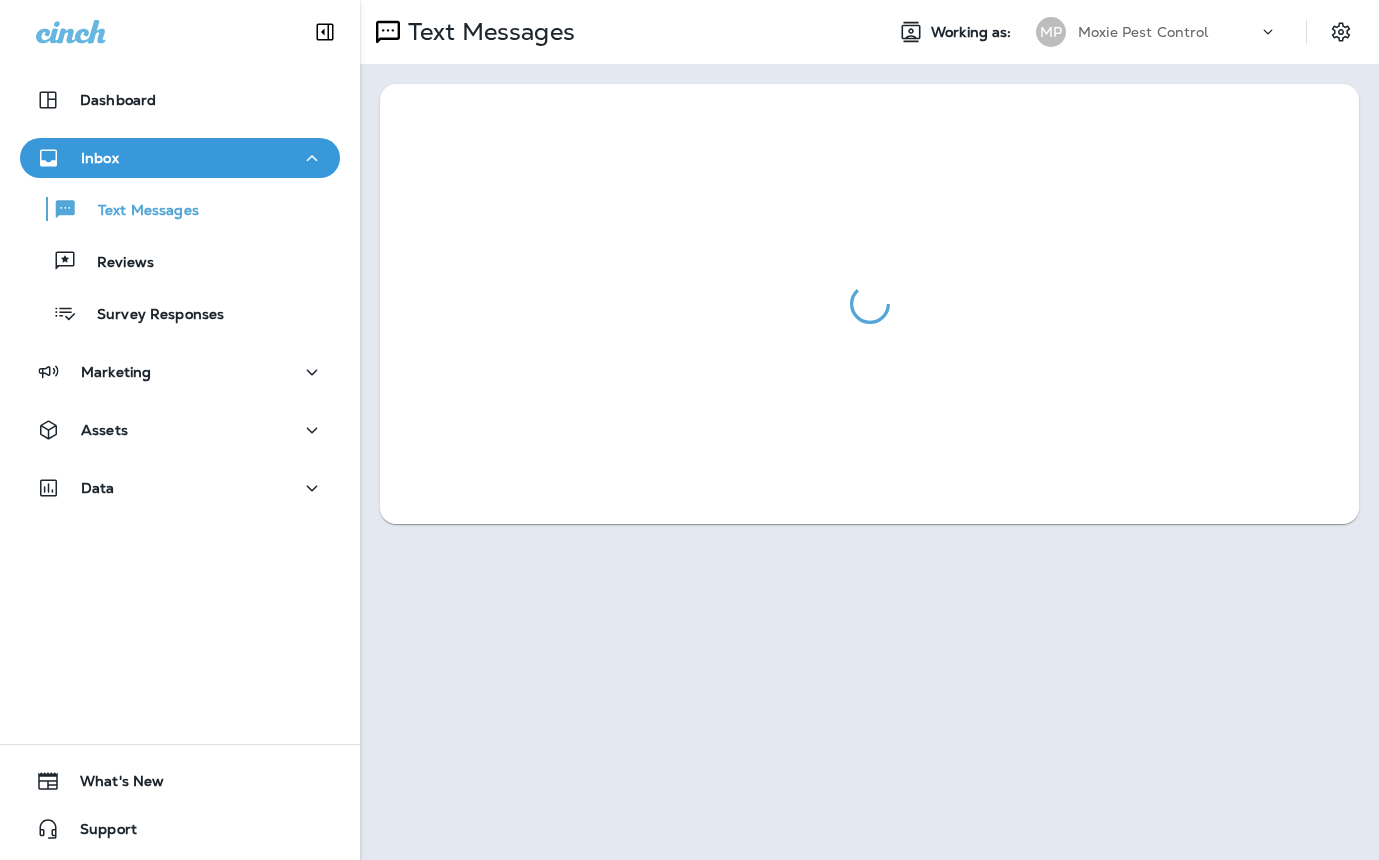 scroll, scrollTop: 0, scrollLeft: 0, axis: both 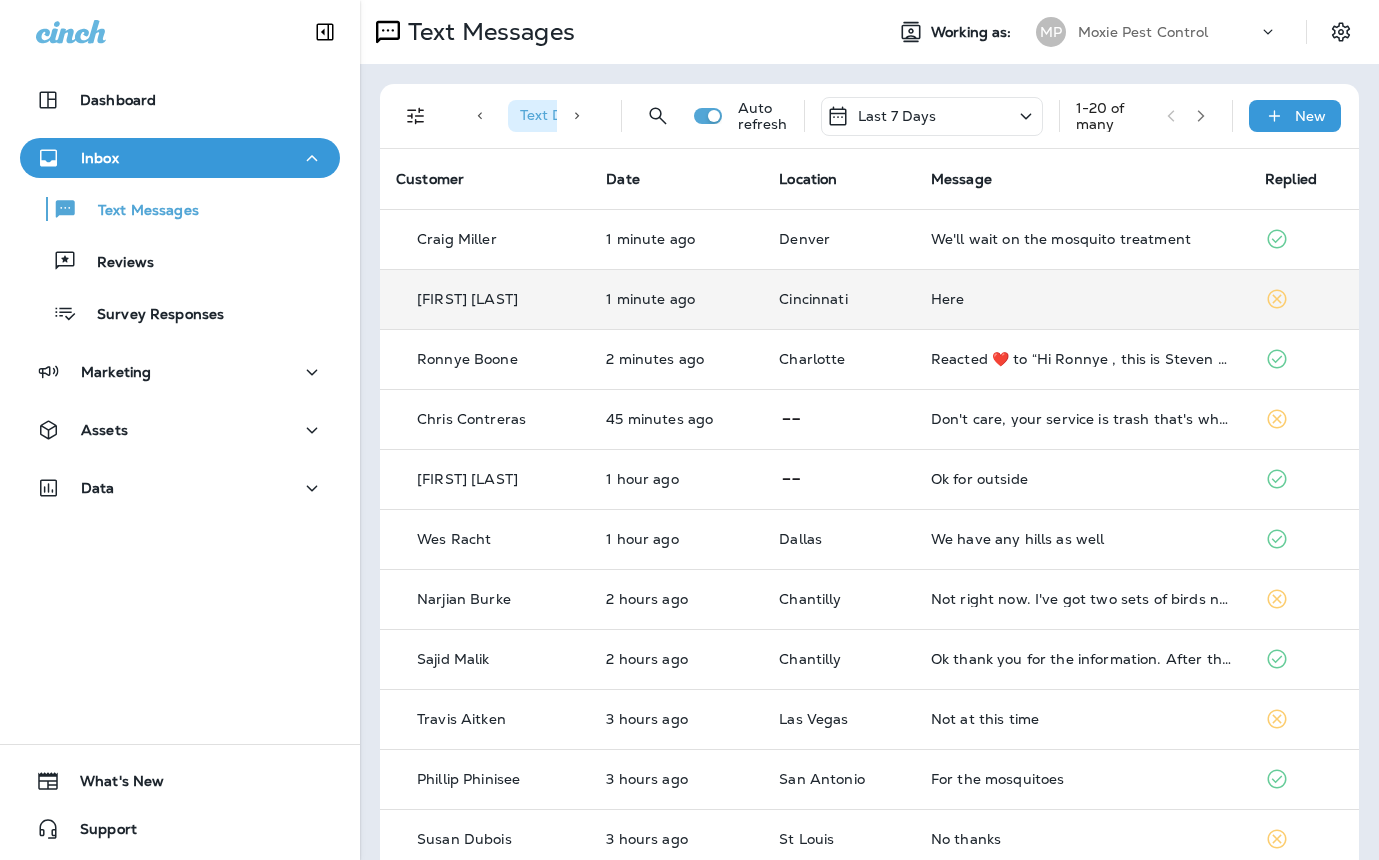 click on "Here" at bounding box center [1082, 299] 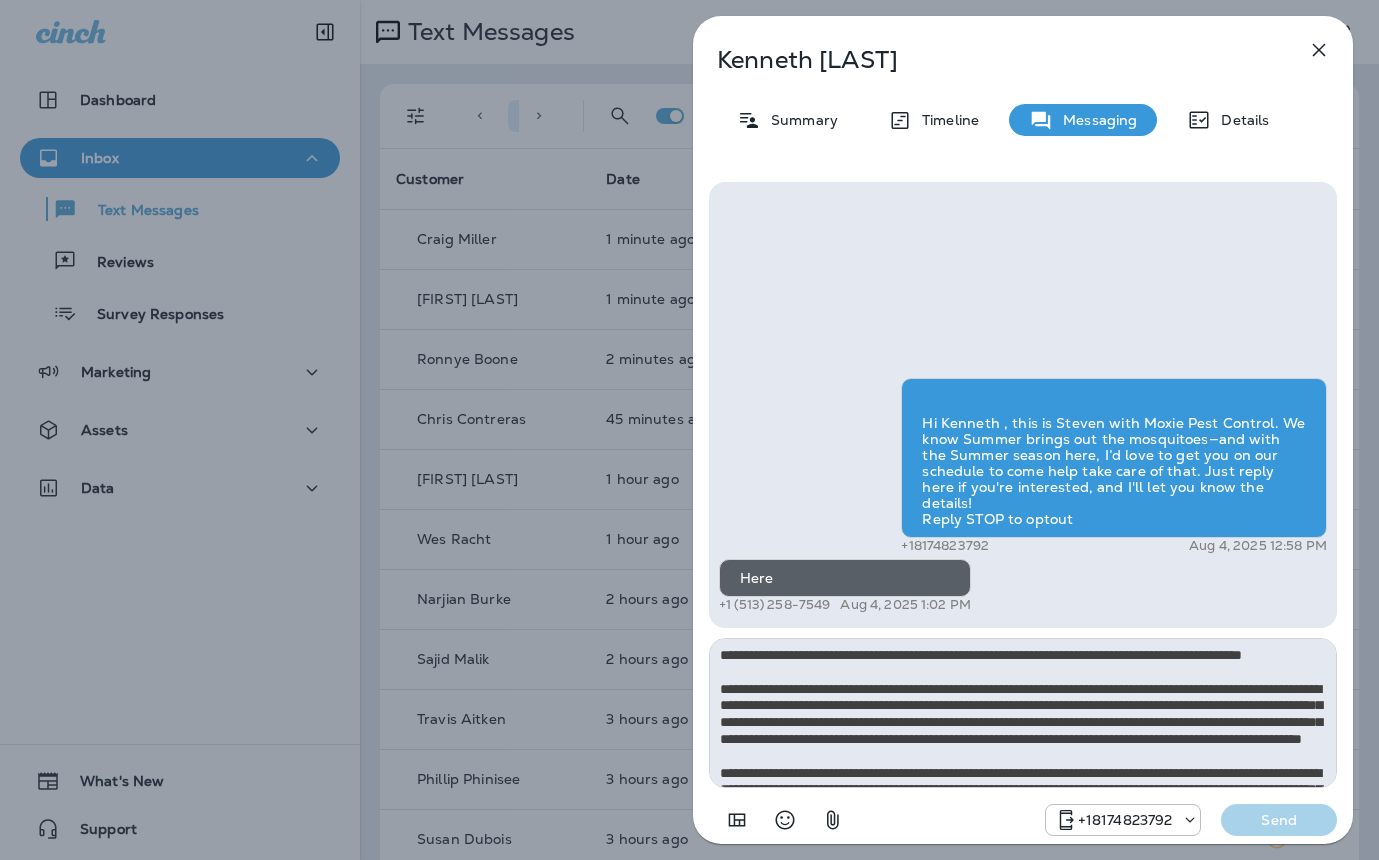 scroll, scrollTop: 128, scrollLeft: 0, axis: vertical 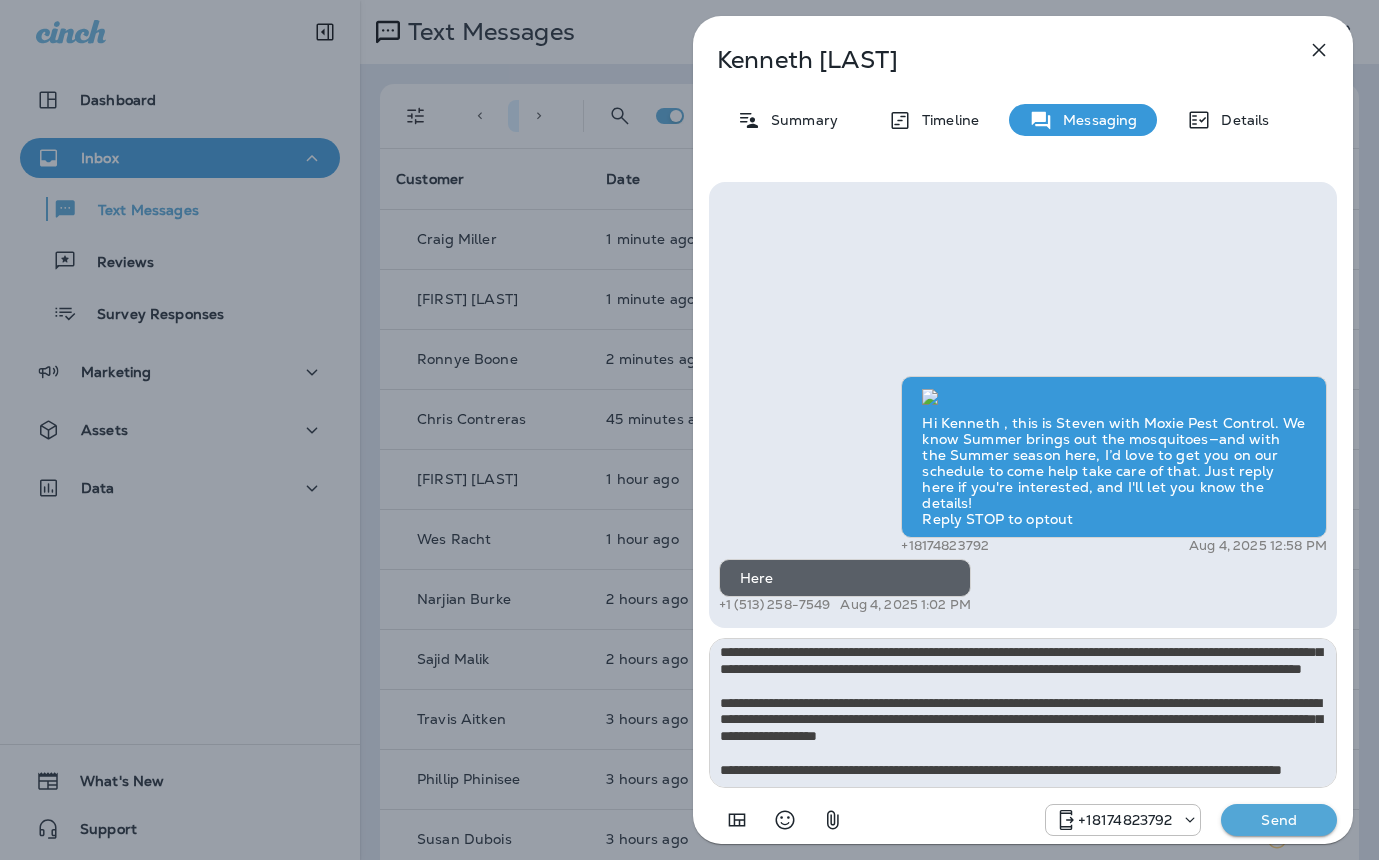 type on "**********" 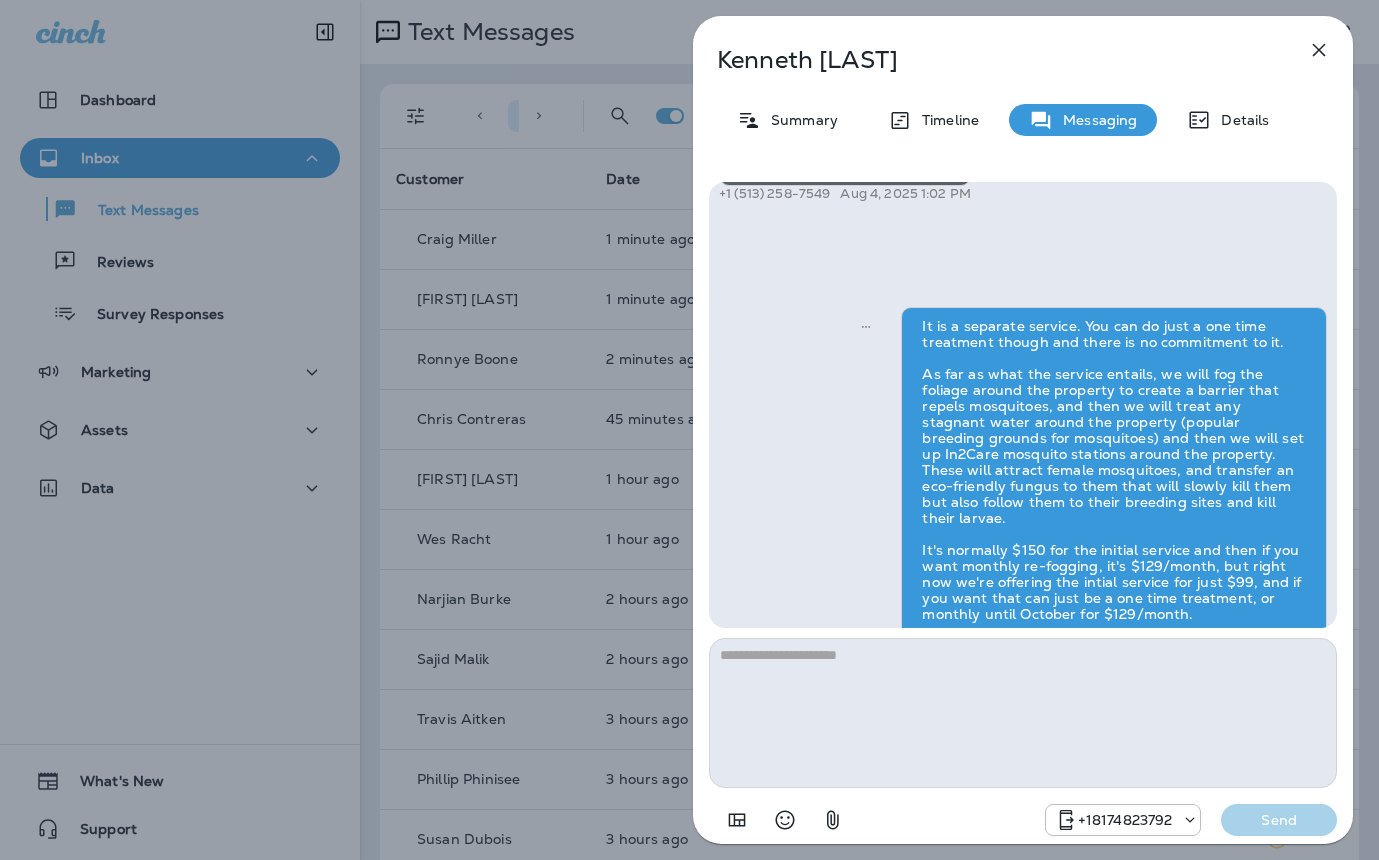 scroll, scrollTop: 0, scrollLeft: 0, axis: both 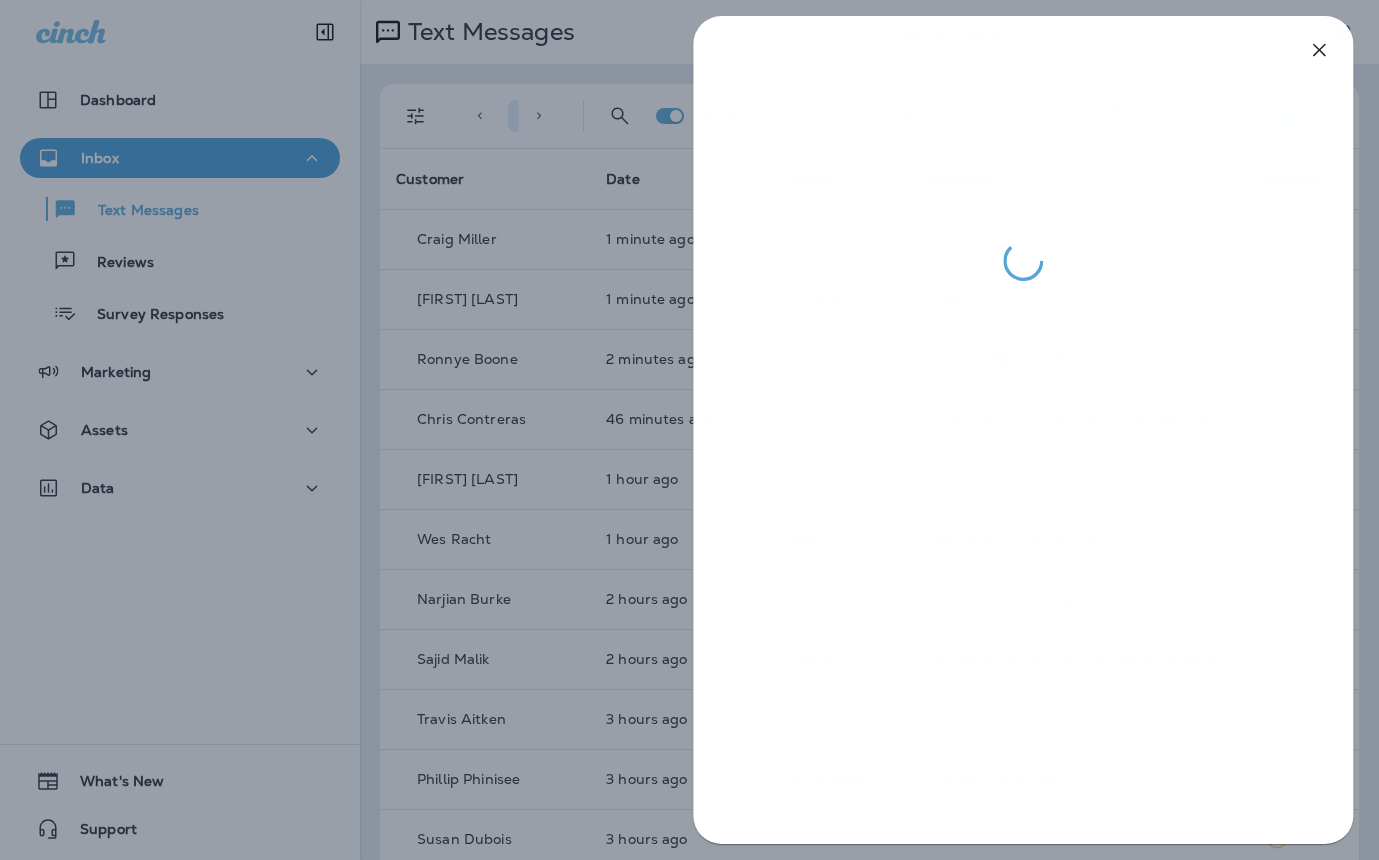 click at bounding box center [689, 430] 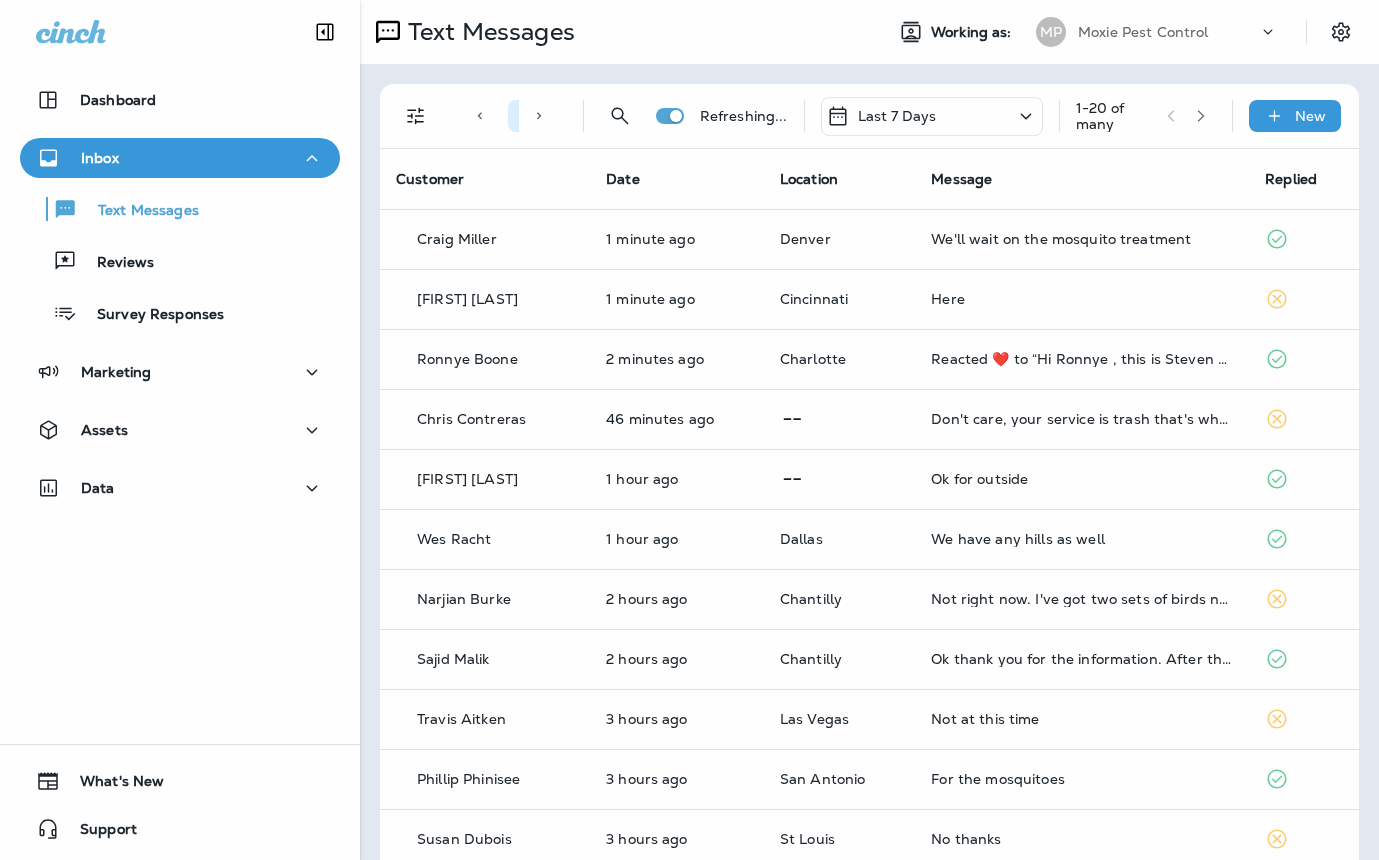 click at bounding box center [689, 430] 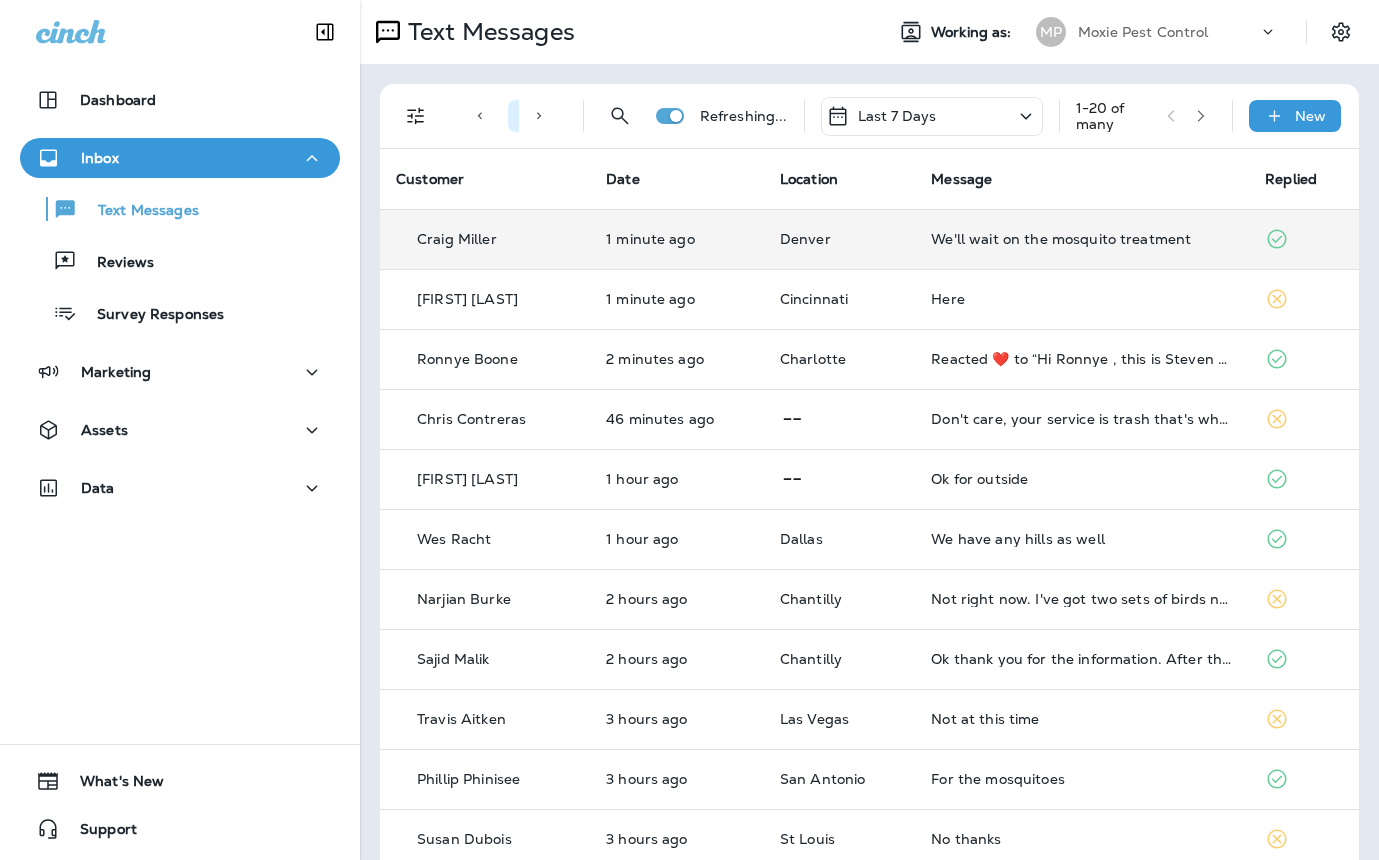 click on "We'll wait on the mosquito treatment" at bounding box center (1082, 239) 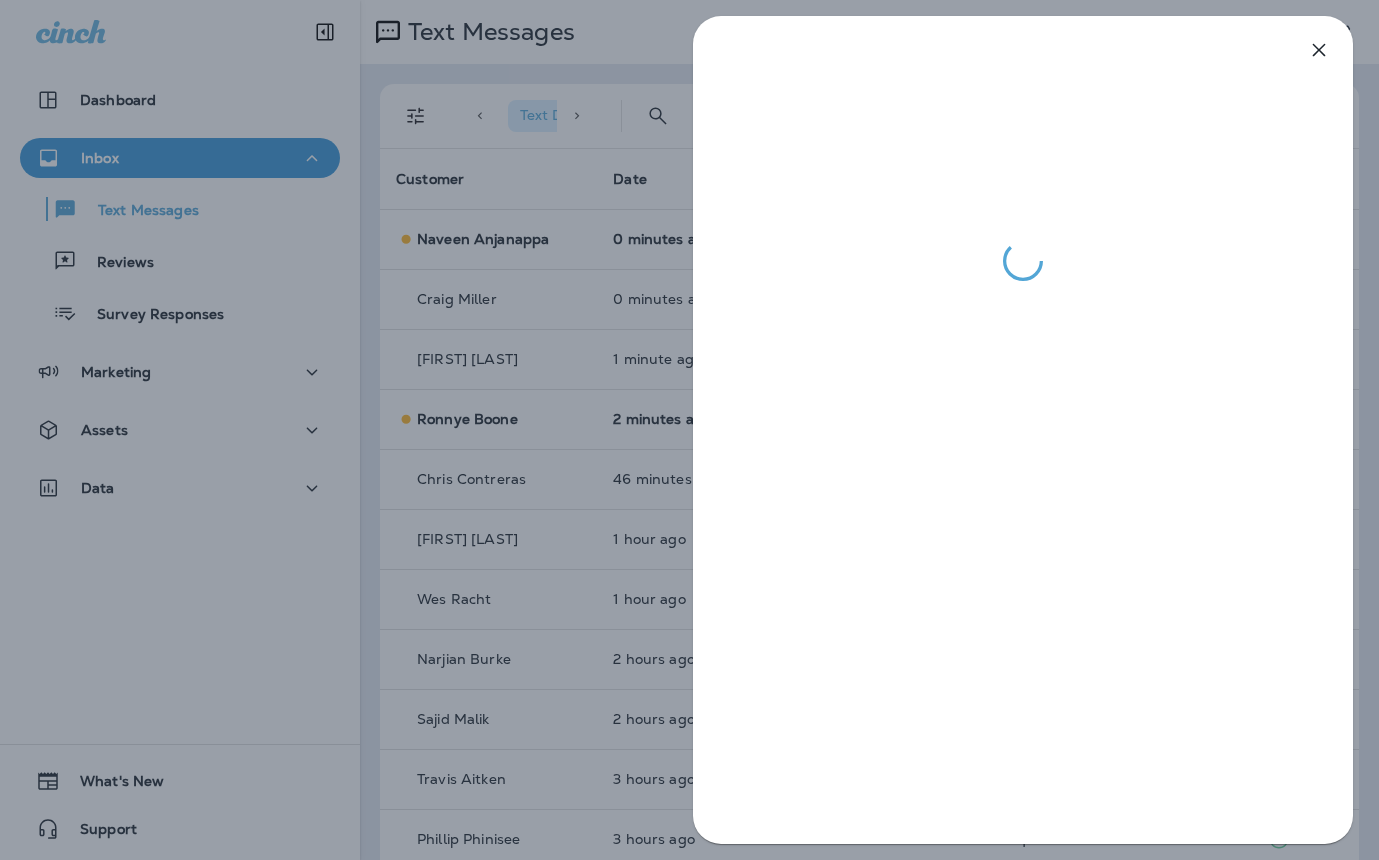click at bounding box center [689, 430] 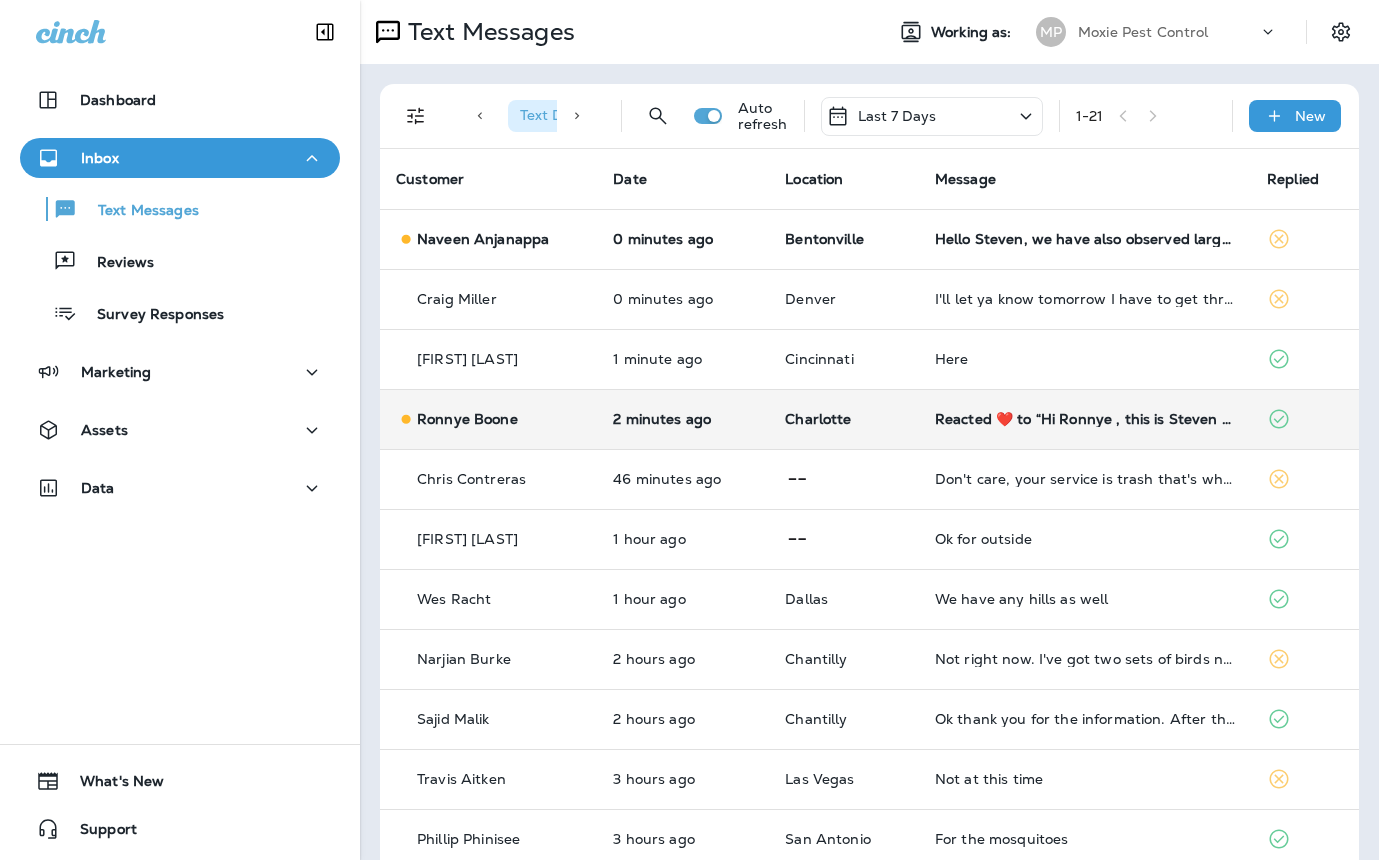 click on "Reacted ❤️ to “Hi Ronnye , this is Steven with Moxie Pest Control. We know Summer brings out the mosquitoes—and with the Summer season here, I’d love to get you on our schedule to come help take care of that. Just reply here if you're interested, and I'll let you know the details!
Reply STOP to optout”" at bounding box center [1085, 419] 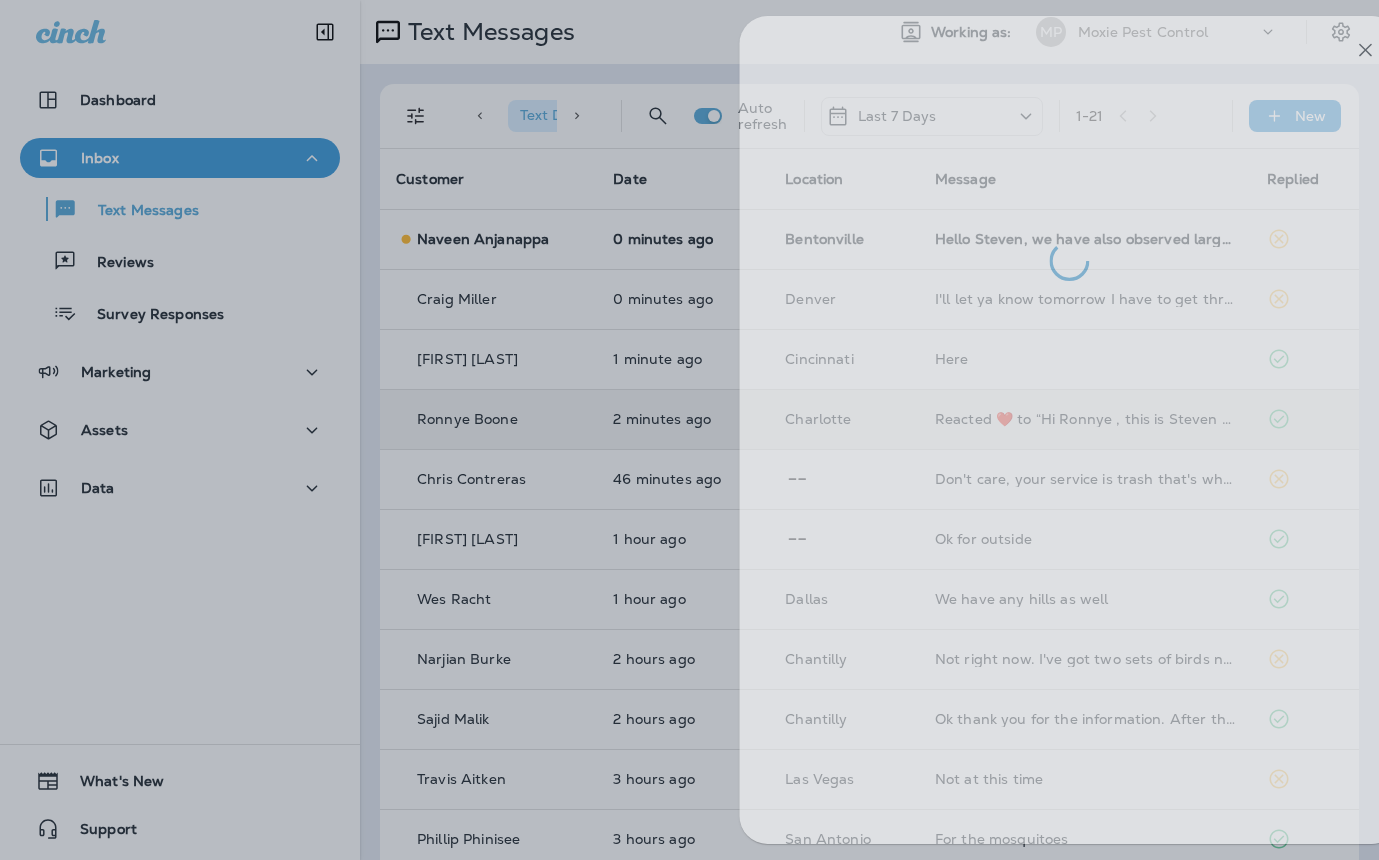 click at bounding box center [735, 430] 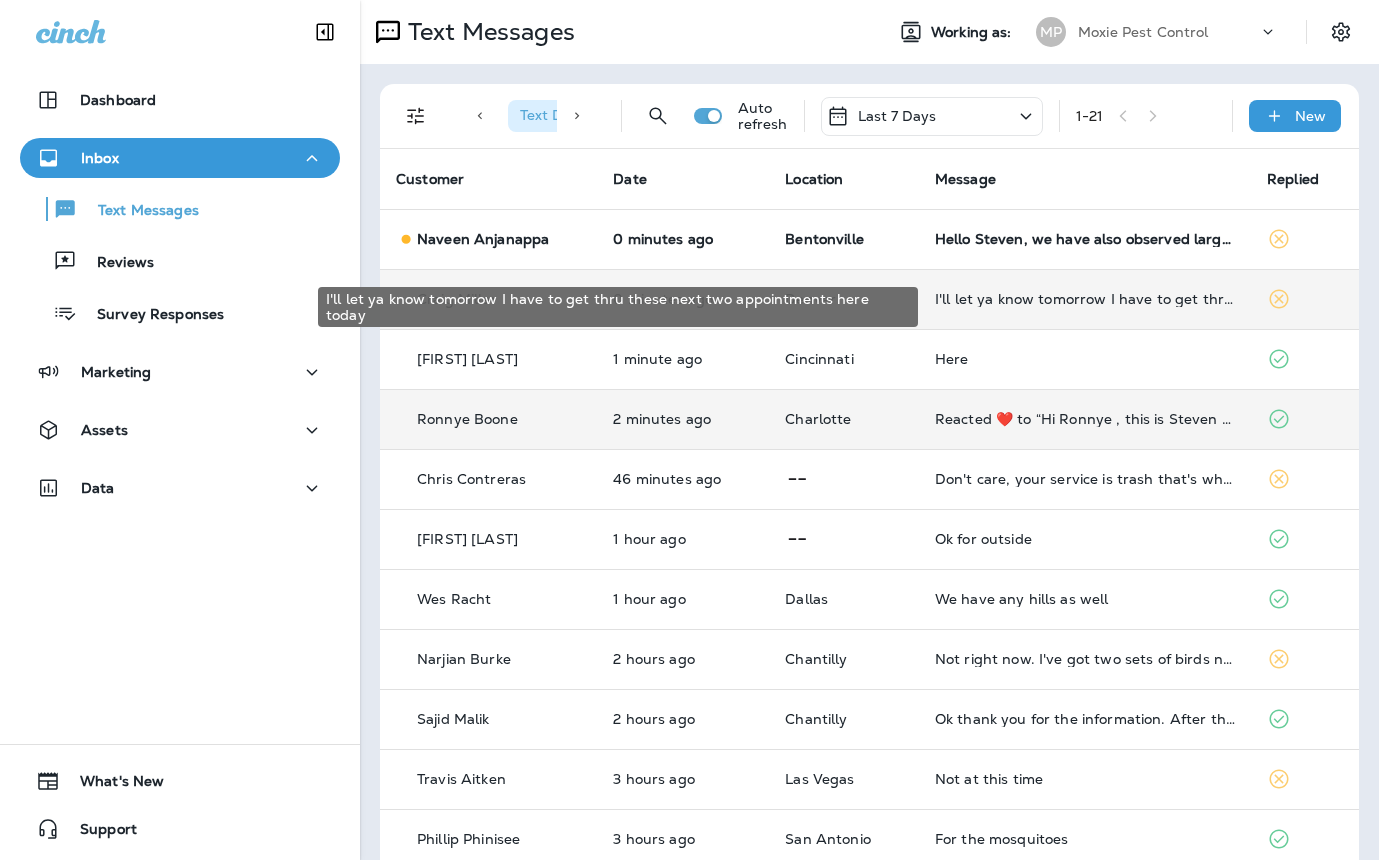 click on "I'll let ya know tomorrow I have to get thru these next two appointments here today" at bounding box center [1085, 299] 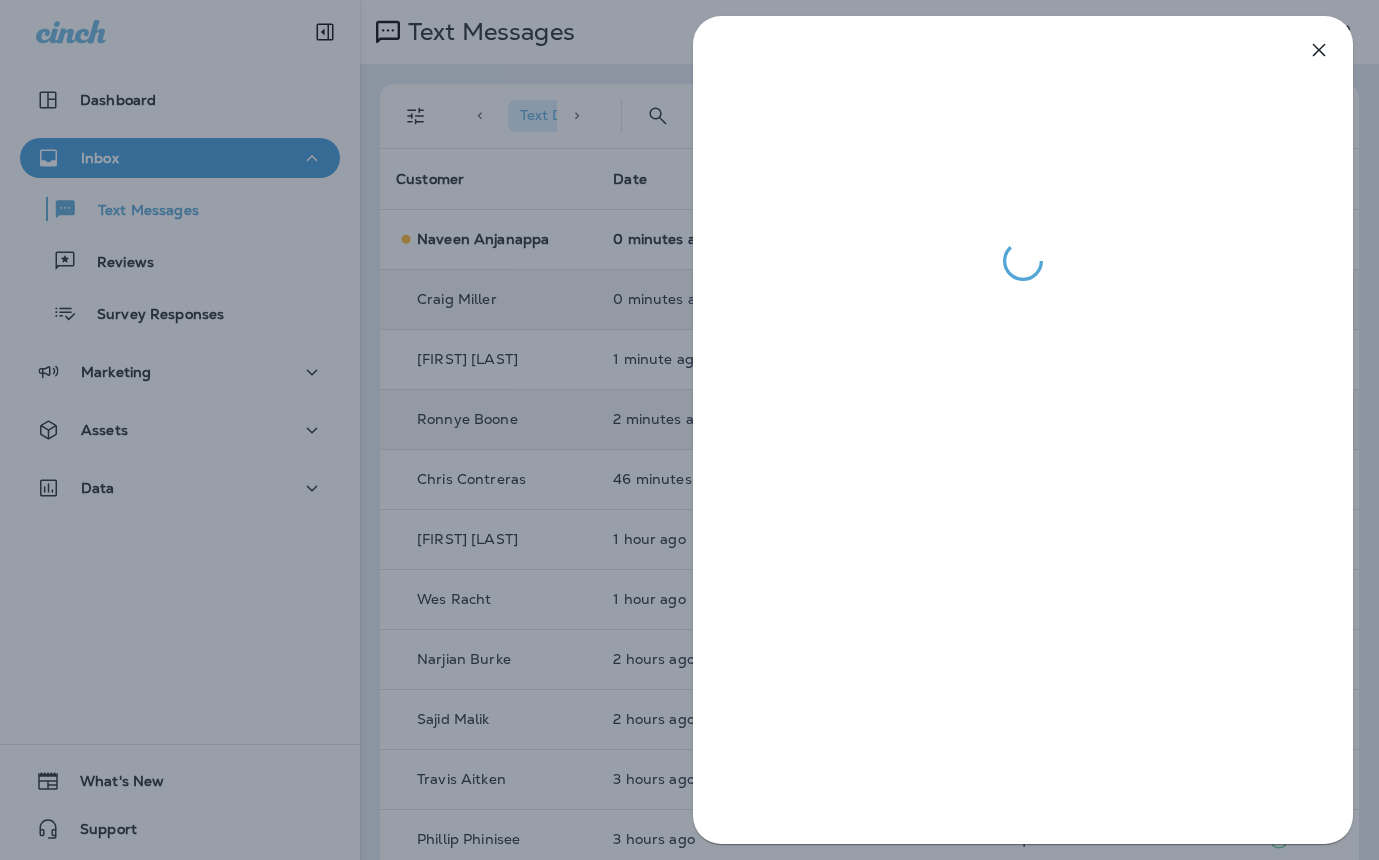 drag, startPoint x: 509, startPoint y: 369, endPoint x: 580, endPoint y: 331, distance: 80.529495 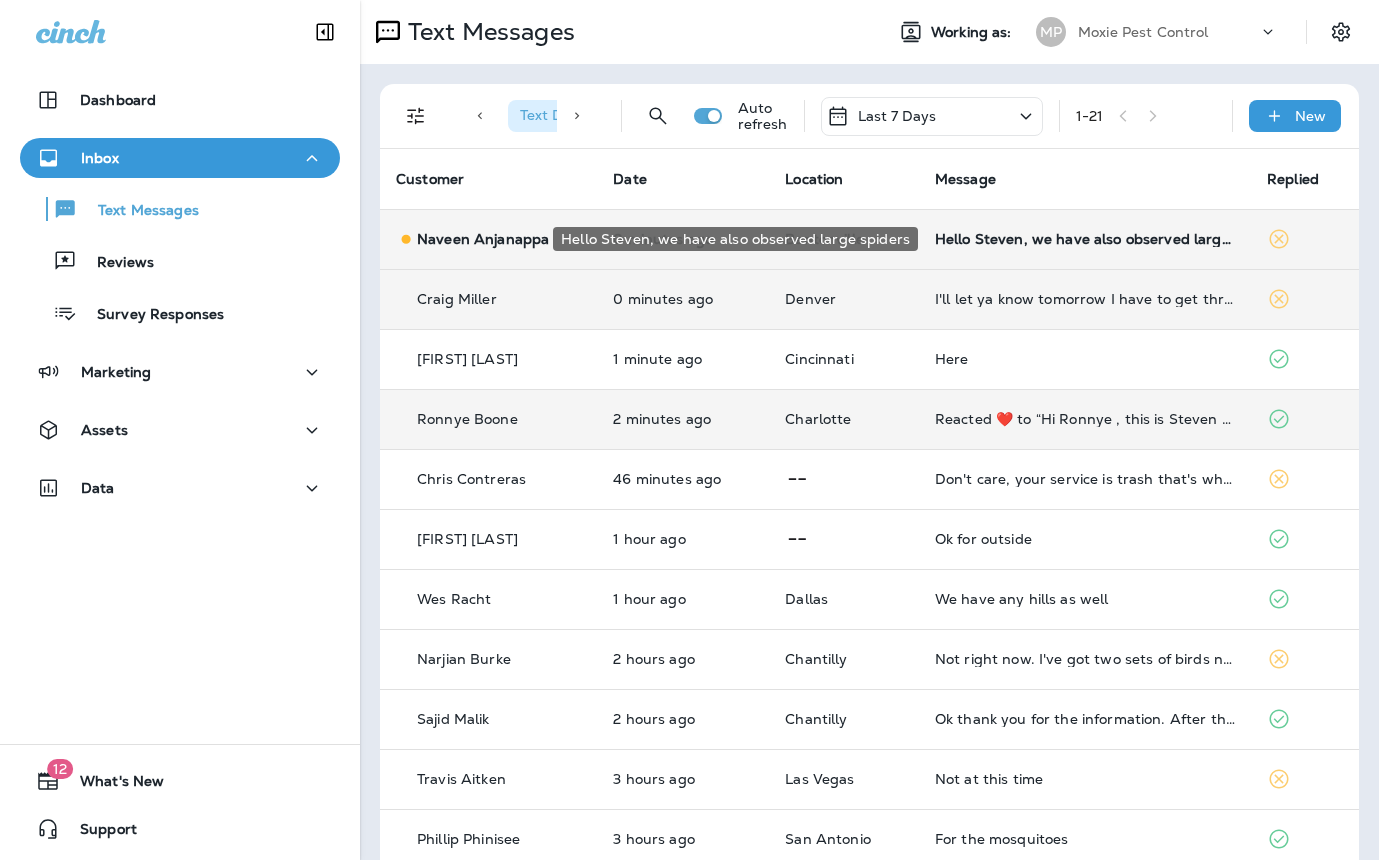 click on "Hello Steven, we have also observed large spiders" at bounding box center (1085, 239) 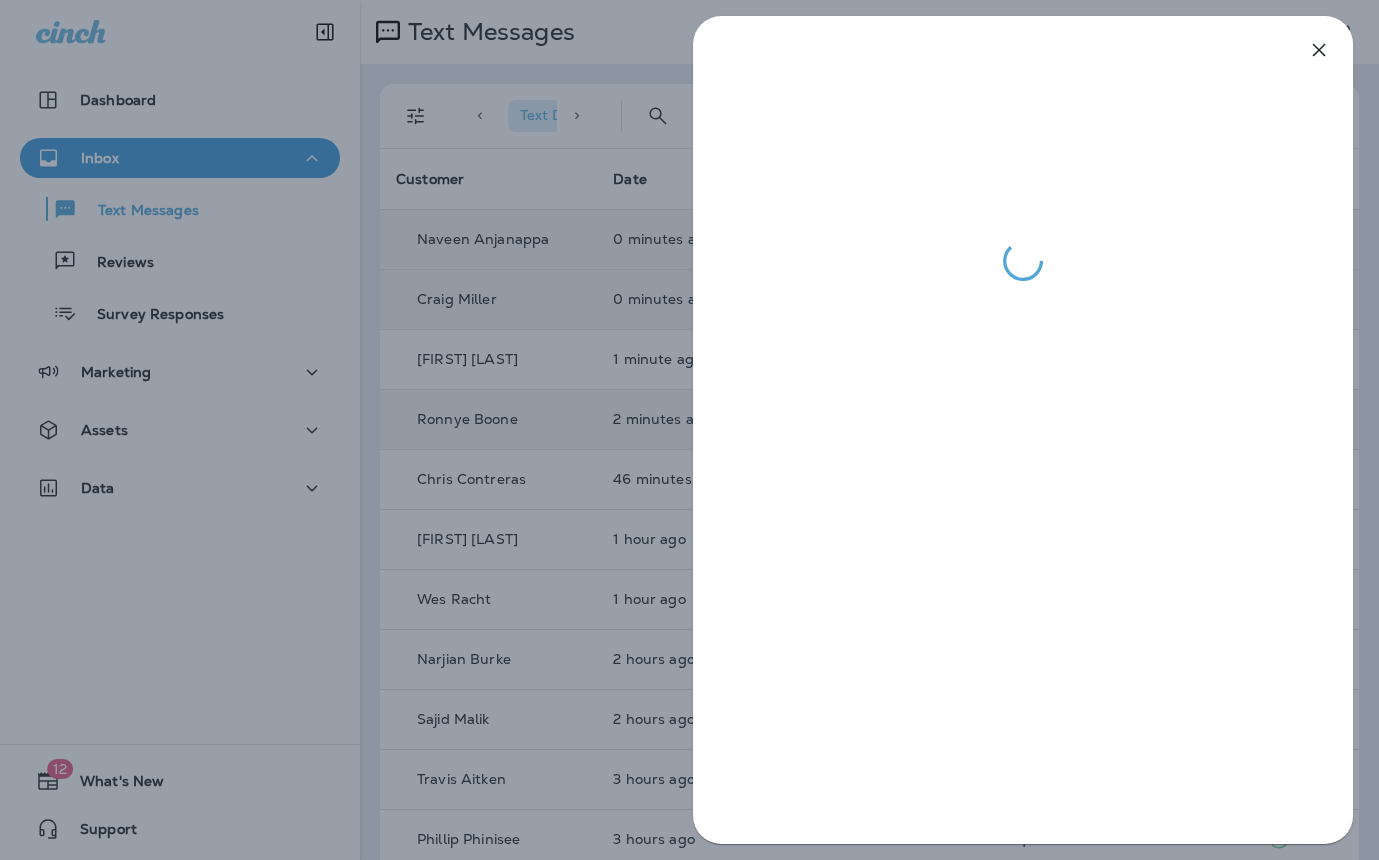 click at bounding box center [689, 430] 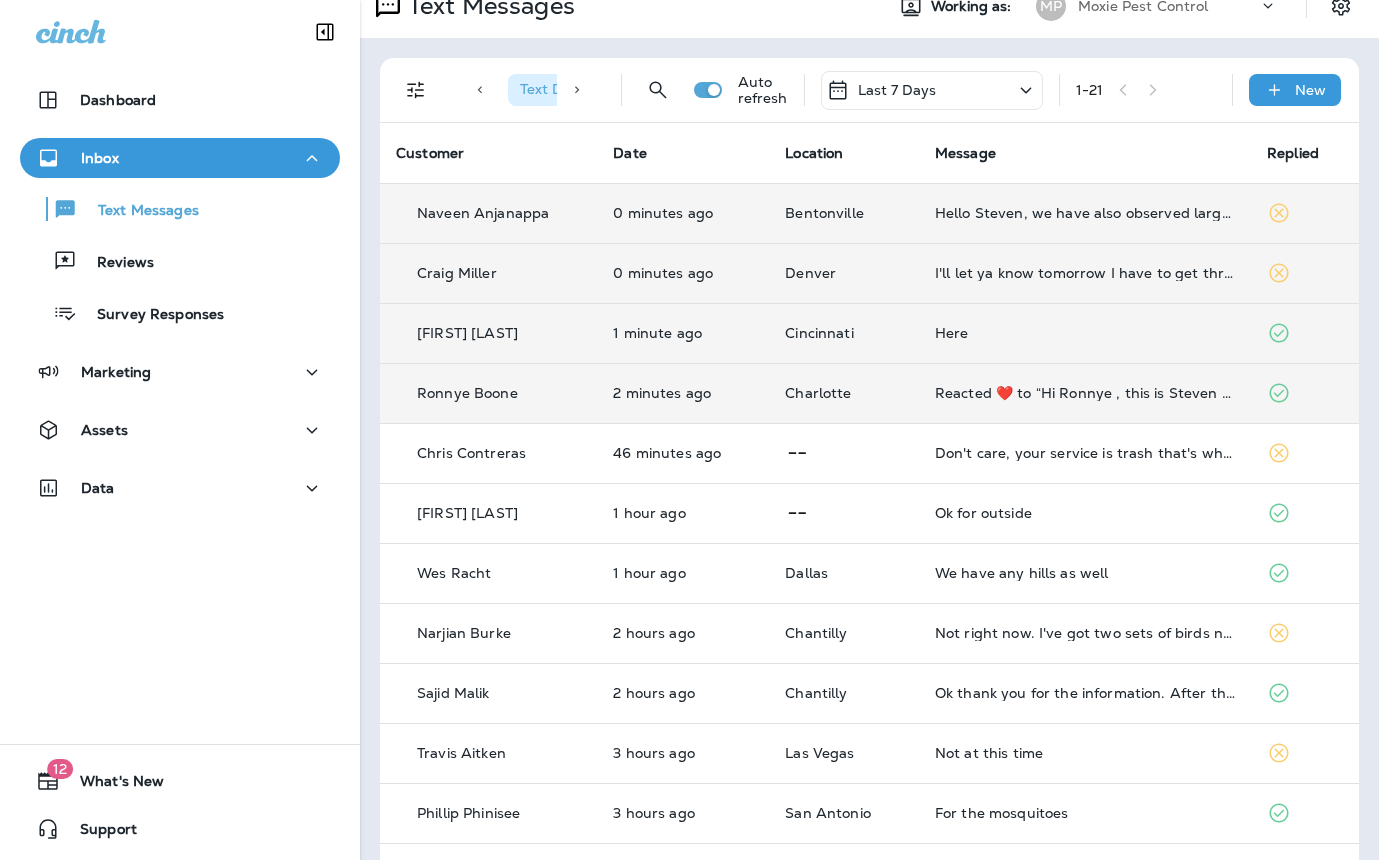 scroll, scrollTop: 0, scrollLeft: 0, axis: both 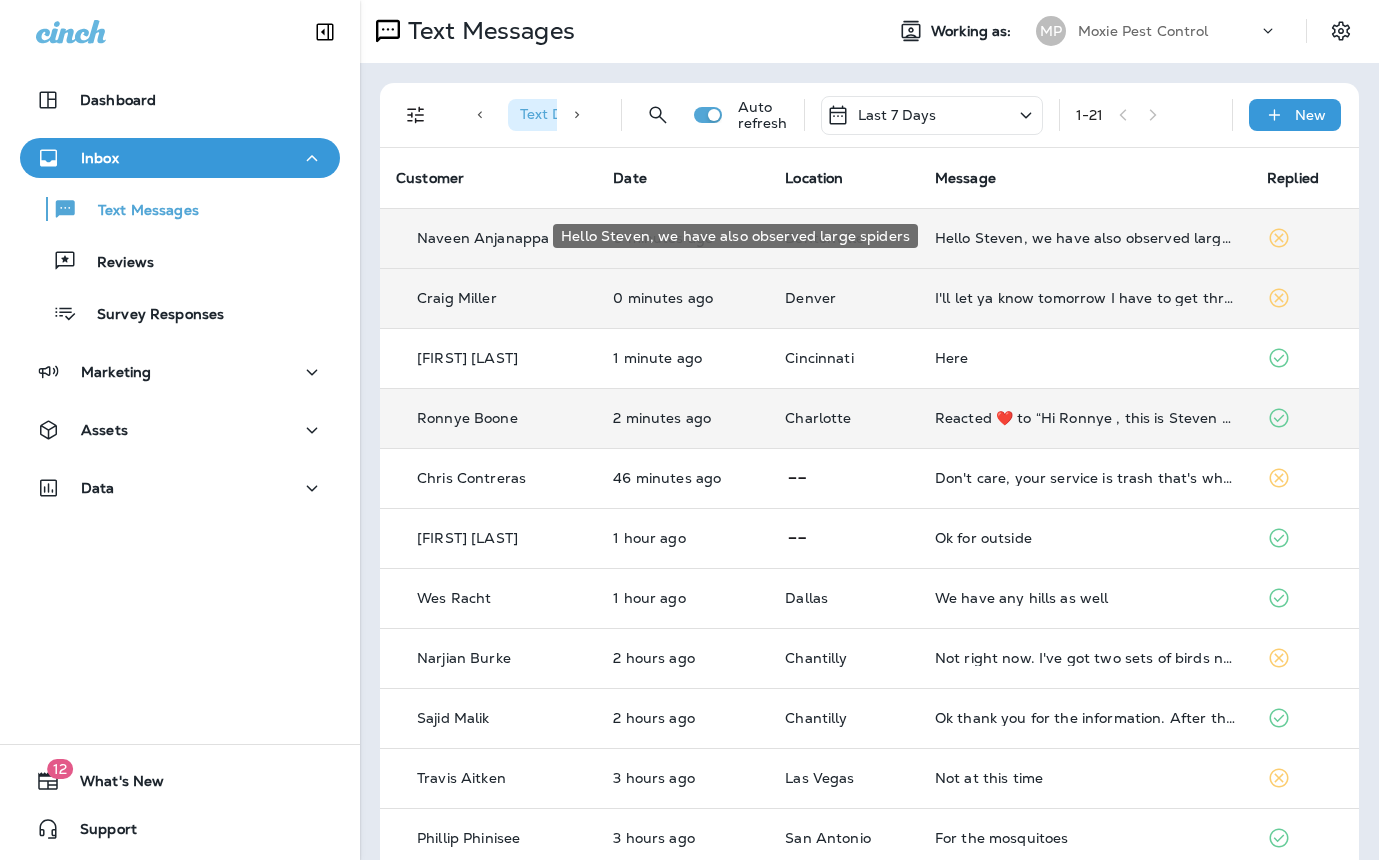 click on "Hello Steven, we have also observed large spiders" at bounding box center [1085, 238] 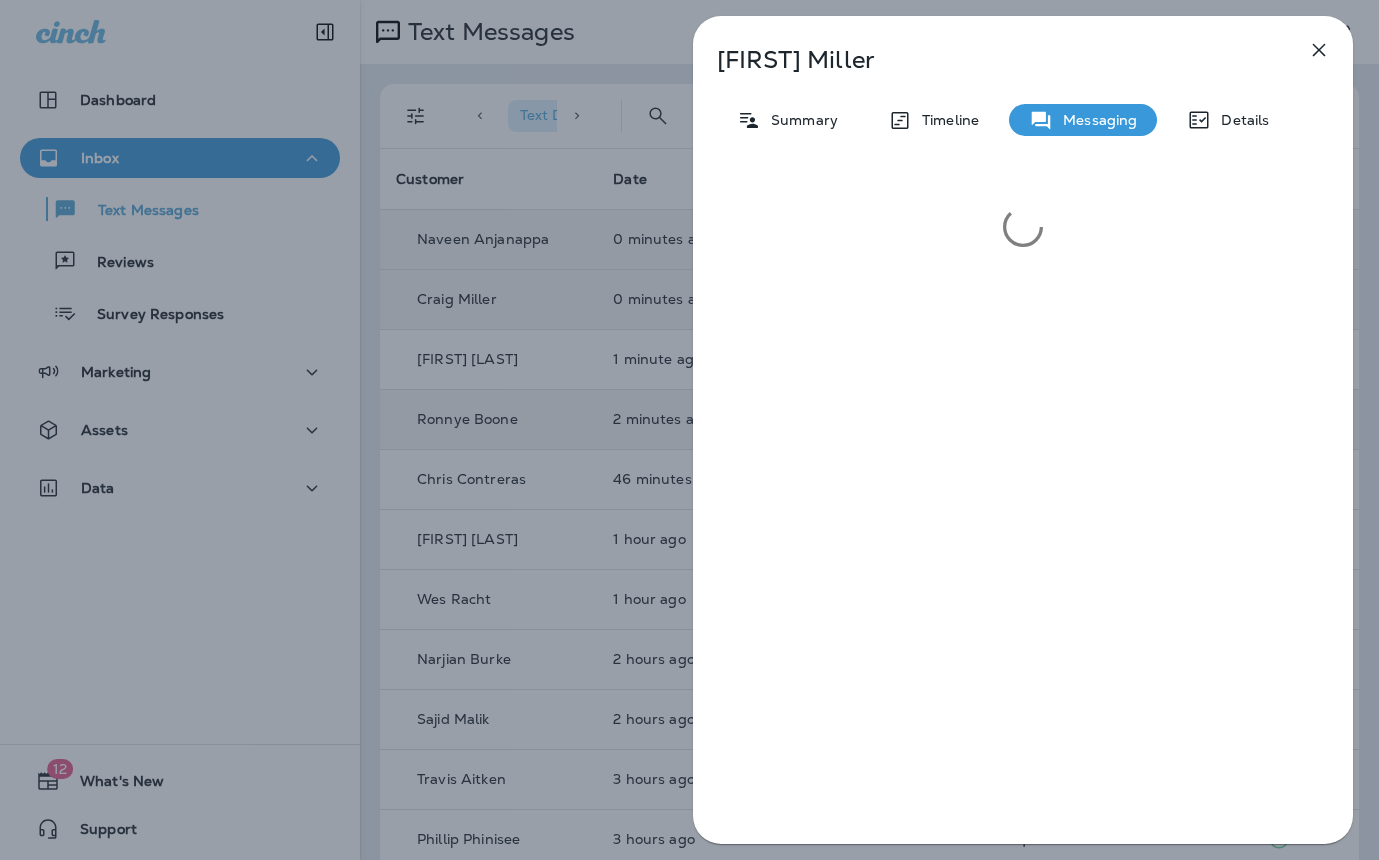 click on "Craig   Miller Summary   Timeline   Messaging   Details" at bounding box center (689, 430) 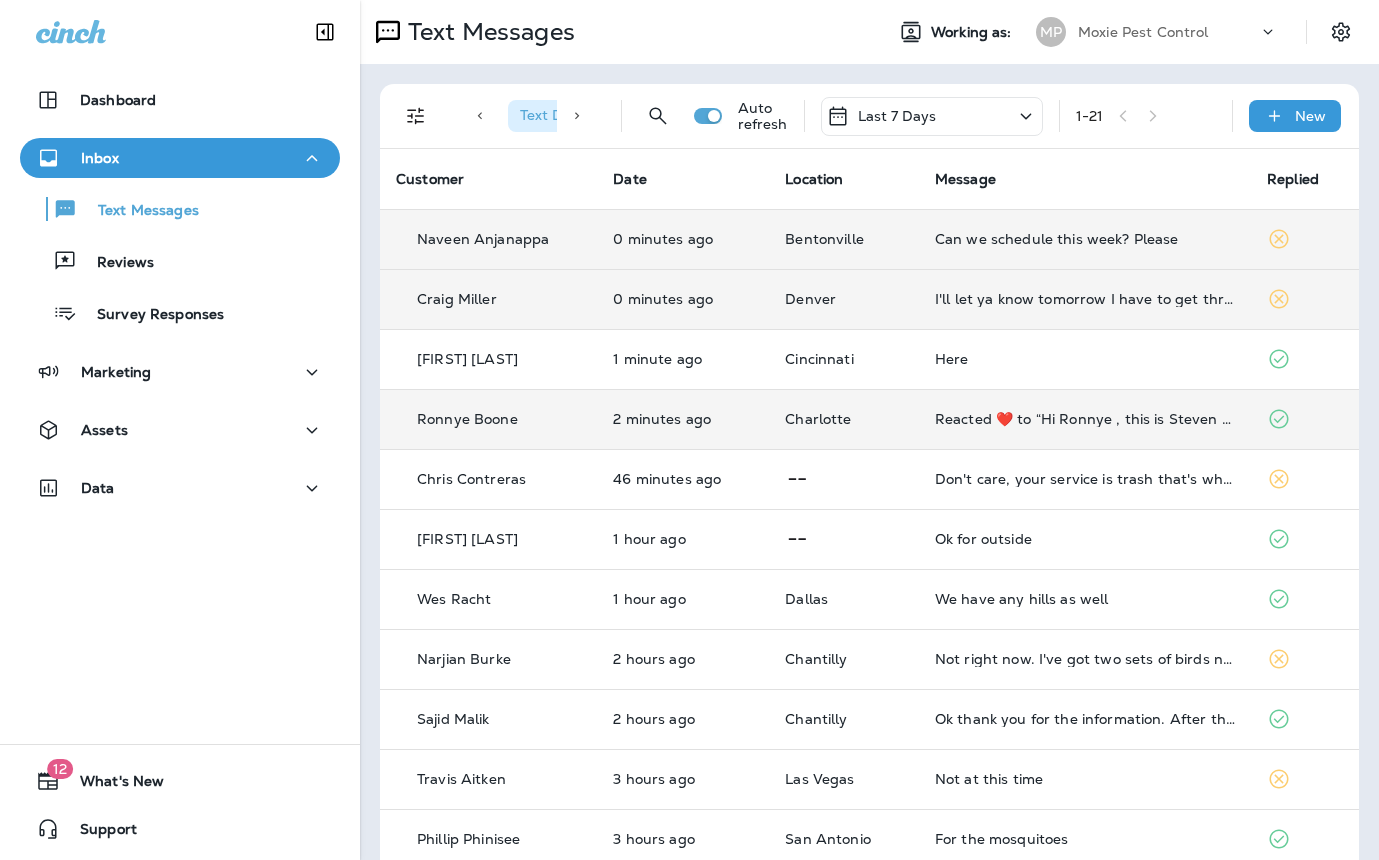 click on "Can we schedule this week? Please" at bounding box center (1085, 239) 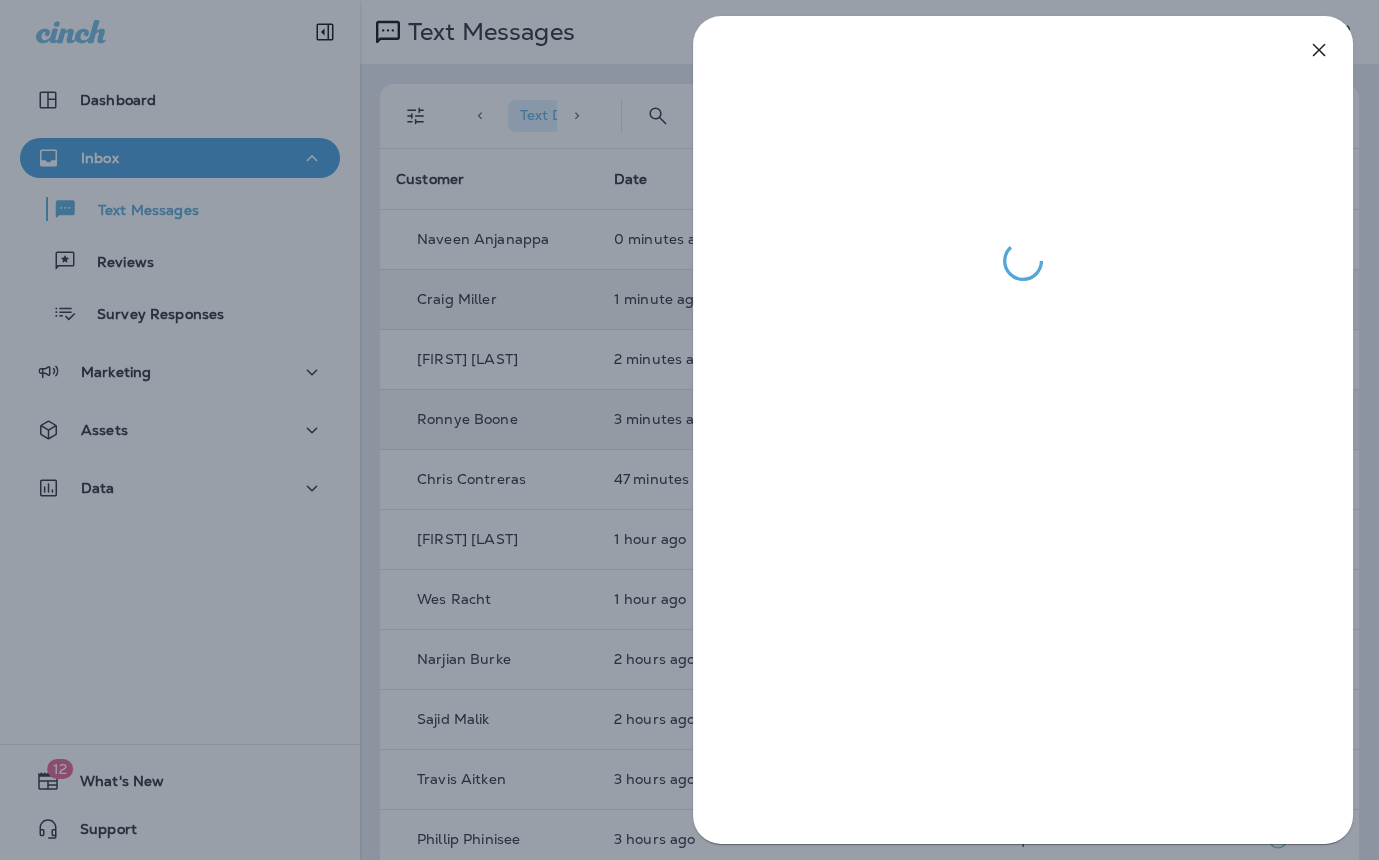 click at bounding box center (689, 430) 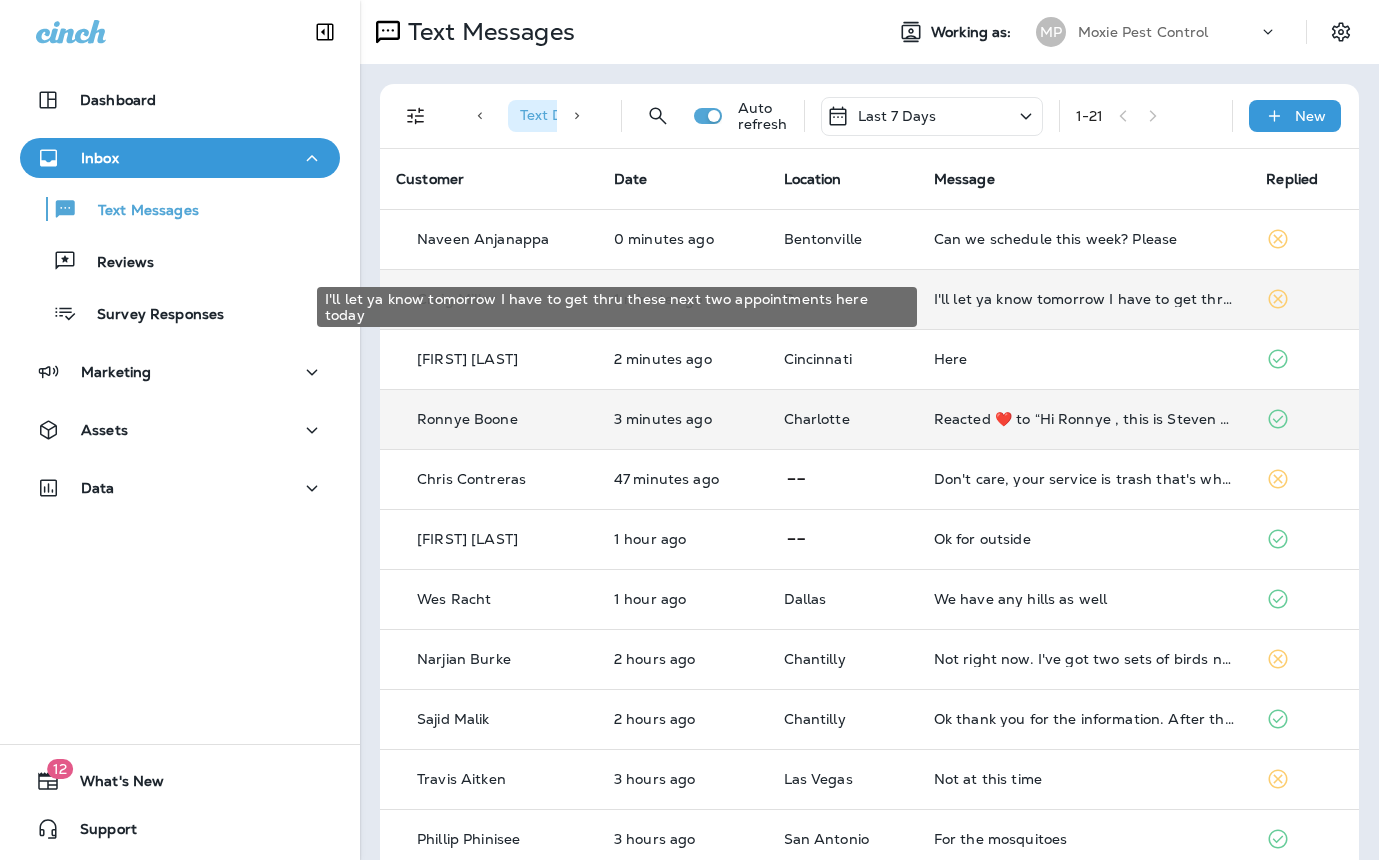 click on "I'll let ya know tomorrow I have to get thru these next two appointments here today" at bounding box center [1084, 299] 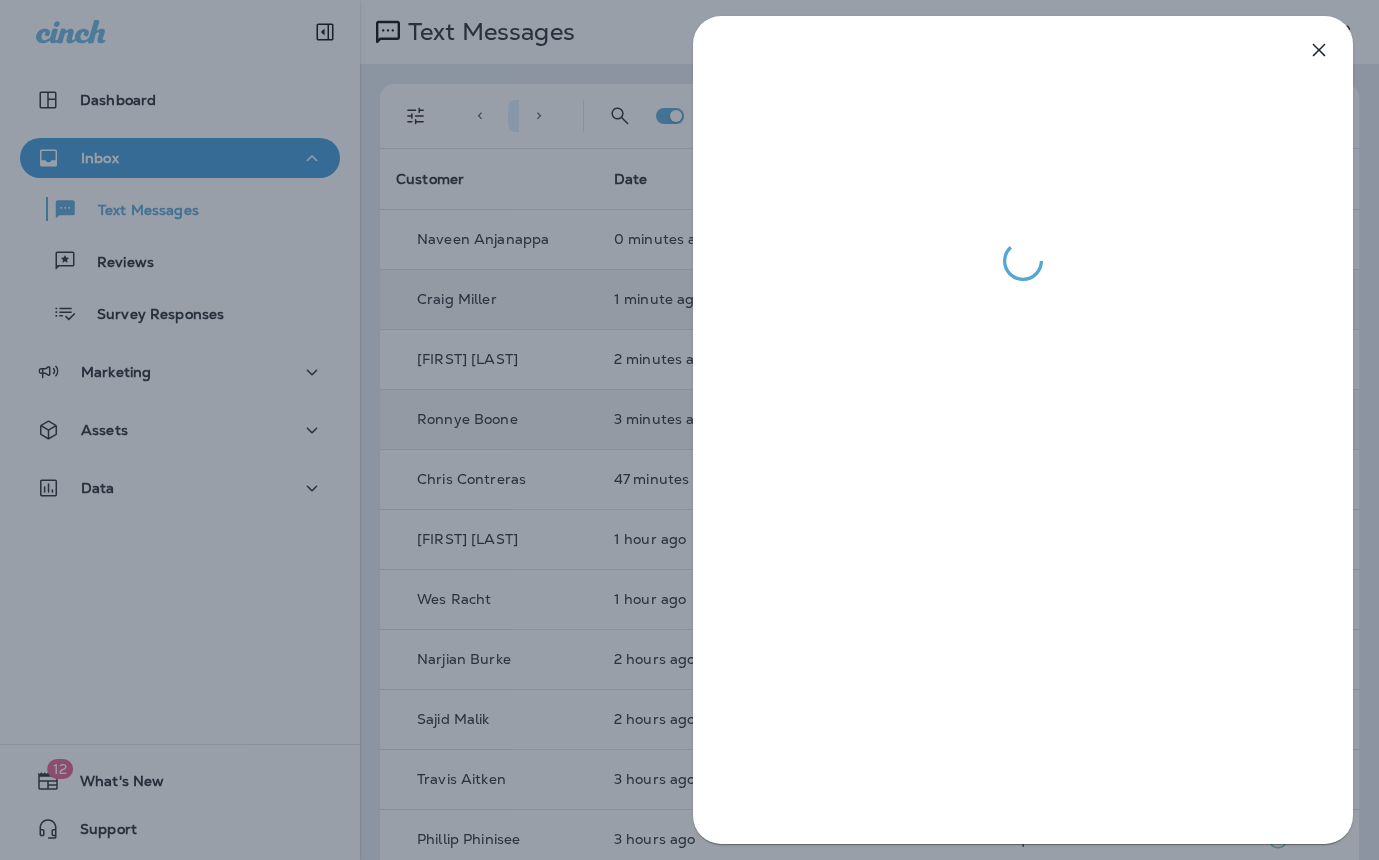 click at bounding box center (689, 430) 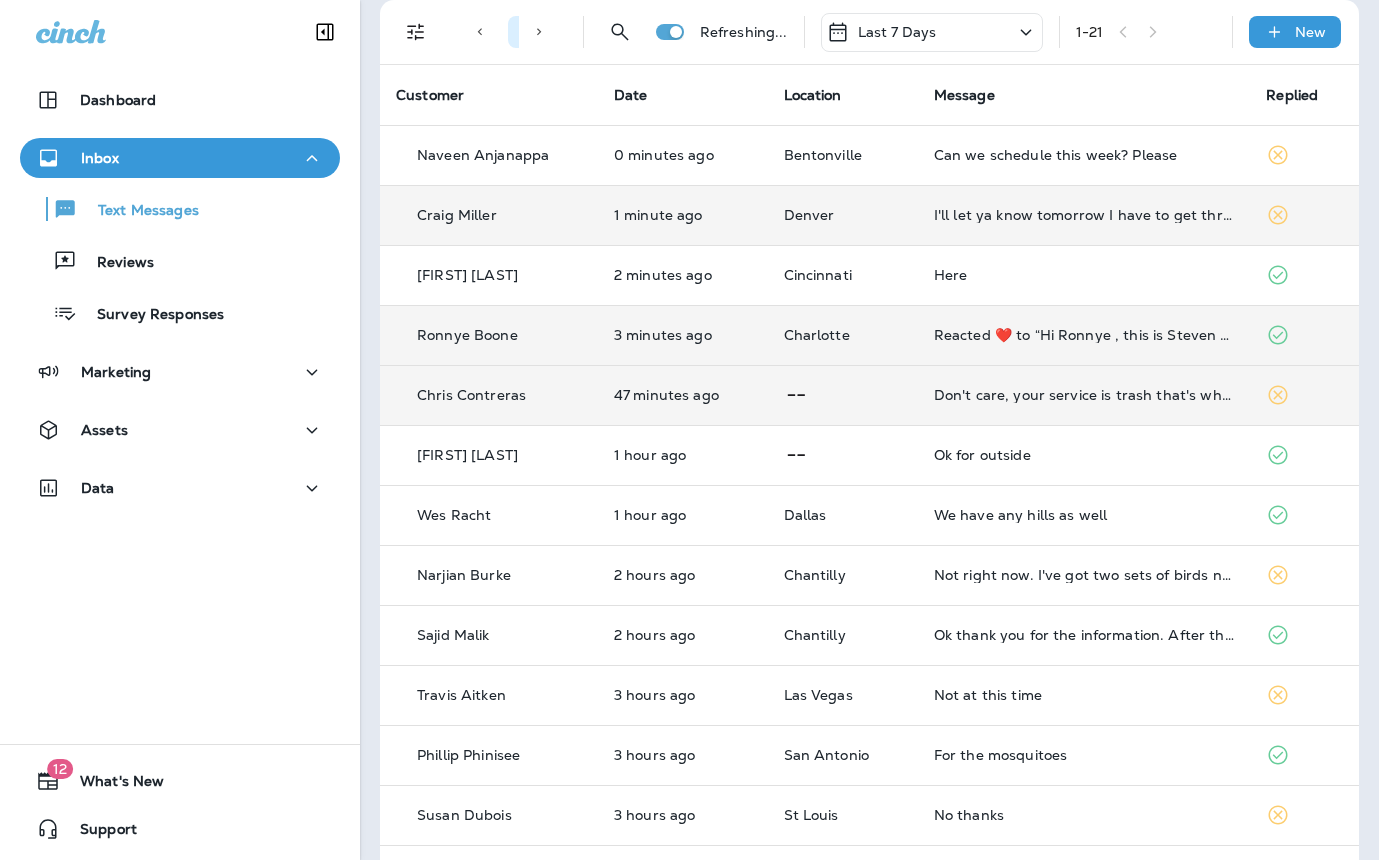 scroll, scrollTop: 0, scrollLeft: 0, axis: both 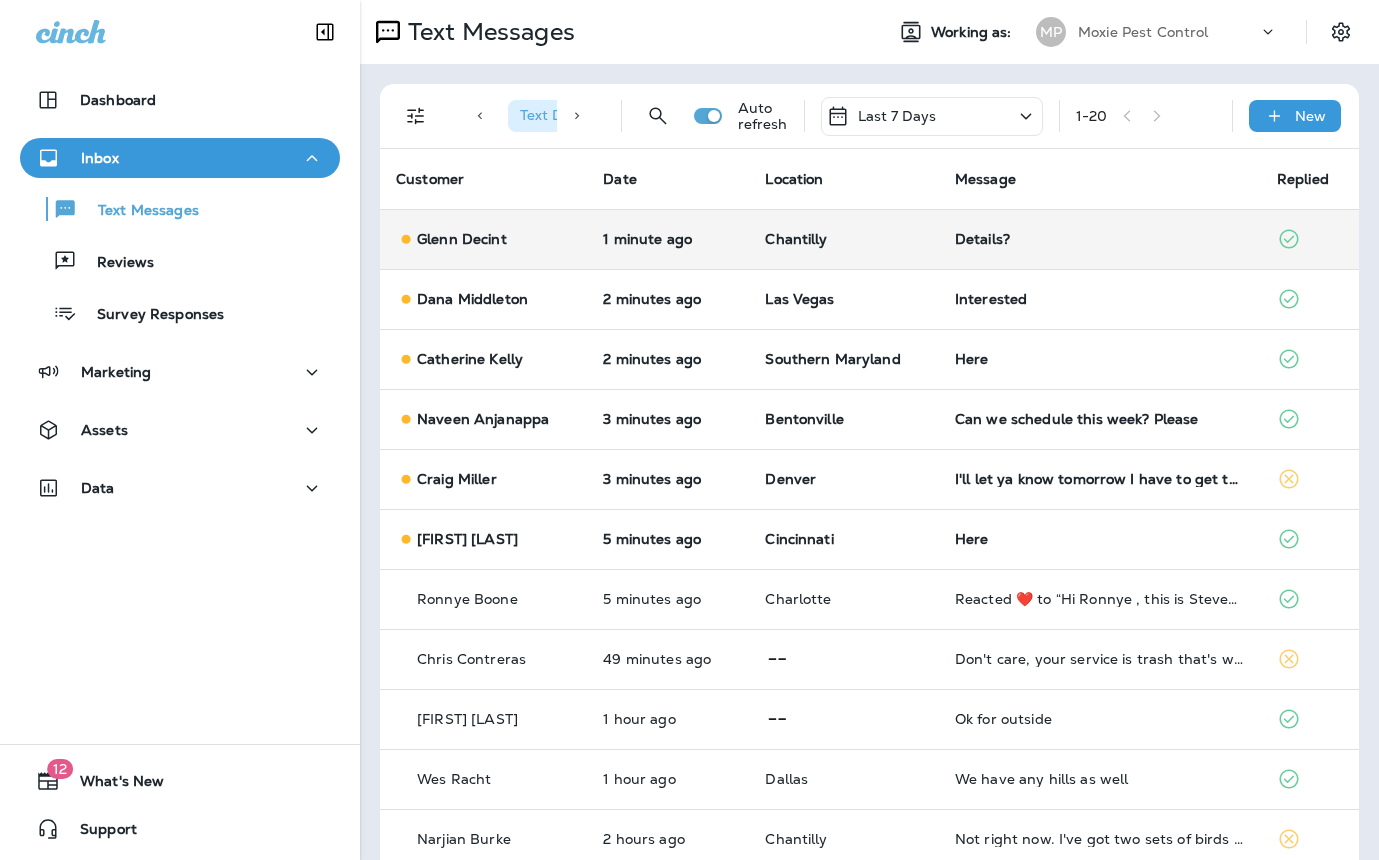 click on "Chantilly" at bounding box center (843, 239) 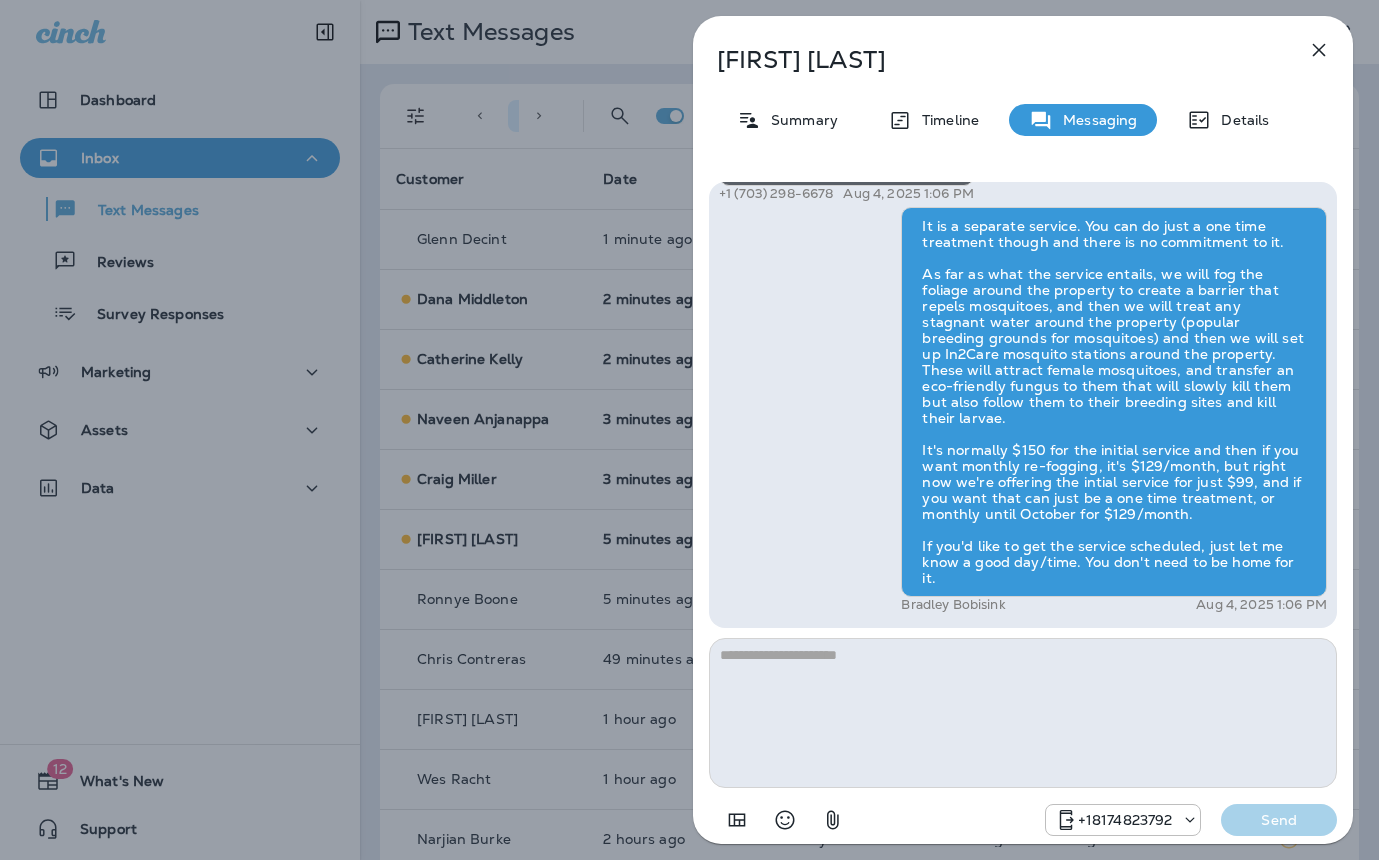 click on "[FIRST] [LAST] Summary   Timeline   Messaging   Details   Hi [FIRST] , this is [FIRST] with Moxie Pest Control. We know Summer brings out the mosquitoes—and with the Summer season here, I’d love to get you on our schedule to come help take care of that. Just reply here if you're interested, and I'll let you know the details!
Reply STOP to optout +[COUNTRY][PHONE] [DATE] [TIME]     Details? +[COUNTRY] [PHONE] [DATE] [TIME] [FIRST] [LAST] [DATE] [TIME] +[COUNTRY][PHONE] Send" at bounding box center [689, 430] 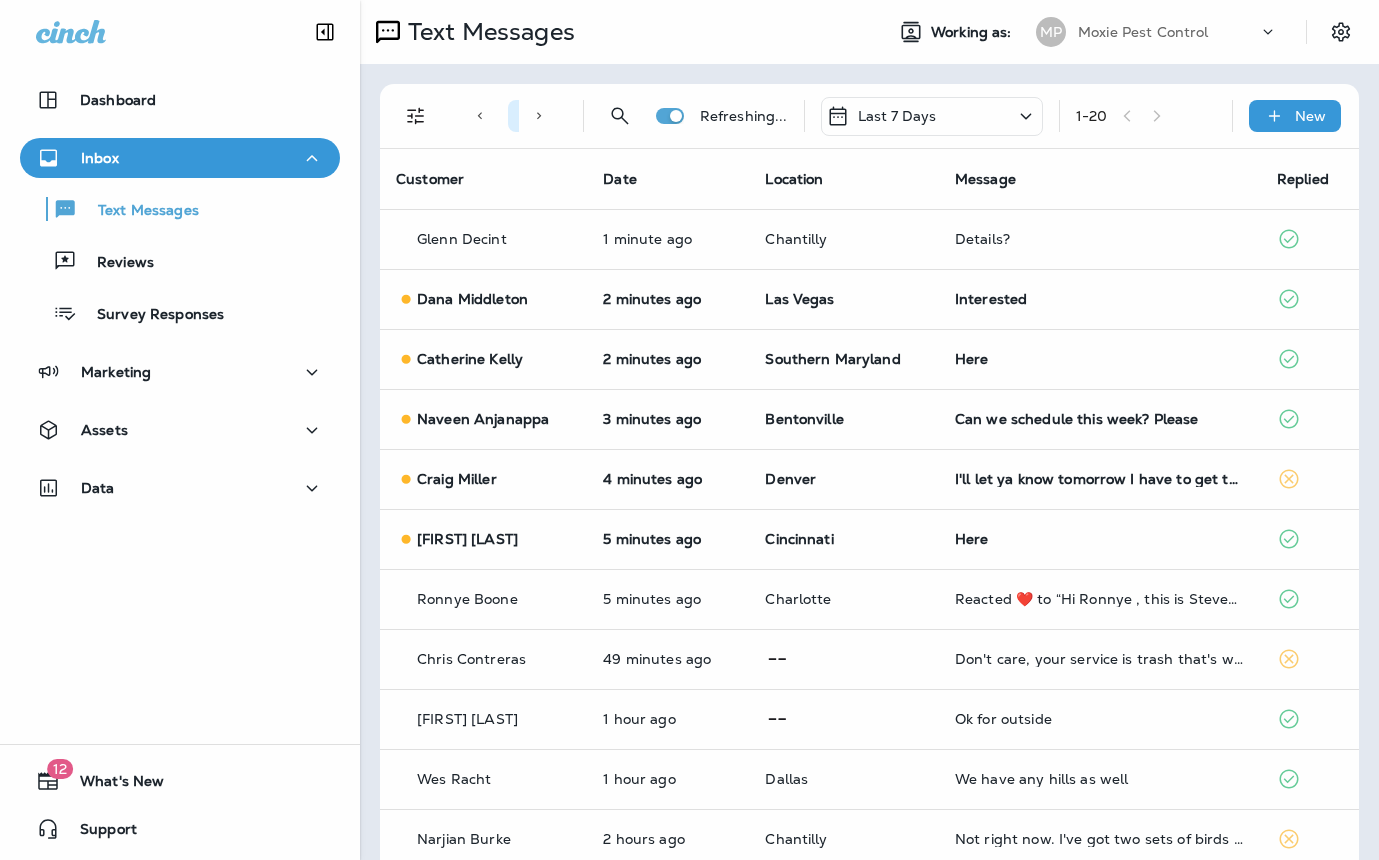 click at bounding box center (689, 430) 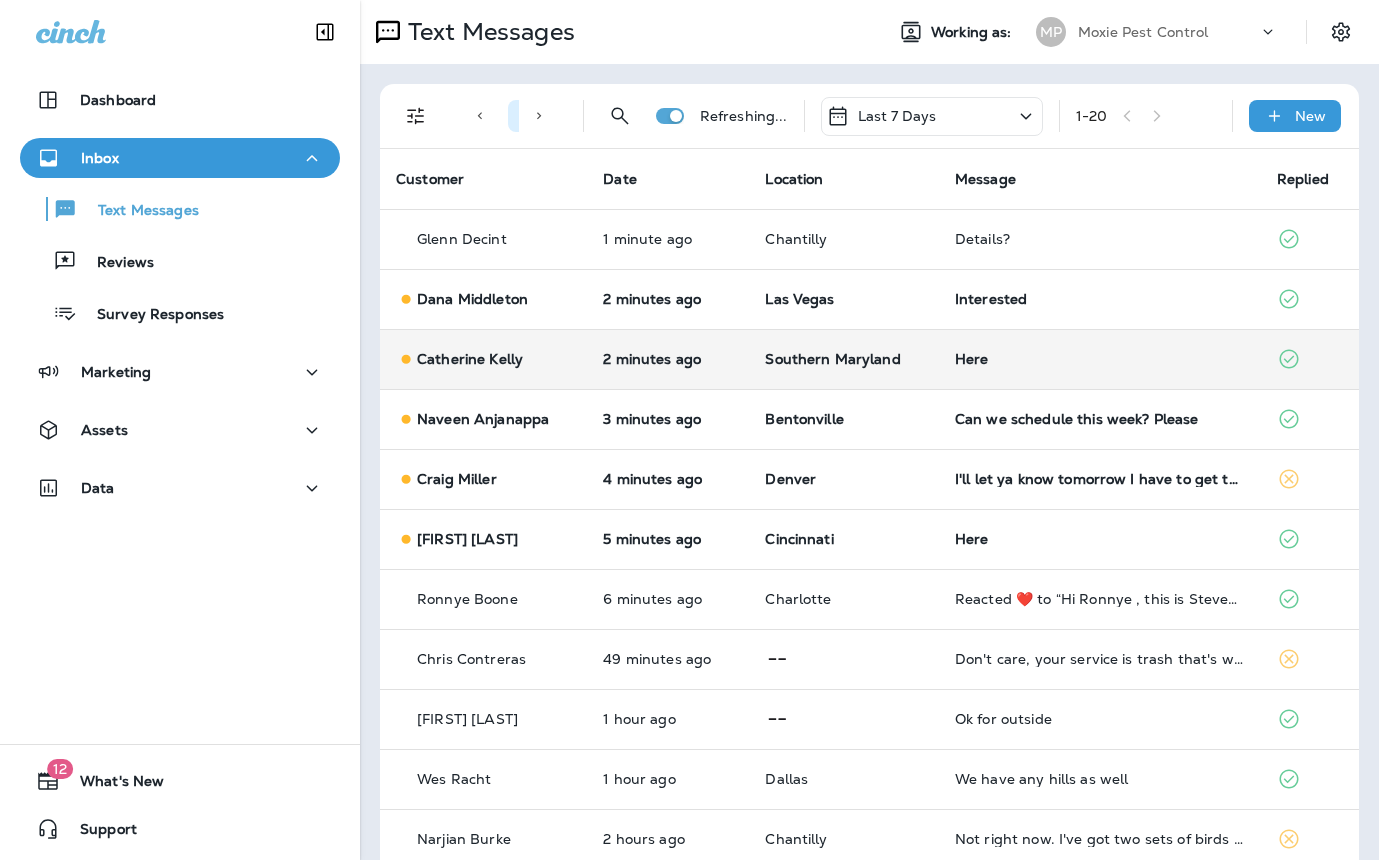 click on "Here" at bounding box center (1100, 359) 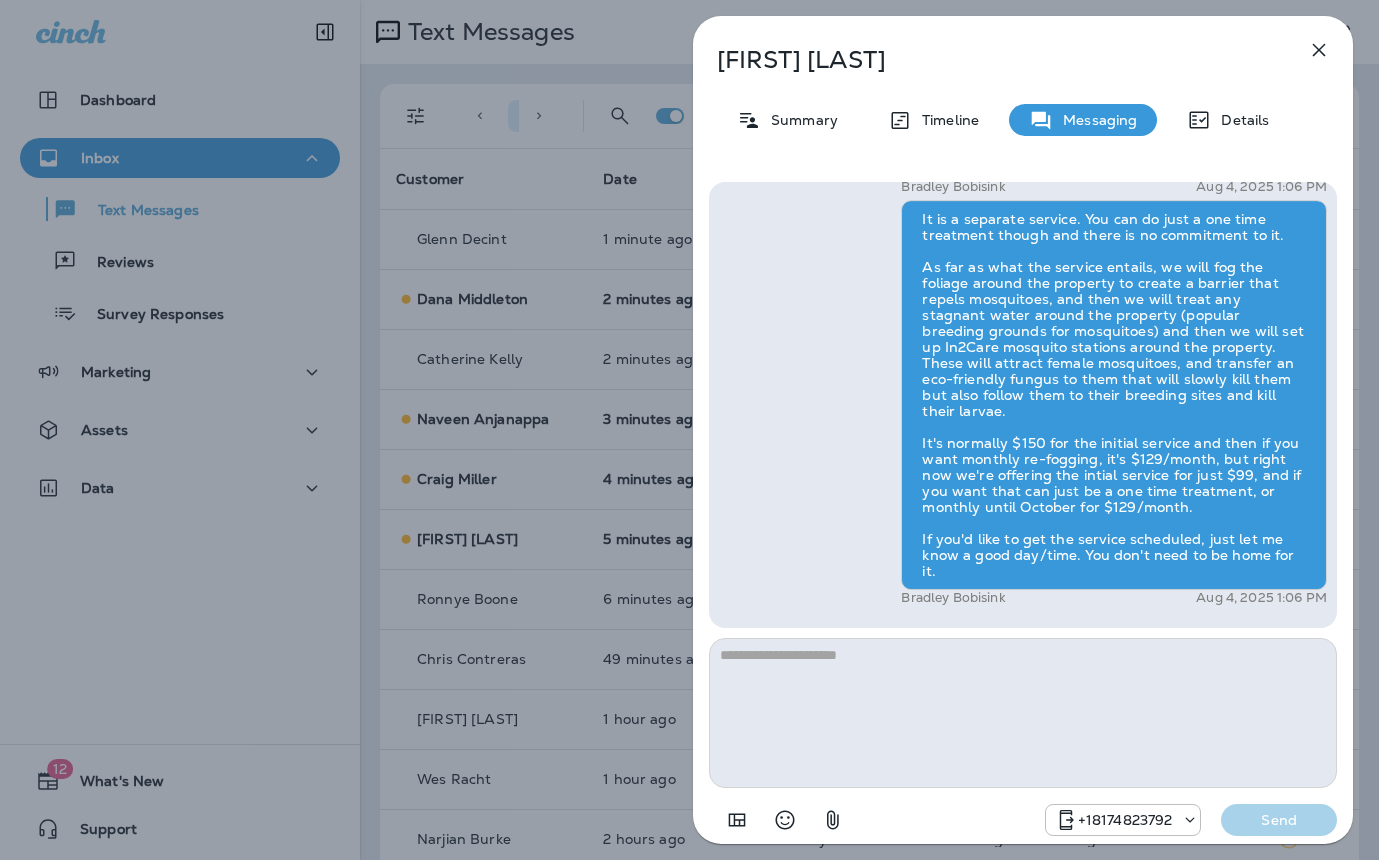 drag, startPoint x: 618, startPoint y: 392, endPoint x: 639, endPoint y: 393, distance: 21.023796 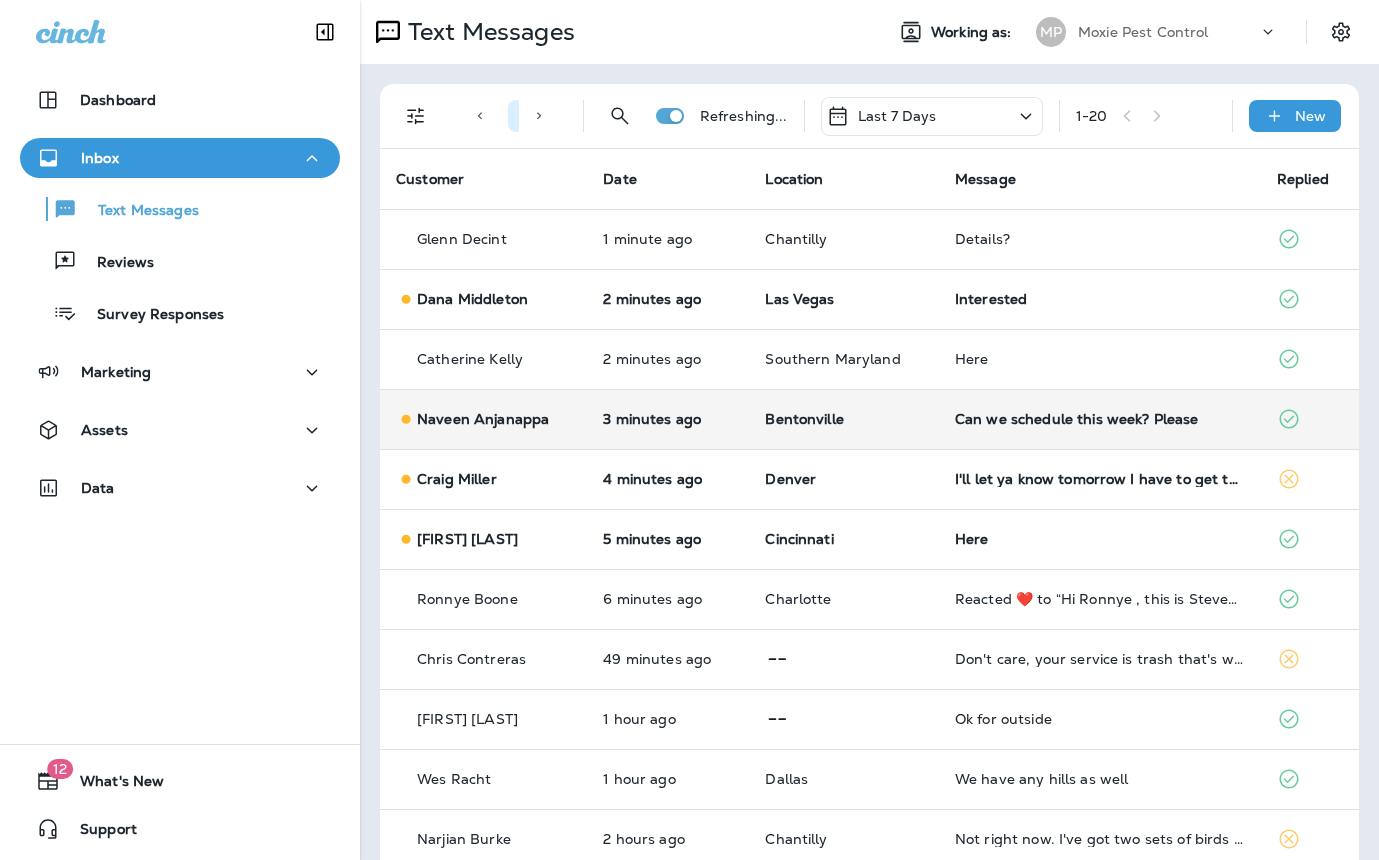 click on "Can we schedule this week? Please" at bounding box center [1100, 419] 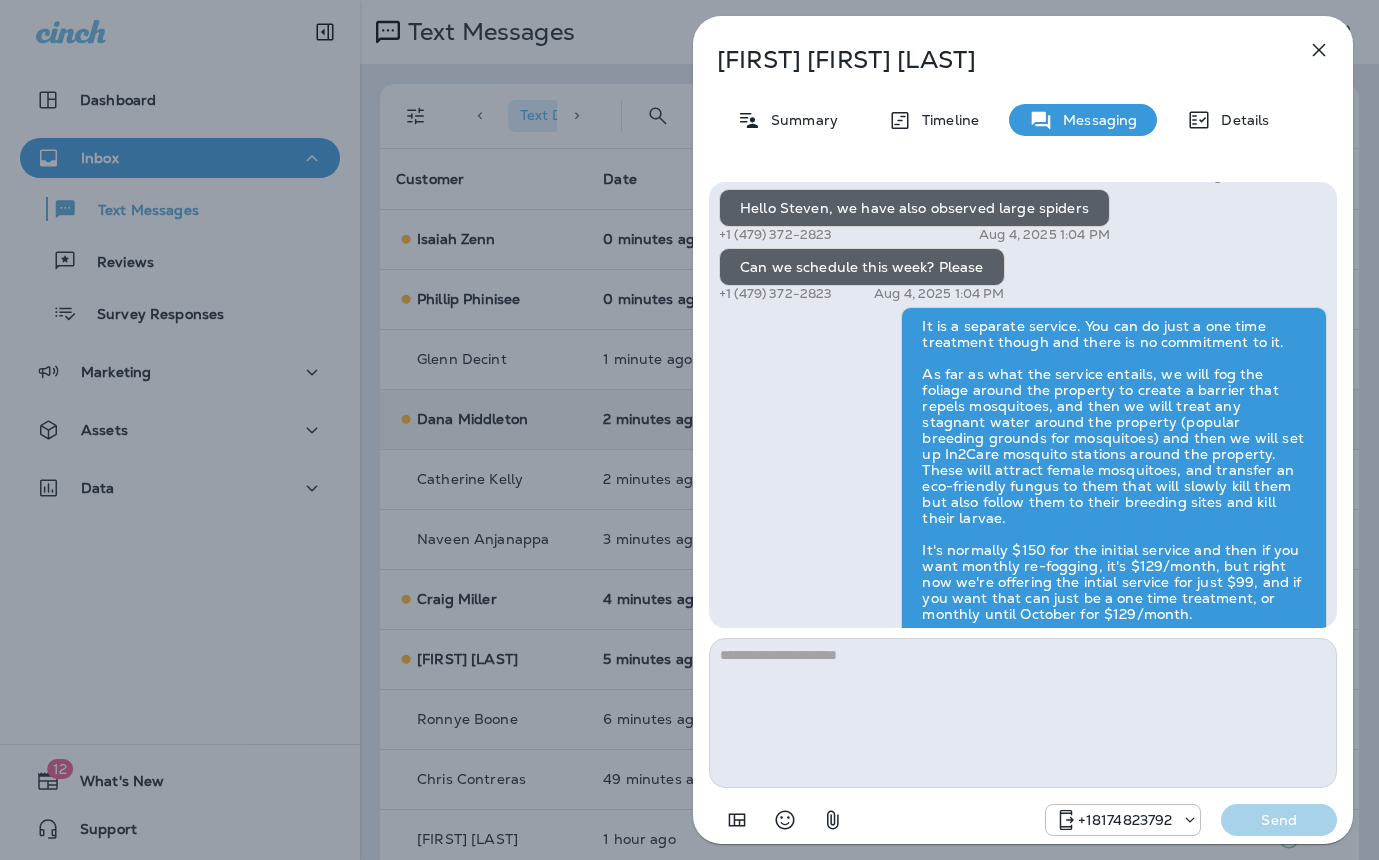click on "[FIRST] [LAST] Summary   Timeline   Messaging   Details   Hi [FIRST] , this is [FIRST] with Moxie Pest Control. We know Summer brings out the mosquitoes—and with the Summer season here, I’d love to get you on our schedule to come help take care of that. Just reply here if you're interested, and I'll let you know the details!
Reply STOP to optout +[COUNTRY][PHONE] [DATE] [TIME] Hello Steven, we have also observed large spiders  +[COUNTRY] [PHONE] [DATE] [TIME] Can we schedule this week? Please +[COUNTRY] [PHONE] [DATE] [TIME] [FIRST] [LAST] [DATE] [TIME] +[COUNTRY][PHONE] Send" at bounding box center [689, 430] 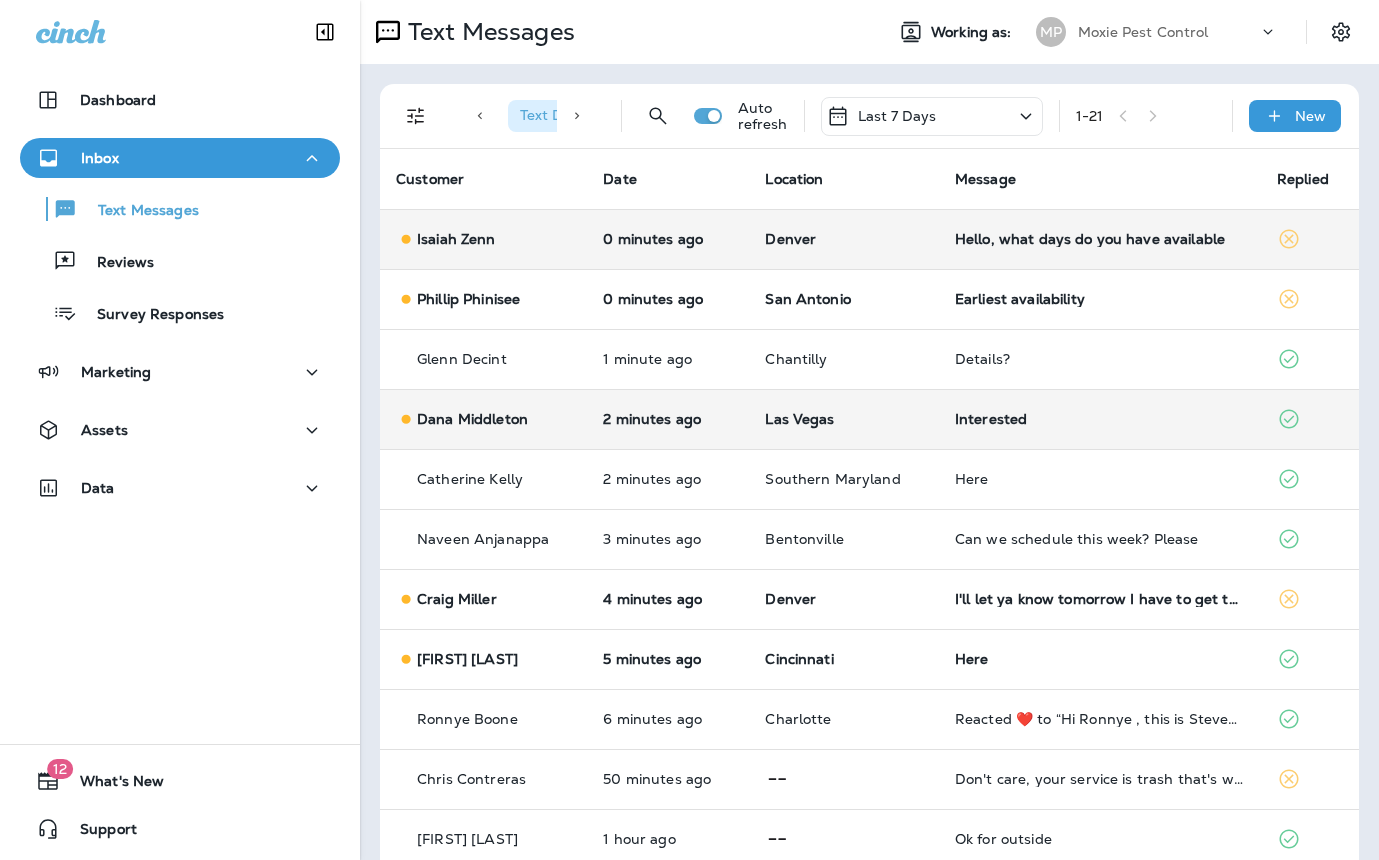 click on "Hello, what days do you have available" at bounding box center [1100, 239] 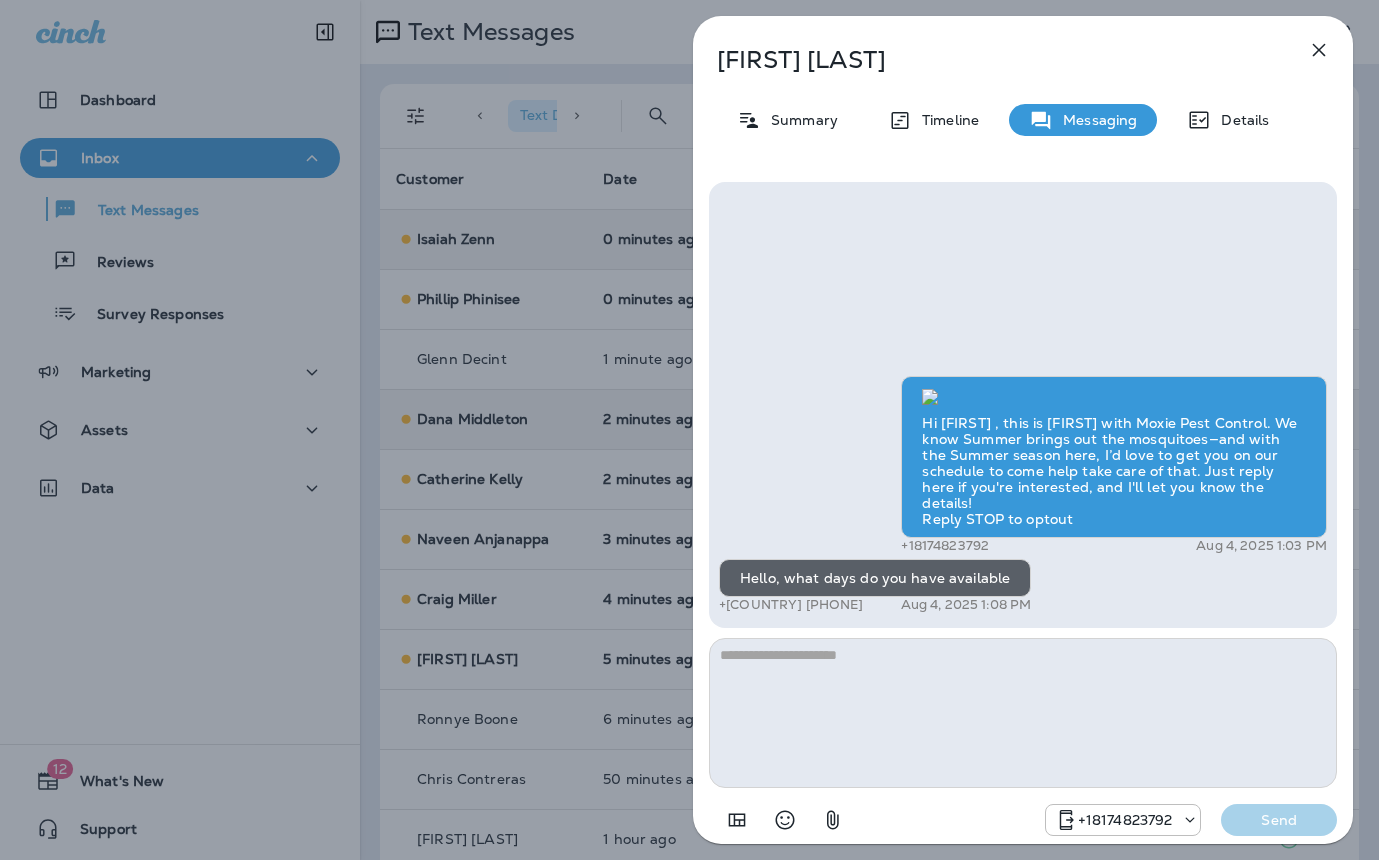 type on "**********" 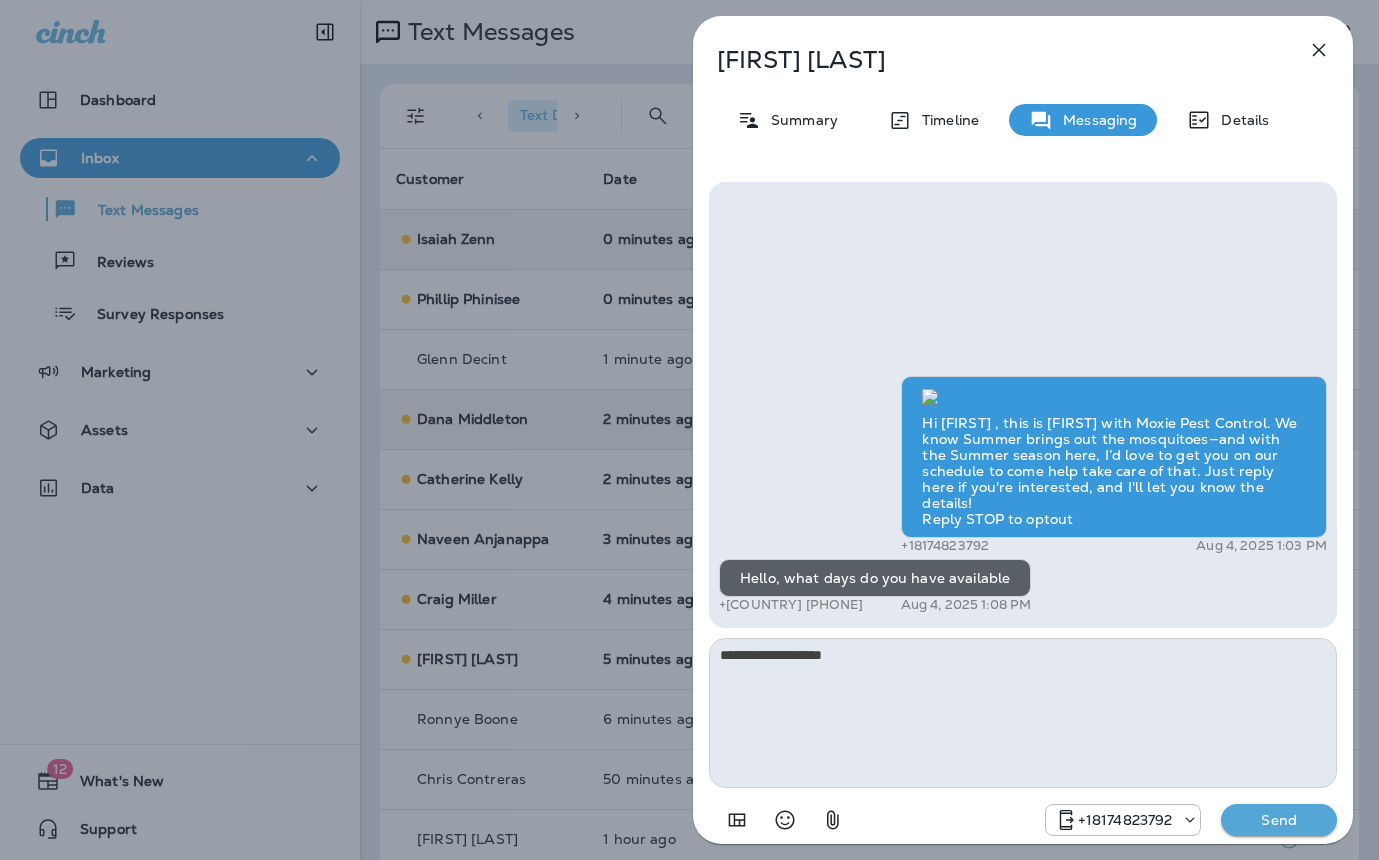 drag, startPoint x: 886, startPoint y: 664, endPoint x: 599, endPoint y: 655, distance: 287.14108 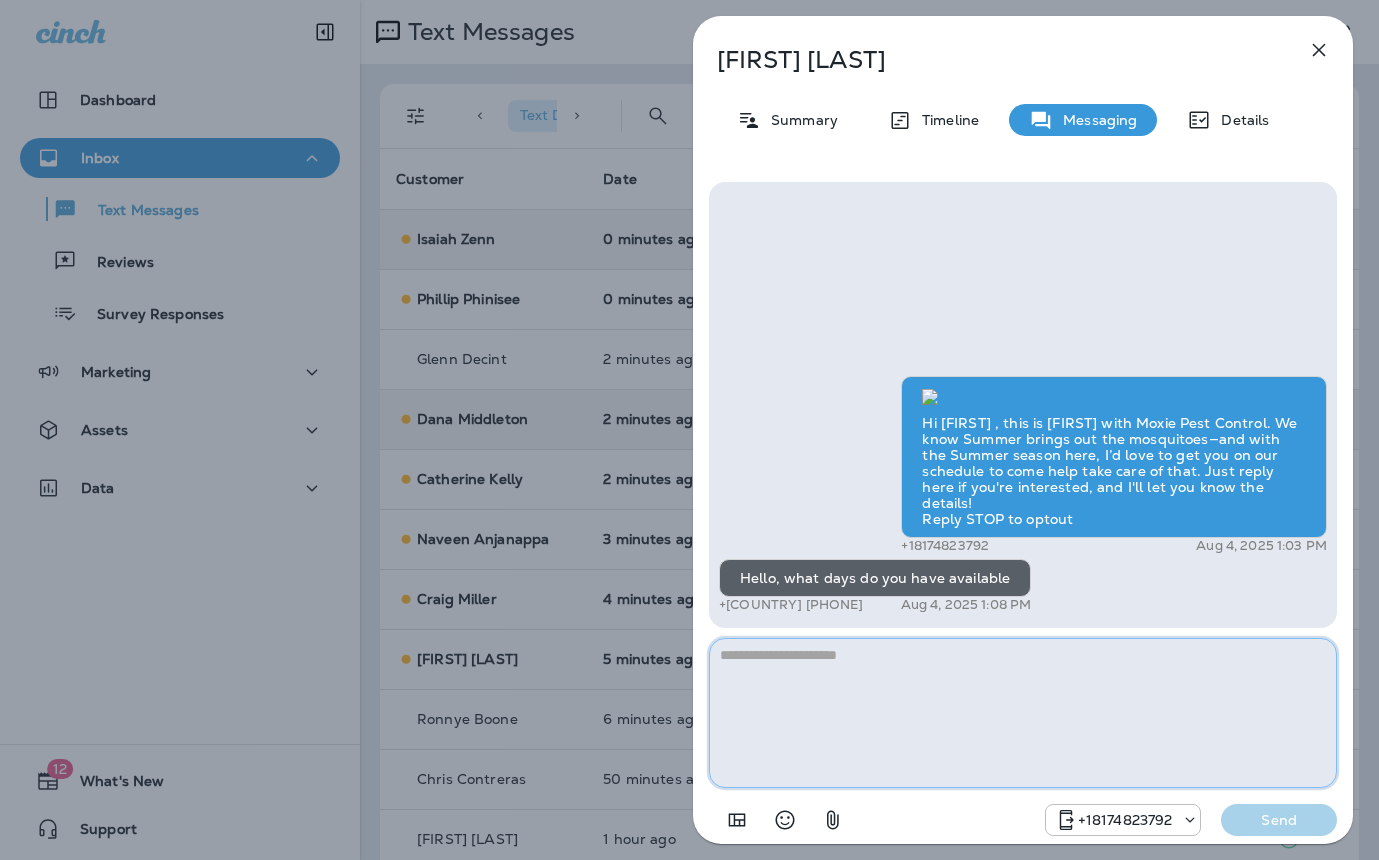 paste on "**********" 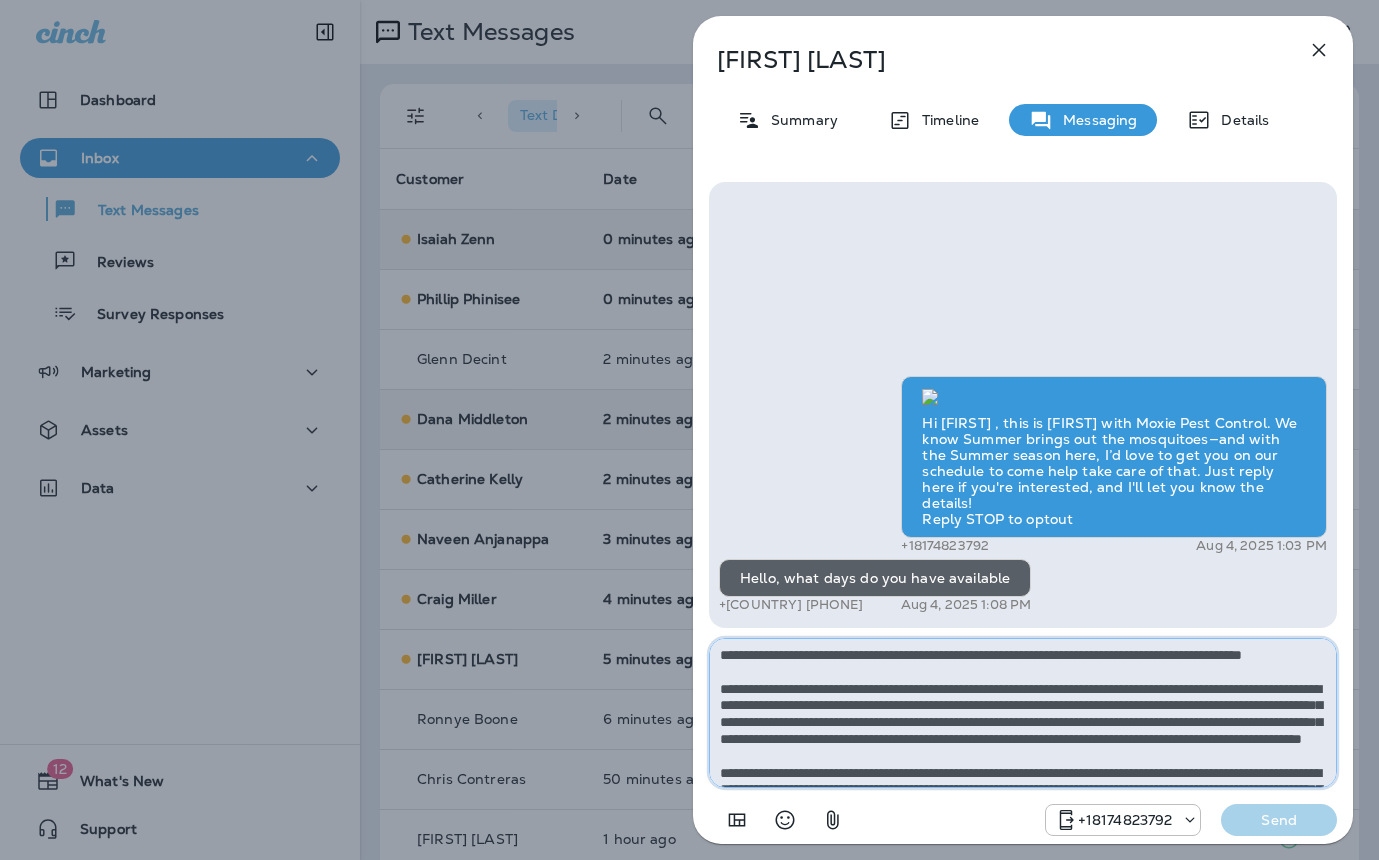 scroll, scrollTop: 128, scrollLeft: 0, axis: vertical 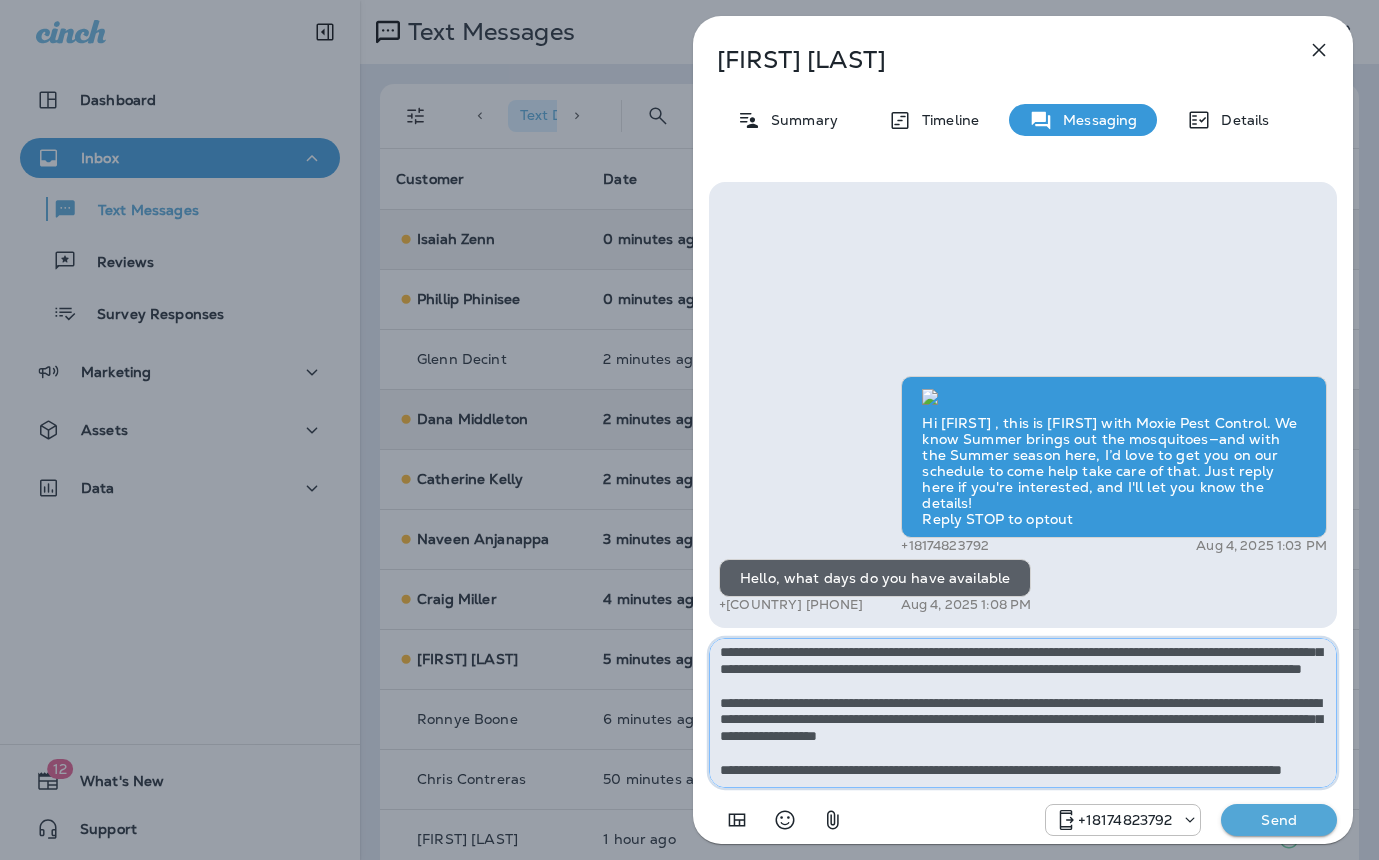 type on "**********" 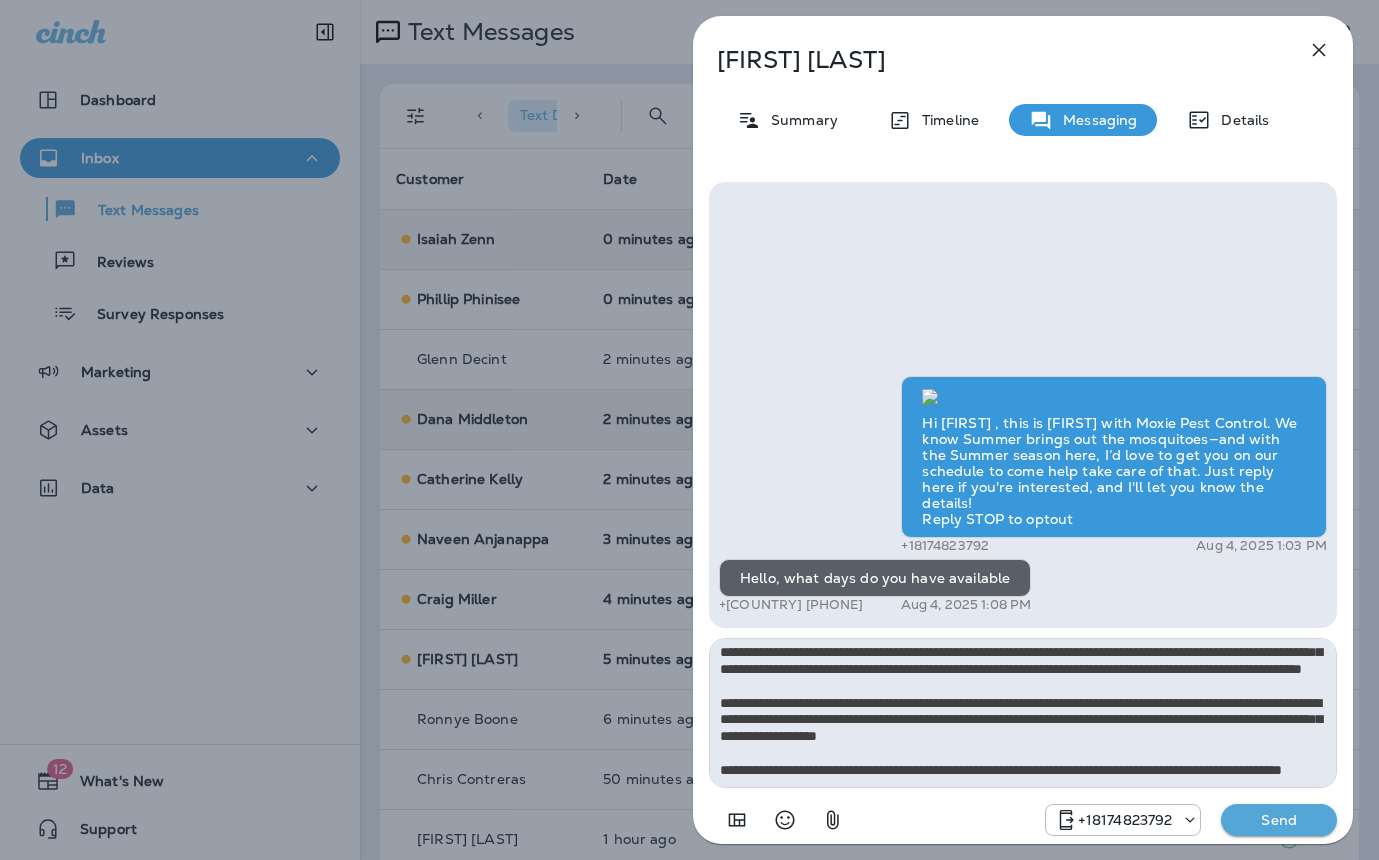 click on "Send" at bounding box center (1279, 820) 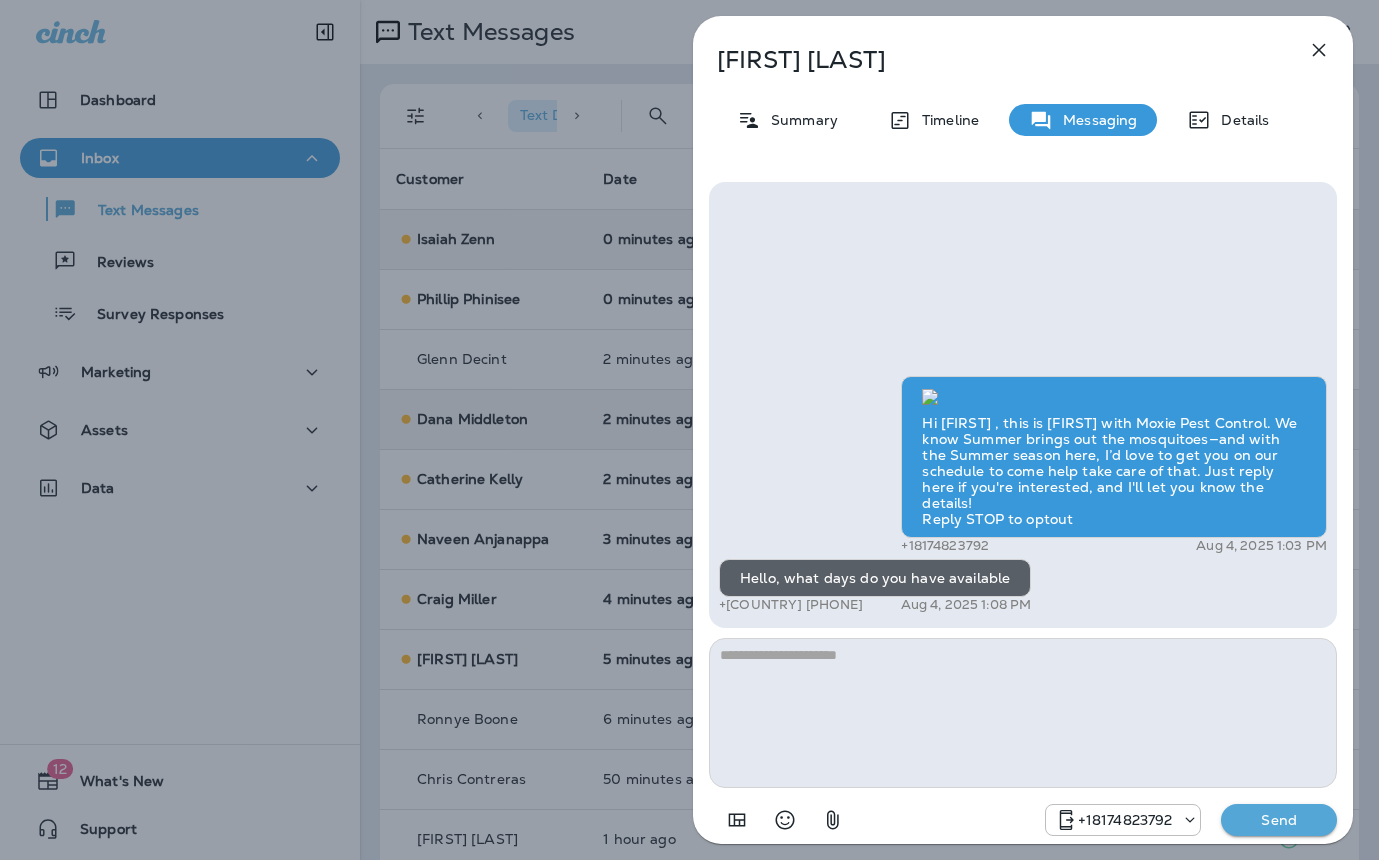 scroll, scrollTop: 0, scrollLeft: 0, axis: both 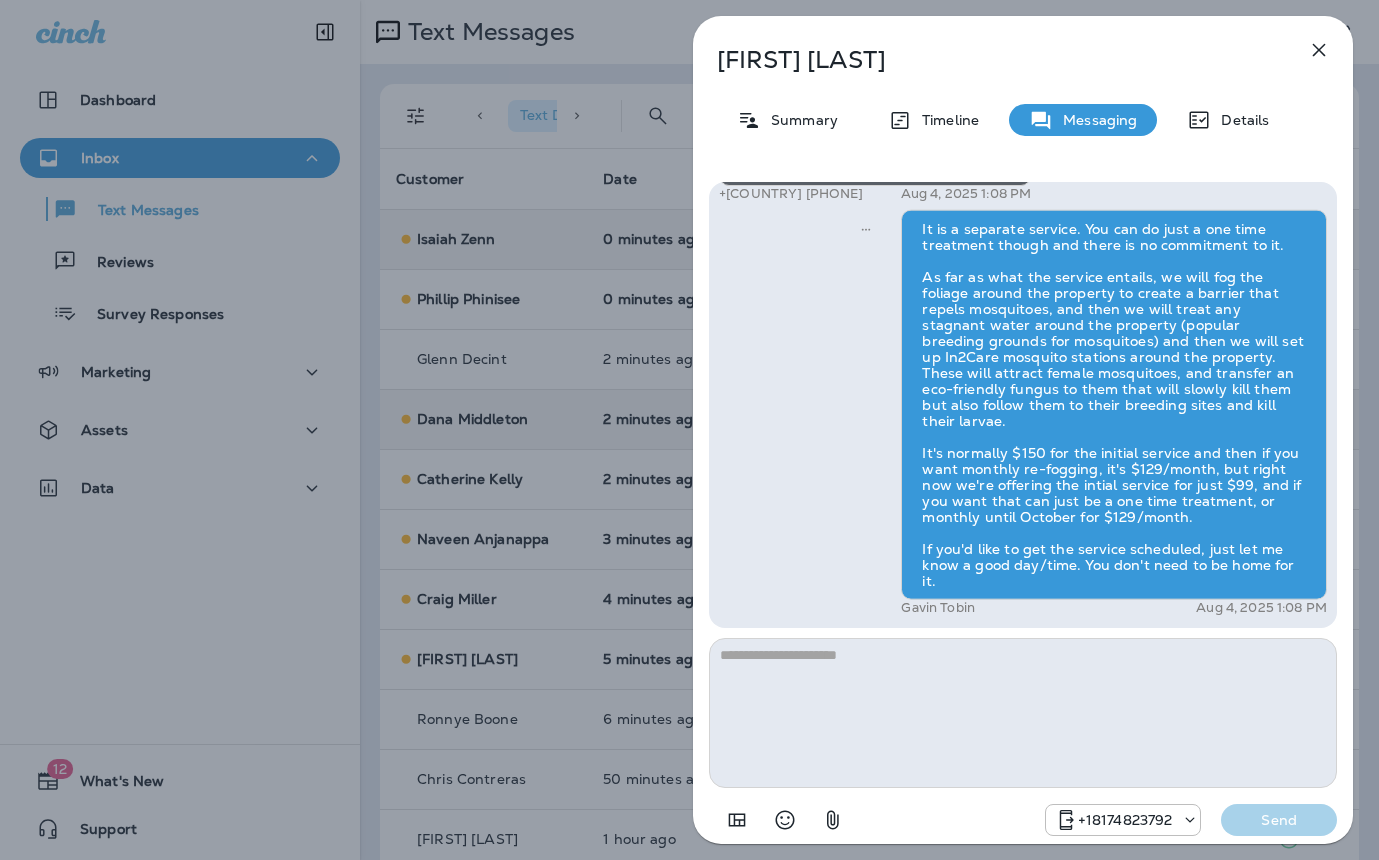 click on "Isaiah   Zenn Summary   Timeline   Messaging   Details   Hi Isaiah , this is Steven with Moxie Pest Control. We know Summer brings out the mosquitoes—and with the Summer season here, I’d love to get you on our schedule to come help take care of that. Just reply here if you're interested, and I'll let you know the details!
Reply STOP to optout +18174823792 Aug 4, 2025 1:03 PM Hello, what days do you have available  +1 (951) 349-9828 Aug 4, 2025 1:08 PM   Gavin Tobin Aug 4, 2025 1:08 PM +18174823792 Send" at bounding box center [689, 430] 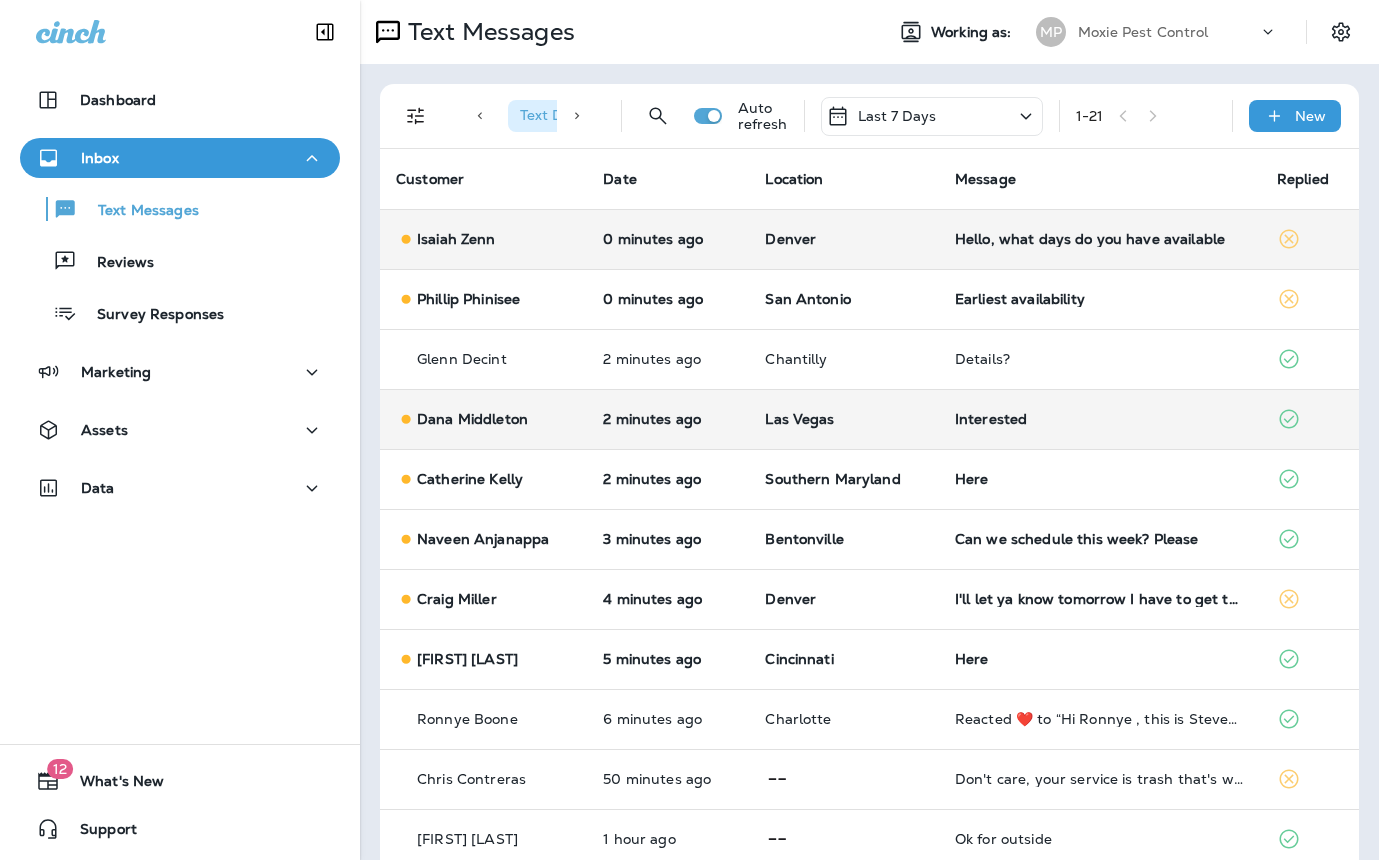 click on "Hello, what days do you have available" at bounding box center [1100, 239] 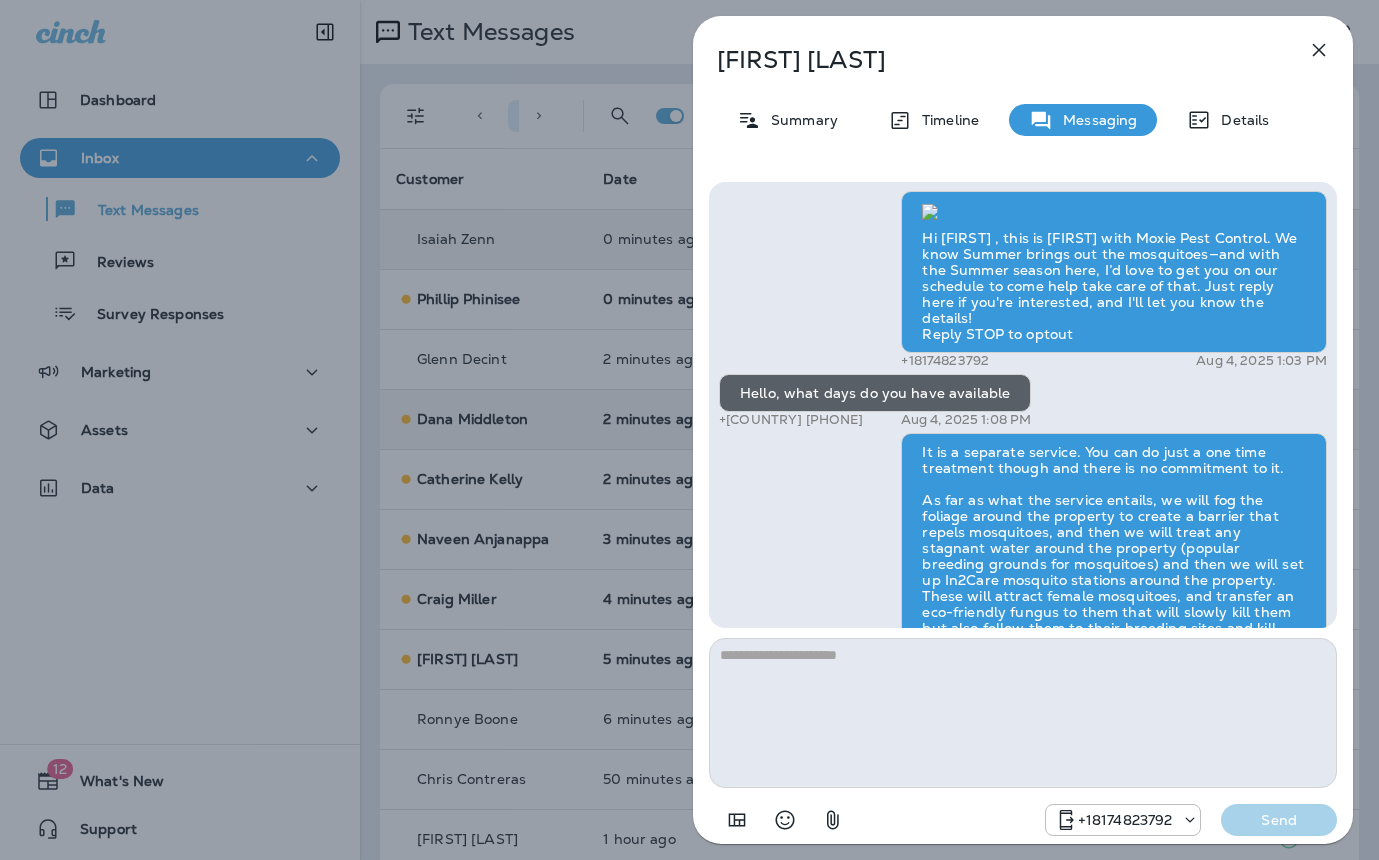 scroll, scrollTop: 1, scrollLeft: 0, axis: vertical 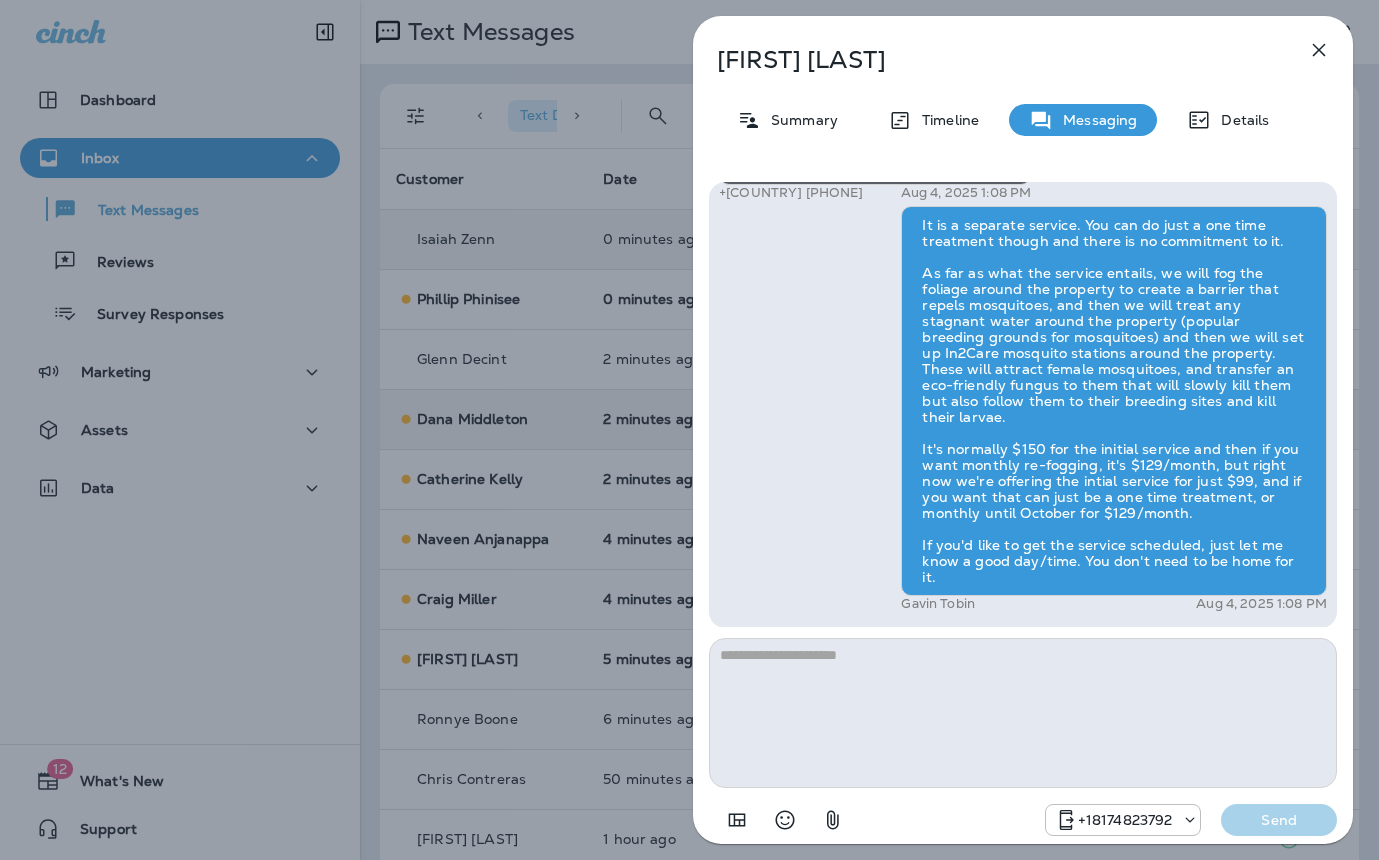 click on "Isaiah   Zenn Summary   Timeline   Messaging   Details   Hi Isaiah , this is Steven with Moxie Pest Control. We know Summer brings out the mosquitoes—and with the Summer season here, I’d love to get you on our schedule to come help take care of that. Just reply here if you're interested, and I'll let you know the details!
Reply STOP to optout +18174823792 Aug 4, 2025 1:03 PM Hello, what days do you have available  +1 (951) 349-9828 Aug 4, 2025 1:08 PM Gavin Tobin Aug 4, 2025 1:08 PM +18174823792 Send" at bounding box center (689, 430) 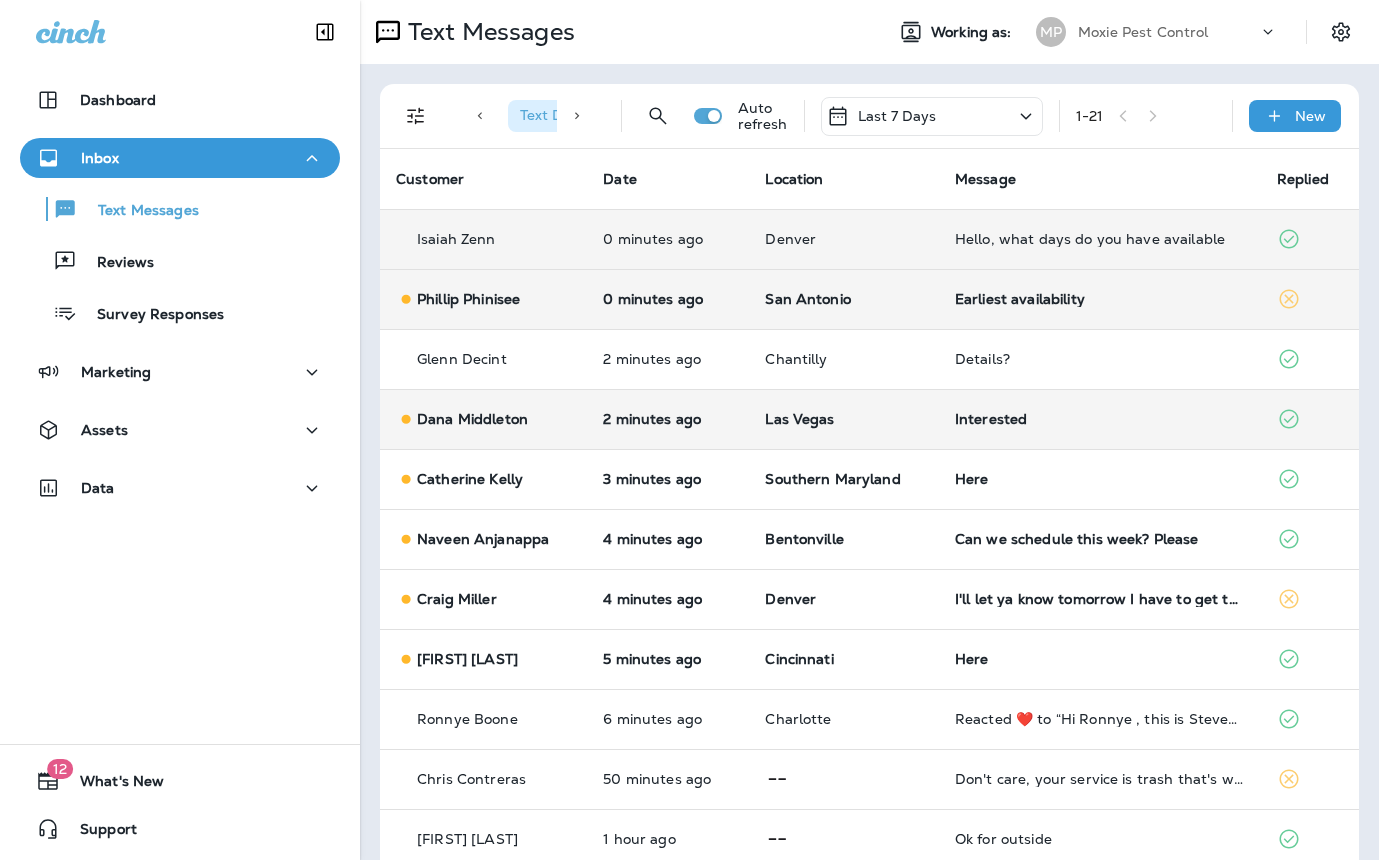 click on "Earliest availability" at bounding box center (1100, 299) 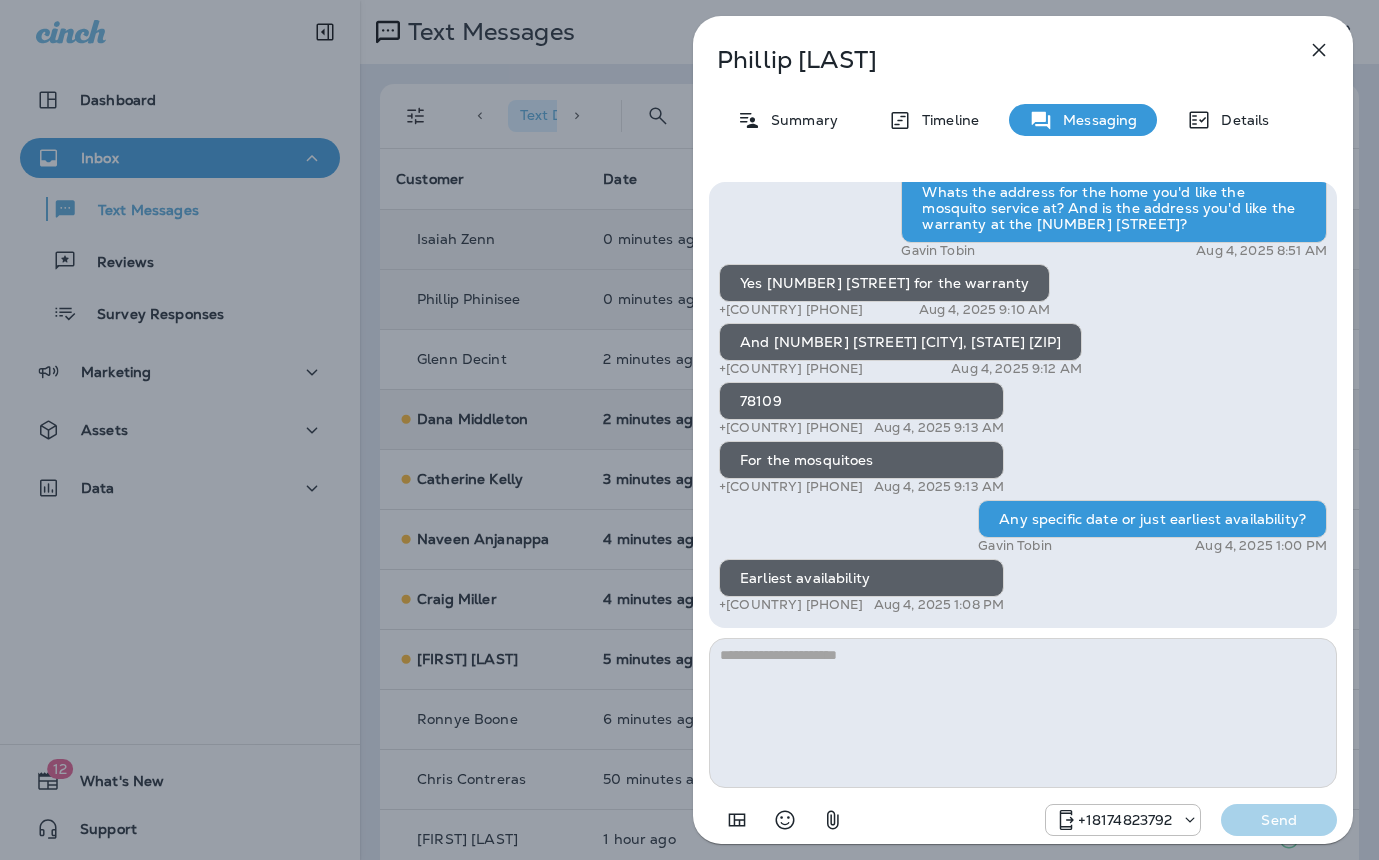 click at bounding box center [1023, 713] 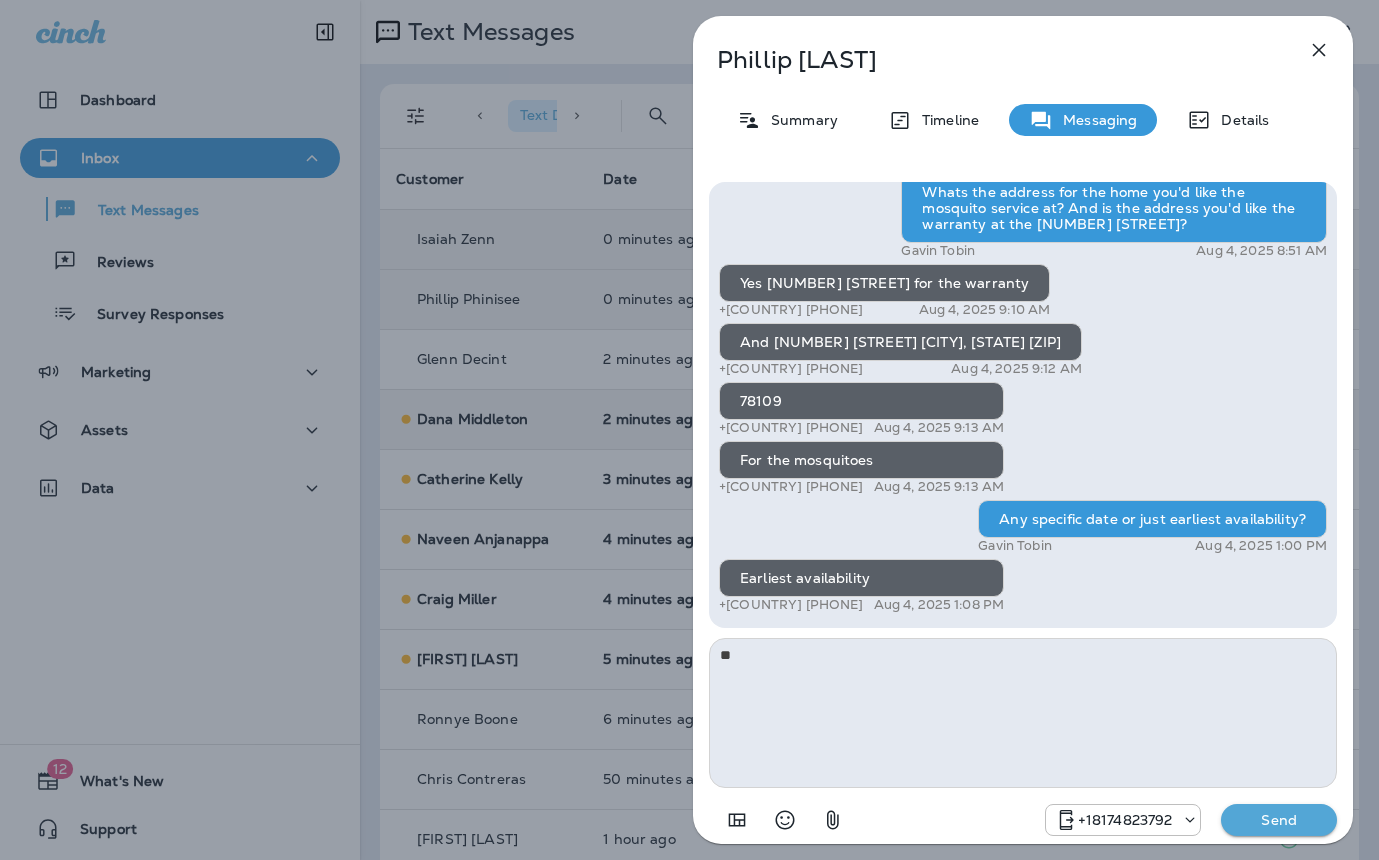 type on "*" 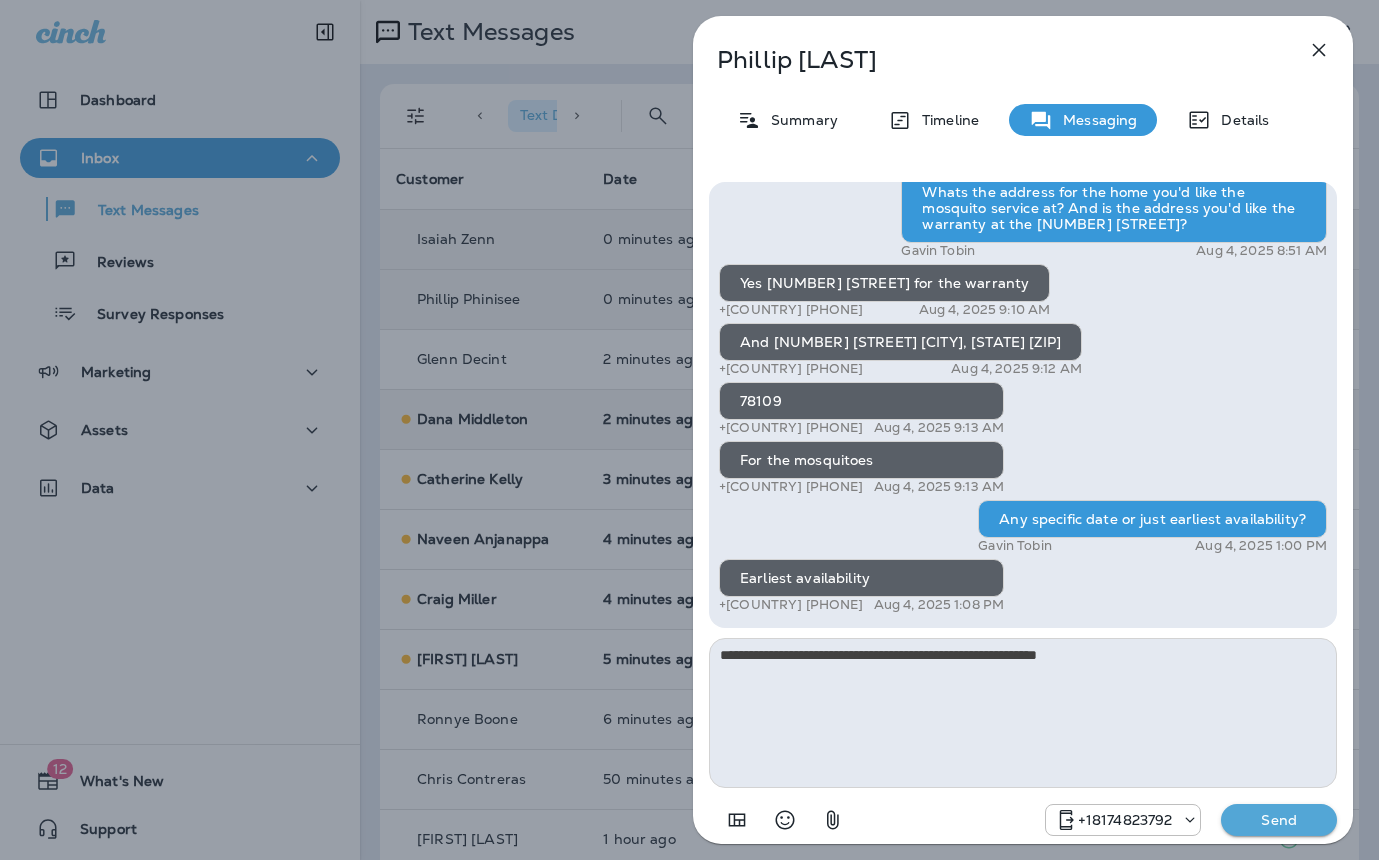 type on "**********" 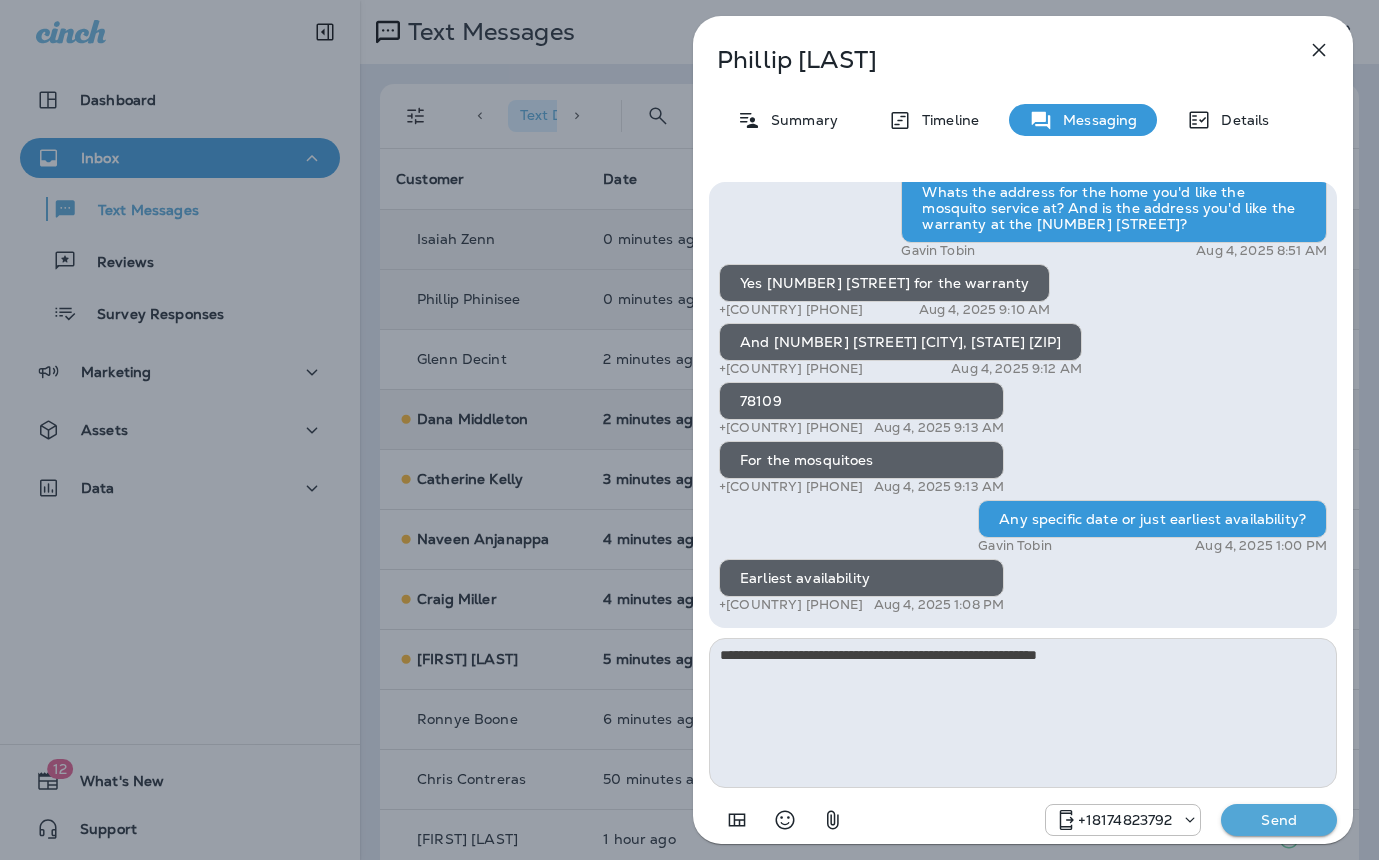 type 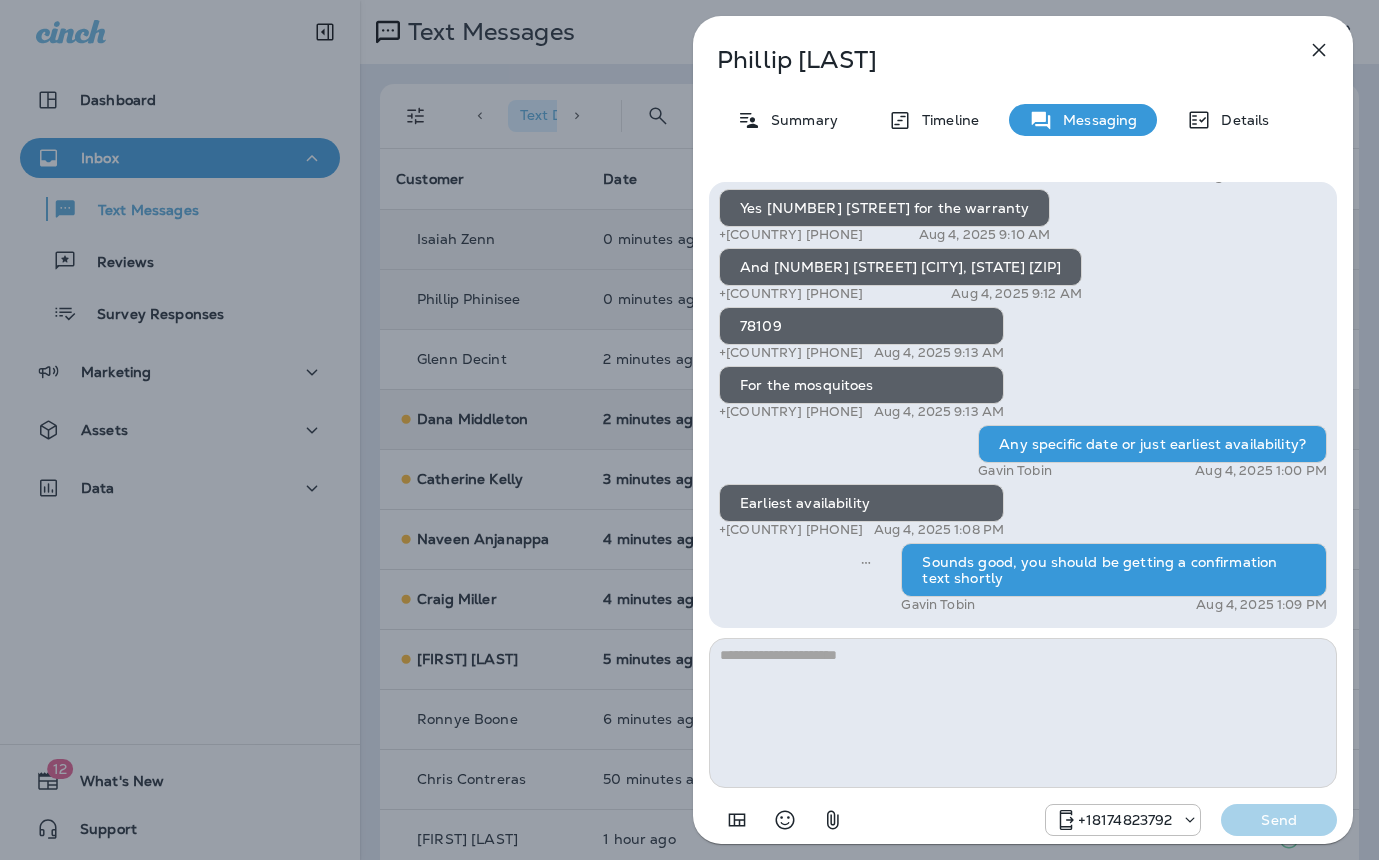 drag, startPoint x: 774, startPoint y: 265, endPoint x: 861, endPoint y: 272, distance: 87.28116 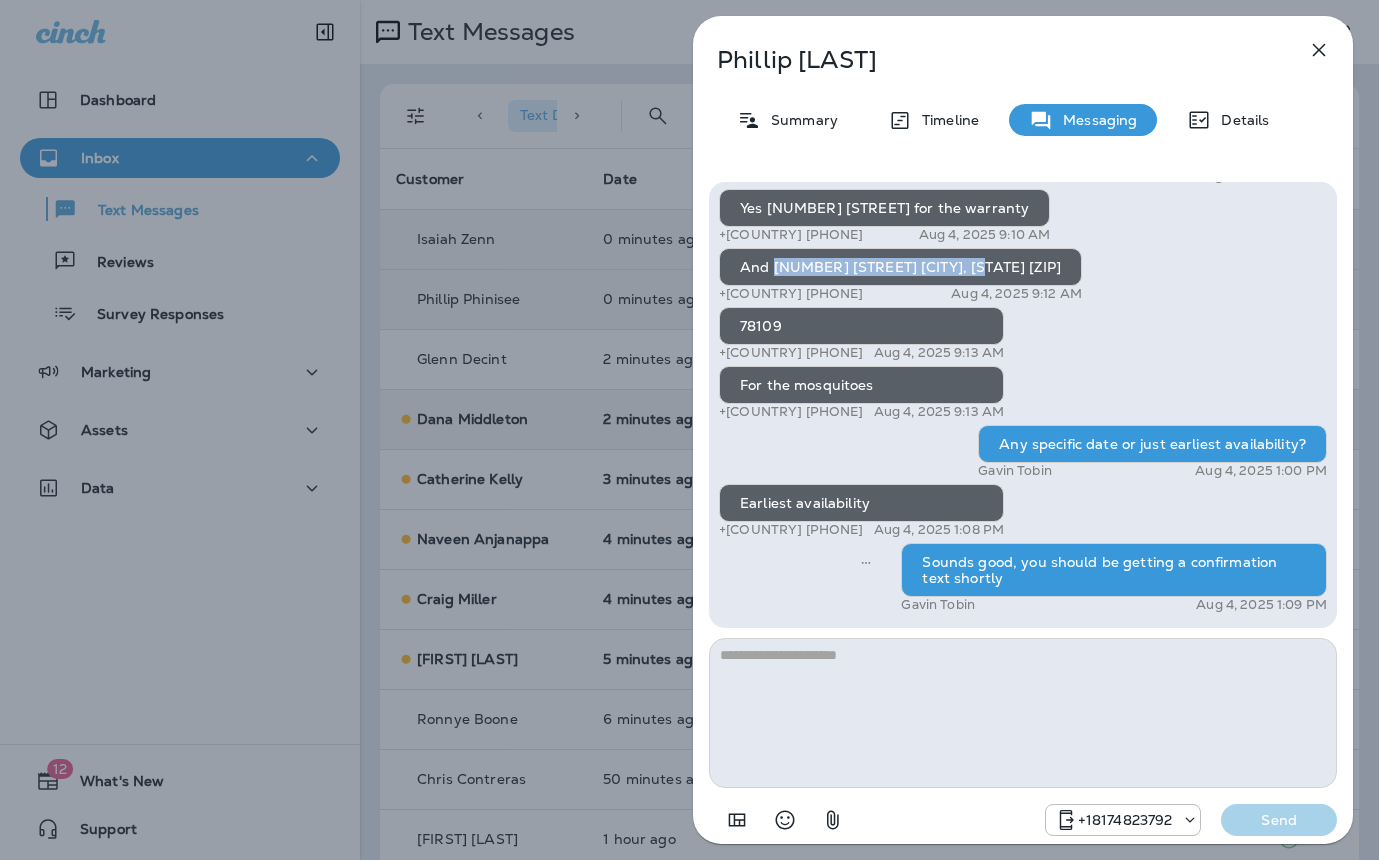 drag, startPoint x: 771, startPoint y: 268, endPoint x: 1000, endPoint y: 289, distance: 229.96086 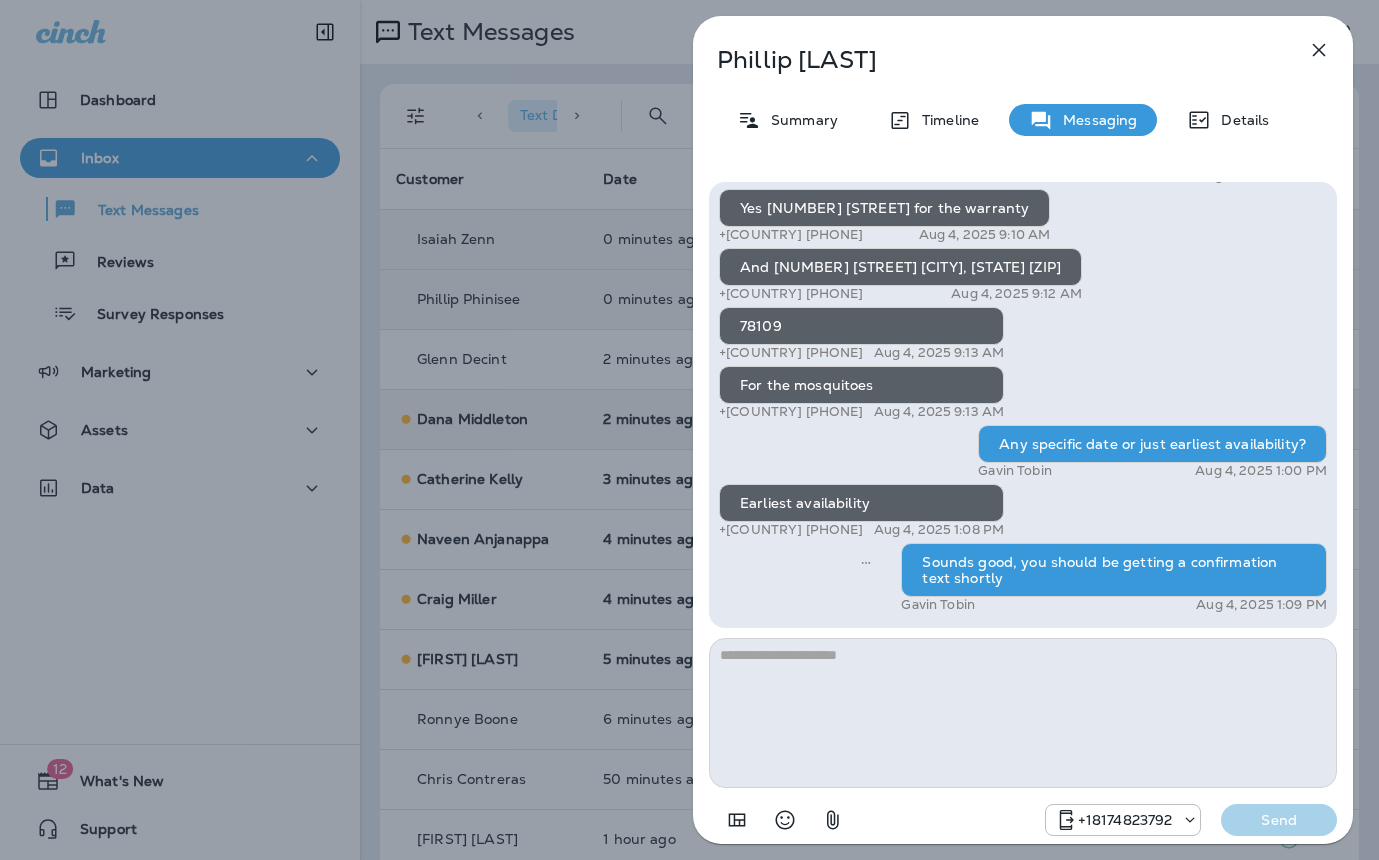 click on "And  9926 AUTUMN Valley converse, Tx 7819" at bounding box center (900, 267) 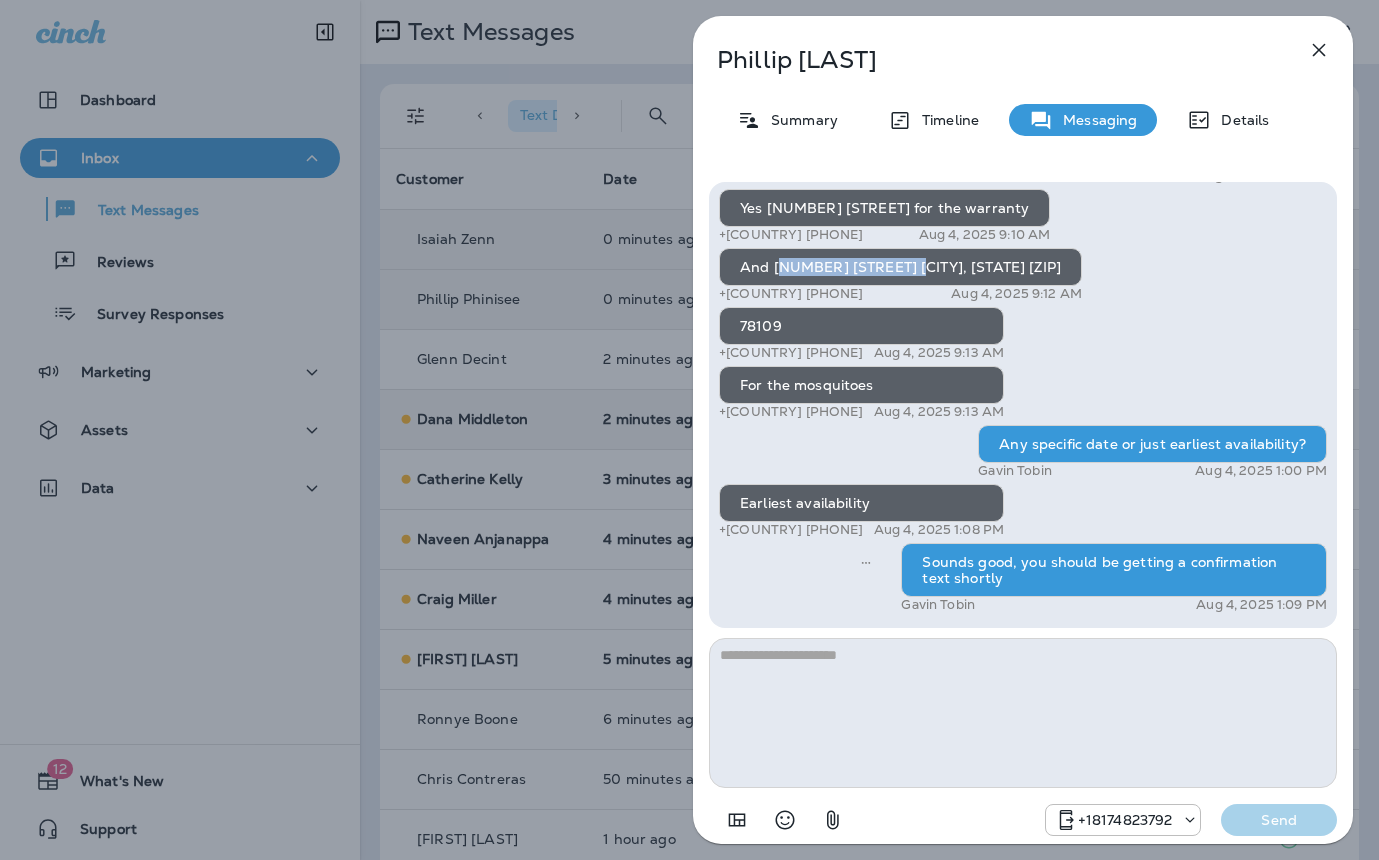drag, startPoint x: 776, startPoint y: 265, endPoint x: 925, endPoint y: 266, distance: 149.00336 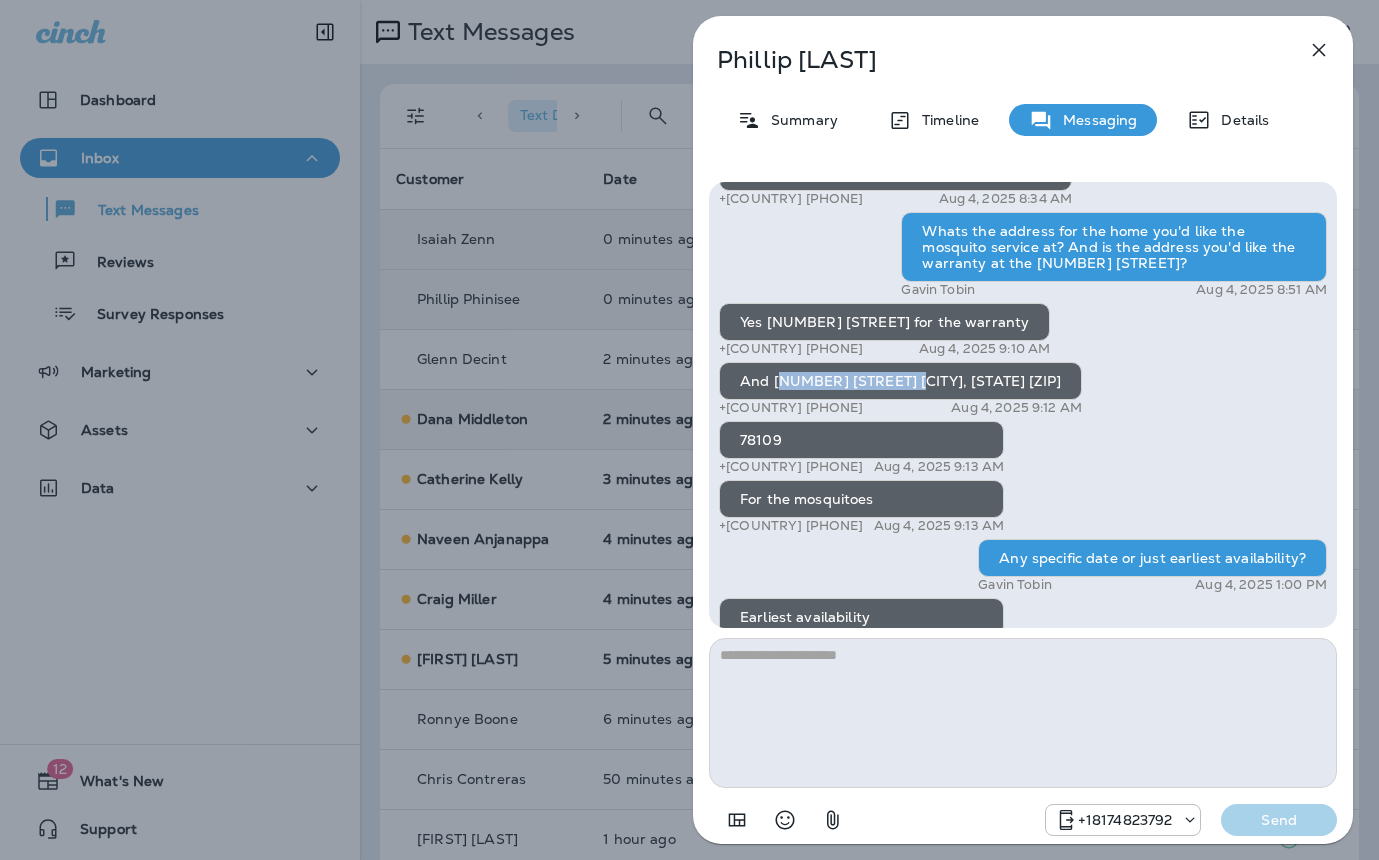 scroll, scrollTop: -112, scrollLeft: 0, axis: vertical 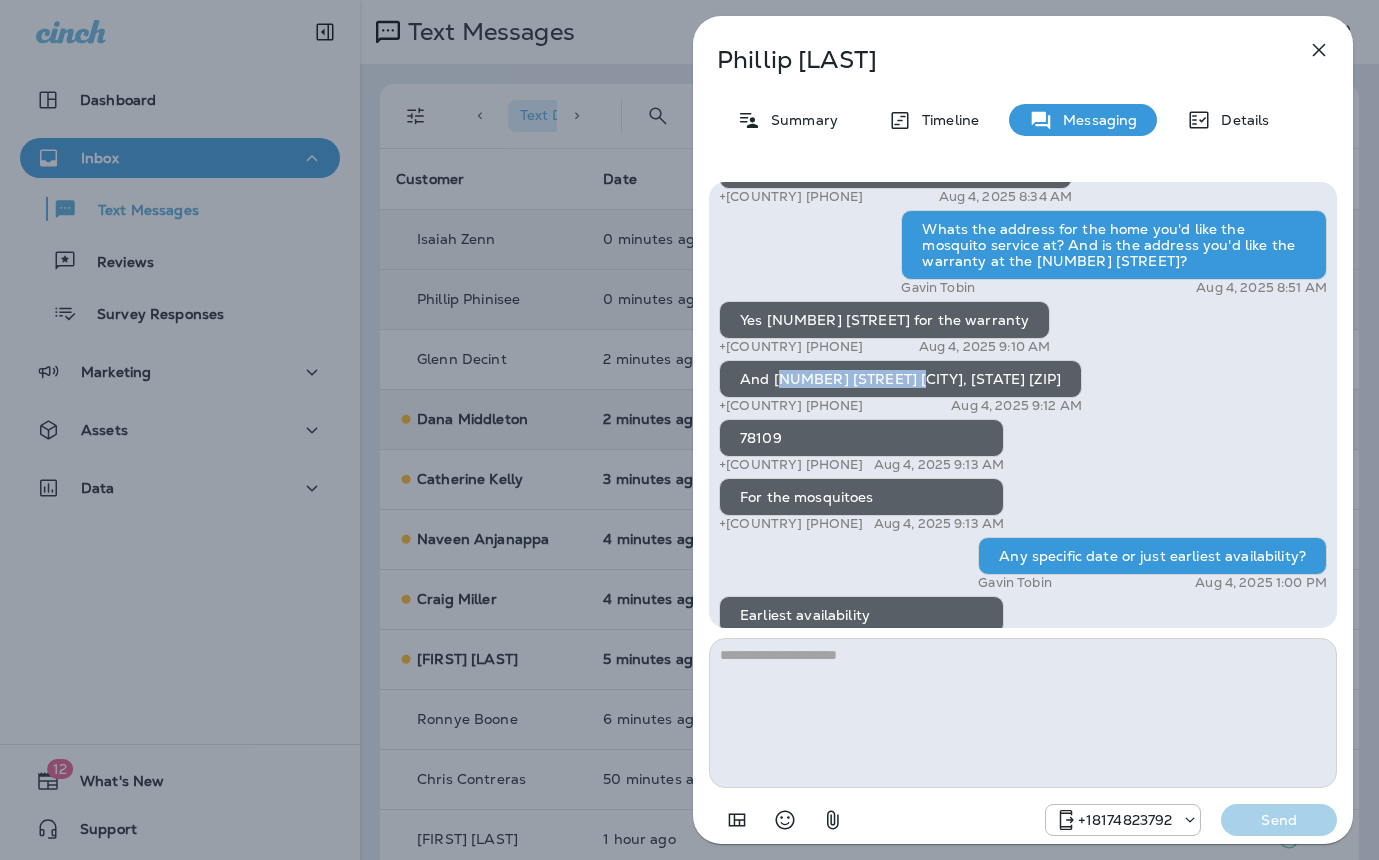 drag, startPoint x: 905, startPoint y: 65, endPoint x: 706, endPoint y: 63, distance: 199.01006 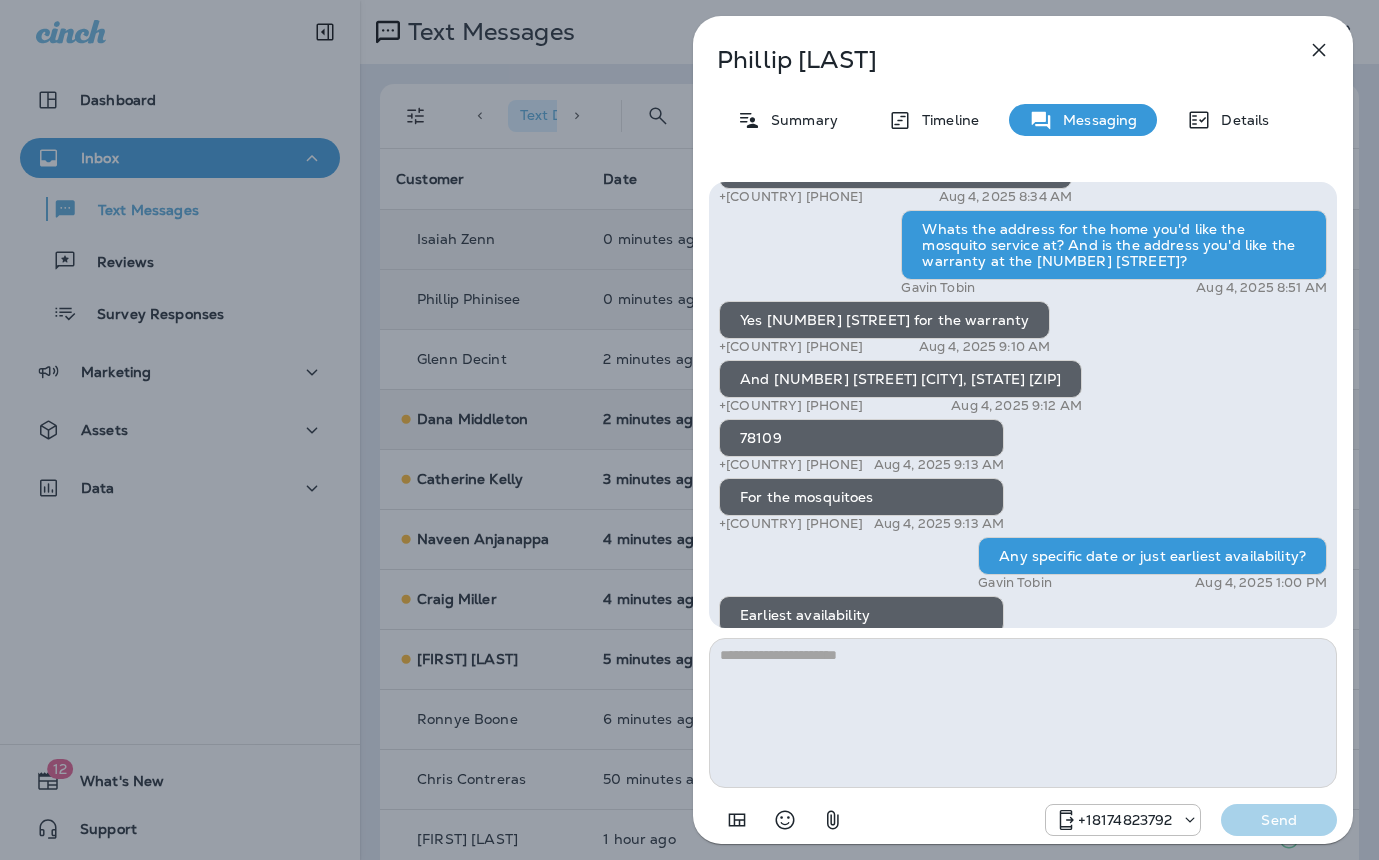 click on "+1 (706) 566-9202 Aug 4, 2025 8:34 AM" at bounding box center [895, 197] 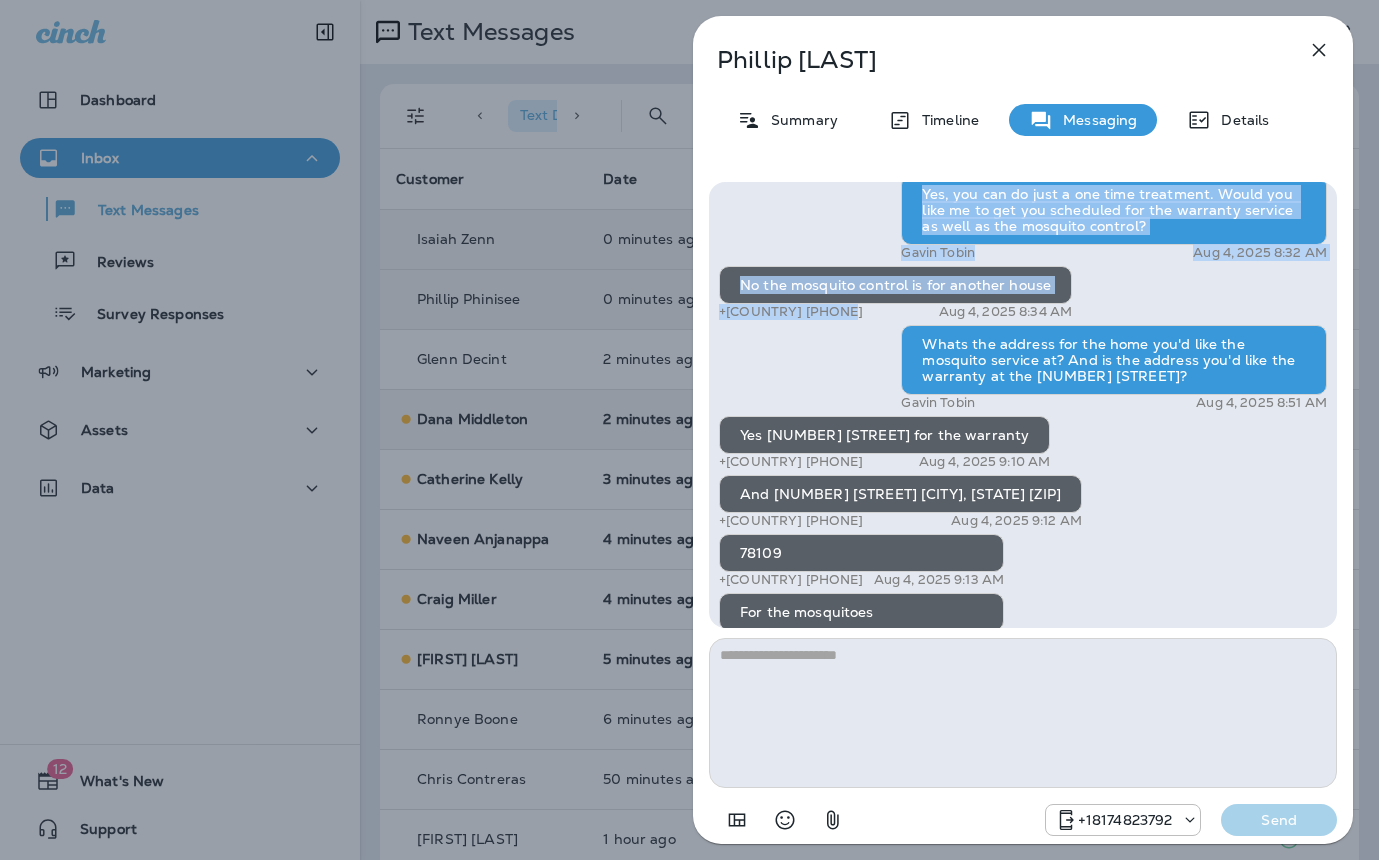 scroll, scrollTop: -262, scrollLeft: 0, axis: vertical 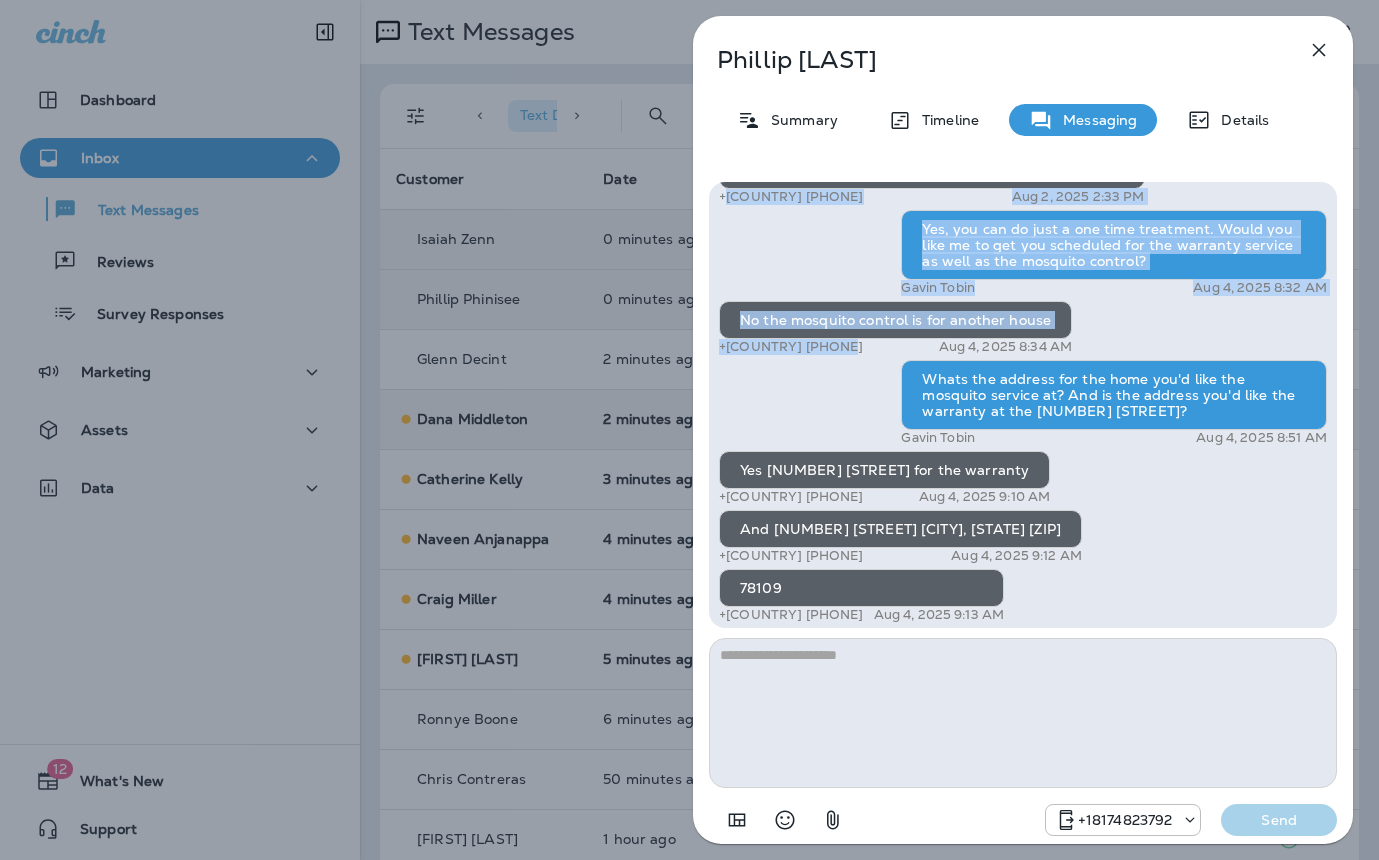 drag, startPoint x: 835, startPoint y: 196, endPoint x: 758, endPoint y: 216, distance: 79.555016 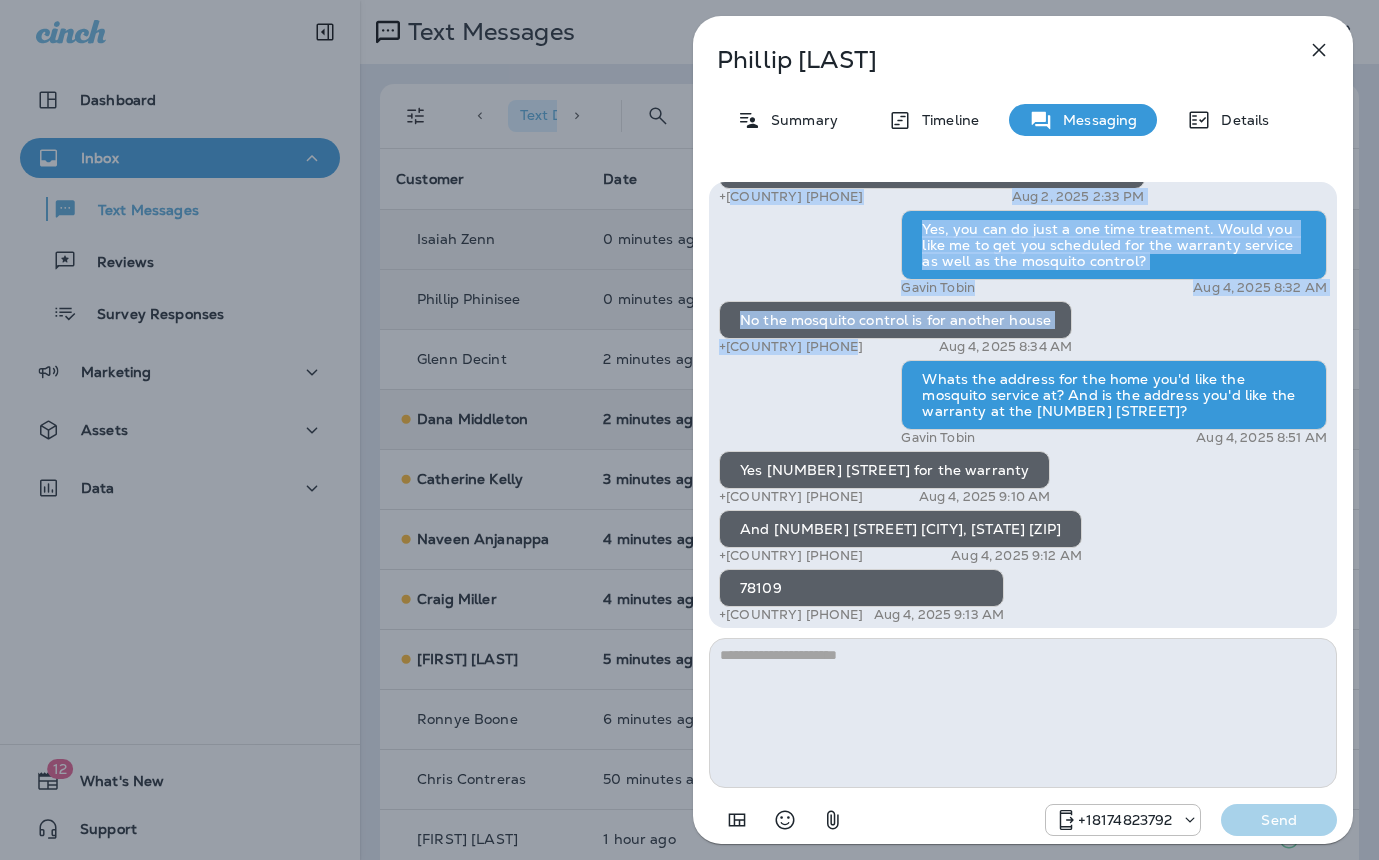 click on "No the mosquito control is for another house" at bounding box center (895, 320) 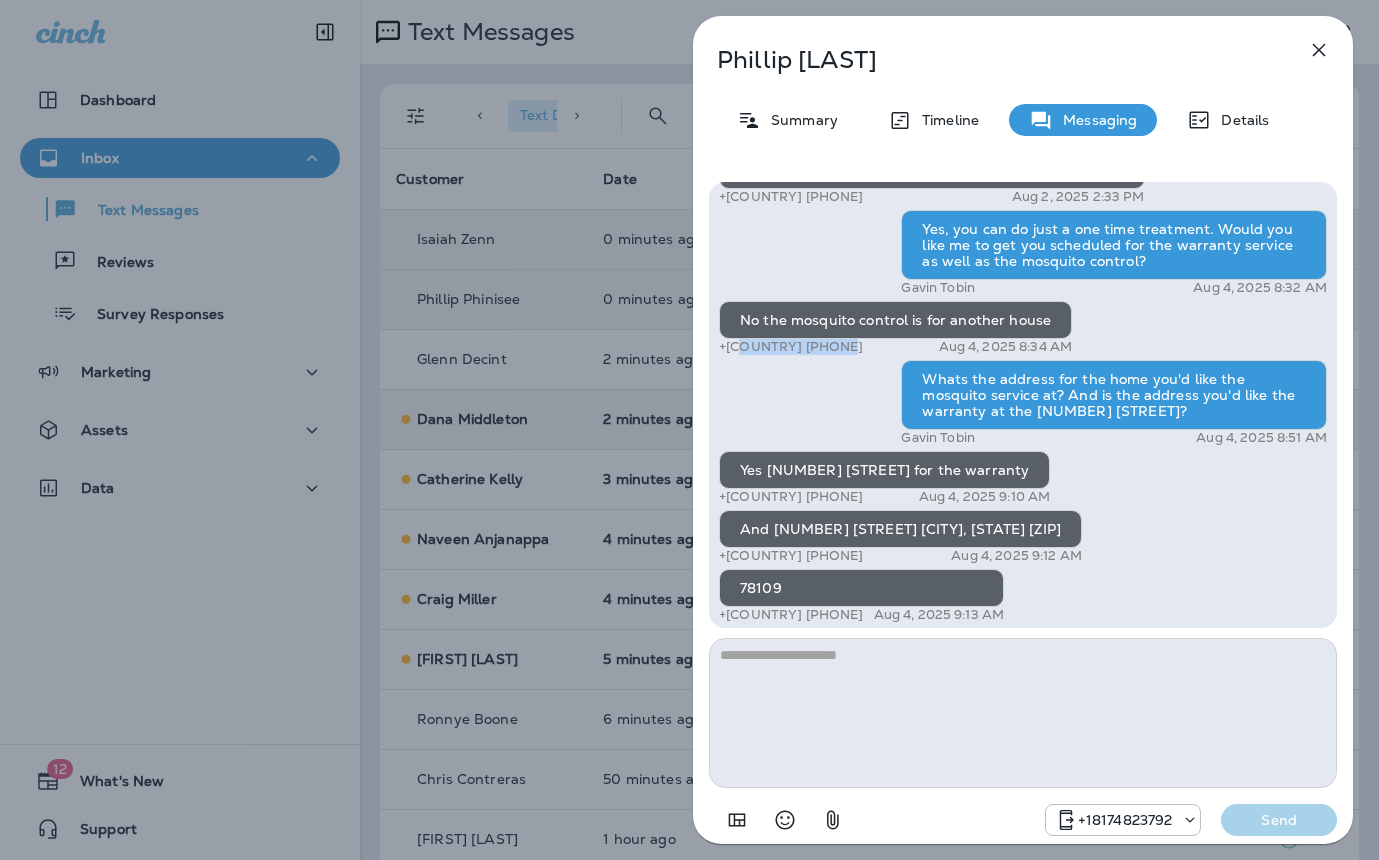 drag, startPoint x: 831, startPoint y: 343, endPoint x: 743, endPoint y: 344, distance: 88.005684 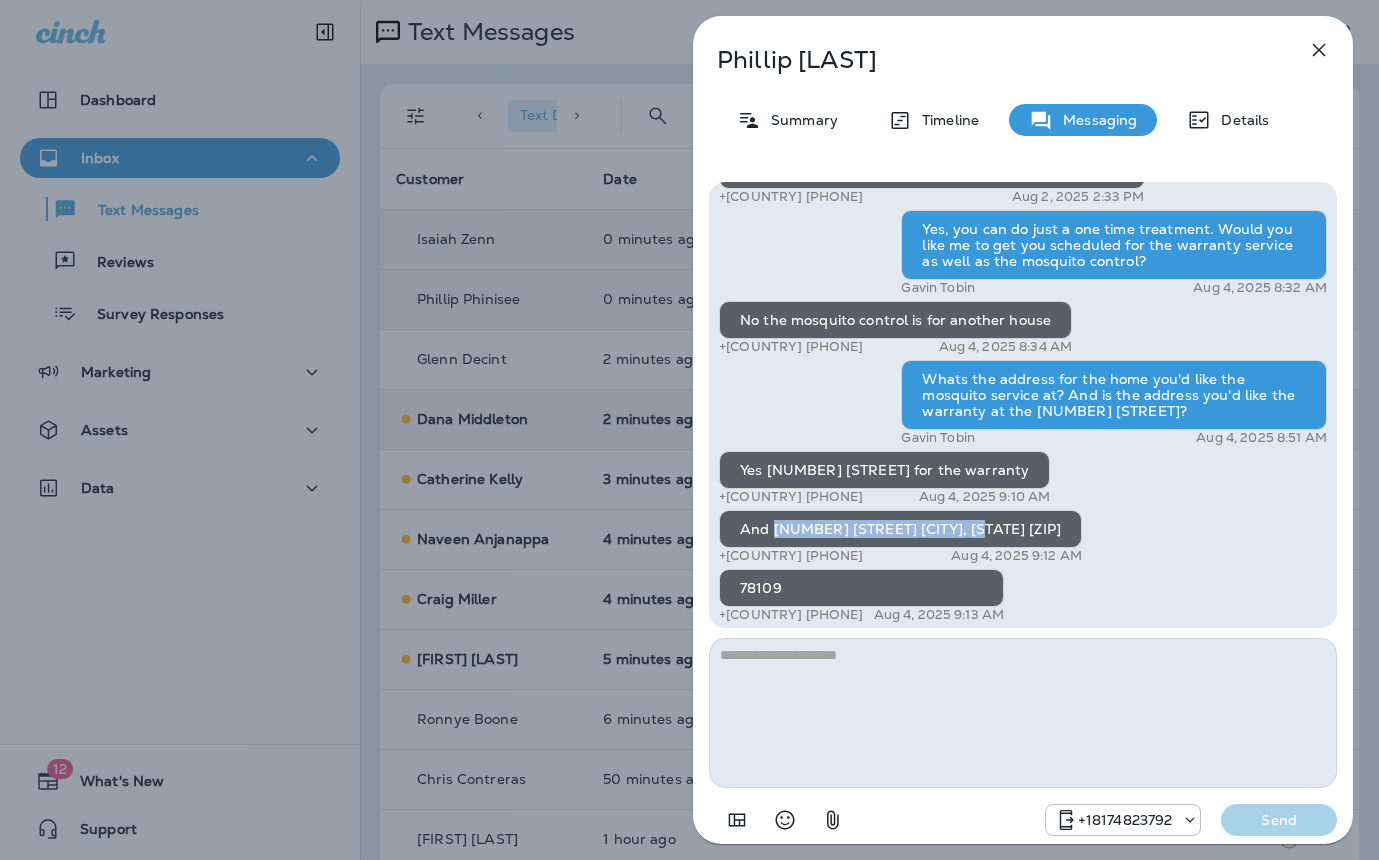 drag, startPoint x: 774, startPoint y: 531, endPoint x: 1002, endPoint y: 541, distance: 228.2192 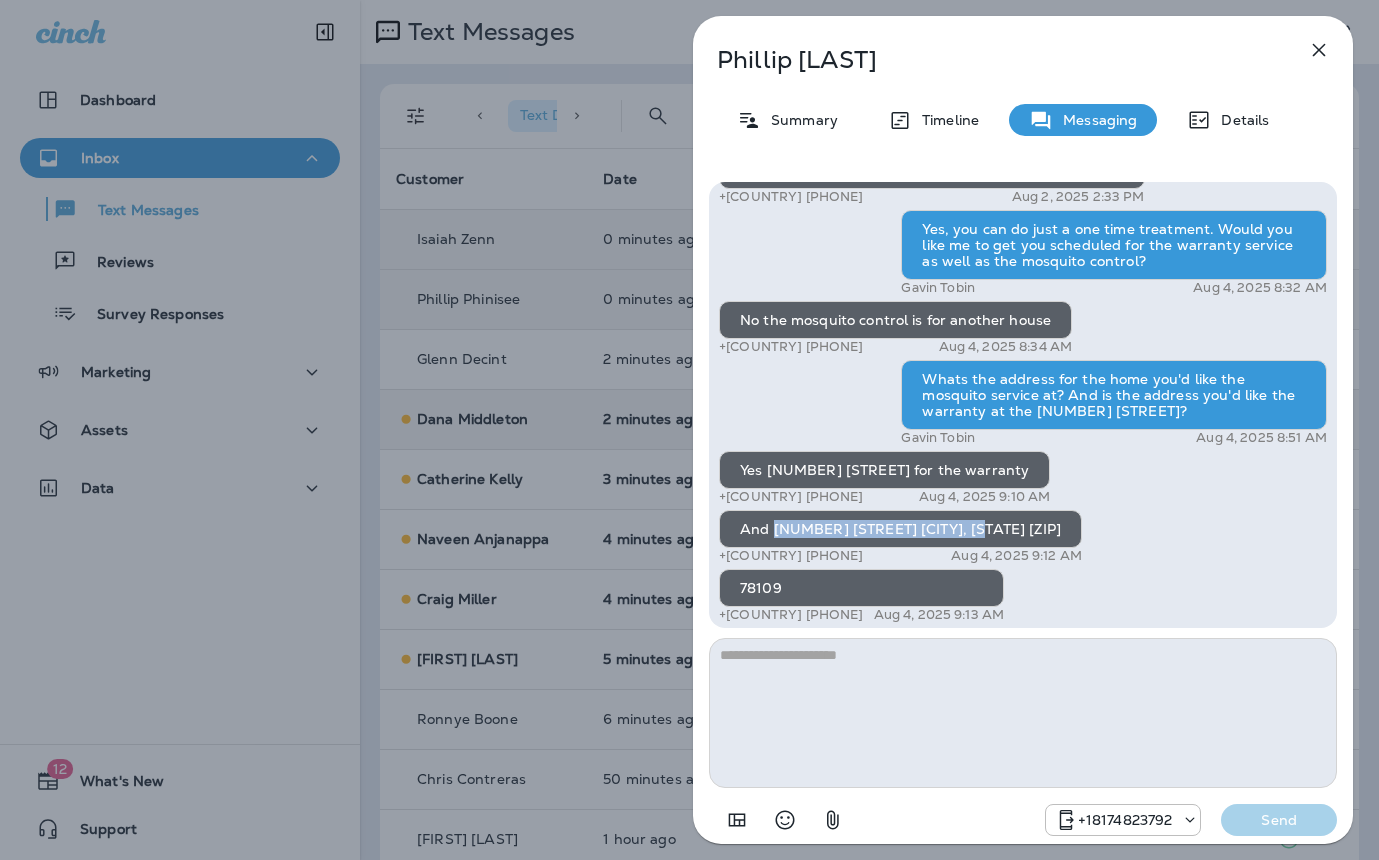 copy on "9926 AUTUMN Valley converse" 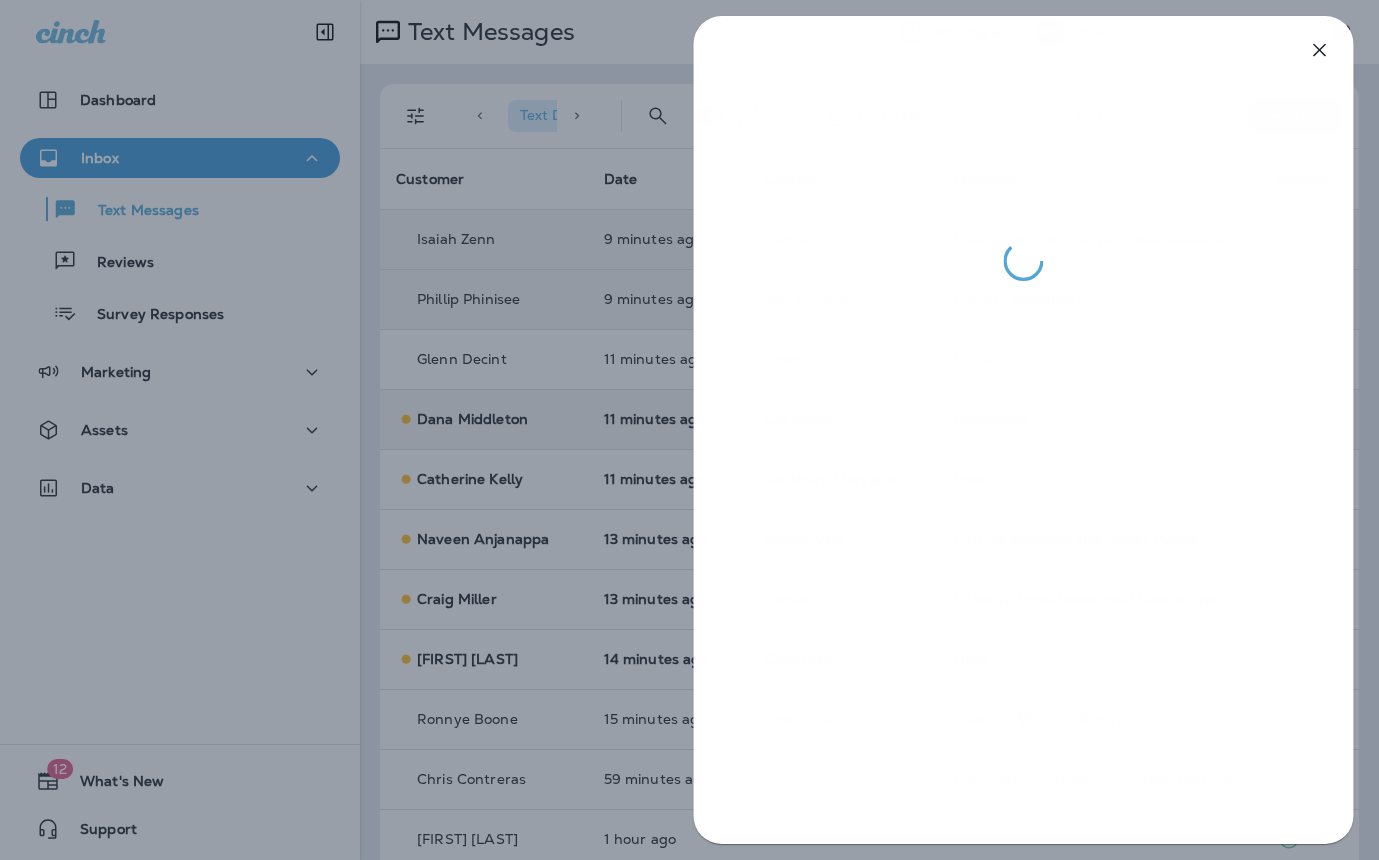 click at bounding box center [689, 430] 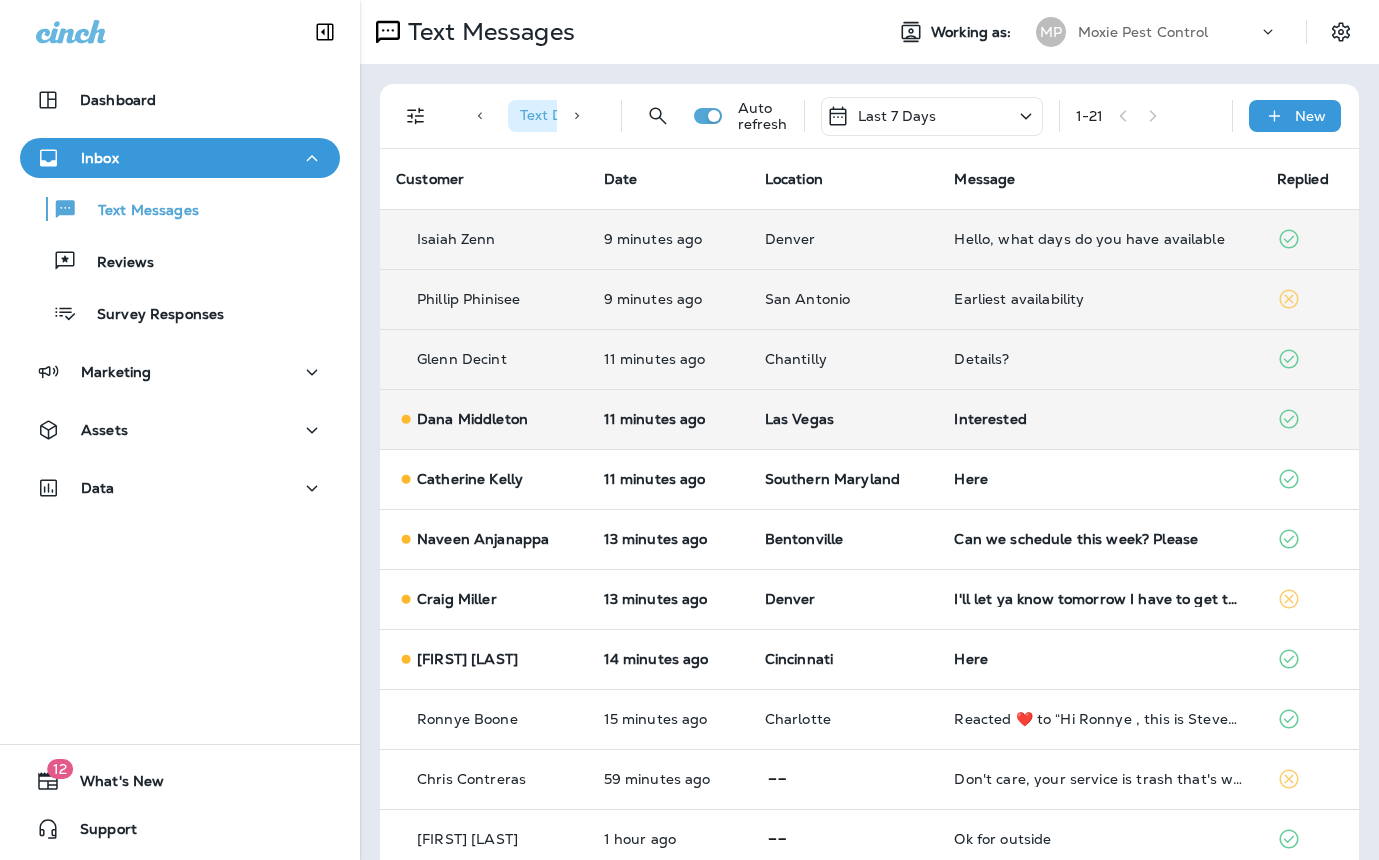click on "Details?" at bounding box center [1099, 359] 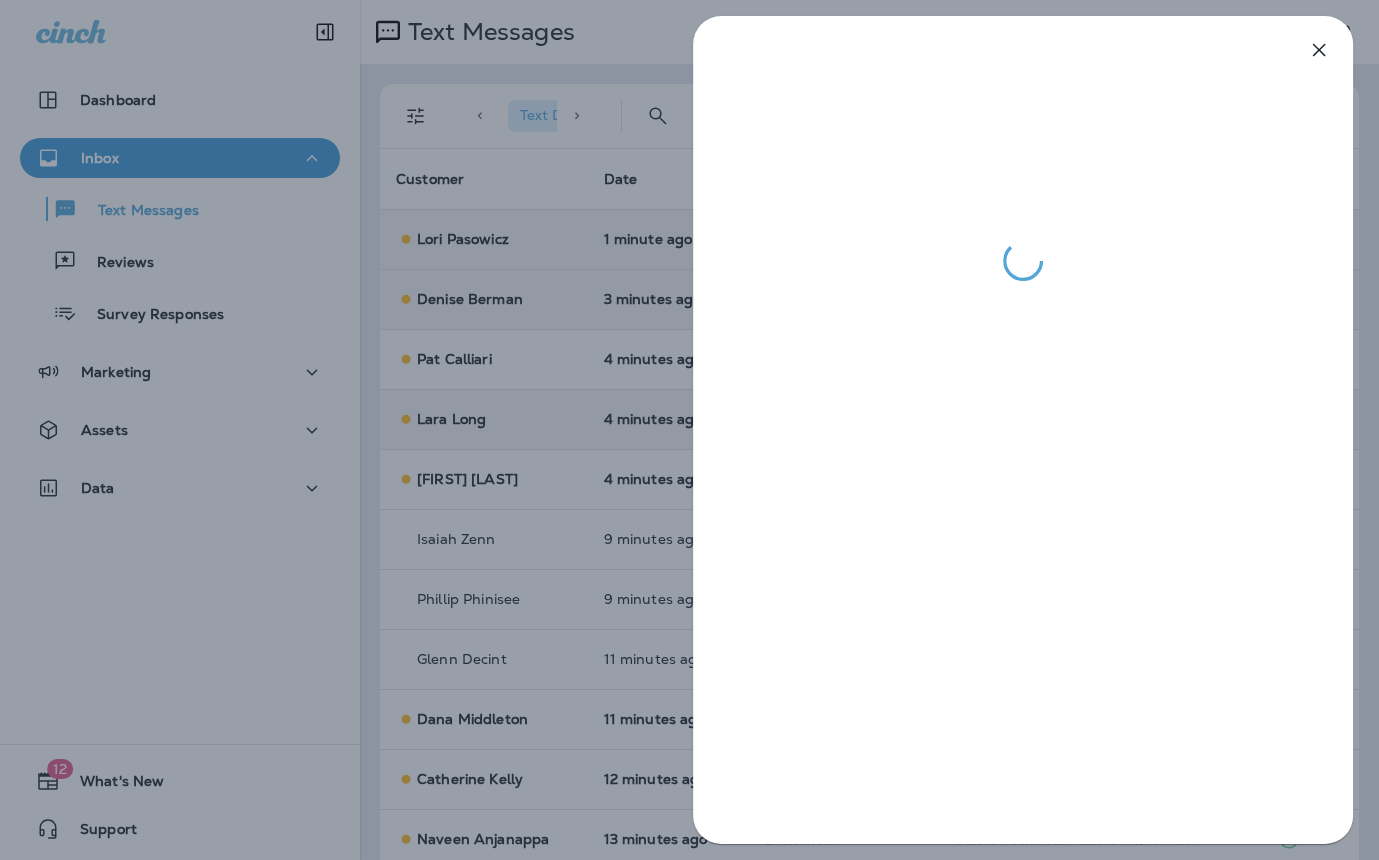 click at bounding box center (689, 430) 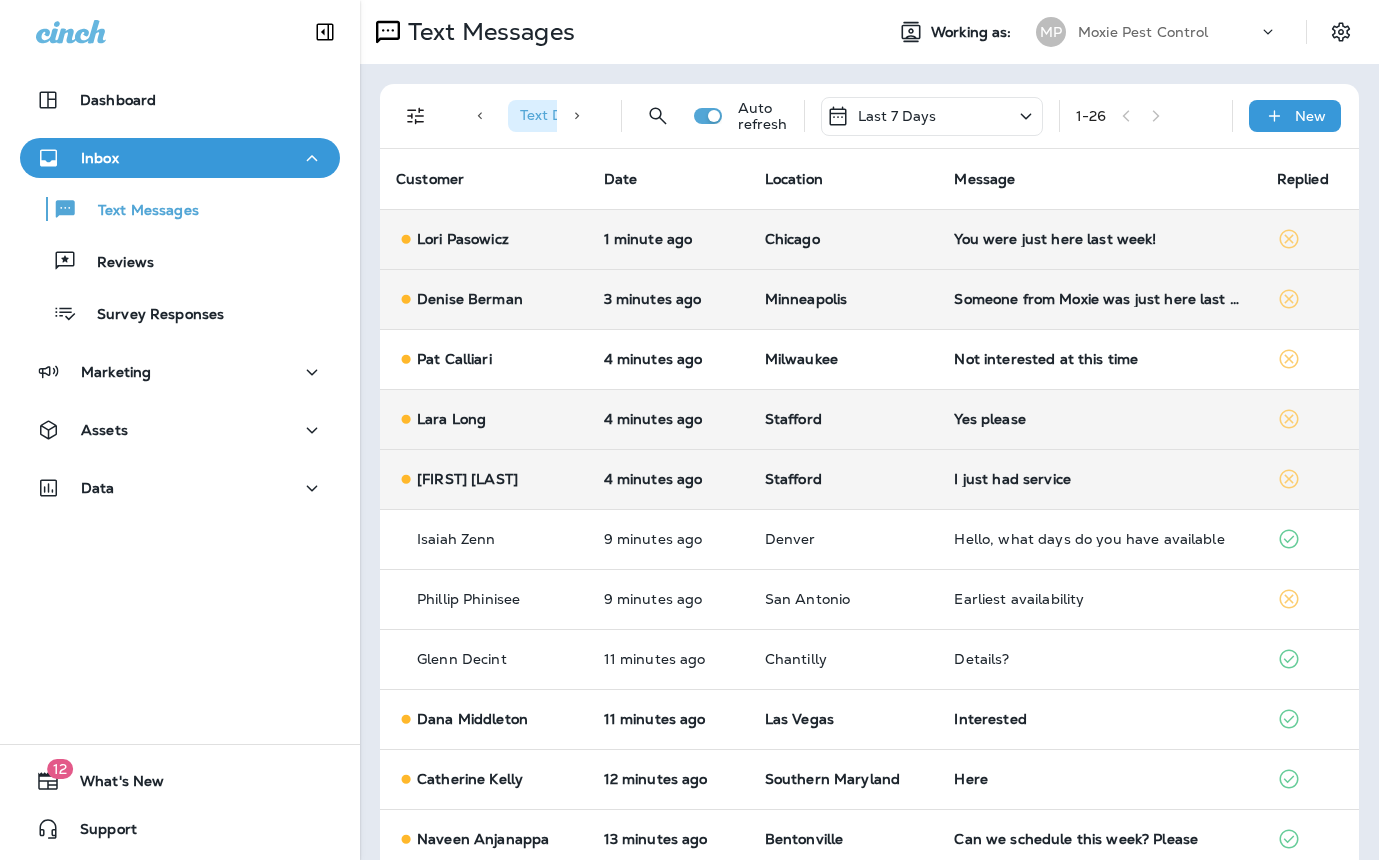 click on "I just had service" at bounding box center (1099, 479) 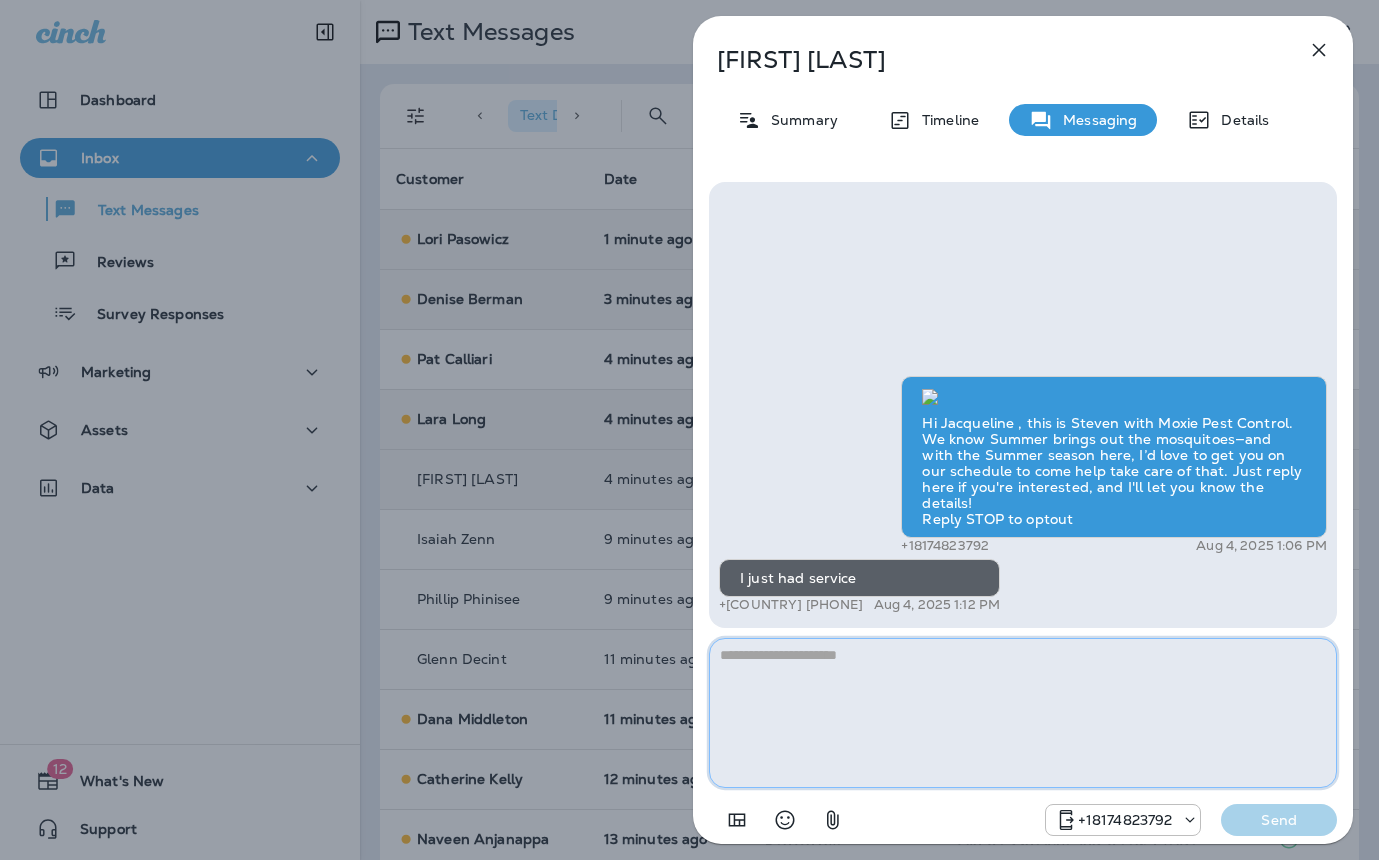 paste on "**********" 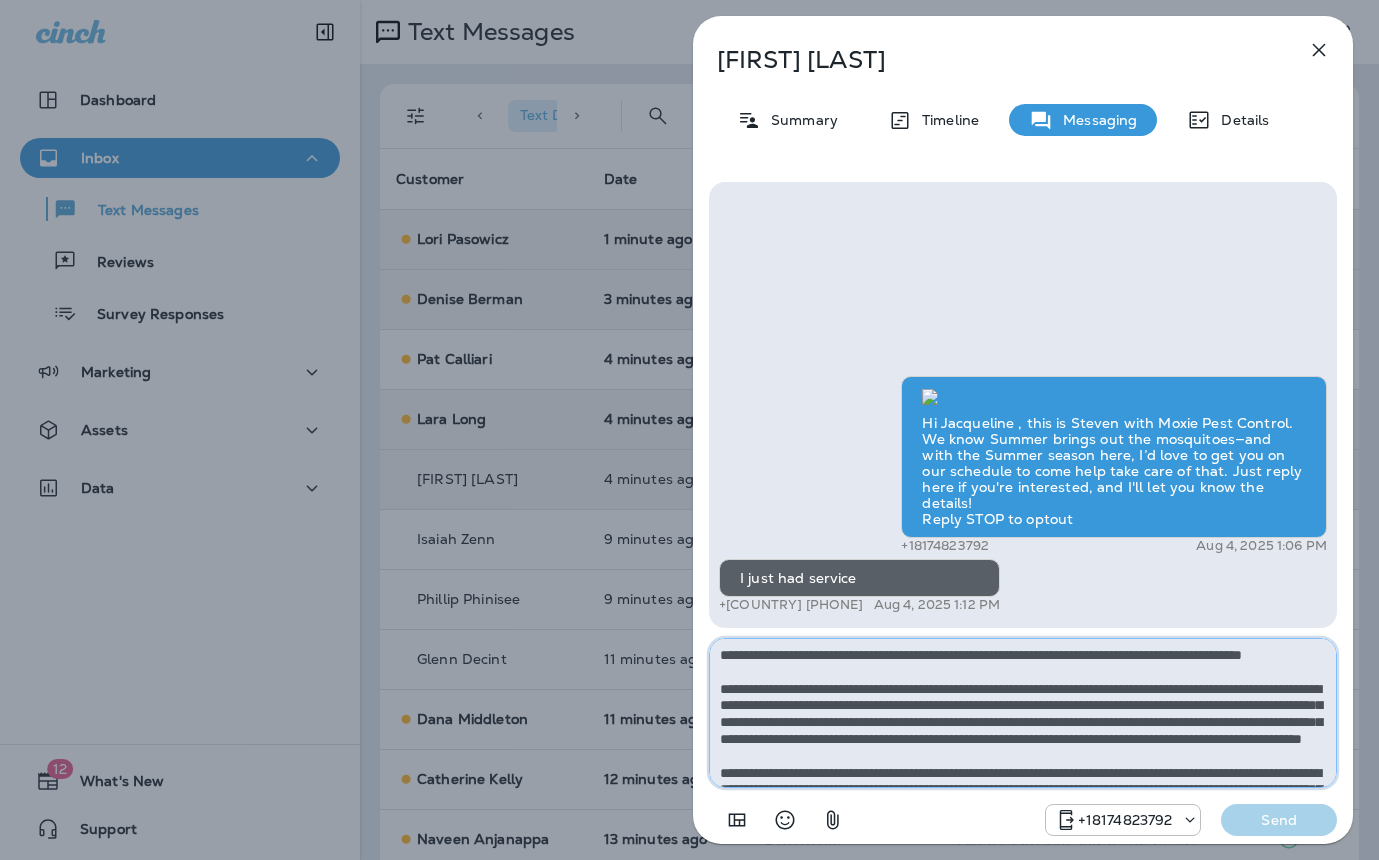 scroll, scrollTop: 128, scrollLeft: 0, axis: vertical 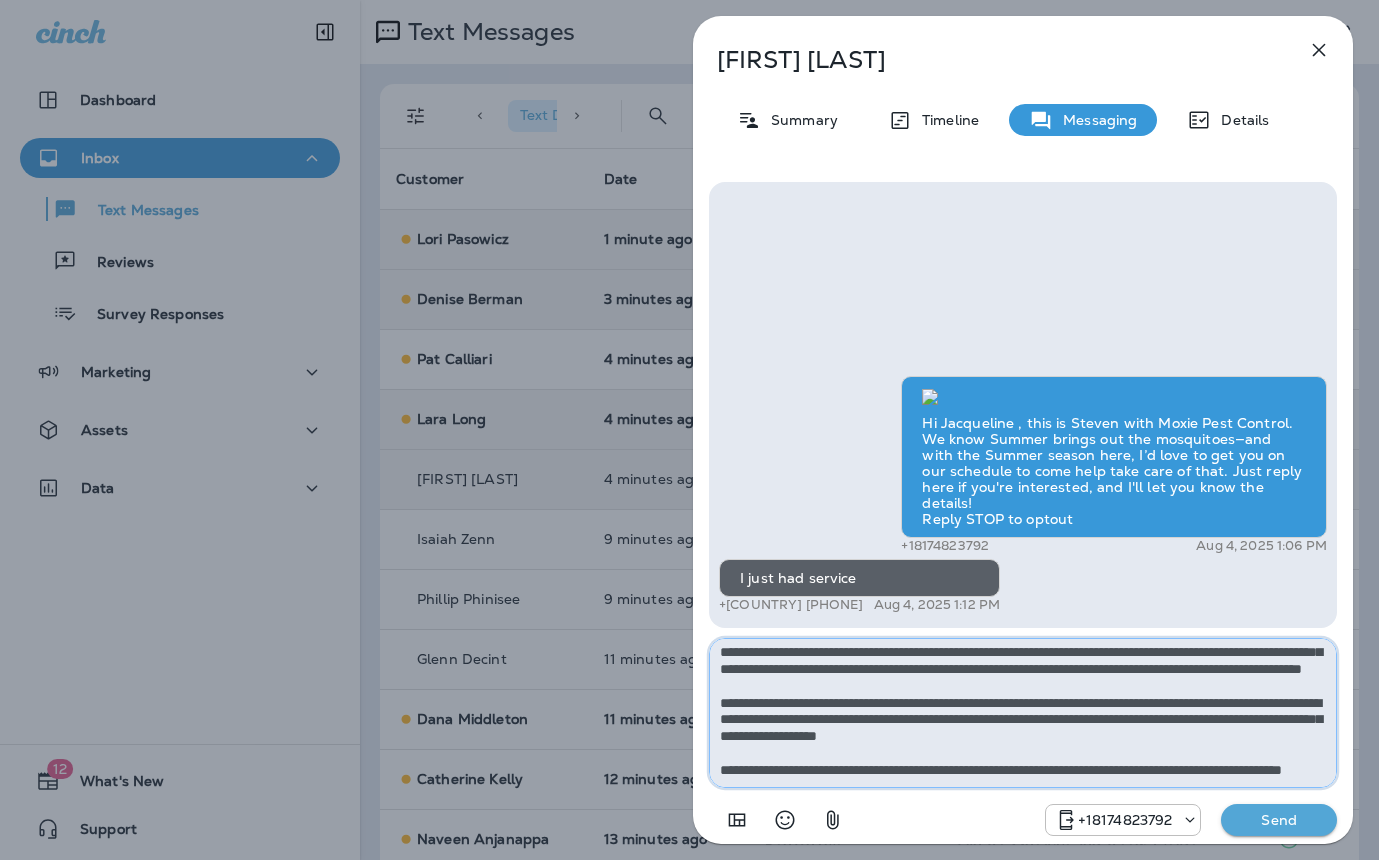 type on "**********" 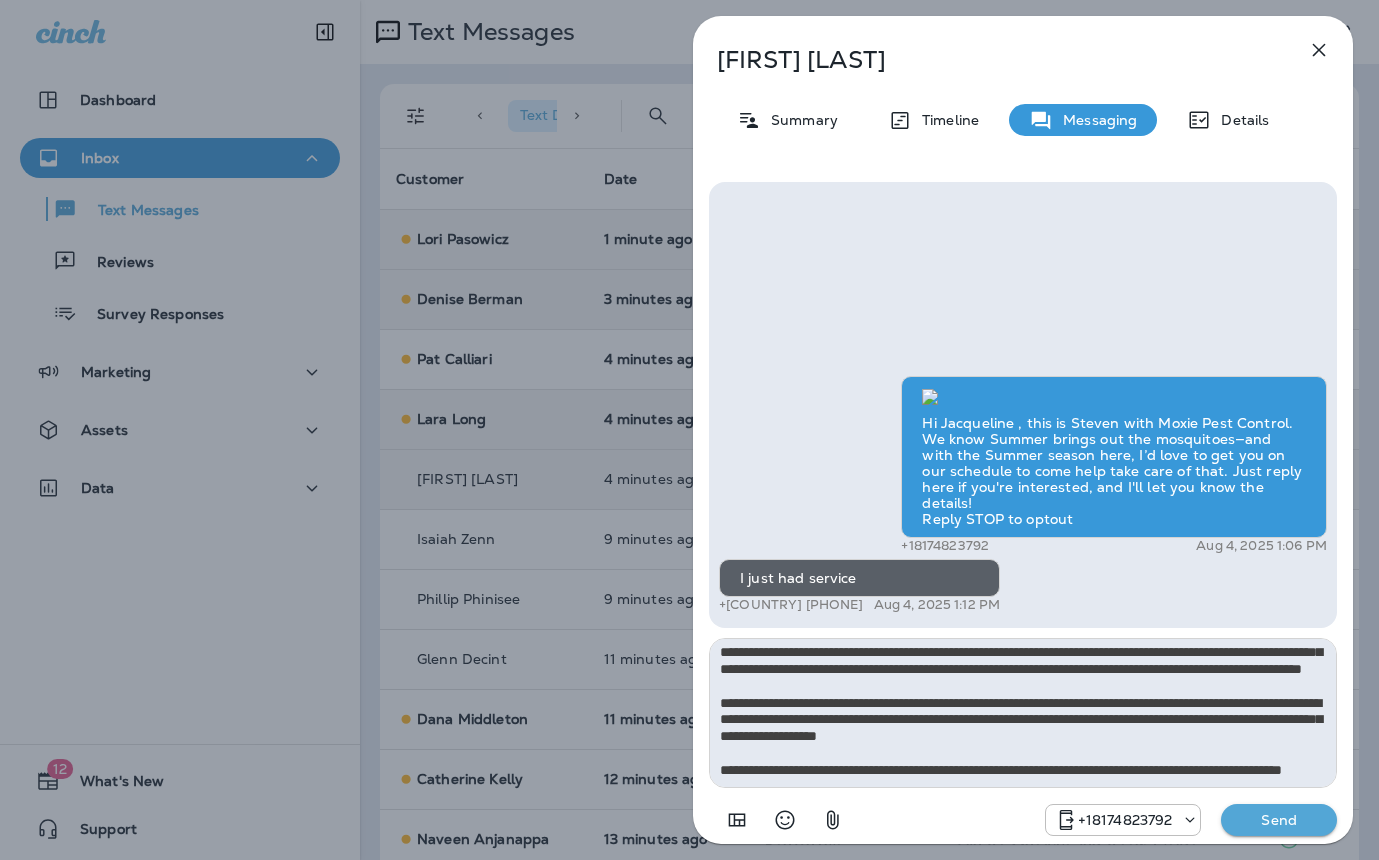 click on "Send" at bounding box center [1279, 820] 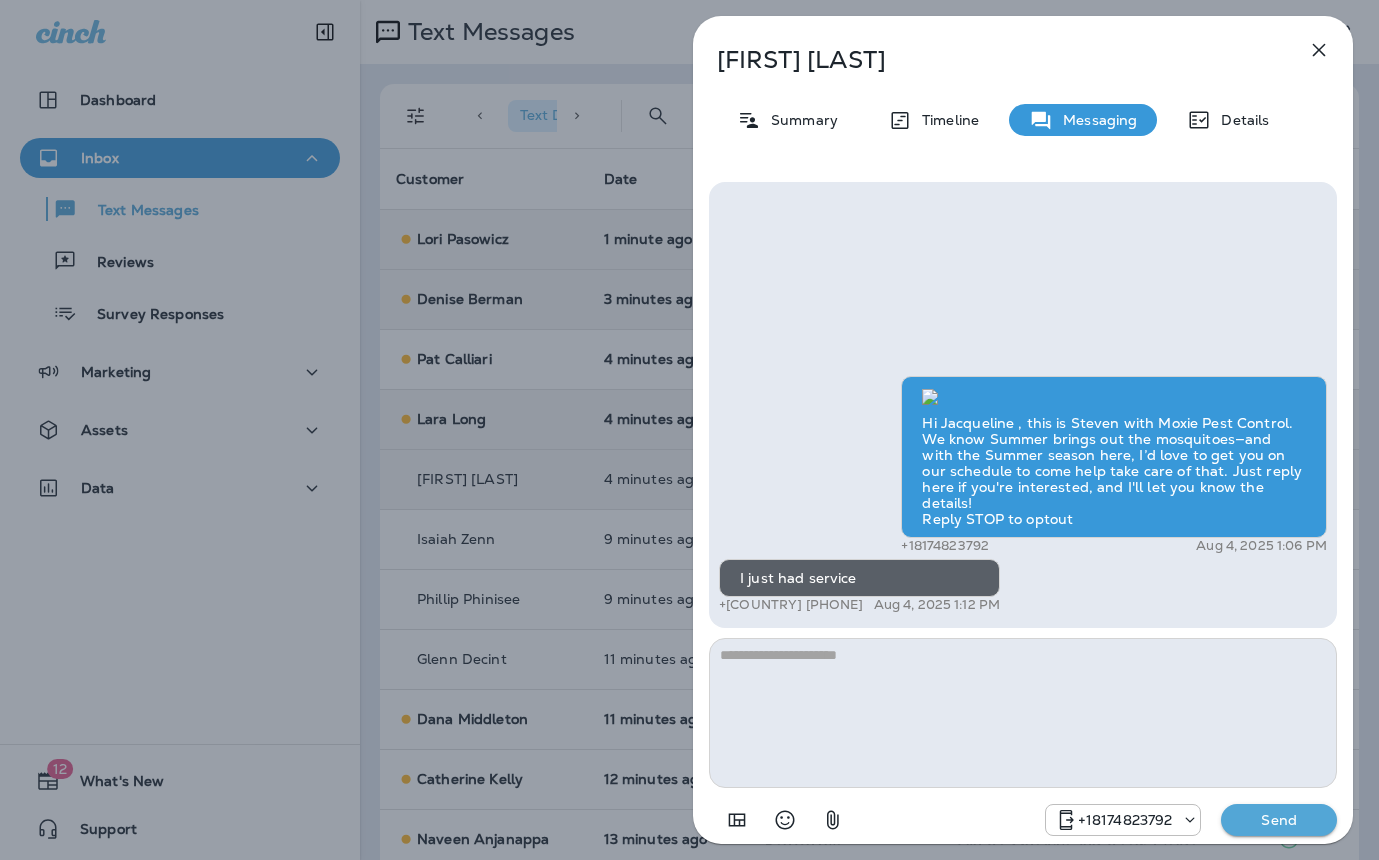 scroll, scrollTop: 0, scrollLeft: 0, axis: both 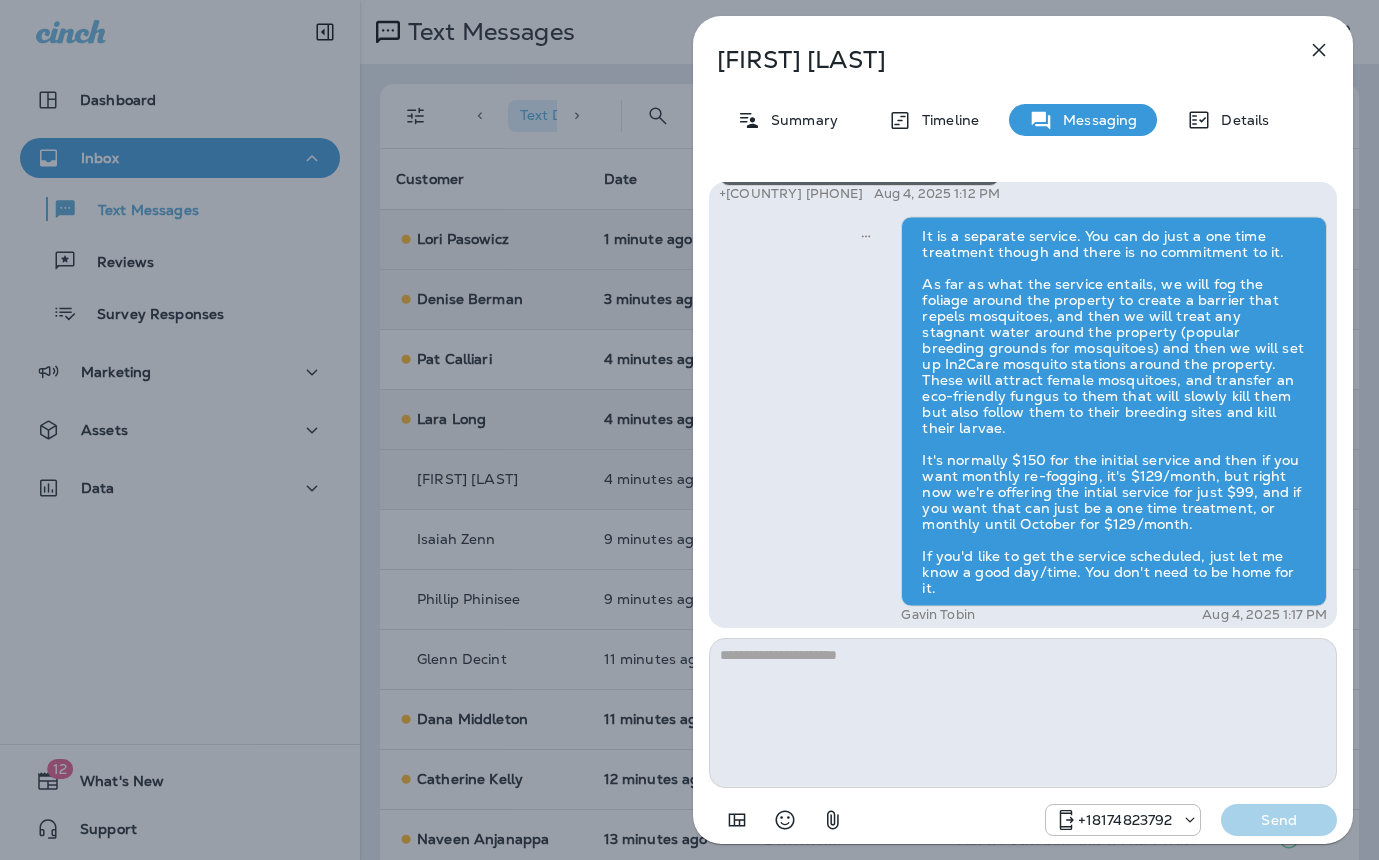 click on "Jacqueline   West Summary   Timeline   Messaging   Details   Hi Jacqueline , this is Steven with Moxie Pest Control. We know Summer brings out the mosquitoes—and with the Summer season here, I’d love to get you on our schedule to come help take care of that. Just reply here if you're interested, and I'll let you know the details!
Reply STOP to optout +18174823792 Aug 4, 2025 1:06 PM I just had service  +1 (703) 501-2865 Aug 4, 2025 1:12 PM   Gavin Tobin Aug 4, 2025 1:17 PM +18174823792 Send" at bounding box center (689, 430) 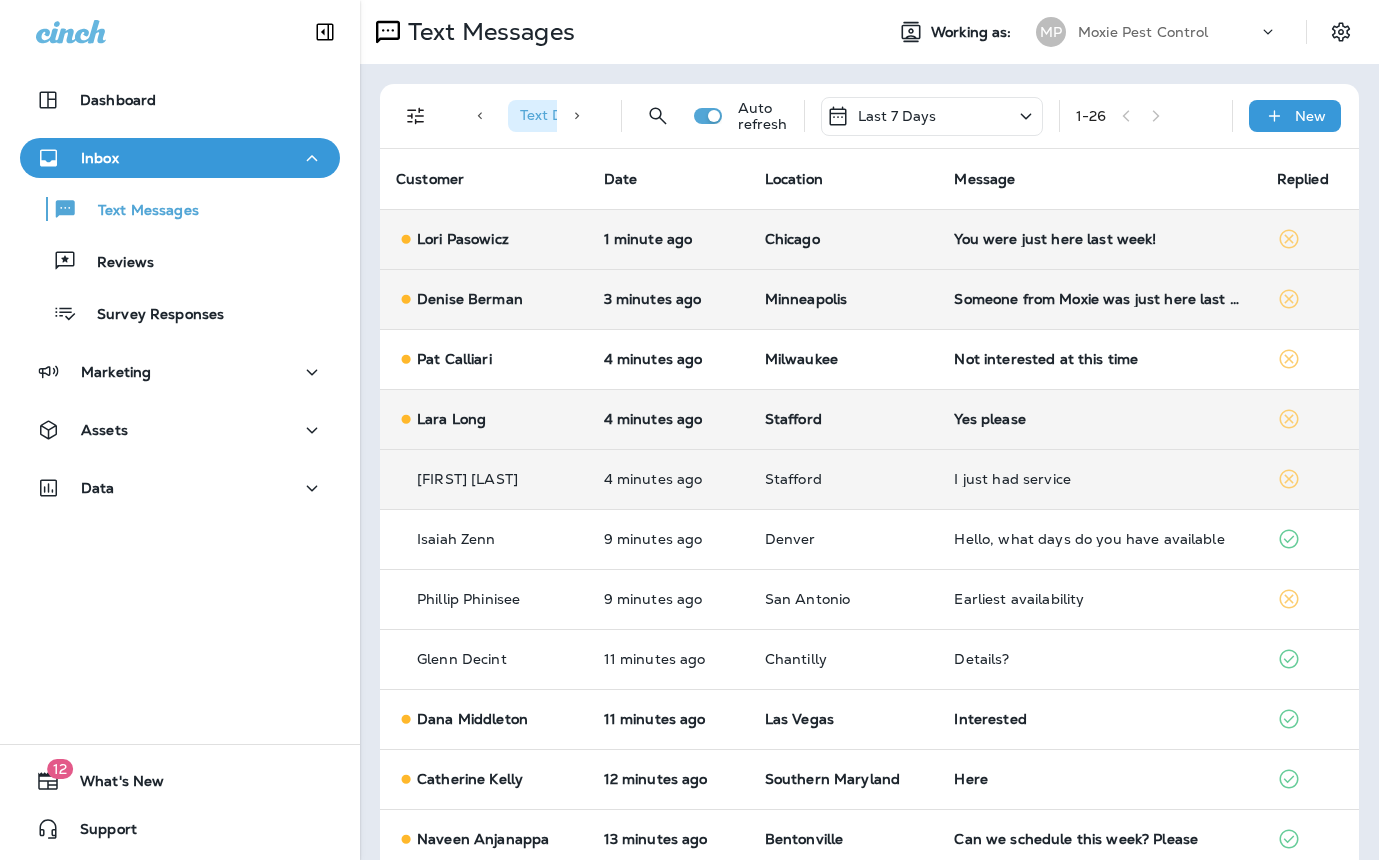 click on "Yes please" at bounding box center (1099, 419) 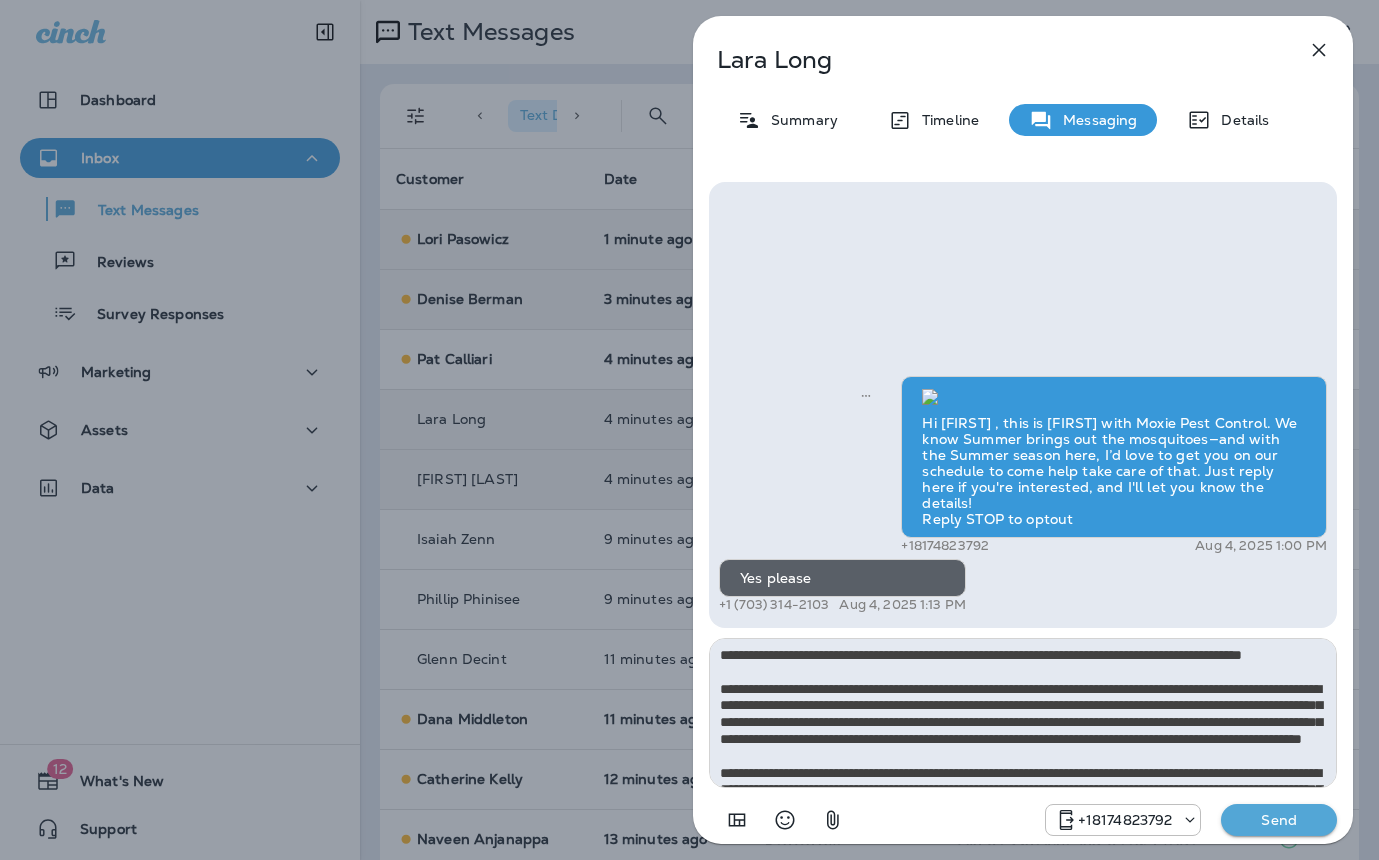 scroll, scrollTop: 128, scrollLeft: 0, axis: vertical 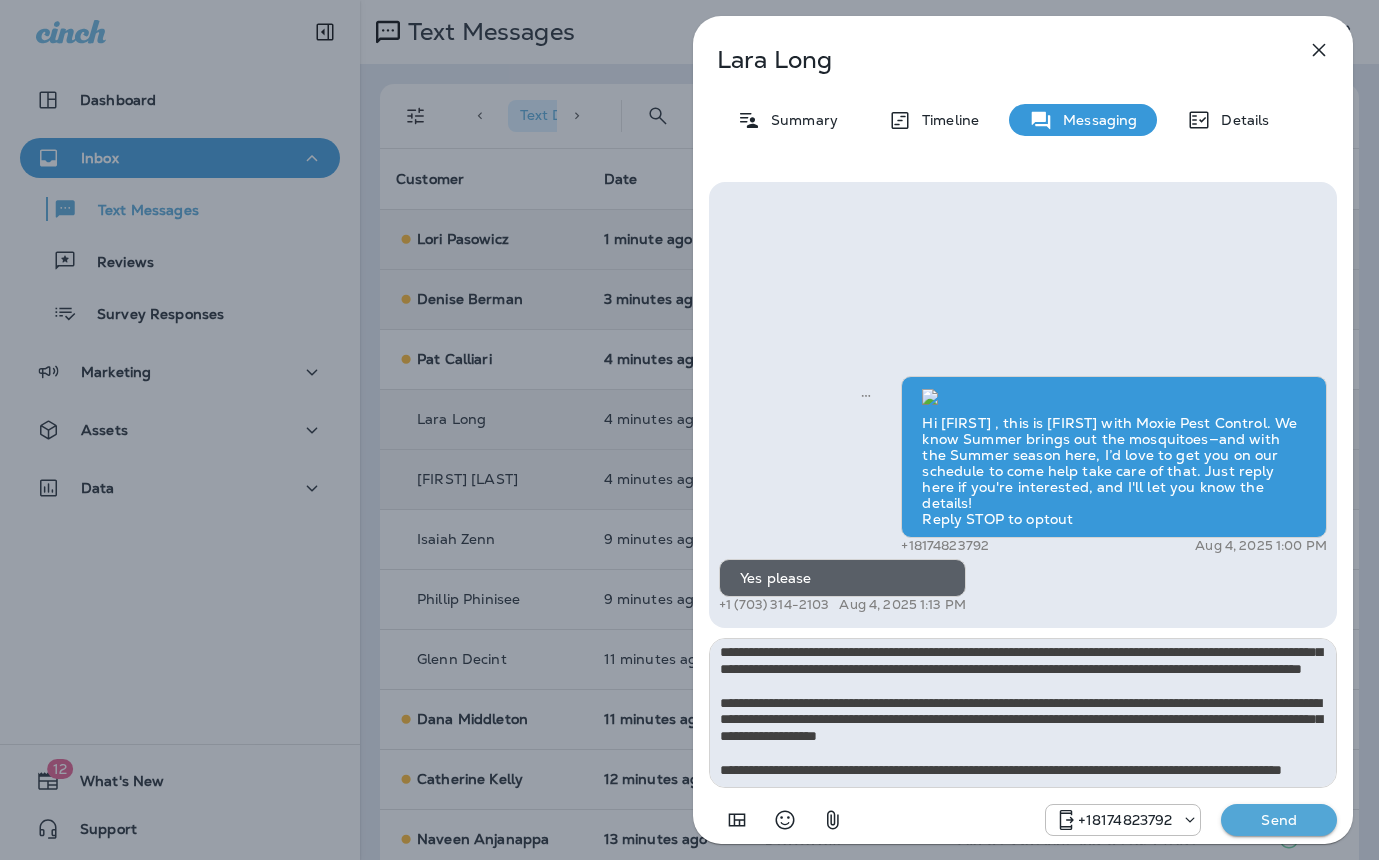 type on "**********" 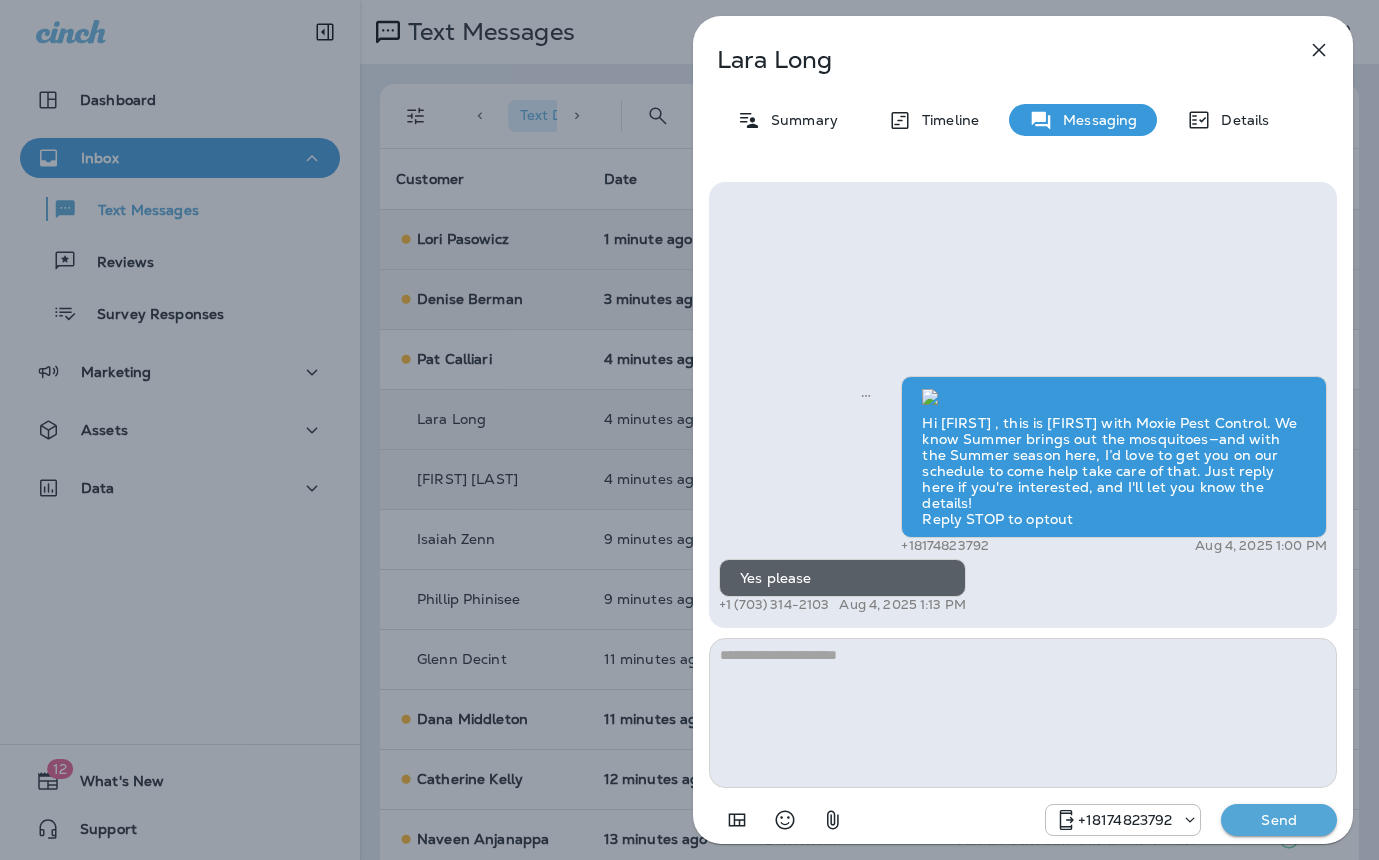 scroll, scrollTop: 0, scrollLeft: 0, axis: both 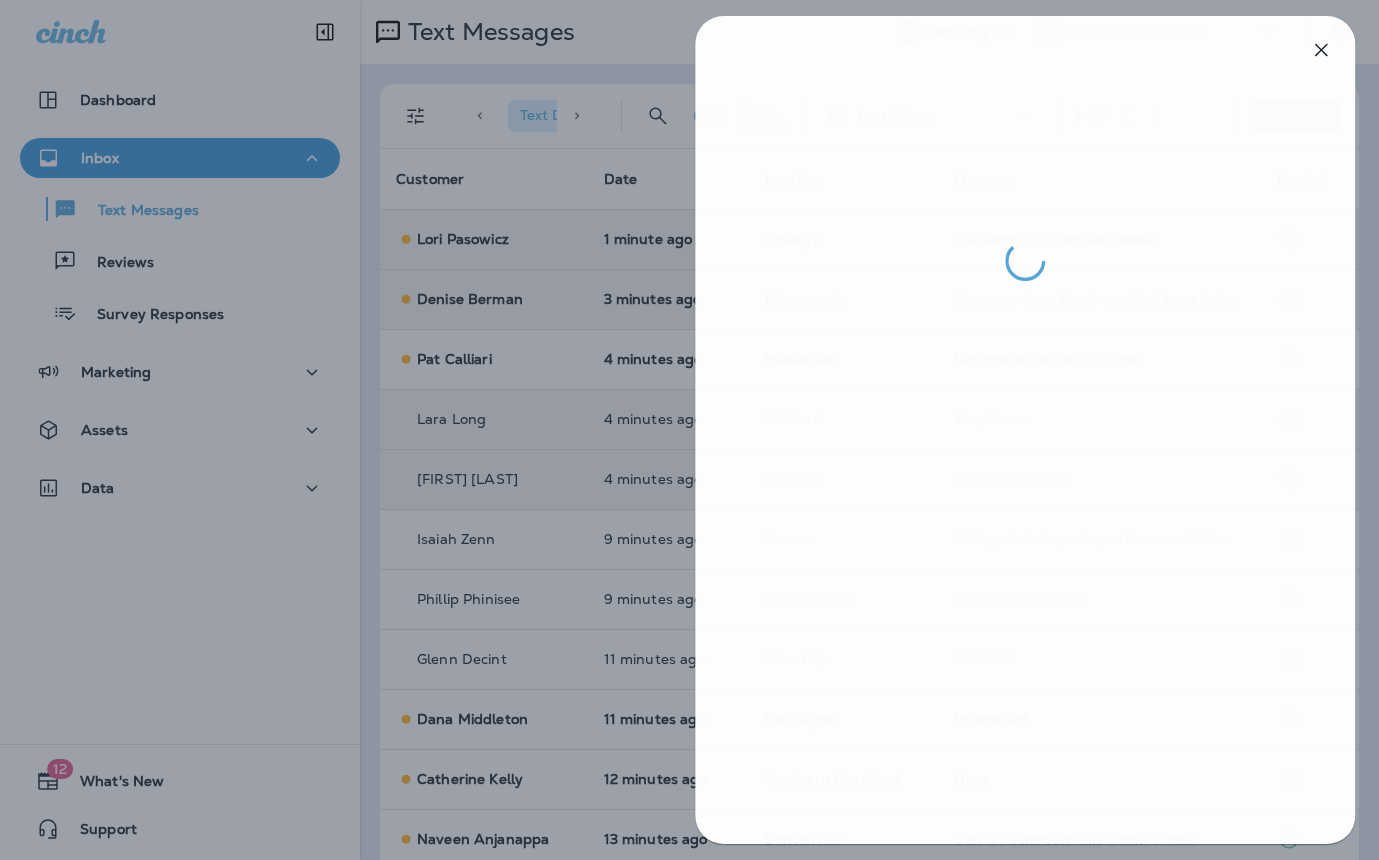 drag, startPoint x: 521, startPoint y: 501, endPoint x: 564, endPoint y: 476, distance: 49.73932 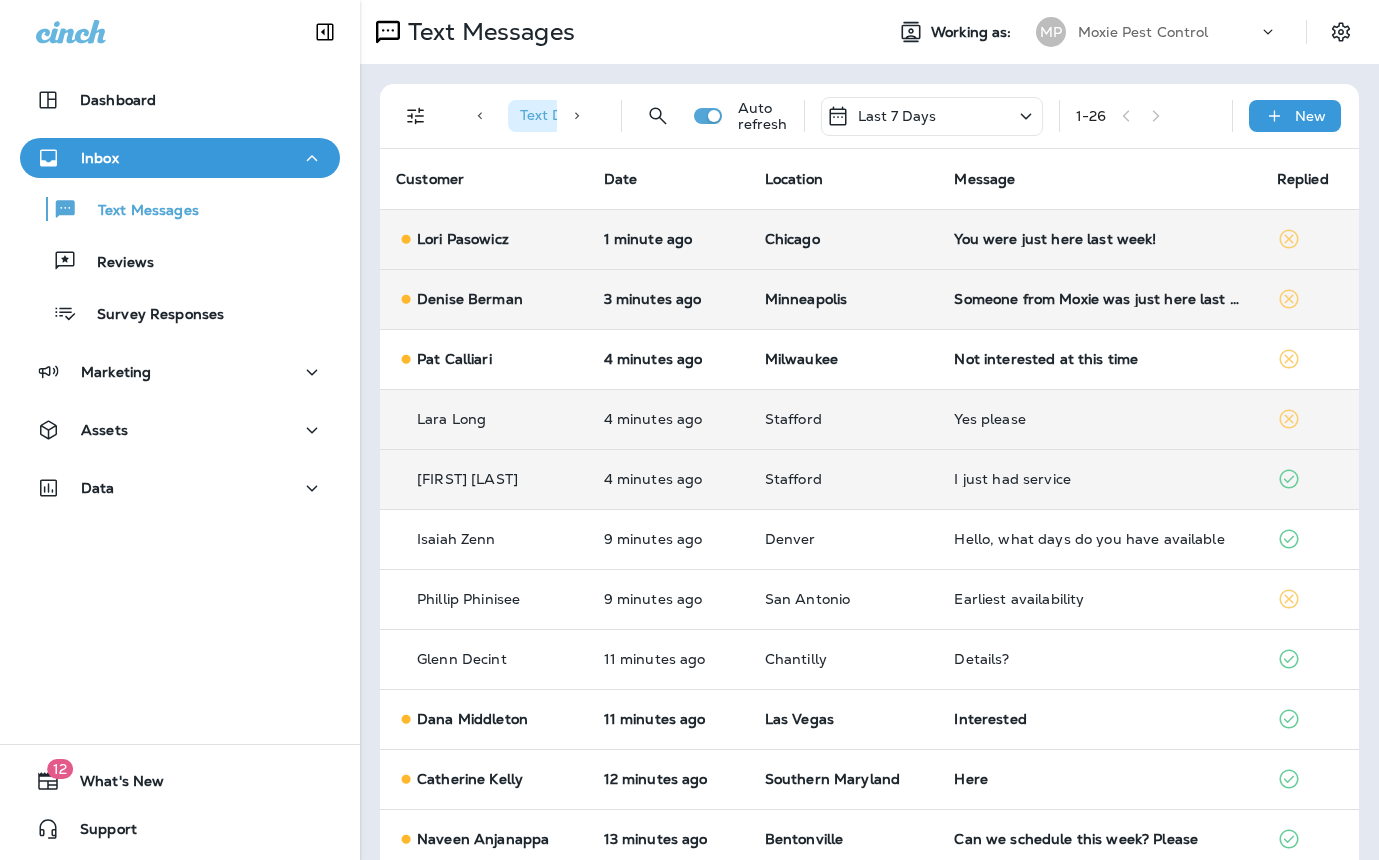 click on "Someone from Moxie was just here last week and sprayed for pests and a bee hive." at bounding box center (1099, 299) 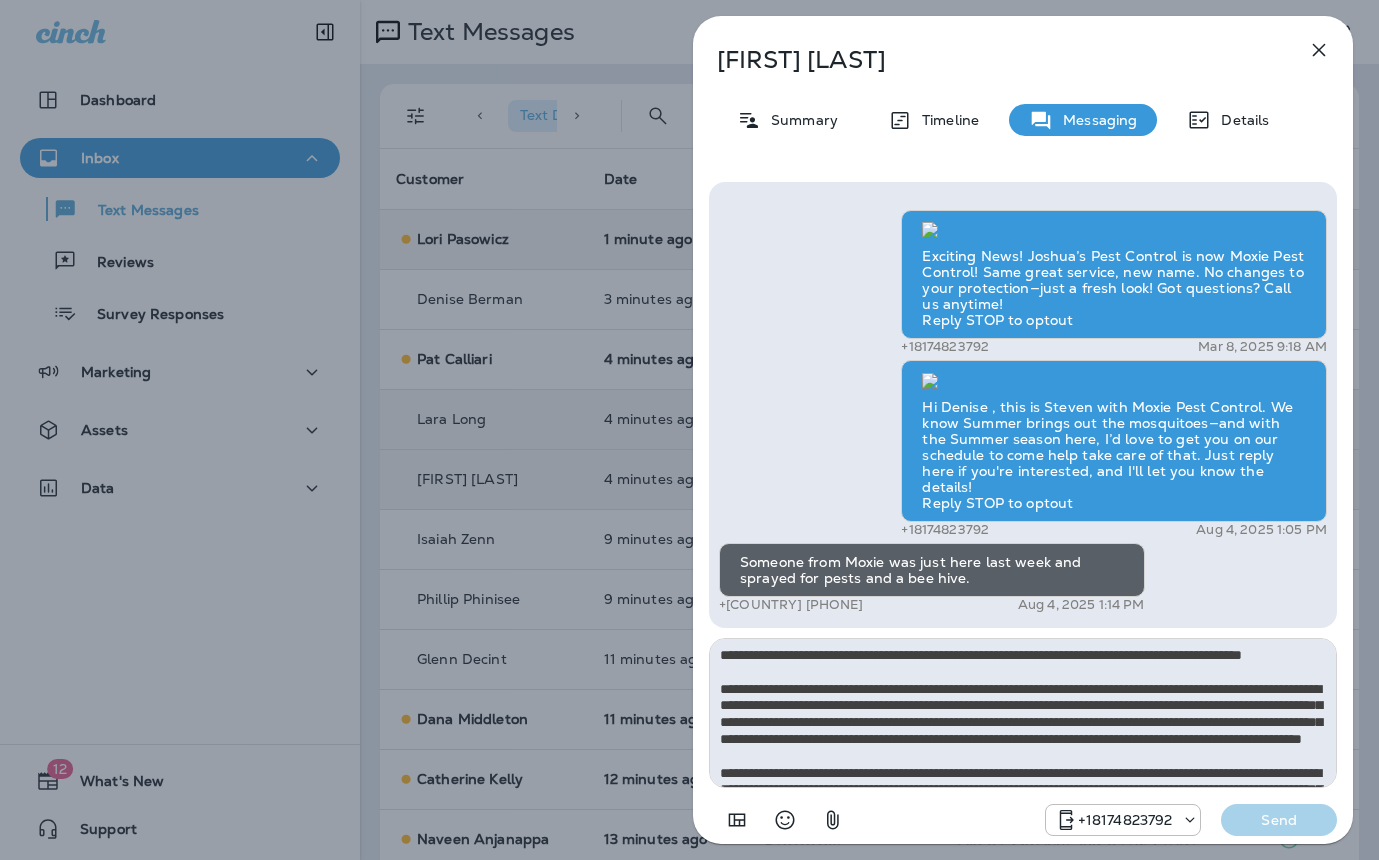 scroll, scrollTop: 128, scrollLeft: 0, axis: vertical 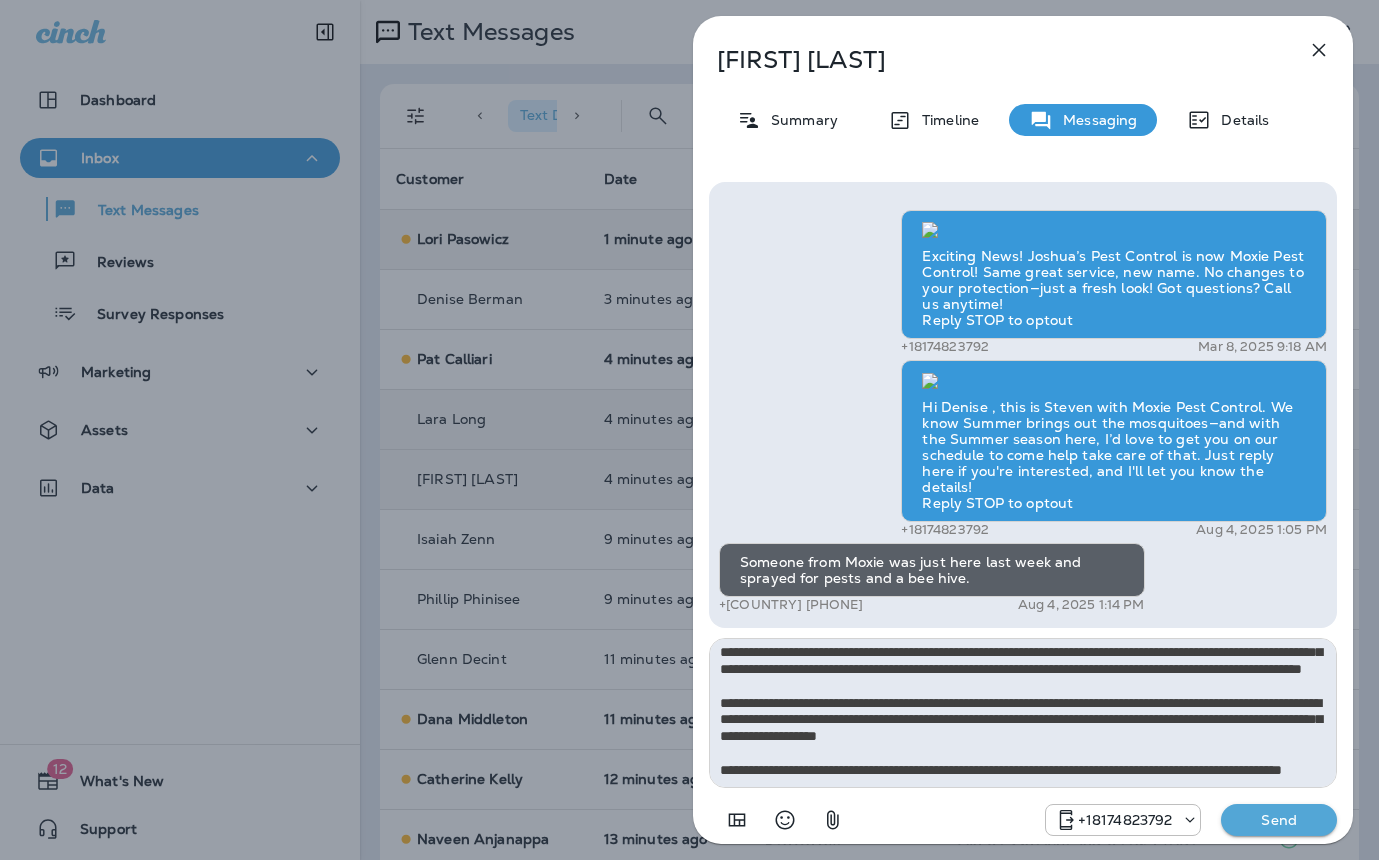 type on "**********" 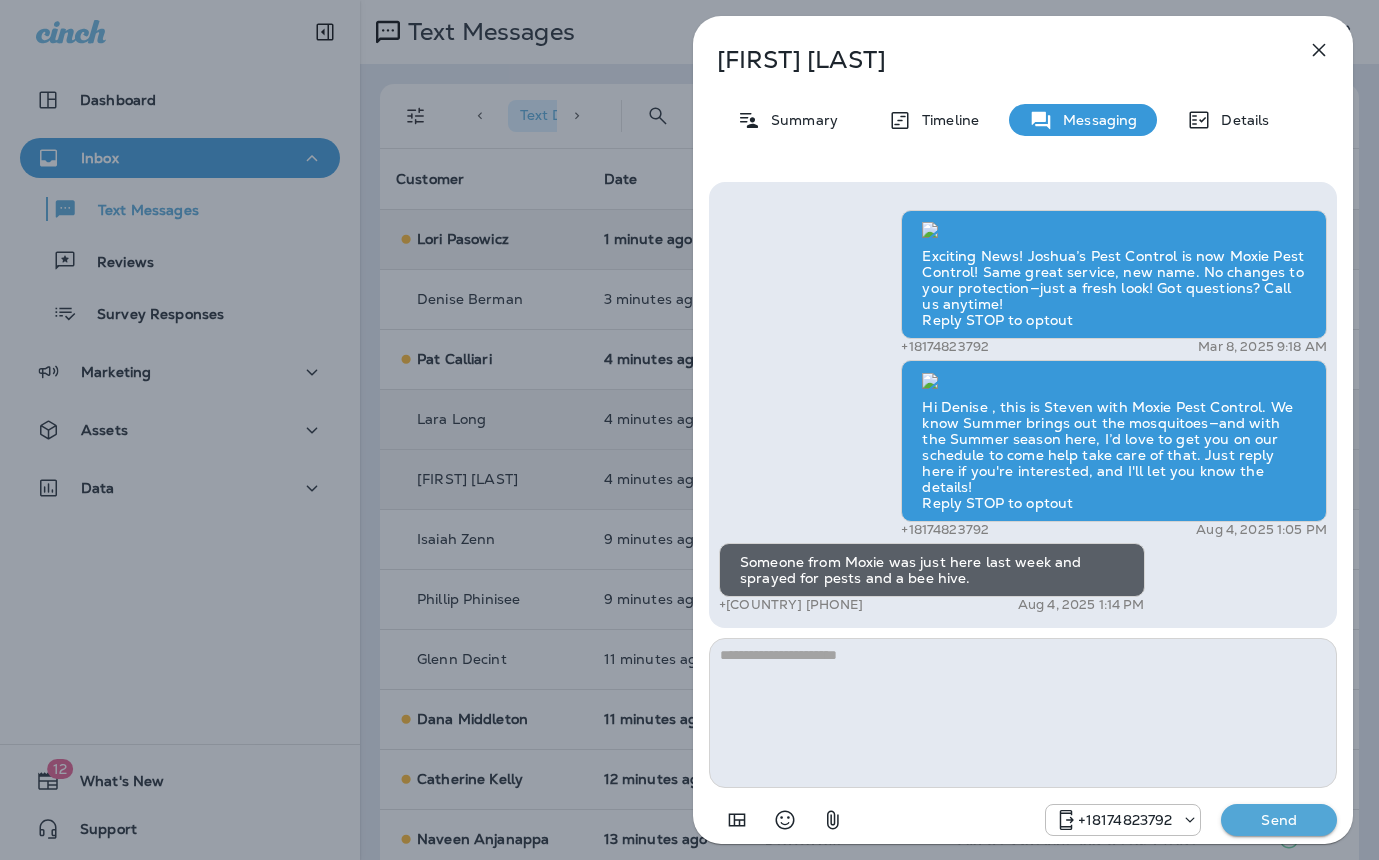 scroll, scrollTop: 0, scrollLeft: 0, axis: both 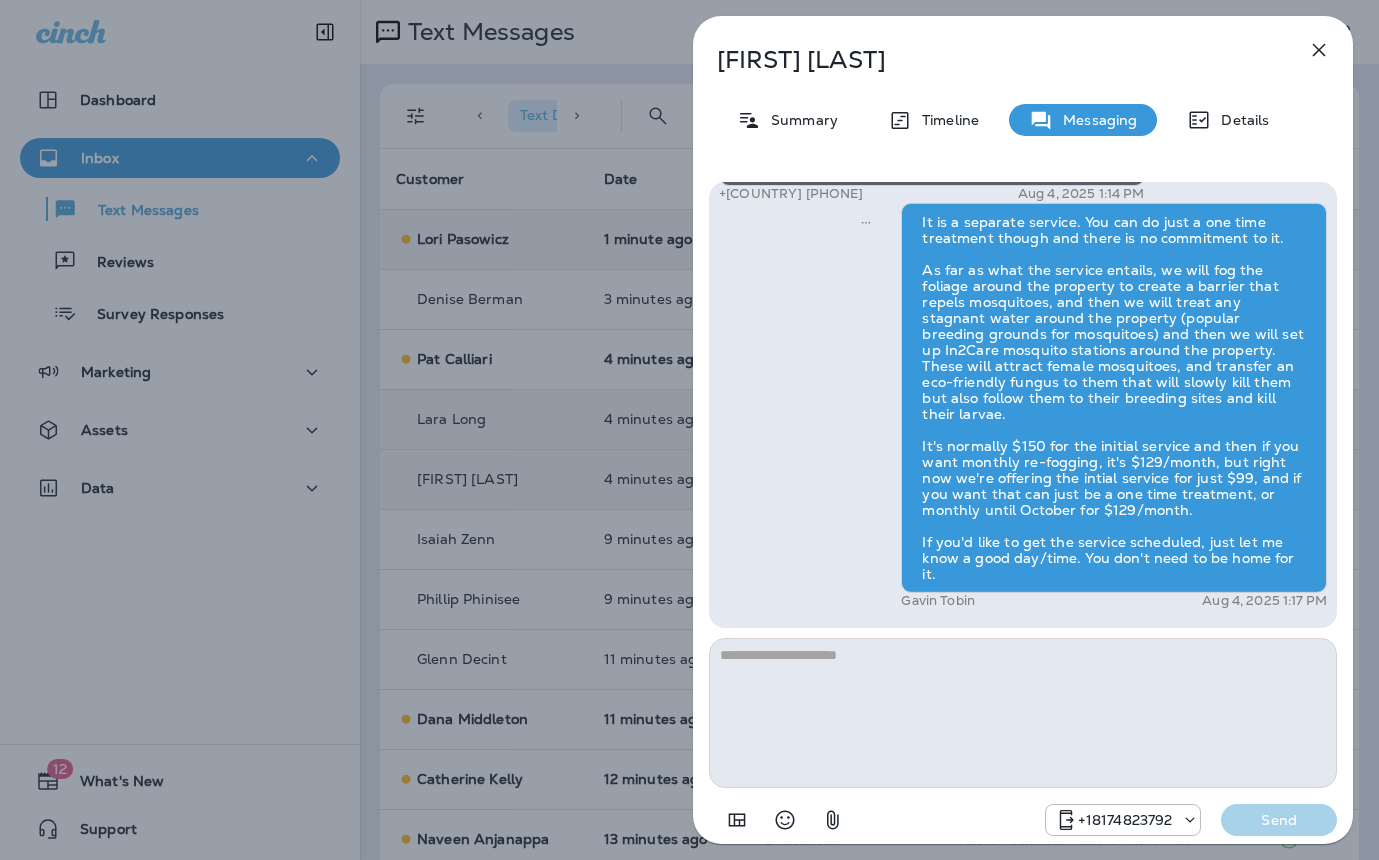 click on "Denise   Berman Summary   Timeline   Messaging   Details   Exciting News! Joshua’s Pest Control is now Moxie Pest Control! Same great service, new name. No changes to your protection—just a fresh look! Got questions? Call us anytime!
Reply STOP to optout +18174823792 Mar 8, 2025 9:18 AM Hi Denise , this is Steven with Moxie Pest Control. We know Summer brings out the mosquitoes—and with the Summer season here, I’d love to get you on our schedule to come help take care of that. Just reply here if you're interested, and I'll let you know the details!
Reply STOP to optout +18174823792 Aug 4, 2025 1:05 PM Someone from Moxie was just here last week and sprayed for pests and a bee hive. +1 (715) 781-4428 Aug 4, 2025 1:14 PM   Gavin Tobin Aug 4, 2025 1:17 PM +18174823792 Send" at bounding box center (689, 430) 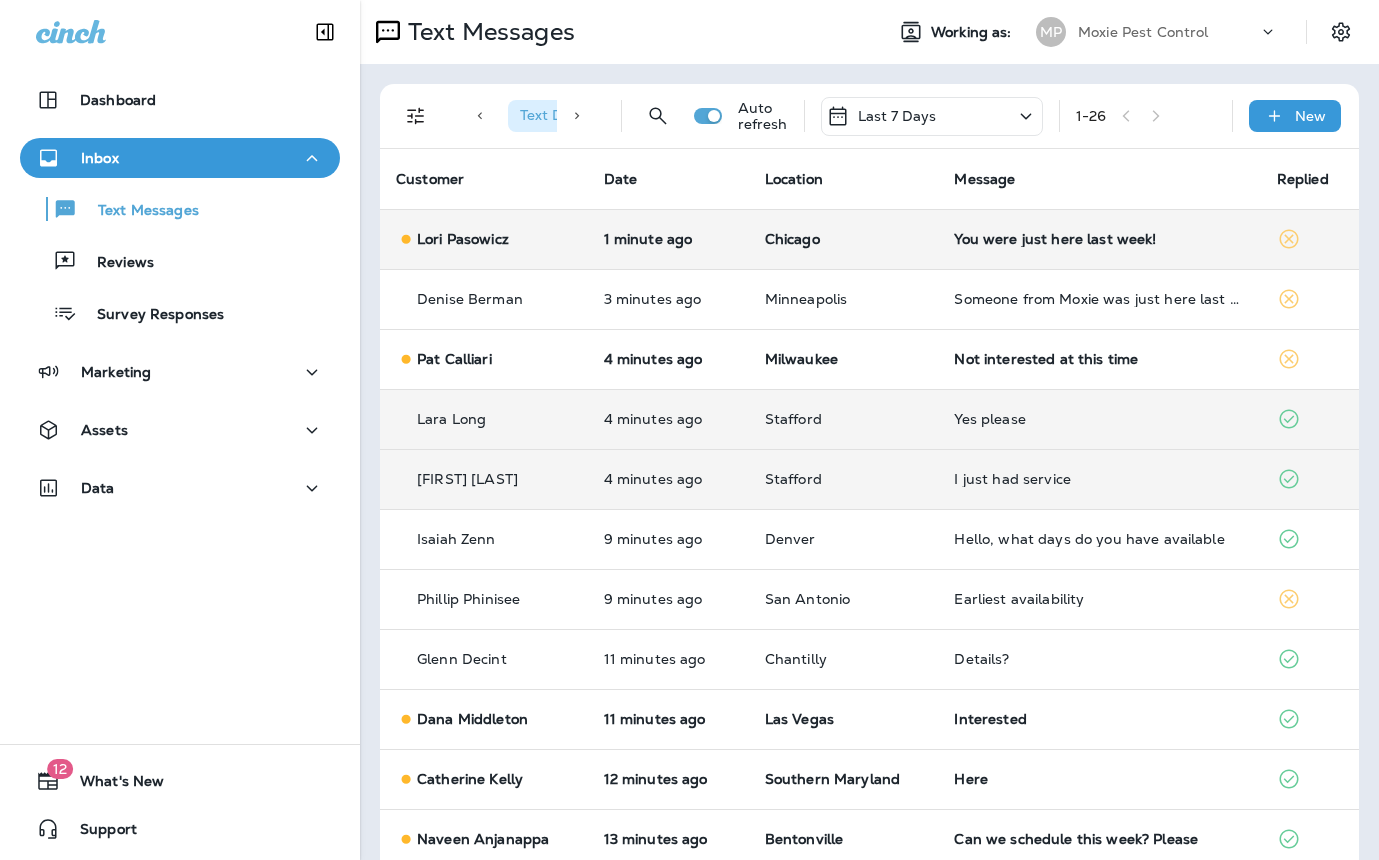 click on "You were just here last week!" at bounding box center (1099, 239) 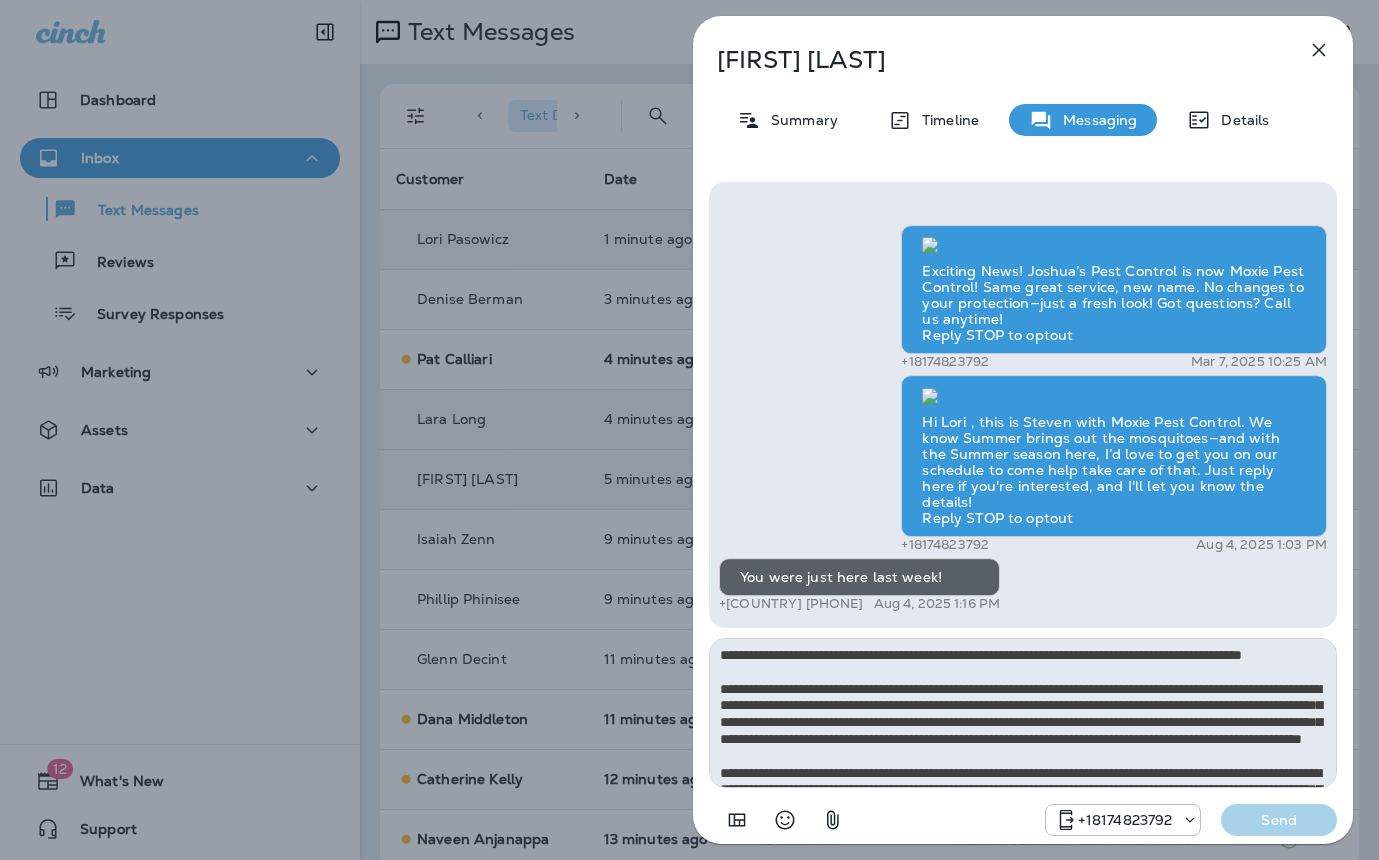 scroll, scrollTop: 128, scrollLeft: 0, axis: vertical 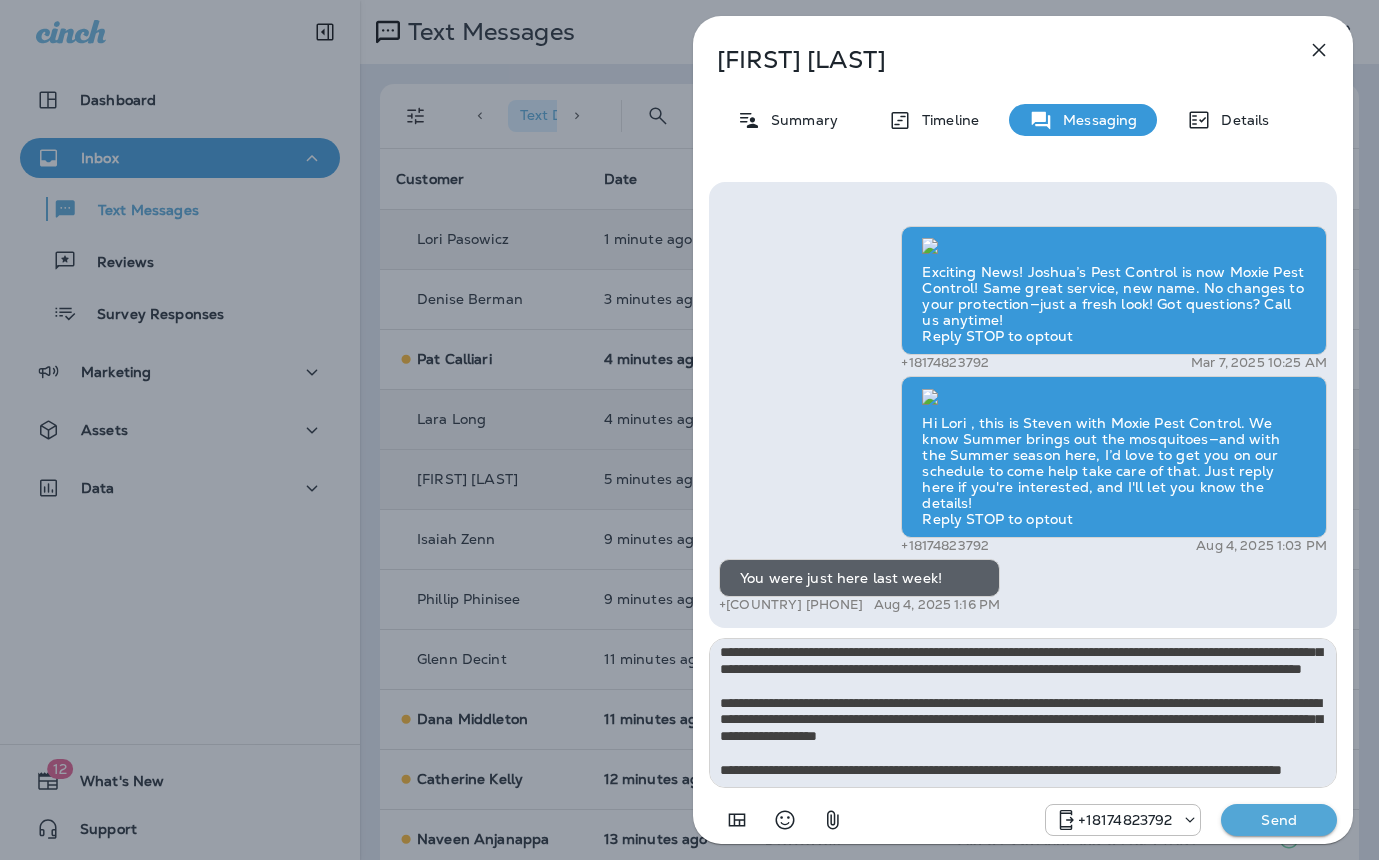 type on "**********" 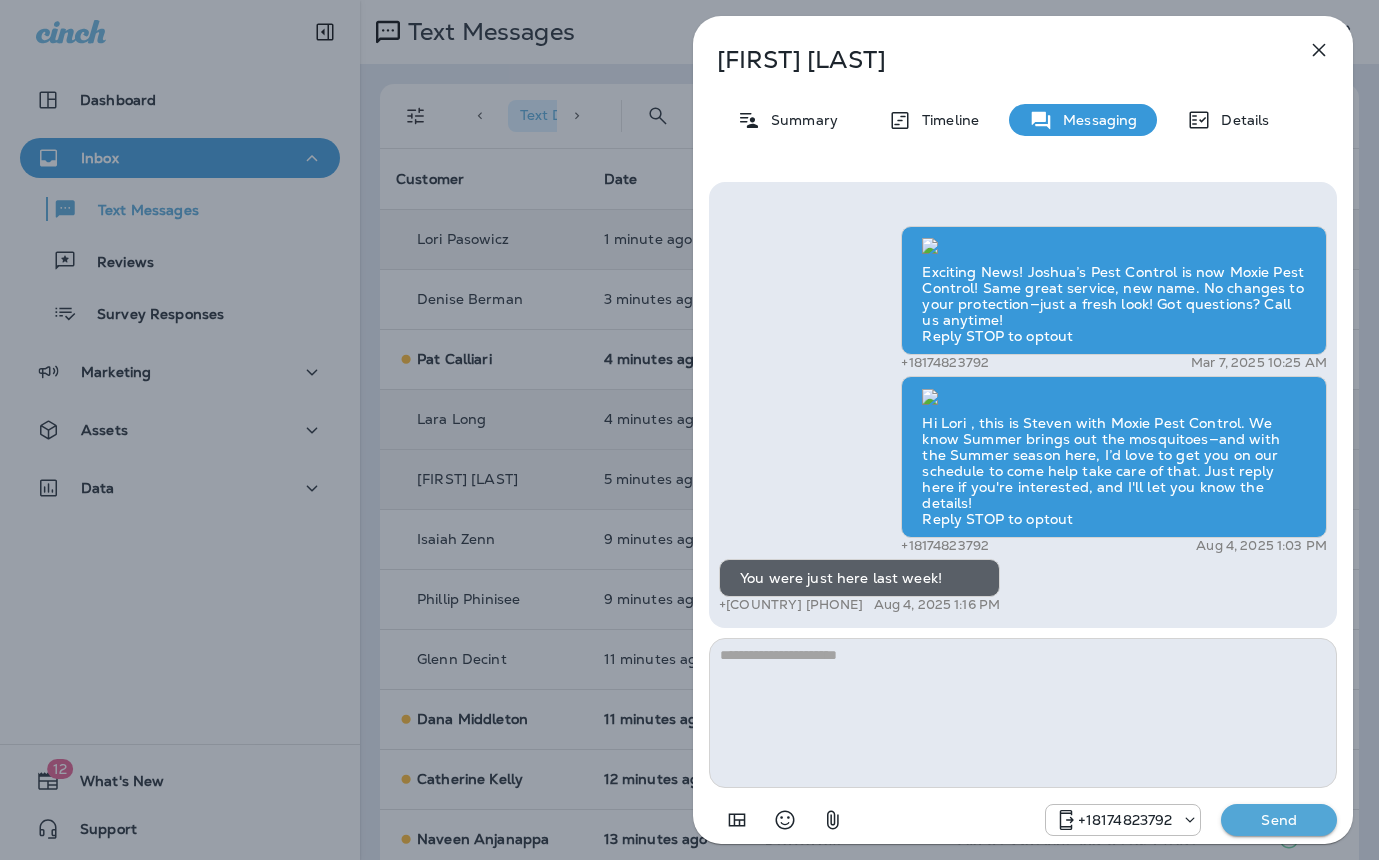 scroll, scrollTop: 0, scrollLeft: 0, axis: both 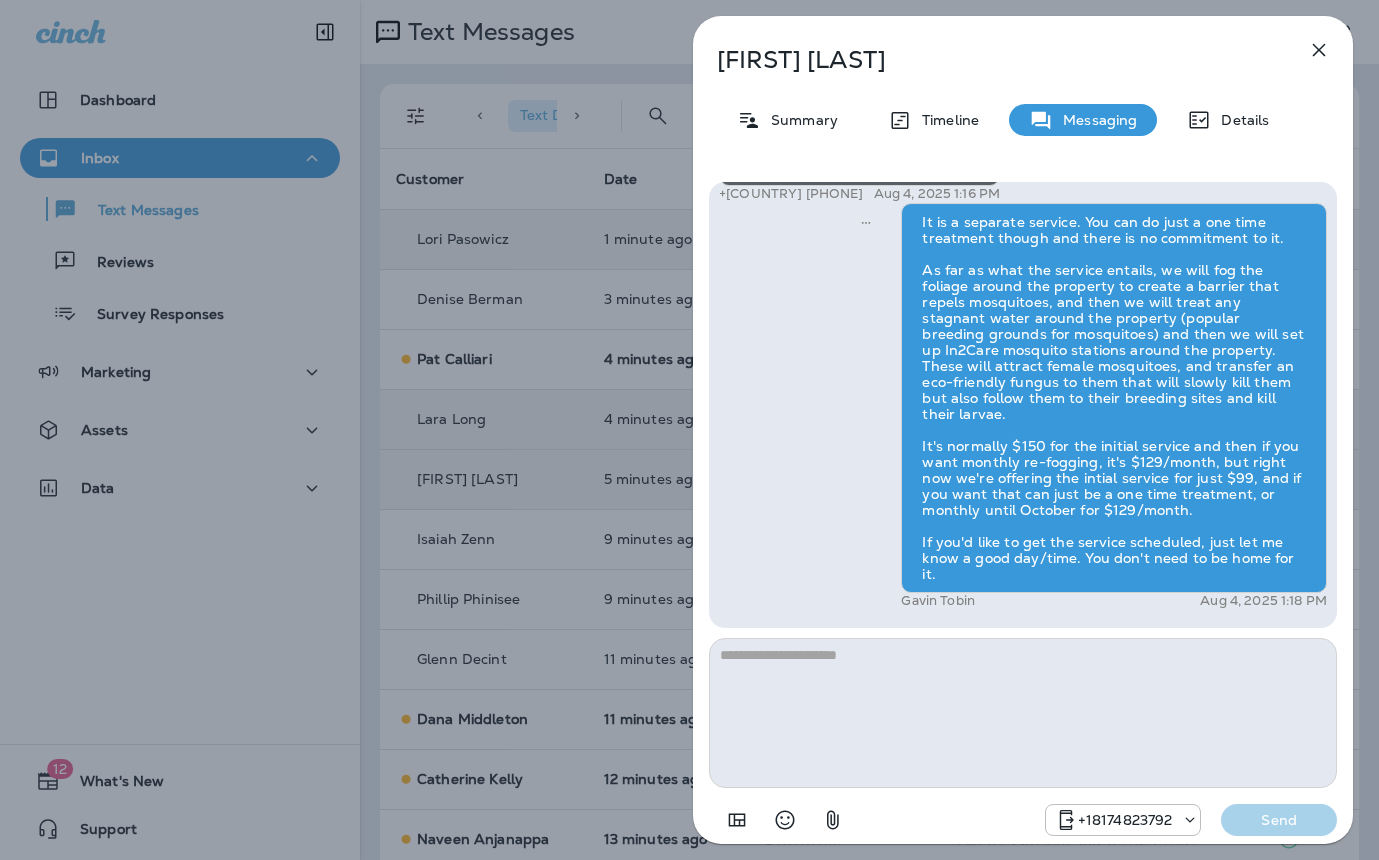 click on "Lori   Pasowicz Summary   Timeline   Messaging   Details   Exciting News! Joshua’s Pest Control is now Moxie Pest Control! Same great service, new name. No changes to your protection—just a fresh look! Got questions? Call us anytime!
Reply STOP to optout +18174823792 Mar 7, 2025 10:25 AM Hi Lori , this is Steven with Moxie Pest Control. We know Summer brings out the mosquitoes—and with the Summer season here, I’d love to get you on our schedule to come help take care of that. Just reply here if you're interested, and I'll let you know the details!
Reply STOP to optout +18174823792 Aug 4, 2025 1:03 PM You were just here last week! +1 (815) 245-8338 Aug 4, 2025 1:16 PM   Gavin Tobin Aug 4, 2025 1:18 PM +18174823792 Send" at bounding box center [689, 430] 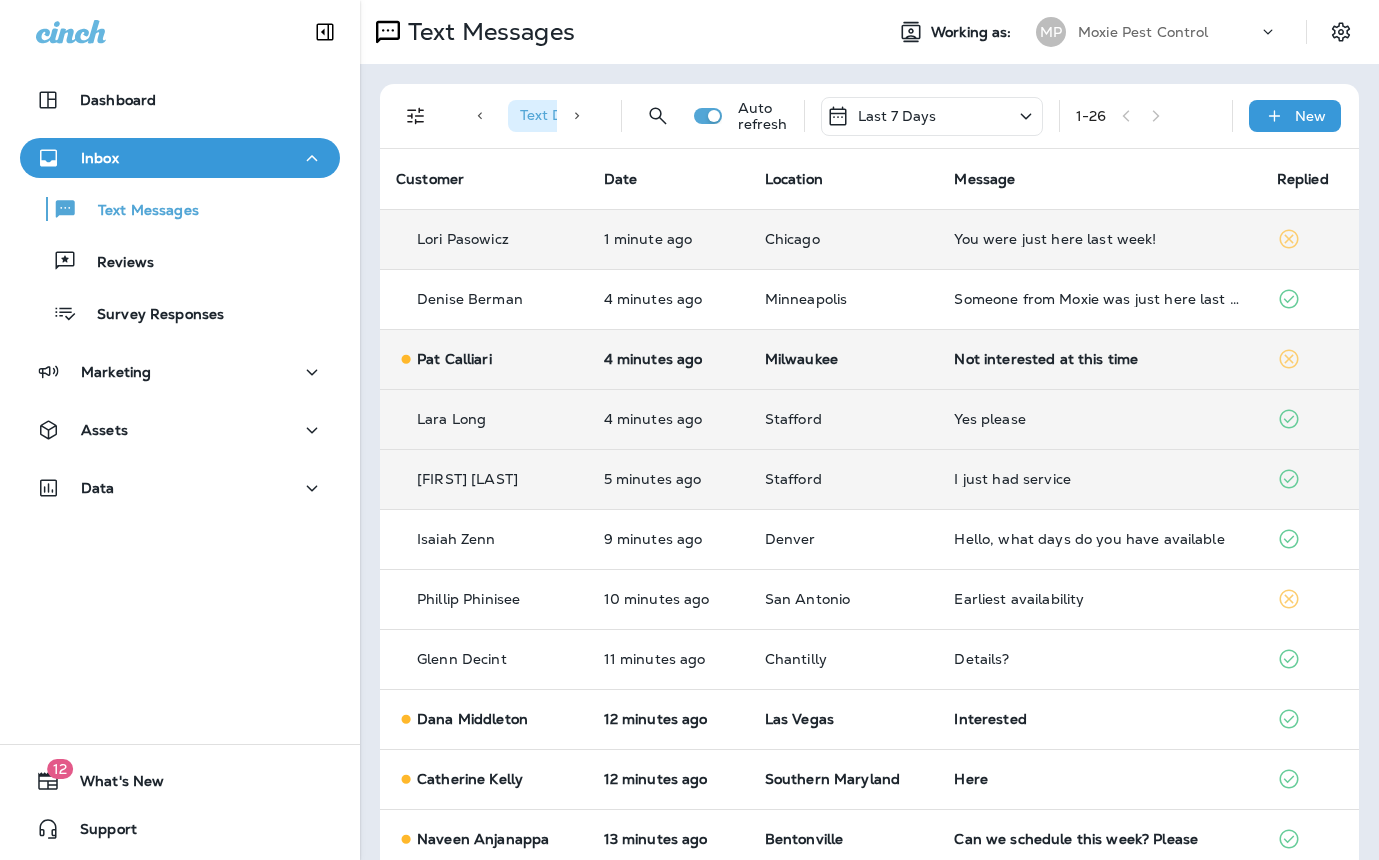 click on "Not interested at this time" at bounding box center [1099, 359] 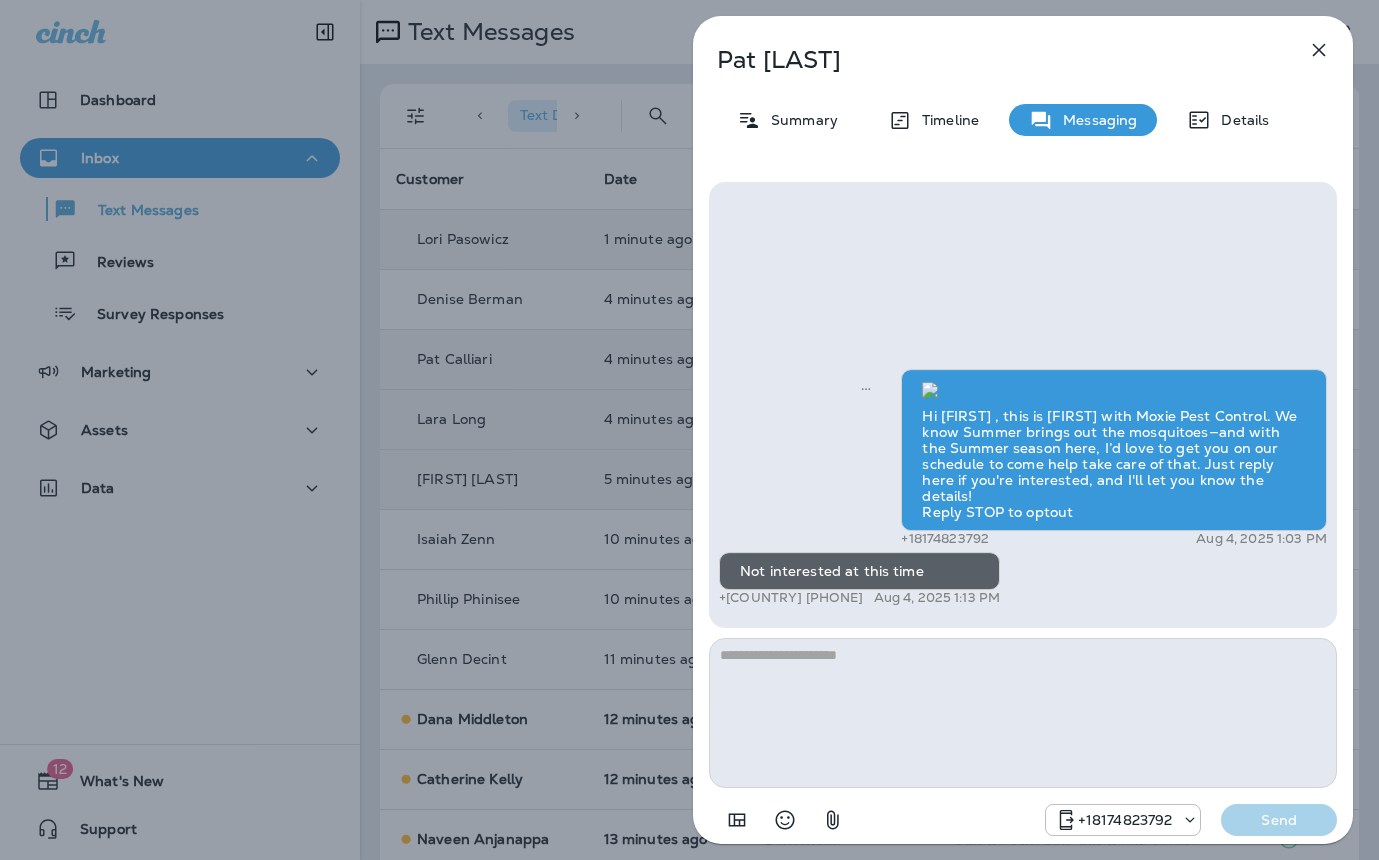 click on "Pat   Calliari Summary   Timeline   Messaging   Details     Hi Pat , this is Steven with Moxie Pest Control. We know Summer brings out the mosquitoes—and with the Summer season here, I’d love to get you on our schedule to come help take care of that. Just reply here if you're interested, and I'll let you know the details!
Reply STOP to optout +18174823792 Aug 4, 2025 1:03 PM Not interested at this time +1 (262) 622-3544 Aug 4, 2025 1:13 PM +18174823792 Send" at bounding box center (689, 430) 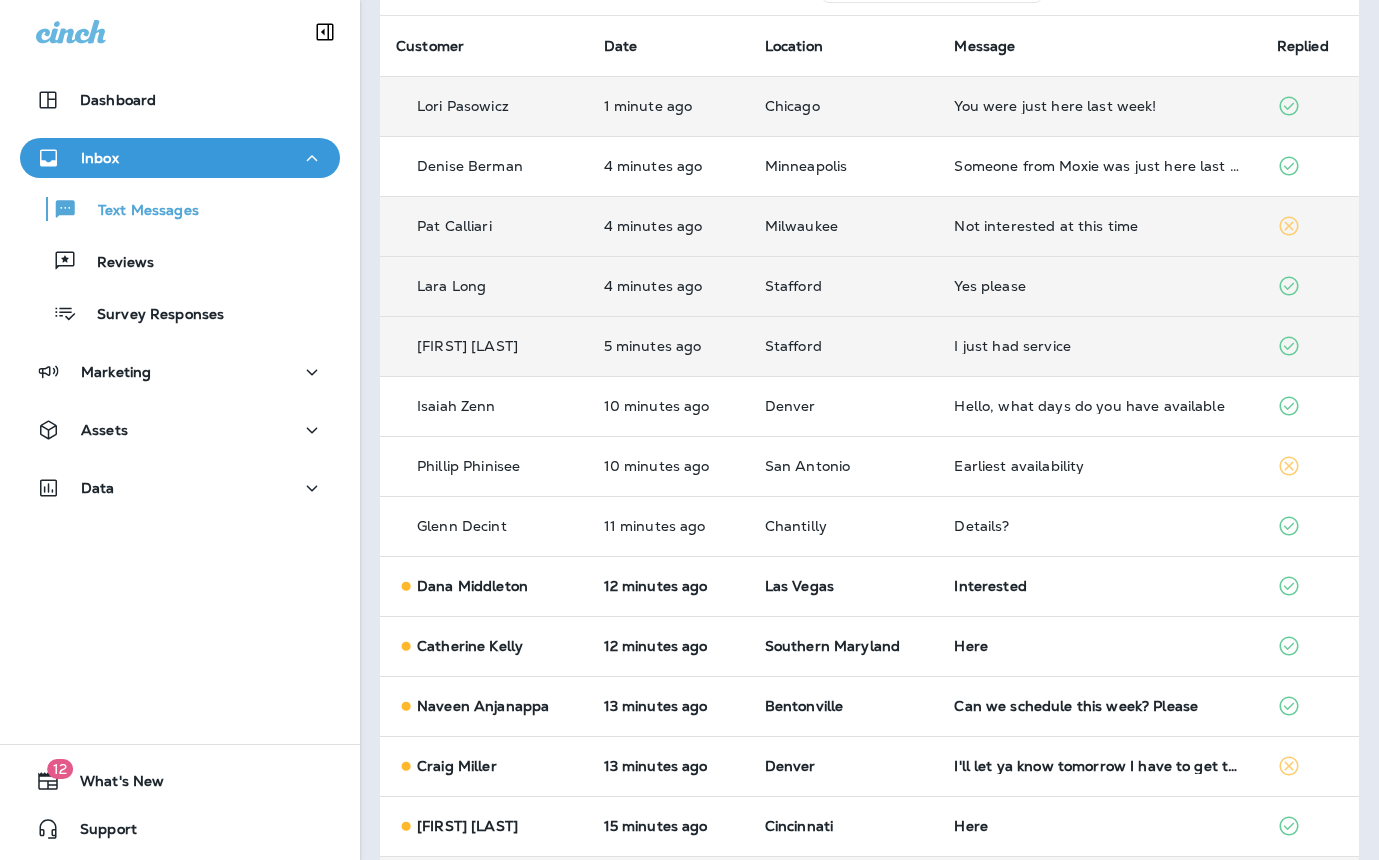 scroll, scrollTop: 384, scrollLeft: 0, axis: vertical 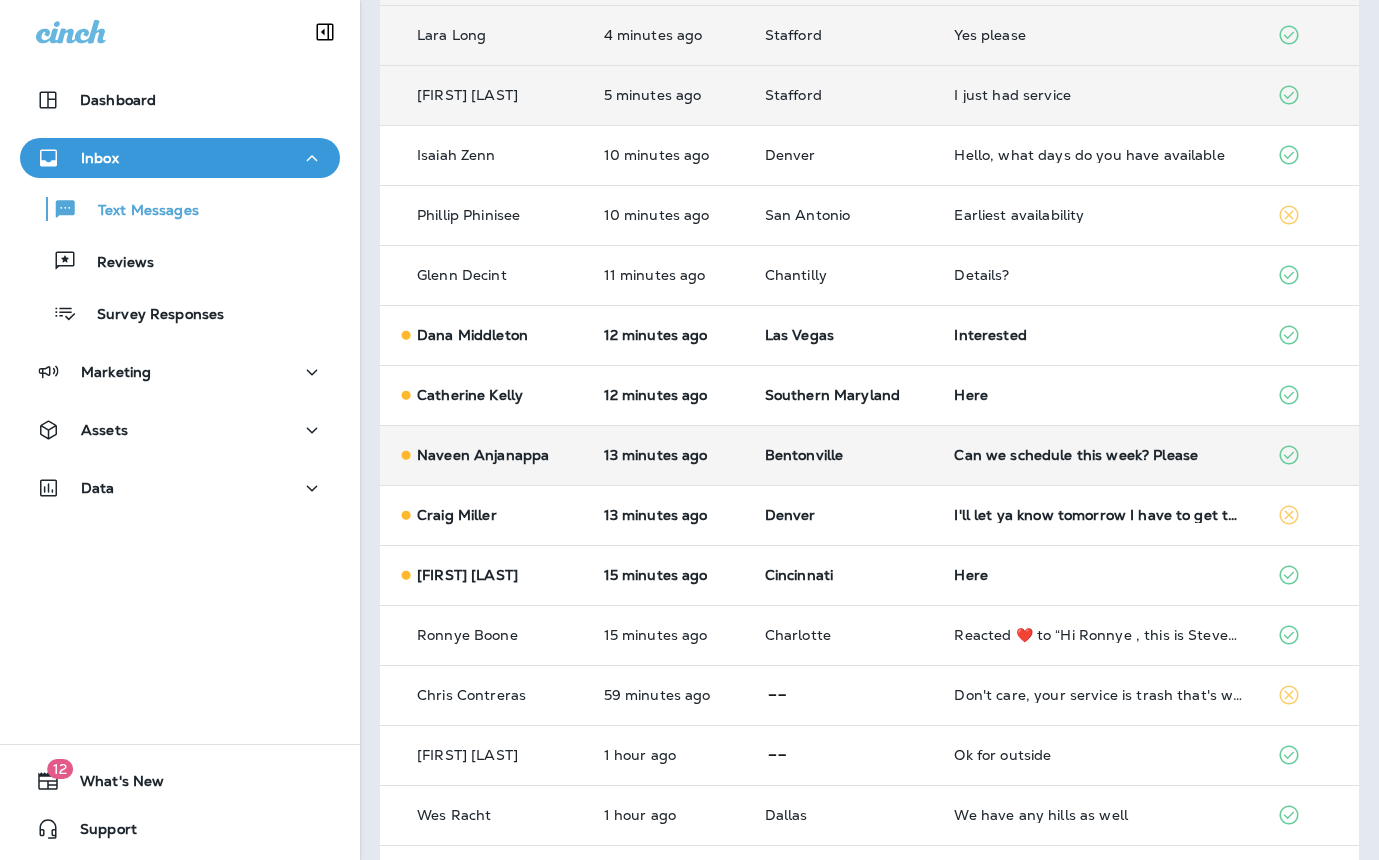click on "Can we schedule this week? Please" at bounding box center [1099, 455] 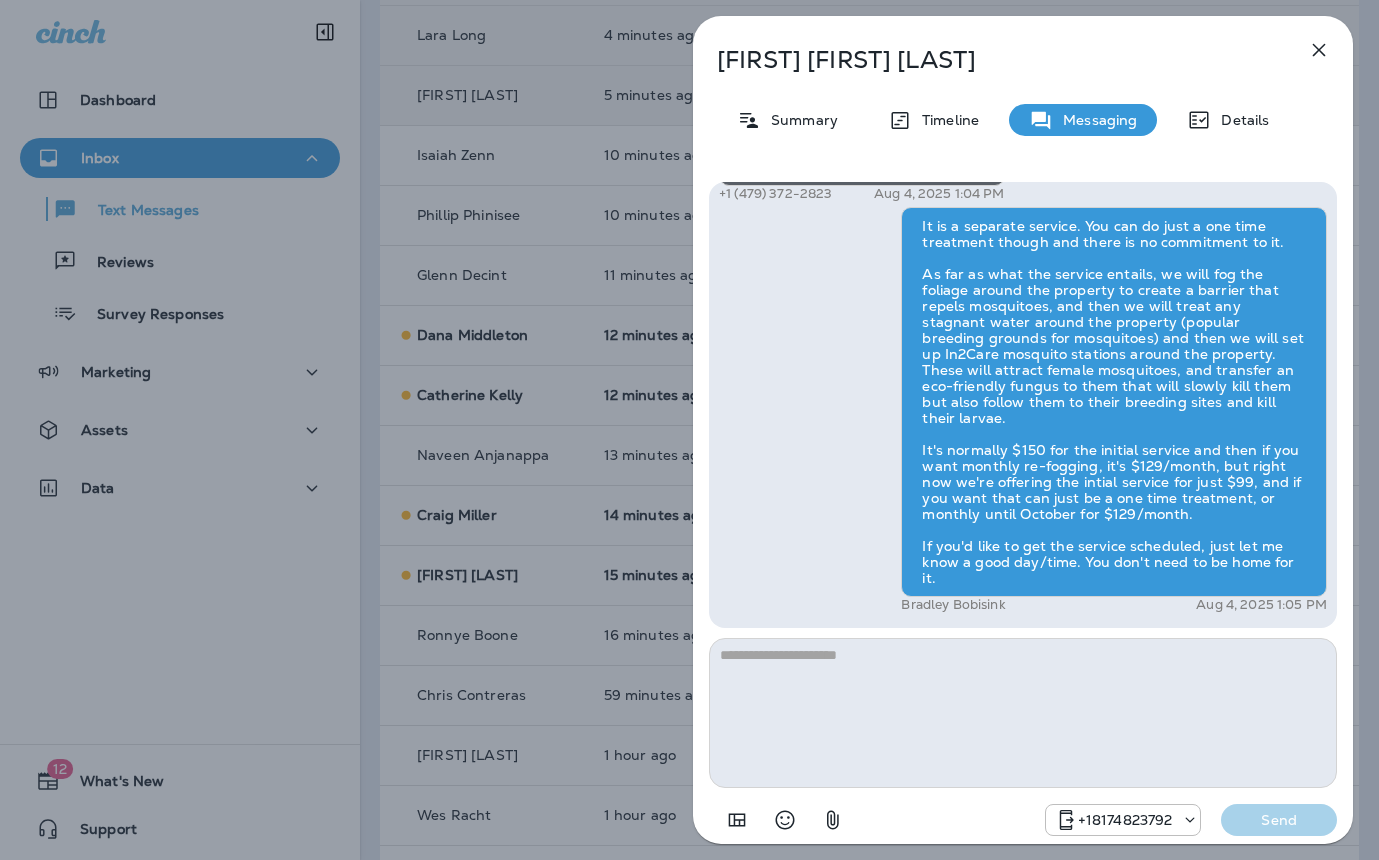 click on "Naveen   Anjanappa Summary   Timeline   Messaging   Details   Hi Naveen , this is Steven with Moxie Pest Control. We know Summer brings out the mosquitoes—and with the Summer season here, I’d love to get you on our schedule to come help take care of that. Just reply here if you're interested, and I'll let you know the details!
Reply STOP to optout +18174823792 Aug 4, 2025 1:00 PM Hello Steven, we have also observed large spiders  +1 (479) 372-2823 Aug 4, 2025 1:04 PM Can we schedule this week? Please +1 (479) 372-2823 Aug 4, 2025 1:04 PM Bradley Bobisink Aug 4, 2025 1:05 PM +18174823792 Send" at bounding box center (689, 430) 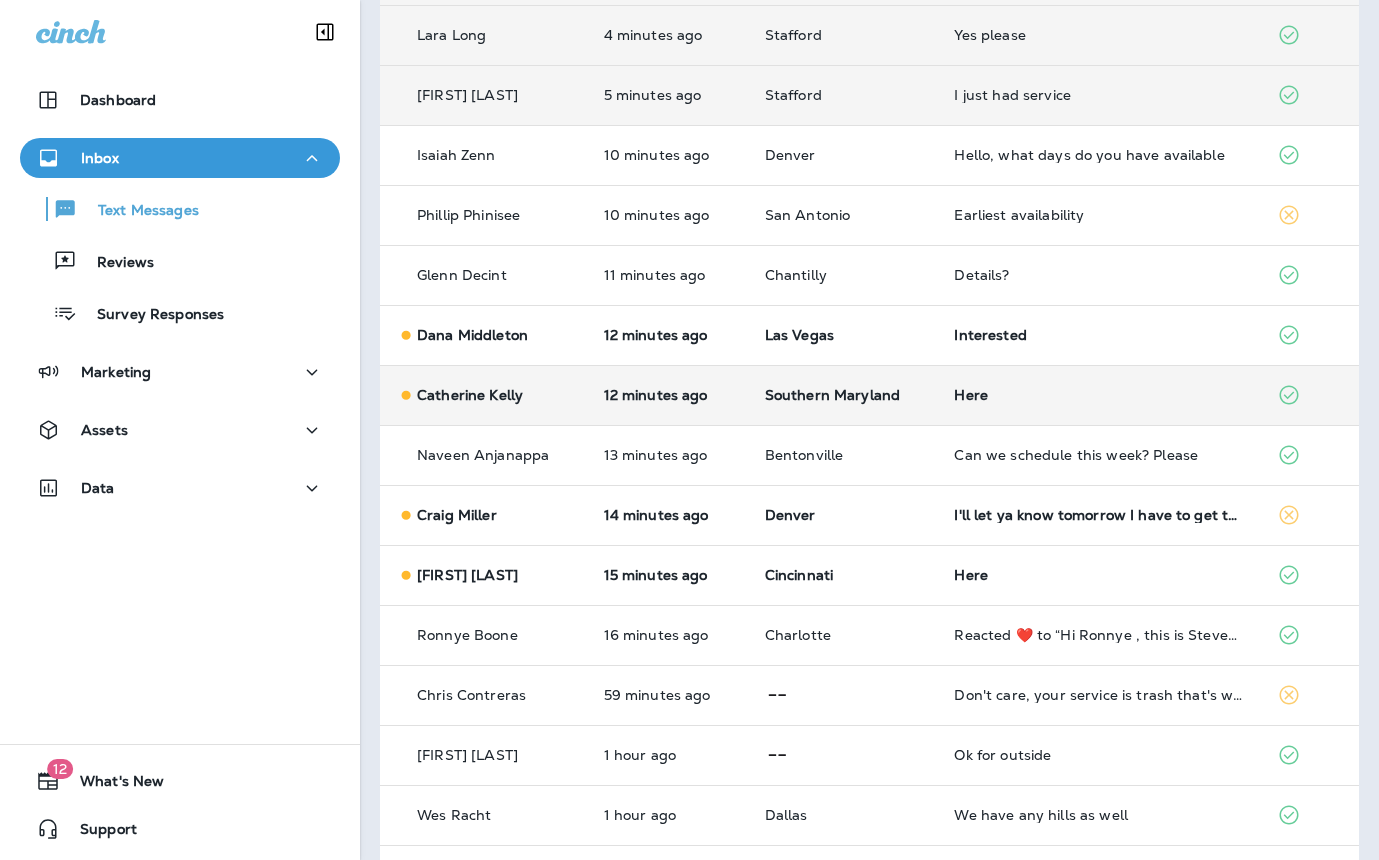 click on "Here" at bounding box center (1099, 395) 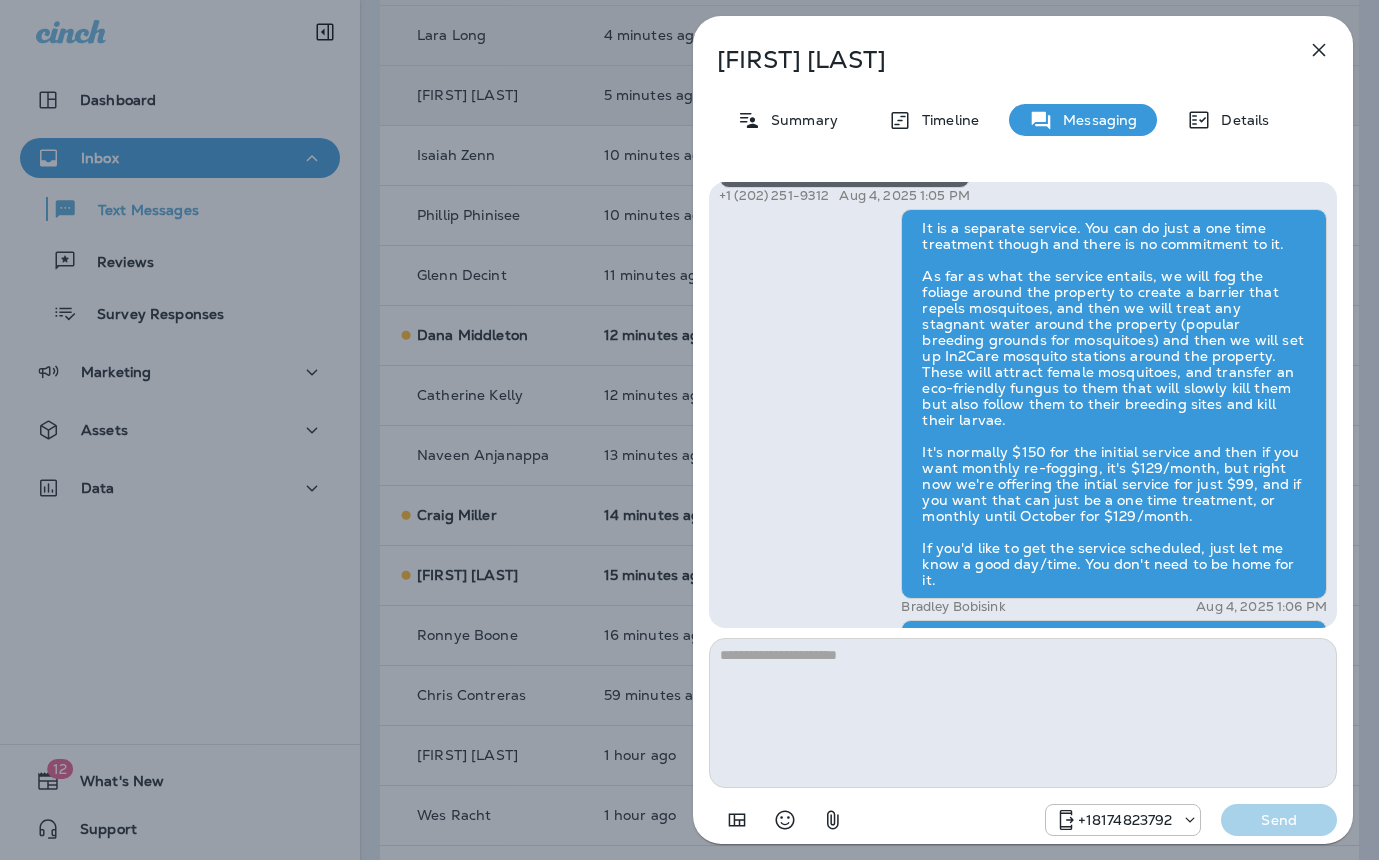 scroll, scrollTop: -556, scrollLeft: 0, axis: vertical 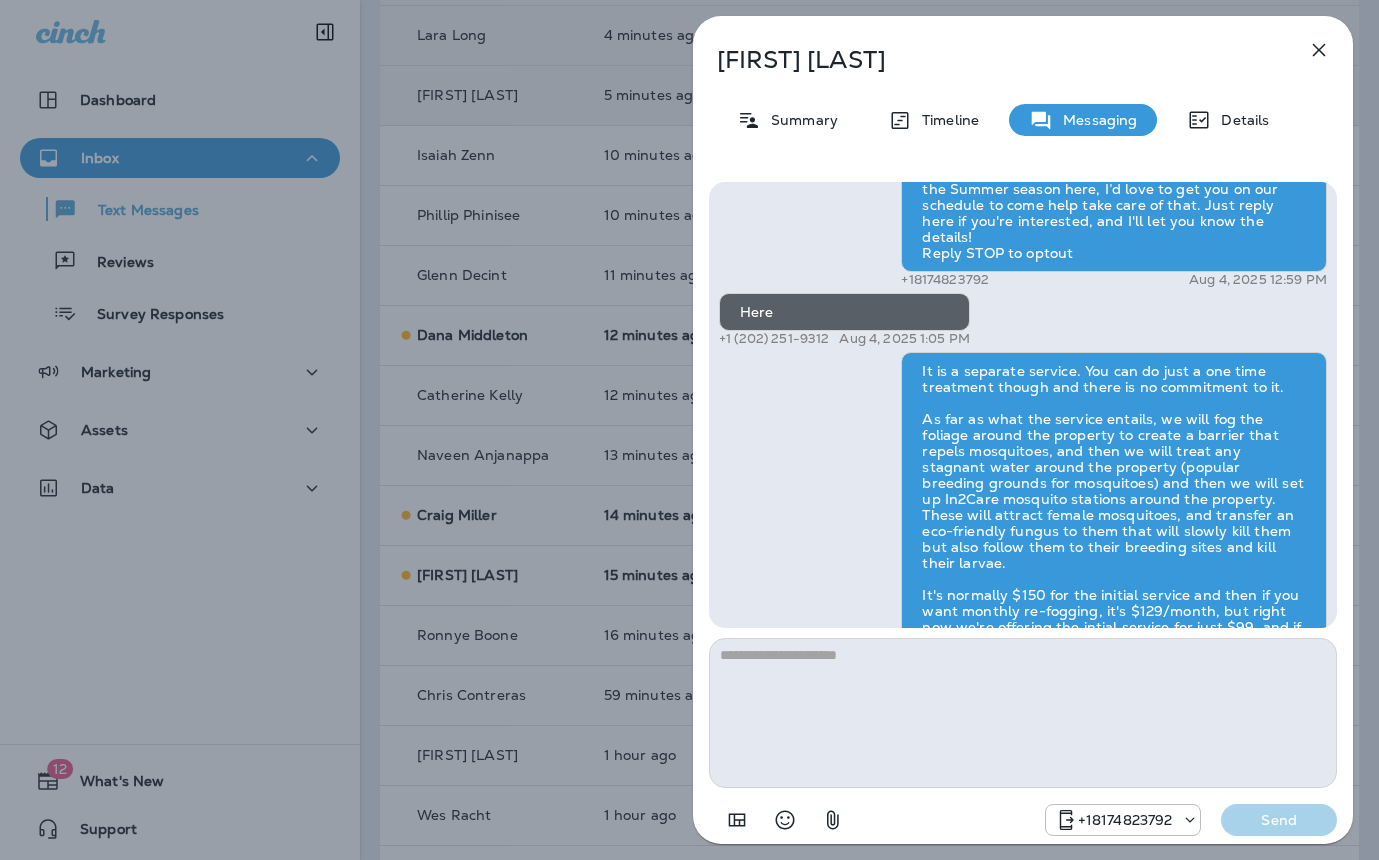 click on "Catherine   Kelly Summary   Timeline   Messaging   Details   Hi Catherine , this is Steven with Moxie Pest Control. We know Summer brings out the mosquitoes—and with the Summer season here, I’d love to get you on our schedule to come help take care of that. Just reply here if you're interested, and I'll let you know the details!
Reply STOP to optout +18174823792 Aug 4, 2025 12:59 PM Here +1 (202) 251-9312 Aug 4, 2025 1:05 PM Bradley Bobisink Aug 4, 2025 1:06 PM Bradley Bobisink Aug 4, 2025 1:06 PM +18174823792 Send" at bounding box center [689, 430] 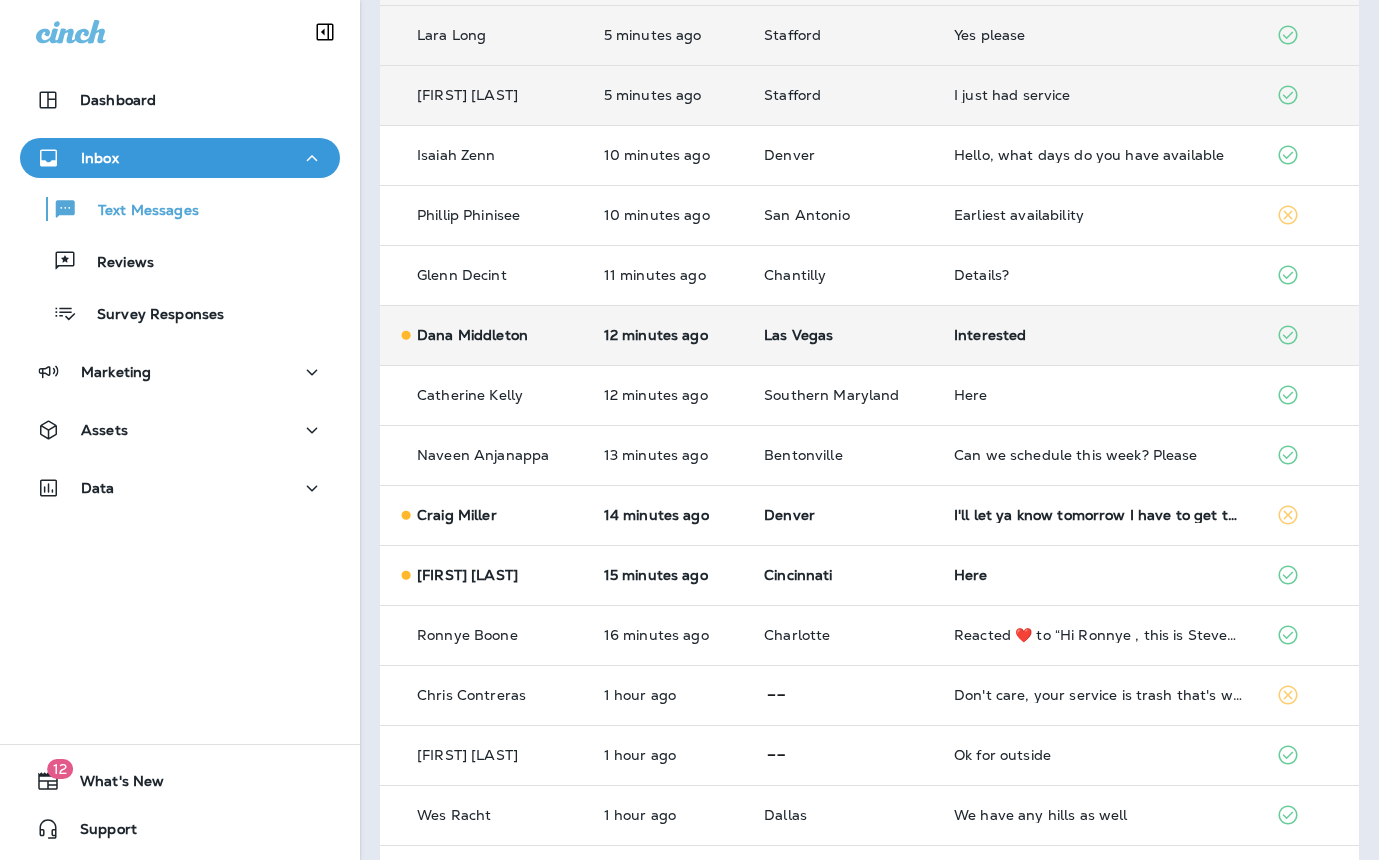 click on "Interested" at bounding box center [1099, 335] 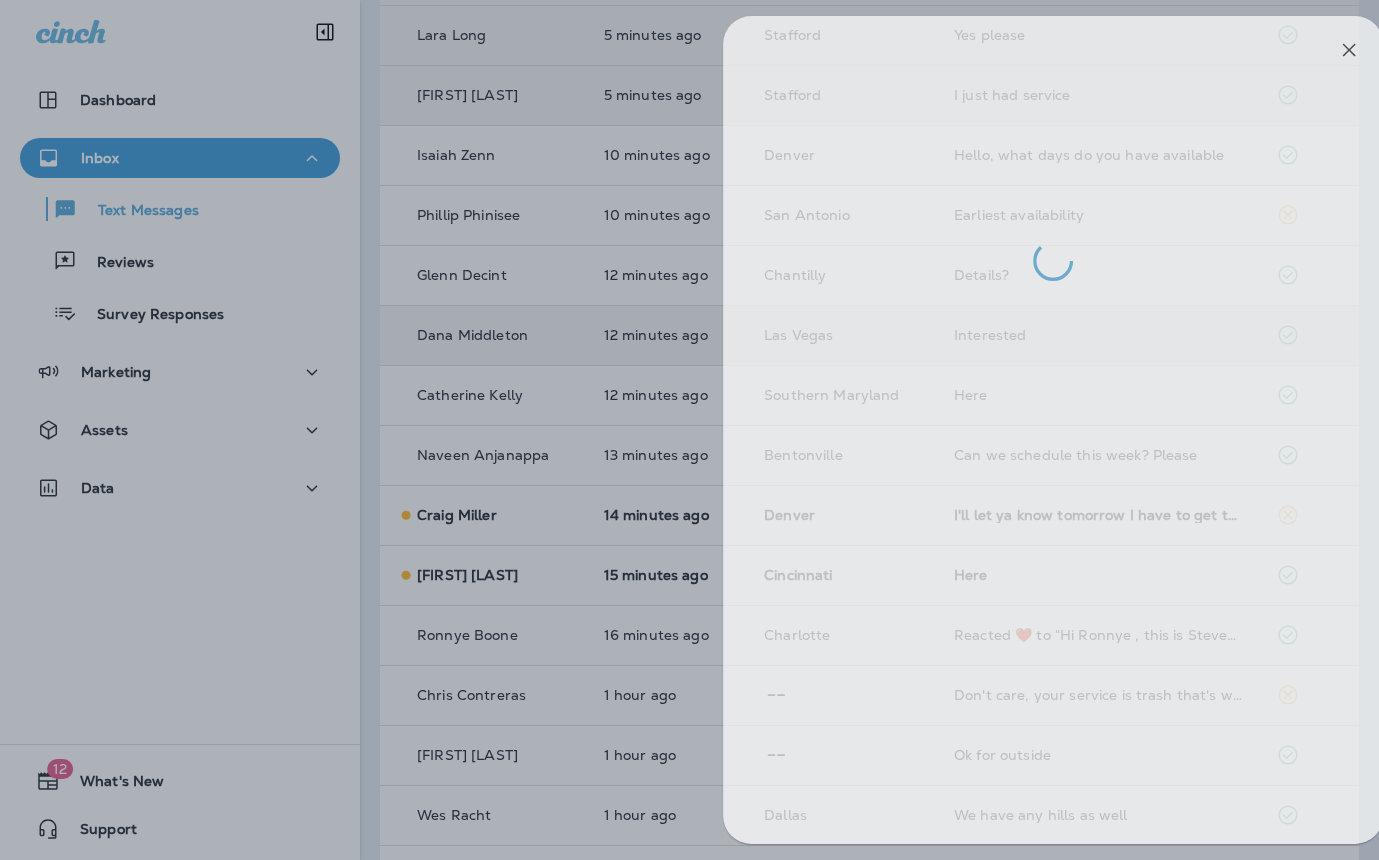 click at bounding box center [719, 430] 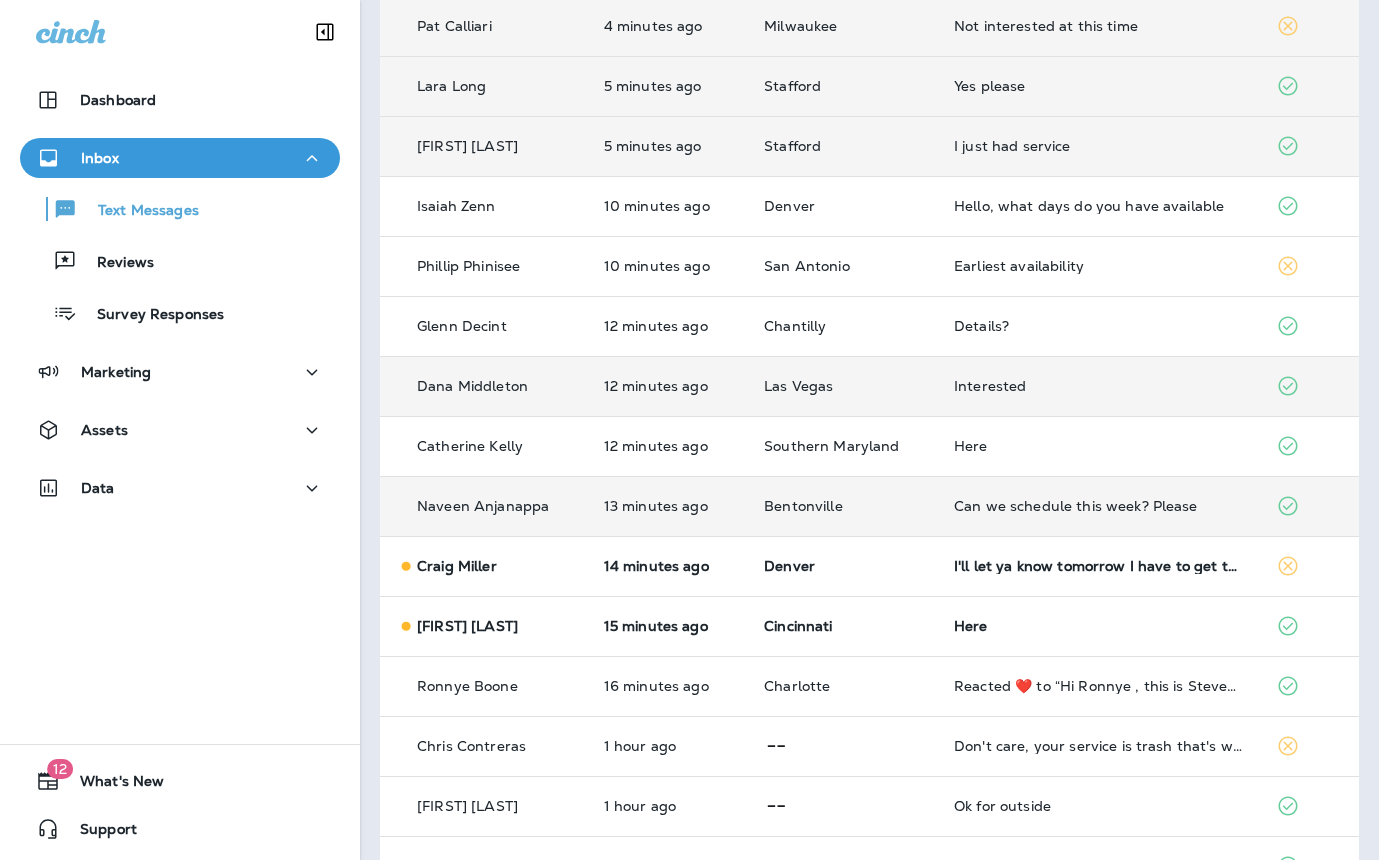 scroll, scrollTop: 331, scrollLeft: 0, axis: vertical 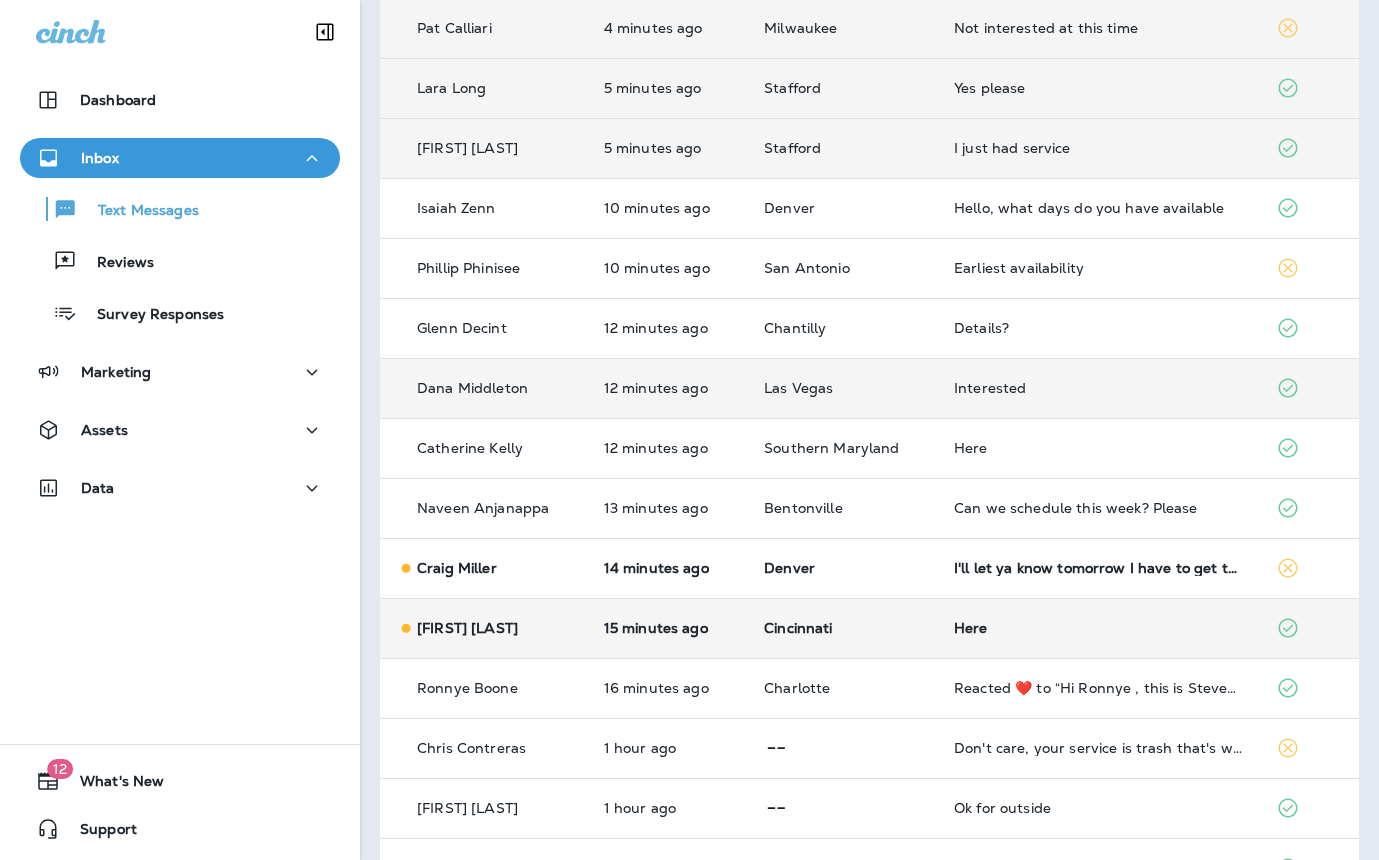 click on "Cincinnati" at bounding box center (843, 628) 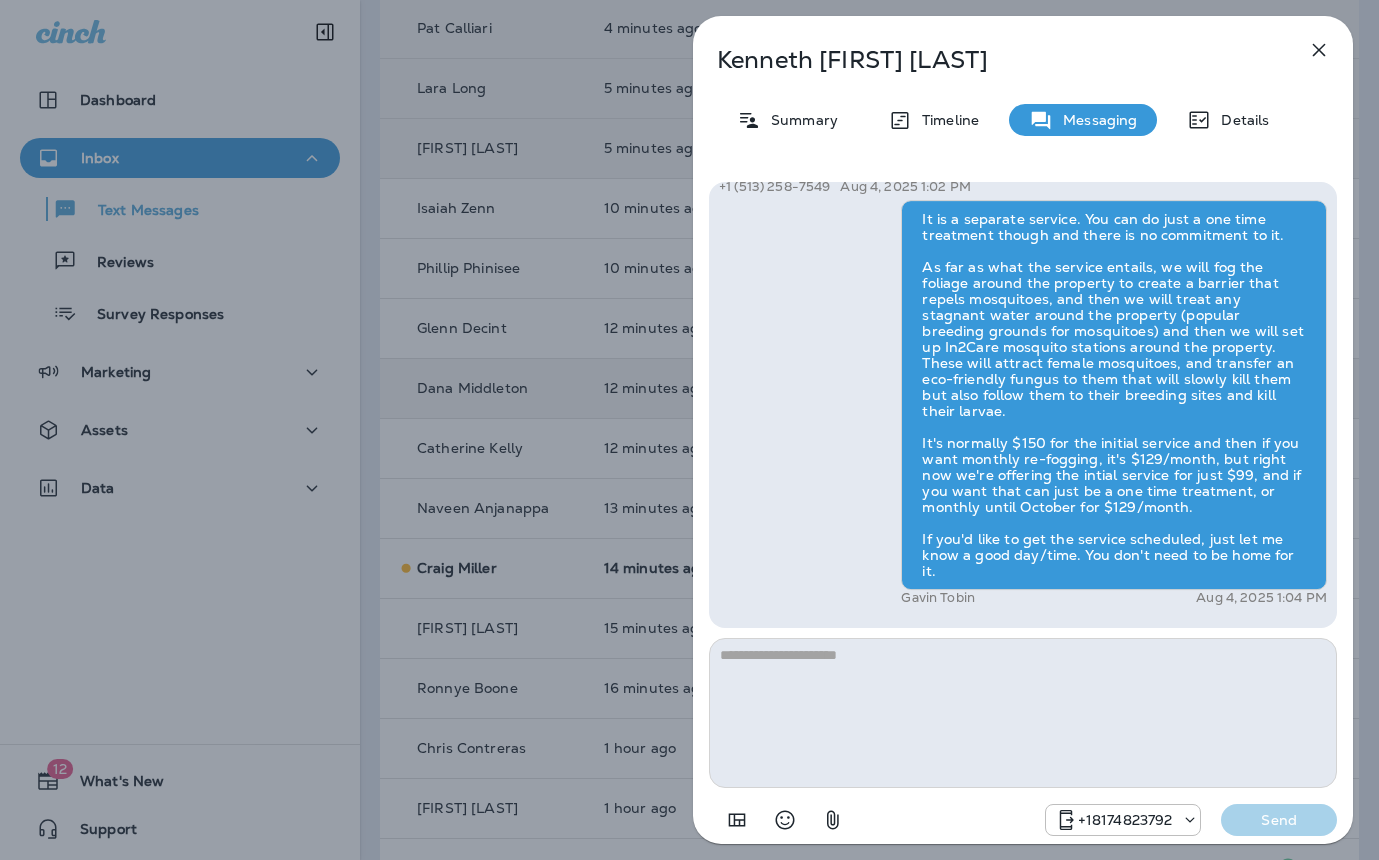 click on "Kenneth   Epperson Summary   Timeline   Messaging   Details   Hi Kenneth , this is Steven with Moxie Pest Control. We know Summer brings out the mosquitoes—and with the Summer season here, I’d love to get you on our schedule to come help take care of that. Just reply here if you're interested, and I'll let you know the details!
Reply STOP to optout +18174823792 Aug 4, 2025 12:58 PM Here +1 (513) 258-7549 Aug 4, 2025 1:02 PM Gavin Tobin Aug 4, 2025 1:04 PM +18174823792 Send" at bounding box center (689, 430) 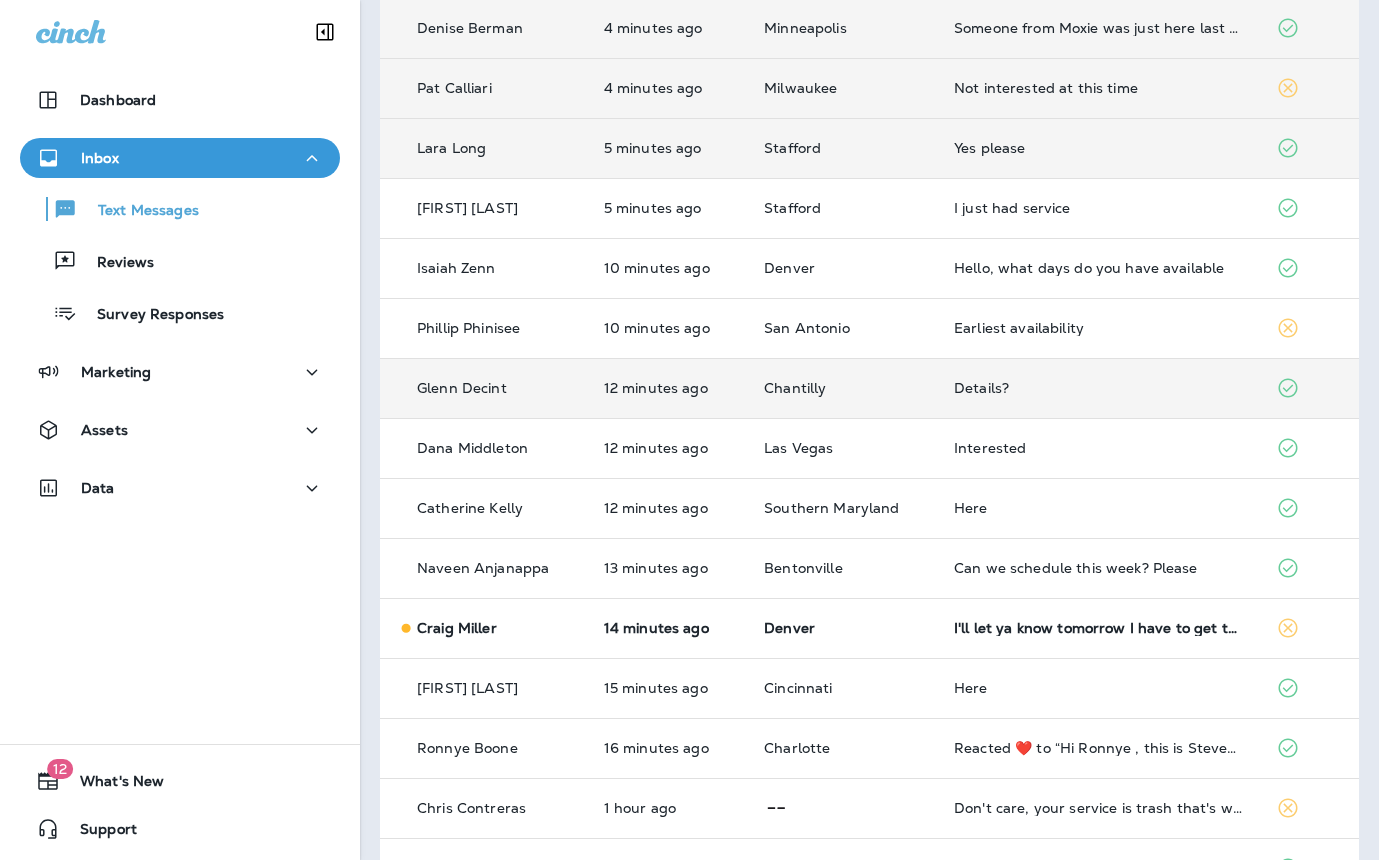 scroll, scrollTop: 0, scrollLeft: 0, axis: both 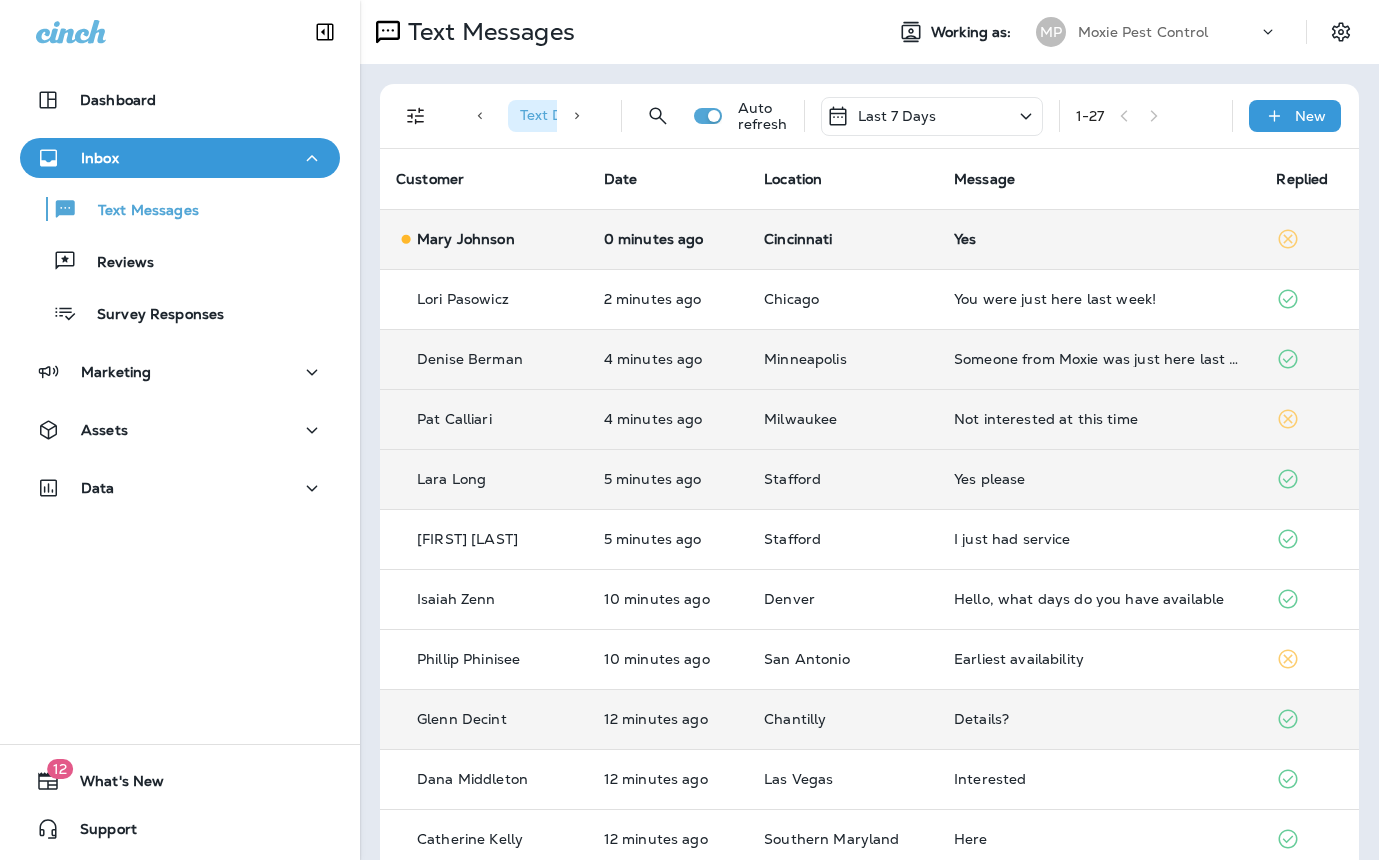 click on "Yes" at bounding box center [1099, 239] 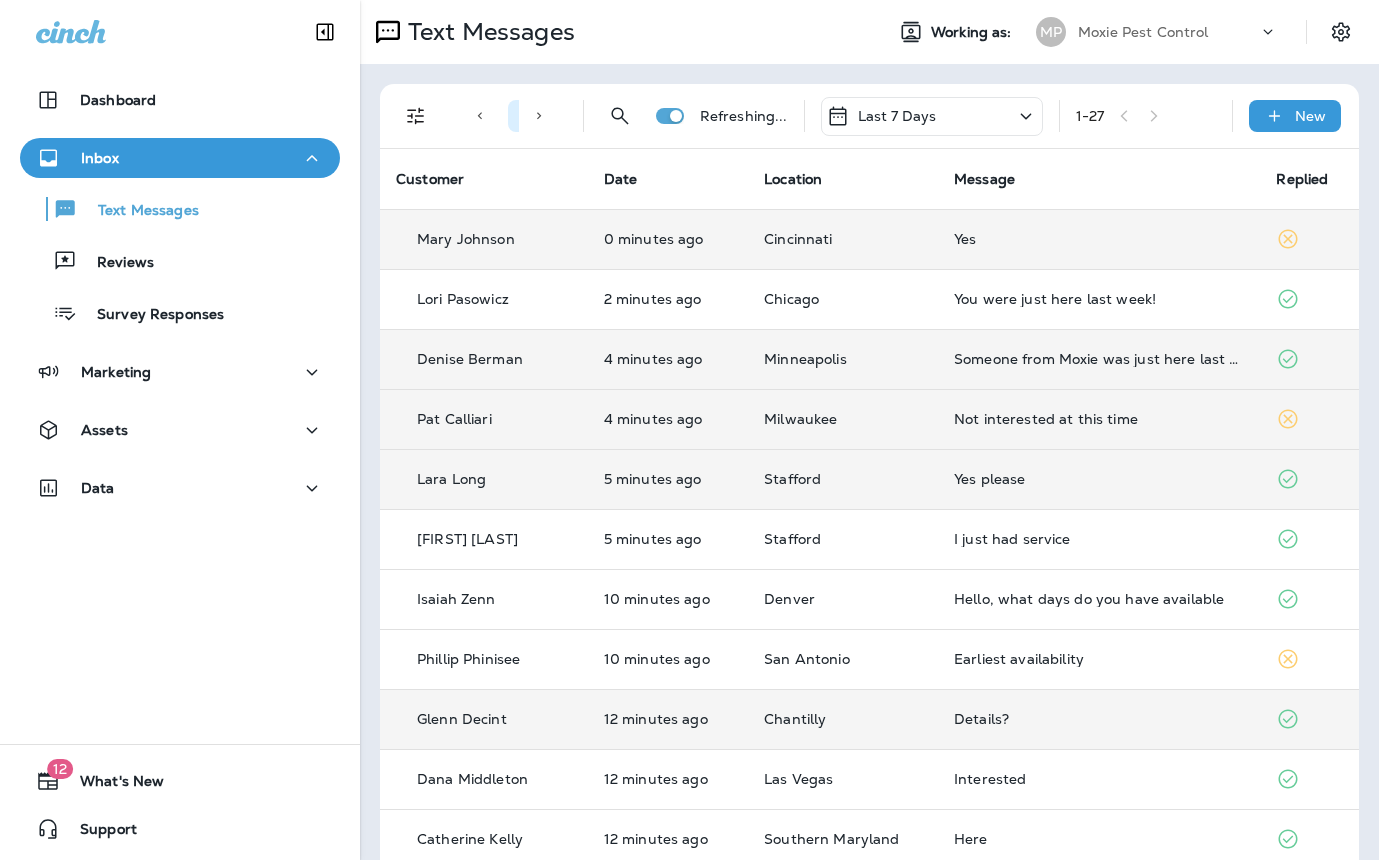 scroll, scrollTop: 1, scrollLeft: 0, axis: vertical 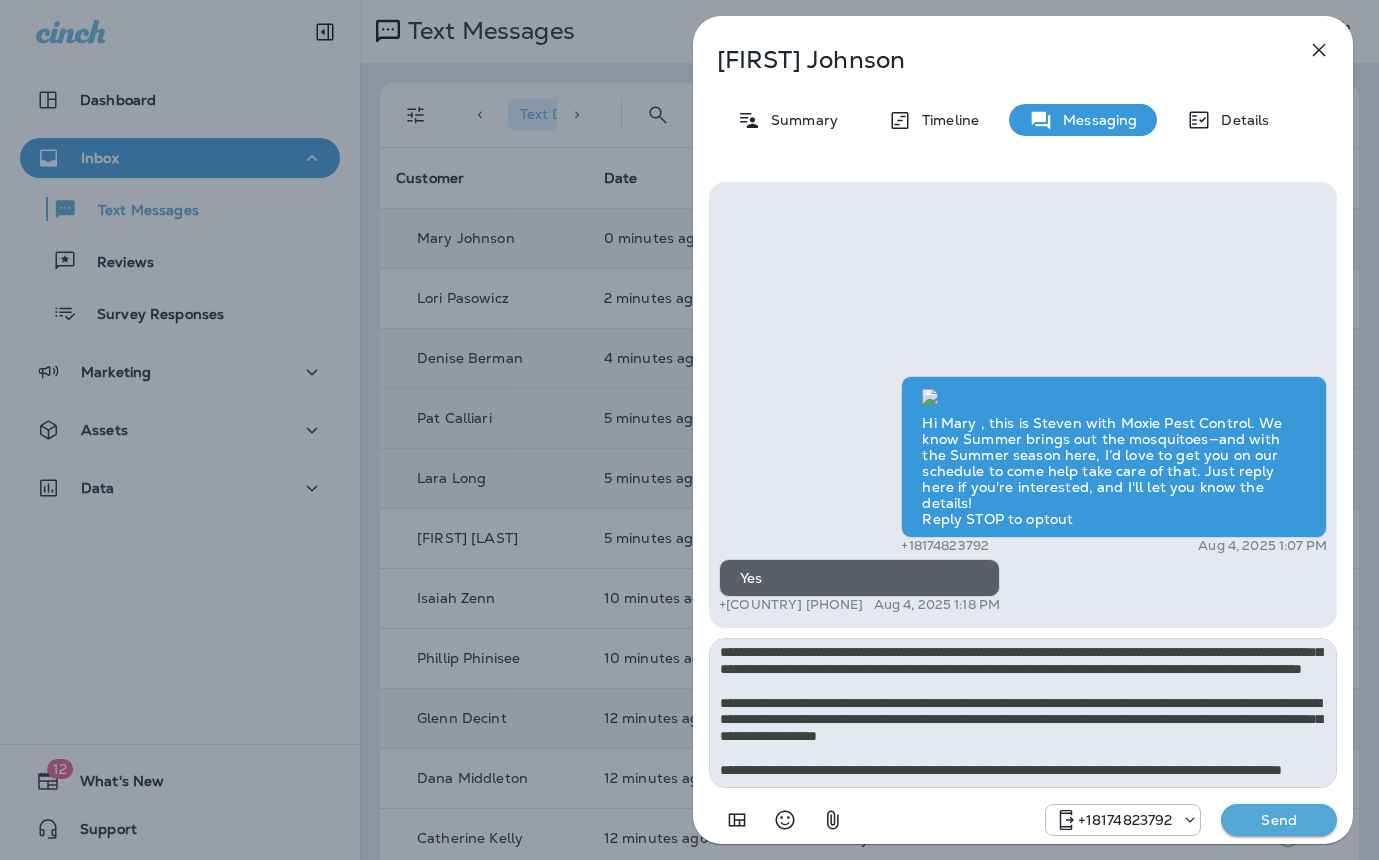 type on "**********" 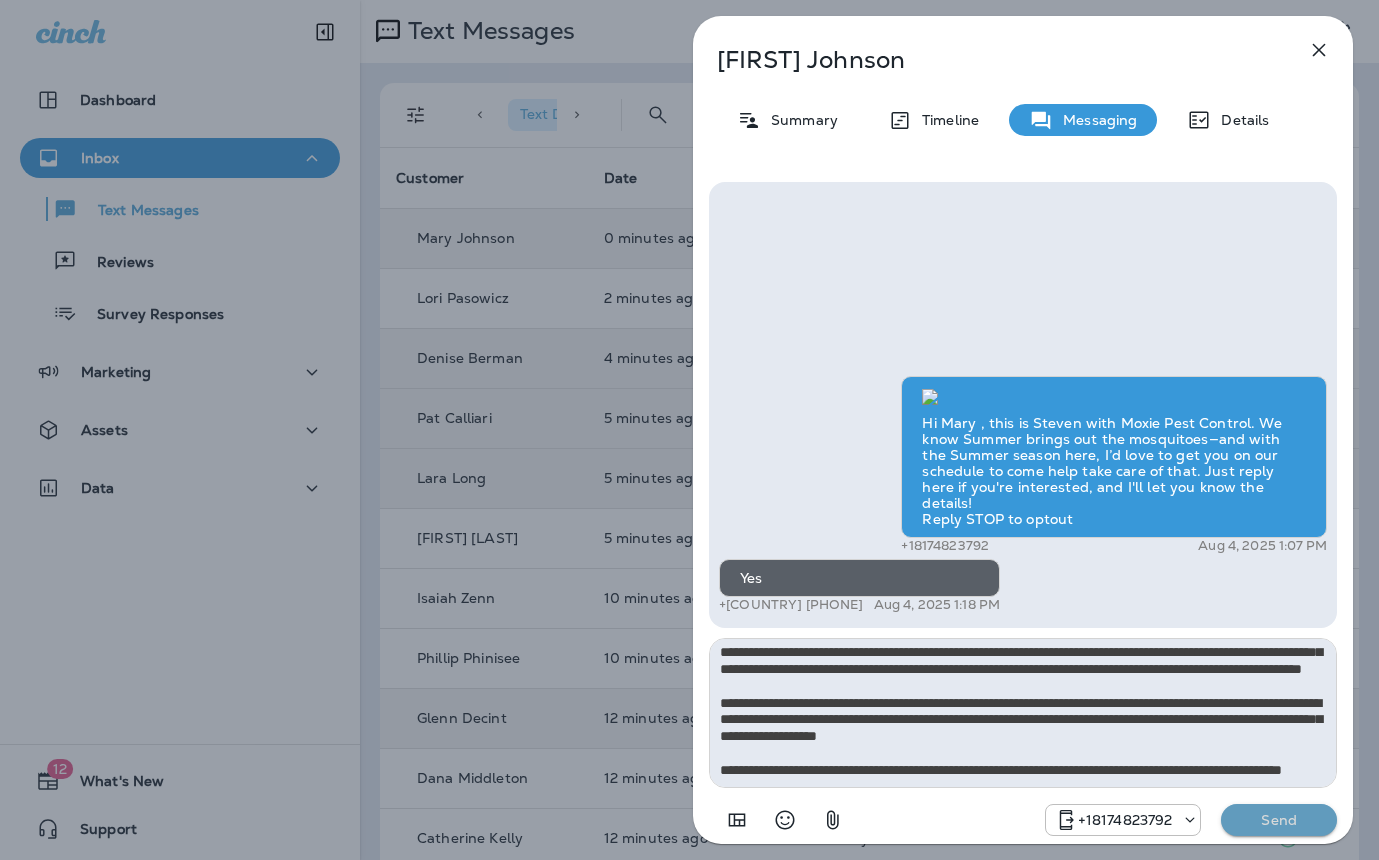 click on "Send" at bounding box center [1279, 820] 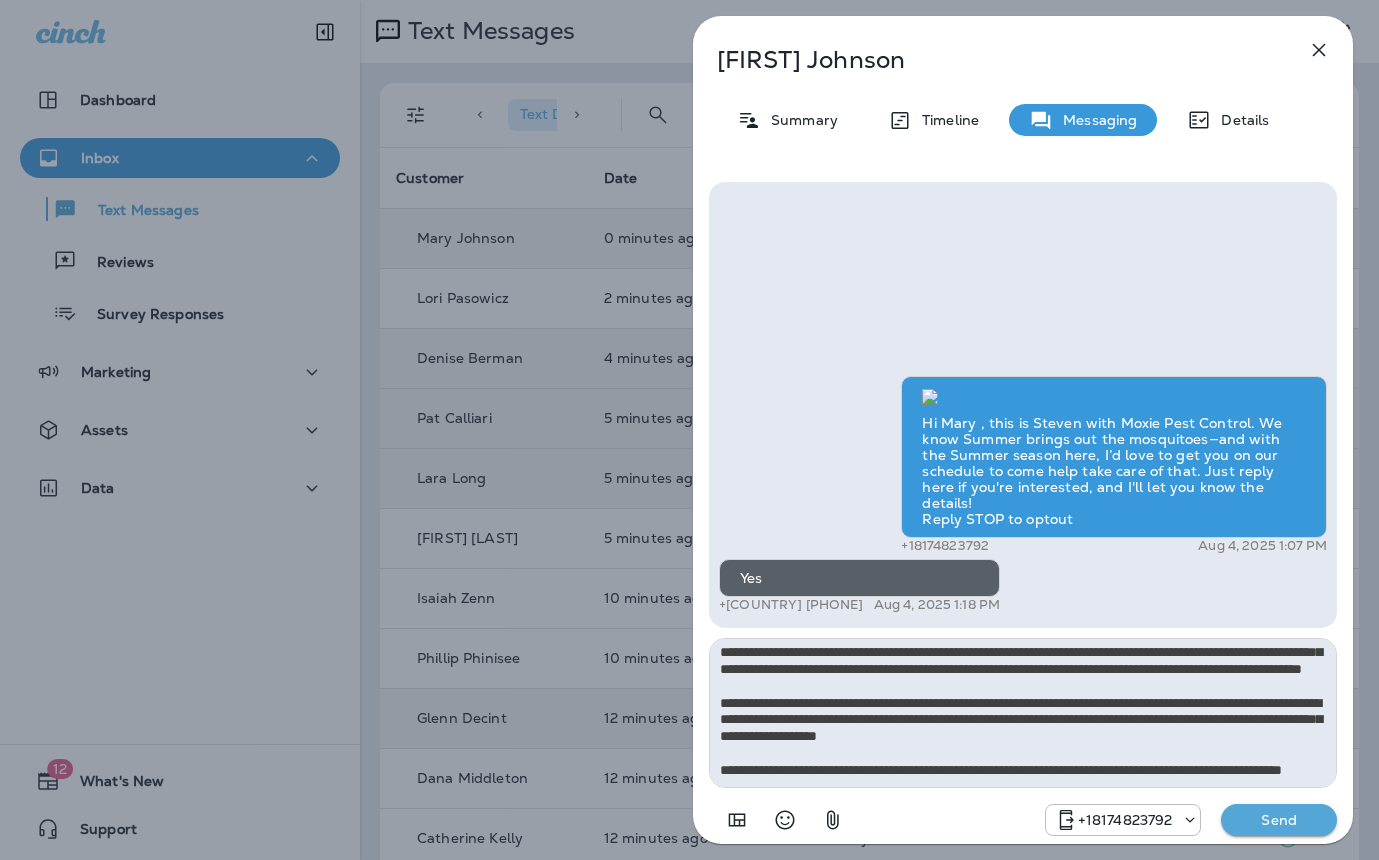 type 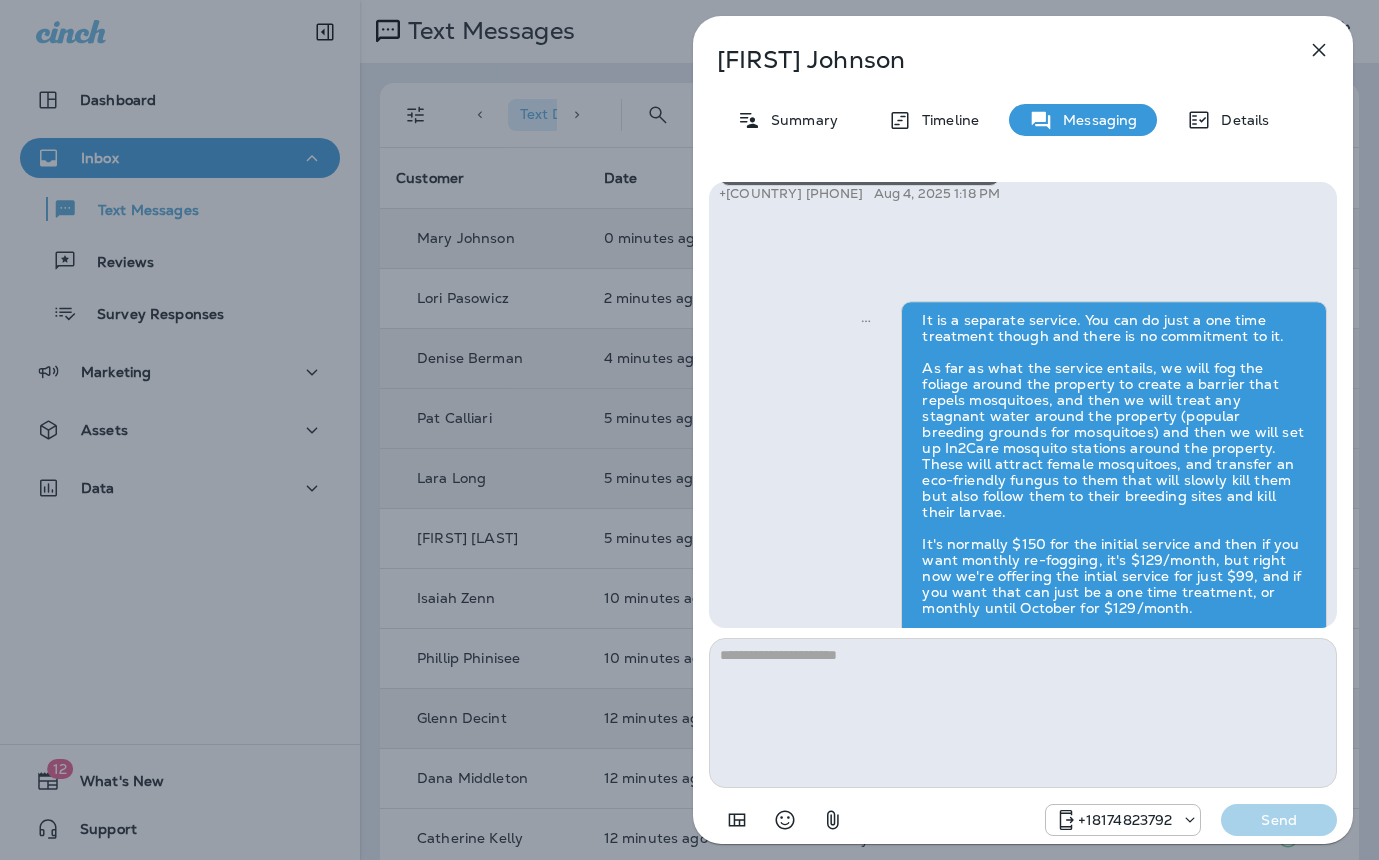 scroll, scrollTop: 0, scrollLeft: 0, axis: both 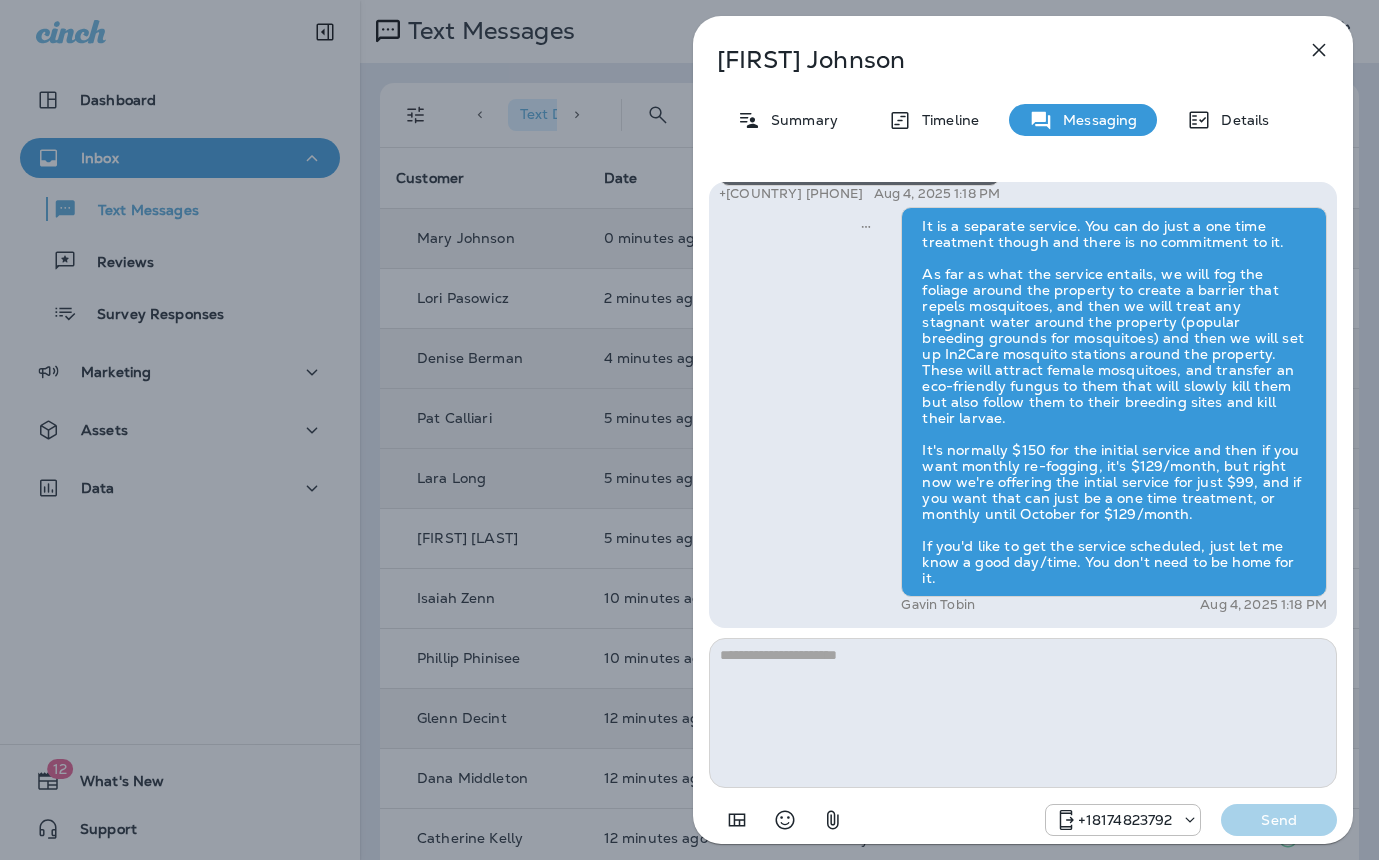 click on "Mary   Johnson Summary   Timeline   Messaging   Details   Hi Mary , this is Steven with Moxie Pest Control. We know Summer brings out the mosquitoes—and with the Summer season here, I’d love to get you on our schedule to come help take care of that. Just reply here if you're interested, and I'll let you know the details!
Reply STOP to optout +18174823792 Aug 4, 2025 1:07 PM Yes +1 (513) 262-9326 Aug 4, 2025 1:18 PM   Gavin Tobin Aug 4, 2025 1:18 PM +18174823792 Send" at bounding box center (689, 430) 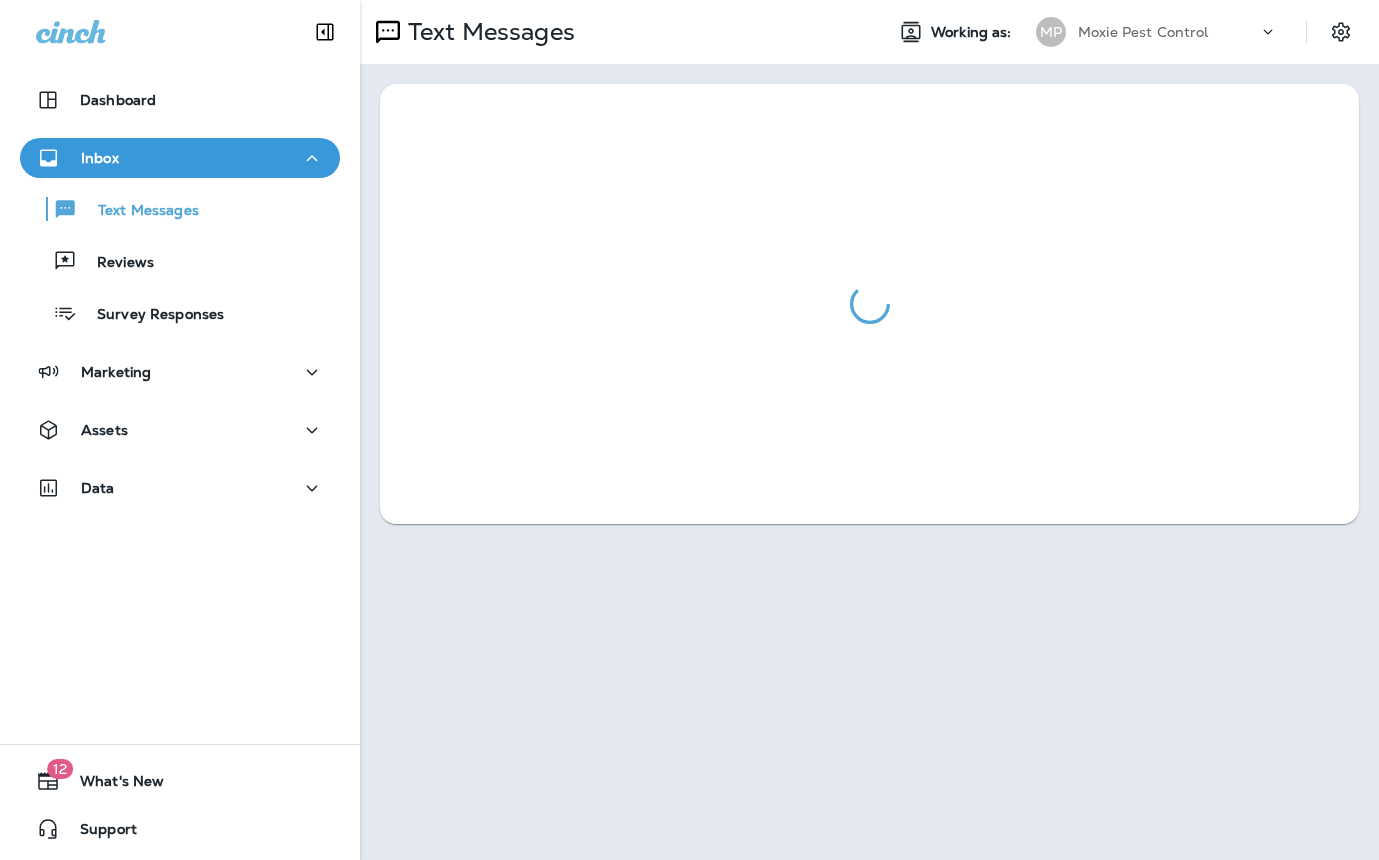 scroll, scrollTop: 0, scrollLeft: 0, axis: both 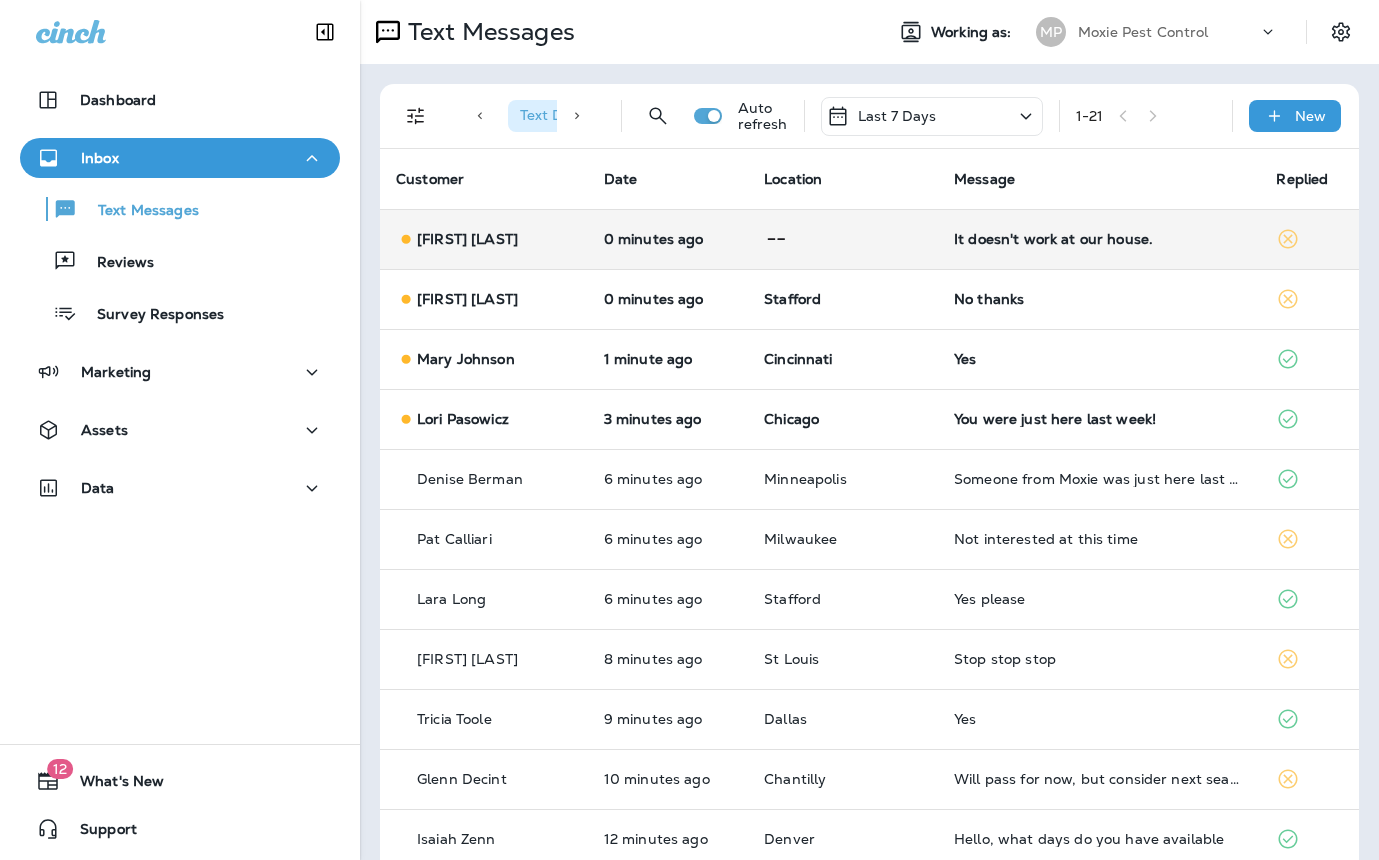 click on "It doesn't work at our house." at bounding box center (1099, 239) 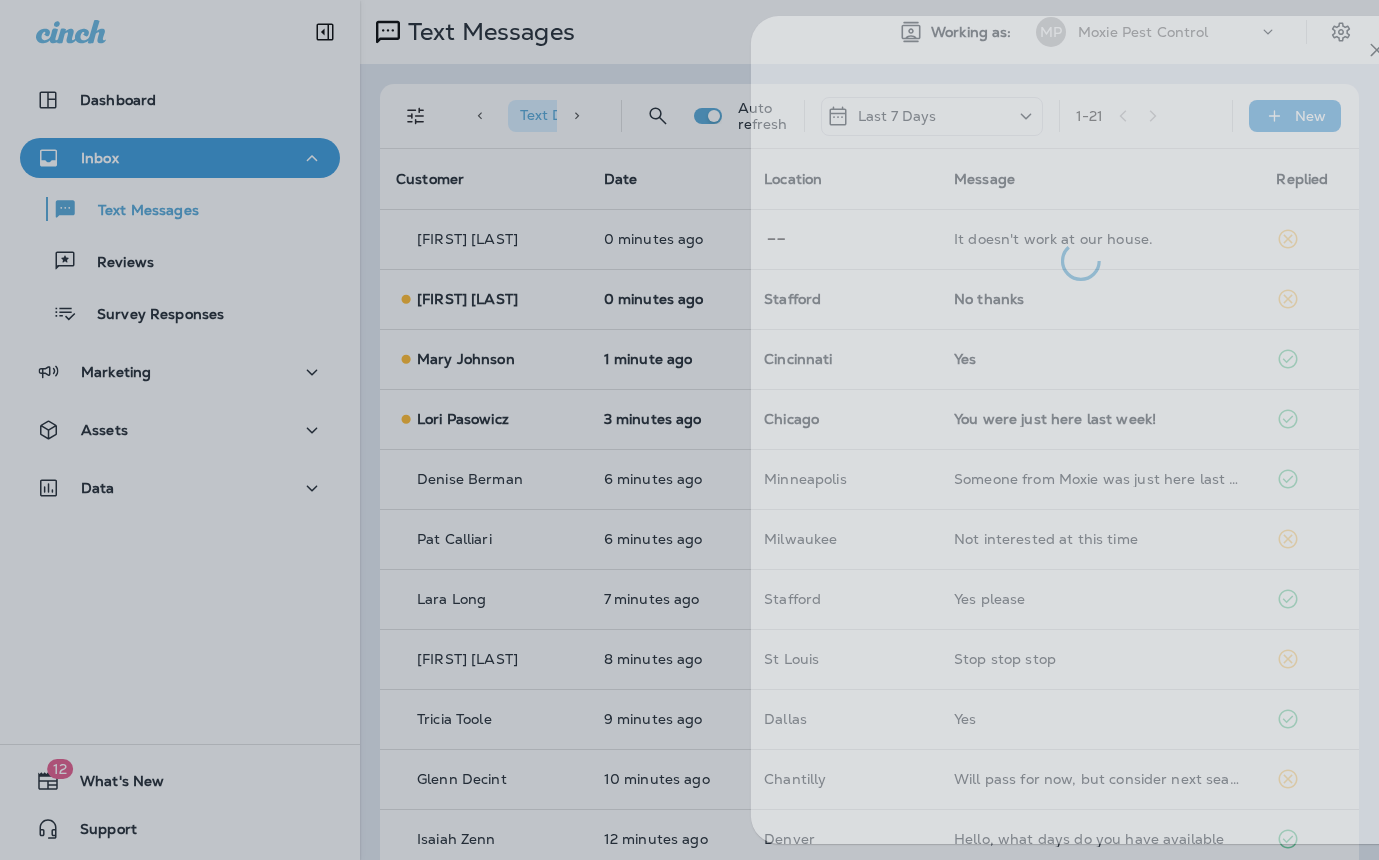 drag, startPoint x: 671, startPoint y: 292, endPoint x: 767, endPoint y: 277, distance: 97.16481 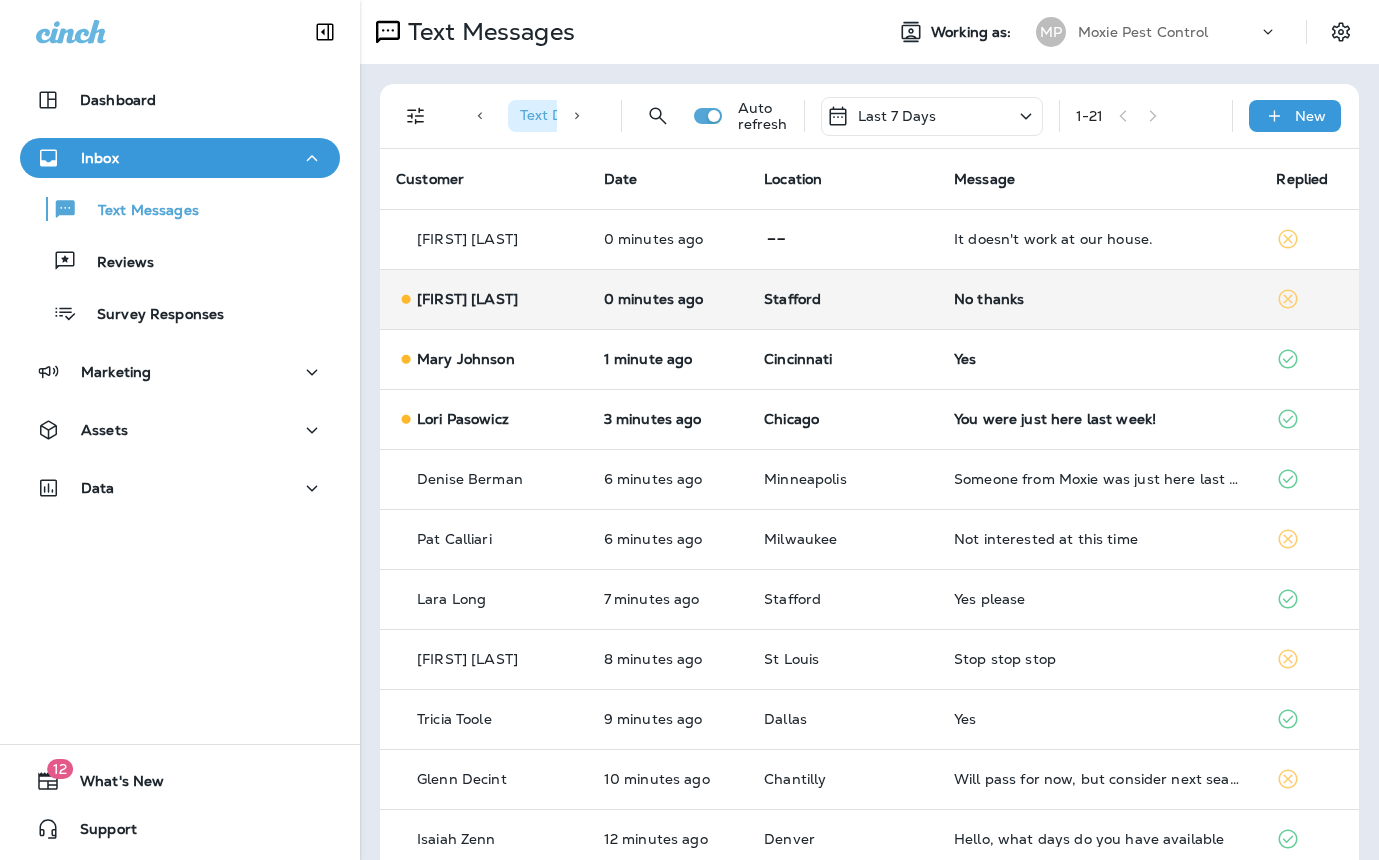 click on "No thanks" at bounding box center (1099, 299) 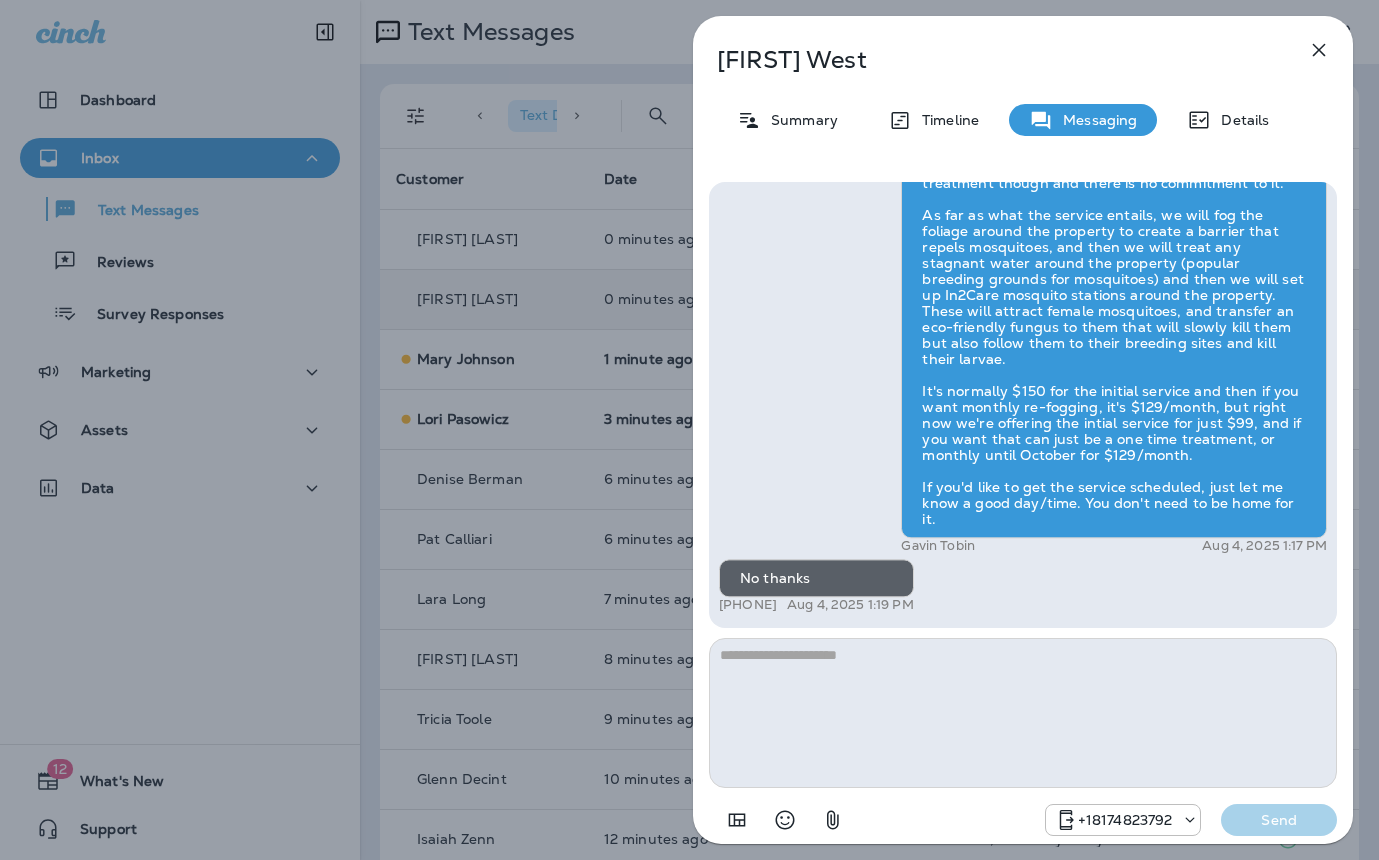 click on "[FIRST]   [LAST] Summary   Timeline   Messaging   Details   Hi [FIRST] , this is Steven with Moxie Pest Control. We know Summer brings out the mosquitoes—and with the Summer season here, I’d love to get you on our schedule to come help take care of that. Just reply here if you're interested, and I'll let you know the details!
Reply STOP to optout +1 [PHONE] Aug 4, 2025 1:06 PM I just had service  +1 [PHONE] Aug 4, 2025 1:12 PM Gavin Tobin Aug 4, 2025 1:17 PM No thanks +1 [PHONE] Aug 4, 2025 1:19 PM +1 [PHONE] Send" at bounding box center [689, 430] 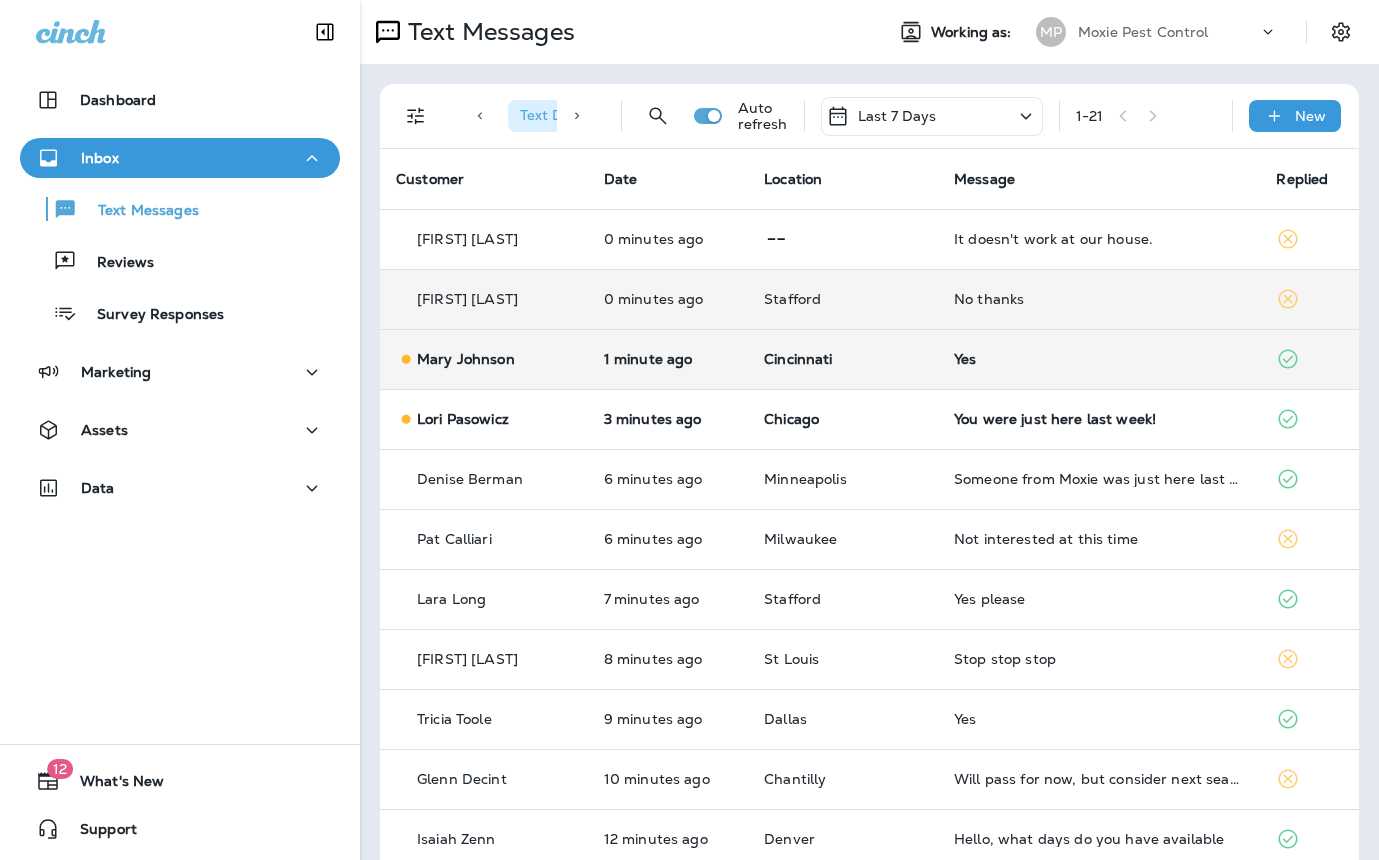 click on "Yes" at bounding box center [1099, 359] 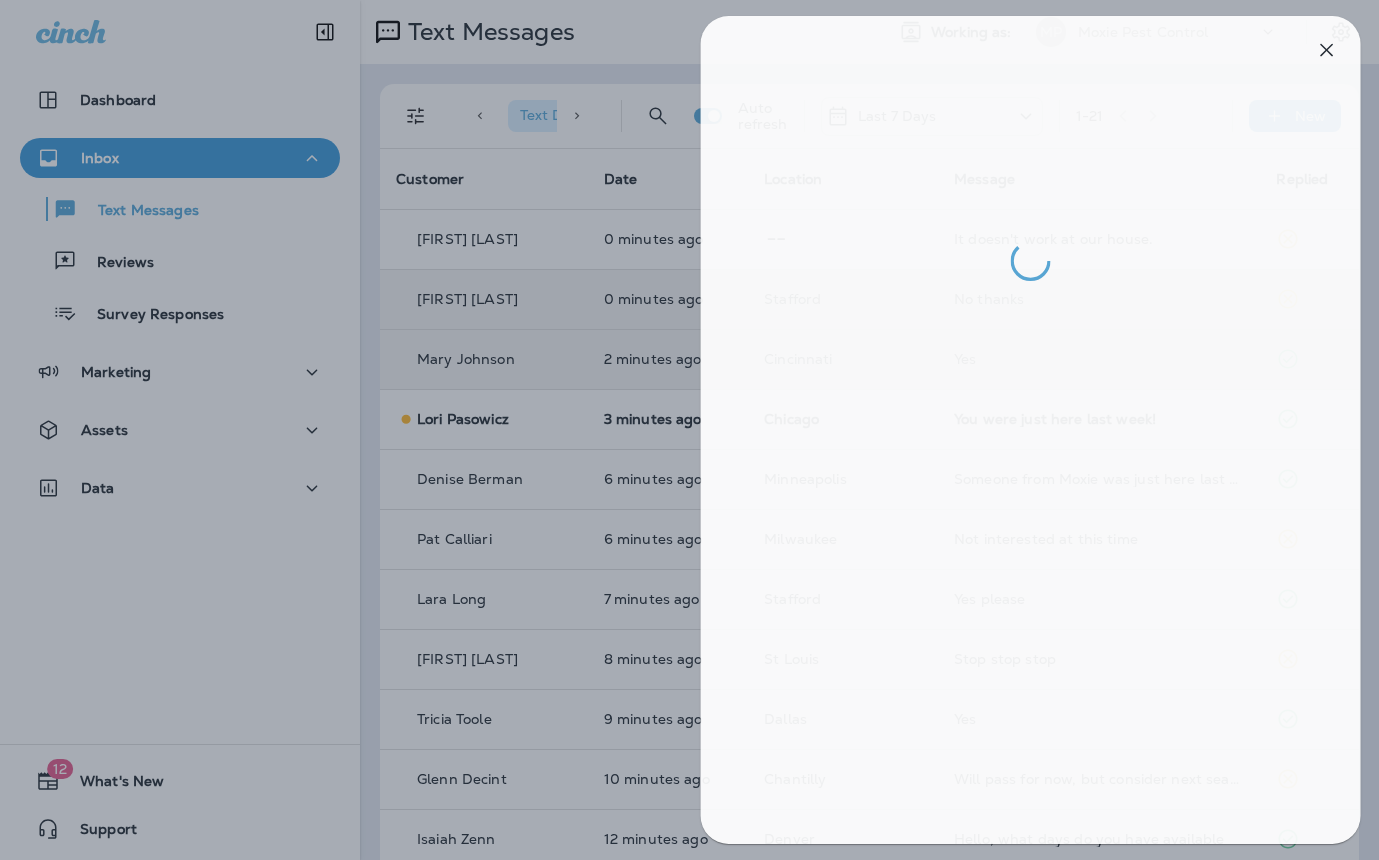 click at bounding box center (697, 430) 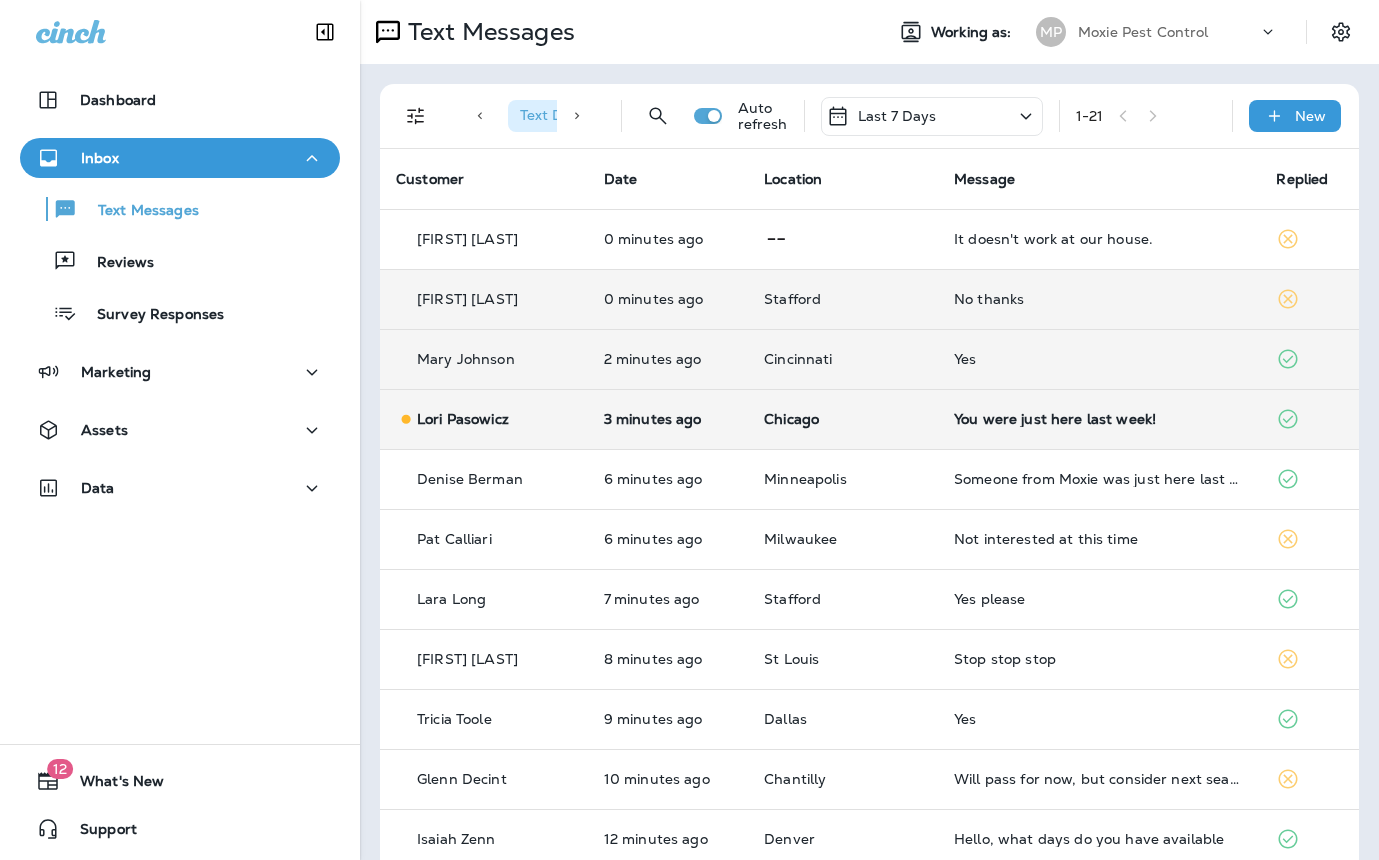 click on "You were just here last week!" at bounding box center [1099, 419] 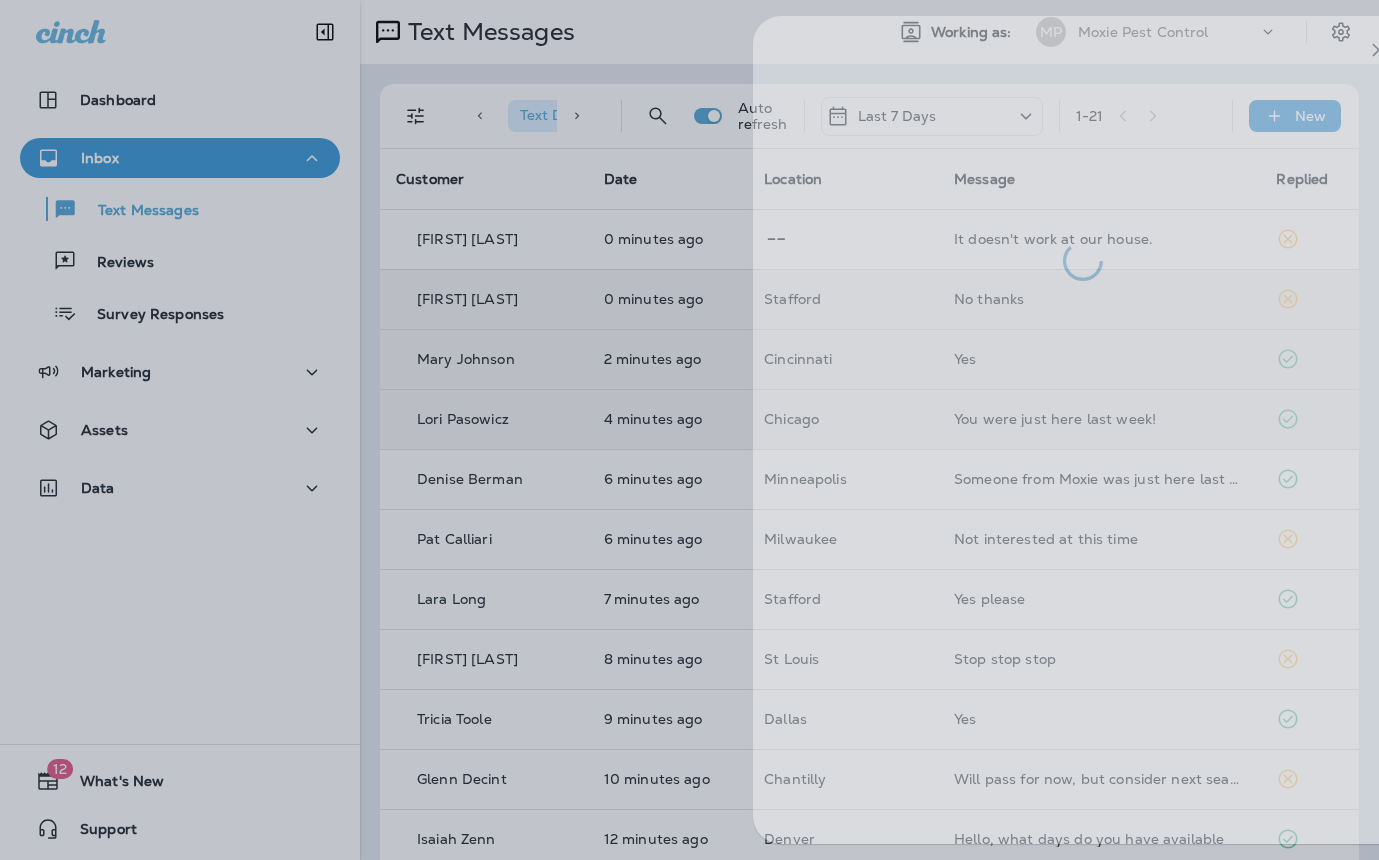 click at bounding box center [749, 430] 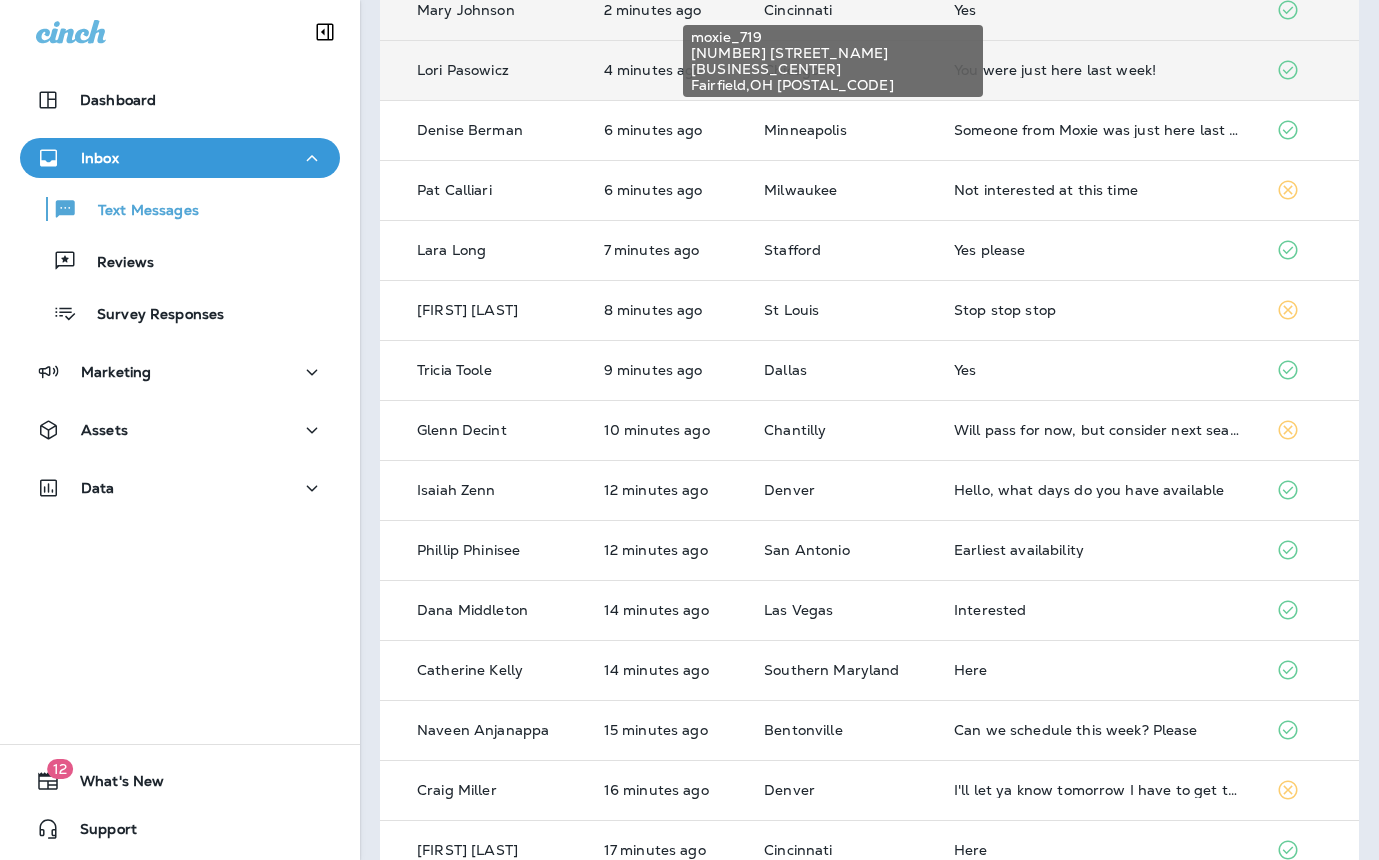 scroll, scrollTop: 357, scrollLeft: 0, axis: vertical 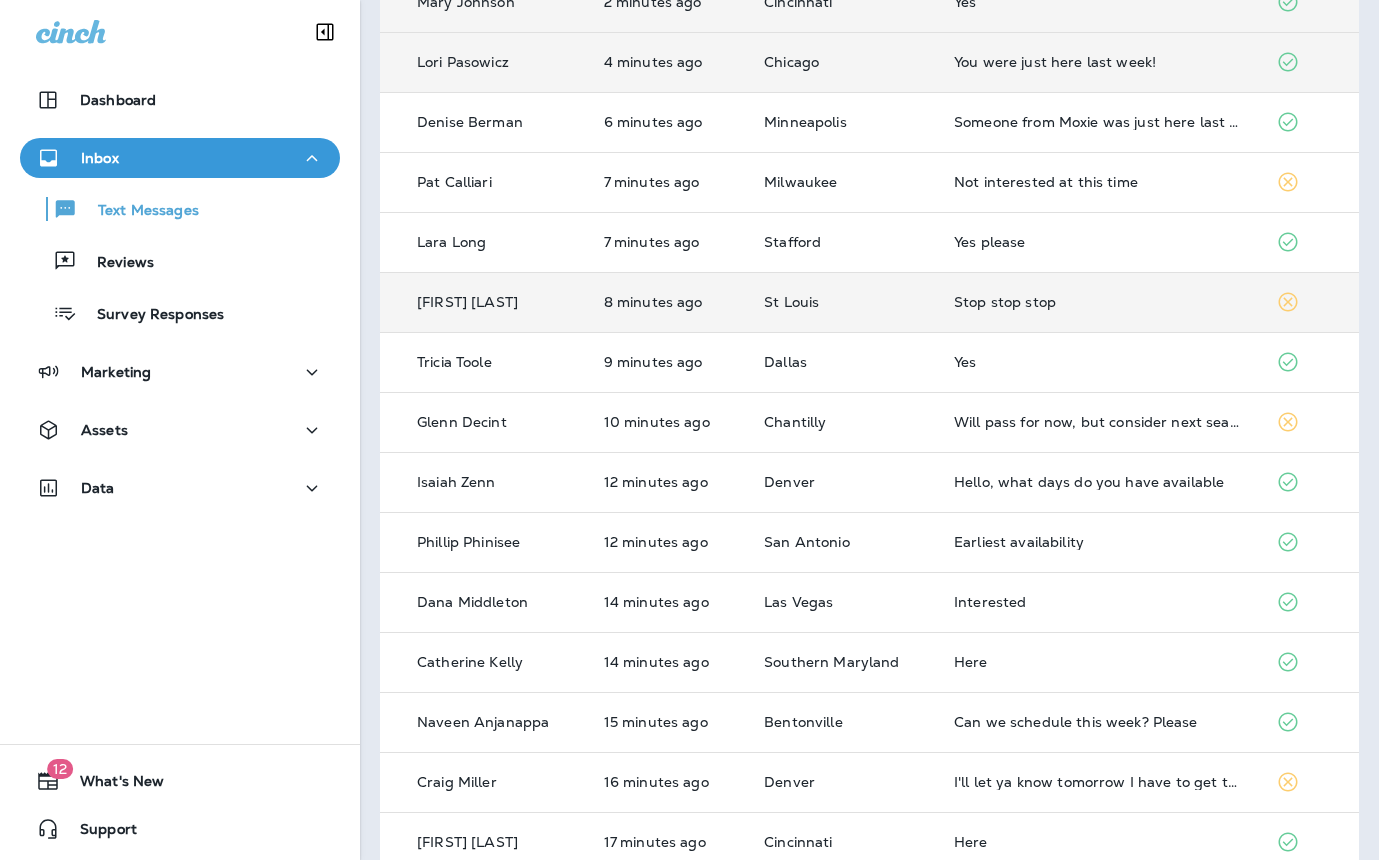 click on "Stop stop stop" at bounding box center (1099, 302) 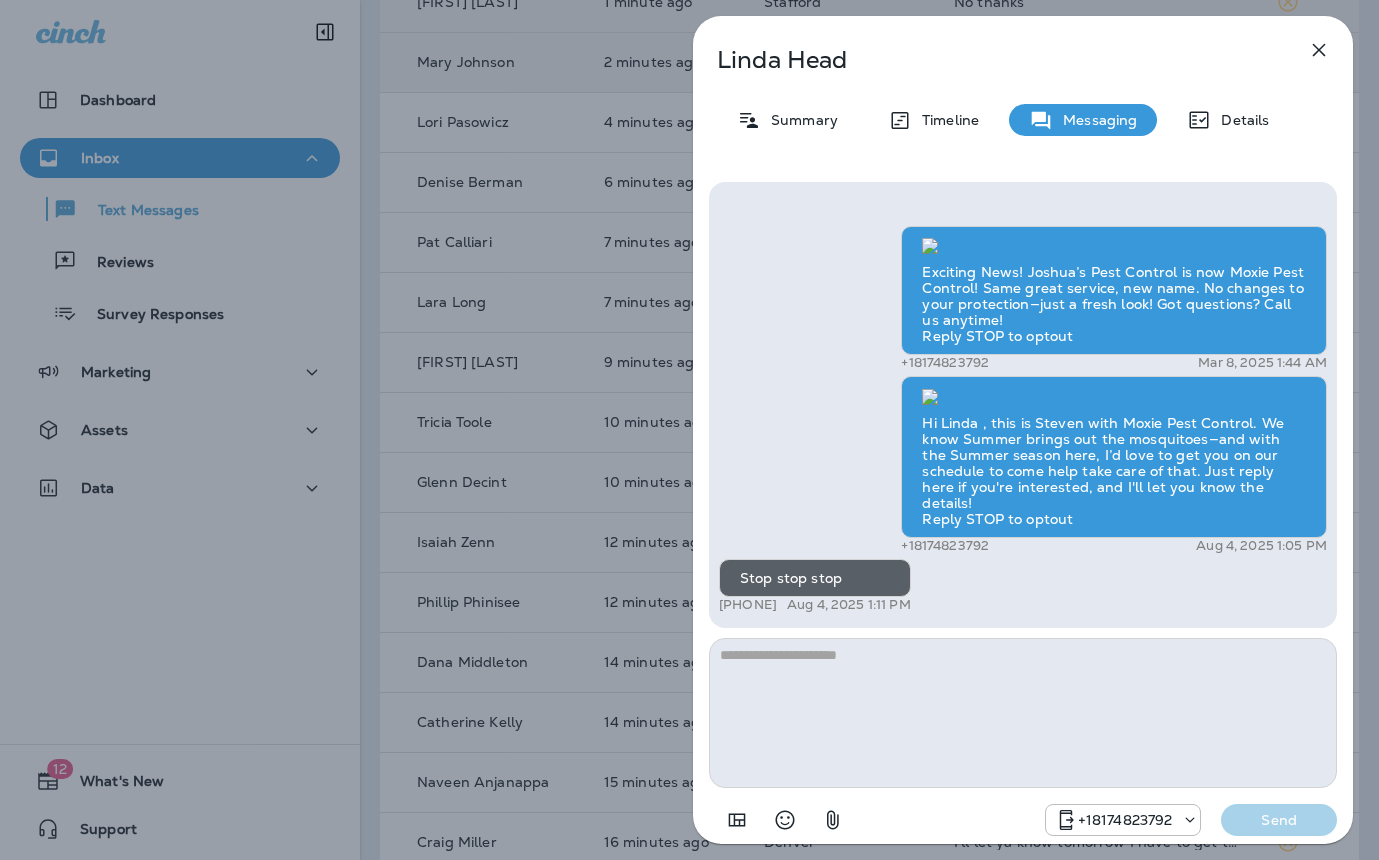 click on "Linda   Head Summary   Timeline   Messaging   Details   Exciting News! Joshua’s Pest Control is now Moxie Pest Control! Same great service, new name. No changes to your protection—just a fresh look! Got questions? Call us anytime!
Reply STOP to optout +18174823792 Mar 8, 2025 1:44 AM Hi Linda , this is Steven with Moxie Pest Control. We know Summer brings out the mosquitoes—and with the Summer season here, I’d love to get you on our schedule to come help take care of that. Just reply here if you're interested, and I'll let you know the details!
Reply STOP to optout +18174823792 Aug 4, 2025 1:05 PM Stop stop stop +1 (314) 322-6267 Aug 4, 2025 1:11 PM +18174823792 Send" at bounding box center (689, 430) 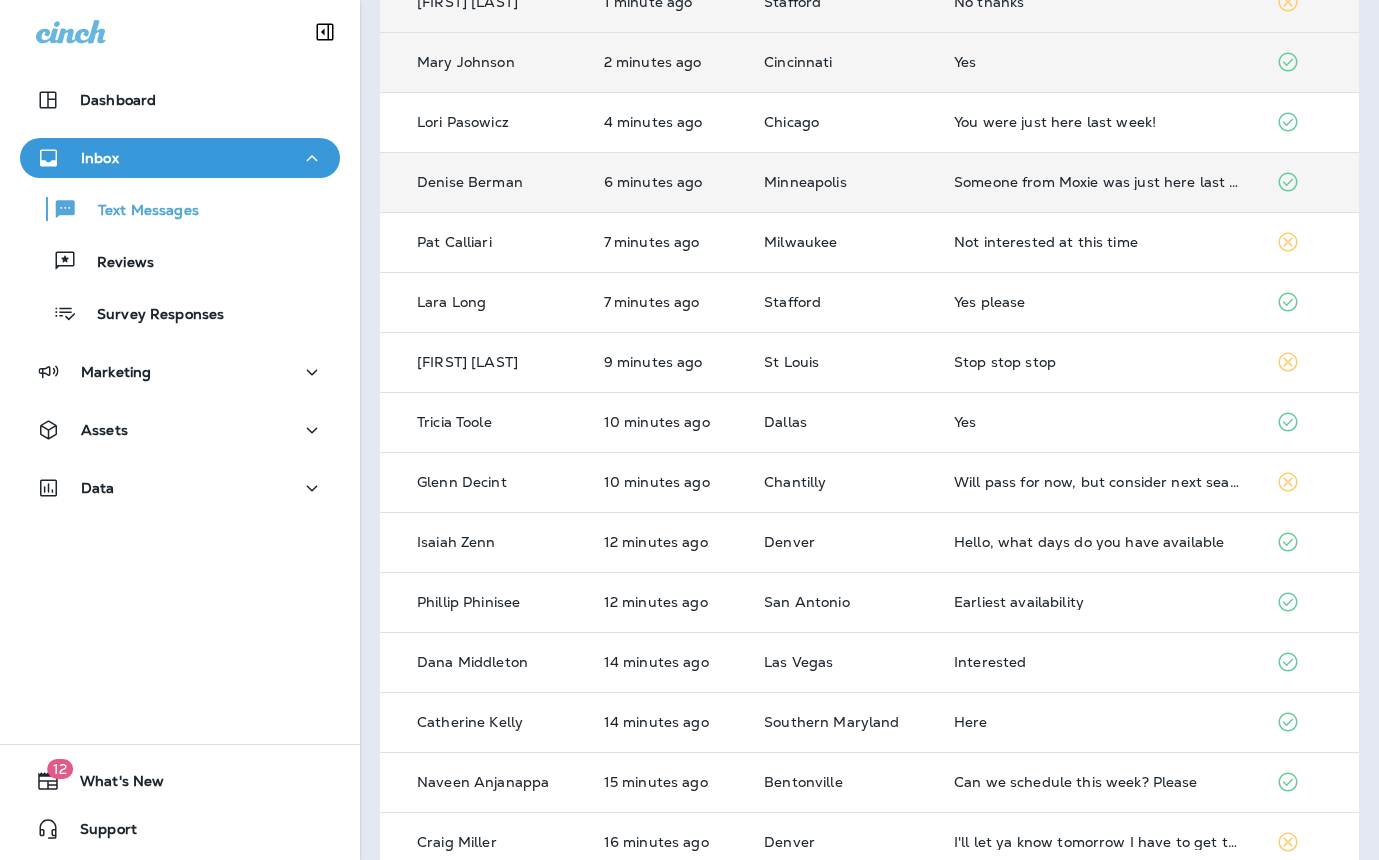 scroll, scrollTop: 0, scrollLeft: 0, axis: both 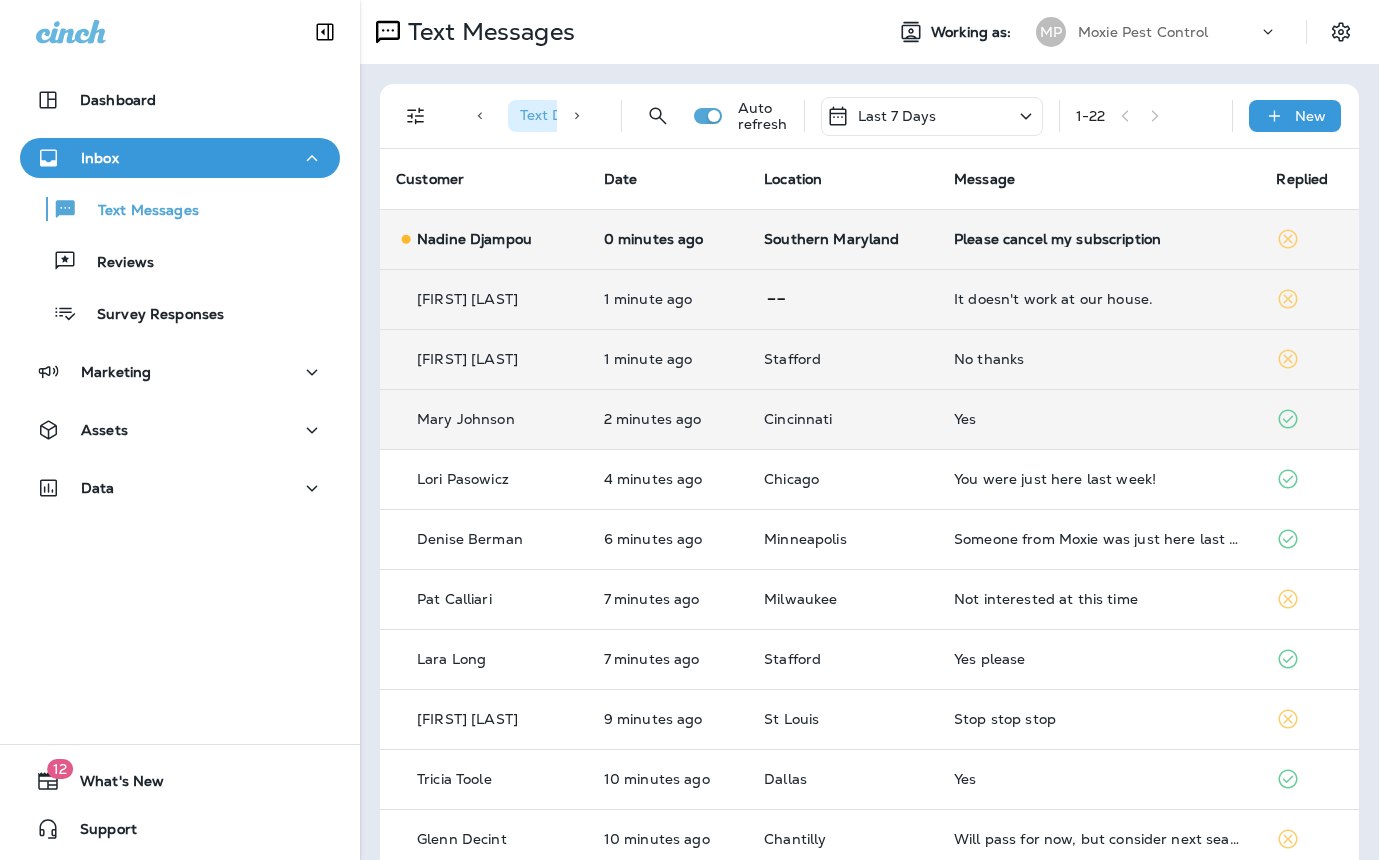 click on "Please cancel my subscription" at bounding box center (1099, 239) 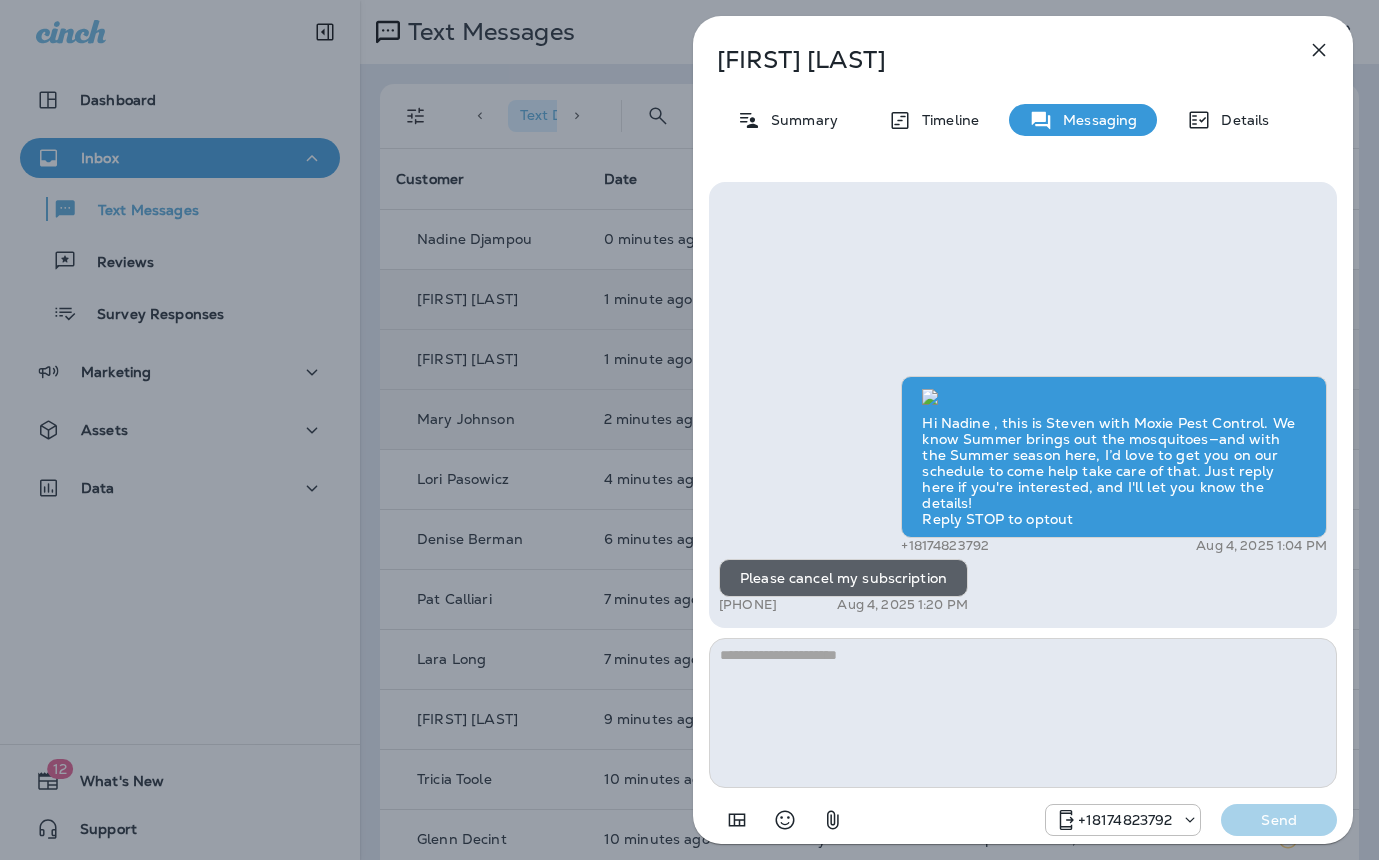 scroll, scrollTop: 1, scrollLeft: 0, axis: vertical 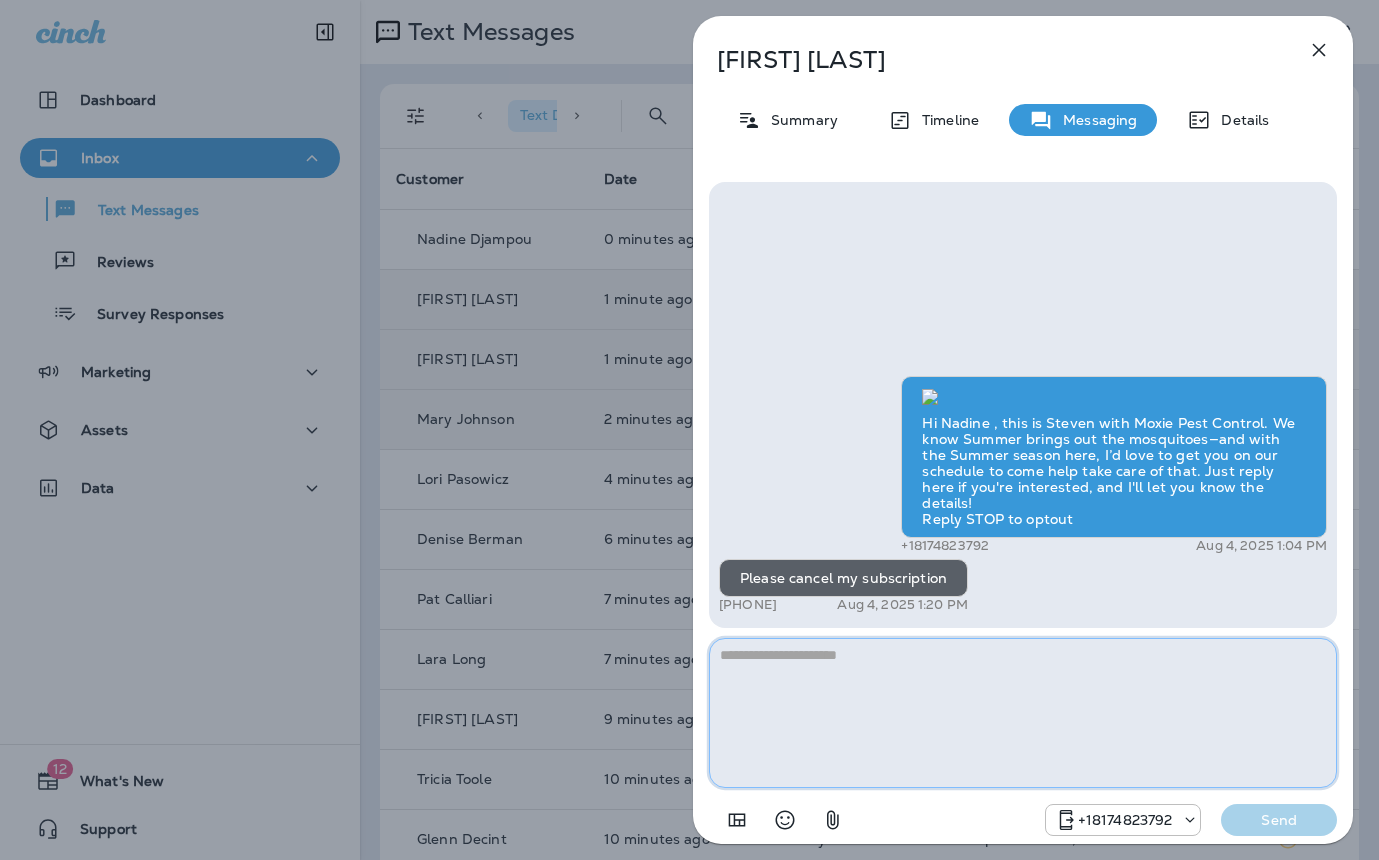 click at bounding box center [1023, 713] 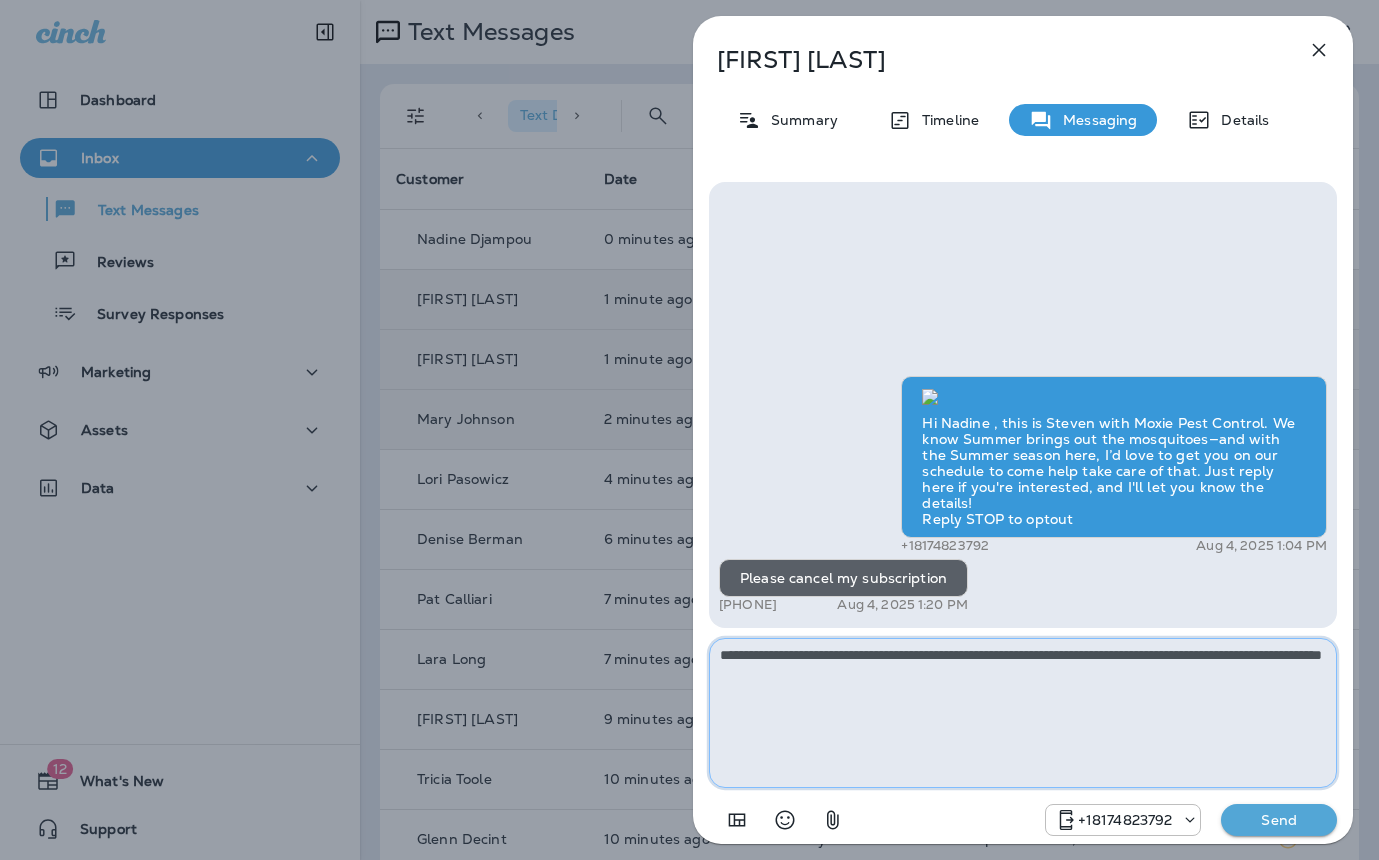 type on "**********" 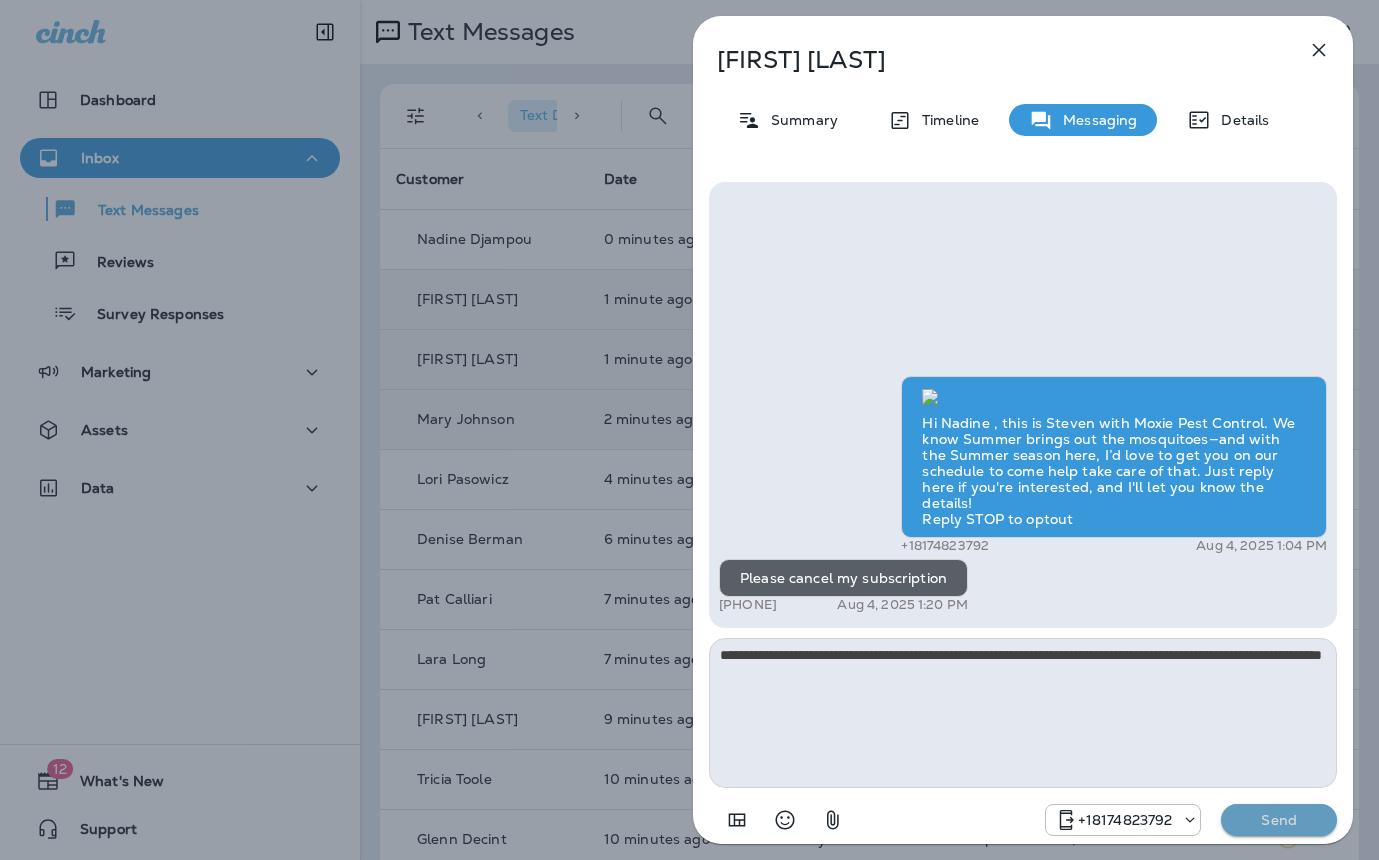 click on "Send" at bounding box center (1279, 820) 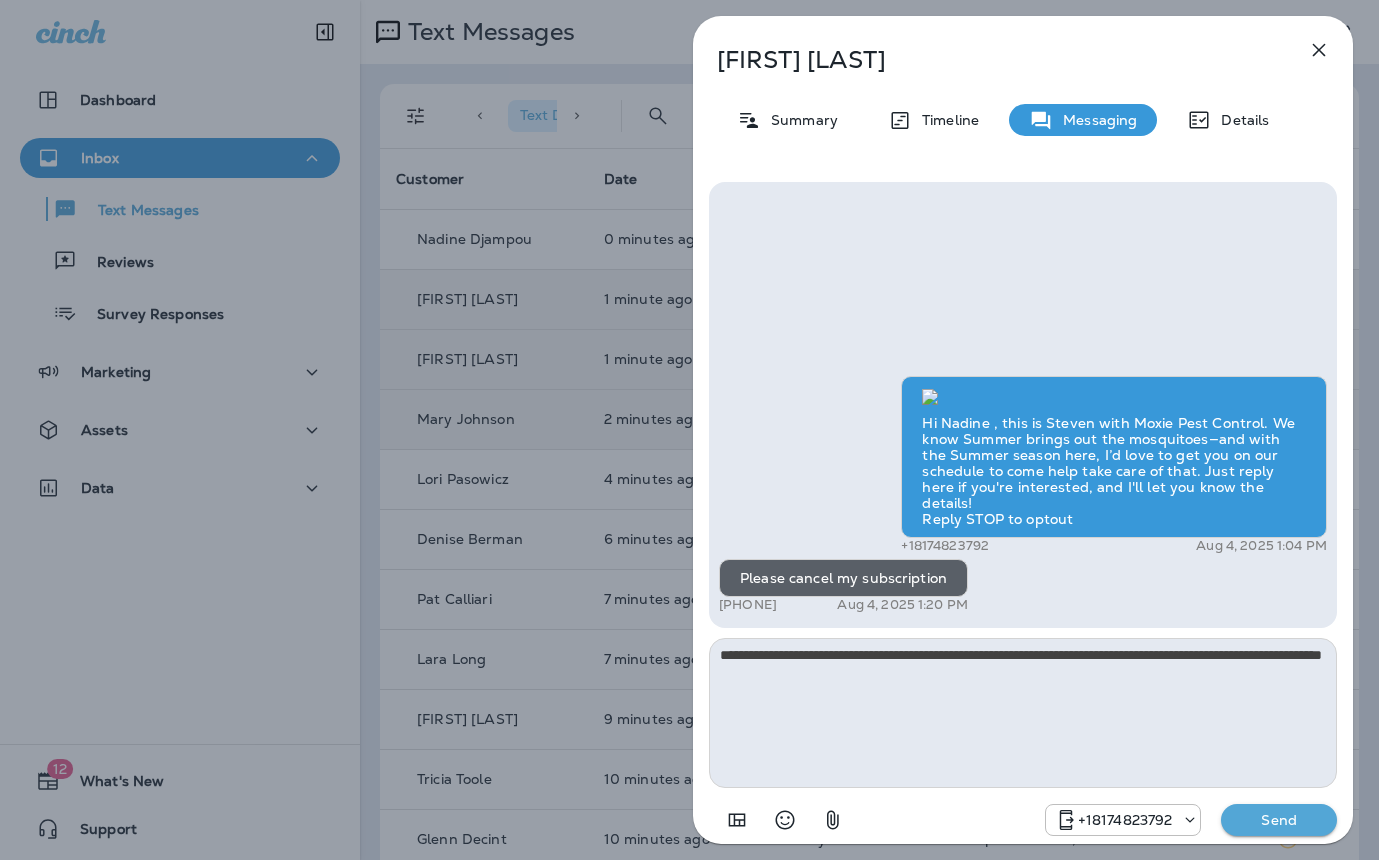 type 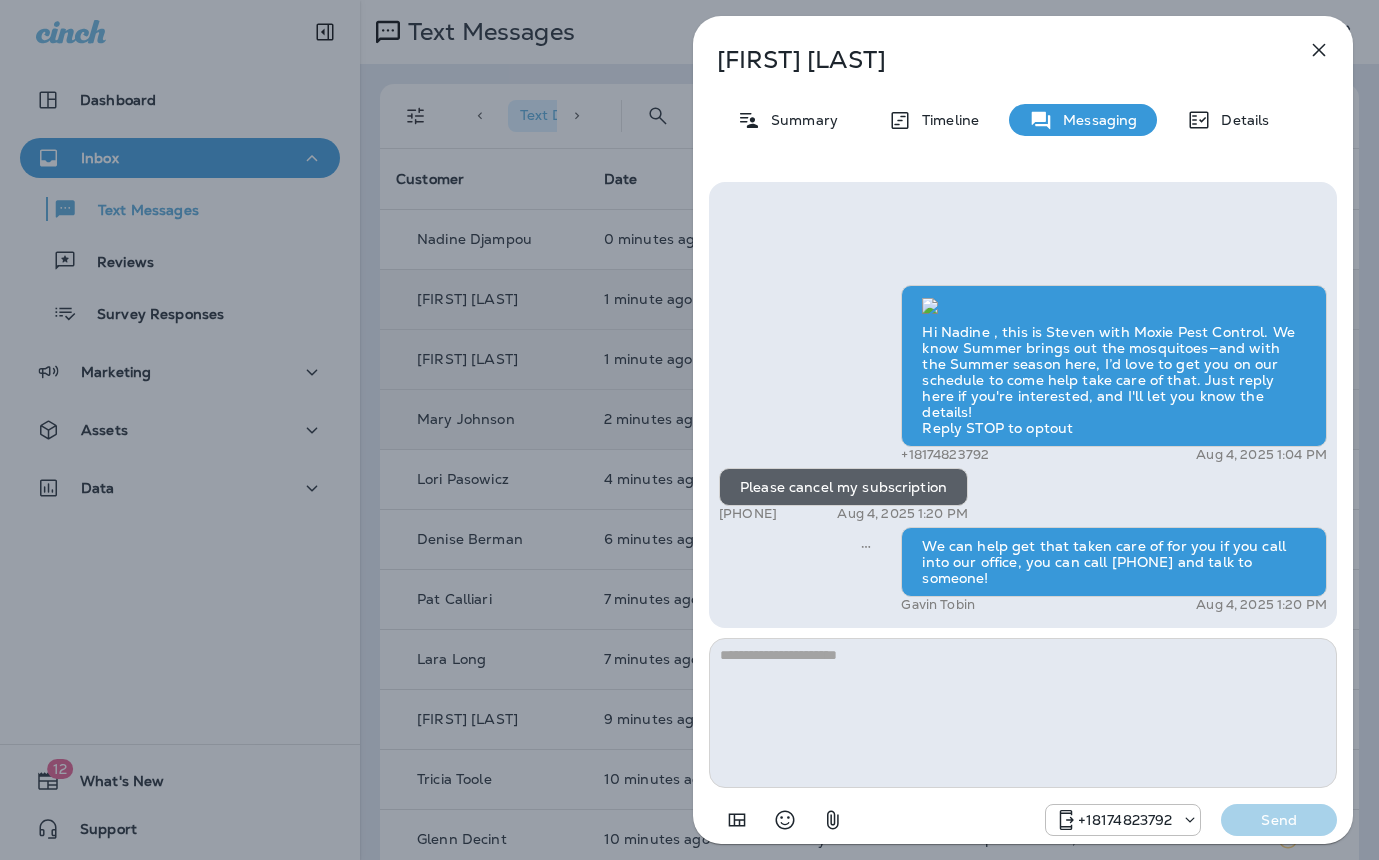 click on "Nadine   Djampou Summary   Timeline   Messaging   Details   Hi Nadine , this is Steven with Moxie Pest Control. We know Summer brings out the mosquitoes—and with the Summer season here, I’d love to get you on our schedule to come help take care of that. Just reply here if you're interested, and I'll let you know the details!
Reply STOP to optout +18174823792 Aug 4, 2025 1:04 PM Please cancel my subscription  +1 (240) 784-6797 Aug 4, 2025 1:20 PM   We can help get that taken care of for you if you call into our office, you can call (817) 659-2888 and talk to someone! Gavin Tobin Aug 4, 2025 1:20 PM +18174823792 Send" at bounding box center (689, 430) 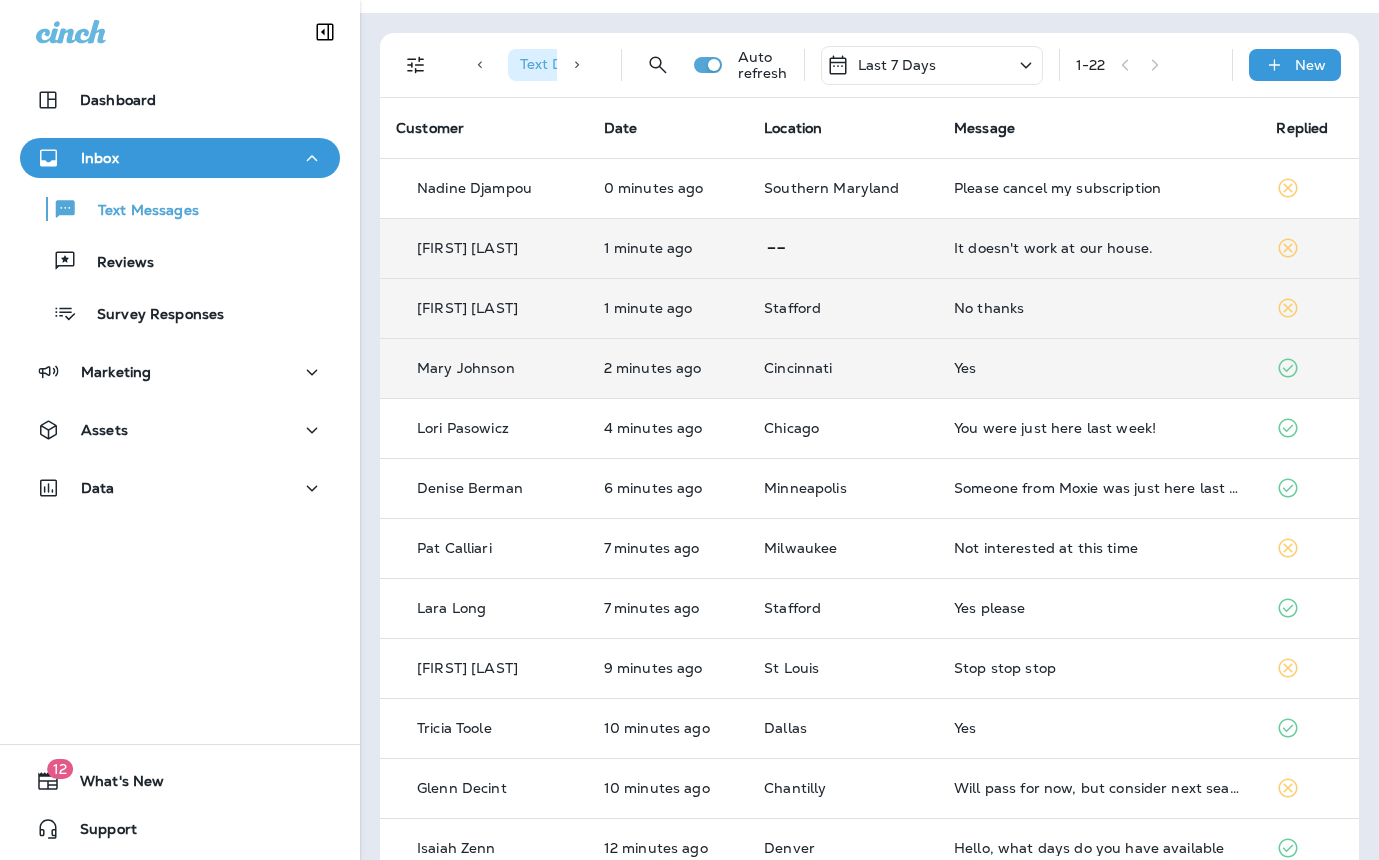 scroll, scrollTop: 0, scrollLeft: 0, axis: both 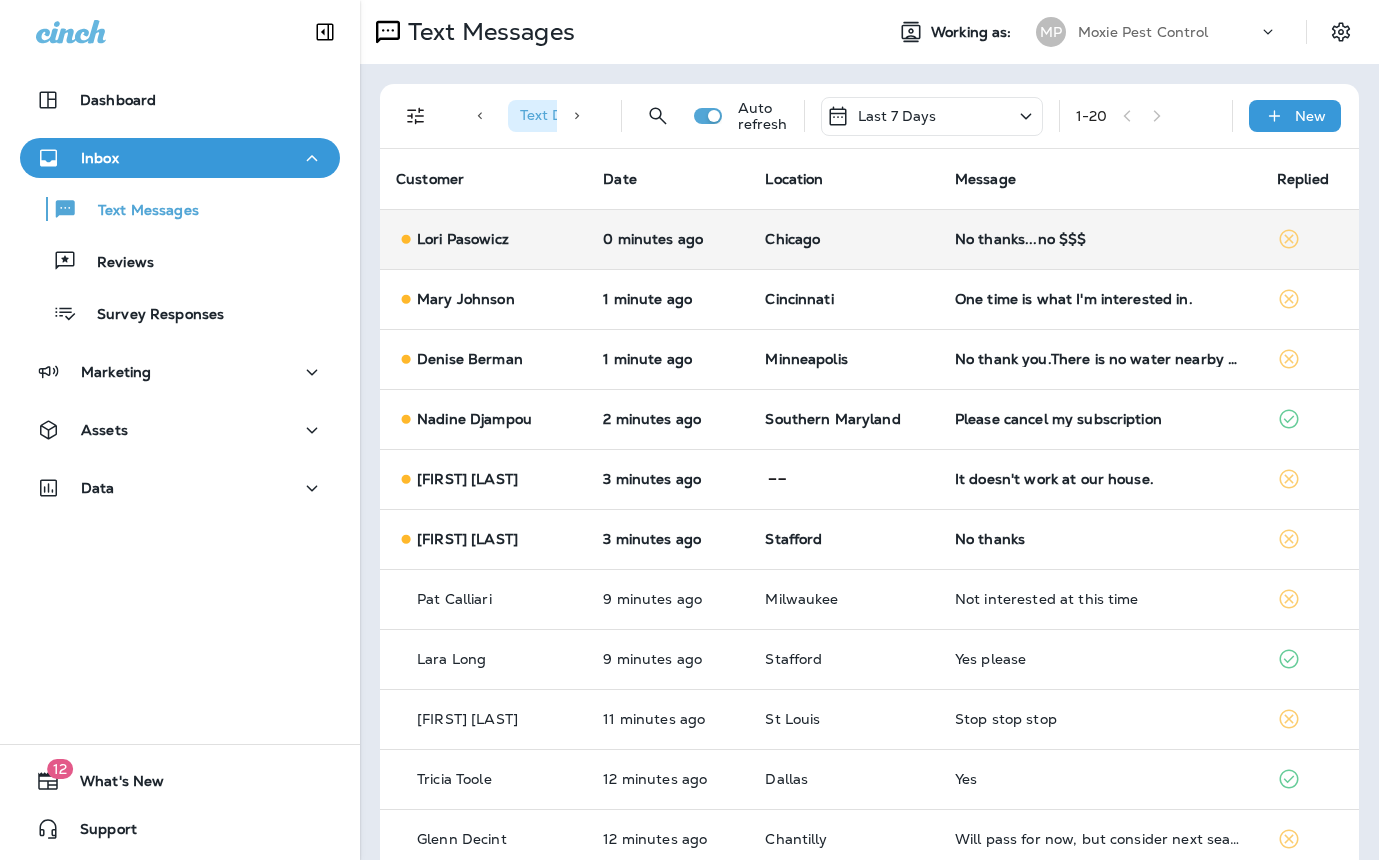 click on "No thanks...no $$$" at bounding box center [1100, 239] 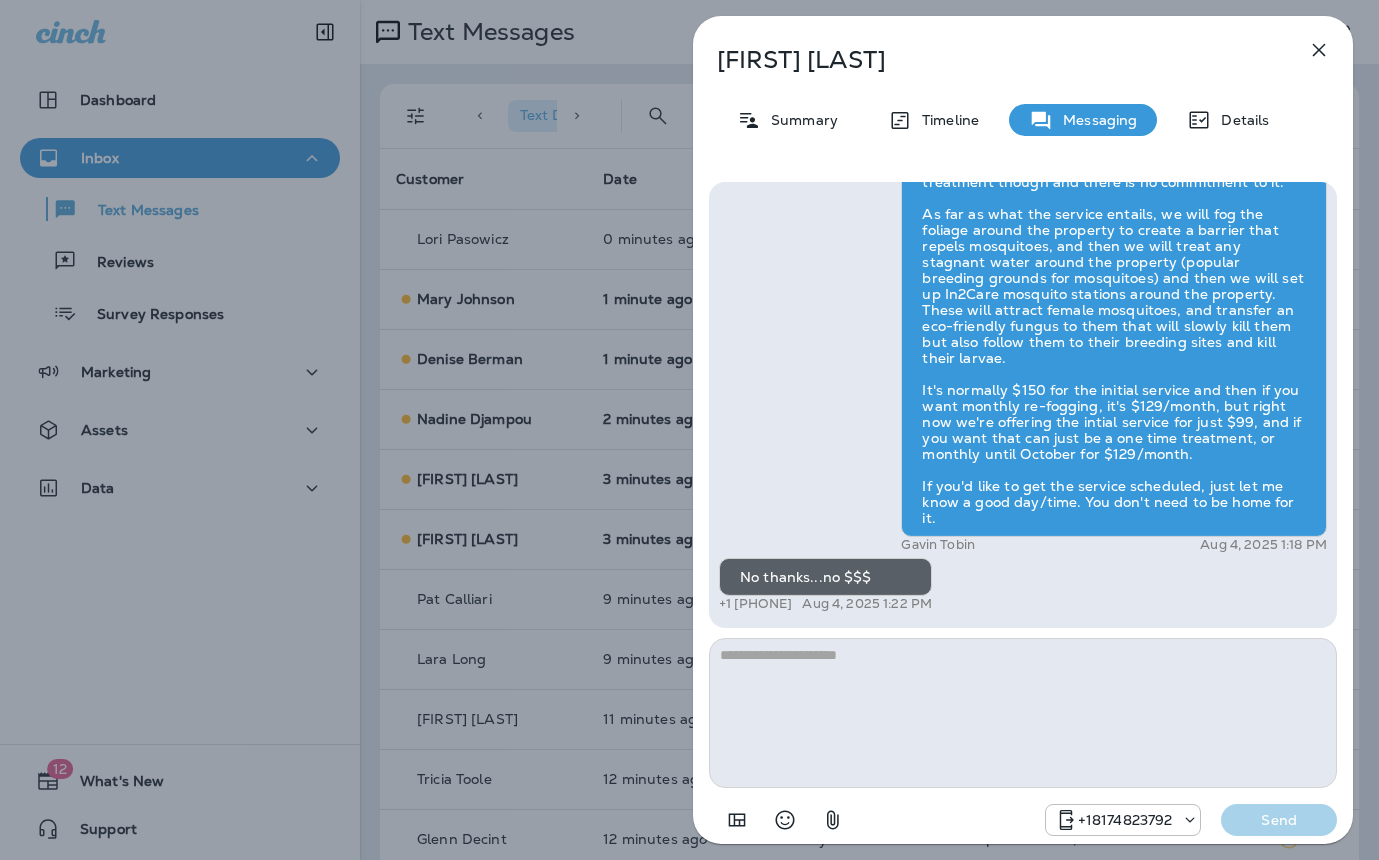 click on "[FIRST]   [LAST] Summary   Timeline   Messaging   Details   Exciting News! Joshua’s Pest Control is now Moxie Pest Control! Same great service, new name. No changes to your protection—just a fresh look! Got questions? Call us anytime!
Reply STOP to optout +1 [PHONE] Mar 7, 2025 10:25 AM Hi [FIRST] , this is Steven with Moxie Pest Control. We know Summer brings out the mosquitoes—and with the Summer season here, I’d love to get you on our schedule to come help take care of that. Just reply here if you're interested, and I'll let you know the details!
Reply STOP to optout +1 [PHONE] Aug 4, 2025 1:03 PM You were just here last week! +1 [PHONE] Aug 4, 2025 1:16 PM Gavin Tobin Aug 4, 2025 1:18 PM No thanks...no $$$ +1 [PHONE] Aug 4, 2025 1:22 PM +1 [PHONE] Send" at bounding box center [689, 430] 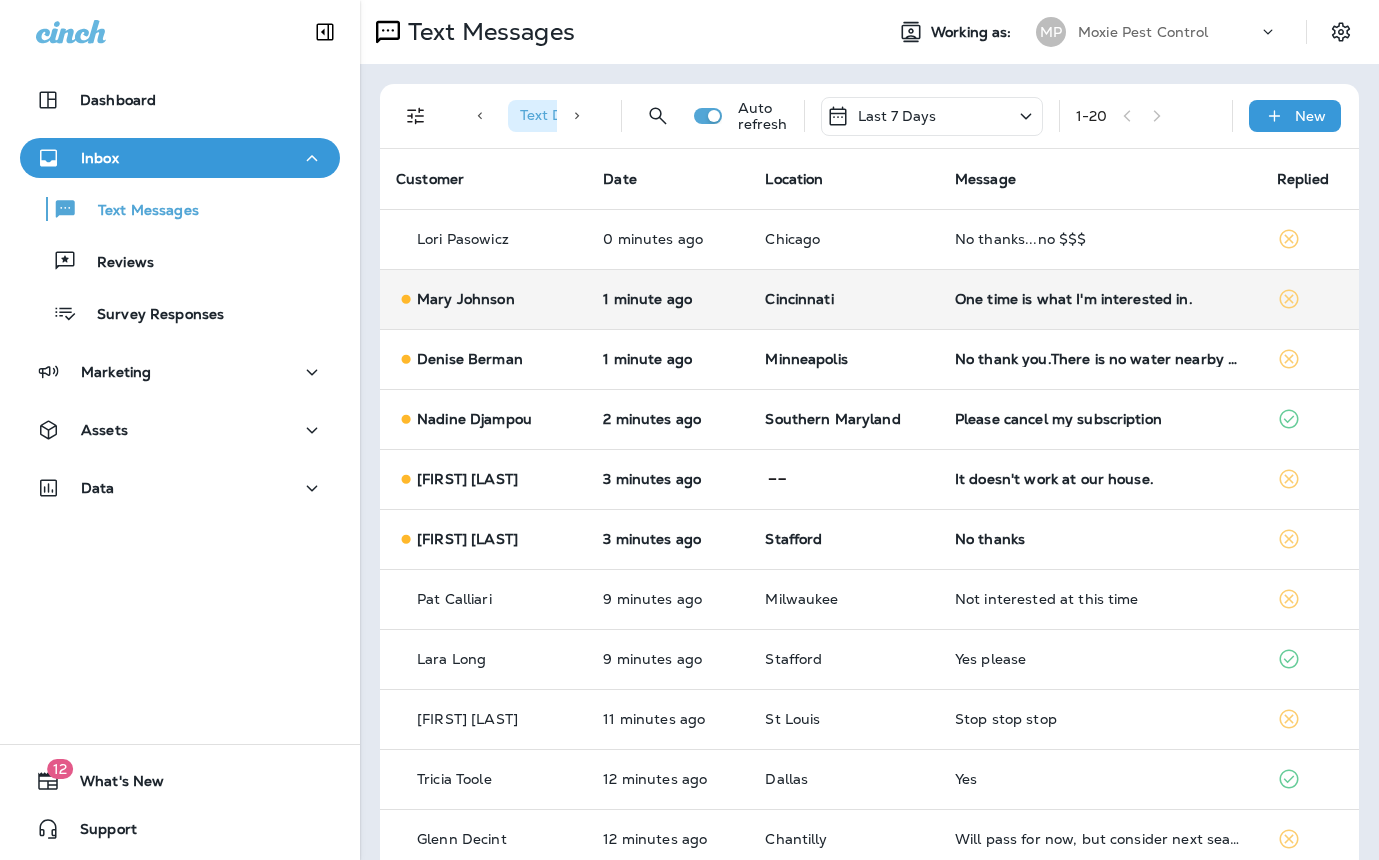 click on "One time is what I'm interested in." at bounding box center (1100, 299) 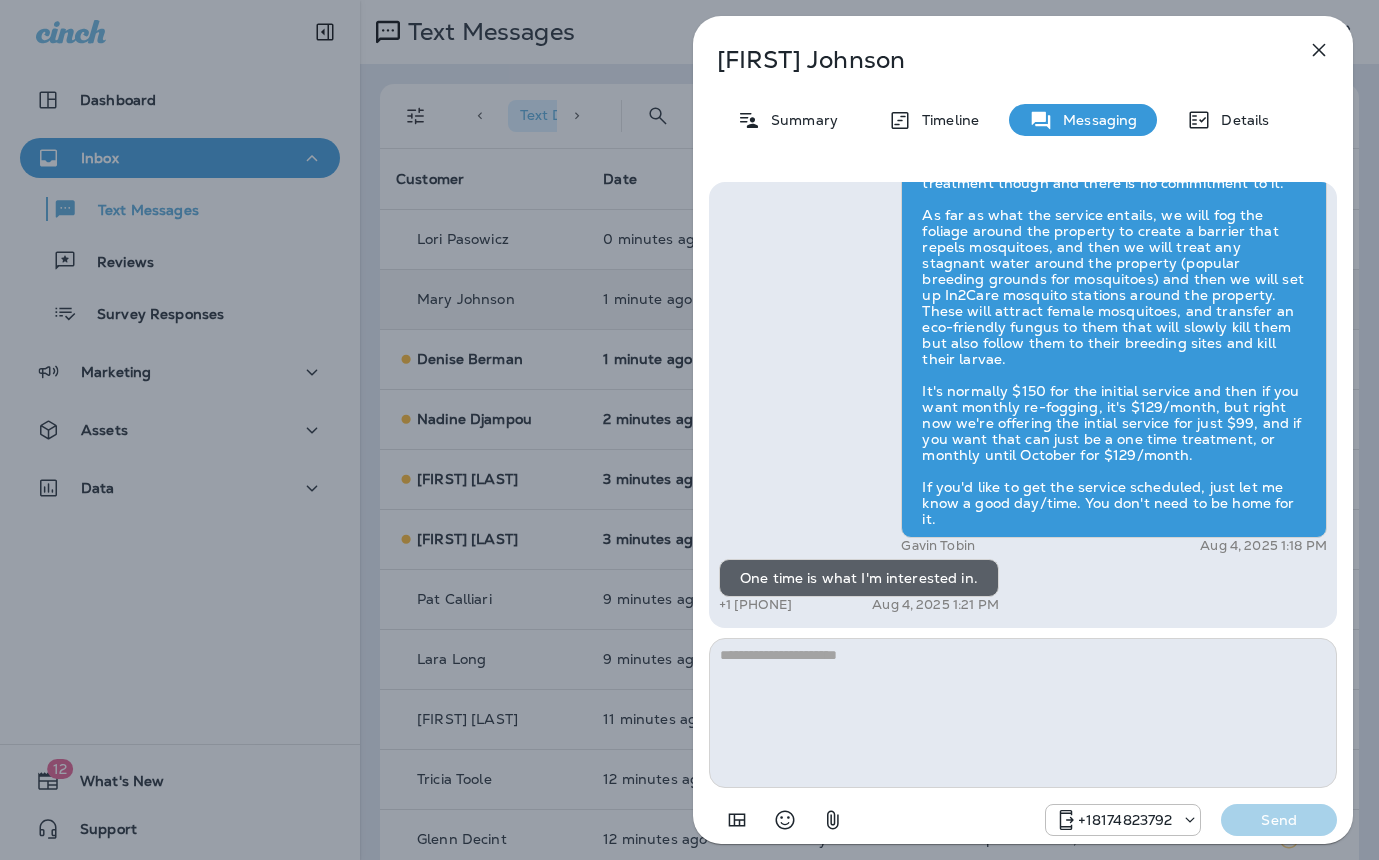 click at bounding box center [1023, 713] 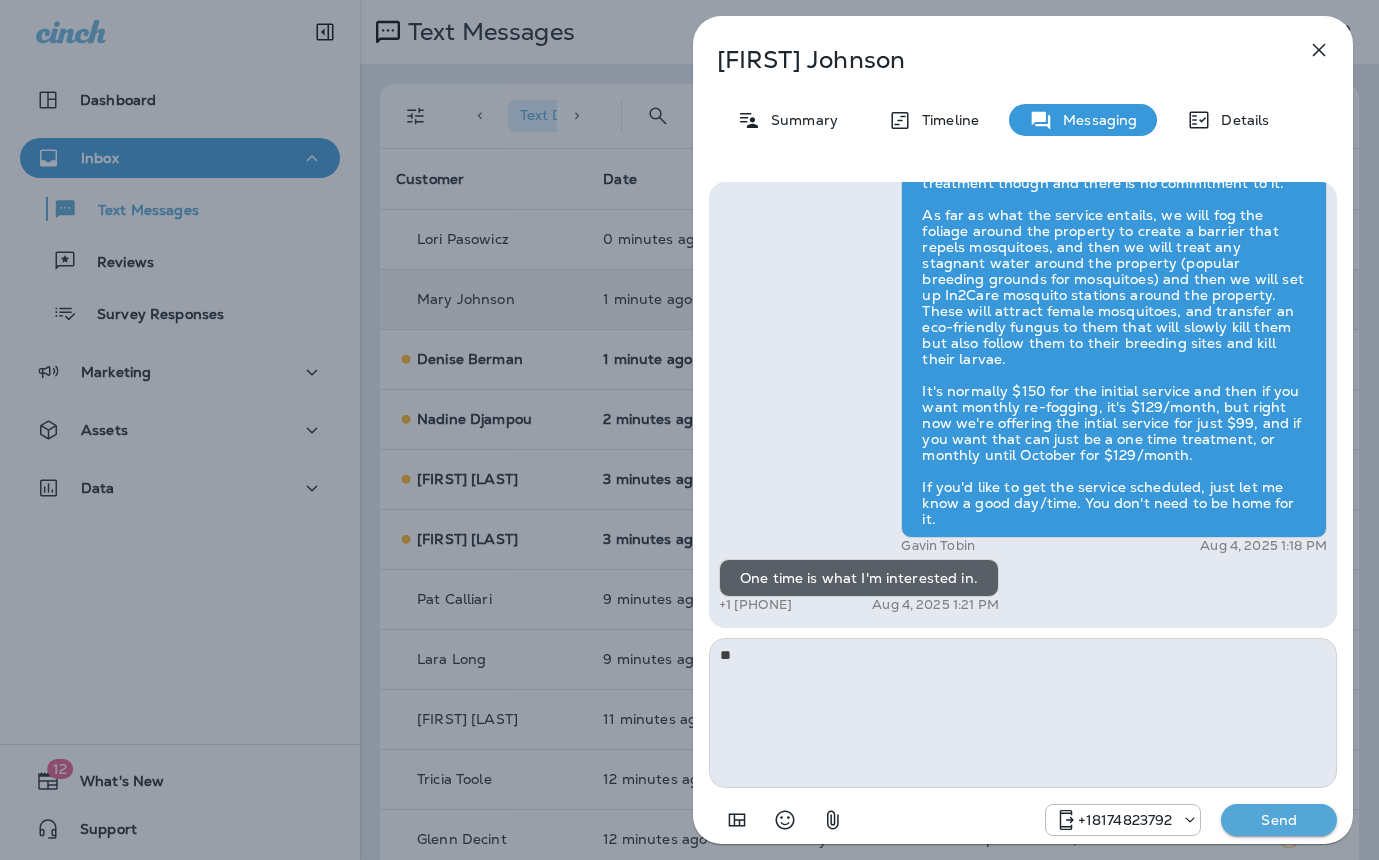 type on "*" 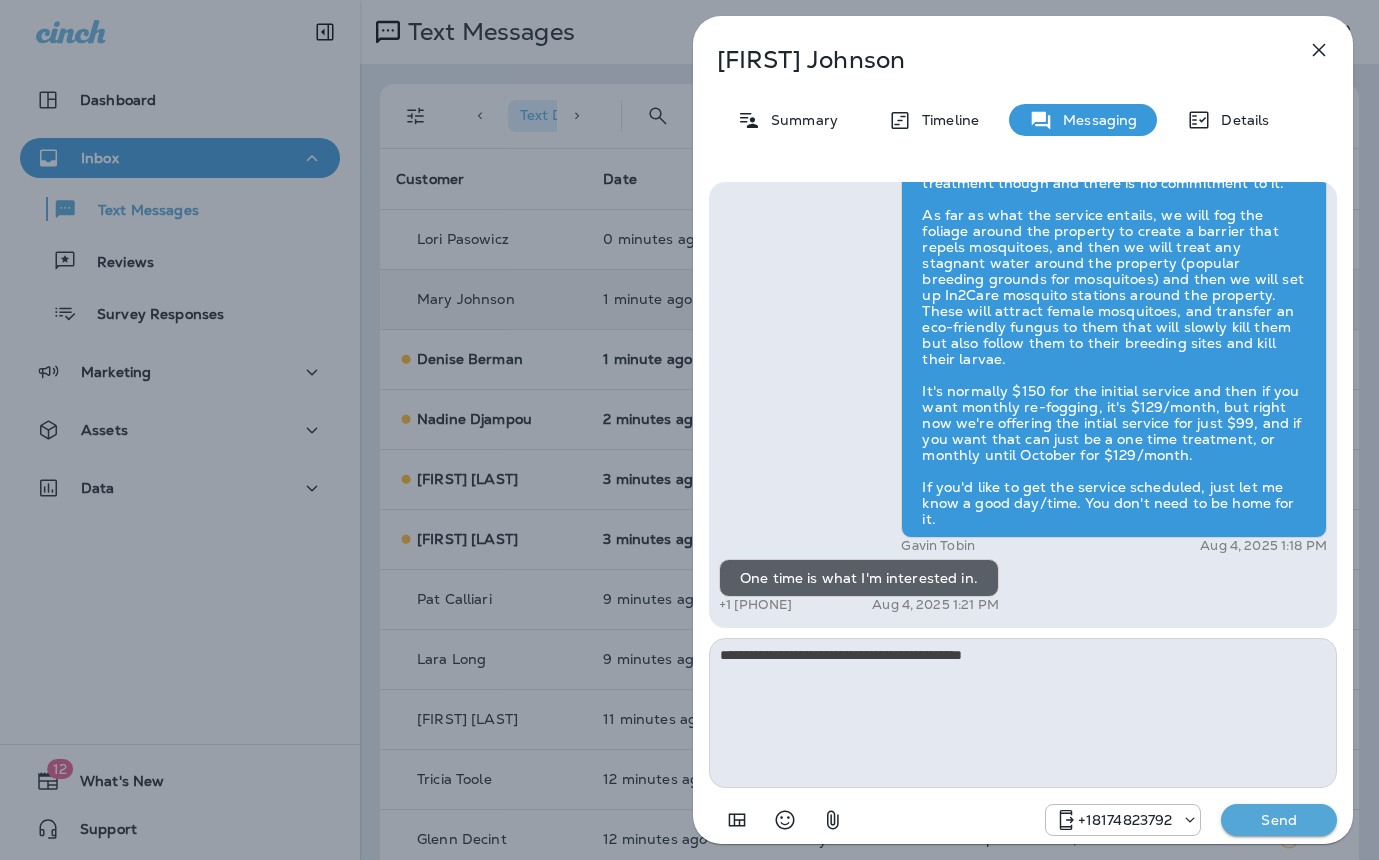 type on "**********" 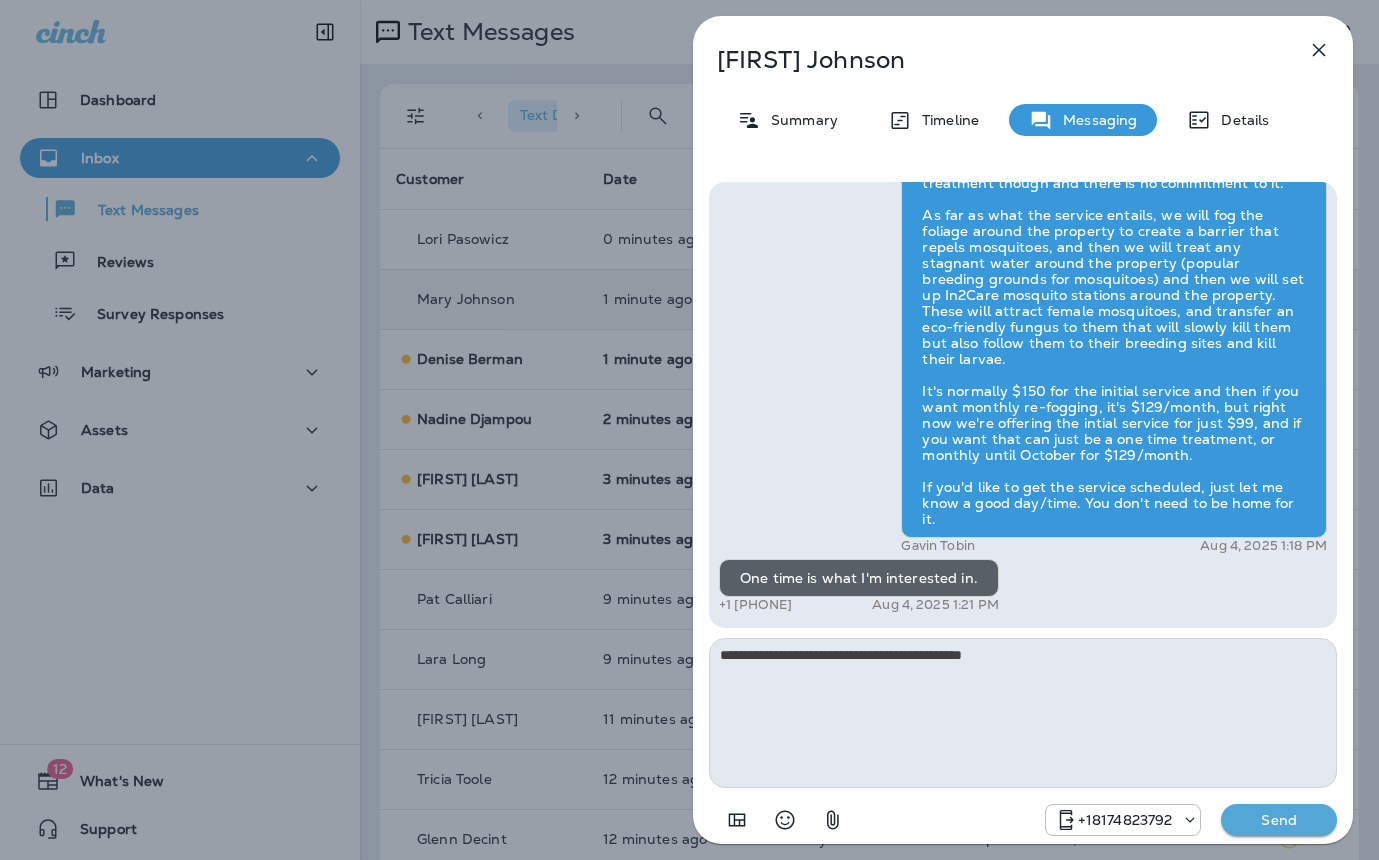 type 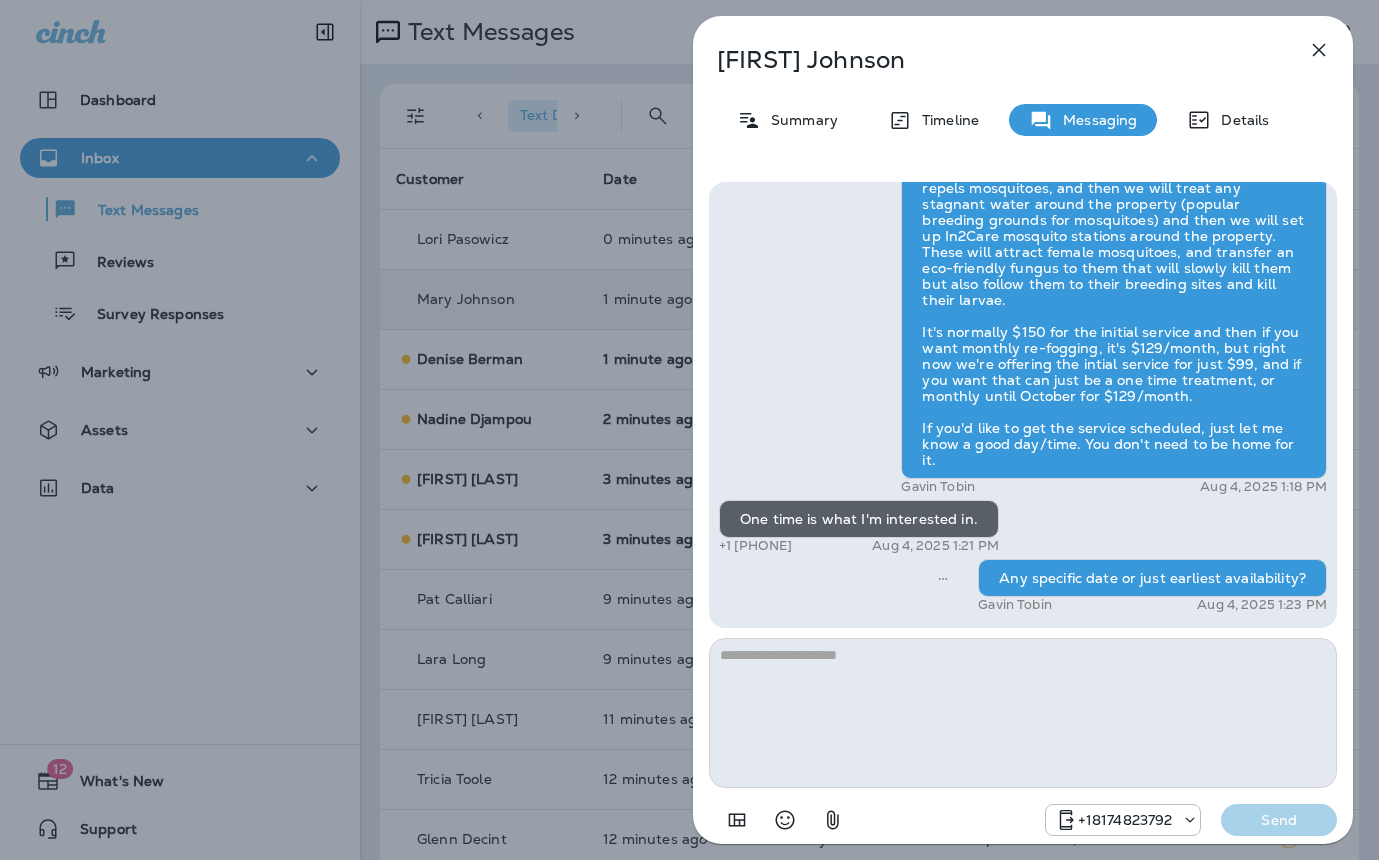 click on "[FIRST]   [LAST] Summary   Timeline   Messaging   Details   Hi [FIRST] , this is Steven with Moxie Pest Control. We know Summer brings out the mosquitoes—and with the Summer season here, I’d love to get you on our schedule to come help take care of that. Just reply here if you're interested, and I'll let you know the details!
Reply STOP to optout +1 [PHONE] Aug 4, 2025 1:07 PM Yes +1 [PHONE] Aug 4, 2025 1:18 PM Gavin Tobin Aug 4, 2025 1:18 PM One time is what I'm interested in.   +1 [PHONE] Aug 4, 2025 1:21 PM   Any specific date or just earliest availability? Gavin Tobin Aug 4, 2025 1:23 PM +1 [PHONE] Send" at bounding box center (689, 430) 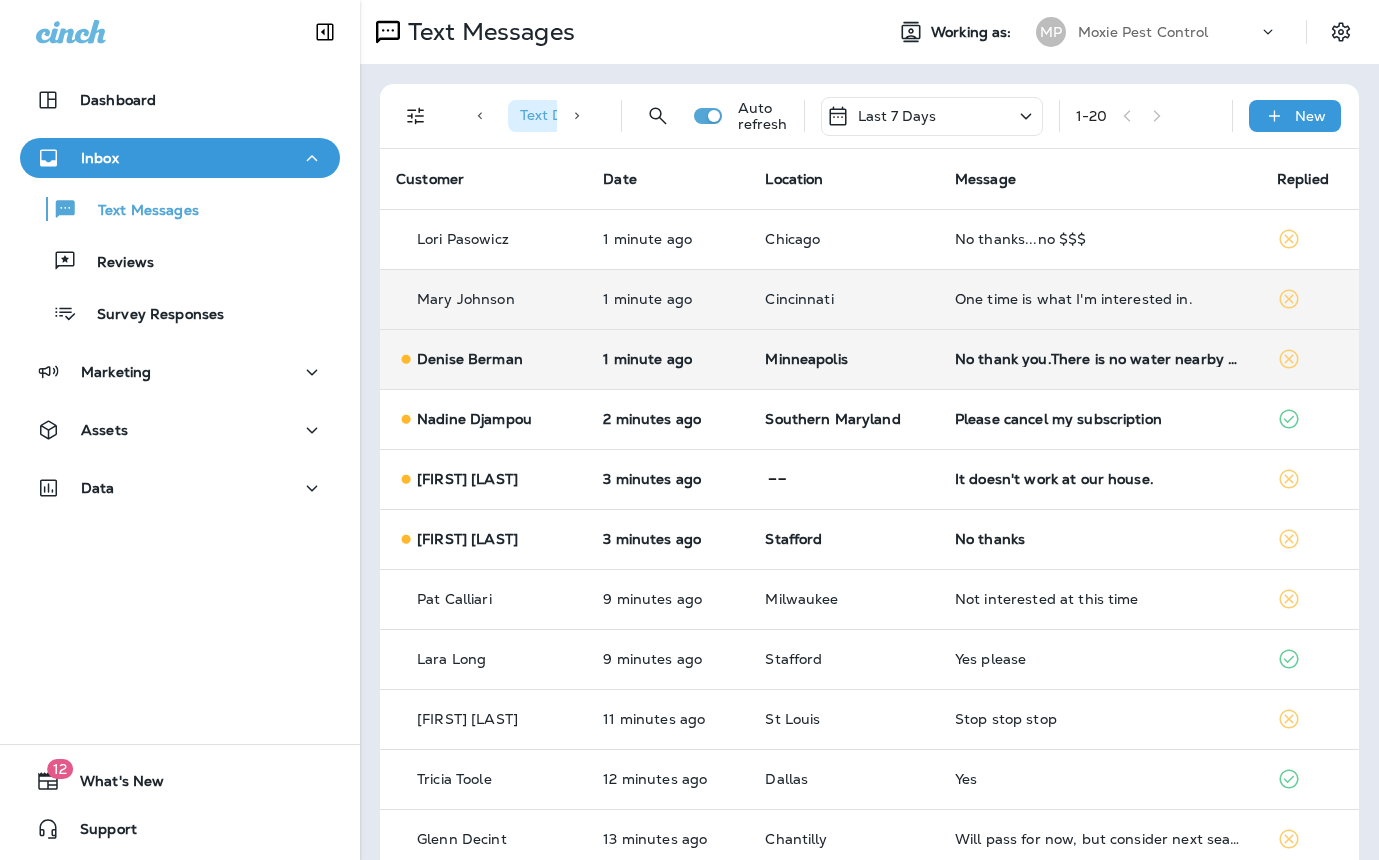 click on "No thank you.There is no water nearby and the current service contract I have with Moxie has been working well and  fits within my budget." at bounding box center (1100, 359) 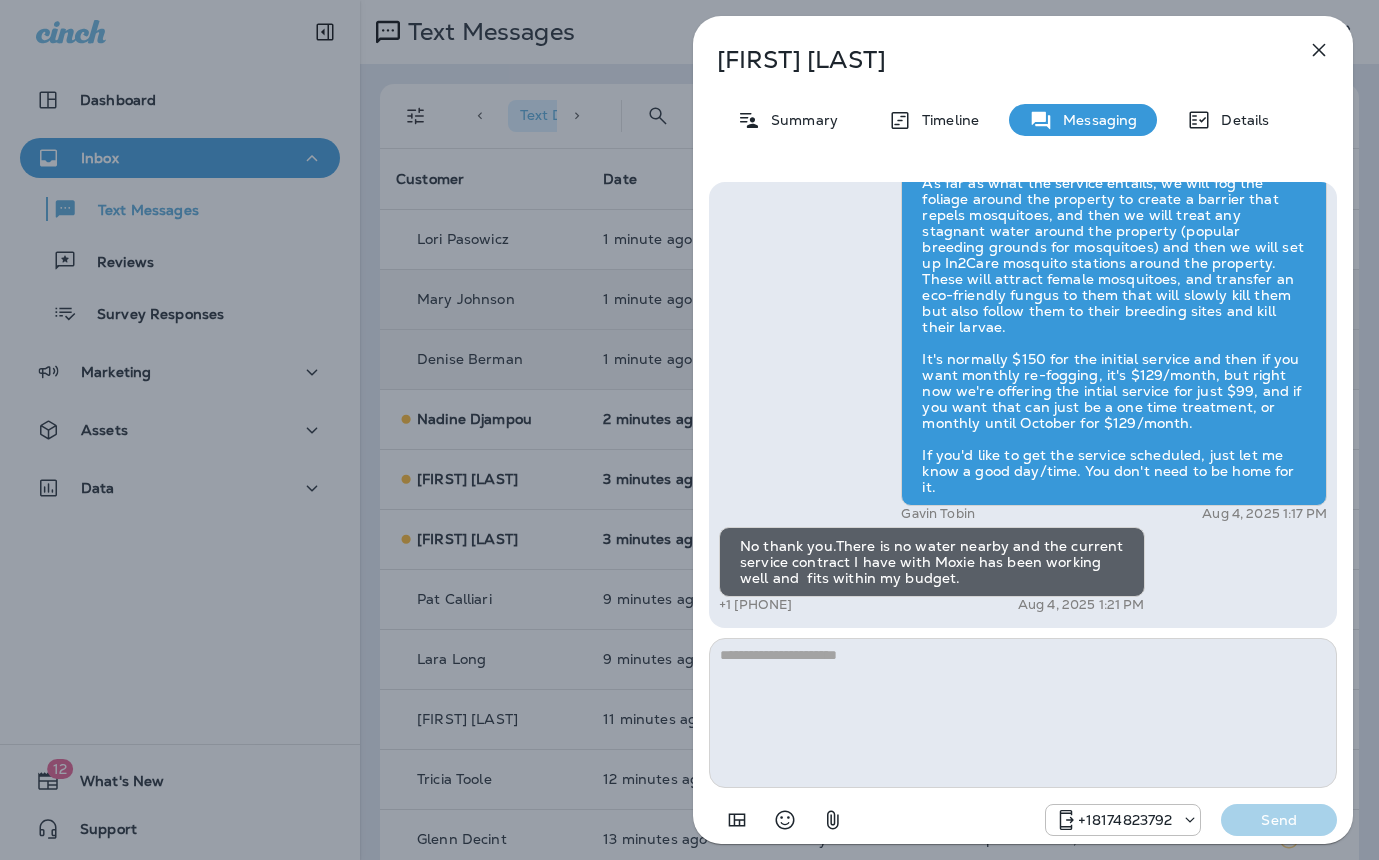 click on "[FIRST]   [LAST] Summary   Timeline   Messaging   Details   Exciting News! Joshua’s Pest Control is now Moxie Pest Control! Same great service, new name. No changes to your protection—just a fresh look! Got questions? Call us anytime!
Reply STOP to optout +1 [PHONE] Mar 8, 2025 9:18 AM Hi [FIRST] , this is Steven with Moxie Pest Control. We know Summer brings out the mosquitoes—and with the Summer season here, I’d love to get you on our schedule to come help take care of that. Just reply here if you're interested, and I'll let you know the details!
Reply STOP to optout +1 [PHONE] Aug 4, 2025 1:05 PM Someone from Moxie was just here last week and sprayed for pests and a bee hive. +1 [PHONE] Aug 4, 2025 1:14 PM Gavin Tobin Aug 4, 2025 1:17 PM No thank you.There is no water nearby and the current service contract I have with Moxie has been working well and  fits within my budget. +1 [PHONE] Aug 4, 2025 1:21 PM +1 [PHONE] Send" at bounding box center [689, 430] 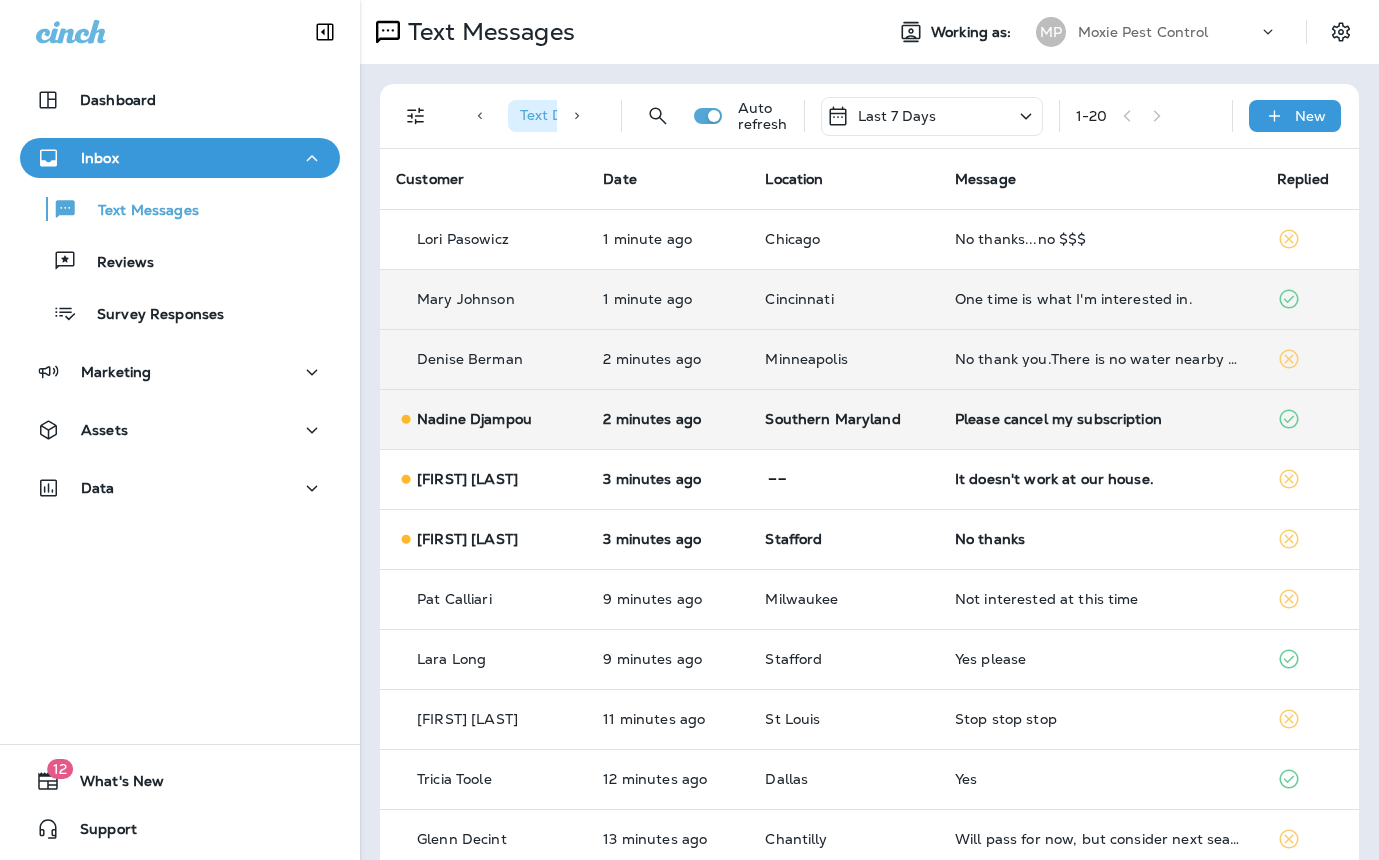 click on "Please cancel my subscription" at bounding box center [1100, 419] 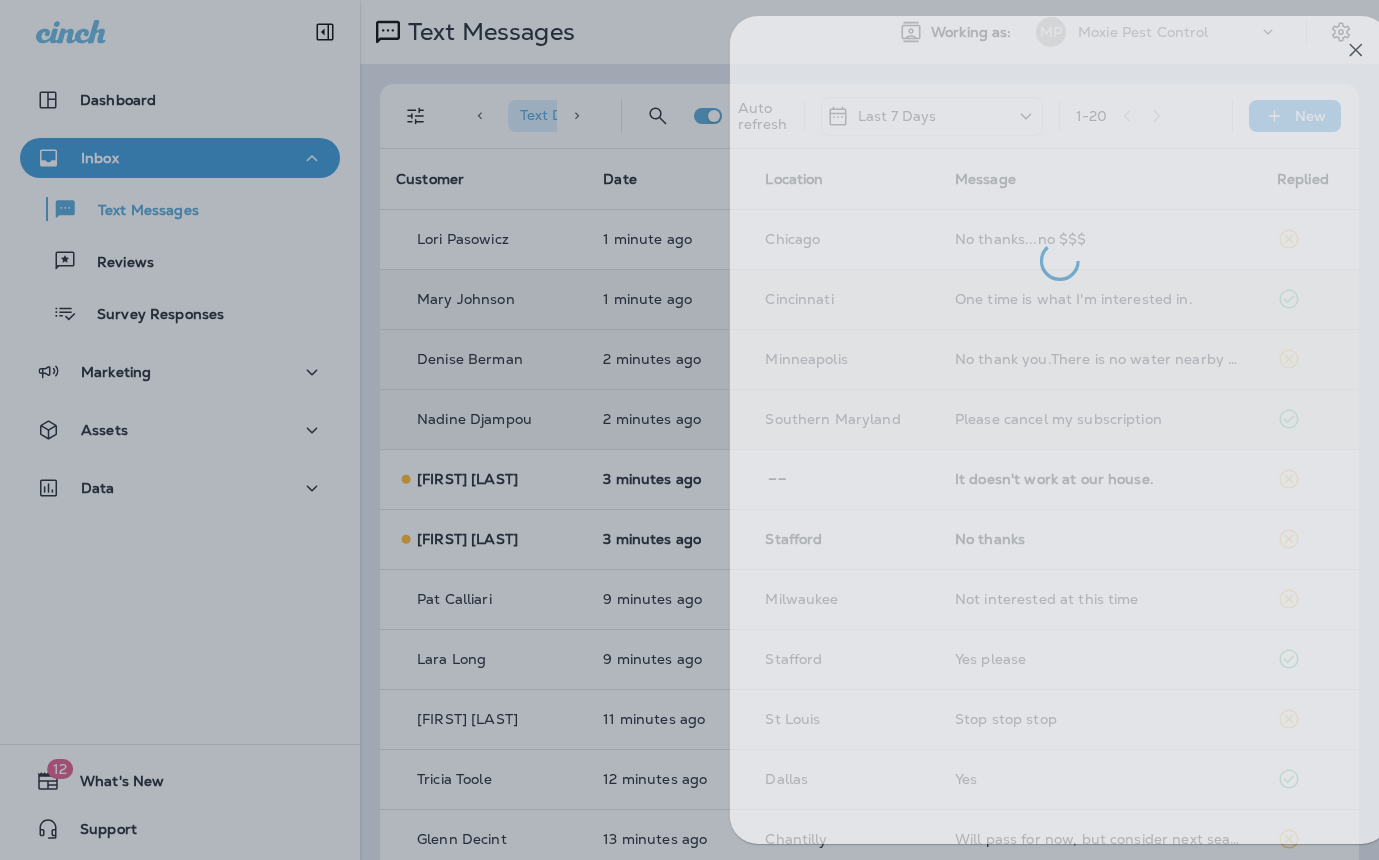 click at bounding box center (726, 430) 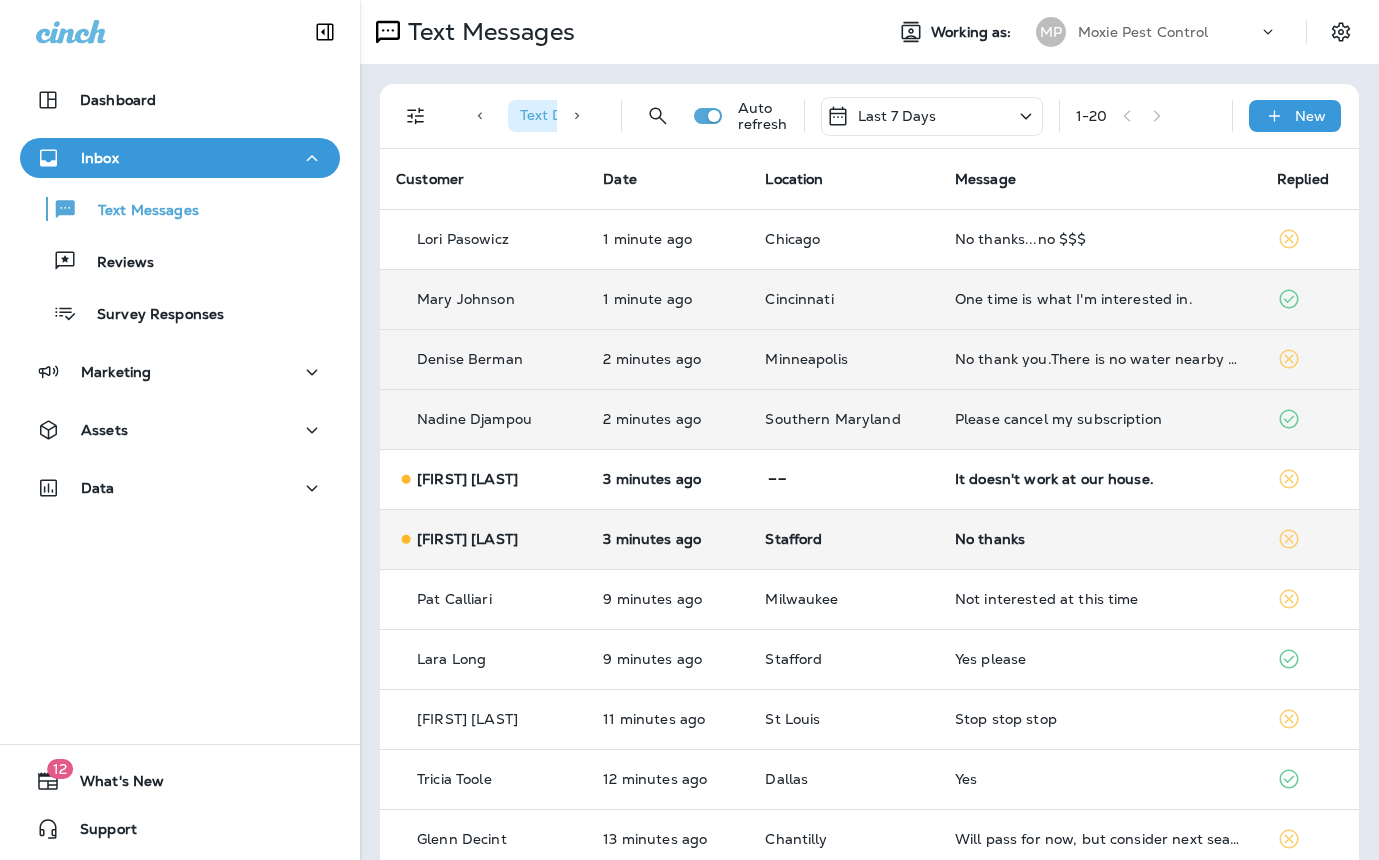 click on "No thanks" at bounding box center [1100, 539] 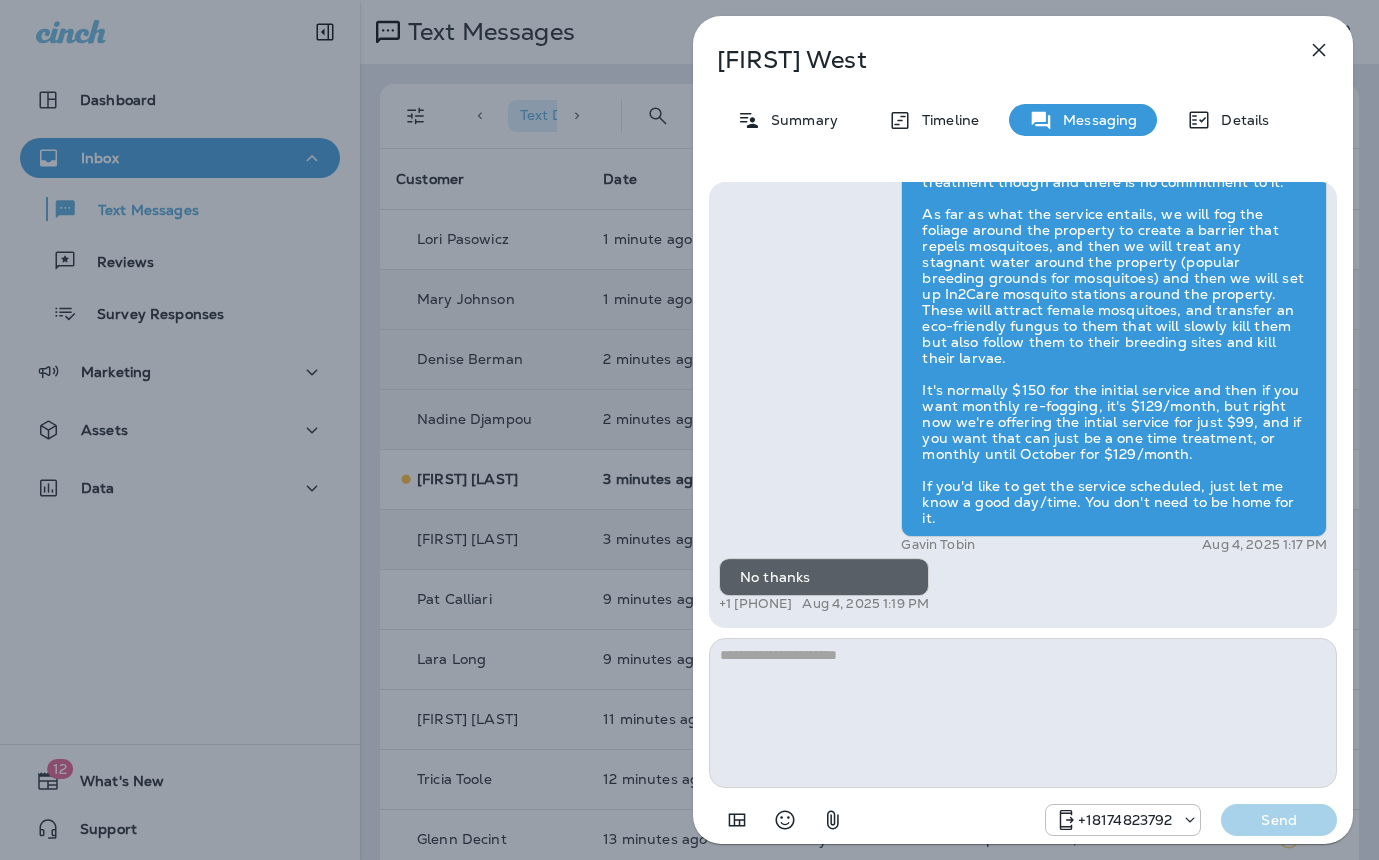 click on "Jacqueline   West Summary   Timeline   Messaging   Details   Hi Jacqueline , this is Steven with Moxie Pest Control. We know Summer brings out the mosquitoes—and with the Summer season here, I’d love to get you on our schedule to come help take care of that. Just reply here if you're interested, and I'll let you know the details!
Reply STOP to optout +18174823792 Aug 4, 2025 1:06 PM I just had service  +1 (703) 501-2865 Aug 4, 2025 1:12 PM Gavin Tobin Aug 4, 2025 1:17 PM No thanks +1 (703) 501-2865 Aug 4, 2025 1:19 PM +18174823792 Send" at bounding box center [689, 430] 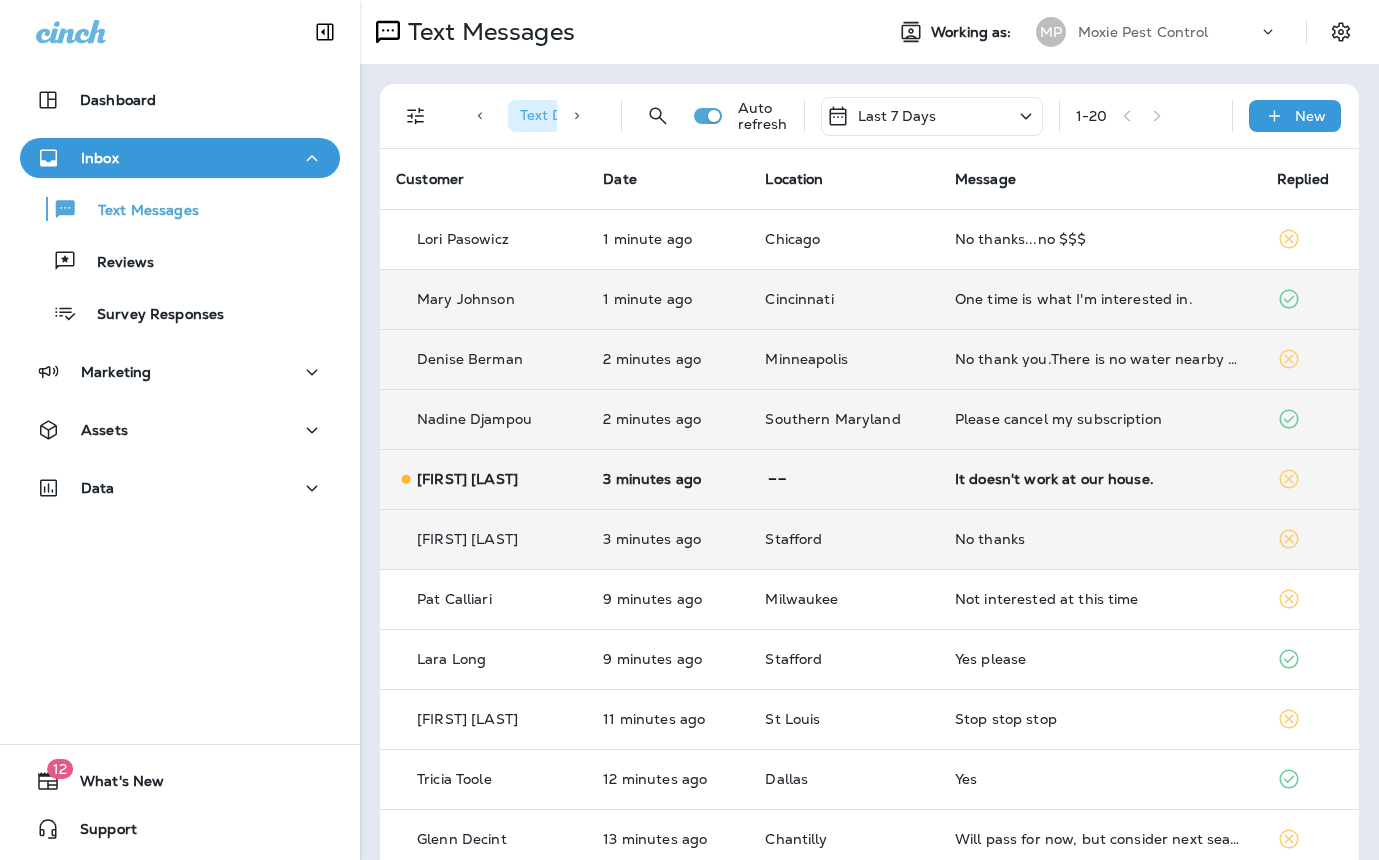click on "It doesn't work at our house." at bounding box center (1100, 479) 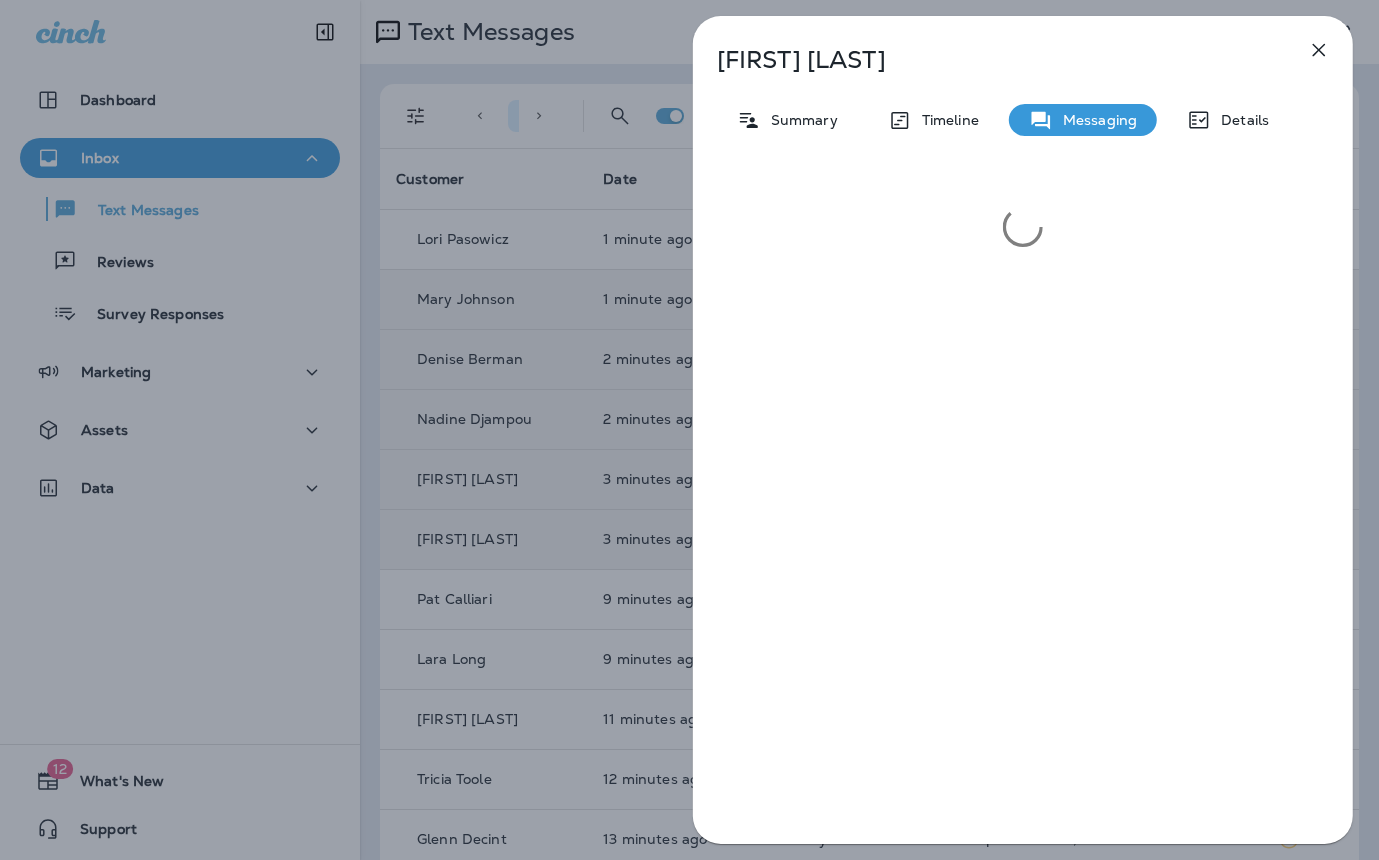 click on "Phil   Kretchmar Summary   Timeline   Messaging   Details" at bounding box center (689, 430) 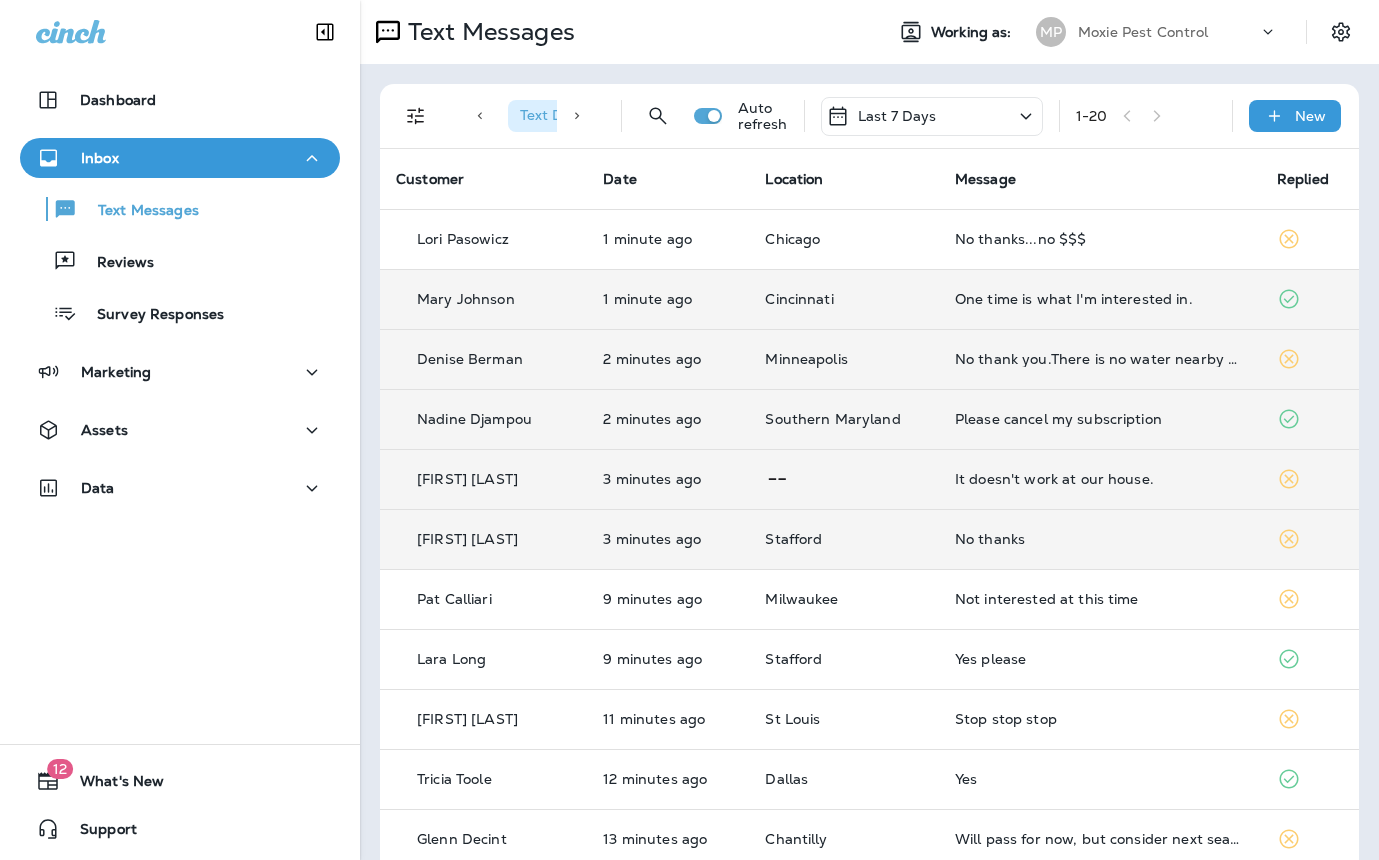 click on "One time is what I'm interested in." at bounding box center (1100, 299) 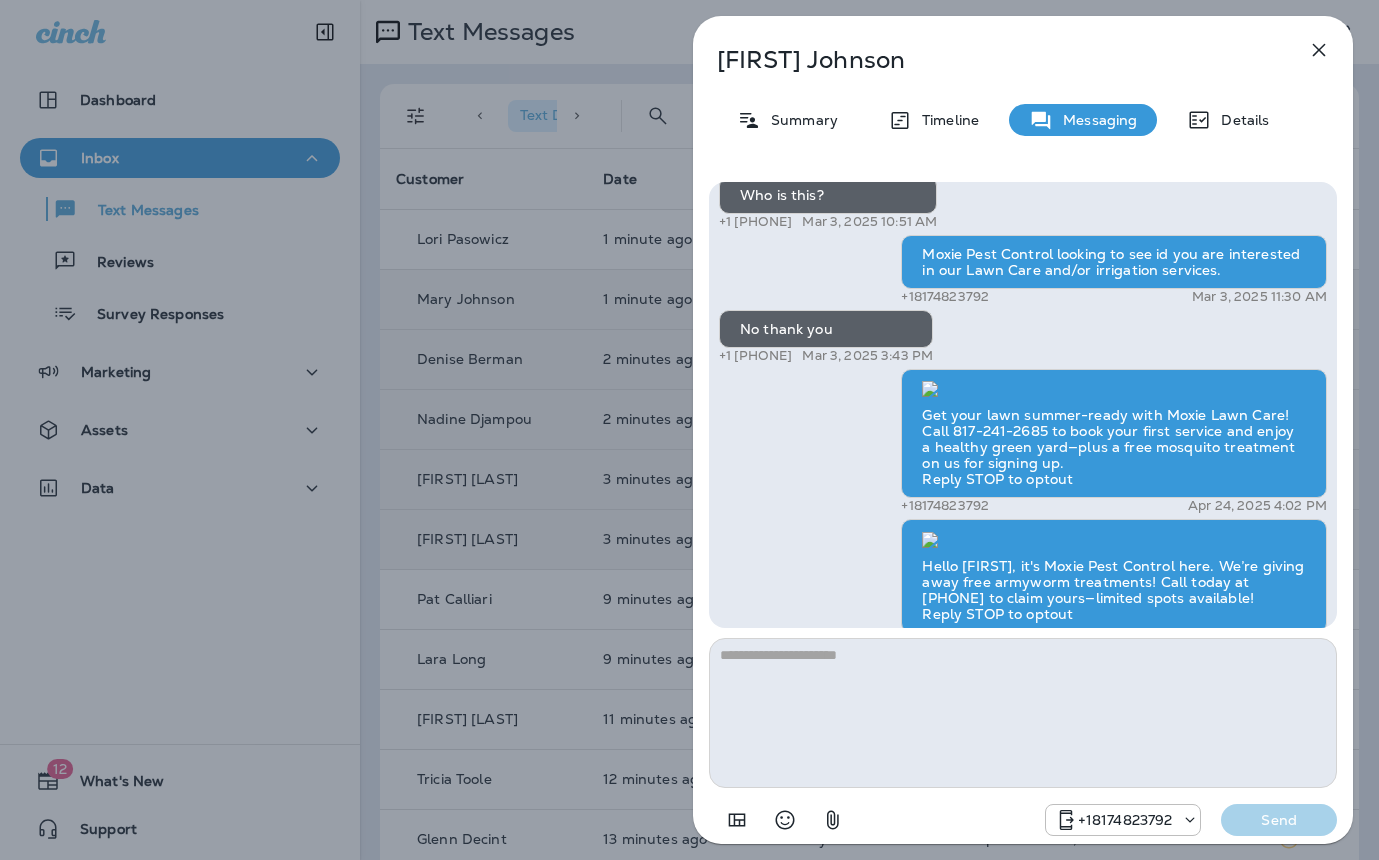 scroll, scrollTop: 1, scrollLeft: 0, axis: vertical 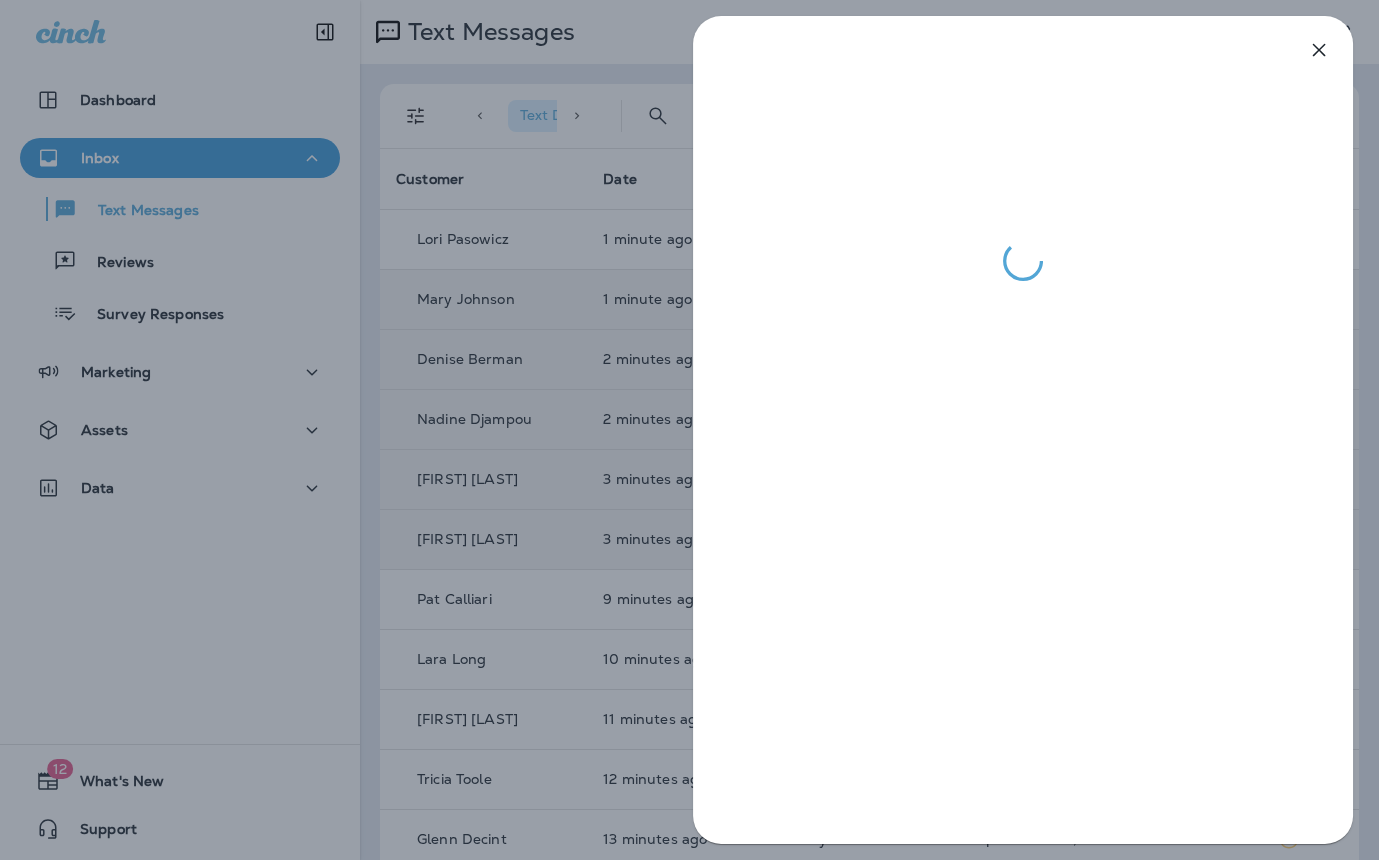 click at bounding box center [689, 430] 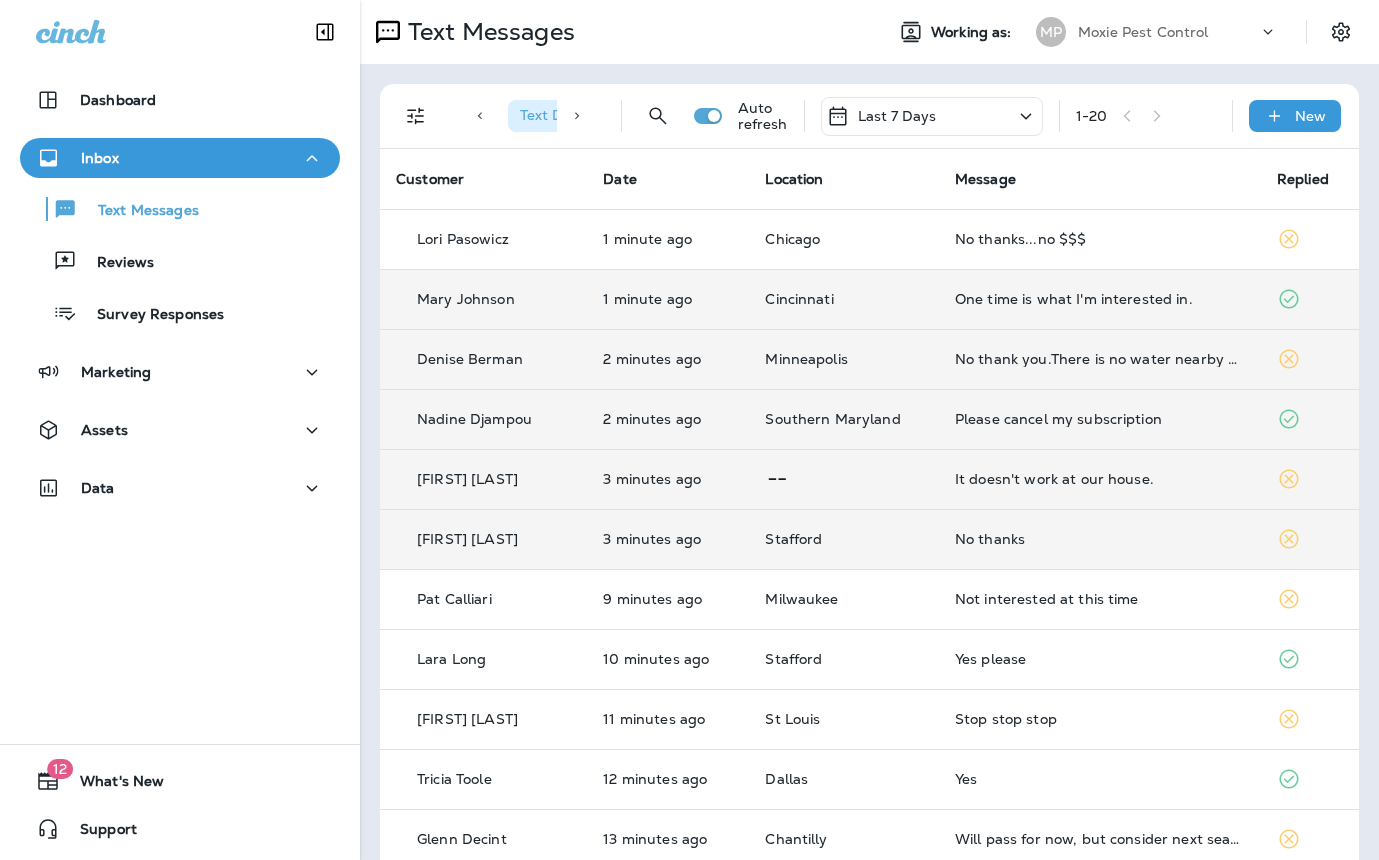 click on "One time is what I'm interested in." at bounding box center [1100, 299] 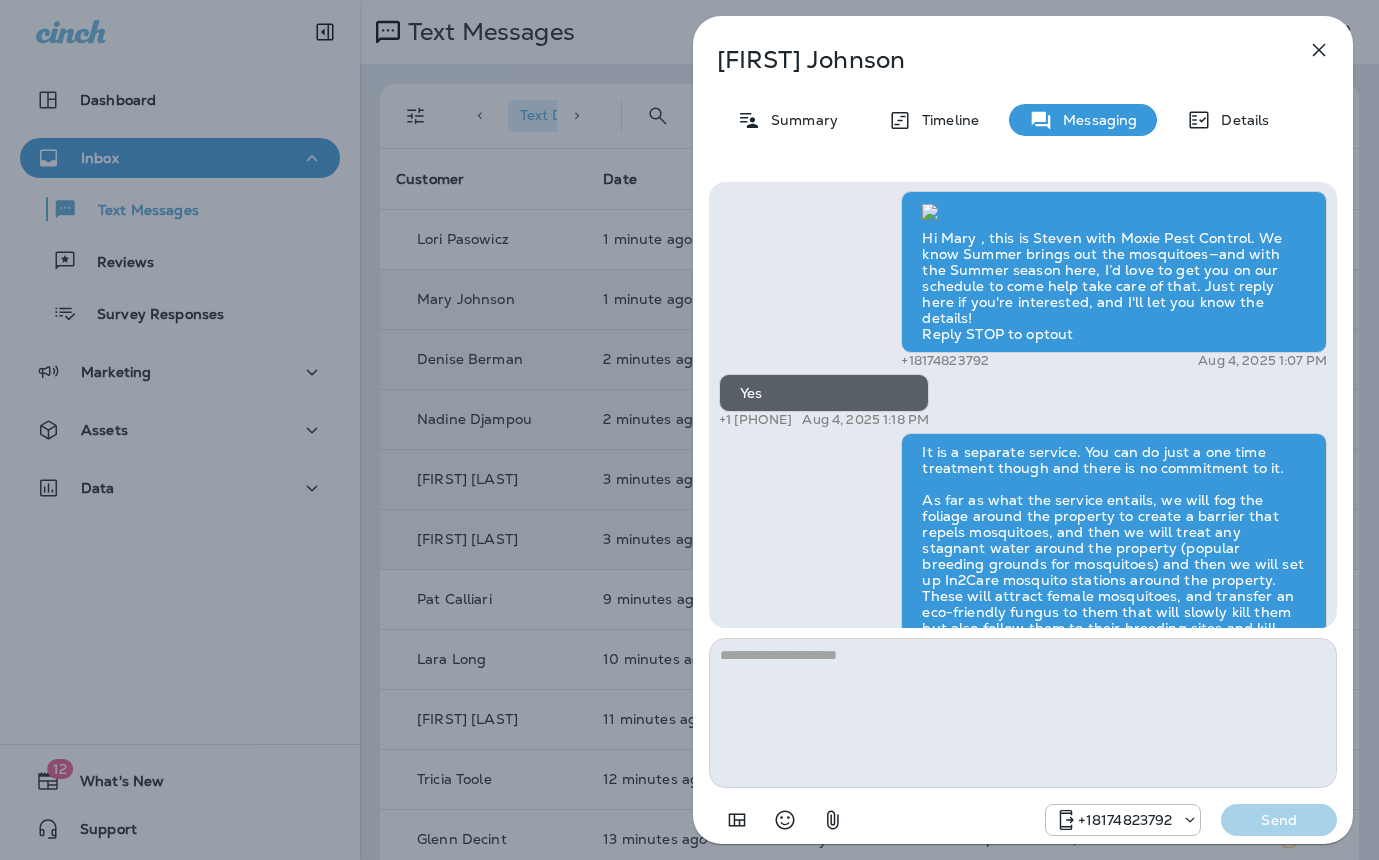 scroll, scrollTop: 1, scrollLeft: 0, axis: vertical 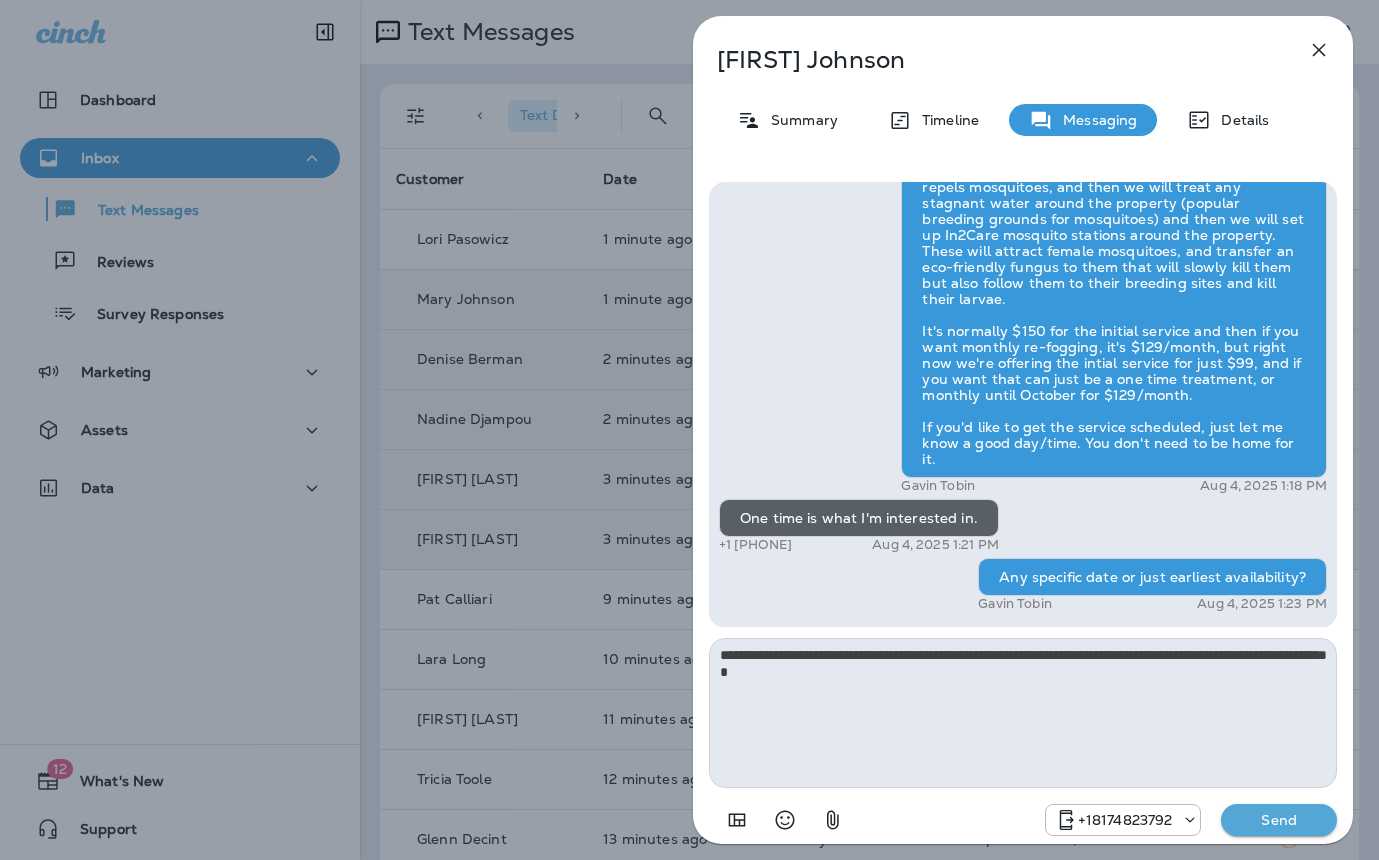 click on "**********" at bounding box center (1023, 713) 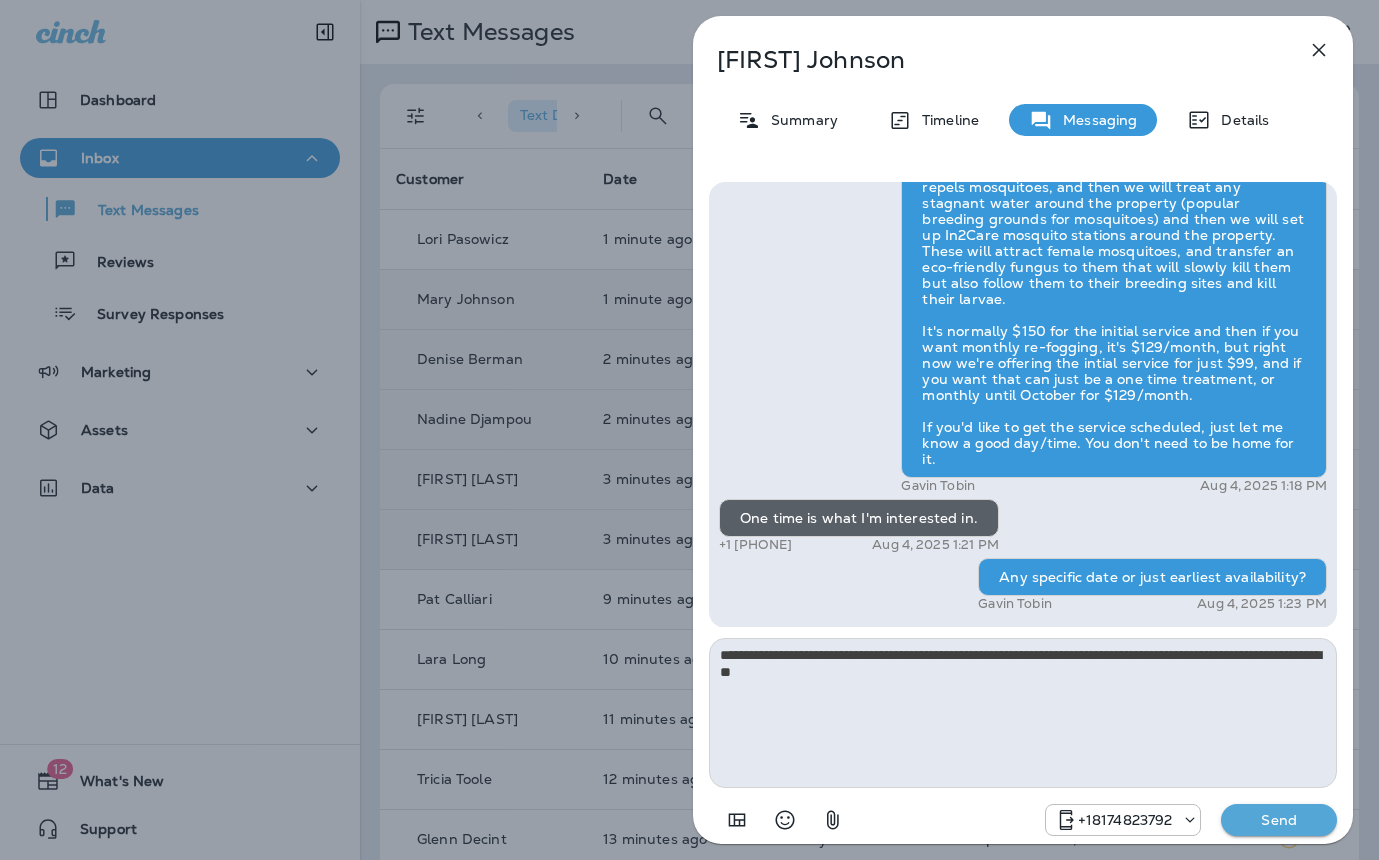 click on "**********" at bounding box center (1023, 713) 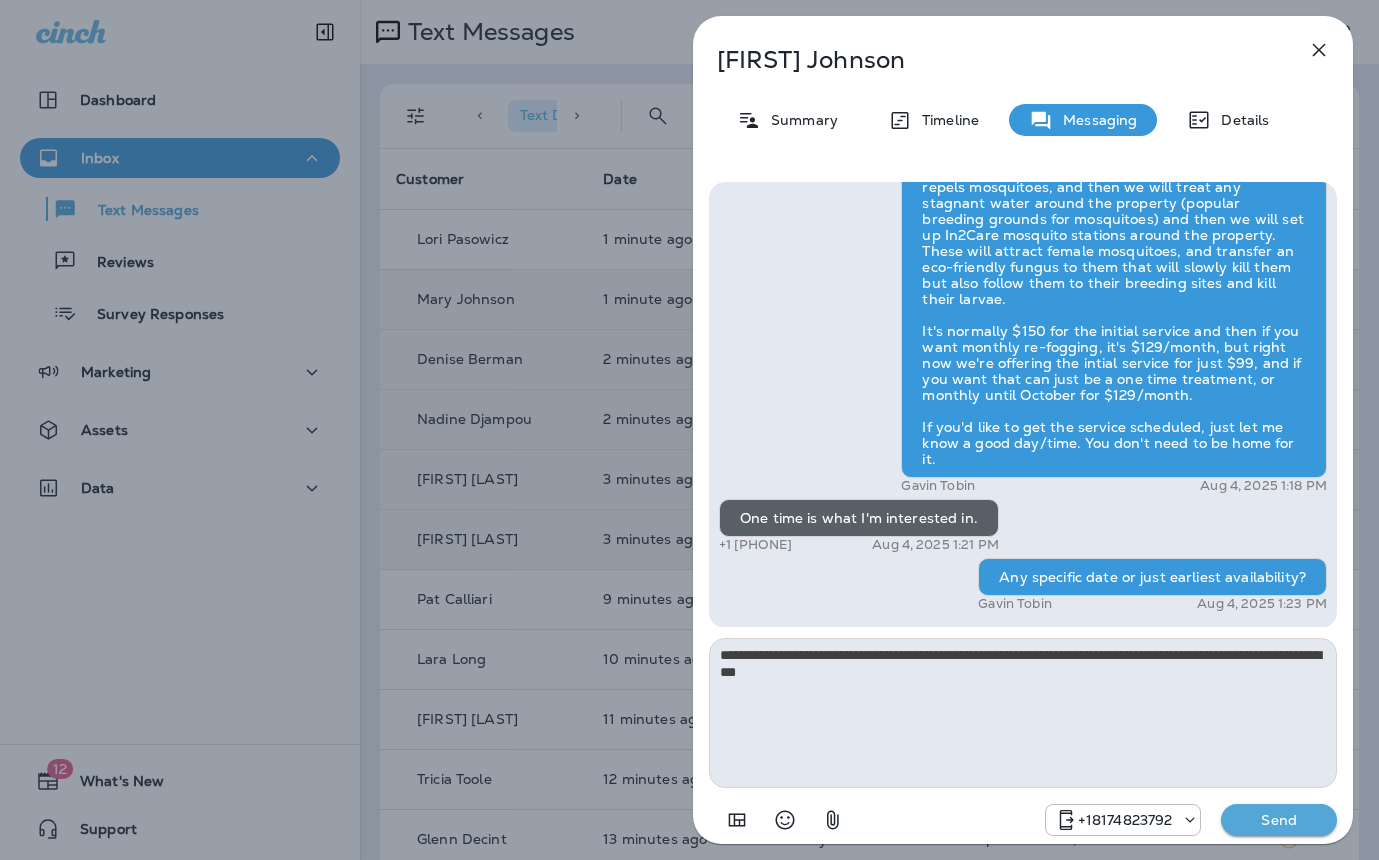 click on "**********" at bounding box center [1023, 713] 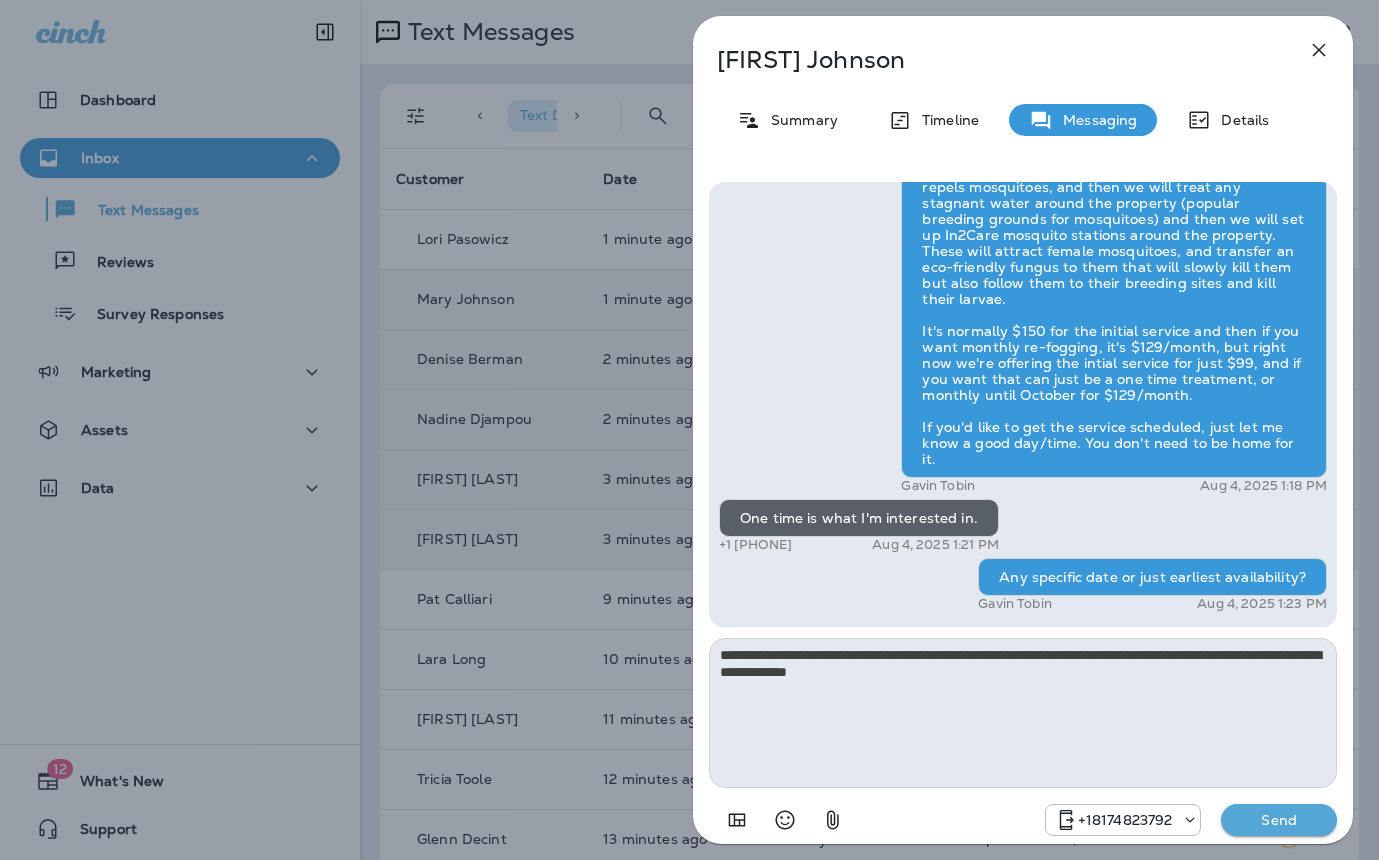 type on "**********" 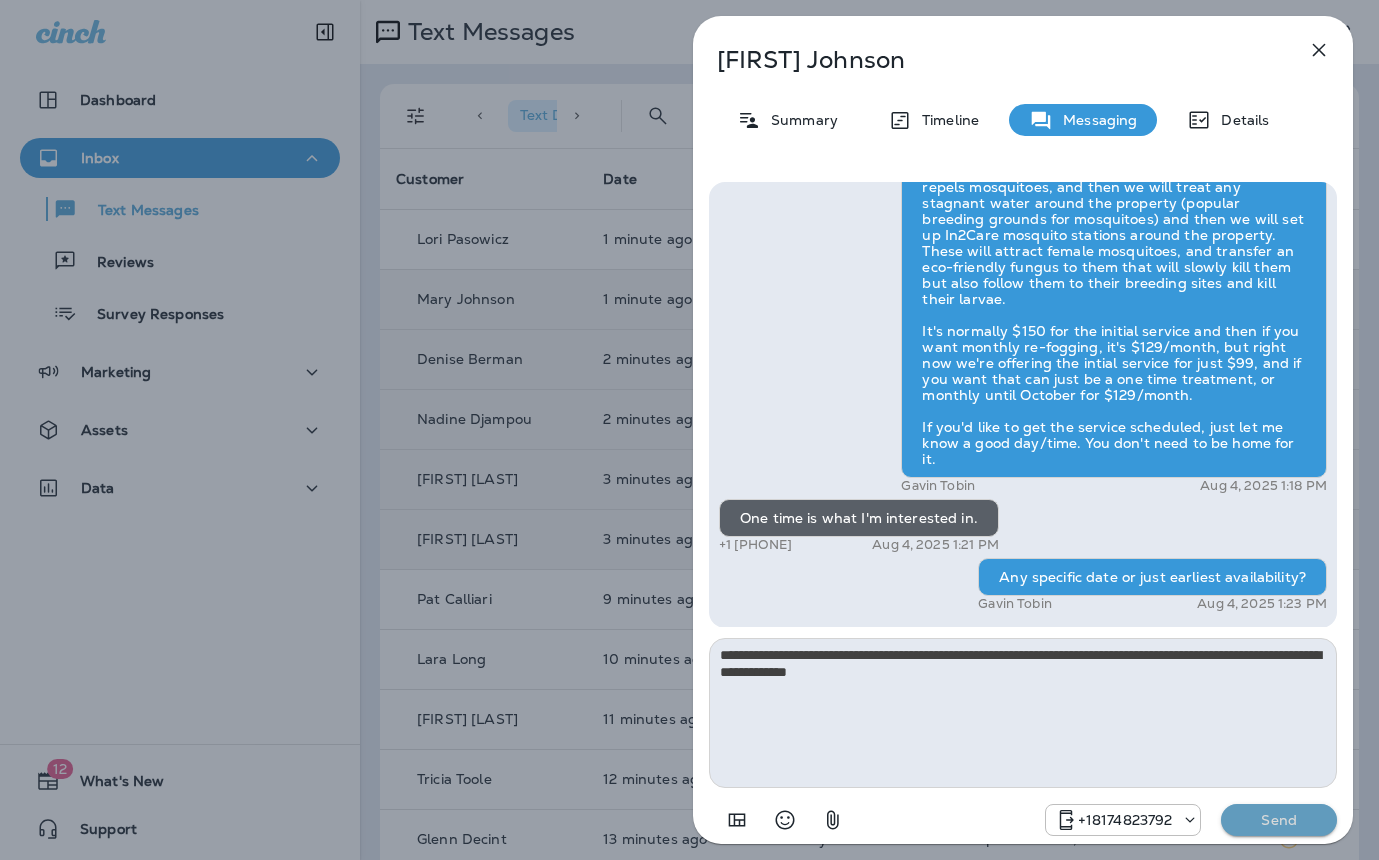 click on "Send" at bounding box center (1279, 820) 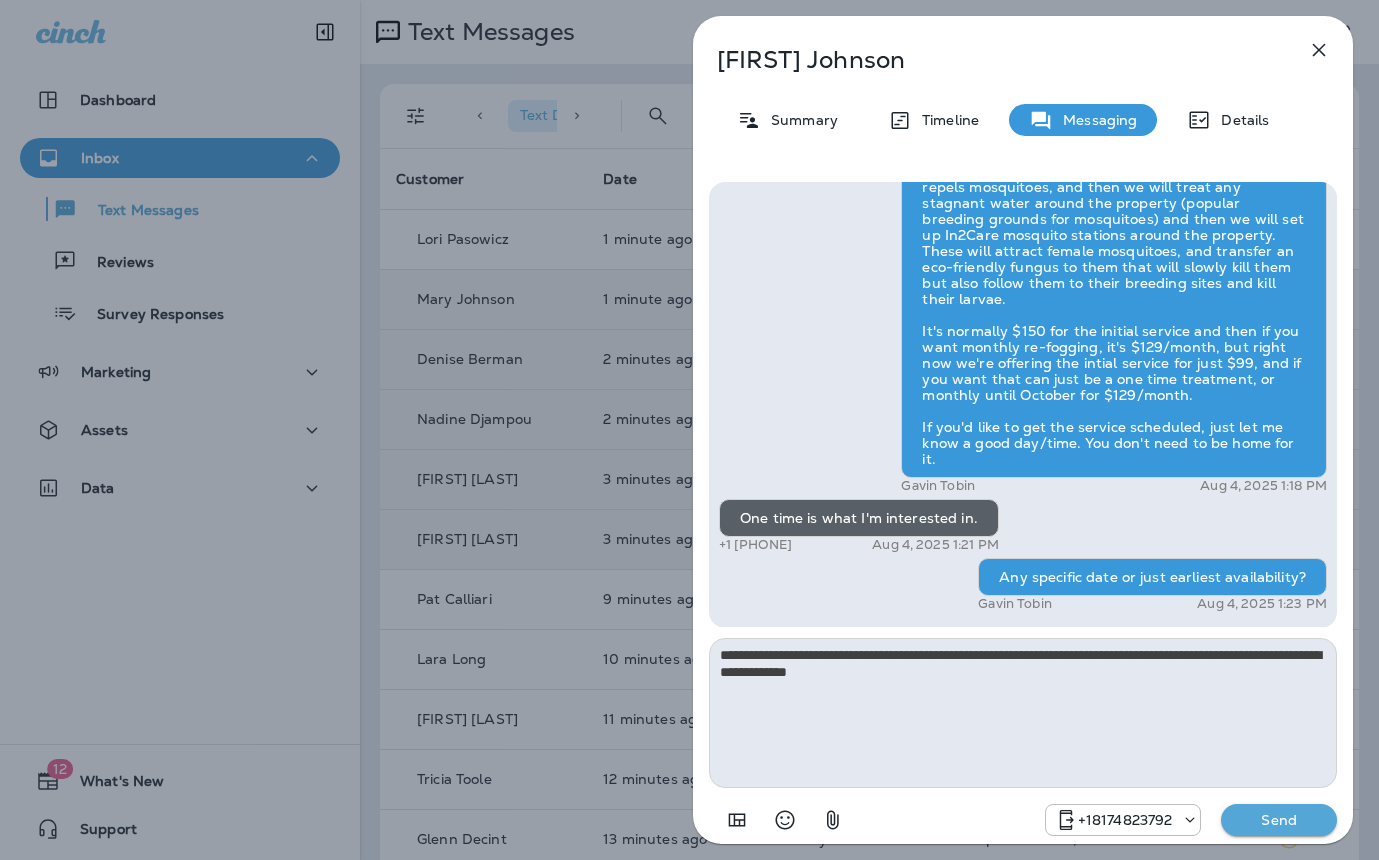 type 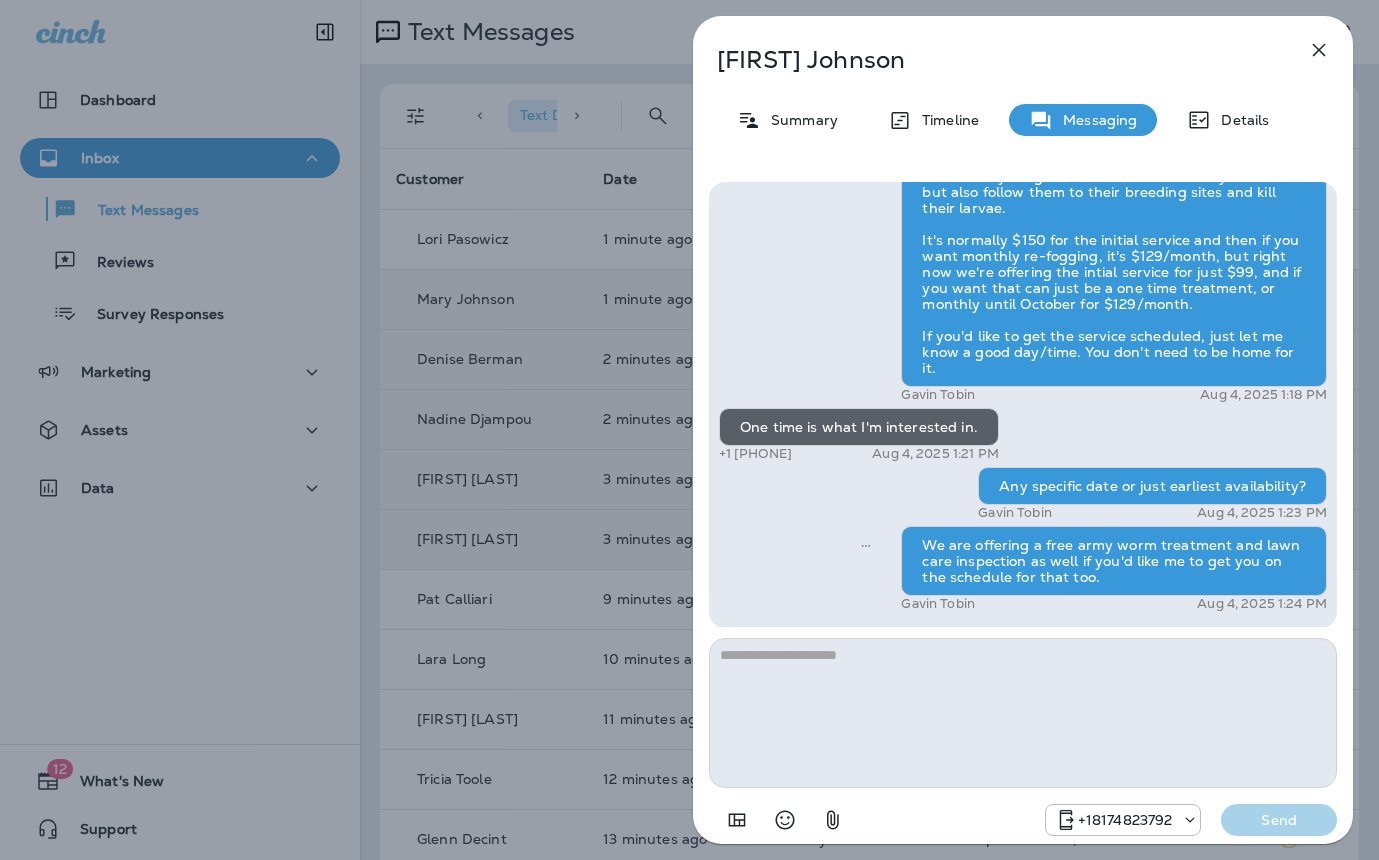 click on "Mary   Johnson Summary   Timeline   Messaging   Details   Hi Mary , this is Steven with Moxie Pest Control. We know Summer brings out the mosquitoes—and with the Summer season here, I’d love to get you on our schedule to come help take care of that. Just reply here if you're interested, and I'll let you know the details!
Reply STOP to optout +18174823792 Aug 4, 2025 1:07 PM Yes +1 (513) 262-9326 Aug 4, 2025 1:18 PM Gavin Tobin Aug 4, 2025 1:18 PM One time is what I'm interested in.   +1 (513) 262-9326 Aug 4, 2025 1:21 PM Any specific date or just earliest availability? Gavin Tobin Aug 4, 2025 1:23 PM   We are offering a free army worm treatment and lawn care inspection as well if you'd like me to get you on the schedule for that too. Gavin Tobin Aug 4, 2025 1:24 PM +18174823792 Send" at bounding box center [689, 430] 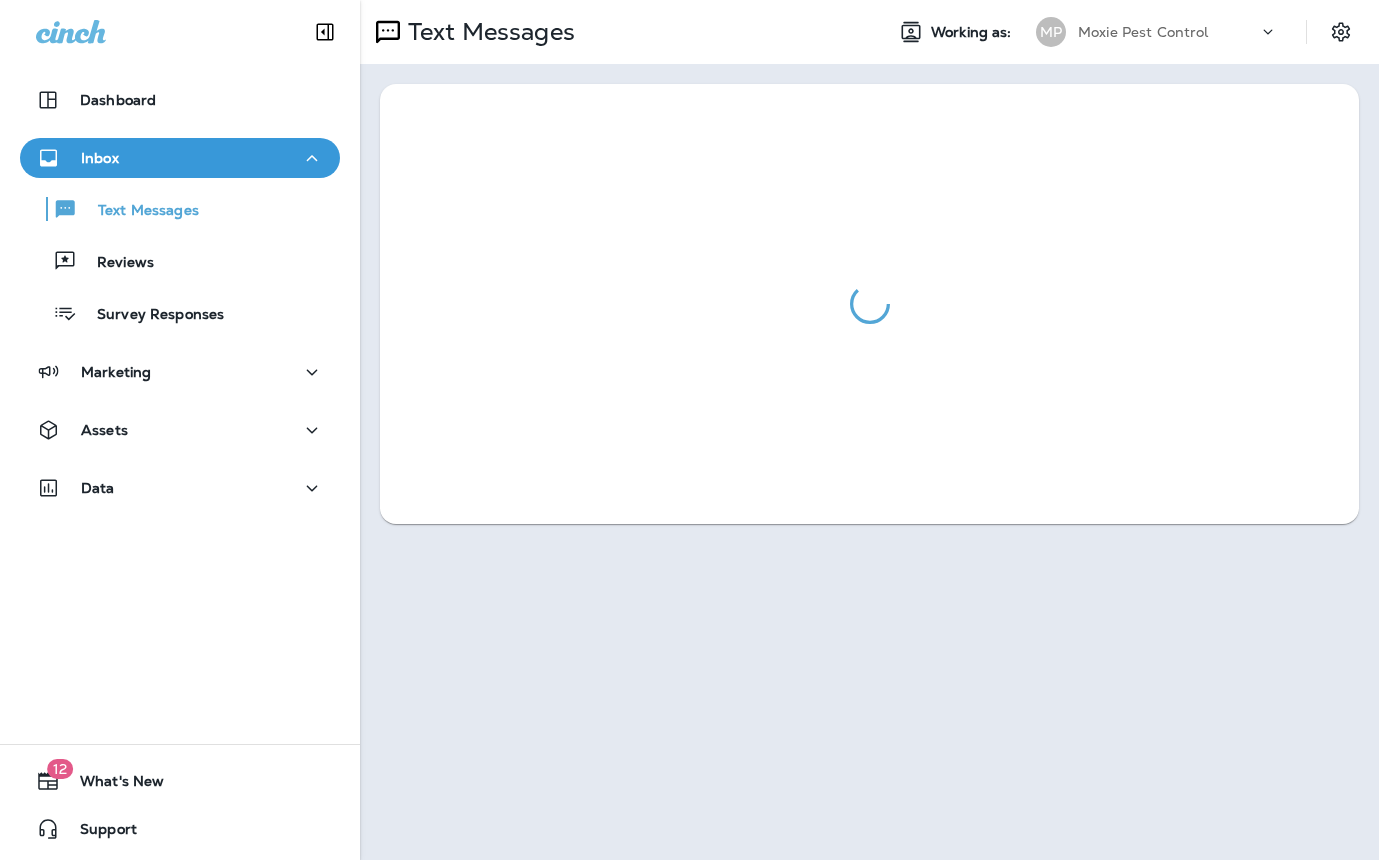 scroll, scrollTop: 0, scrollLeft: 0, axis: both 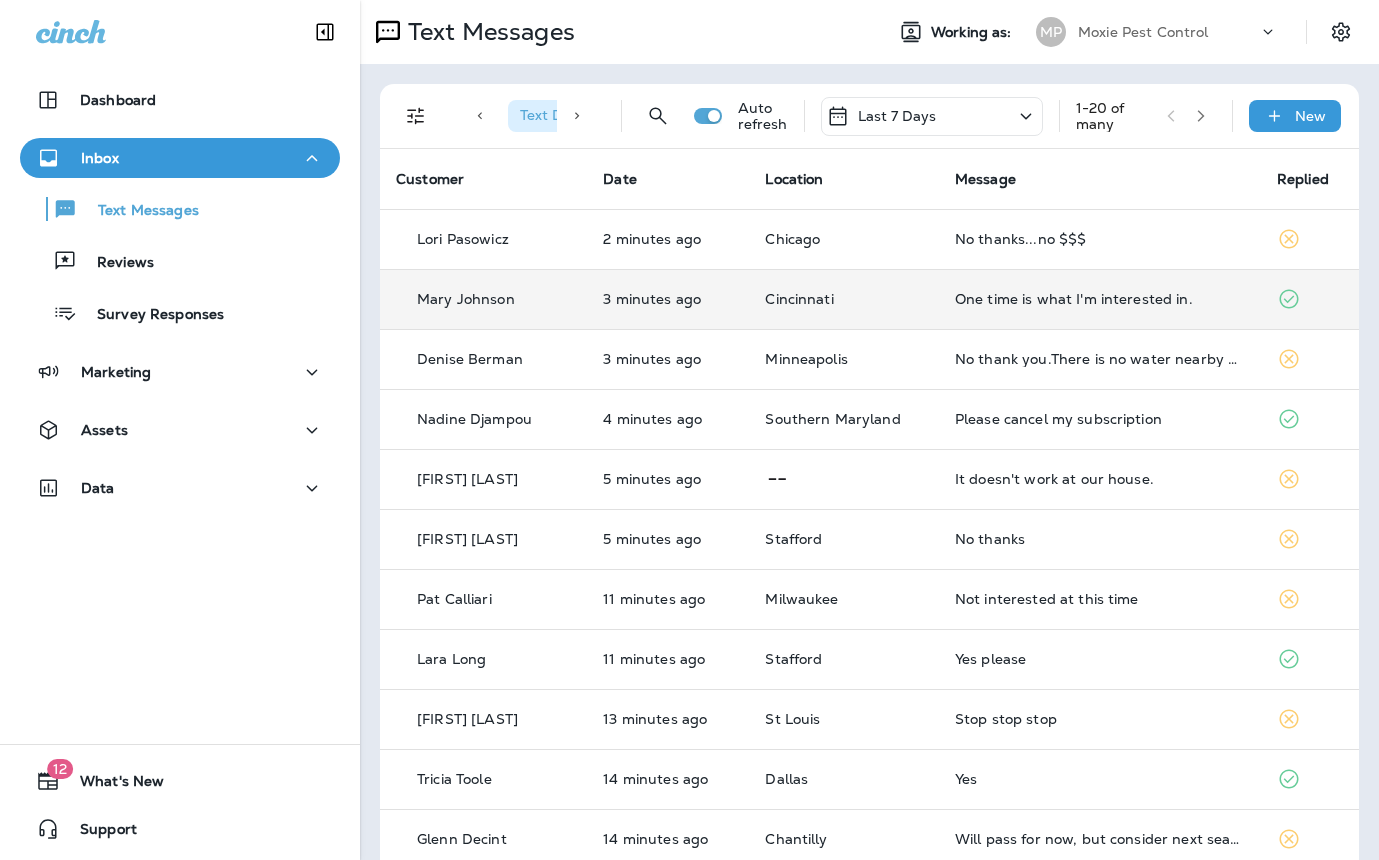 click on "One time is what I'm interested in." at bounding box center (1100, 299) 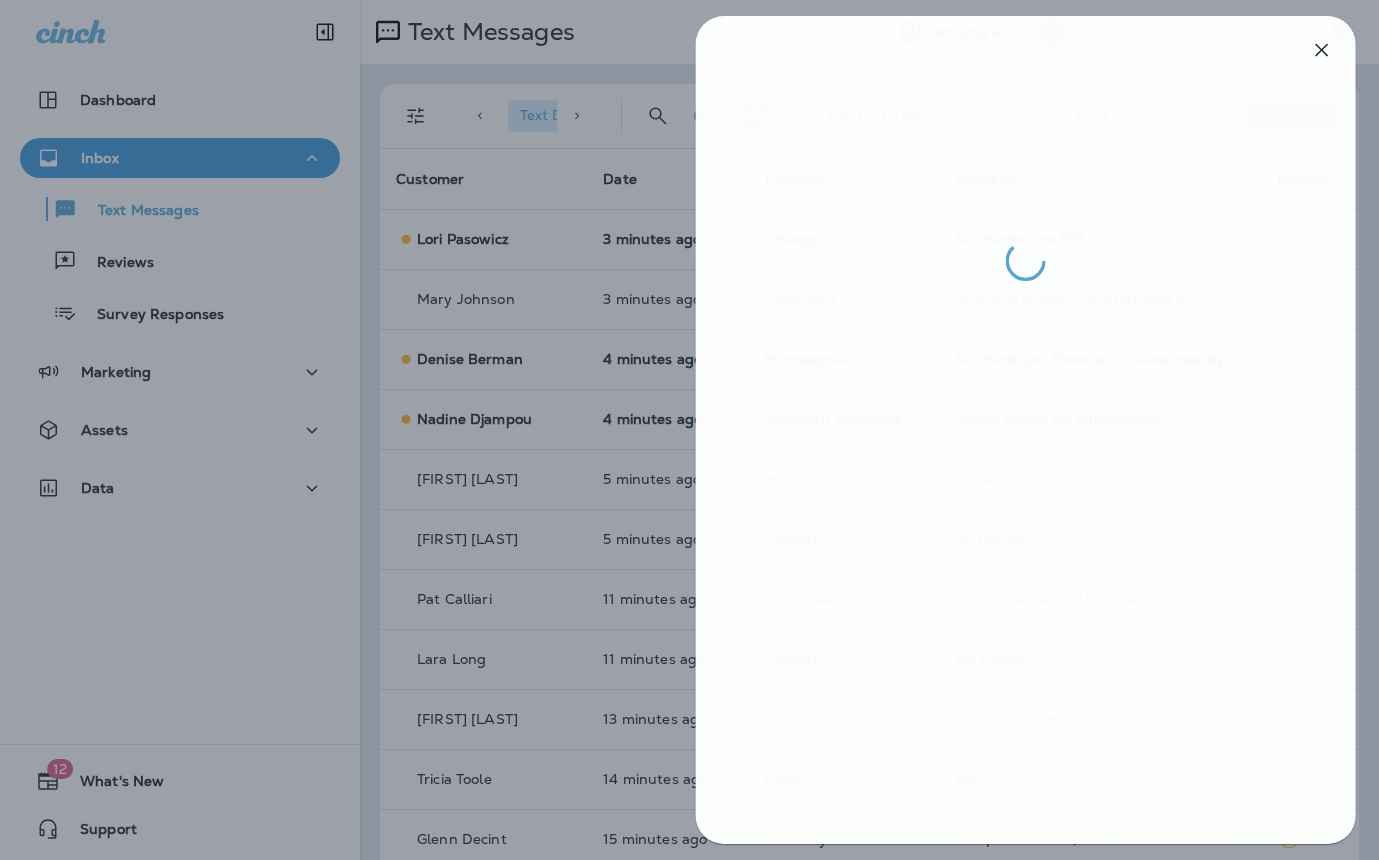 click at bounding box center [692, 430] 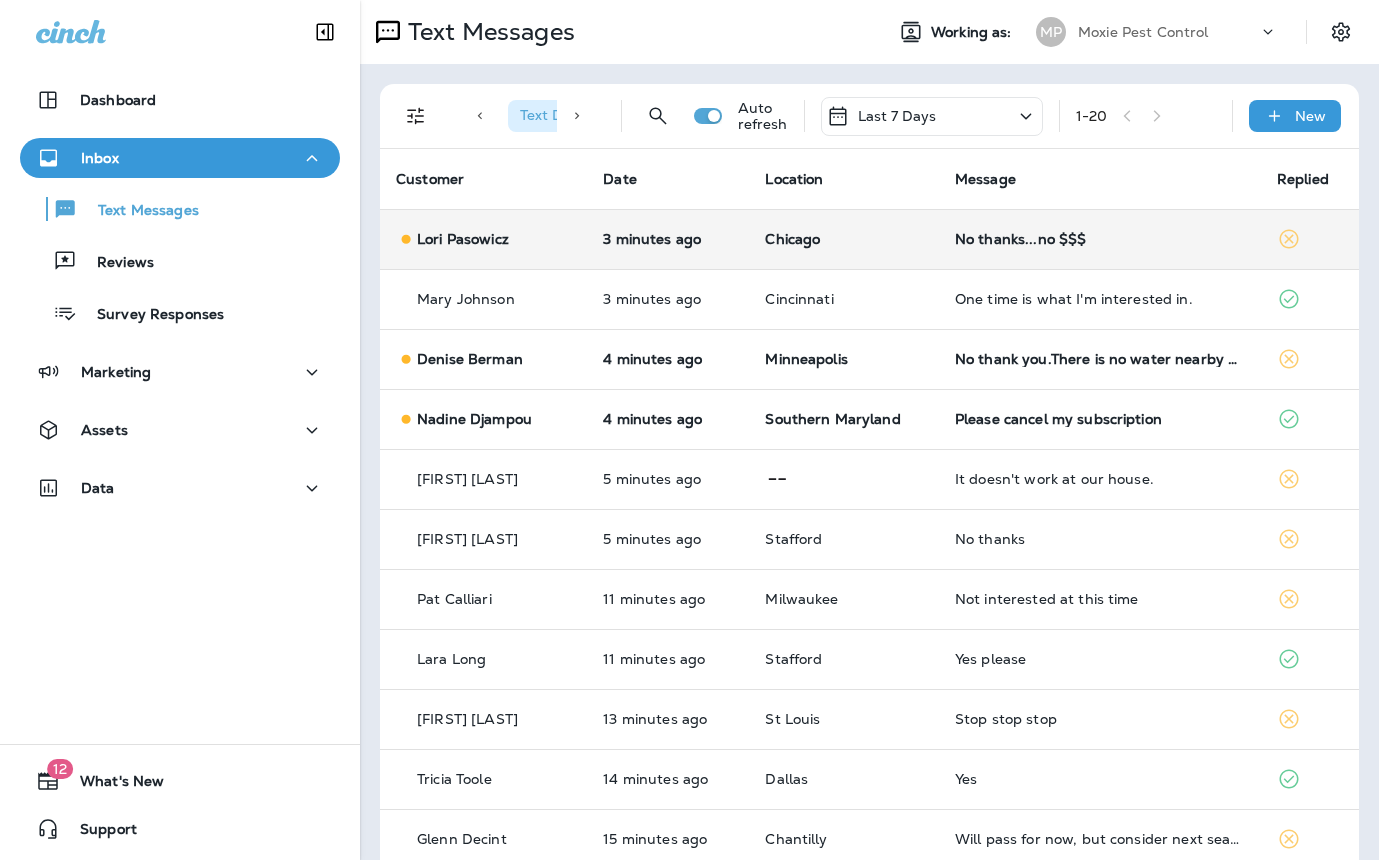 click on "Chicago" at bounding box center (843, 239) 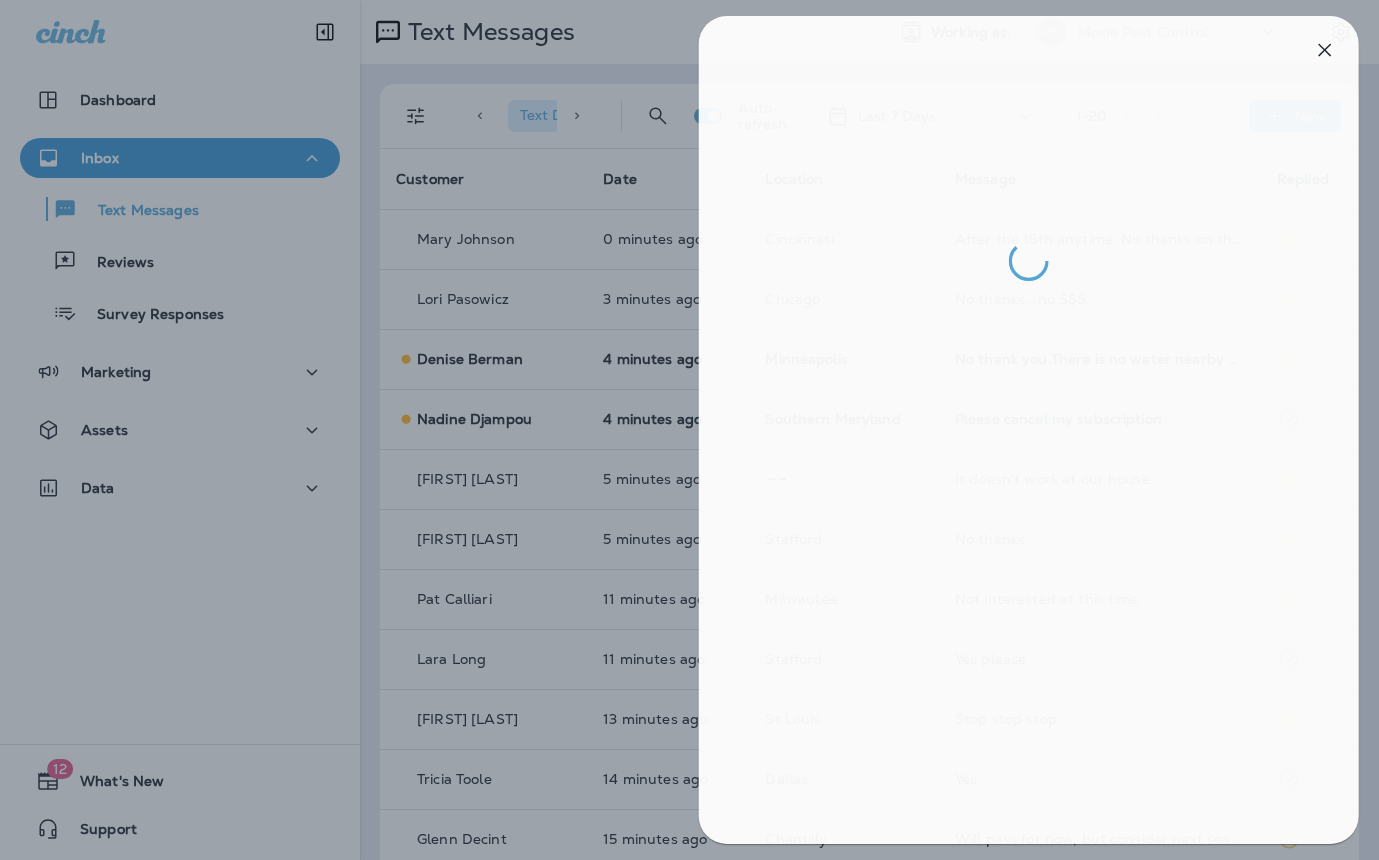 click at bounding box center [695, 430] 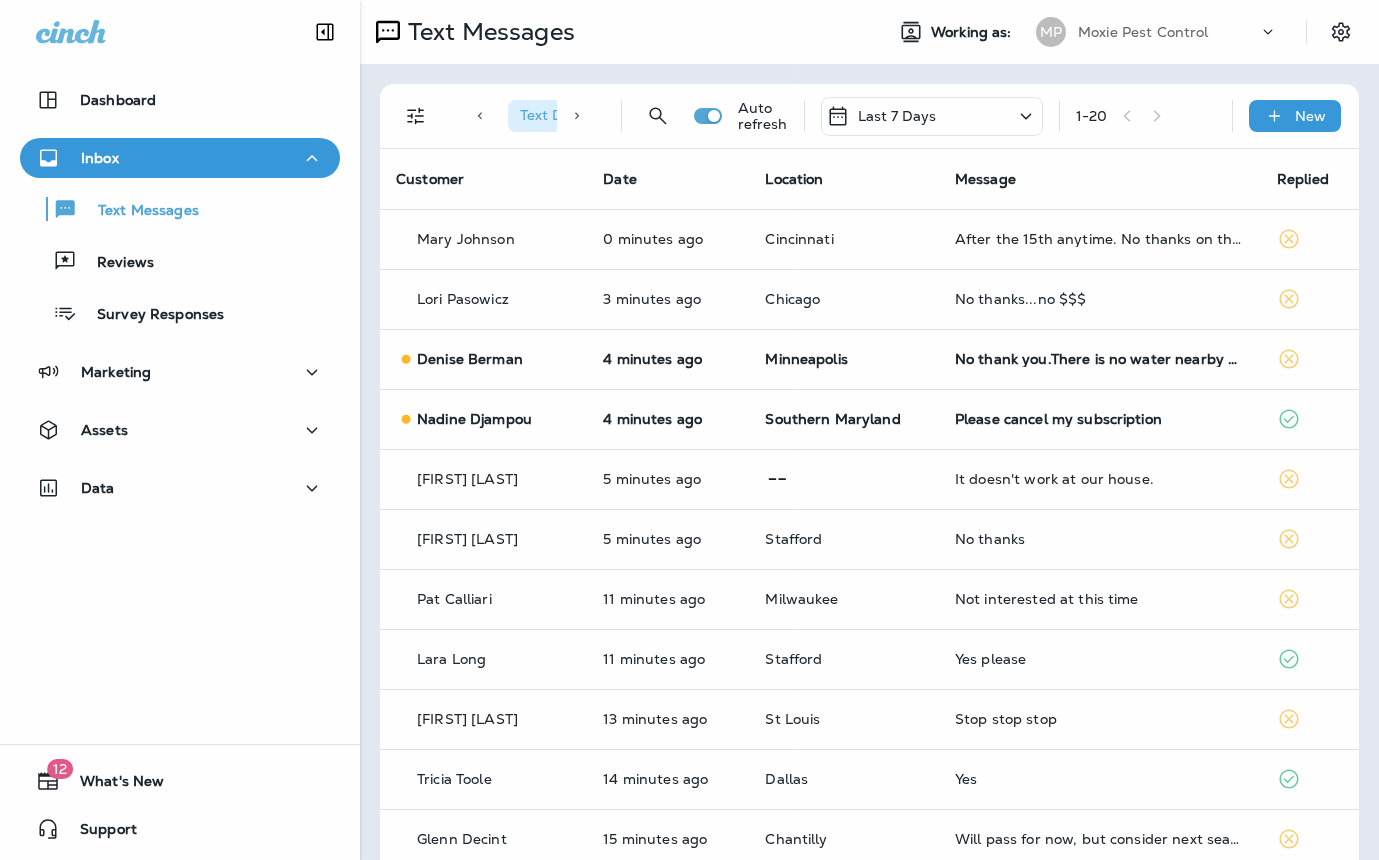 click at bounding box center [689, 430] 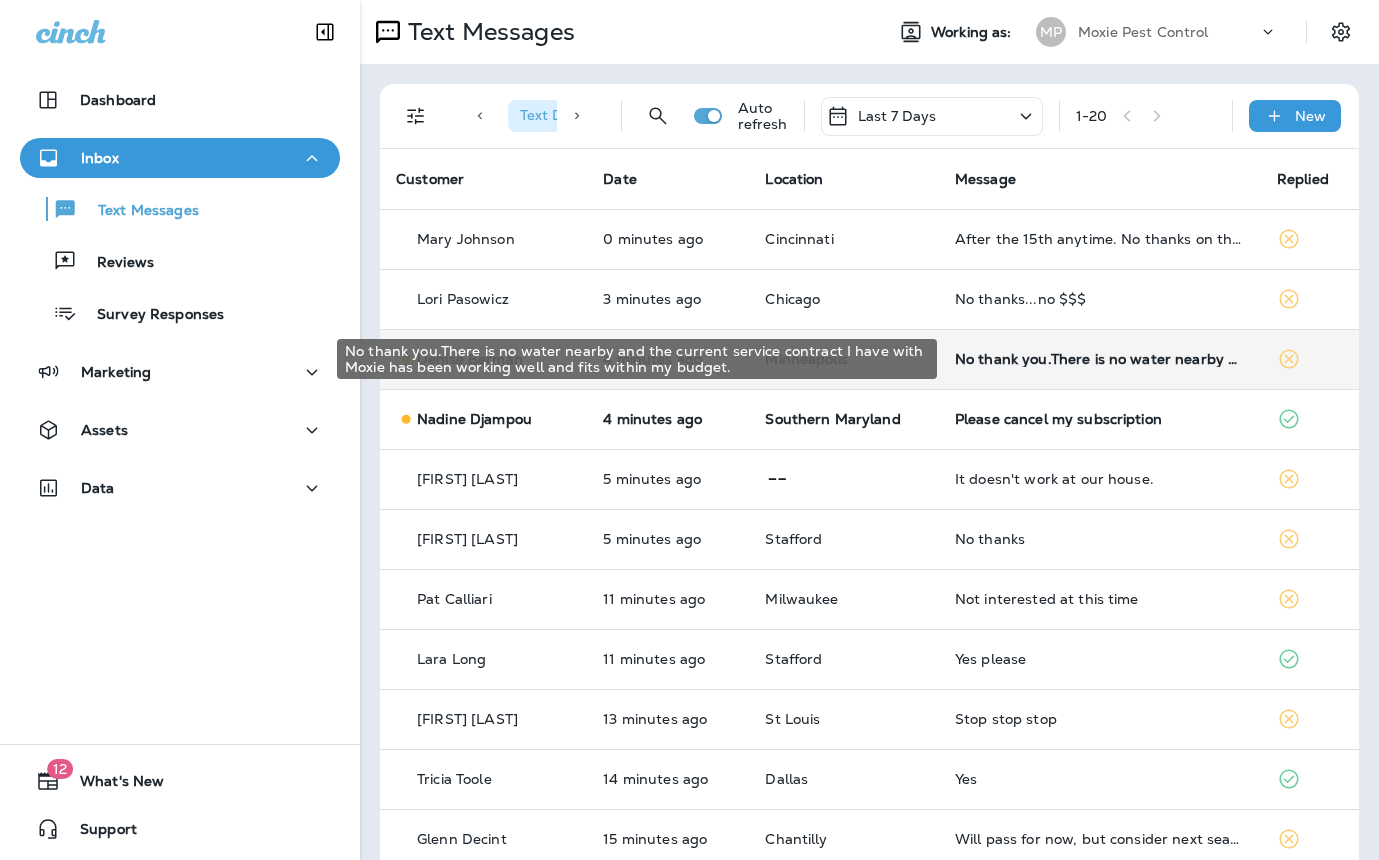 click on "No thank you.There is no water nearby and the current service contract I have with Moxie has been working well and  fits within my budget." at bounding box center (1100, 359) 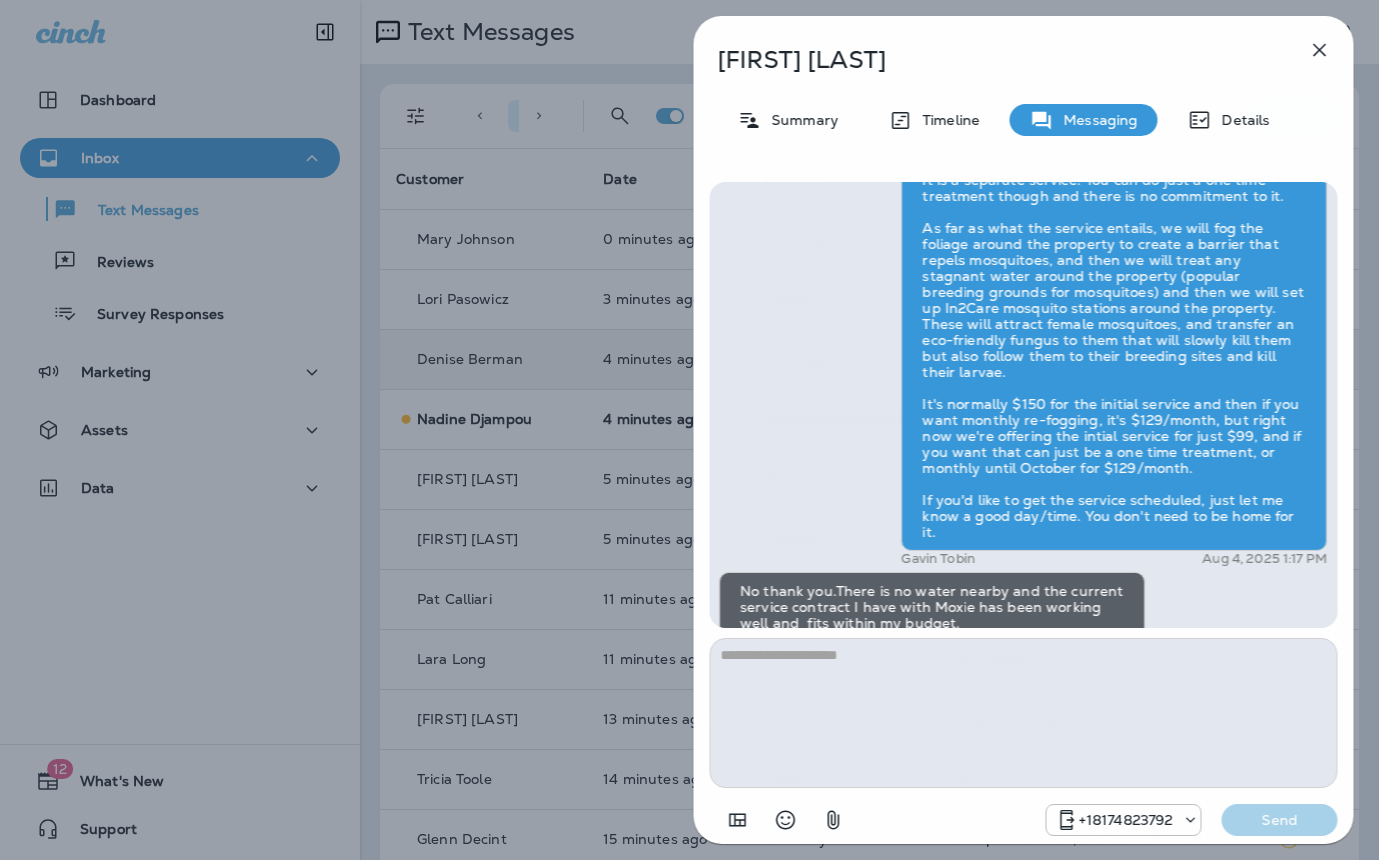 drag, startPoint x: 559, startPoint y: 332, endPoint x: 570, endPoint y: 332, distance: 11 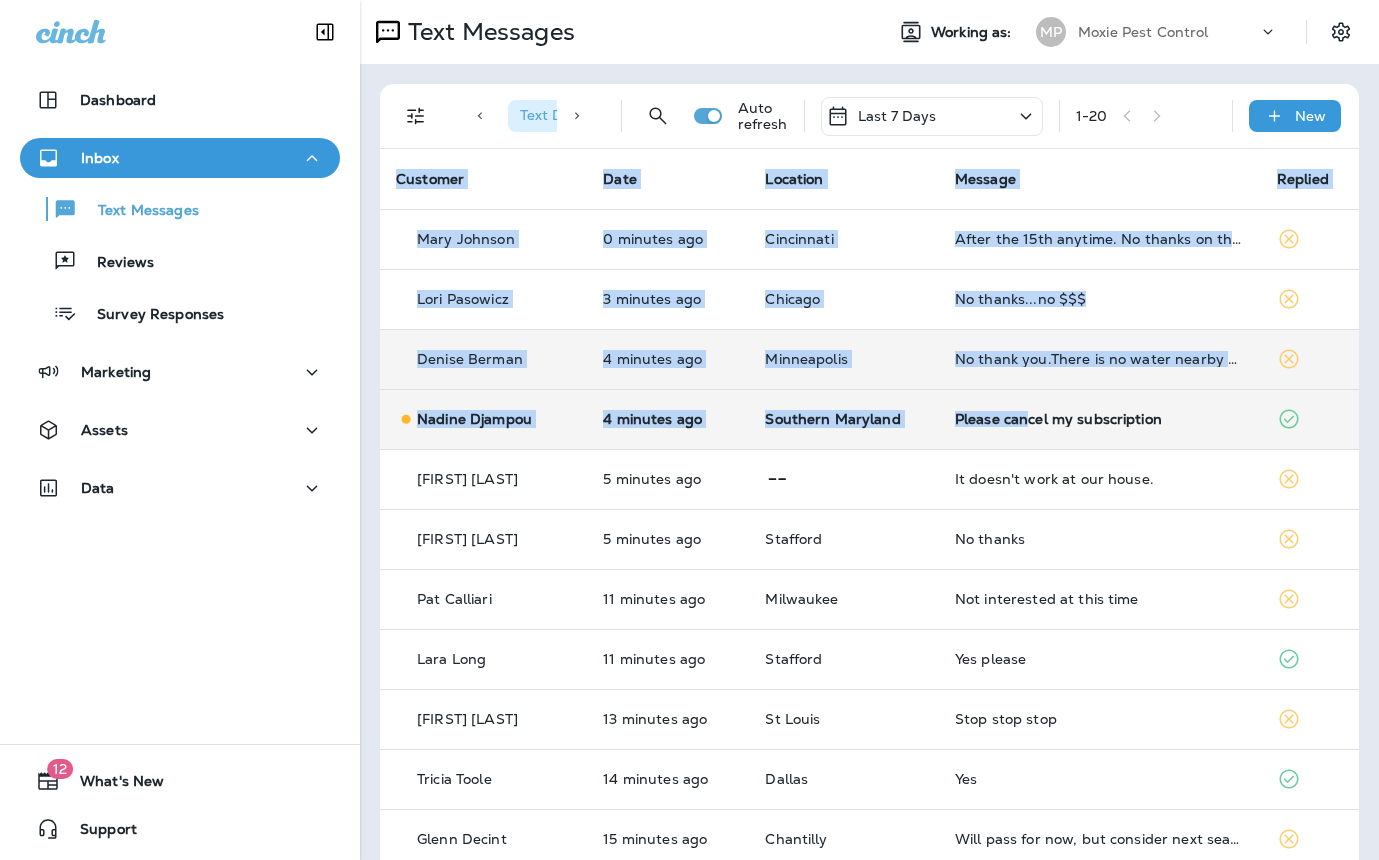 click on "Please cancel my subscription" at bounding box center [1100, 419] 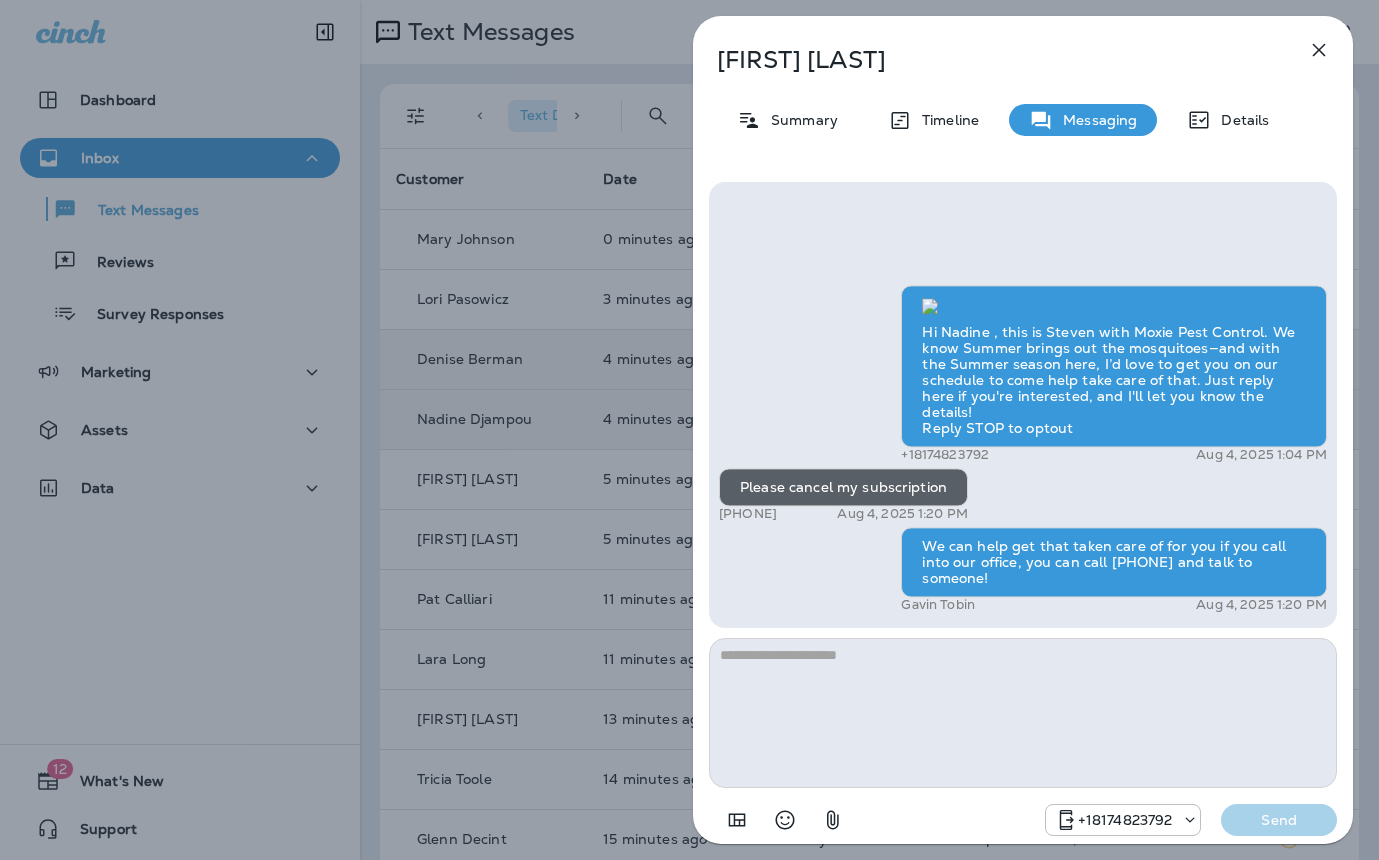 click on "Nadine   Djampou Summary   Timeline   Messaging   Details   Hi Nadine , this is Steven with Moxie Pest Control. We know Summer brings out the mosquitoes—and with the Summer season here, I’d love to get you on our schedule to come help take care of that. Just reply here if you're interested, and I'll let you know the details!
Reply STOP to optout +18174823792 Aug 4, 2025 1:04 PM Please cancel my subscription  +1 (240) 784-6797 Aug 4, 2025 1:20 PM We can help get that taken care of for you if you call into our office, you can call (817) 659-2888 and talk to someone! Gavin Tobin Aug 4, 2025 1:20 PM +18174823792 Send" at bounding box center (689, 430) 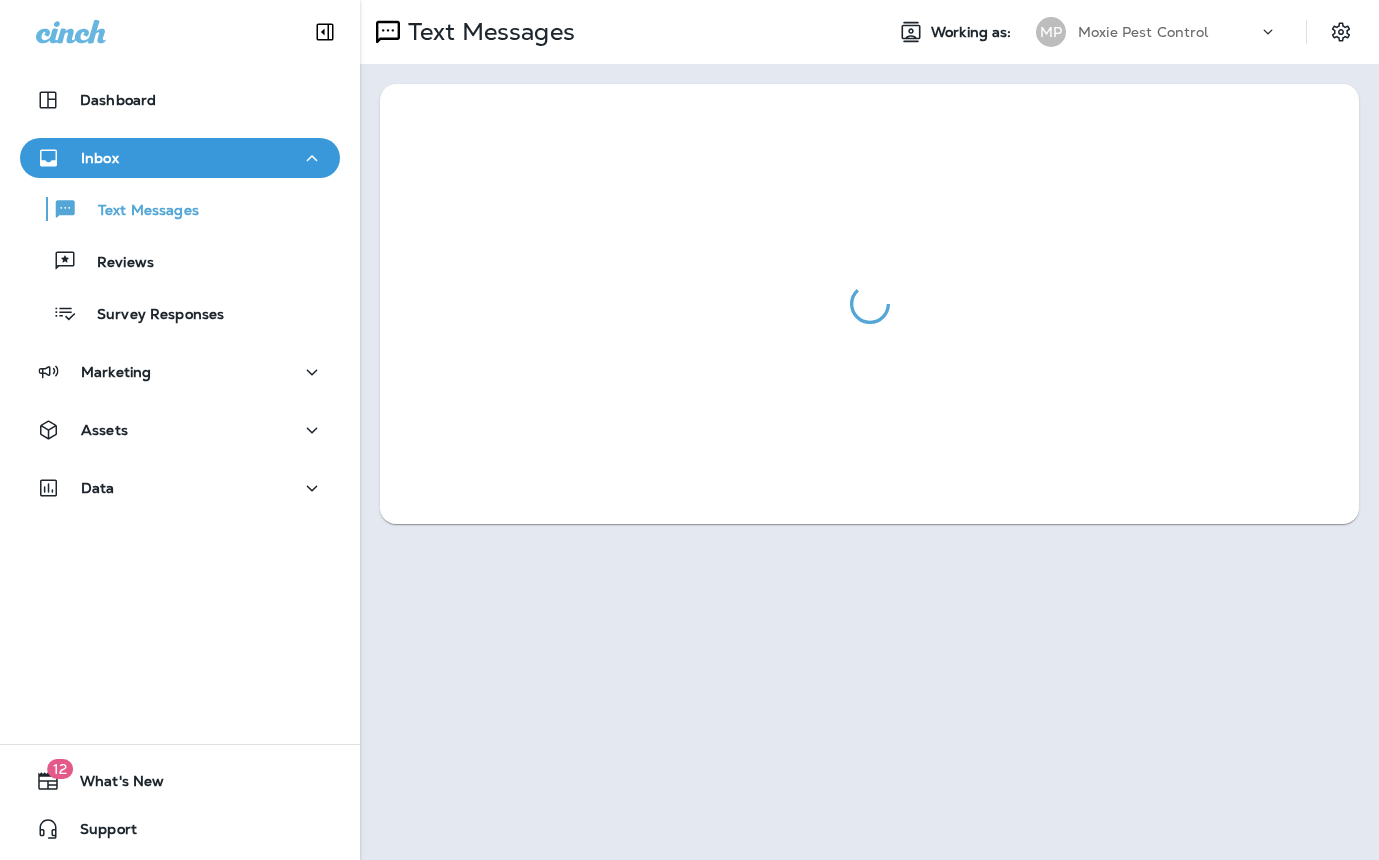 scroll, scrollTop: 0, scrollLeft: 0, axis: both 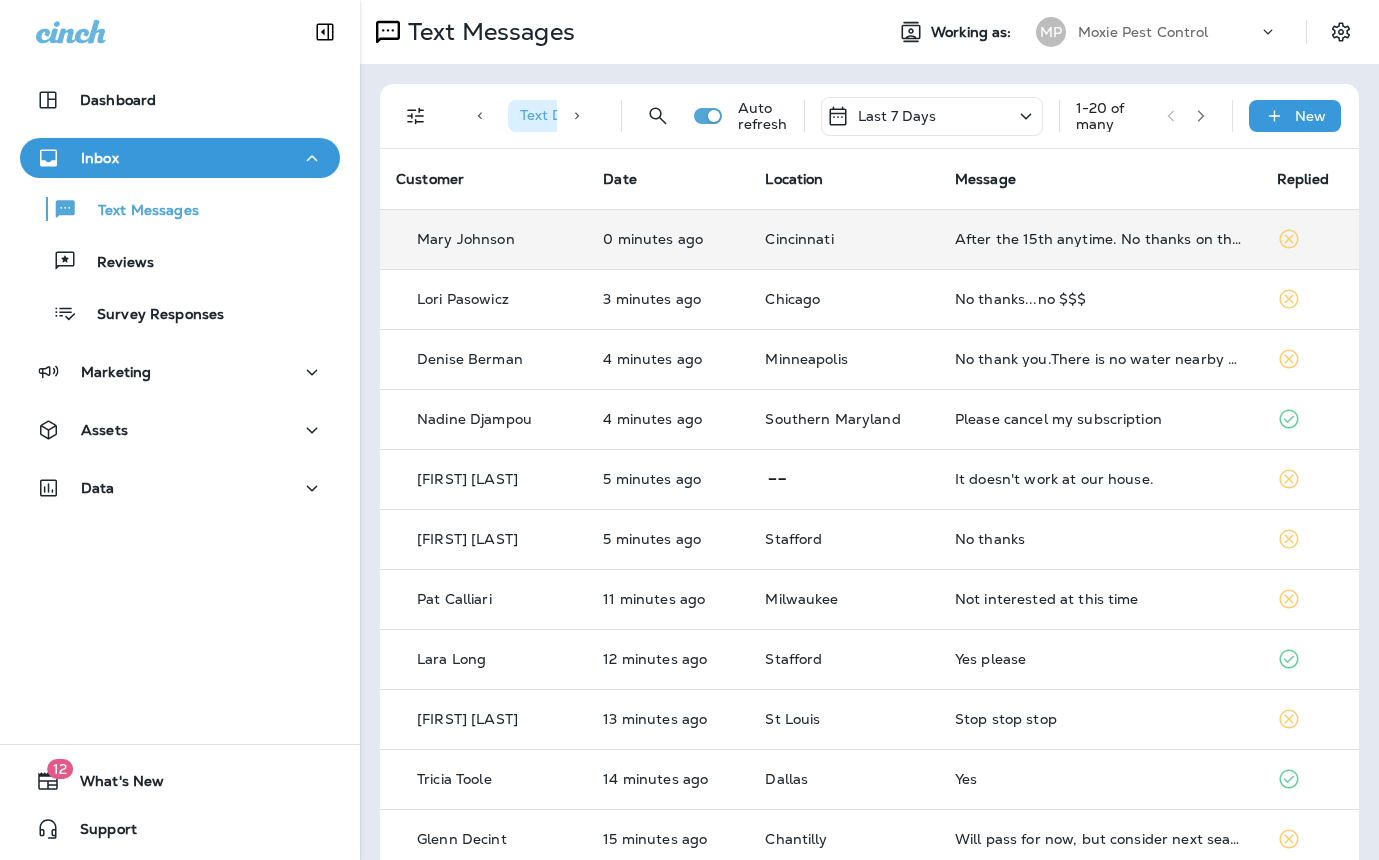 click on "After the 15th anytime. No thanks on the yard." at bounding box center [1100, 239] 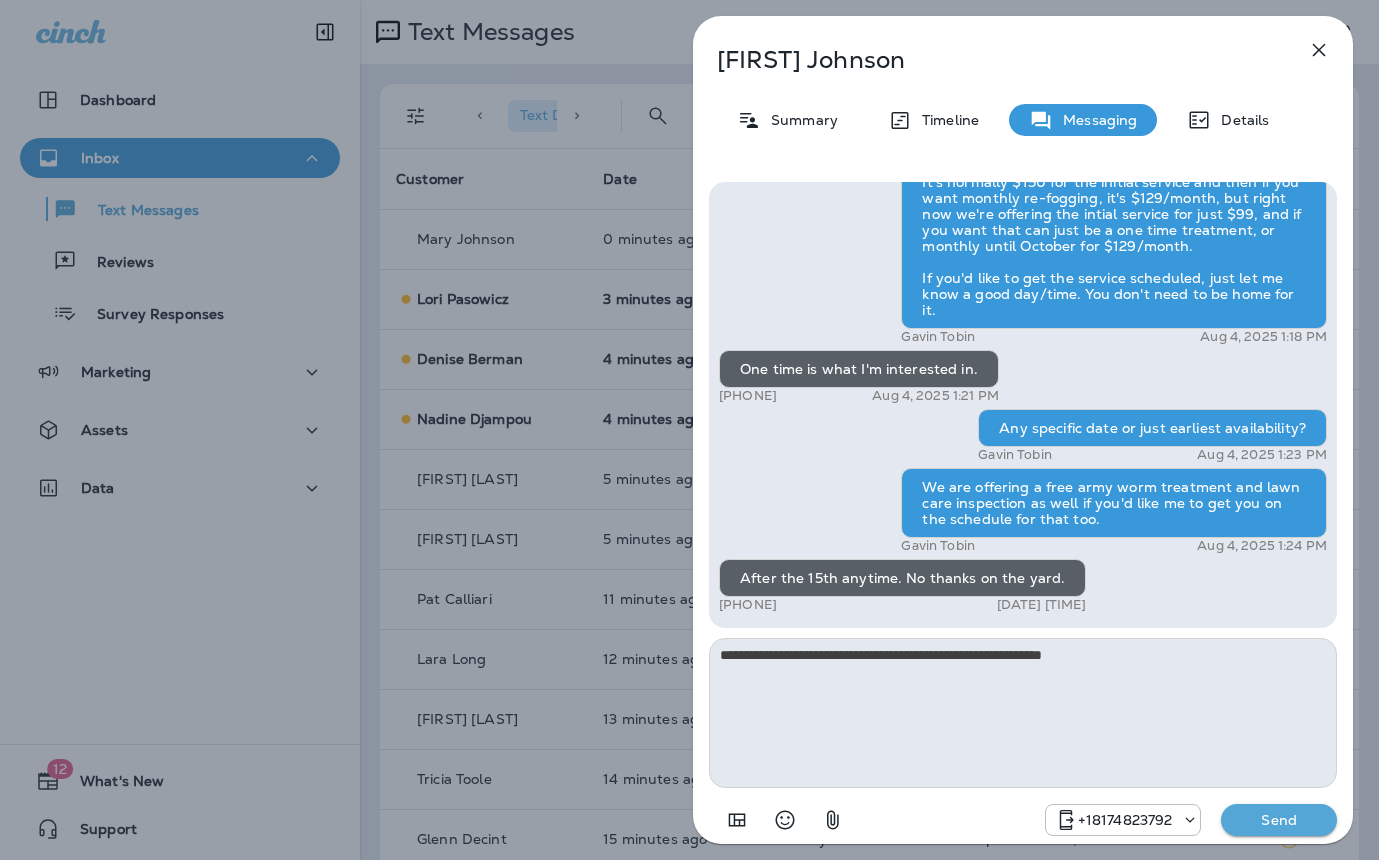 type on "**********" 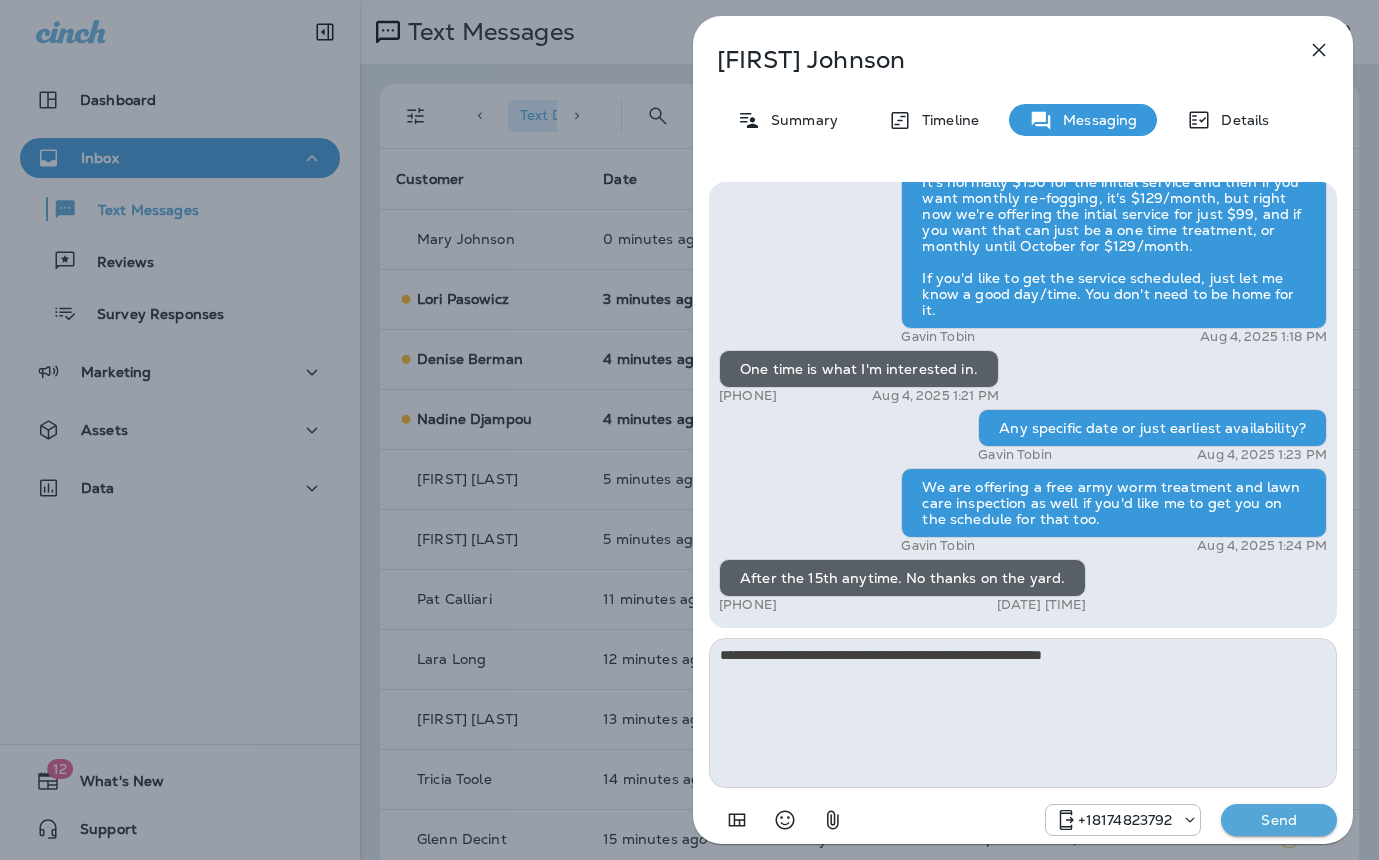 type 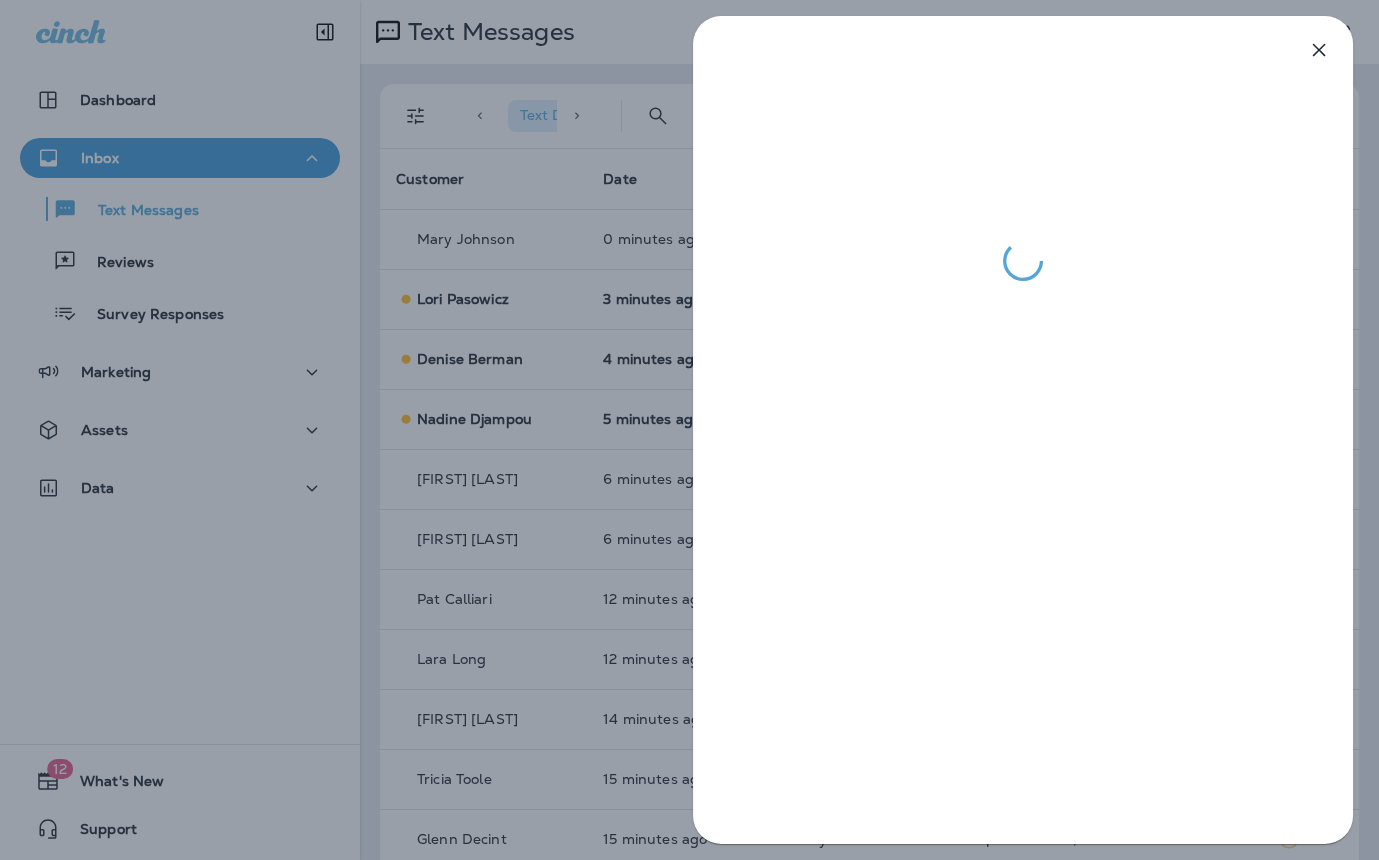 click at bounding box center [689, 430] 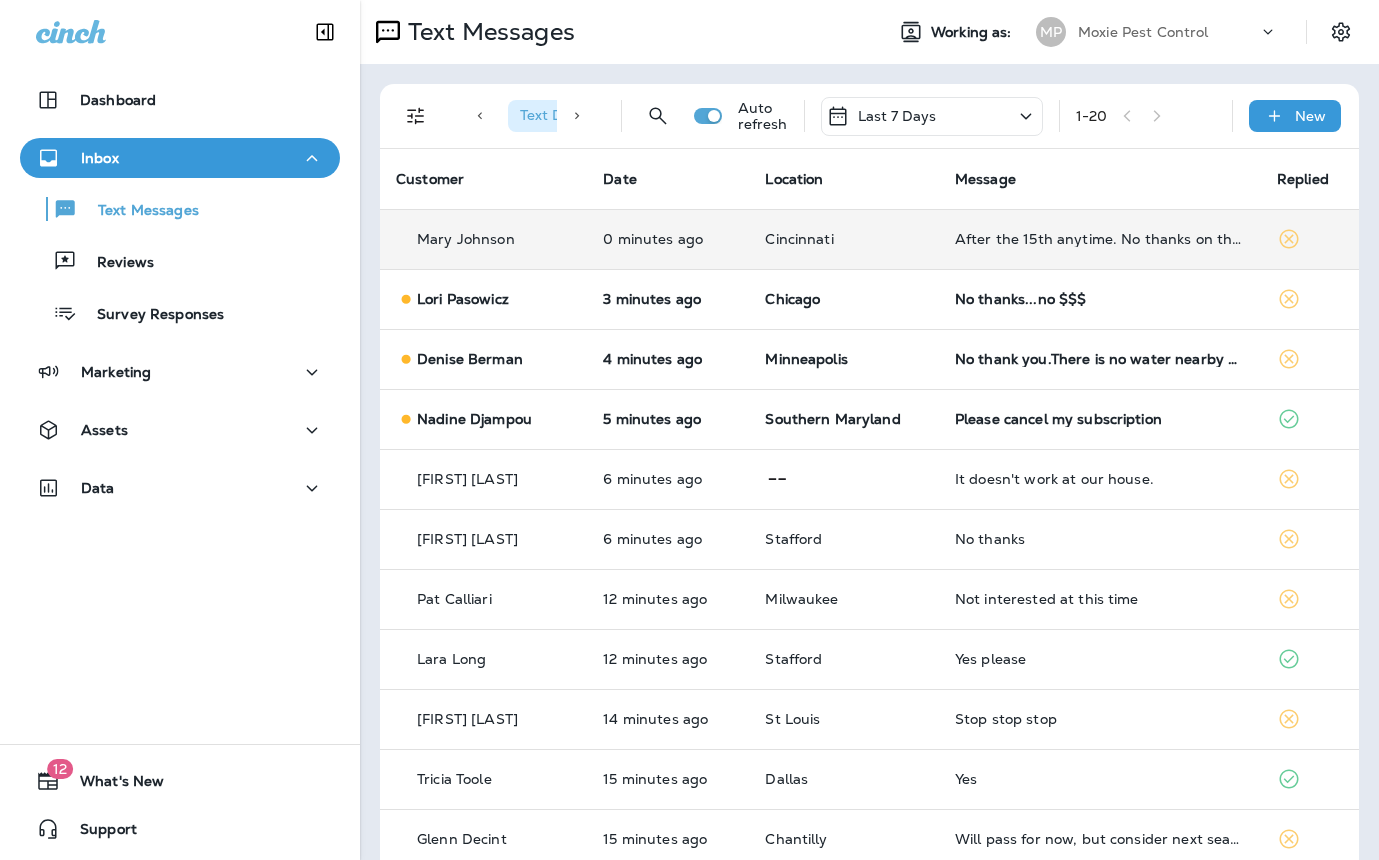 click on "Cincinnati" at bounding box center (843, 239) 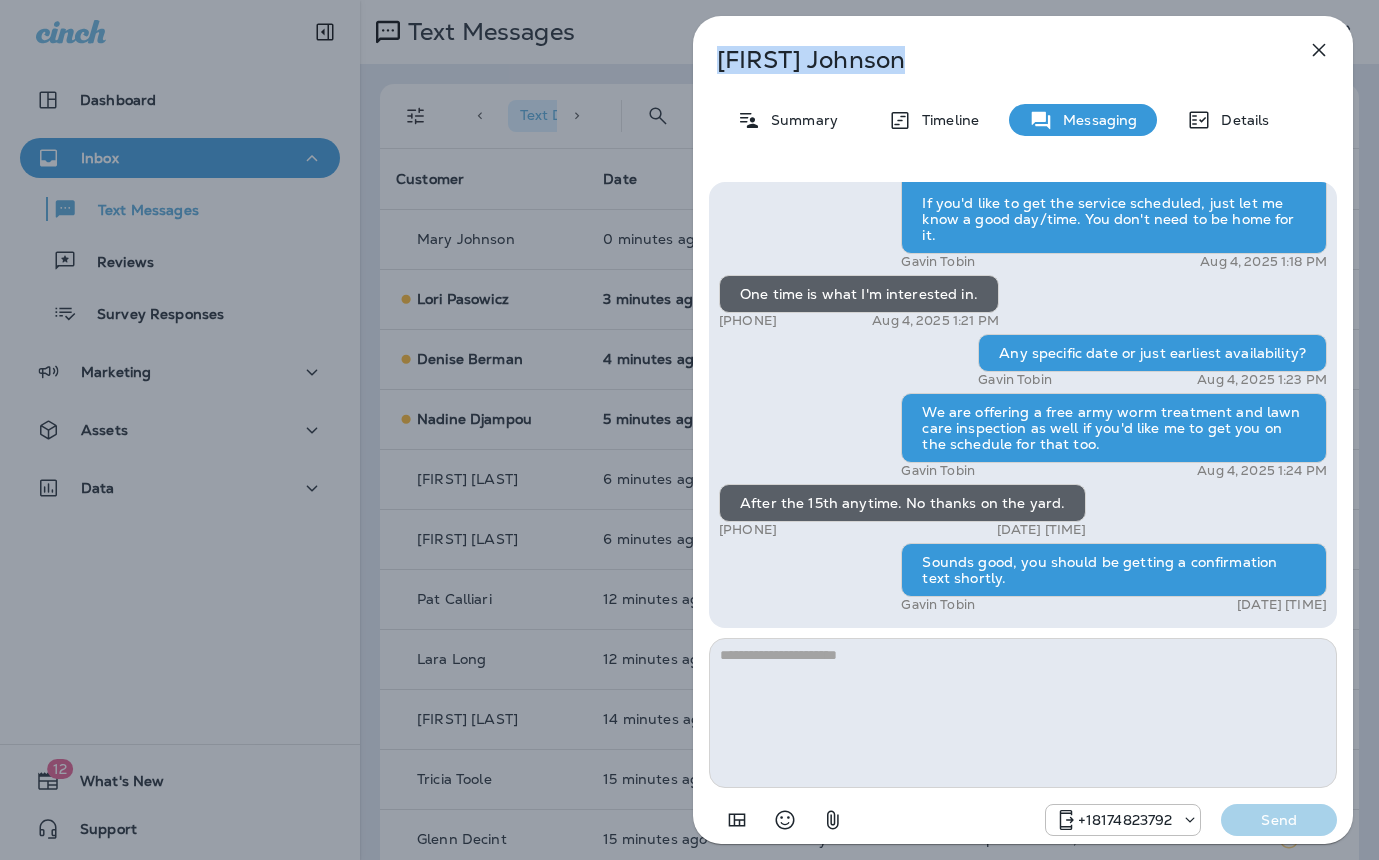 drag, startPoint x: 889, startPoint y: 60, endPoint x: 731, endPoint y: 60, distance: 158 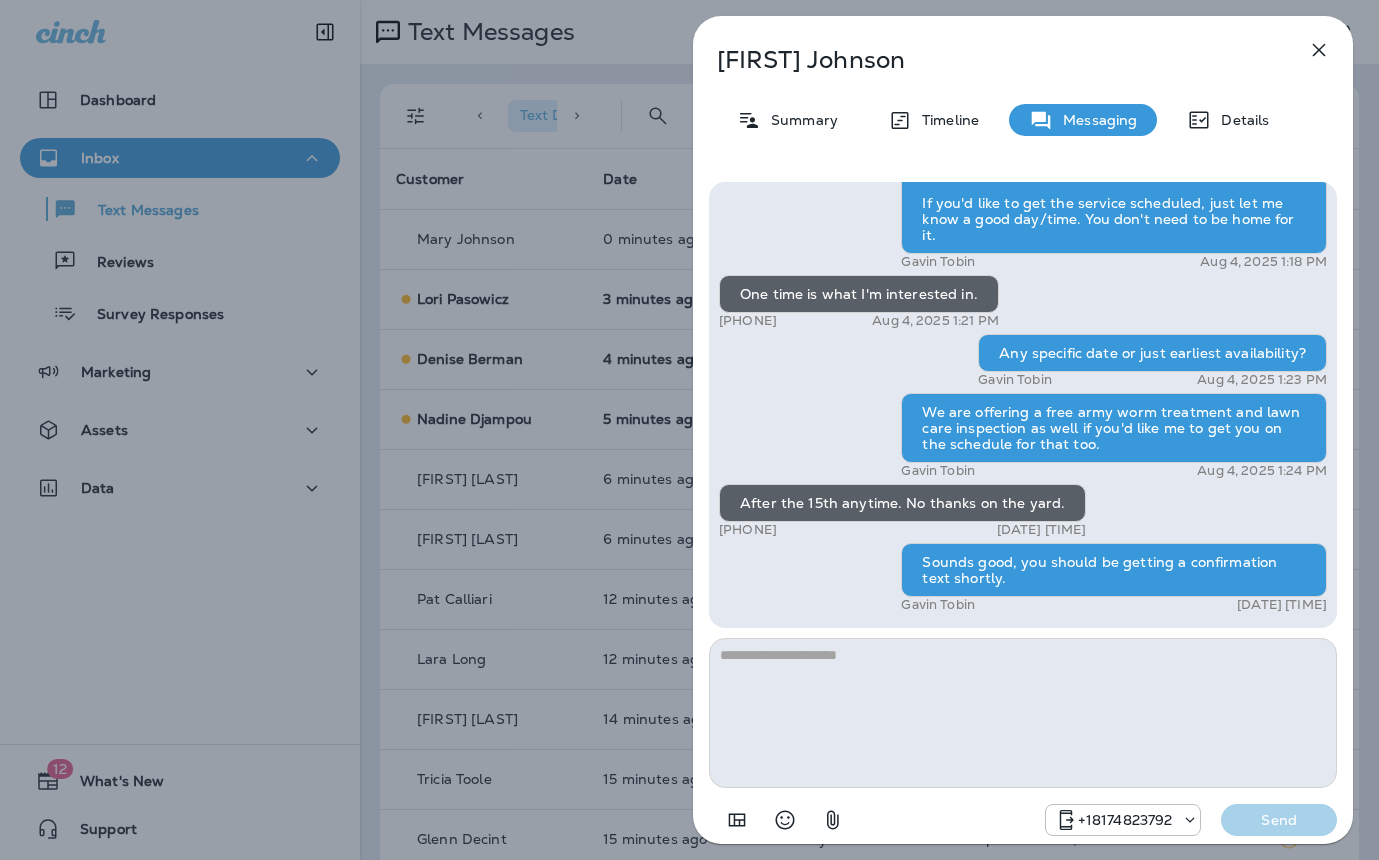 click on "[FIRST] [LAST] ... [FIRST] with [COMPANY] ... [FIRST] ... [PHONE] [DATE] [TIME] [PHONE] [DATE] [TIME] [FIRST] [LAST] ... [PHONE] [DATE] [TIME] ... [FIRST] [LAST] [DATE] [TIME] ... [PHONE] [DATE] [TIME] ... [PHONE]" at bounding box center [689, 430] 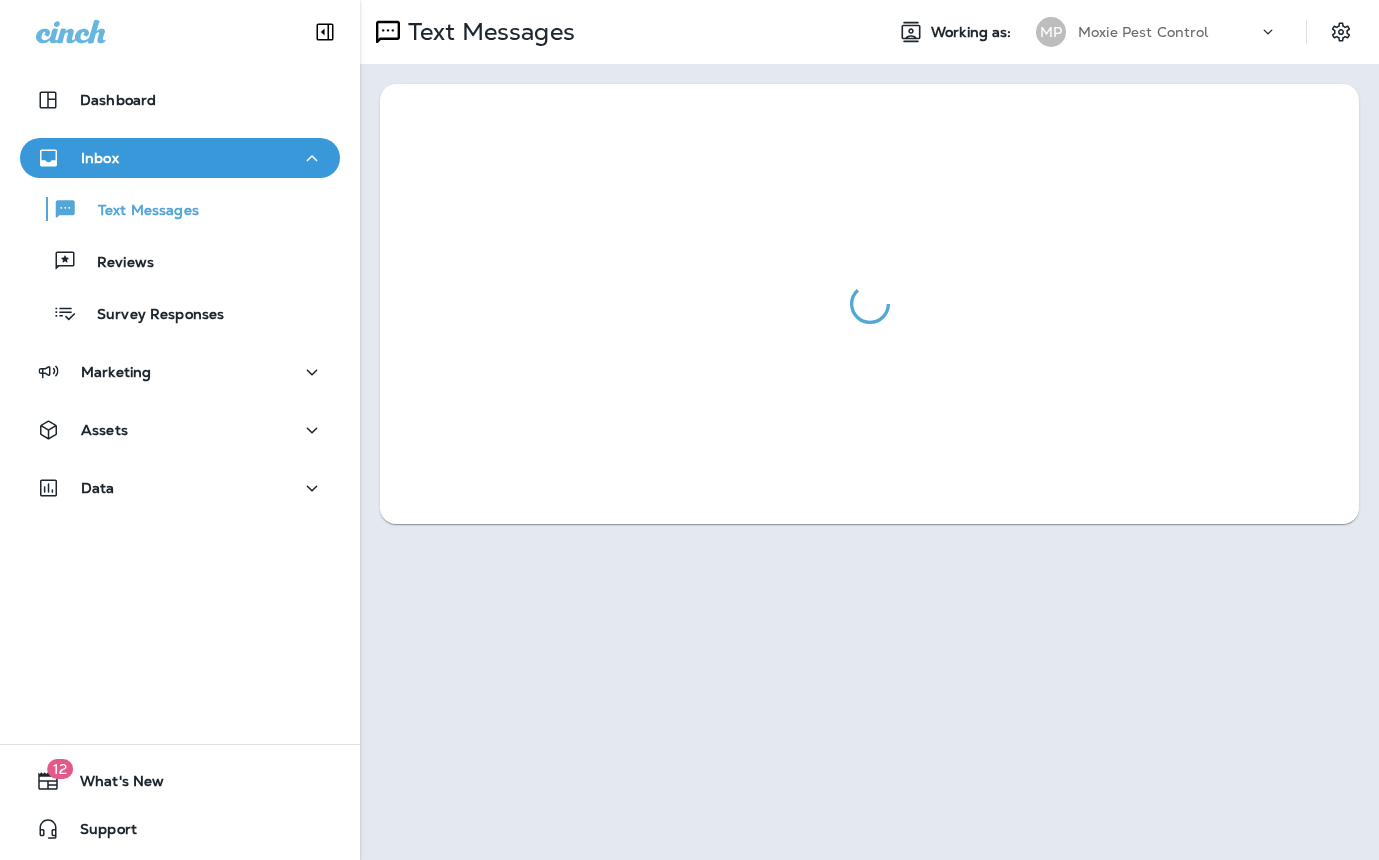 scroll, scrollTop: 0, scrollLeft: 0, axis: both 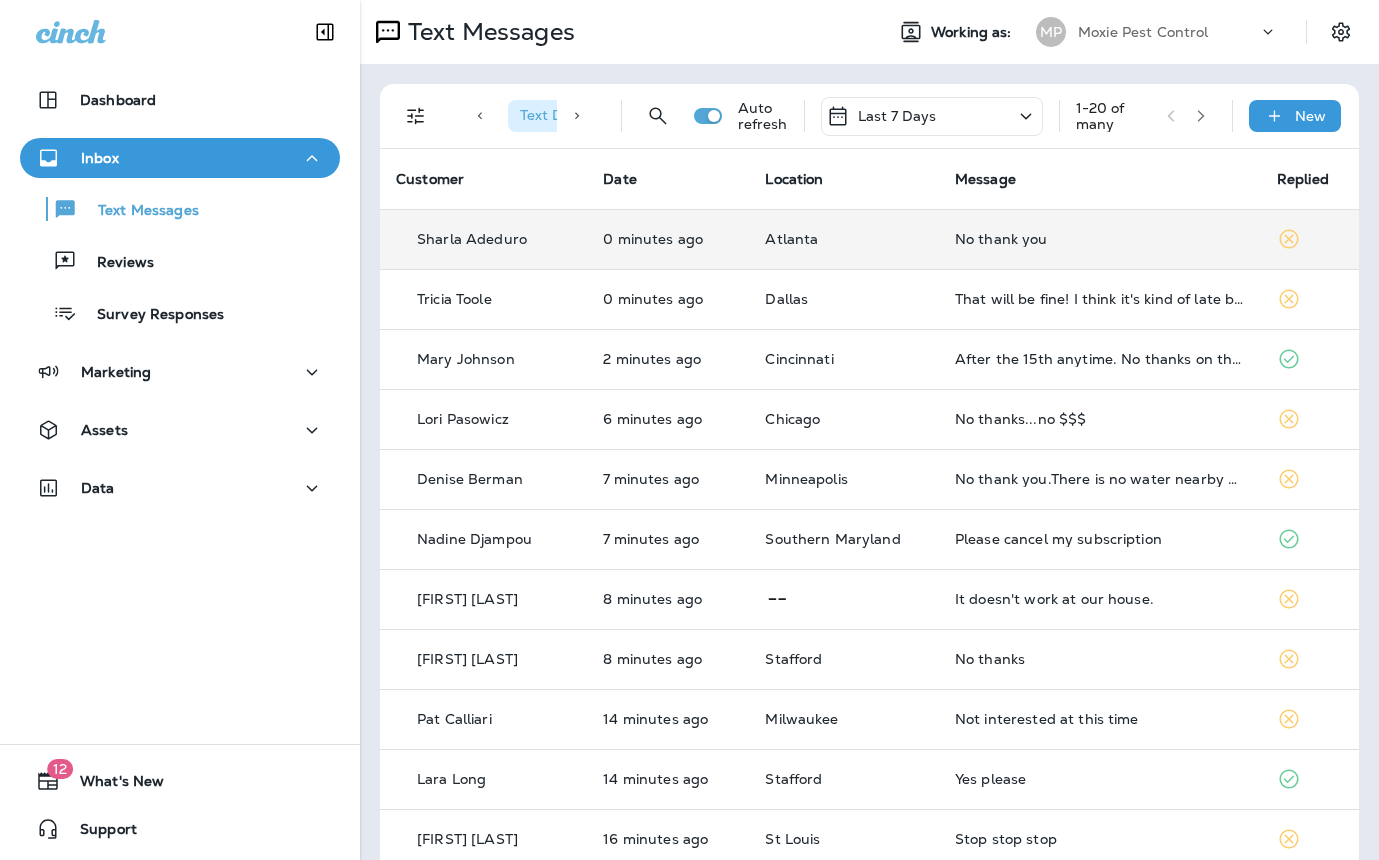 click on "No thank you" at bounding box center (1100, 239) 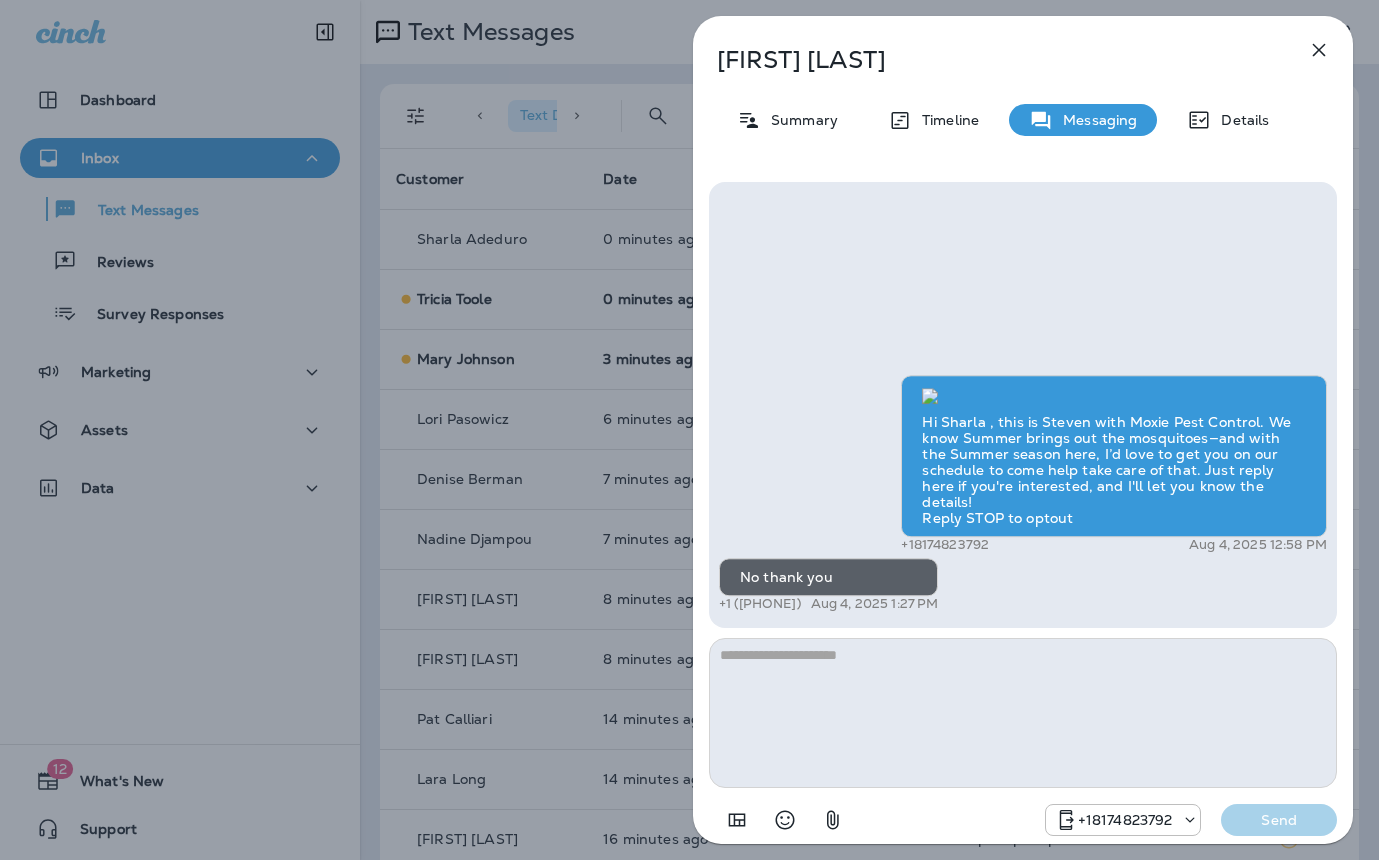 click on "Sharla   Adeduro Summary   Timeline   Messaging   Details   Hi Sharla , this is Steven with Moxie Pest Control. We know Summer brings out the mosquitoes—and with the Summer season here, I’d love to get you on our schedule to come help take care of that. Just reply here if you're interested, and I'll let you know the details!
Reply STOP to optout +1[PHONE] Aug 4, 2025 12:58 PM No thank you  +1 ([PHONE]) Aug 4, 2025 1:27 PM +1[PHONE] Send" at bounding box center [689, 430] 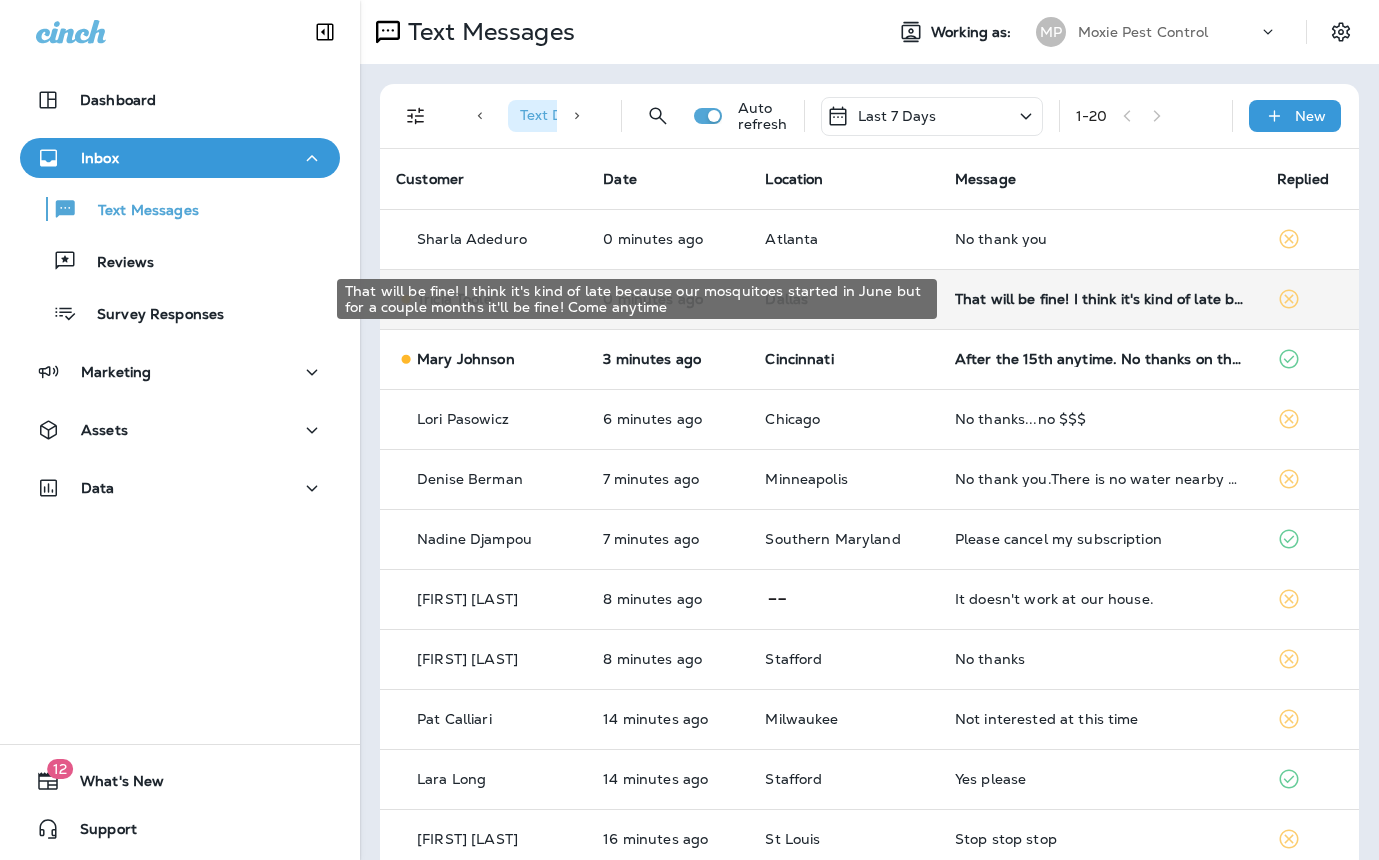 click on "That will be fine! I think it's kind of late because our mosquitoes started in June but for a couple months it'll be fine! Come anytime" at bounding box center (1100, 299) 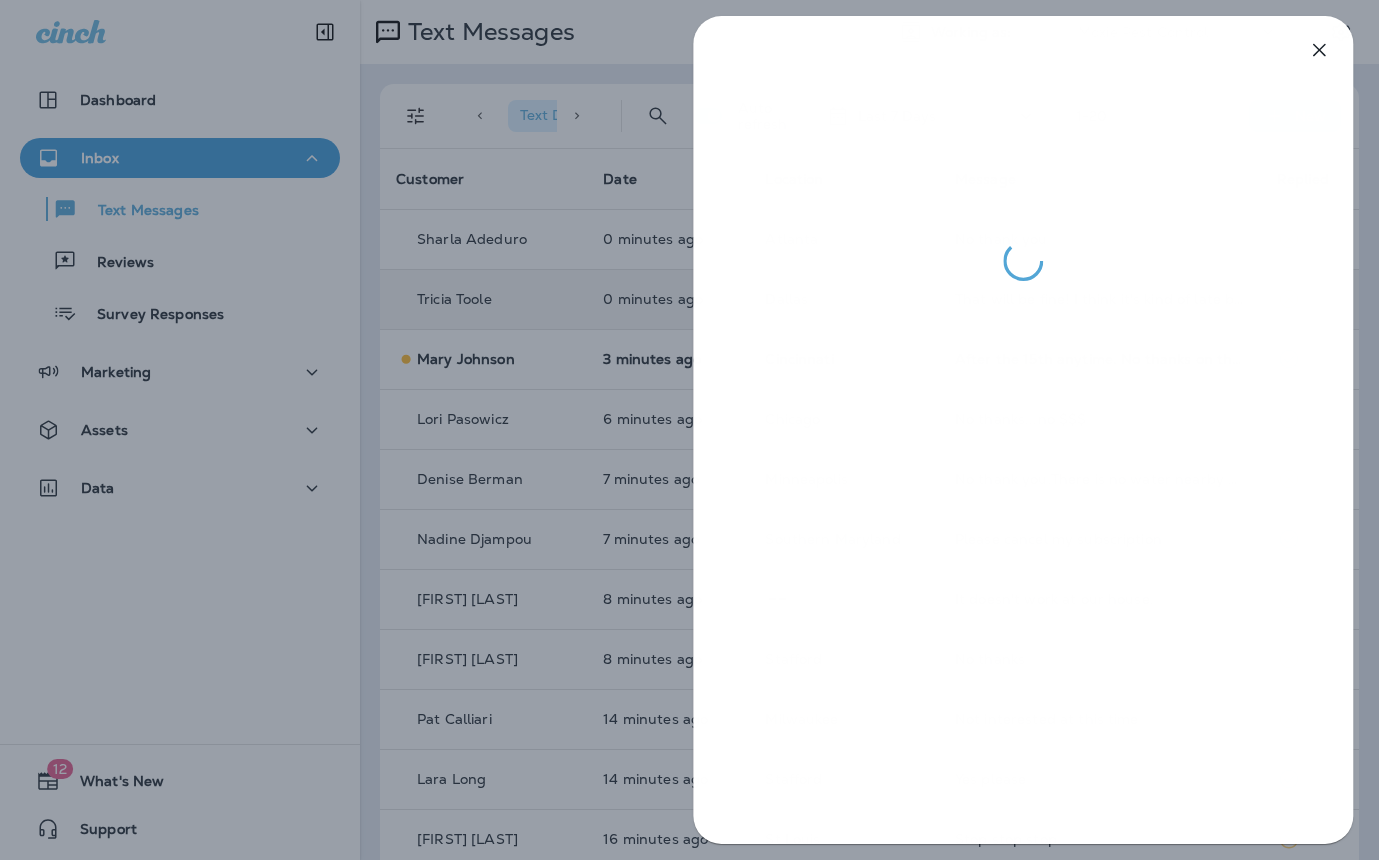 click at bounding box center (689, 430) 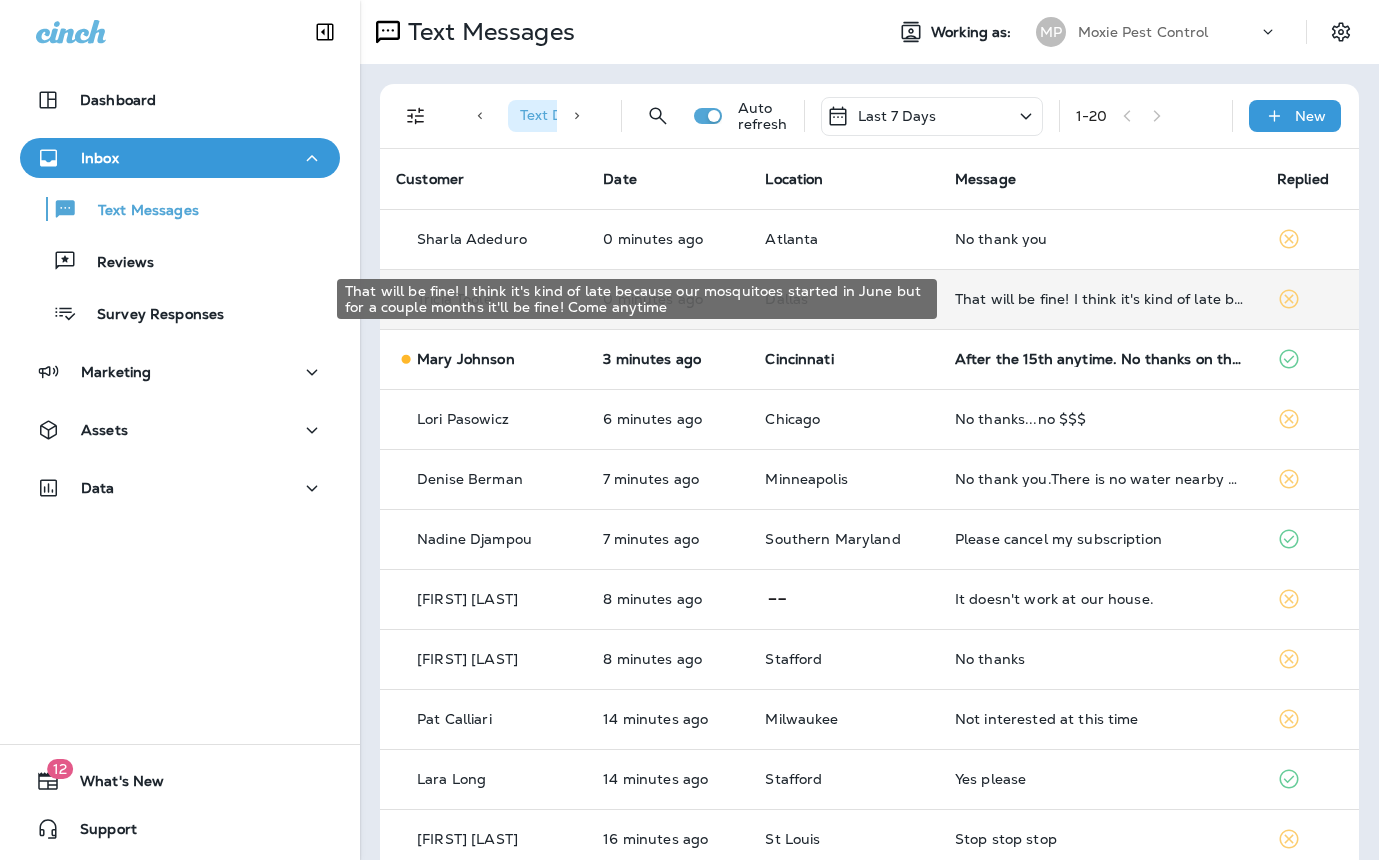 click on "That will be fine! I think it's kind of late because our mosquitoes started in June but for a couple months it'll be fine! Come anytime" at bounding box center [1100, 299] 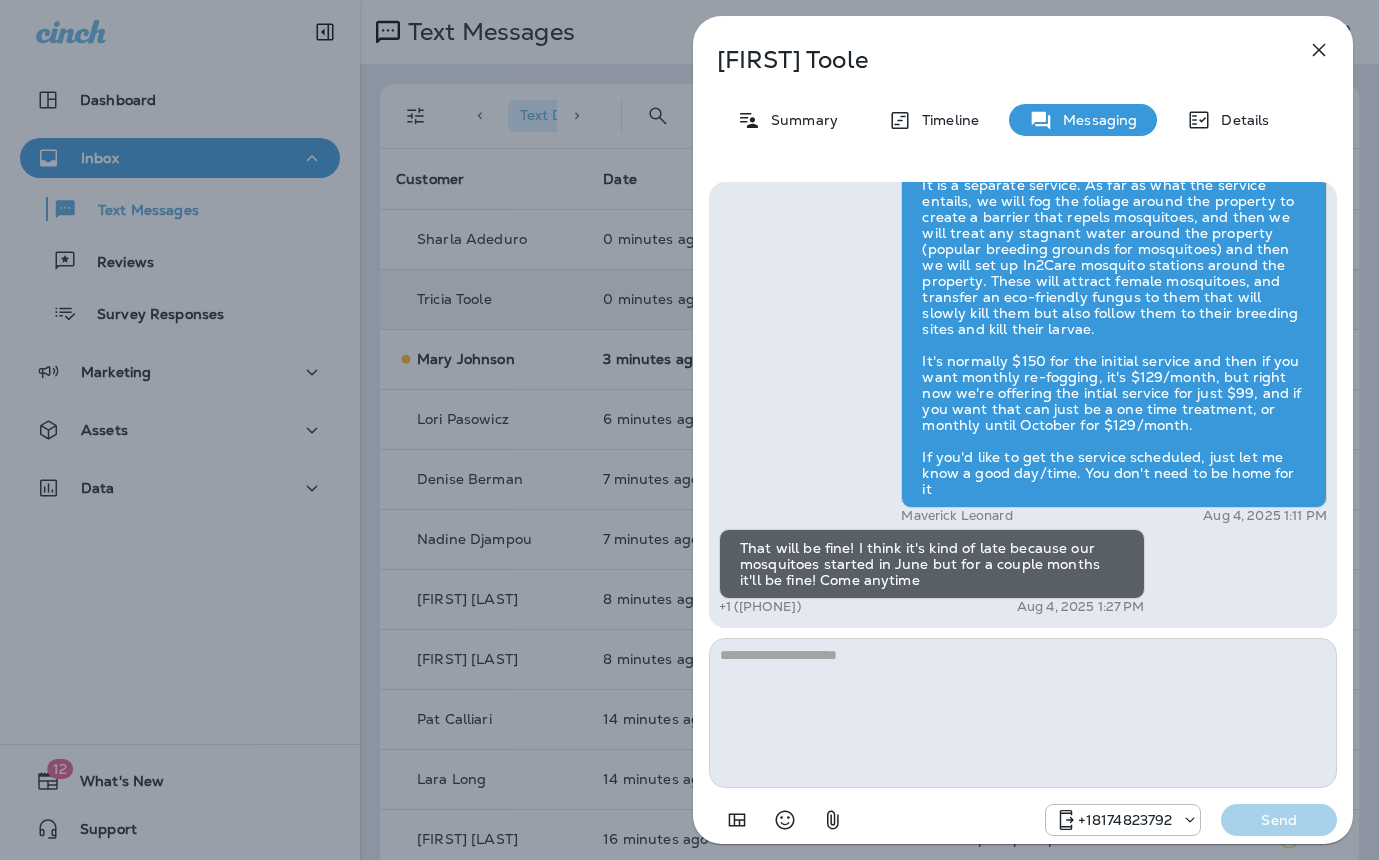 scroll, scrollTop: 0, scrollLeft: 0, axis: both 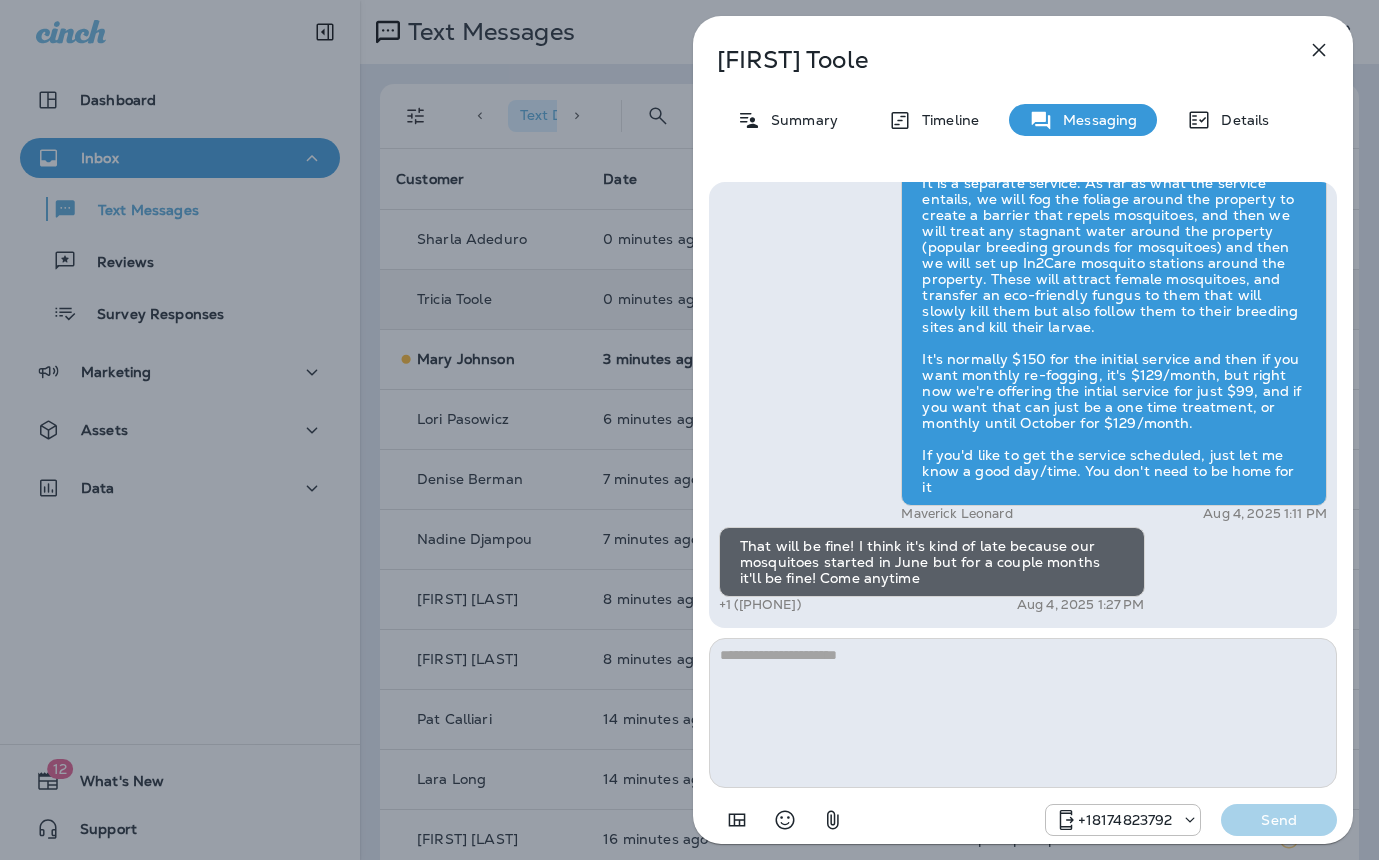click on "Tricia   Toole Summary   Timeline   Messaging   Details     Psst! Don't miss this limited-time offer: $50 off Moxie Lawn Care services. Call [PHONE] today!
Reply STOP to cancel +1[PHONE] Mar 26, 2024 9:05 AM Hello  Tricia,
Noel from Moxie Pest Control here, we're giving away free armyworm treatments. Call me today at [PHONE] to claim your free treatment!
Reply STOP to optout +1[PHONE] Sep 10, 2024 1:23 PM Prepare for the unpredictable North Texas weather! Start your preparations today with Moxie Sprinkler Maintenance. Be one of the first 50 to schedule a sprinkler inspection and receive a FREE Winterization Service! Don’t wait—get your system ready!
Call [PHONE]
Reply STOP to optout +1[PHONE] Nov 25, 2024 1:23 PM Get your lawn summer-ready with Moxie Lawn Care! Call [PHONE] to book your first service and enjoy a healthy green yard—plus a free mosquito treatment on us for signing up.
Reply STOP to optout +1[PHONE] Apr 24, 2025 4:55 PM +1[PHONE] Aug 4, 2025 1:04 PM Yes" at bounding box center [1023, 430] 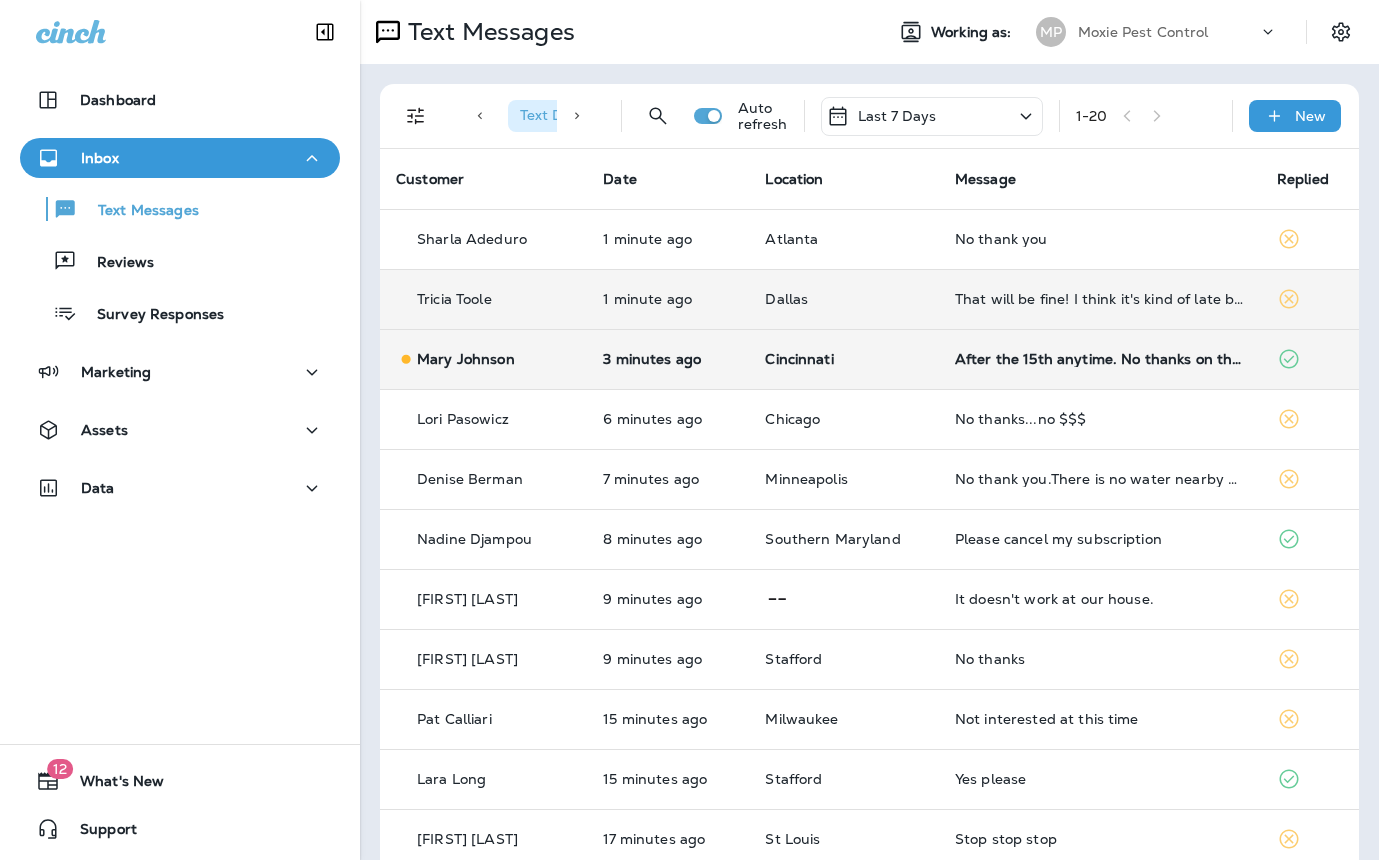 click on "After the 15th anytime. No thanks on the yard." at bounding box center [1100, 359] 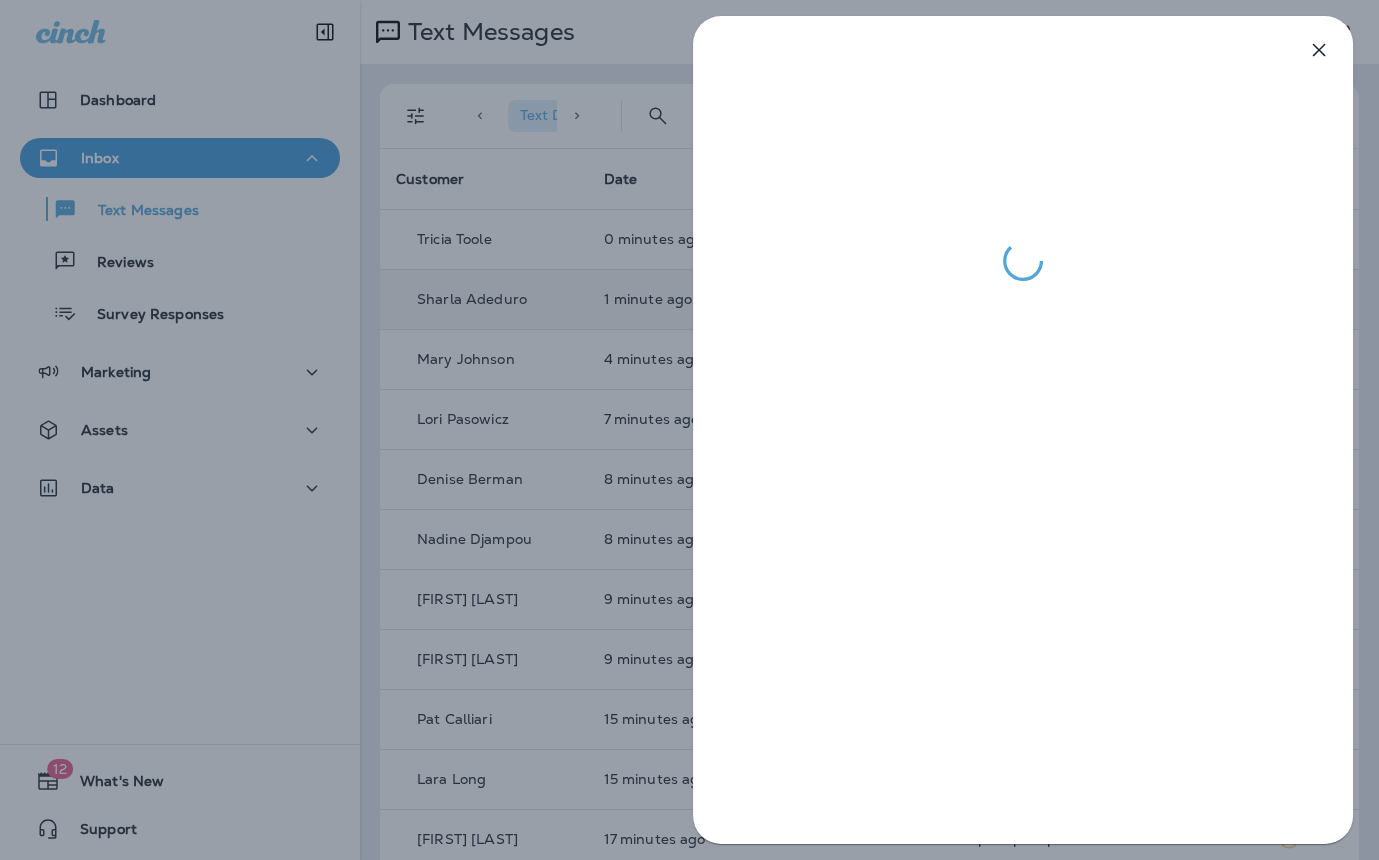 click at bounding box center [689, 430] 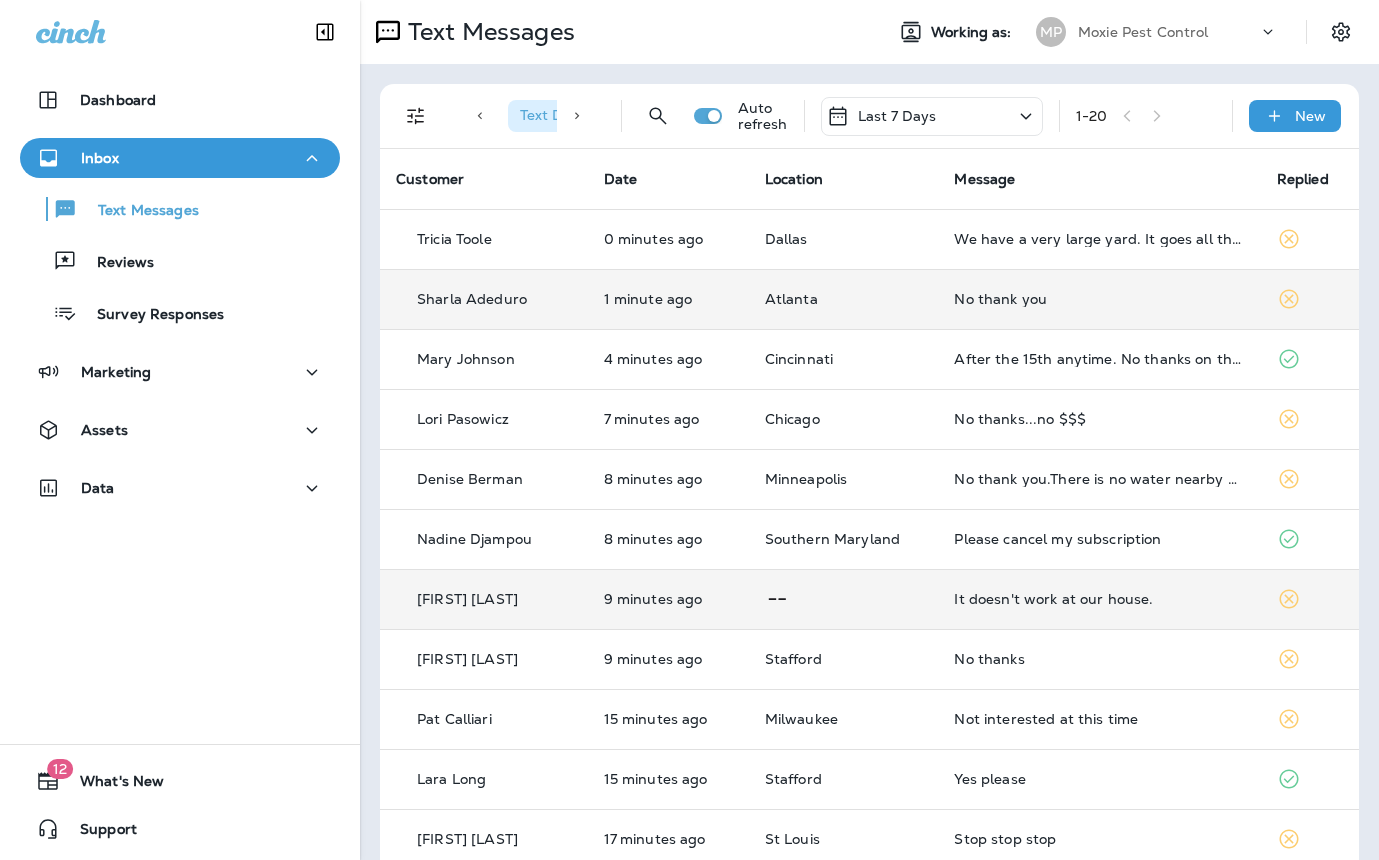 click on "It doesn't work at our house." at bounding box center [1099, 599] 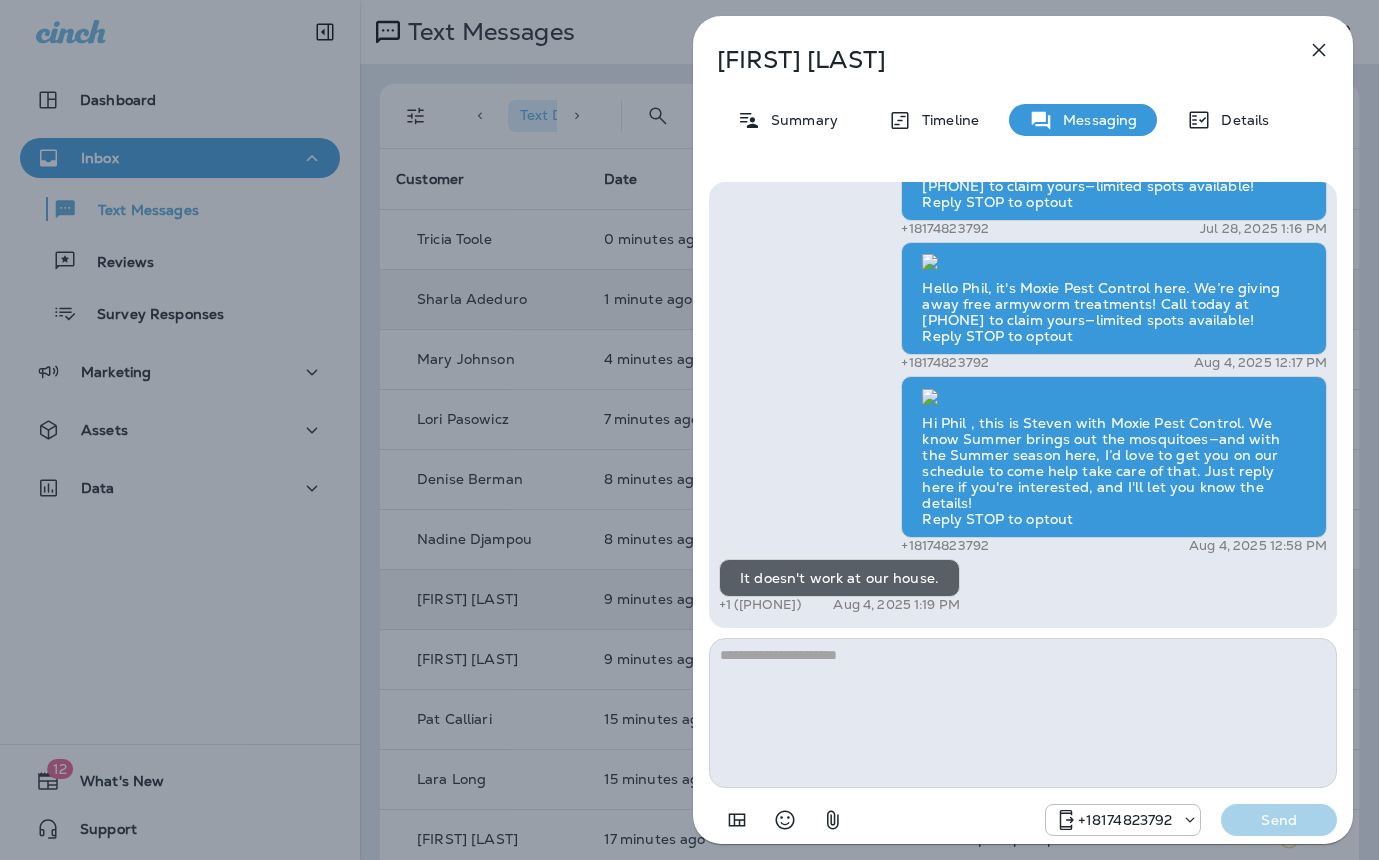 click on "Phil   Kretchmar Summary   Timeline   Messaging   Details   Let Moxie keep your lawn lush with a proper sprinkler system!
Announcing our newest service line - Moxie Sprinkler Maintenance! From seasonal adjustments to system inspections and repairs, we’ve got you covered. Signup for your FREE inspection today!
Reply STOP to optout +18174823792 Nov 8, 2024 10:46 AM Prepare for the unpredictable North Texas weather! Start your preparations today with Moxie Sprinkler Maintenance. Be one of the first 50 to schedule a sprinkler inspection and receive a FREE Winterization Service! Don’t wait—get your system ready!
Call 817-383-0897
Reply STOP to optout +18174823792 Nov 25, 2024 5:44 PM We’re excited to offer the first 50 sign-ups their first service for only $19! Our experienced team is committed to helping you maintain a beautiful, weed-free lawn. We specialize in nourishing treatments that promote strong growth.
Contact us at today to claim your spot!
Reply STOP to optout +18174823792 Who is this? Send" at bounding box center [689, 430] 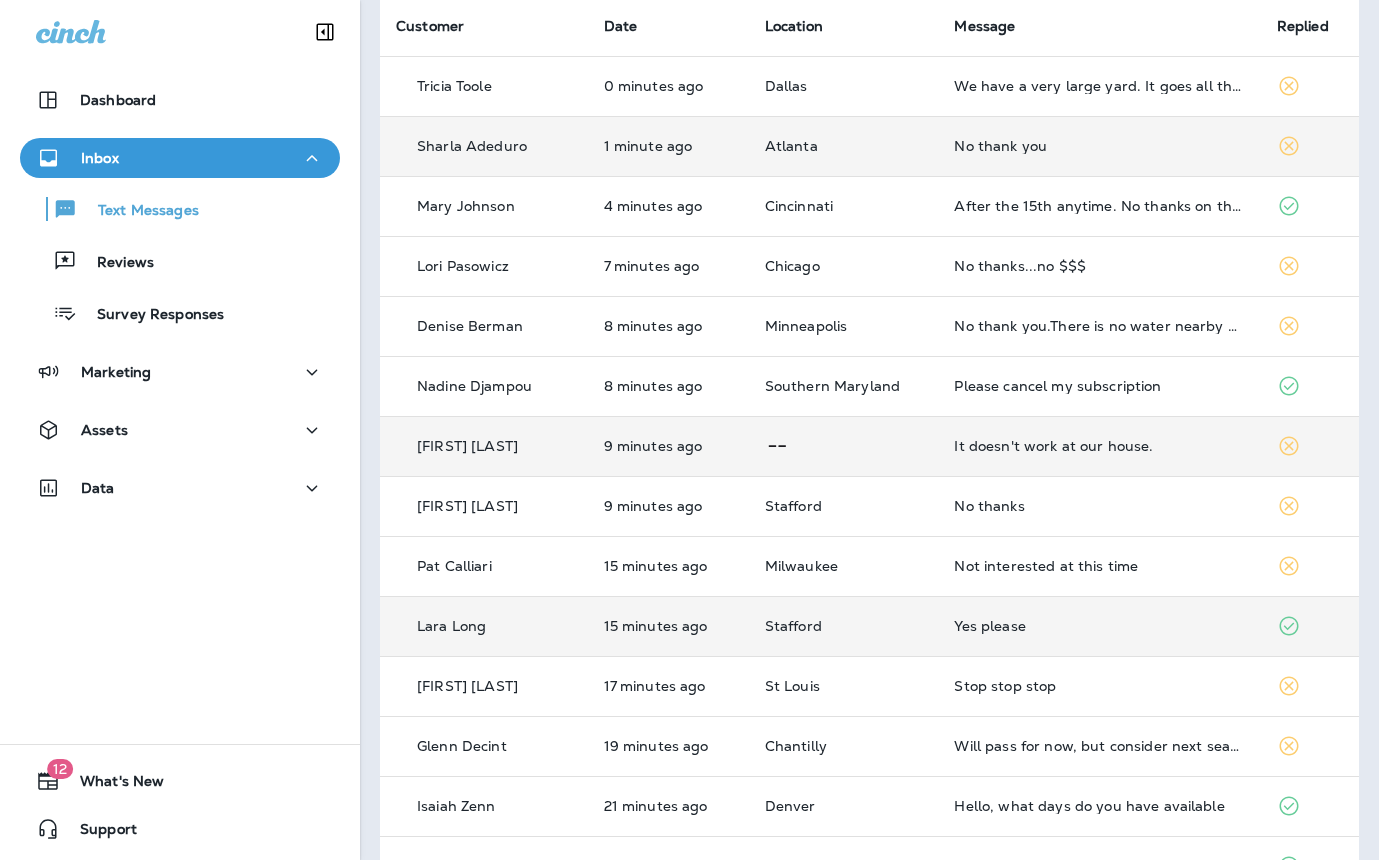 scroll, scrollTop: 157, scrollLeft: 0, axis: vertical 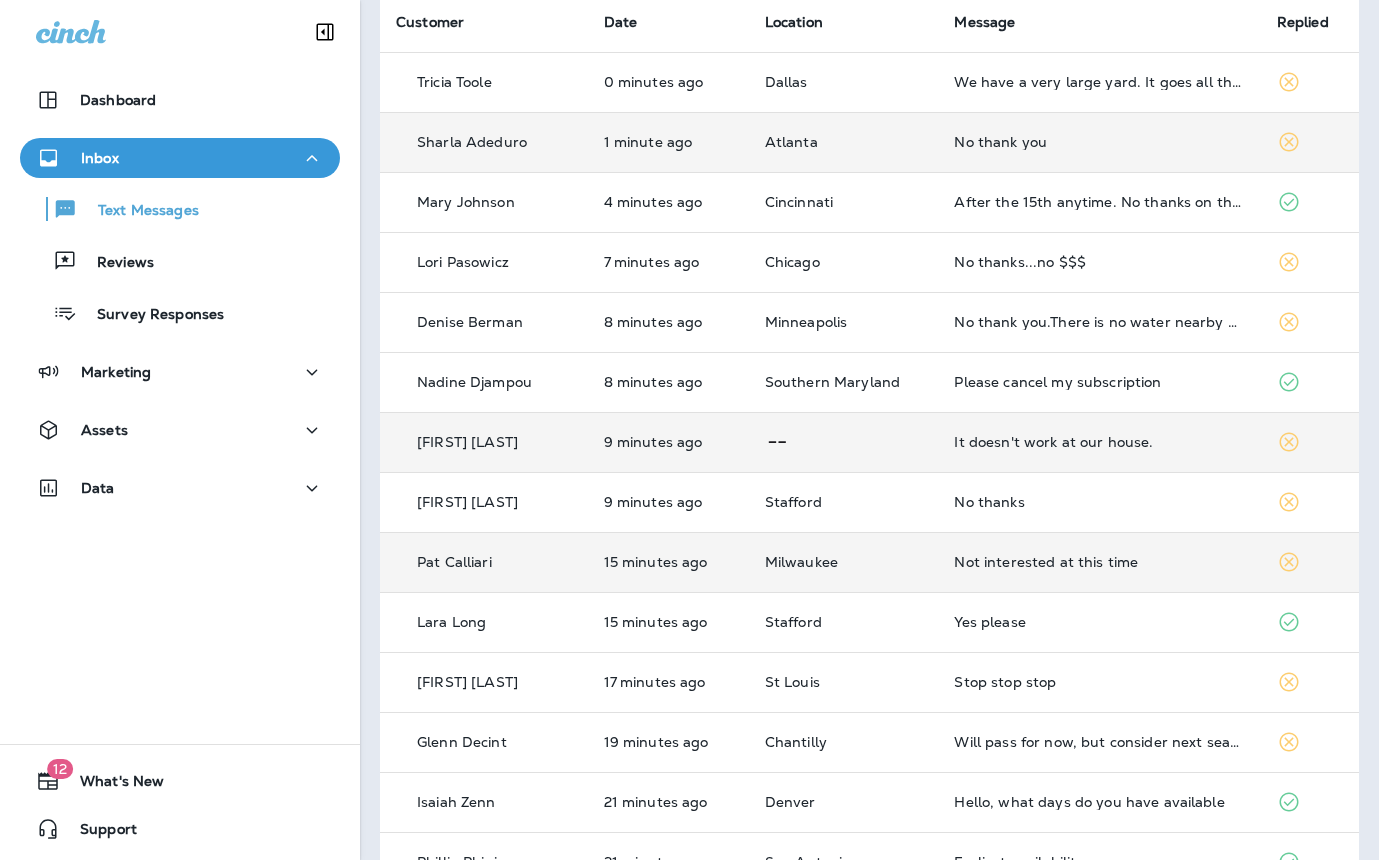 click on "Not interested at this time" at bounding box center [1099, 562] 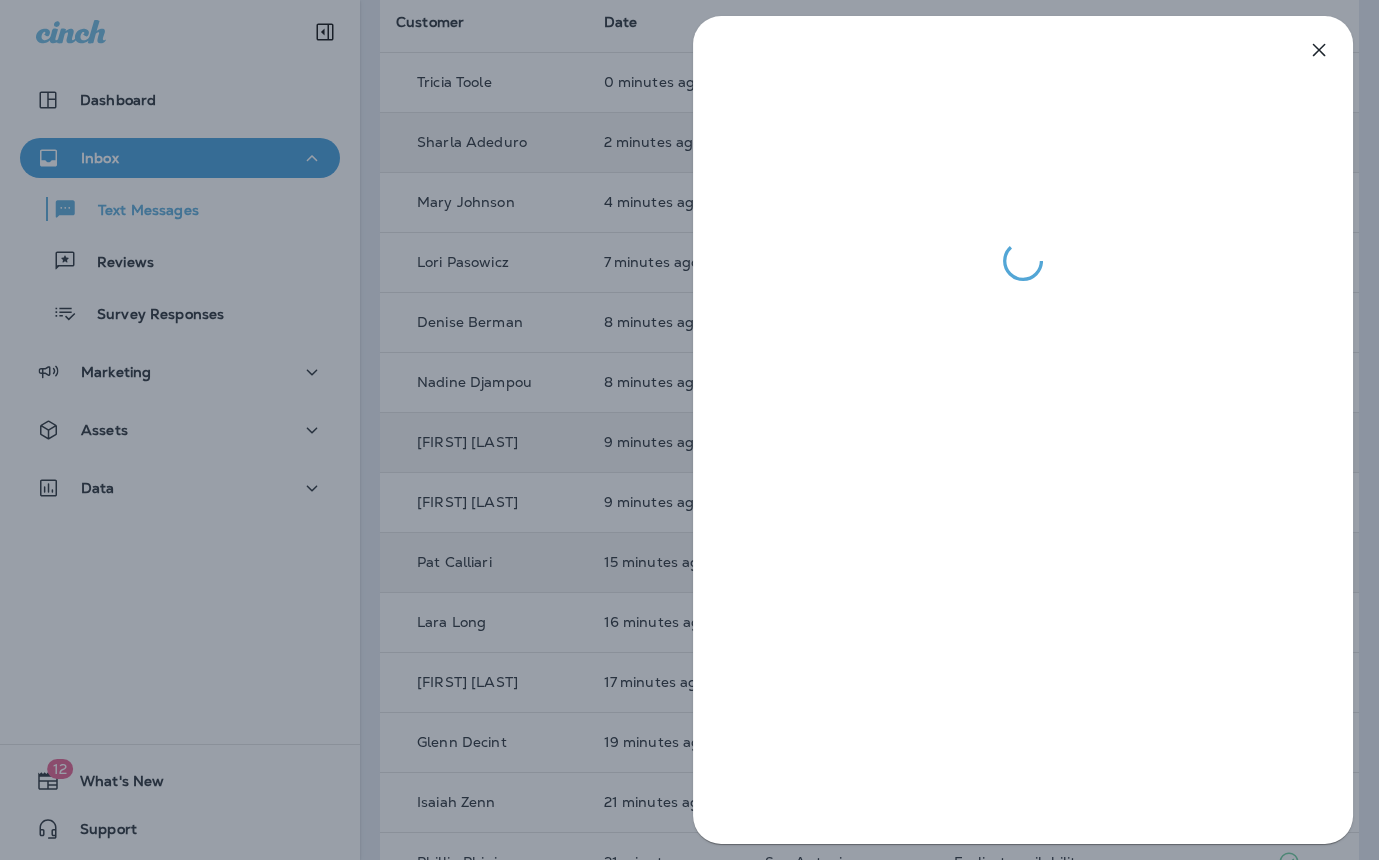drag, startPoint x: 564, startPoint y: 487, endPoint x: 579, endPoint y: 484, distance: 15.297058 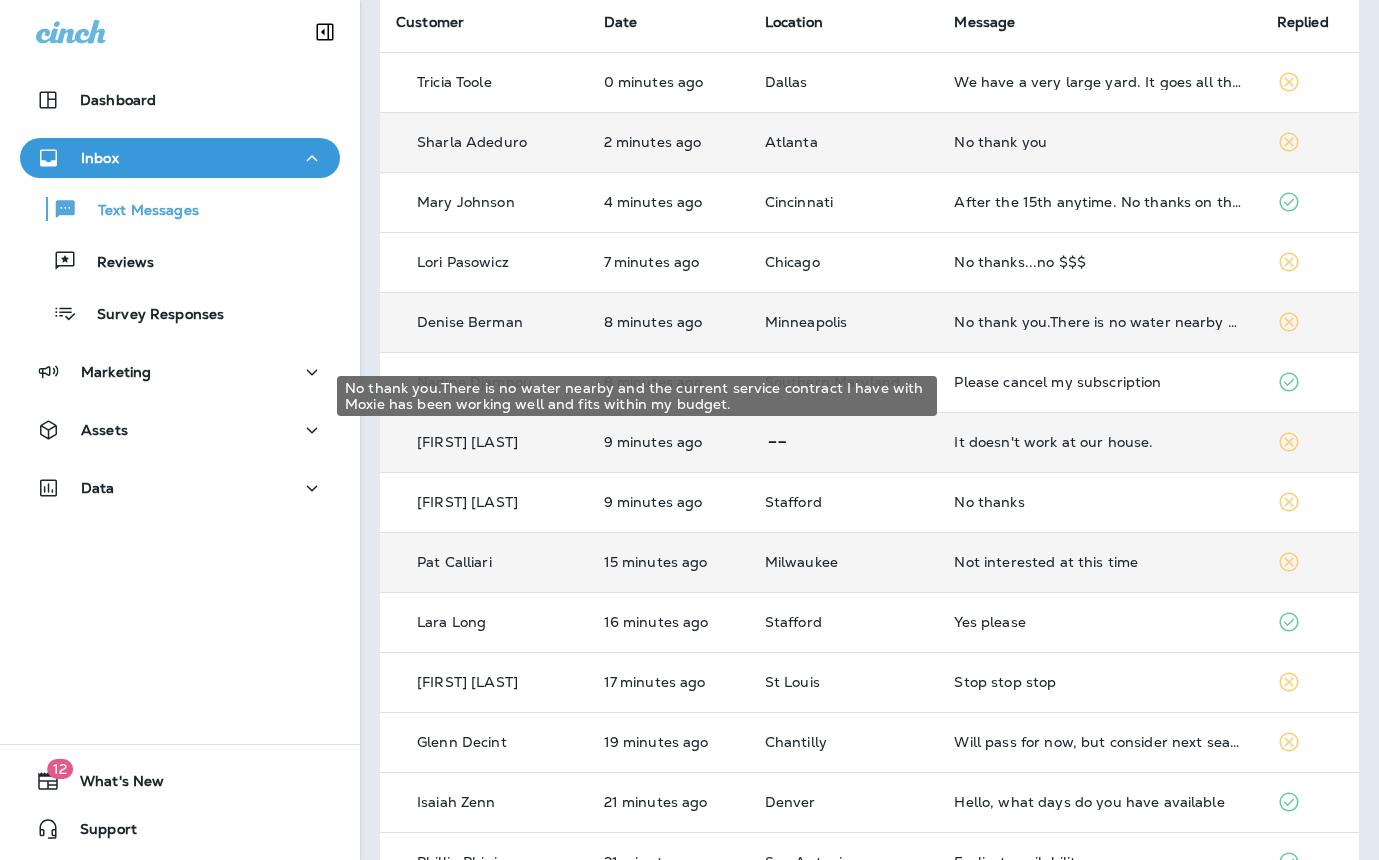 scroll, scrollTop: 0, scrollLeft: 0, axis: both 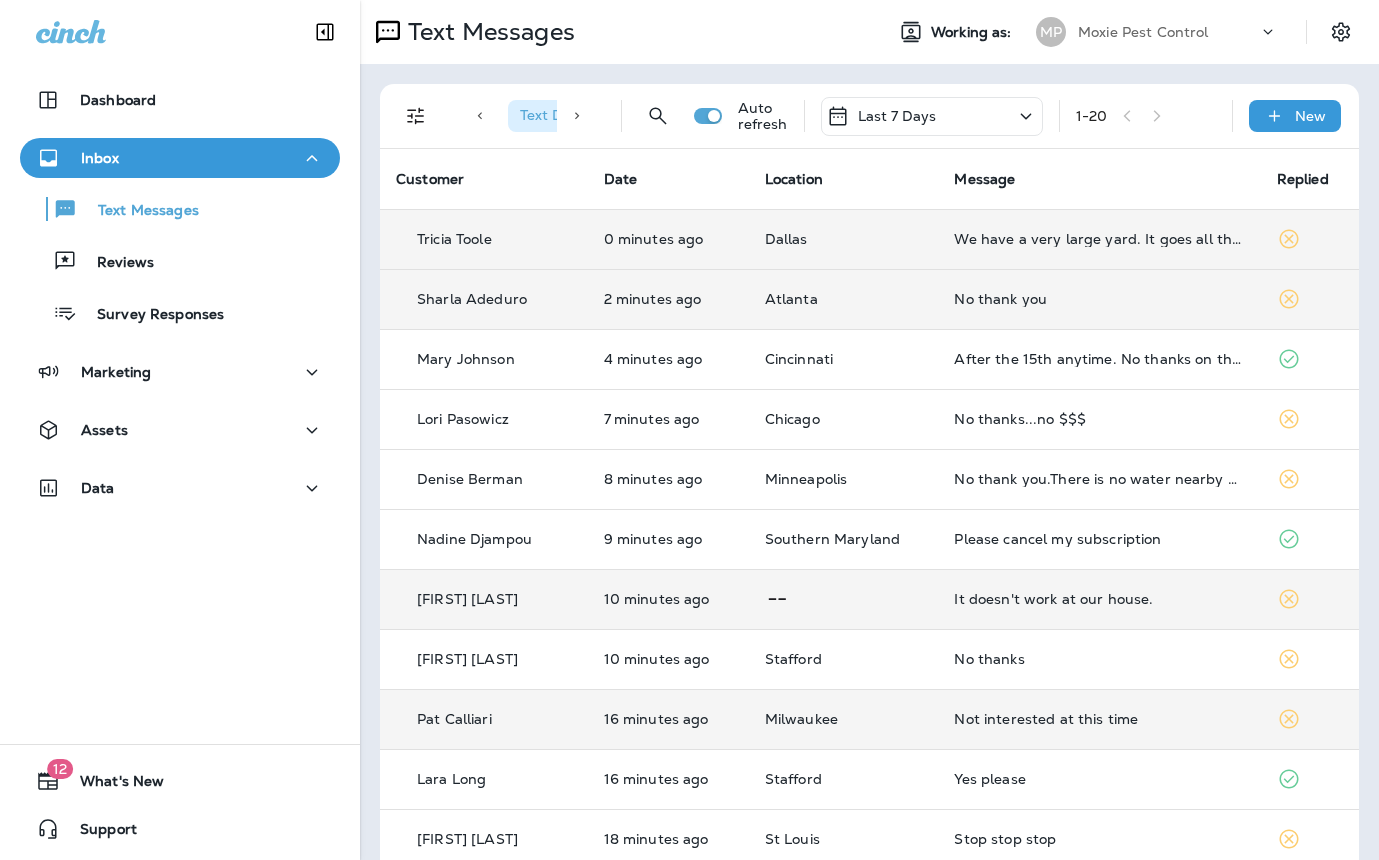 click on "We have a very large yard. It goes all the way back to the creek just so you know." at bounding box center [1099, 239] 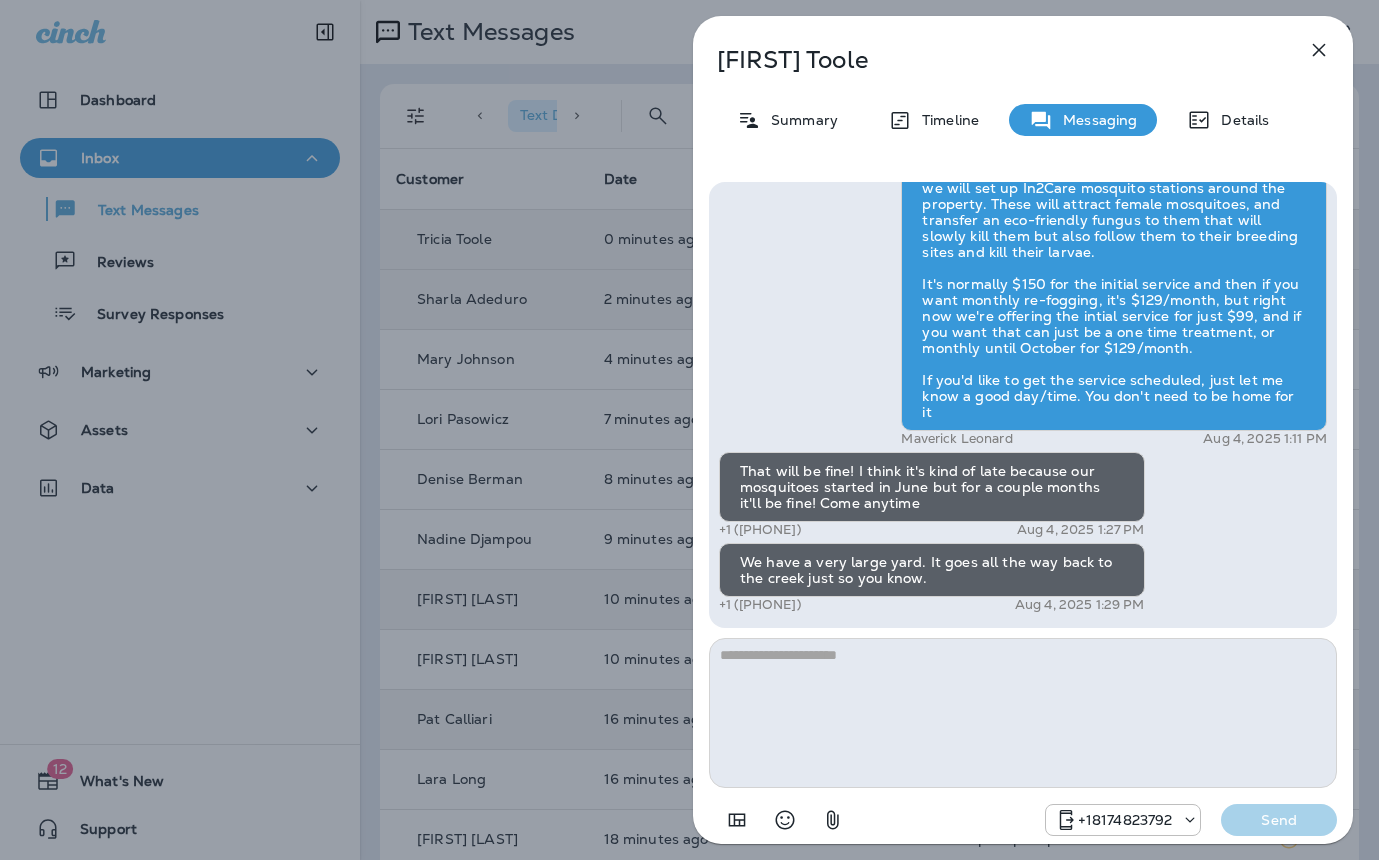 click on "[FIRST]   [LAST] Summary   Timeline   Messaging   Details     Psst! Don't miss this limited-time offer: $50 off Moxie Lawn Care services. Call [PHONE] today!
Reply STOP to cancel [PHONE] [DATE] [TIME] Hello  [FIRST],
Noel from Moxie Pest Control here, we're giving away free armyworm treatments. Call me today at [PHONE] to claim your free treatment!
Reply STOP to optout [PHONE] [DATE] [TIME] Prepare for the unpredictable North Texas weather! Start your preparations today with Moxie Sprinkler Maintenance. Be one of the first 50 to schedule a sprinkler inspection and receive a FREE Winterization Service! Don’t wait—get your system ready!
Call [PHONE]
Reply STOP to optout [PHONE] [DATE] [TIME] Get your lawn summer-ready with Moxie Lawn Care! Call [PHONE] to book your first service and enjoy a healthy green yard—plus a free mosquito treatment on us for signing up.
Reply STOP to optout [PHONE] [DATE] [TIME] [PHONE] [DATE] [TIME] Yes" at bounding box center (689, 430) 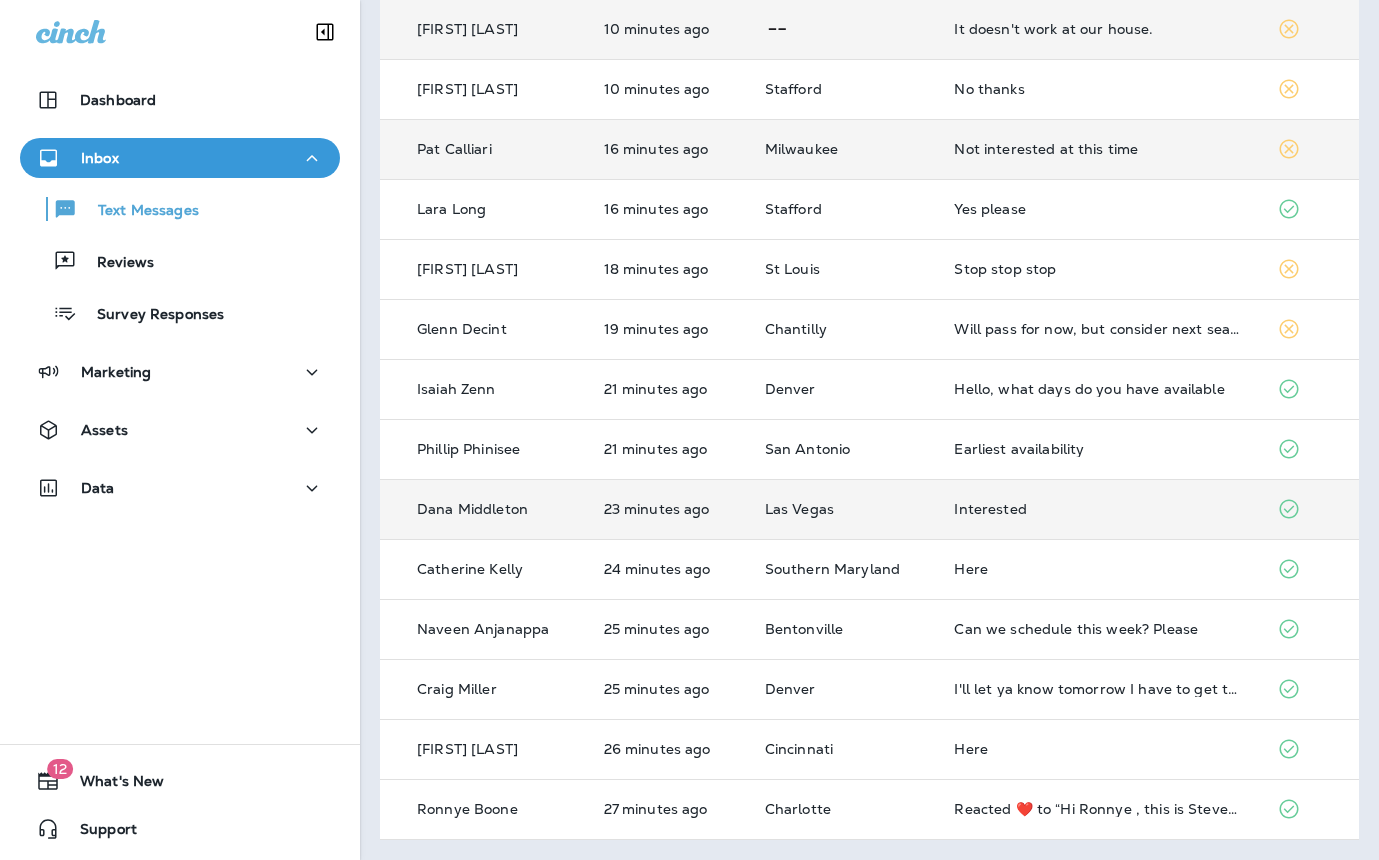 scroll, scrollTop: 0, scrollLeft: 0, axis: both 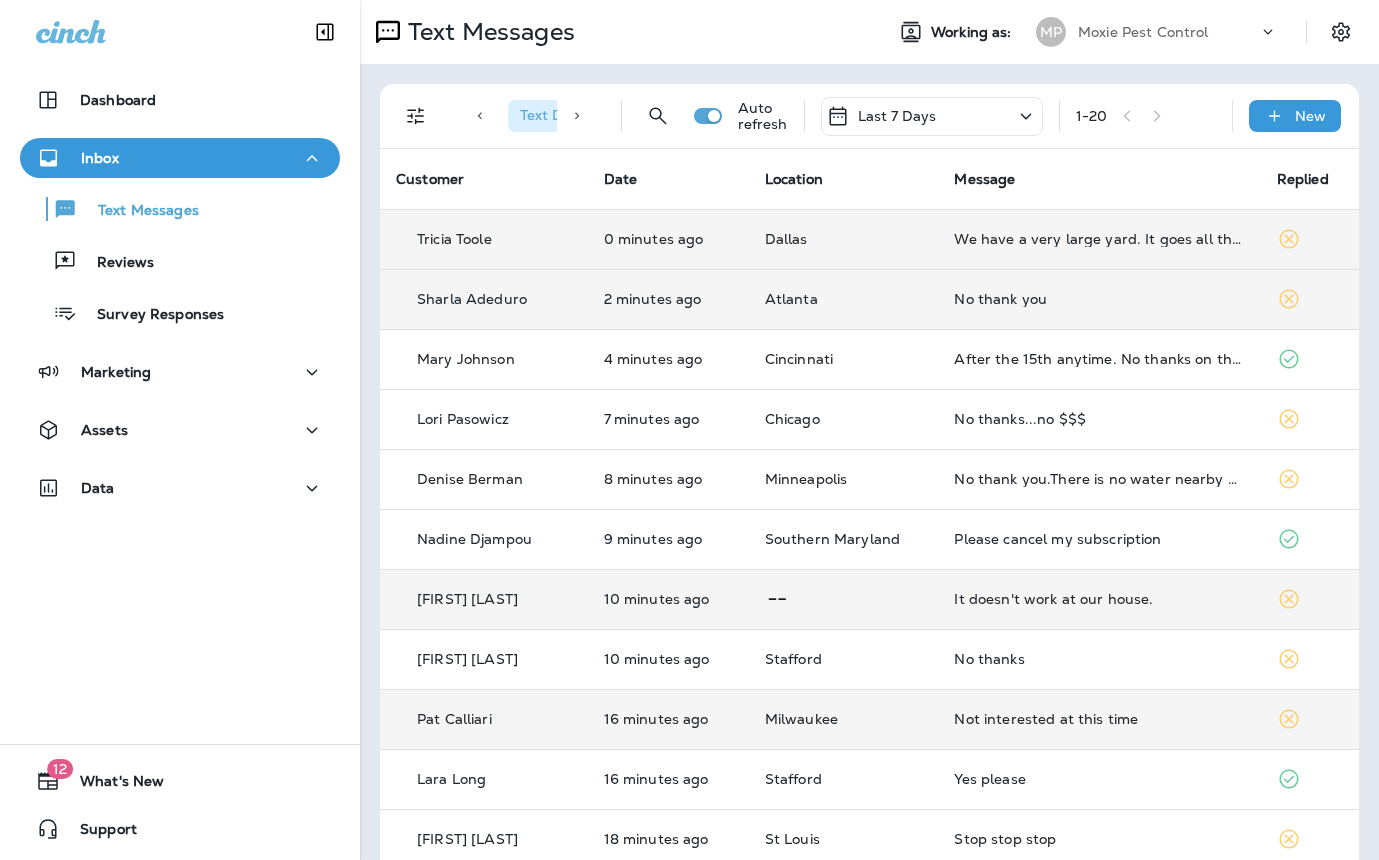 click on "1  -  20" at bounding box center (1146, 116) 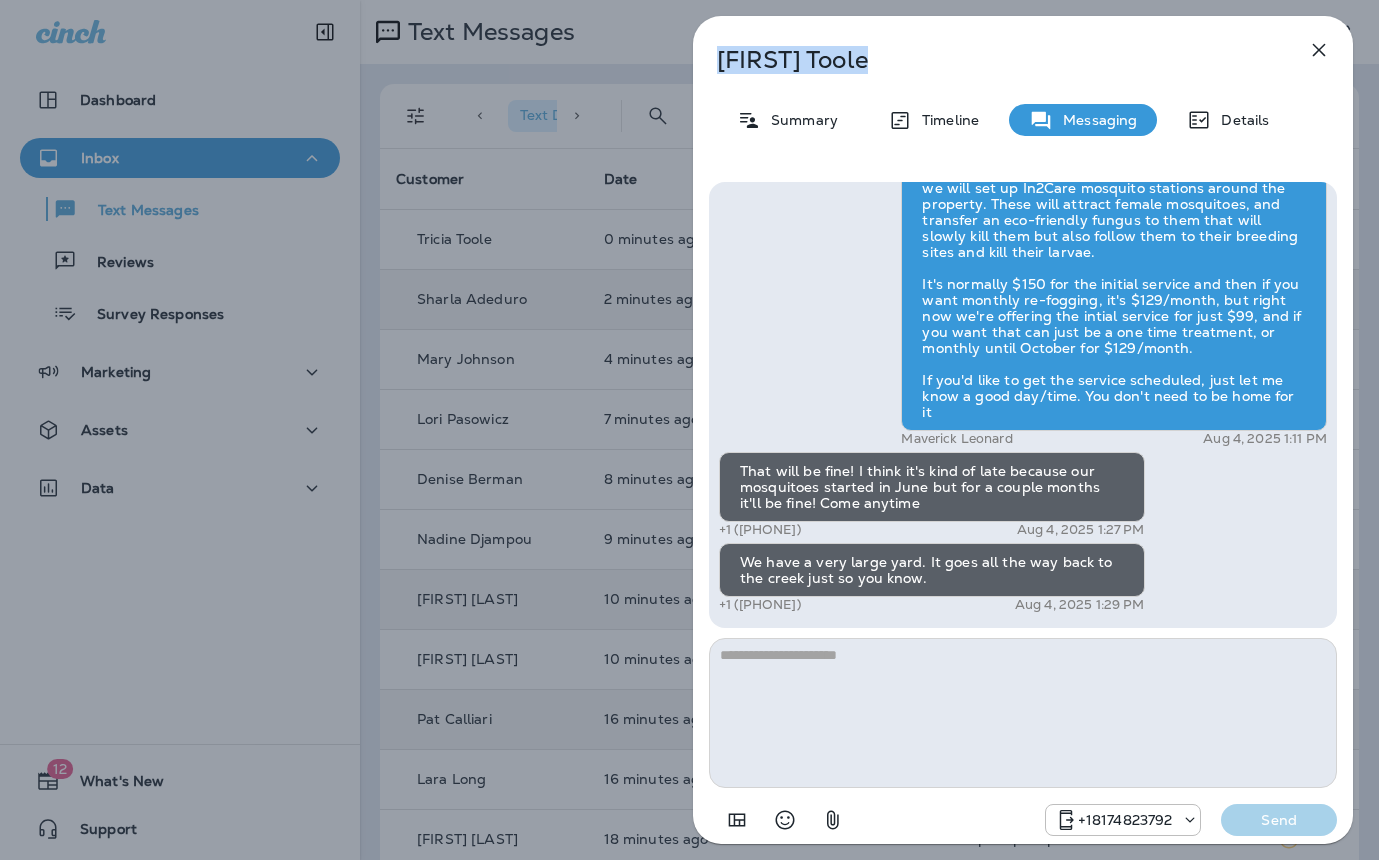 drag, startPoint x: 851, startPoint y: 59, endPoint x: 709, endPoint y: 56, distance: 142.0317 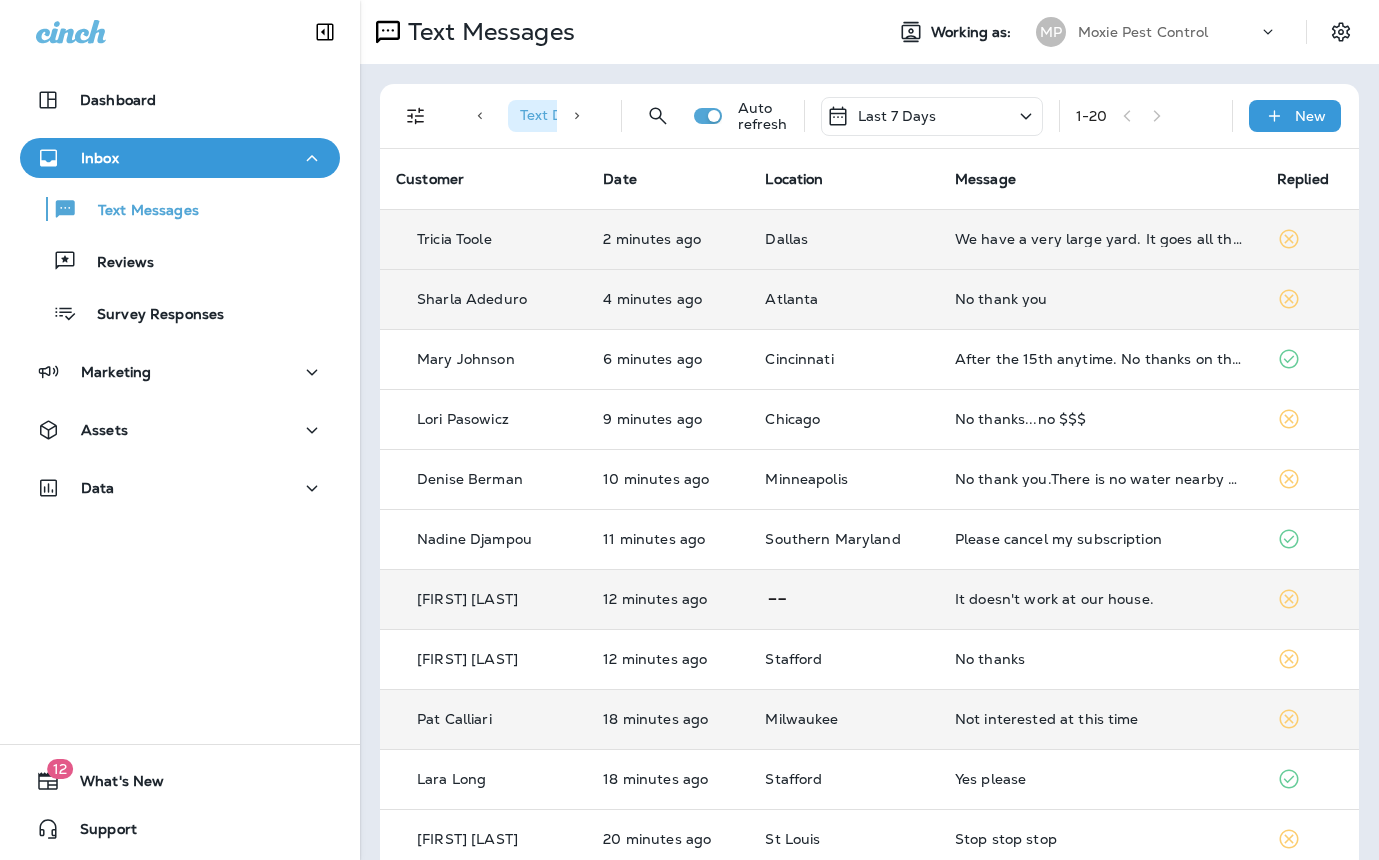 click on "We have a very large yard. It goes all the way back to the creek just so you know." at bounding box center [1100, 239] 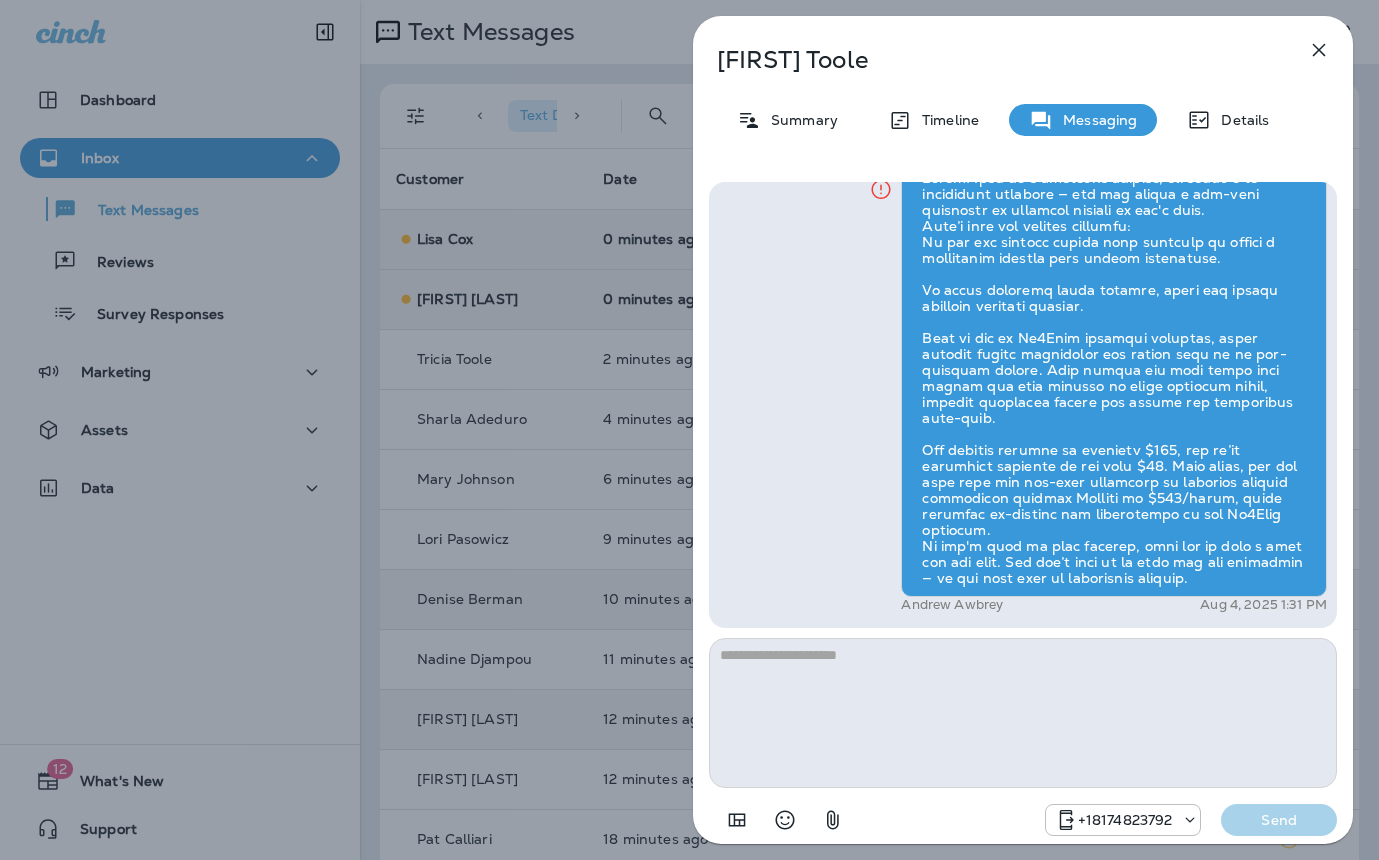 click on "[FIRST]   [LAST] Summary   Timeline   Messaging   Details     Psst! Don't miss this limited-time offer: $50 off Moxie Lawn Care services. Call [PHONE] today!
Reply STOP to cancel [PHONE] [DATE] [TIME] Hello  [FIRST],
Noel from Moxie Pest Control here, we're giving away free armyworm treatments. Call me today at [PHONE] to claim your free treatment!
Reply STOP to optout [PHONE] [DATE] [TIME] Prepare for the unpredictable North Texas weather! Start your preparations today with Moxie Sprinkler Maintenance. Be one of the first 50 to schedule a sprinkler inspection and receive a FREE Winterization Service! Don’t wait—get your system ready!
Call [PHONE]
Reply STOP to optout [PHONE] [DATE] [TIME] Get your lawn summer-ready with Moxie Lawn Care! Call [PHONE] to book your first service and enjoy a healthy green yard—plus a free mosquito treatment on us for signing up.
Reply STOP to optout [PHONE] [DATE] [TIME] [PHONE] [DATE] [TIME] Yes" at bounding box center [689, 430] 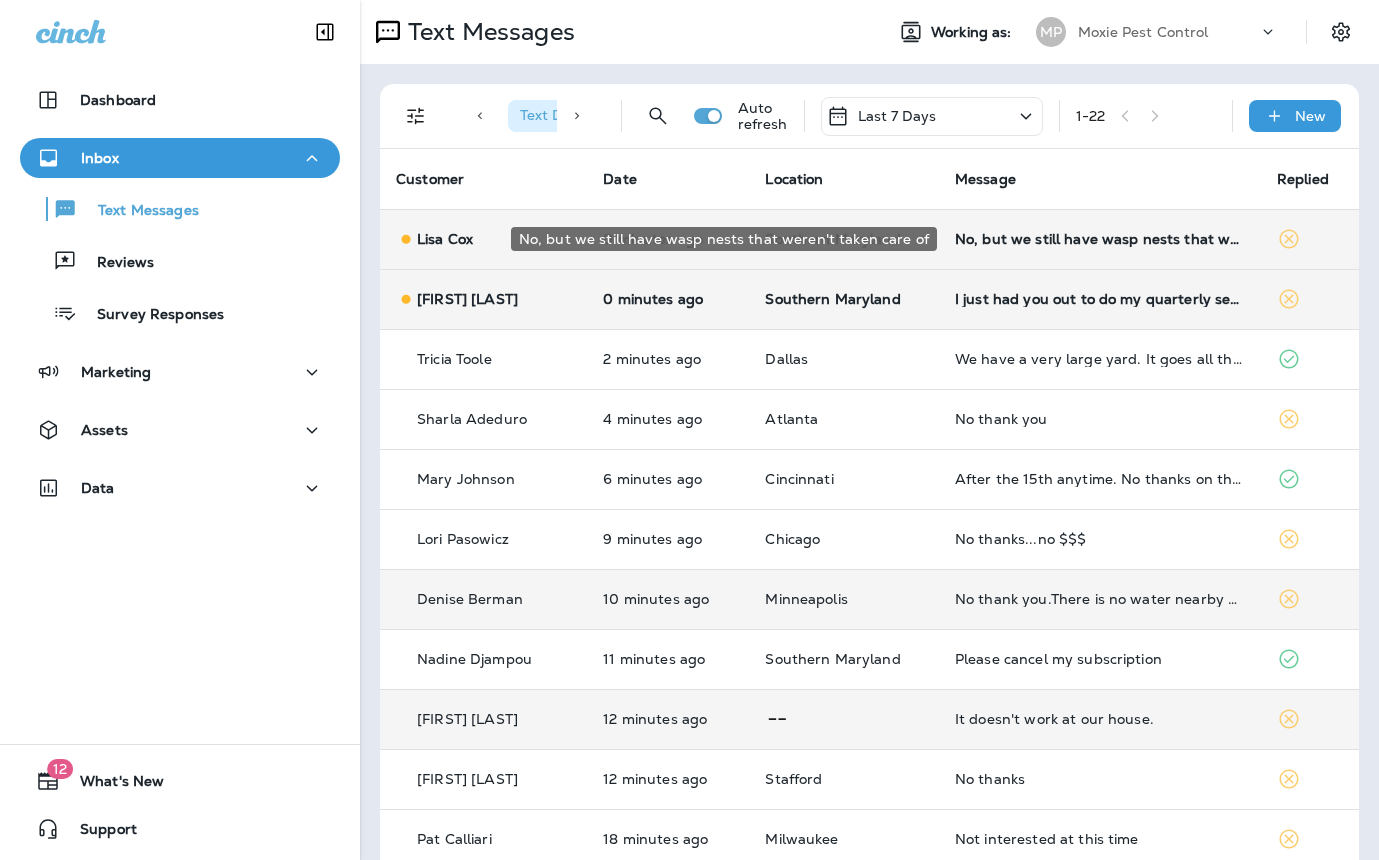 click on "No, but we still have wasp nests that weren't taken care of" at bounding box center (1100, 239) 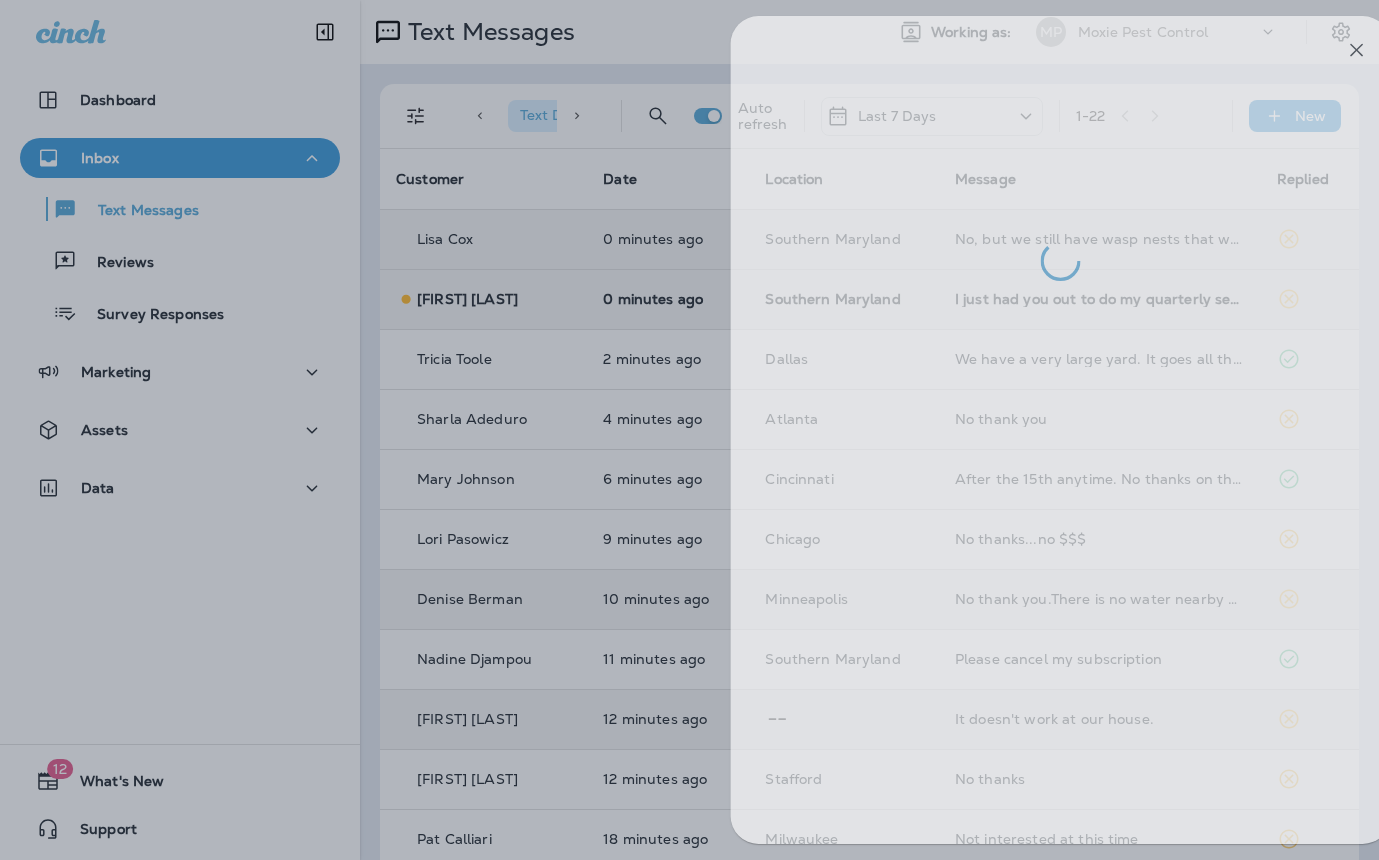 click at bounding box center (727, 430) 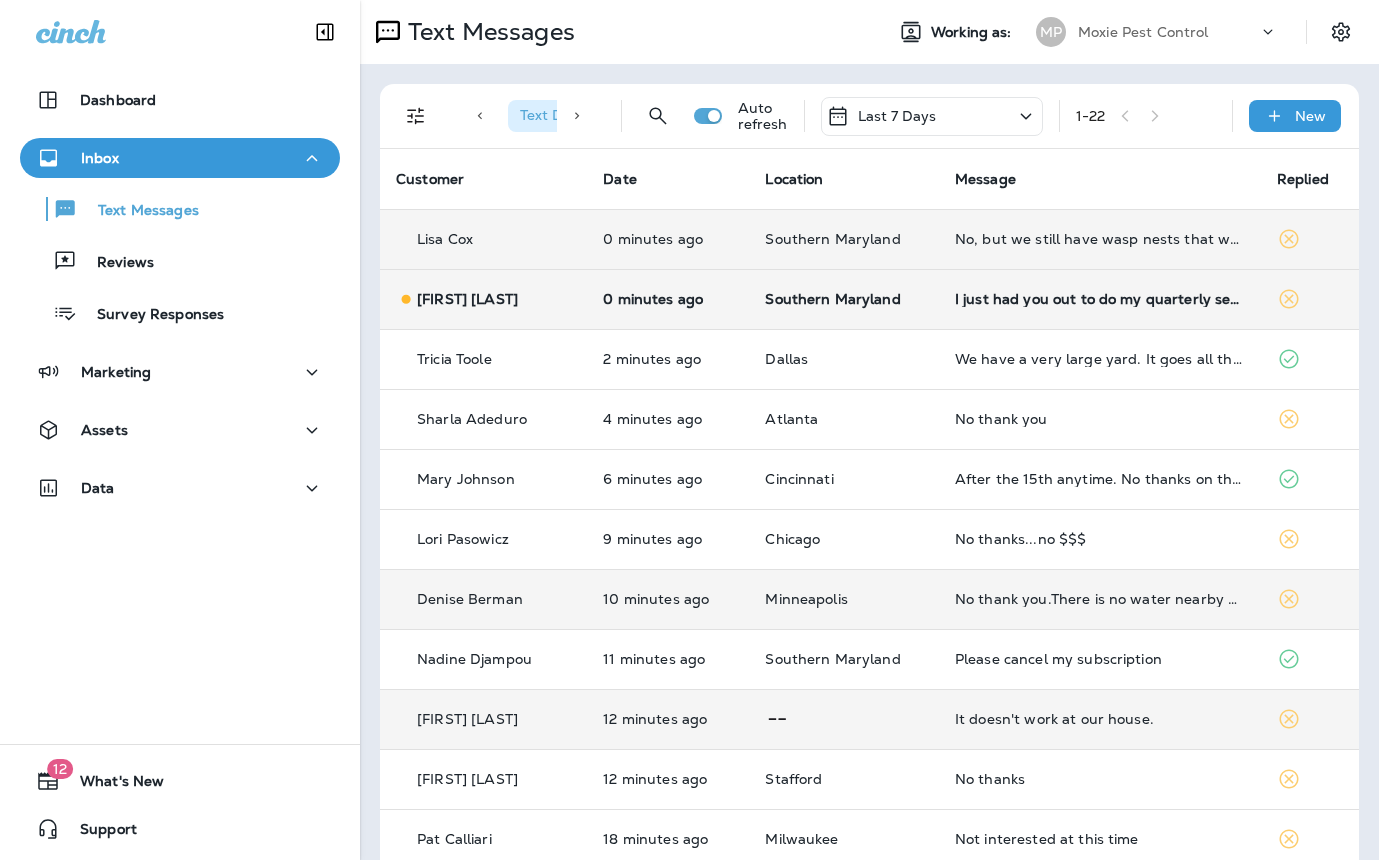 click on "I just had you out to do my quarterly service" at bounding box center [1100, 299] 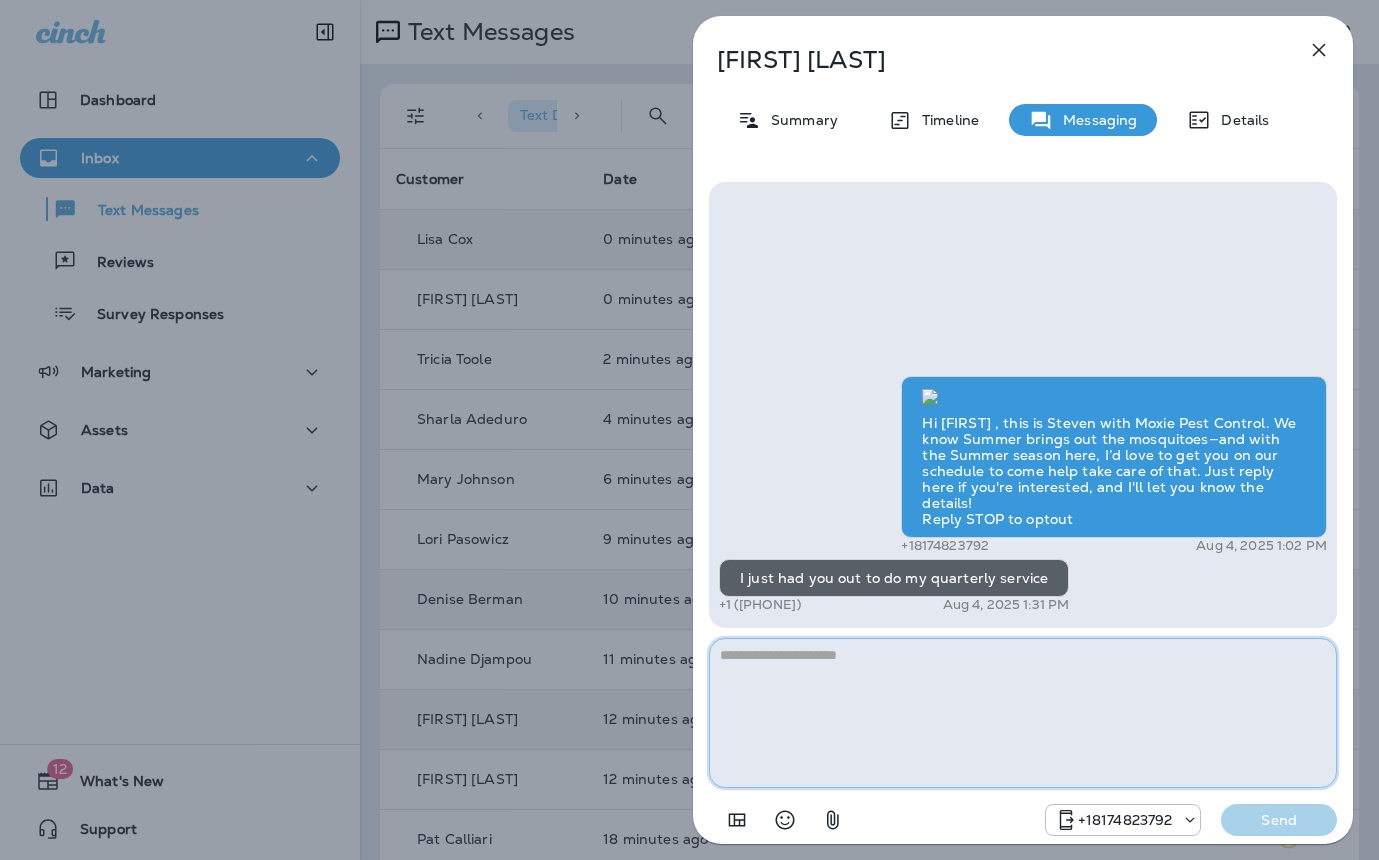 paste on "**********" 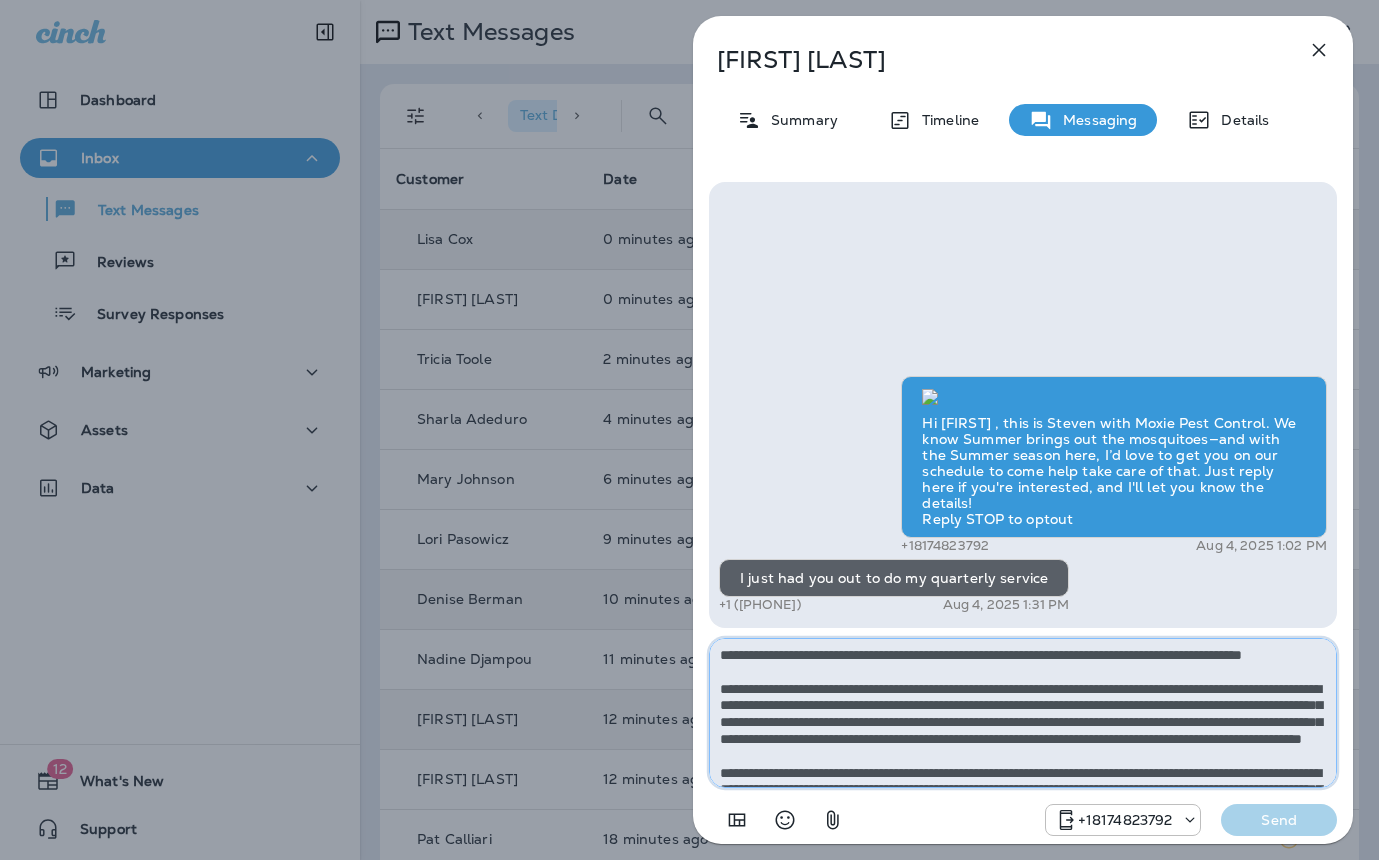 scroll, scrollTop: 112, scrollLeft: 0, axis: vertical 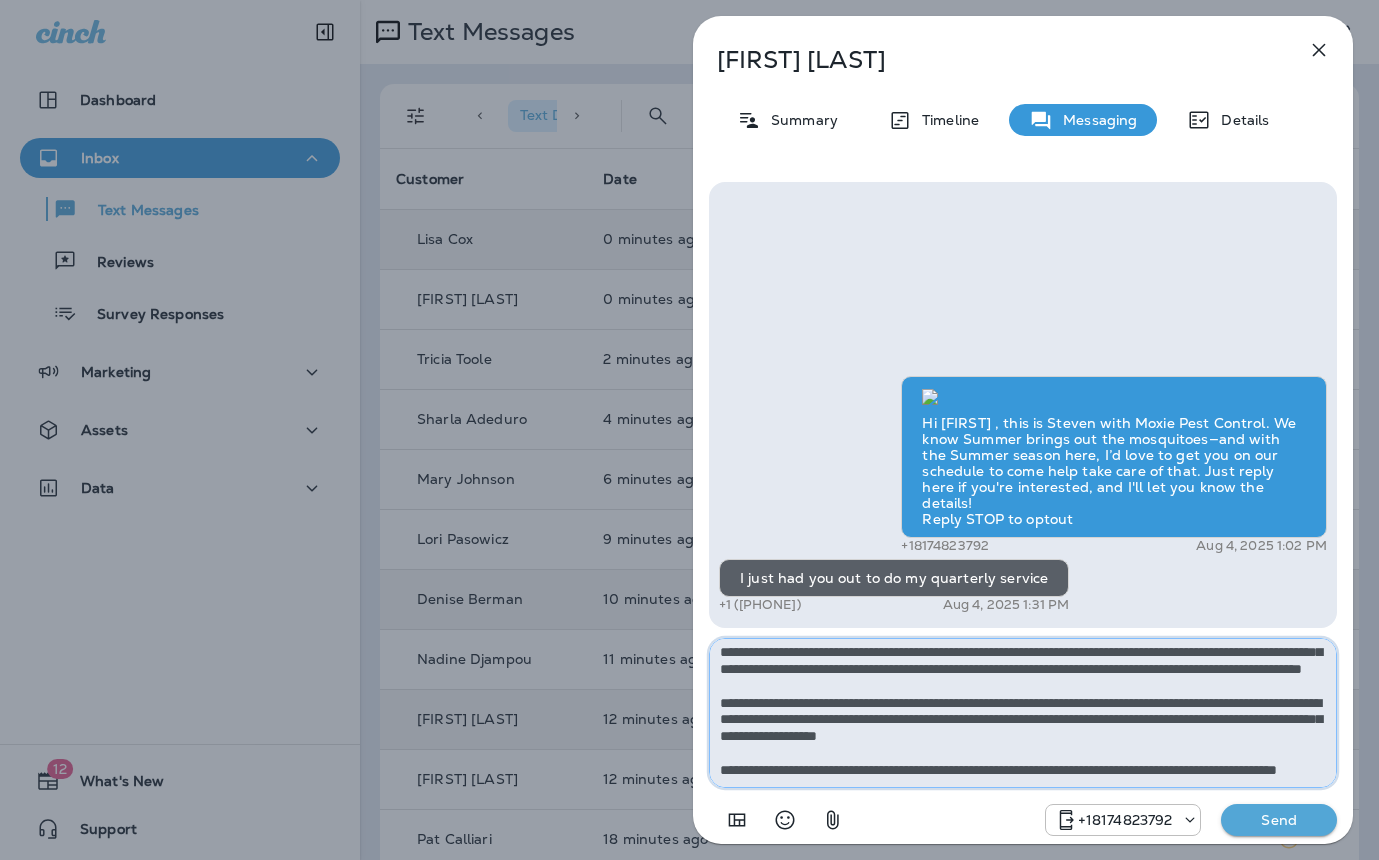 type on "**********" 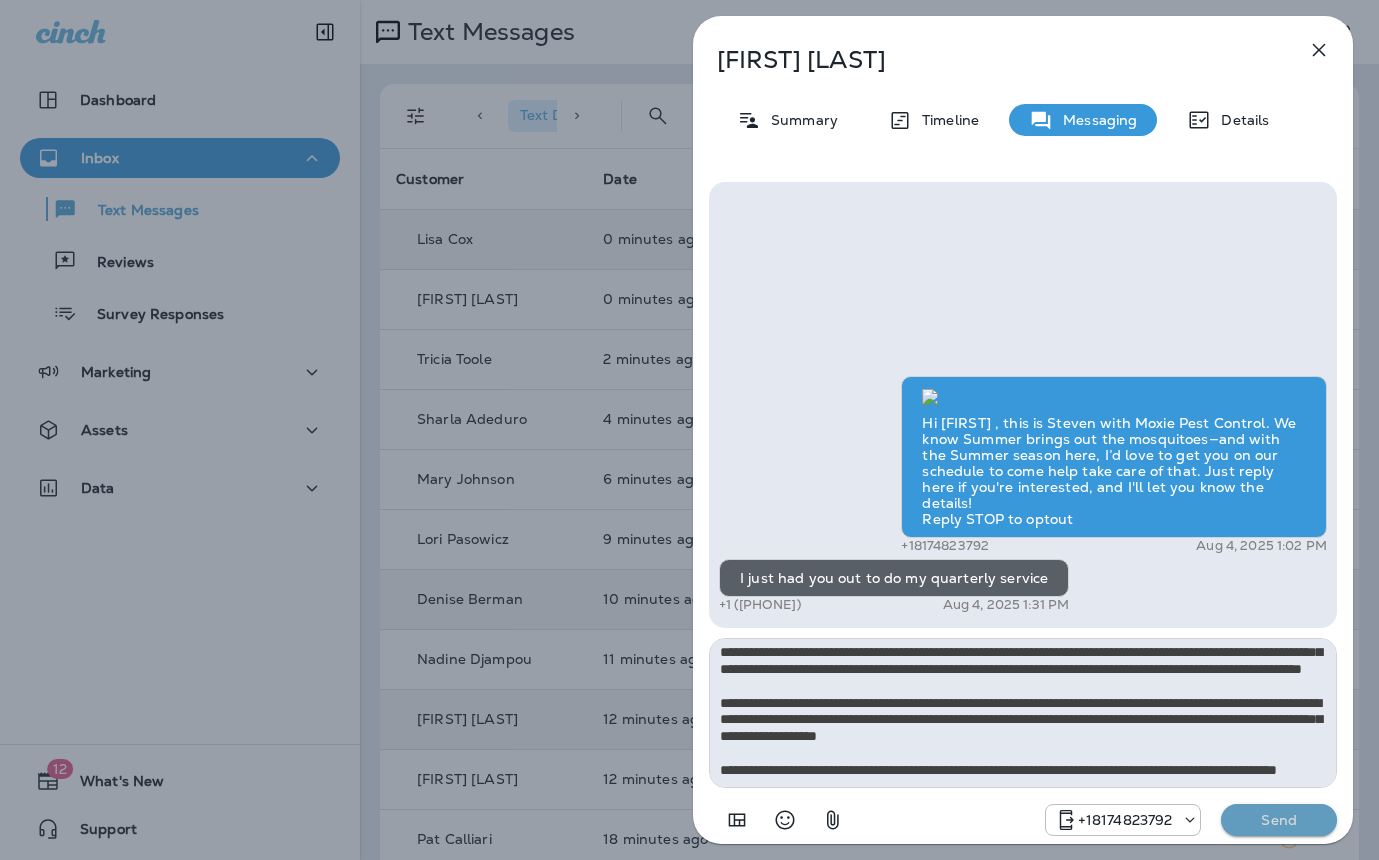 click on "Send" at bounding box center (1279, 820) 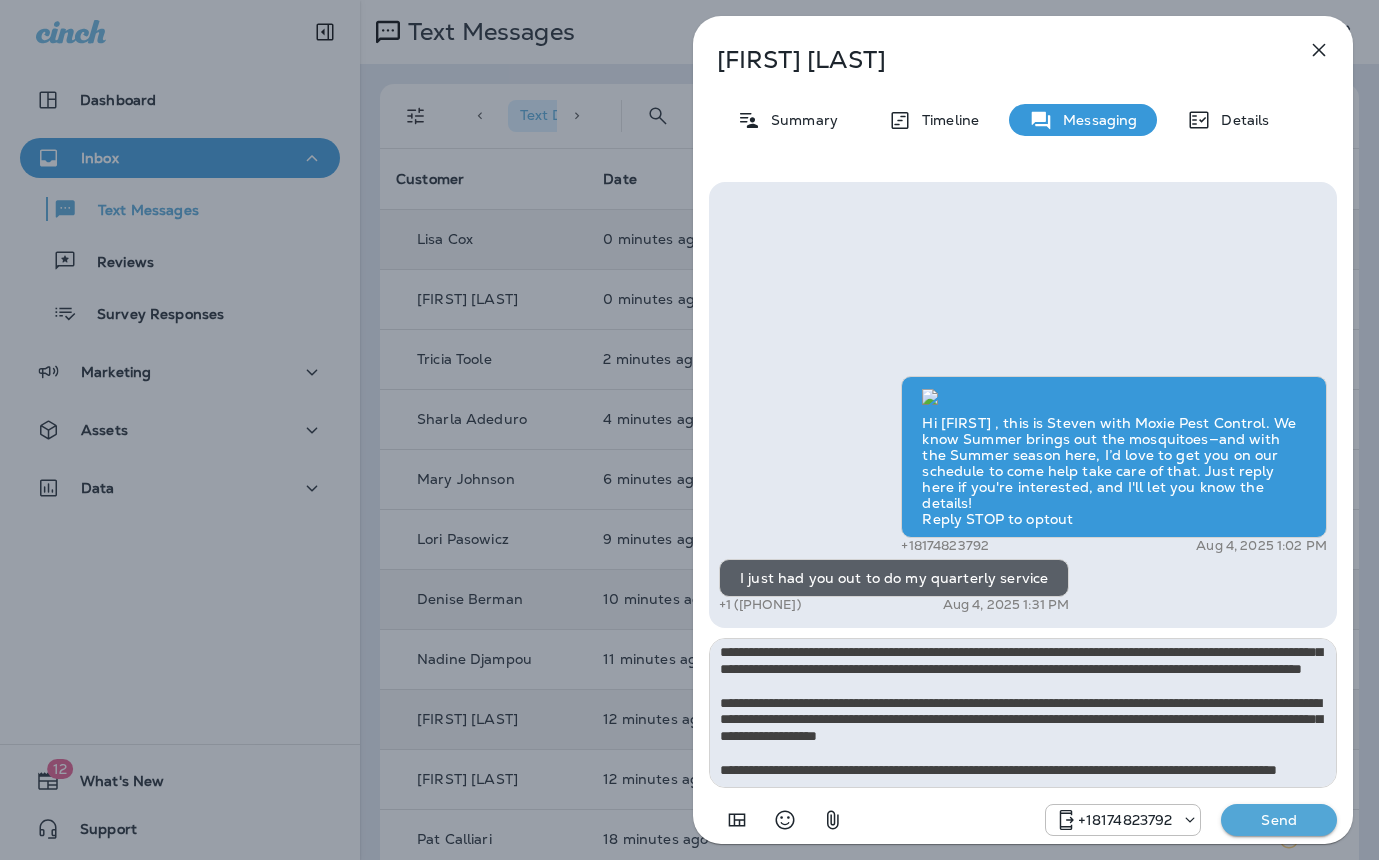 type 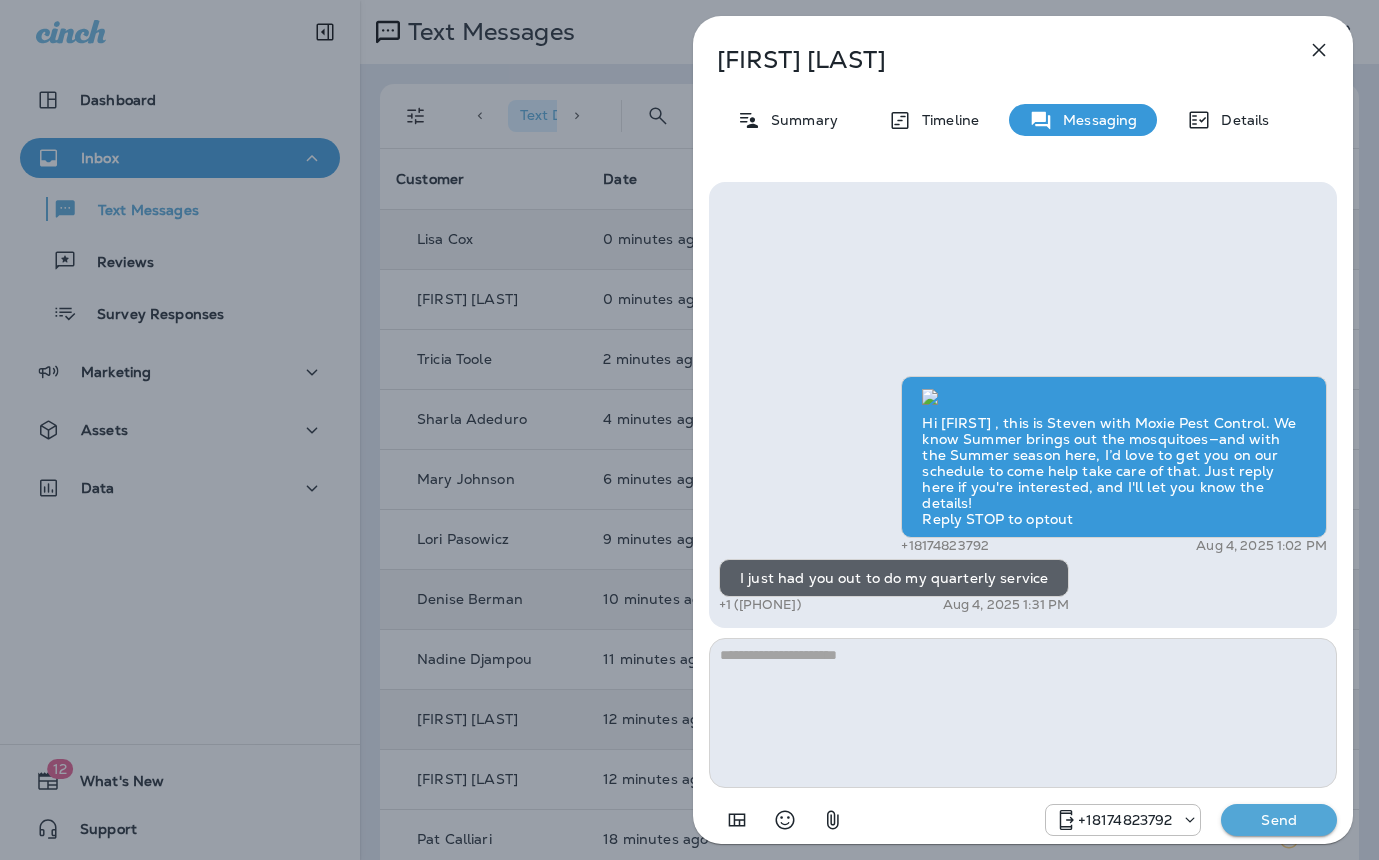 scroll, scrollTop: 0, scrollLeft: 0, axis: both 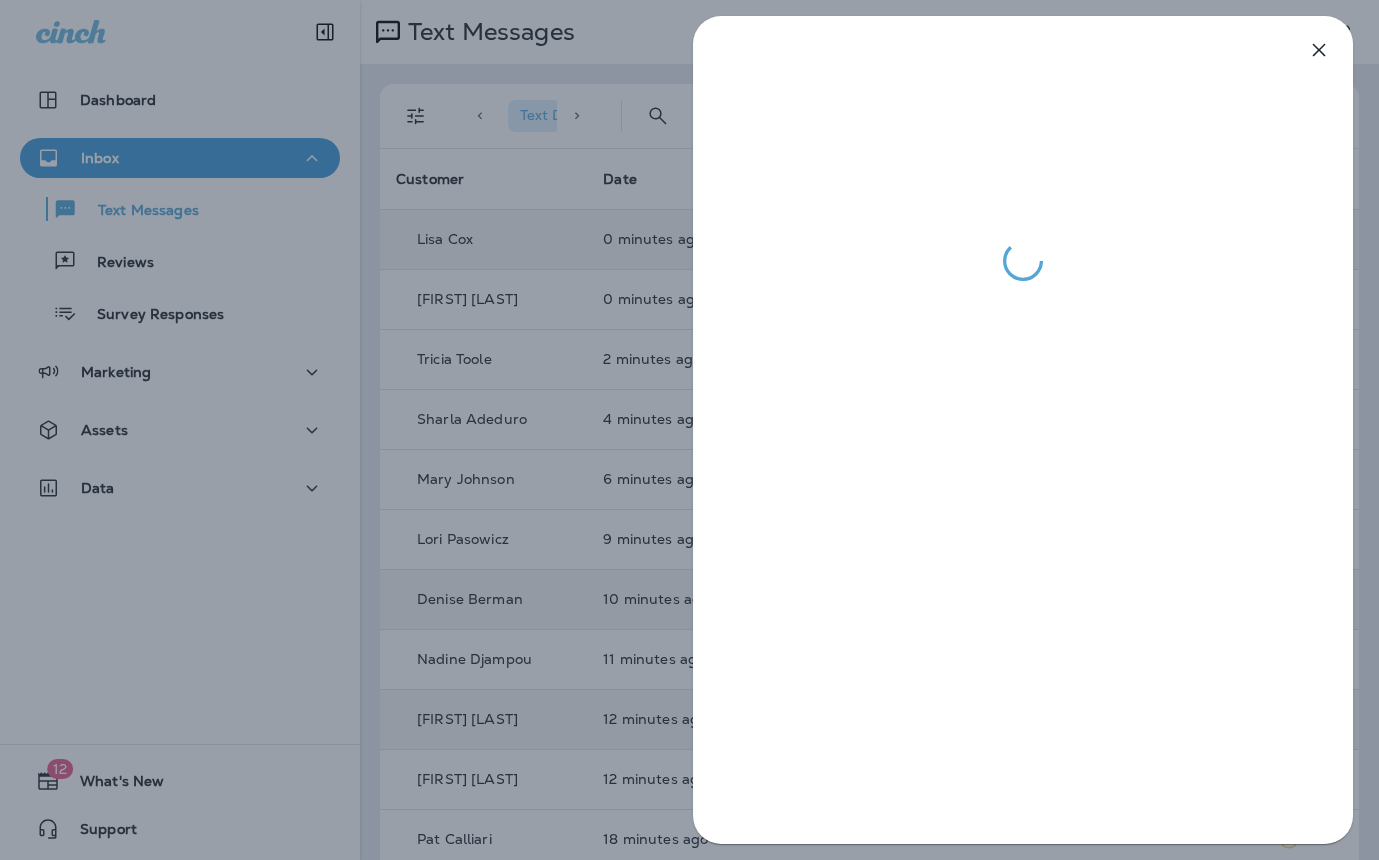 click at bounding box center (689, 430) 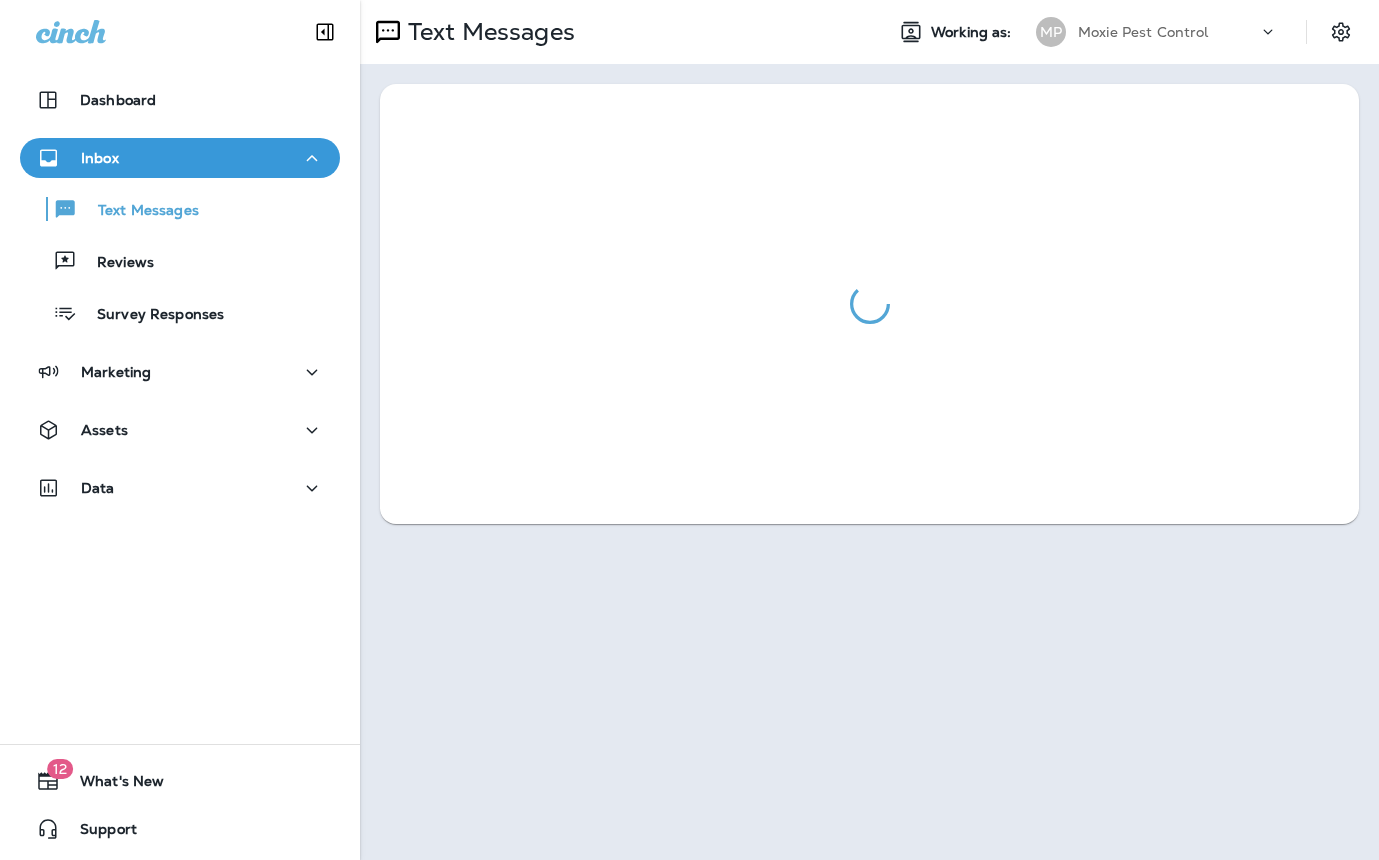 scroll, scrollTop: 0, scrollLeft: 0, axis: both 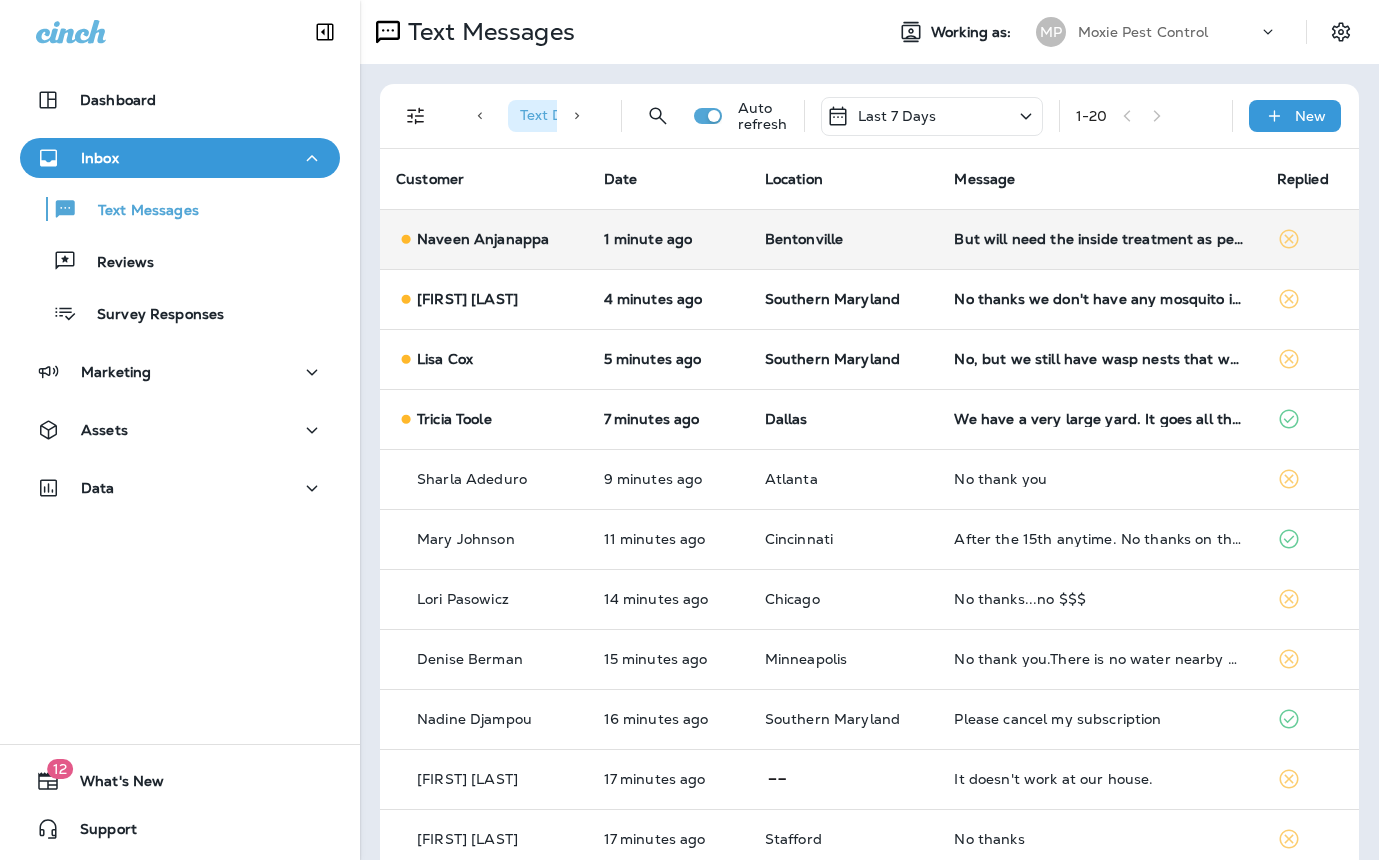 click on "Bentonville" at bounding box center (844, 239) 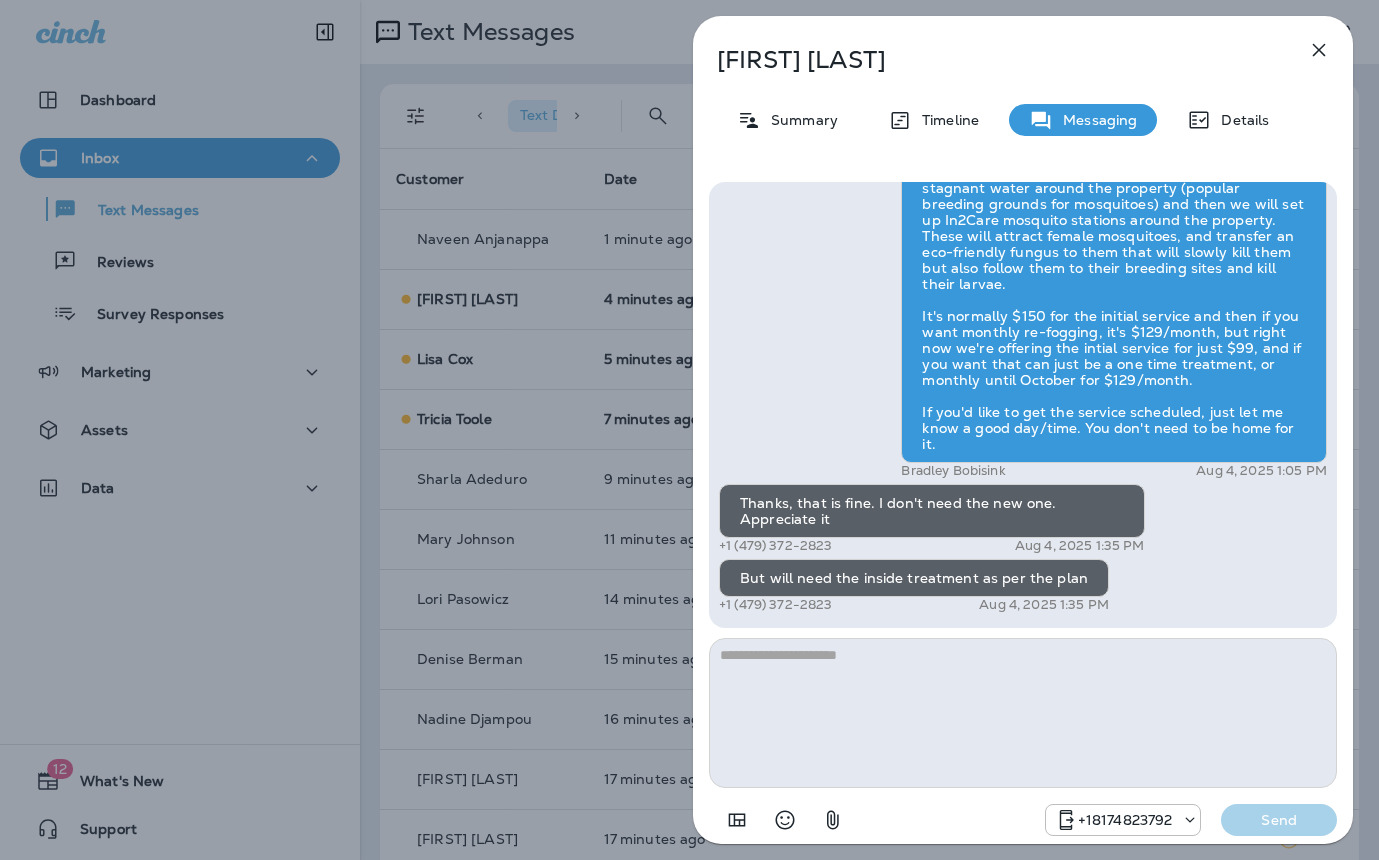 drag, startPoint x: 538, startPoint y: 335, endPoint x: 551, endPoint y: 331, distance: 13.601471 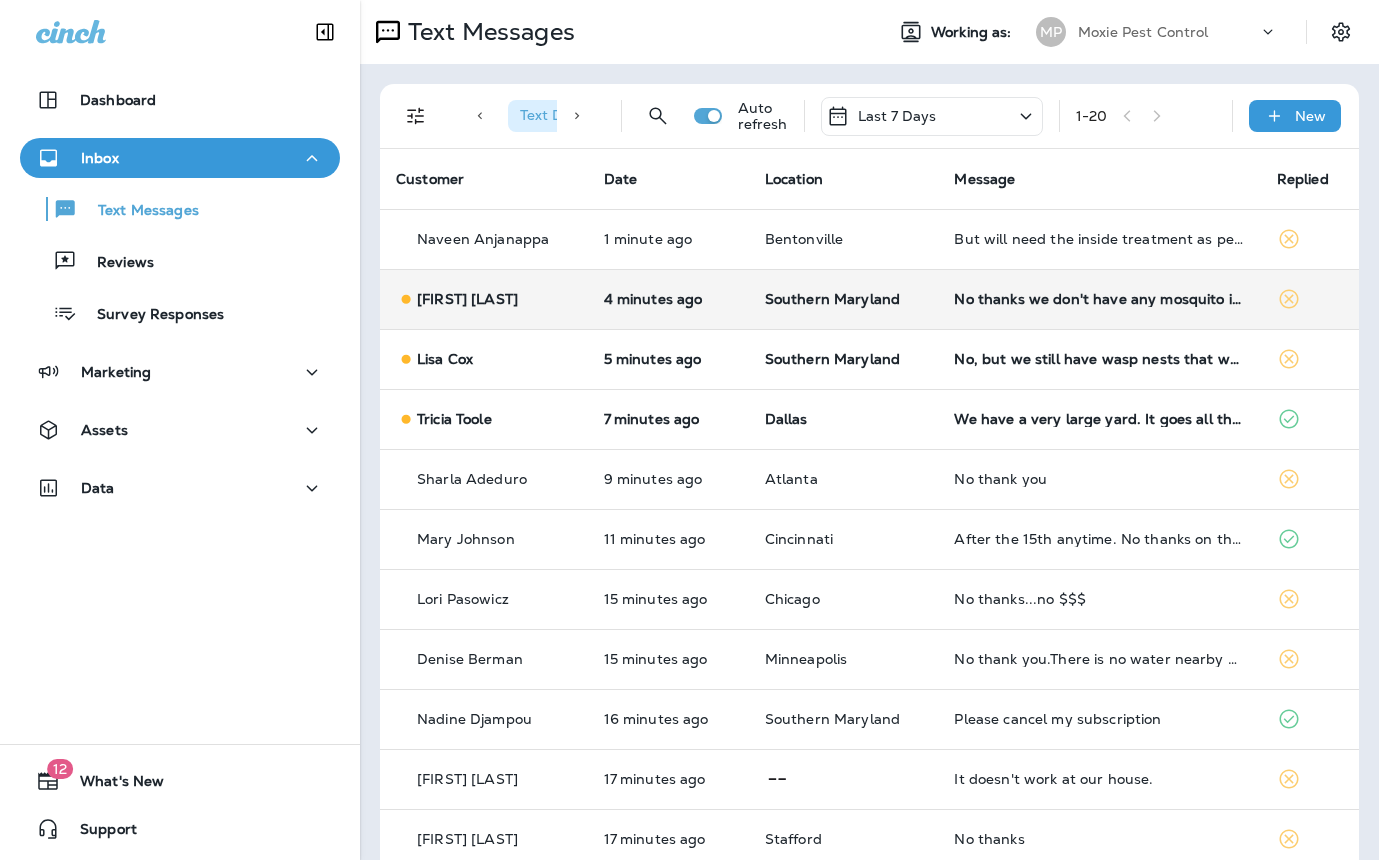 click on "No thanks we don't have any mosquito issues" at bounding box center [1099, 299] 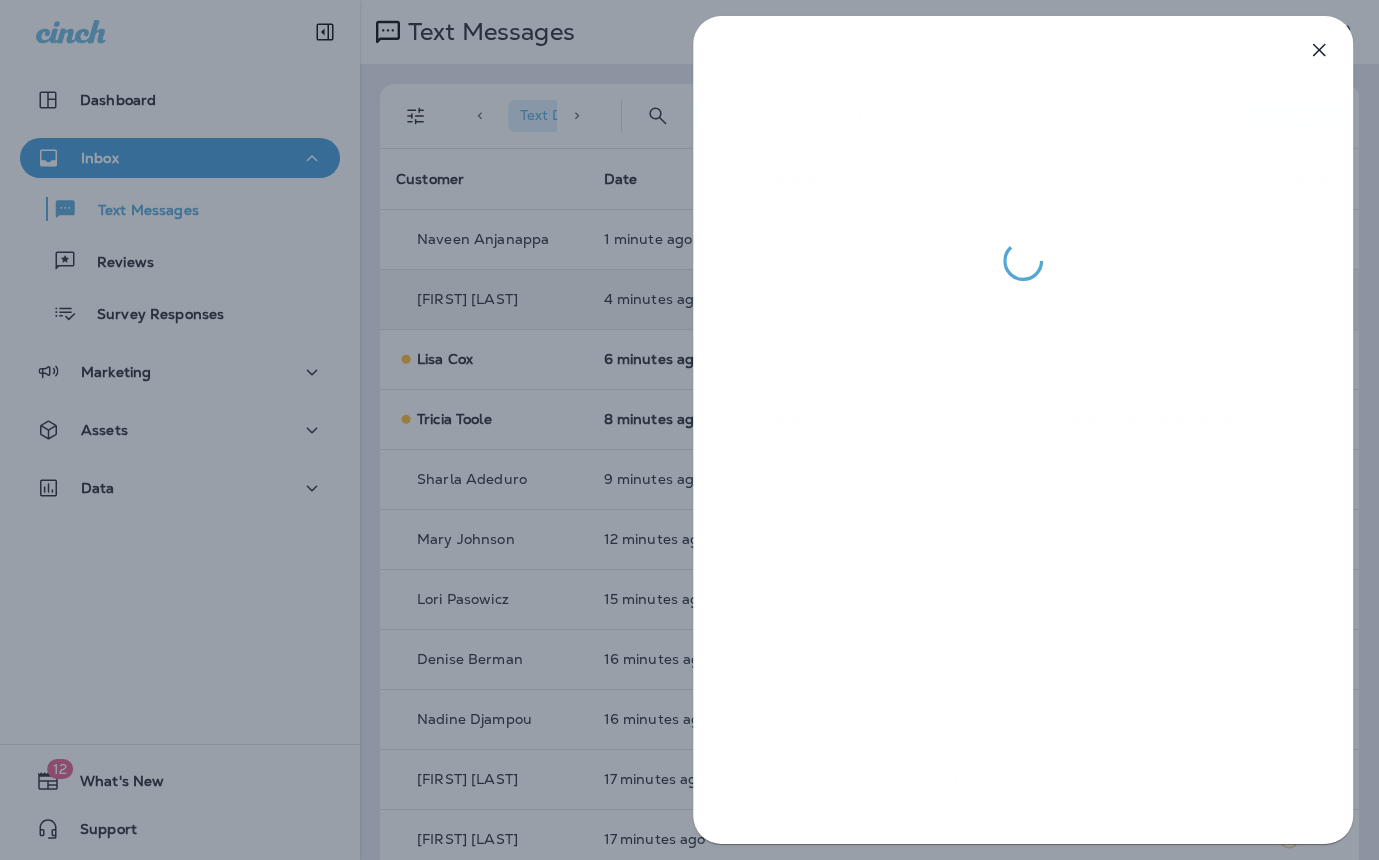 click at bounding box center (689, 430) 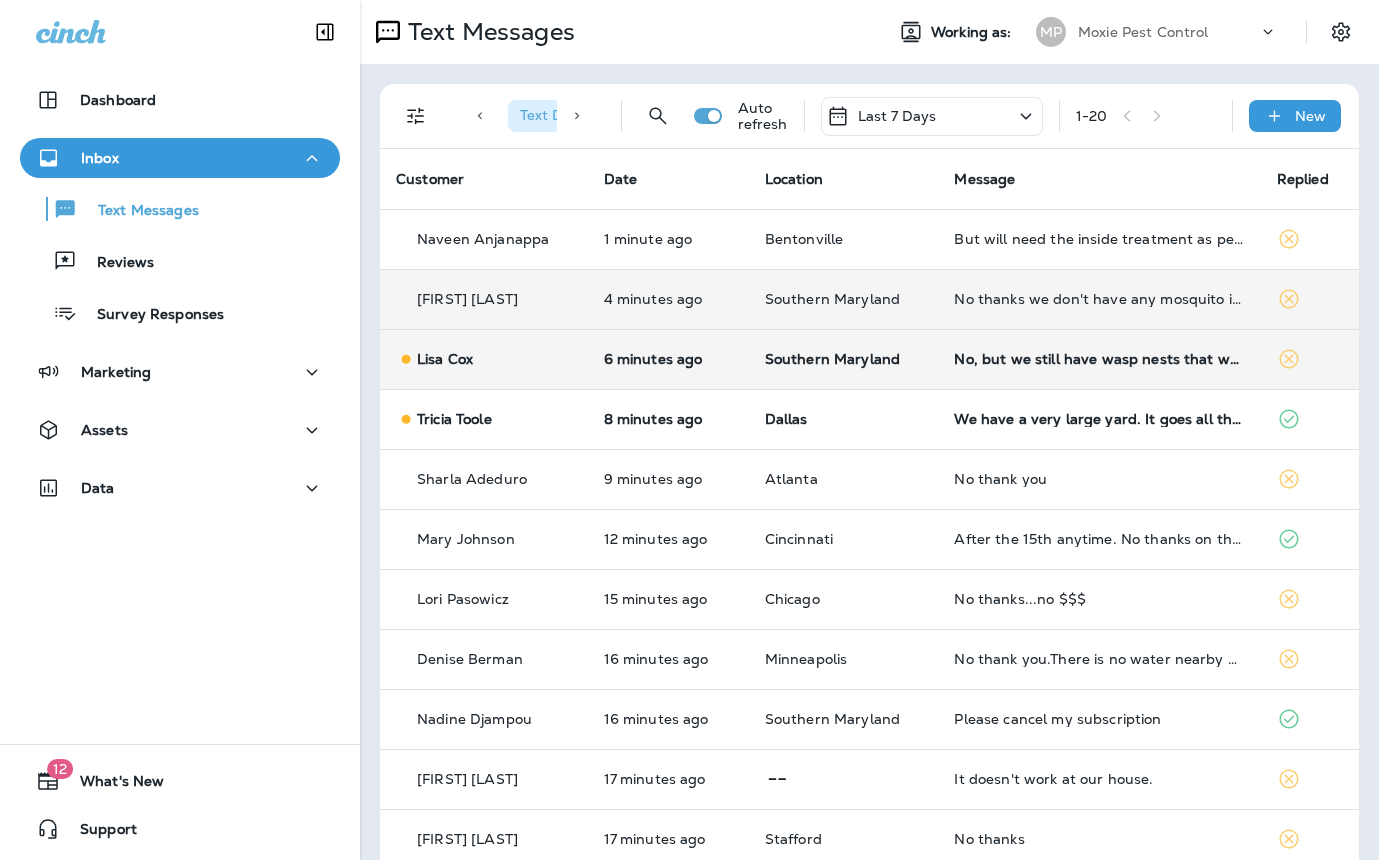 click on "No, but we still have wasp nests that weren't taken care of" at bounding box center (1099, 359) 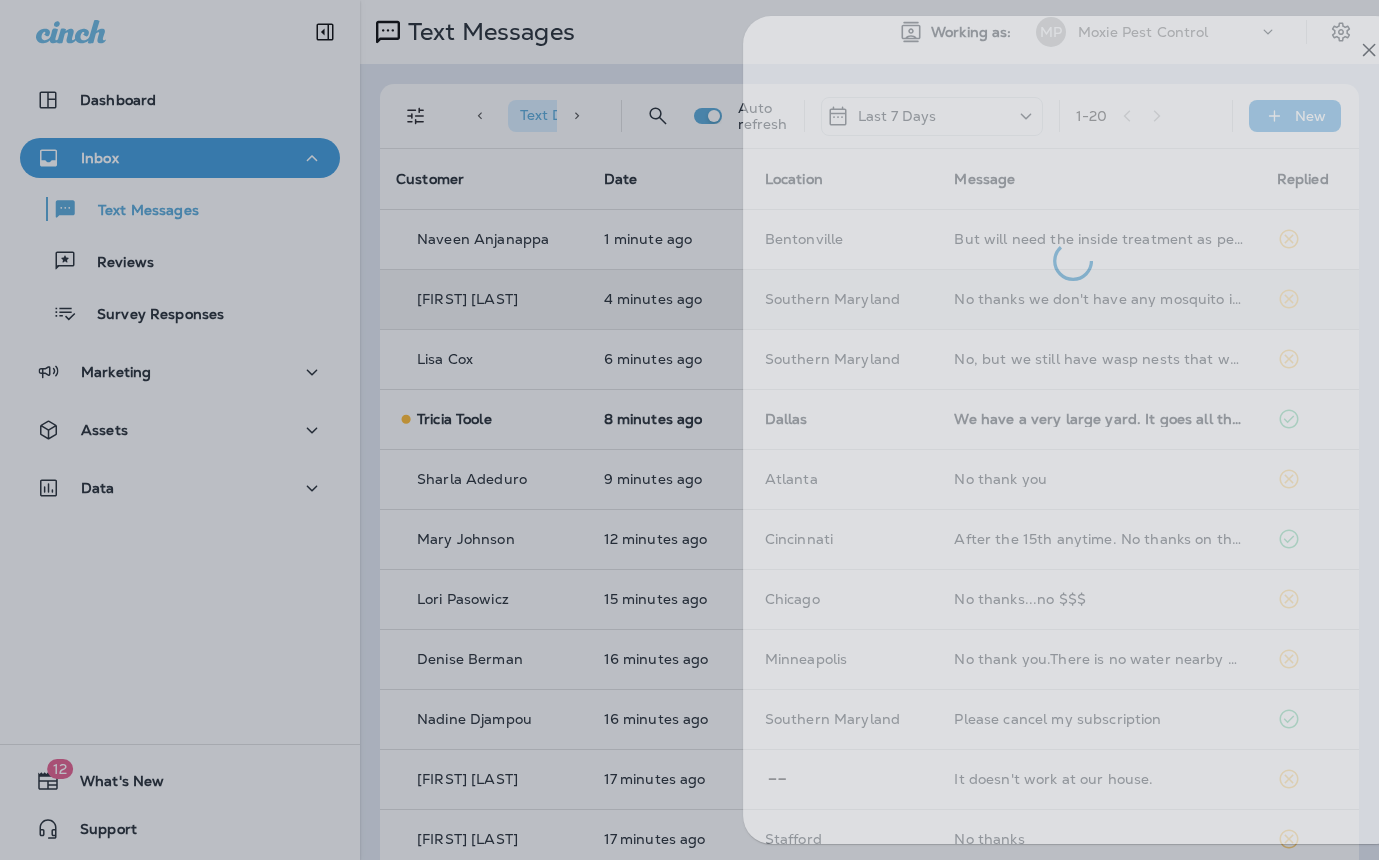 drag, startPoint x: 530, startPoint y: 396, endPoint x: 553, endPoint y: 394, distance: 23.086792 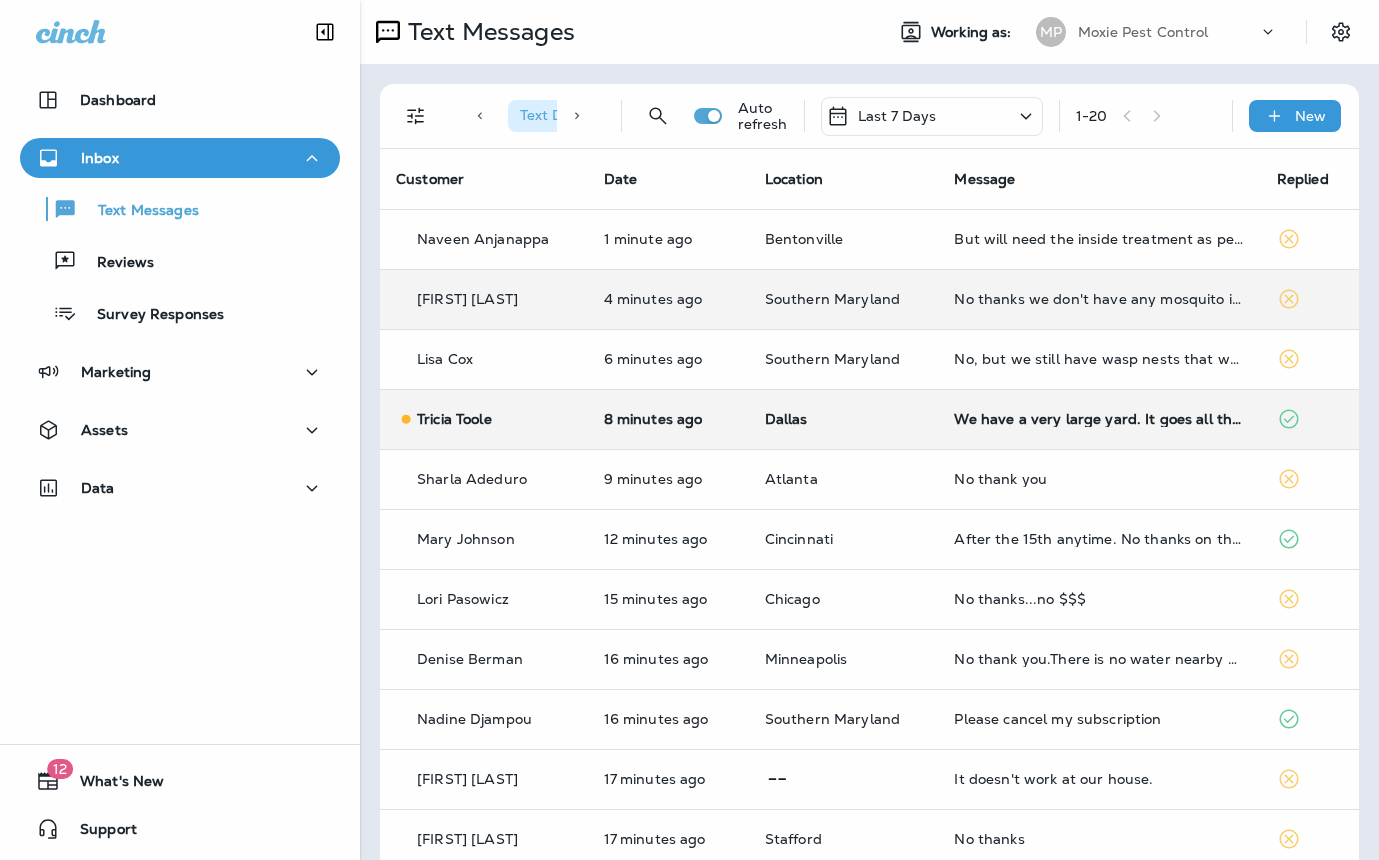 click on "We have a very large yard. It goes all the way back to the creek just so you know." at bounding box center [1099, 419] 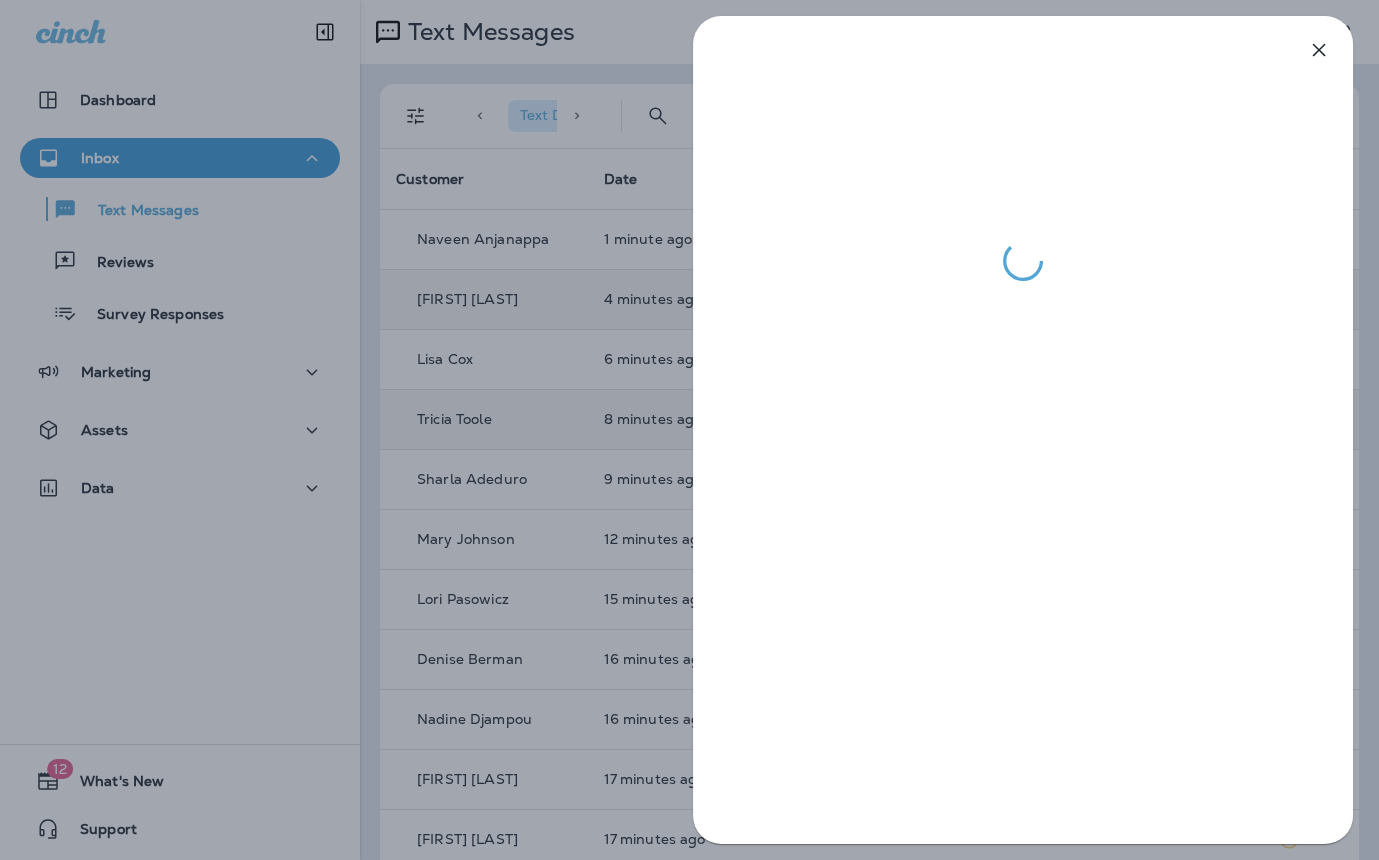 click at bounding box center (689, 430) 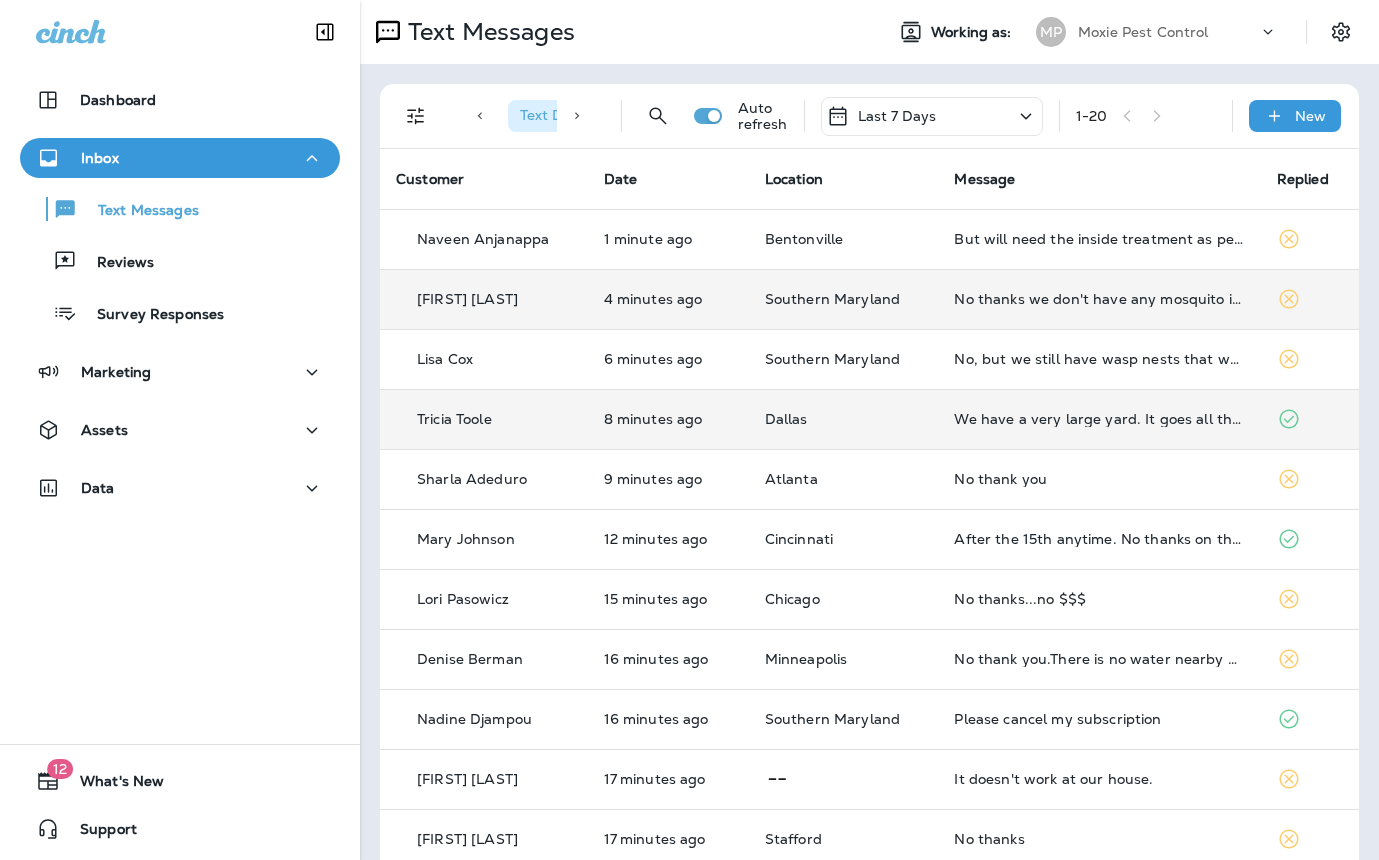 click on "We have a very large yard. It goes all the way back to the creek just so you know." at bounding box center (1099, 419) 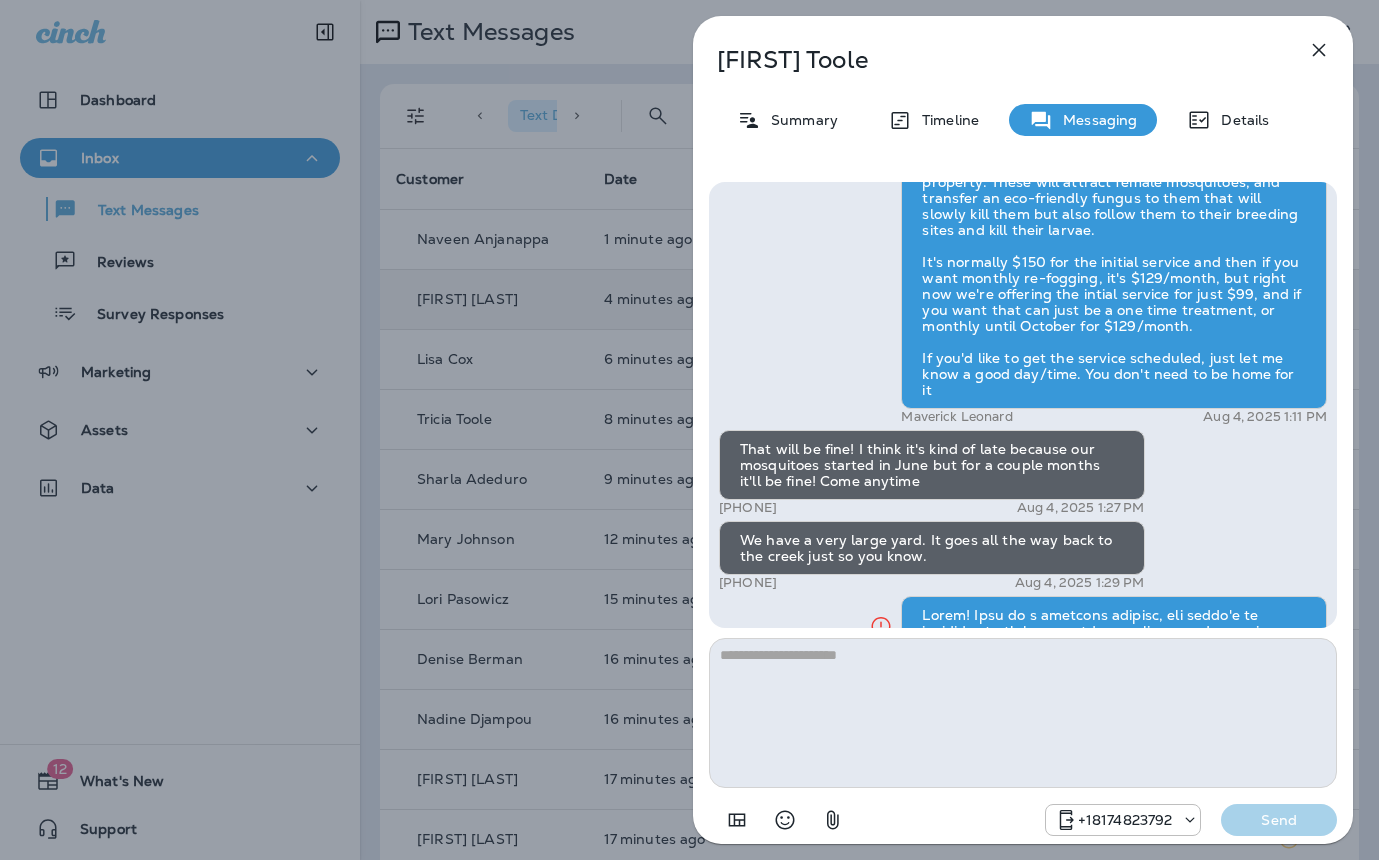 scroll, scrollTop: 0, scrollLeft: 0, axis: both 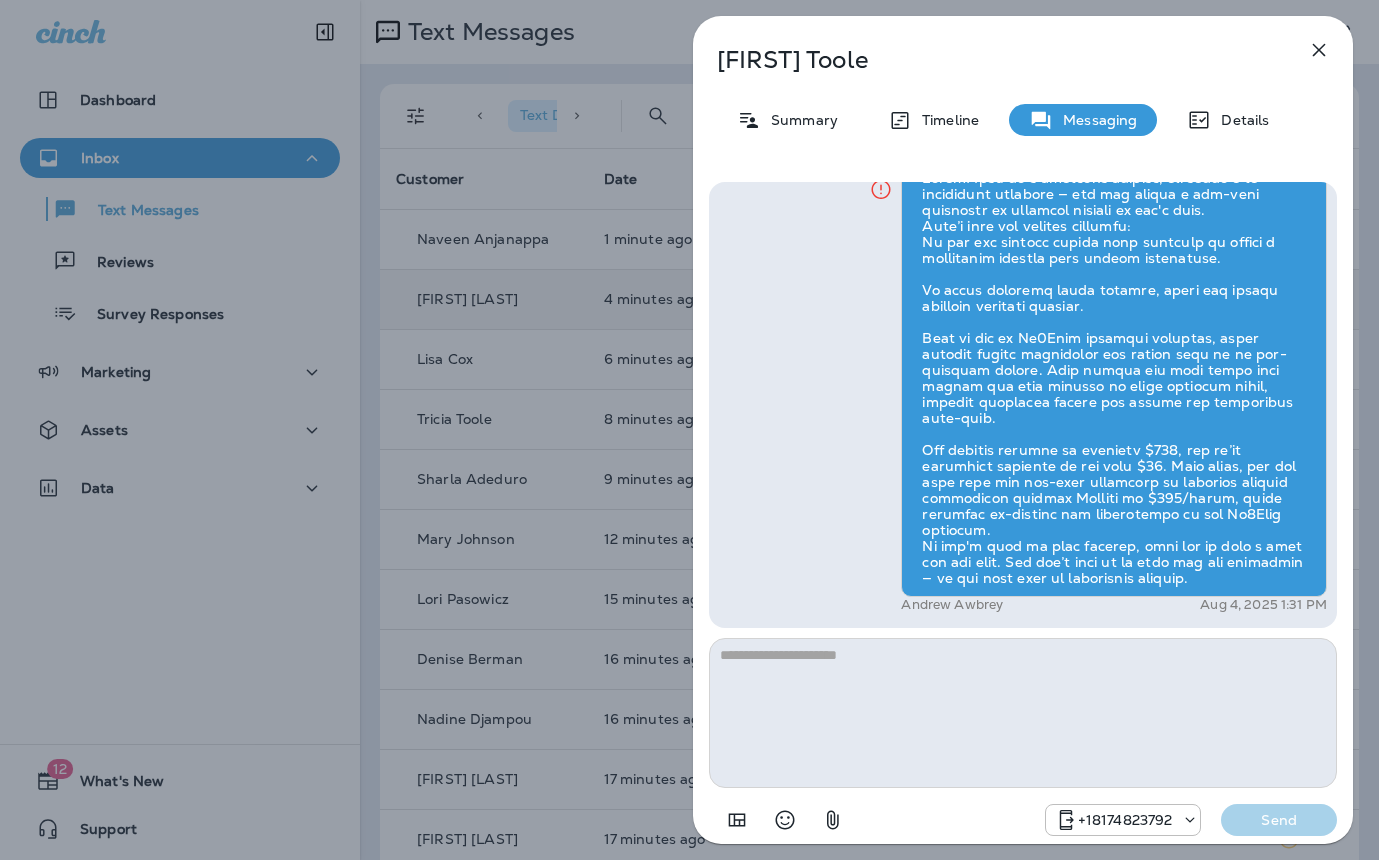 click on "[FIRST]   [LAST] Summary   Timeline   Messaging   Details     Psst! Don't miss this limited-time offer: $50 off Moxie Lawn Care services. Call [PHONE] today!
Reply STOP to cancel [PHONE] [DATE] [TIME] Hello  [FIRST],
Noel from Moxie Pest Control here, we're giving away free armyworm treatments. Call me today at [PHONE] to claim your free treatment!
Reply STOP to optout [PHONE] [DATE] [TIME] Prepare for the unpredictable North Texas weather! Start your preparations today with Moxie Sprinkler Maintenance. Be one of the first 50 to schedule a sprinkler inspection and receive a FREE Winterization Service! Don’t wait—get your system ready!
Call [PHONE]
Reply STOP to optout [PHONE] [DATE] [TIME] Get your lawn summer-ready with Moxie Lawn Care! Call [PHONE] to book your first service and enjoy a healthy green yard—plus a free mosquito treatment on us for signing up.
Reply STOP to optout [PHONE] [DATE] [TIME] [PHONE] [DATE] [TIME] Yes" at bounding box center [689, 430] 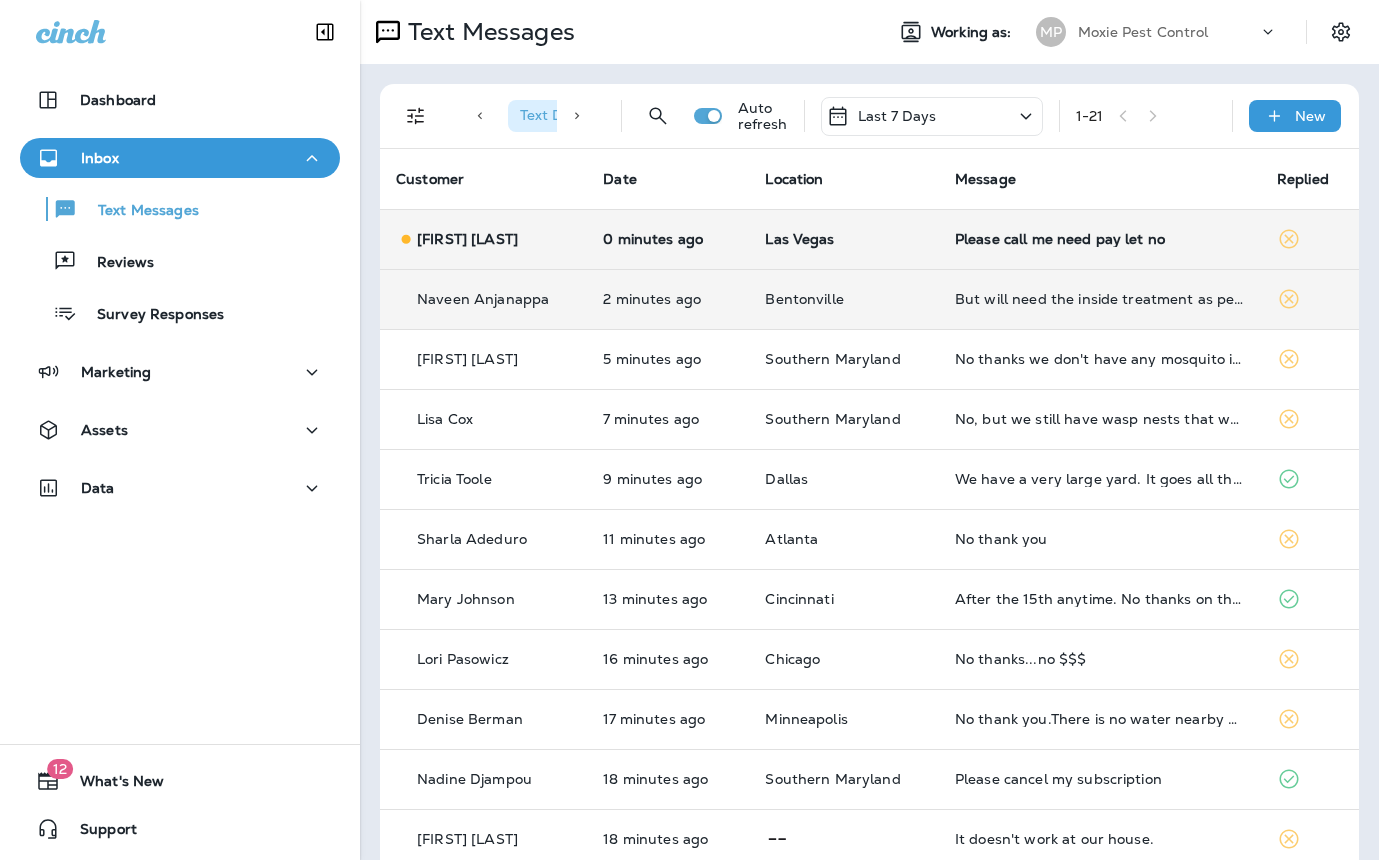 click on "Please call me need pay let no" at bounding box center (1100, 239) 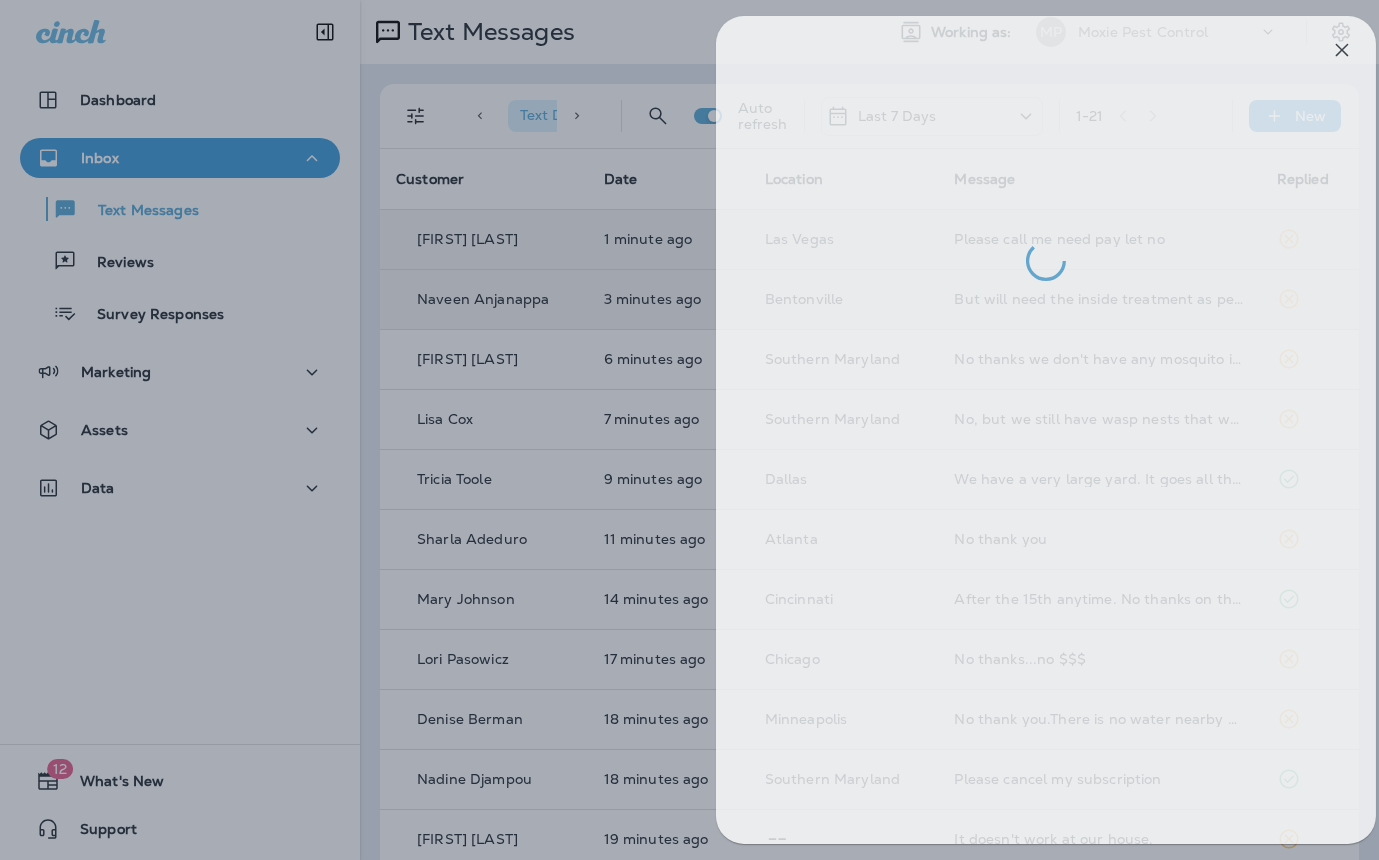 click at bounding box center (712, 430) 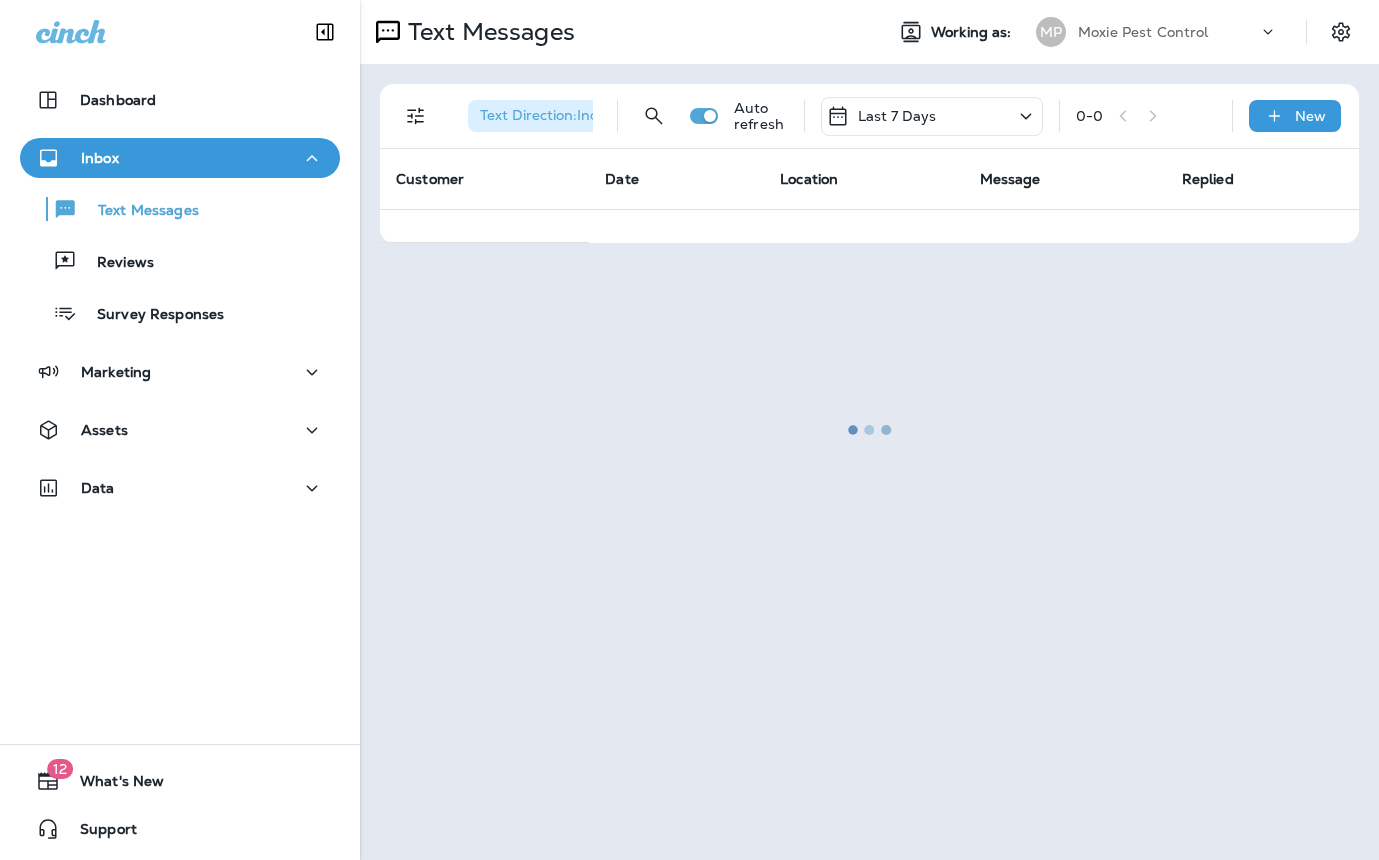 scroll, scrollTop: 0, scrollLeft: 0, axis: both 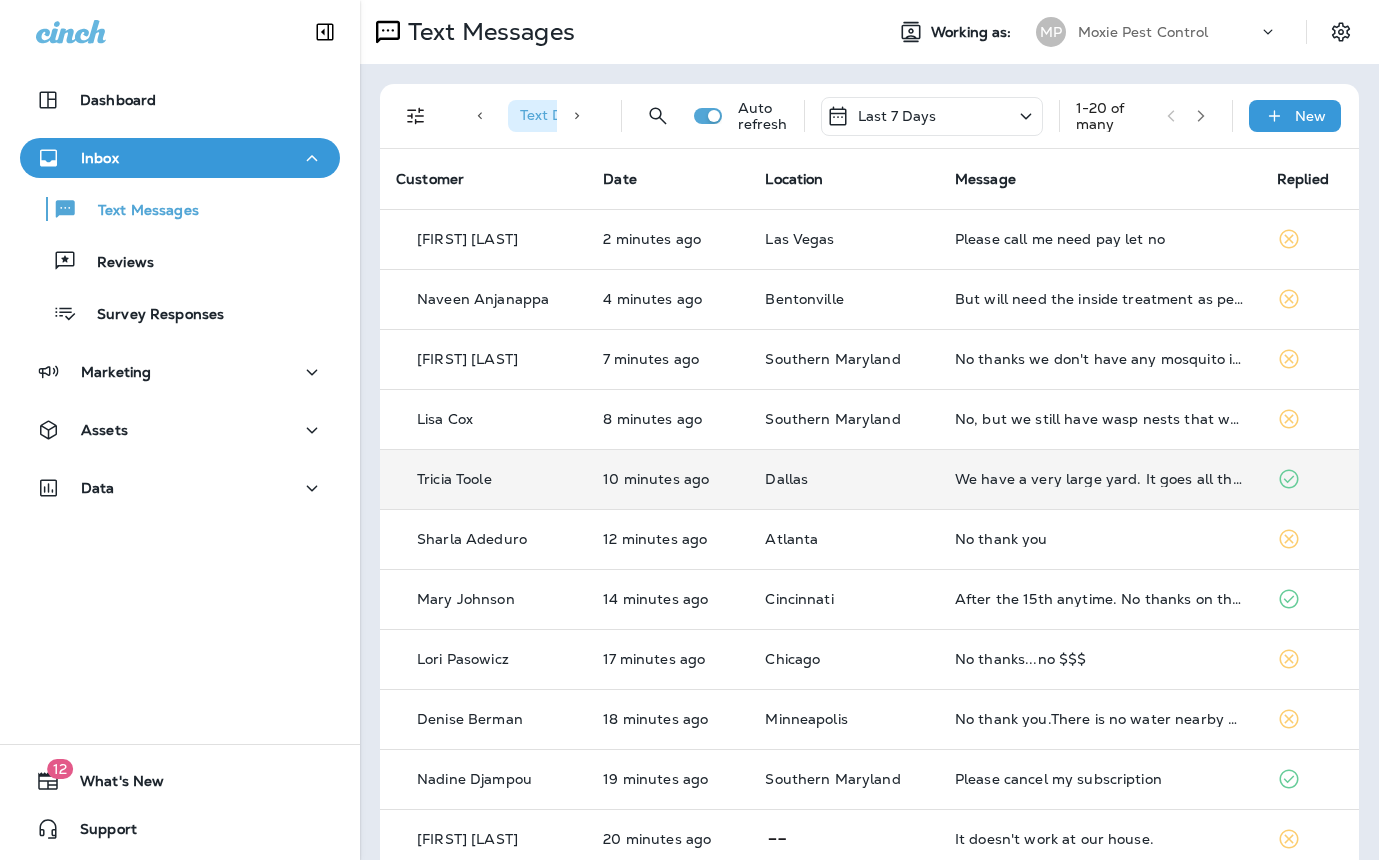 click on "We have a very large yard. It goes all the way back to the creek just so you know." at bounding box center (1100, 479) 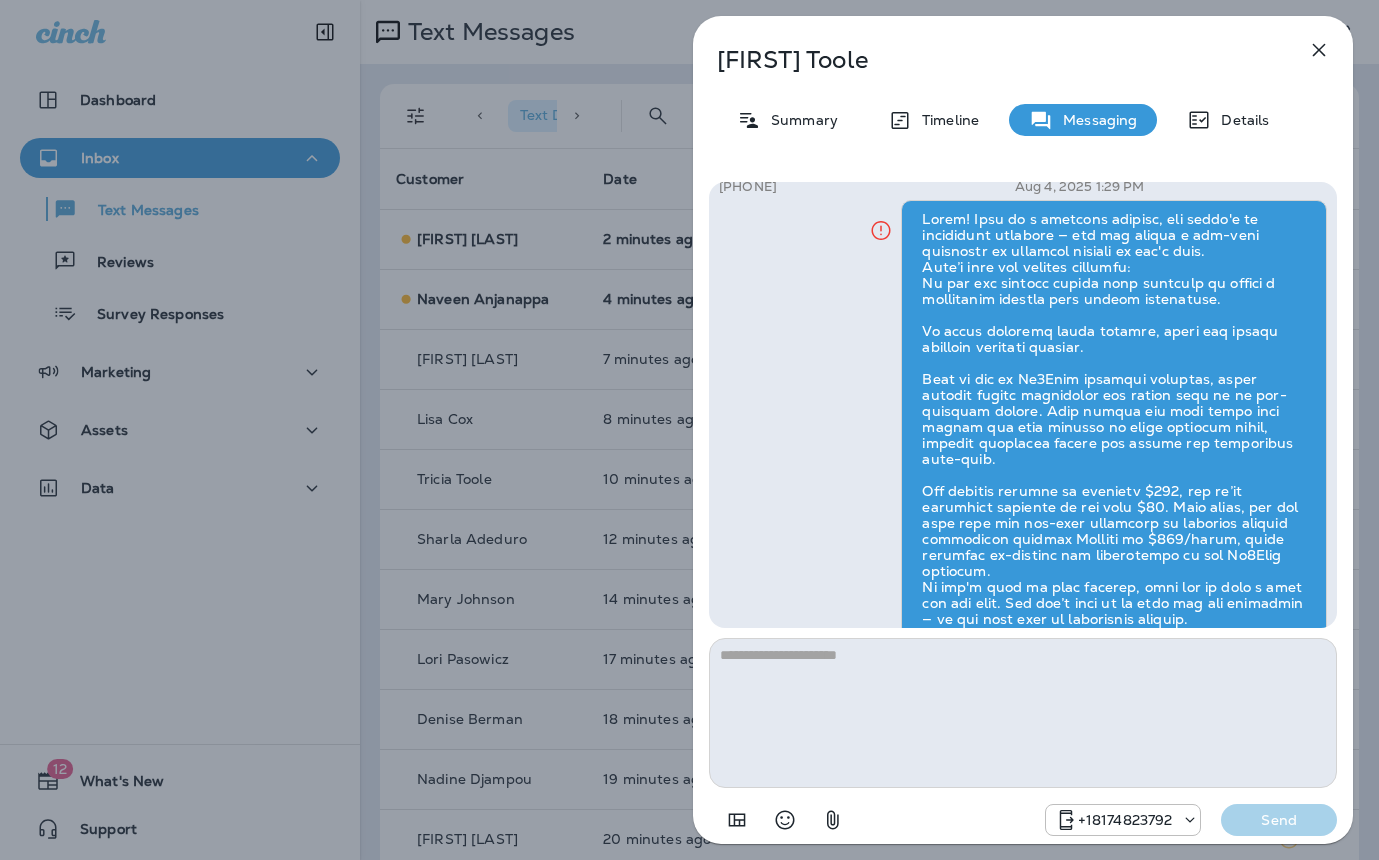 scroll, scrollTop: -47, scrollLeft: 0, axis: vertical 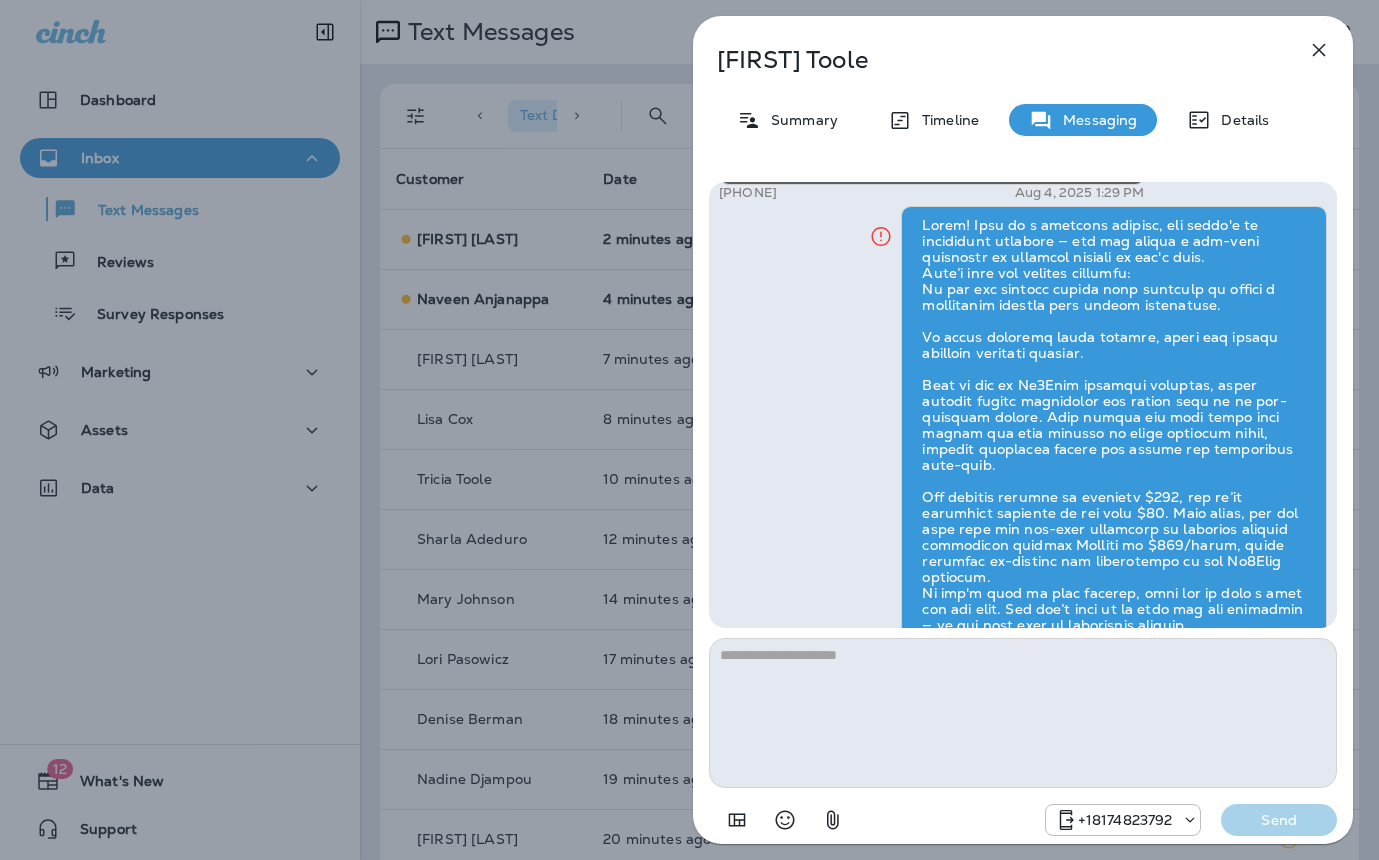 click on "[FIRST] [LAST] Summary   Timeline   Messaging   Details     Psst! Don't miss this limited-time offer: $50 off Moxie Lawn Care services. Call [PHONE] today!
Reply STOP to cancel [PHONE] Mar 26, 2024 9:05 AM Hello  [FIRST],
Noel from Moxie Pest Control here, we're giving away free armyworm treatments. Call me today at [PHONE] to claim your free treatment!
Reply STOP to optout [PHONE] Sep 10, 2024 1:23 PM Prepare for the unpredictable North Texas weather! Start your preparations today with Moxie Sprinkler Maintenance. Be one of the first 50 to schedule a sprinkler inspection and receive a FREE Winterization Service! Don’t wait—get your system ready!
Call [PHONE]
Reply STOP to optout [PHONE] Nov 25, 2024 1:23 PM Get your lawn summer-ready with Moxie Lawn Care! Call [PHONE] to book your first service and enjoy a healthy green yard—plus a free mosquito treatment on us for signing up.
Reply STOP to optout [PHONE] Apr 24, 2025 4:55 PM [PHONE] Aug 4, 2025 1:04 PM Yes" at bounding box center [689, 430] 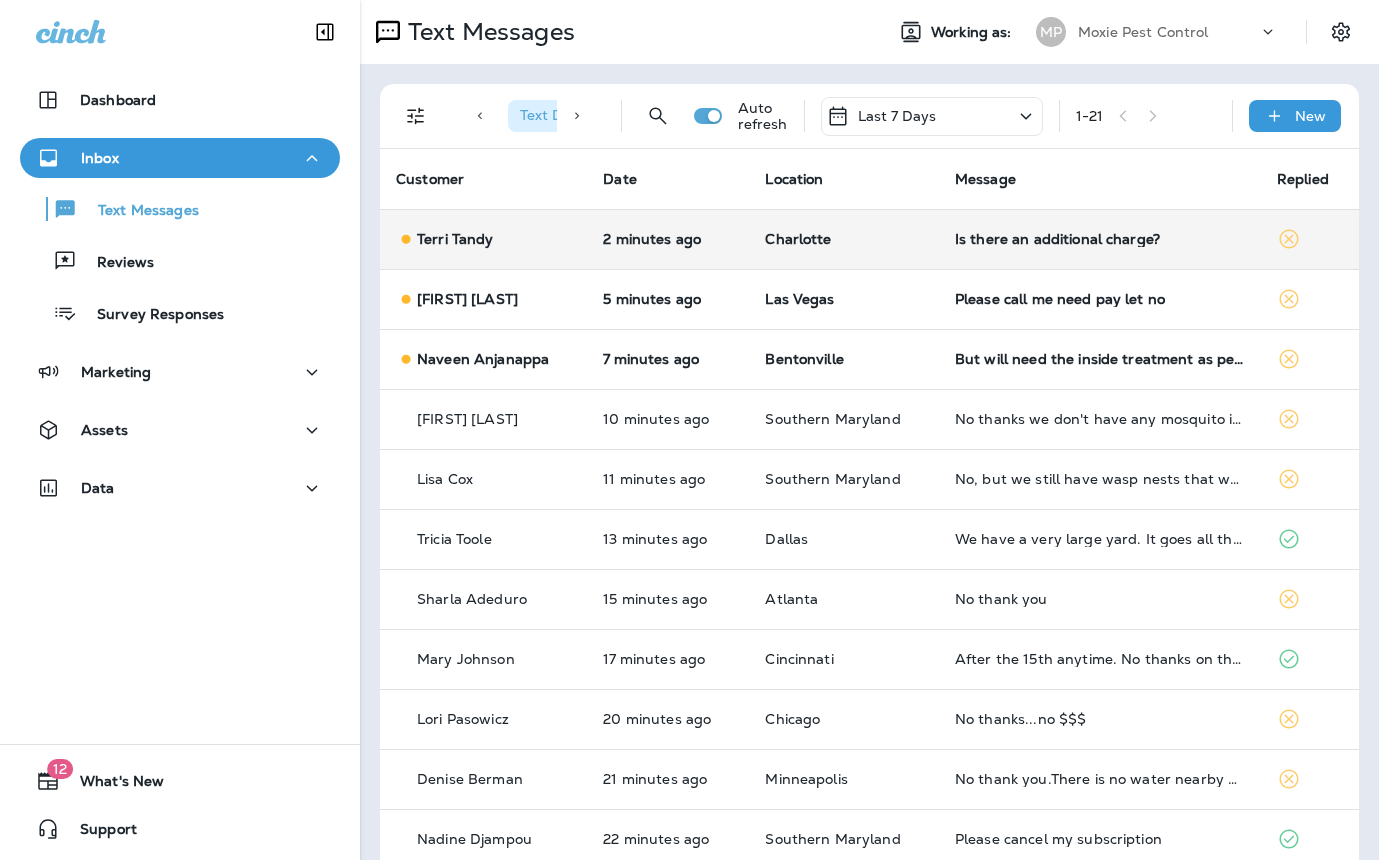 click on "Is there an additional charge?" at bounding box center (1100, 239) 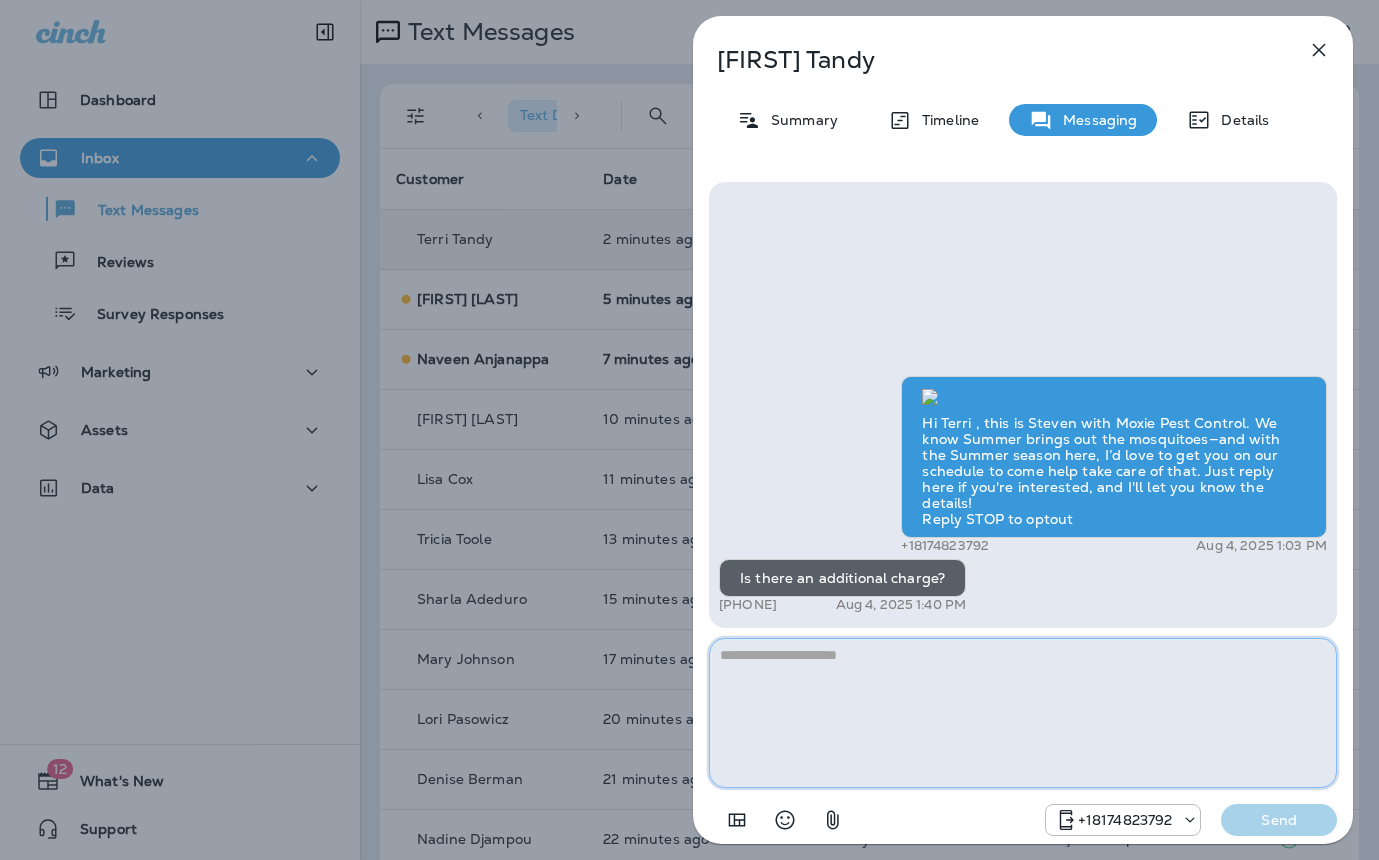 paste on "**********" 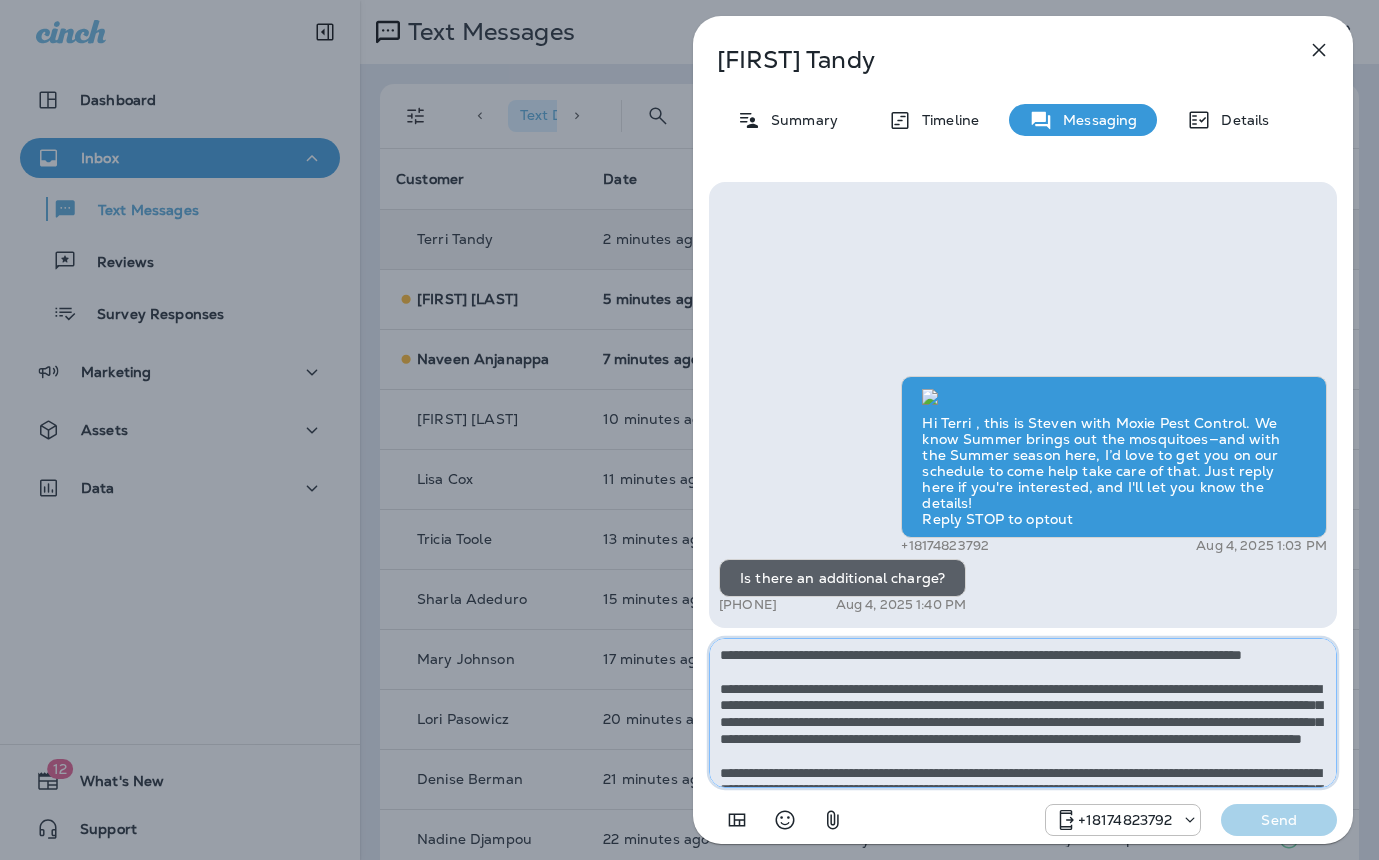 scroll, scrollTop: 112, scrollLeft: 0, axis: vertical 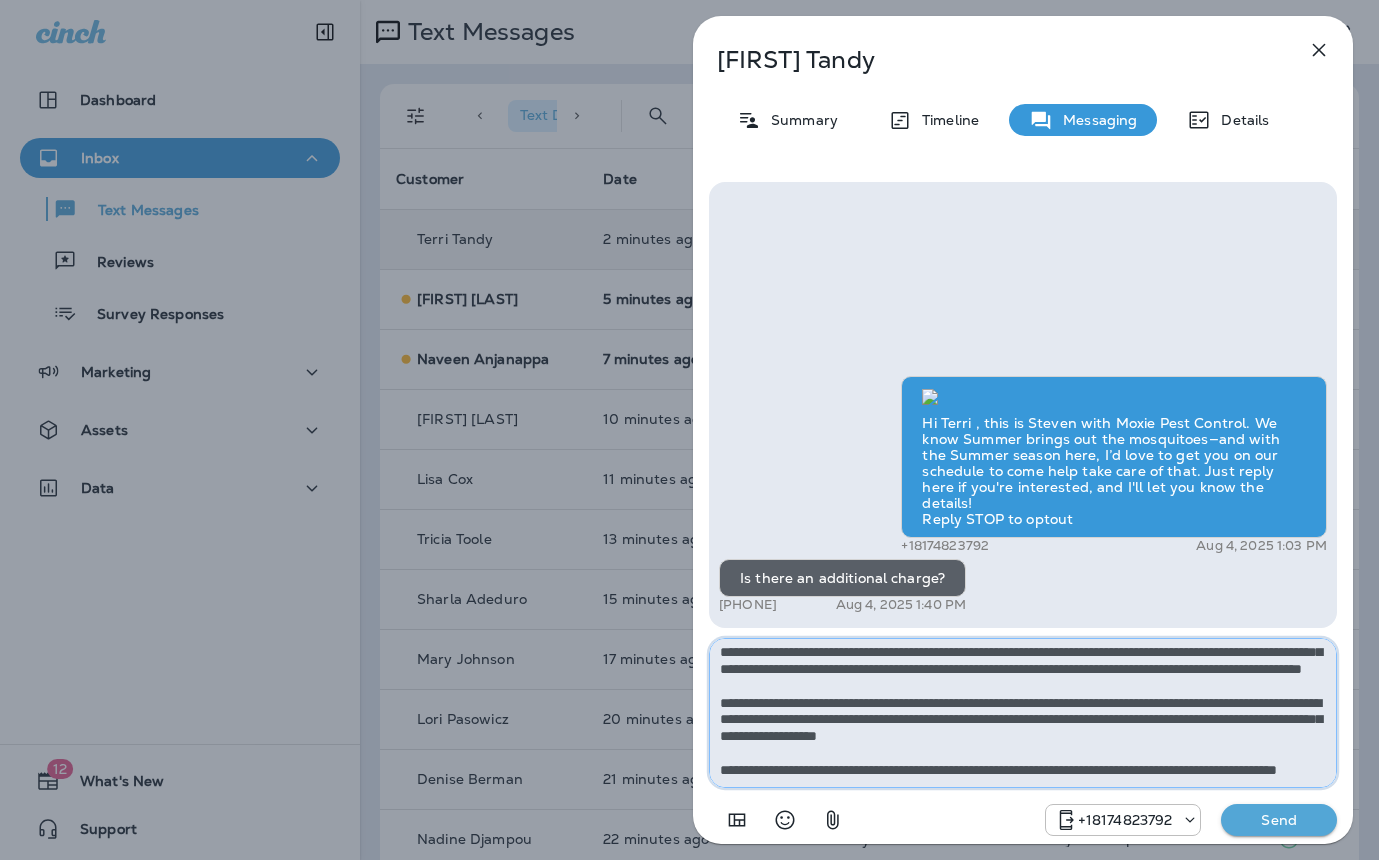type on "**********" 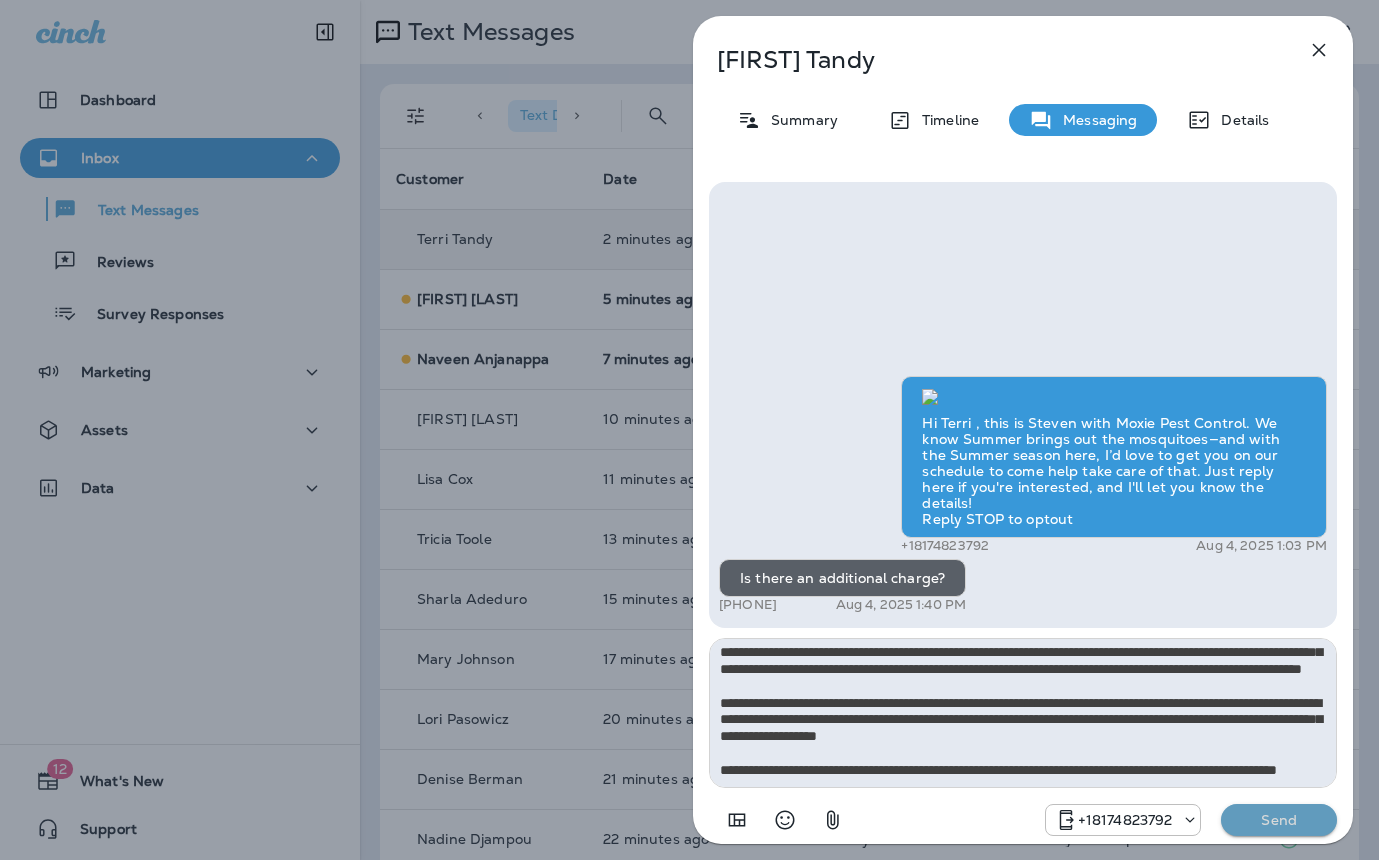 click on "Send" at bounding box center (1279, 820) 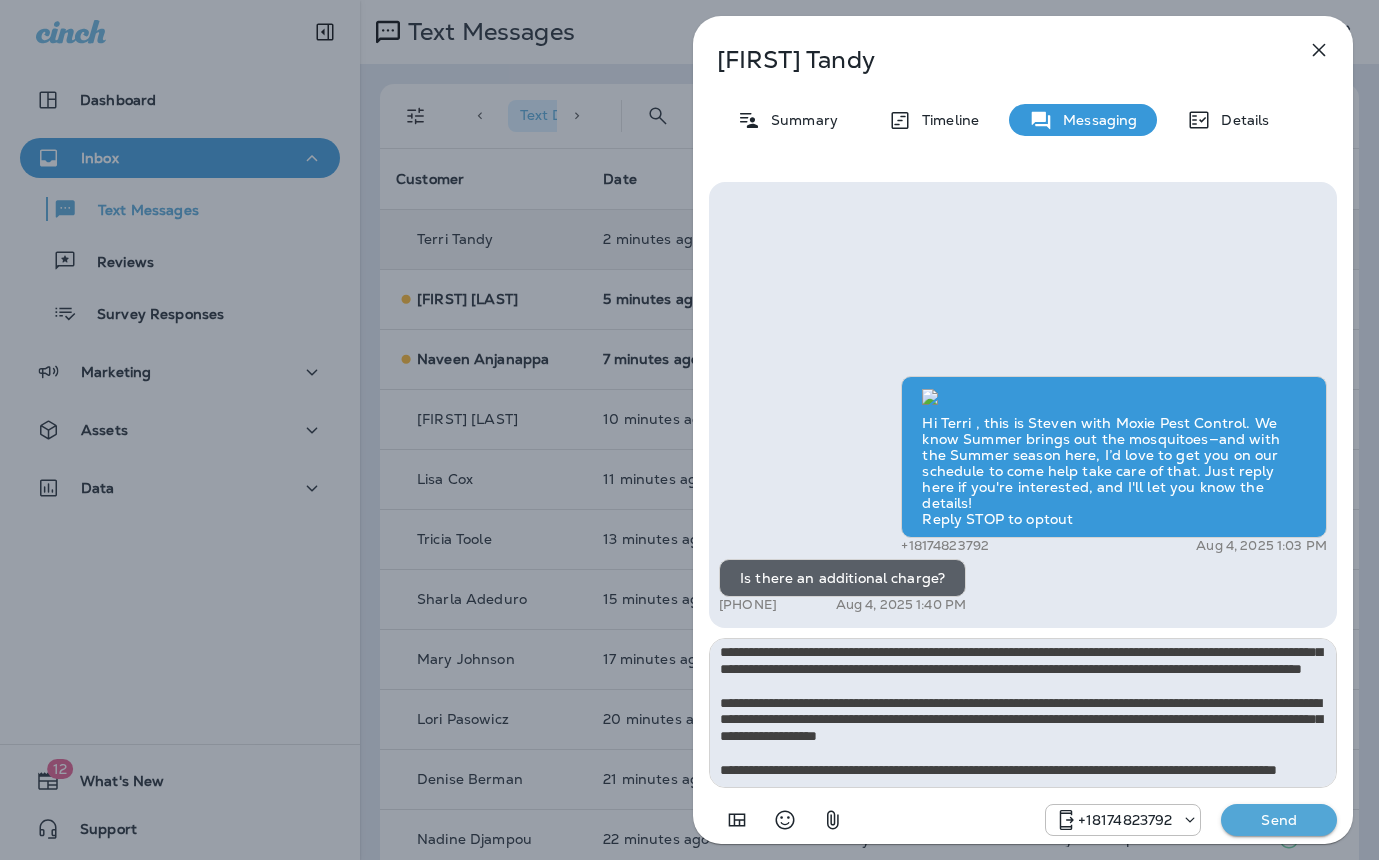 type 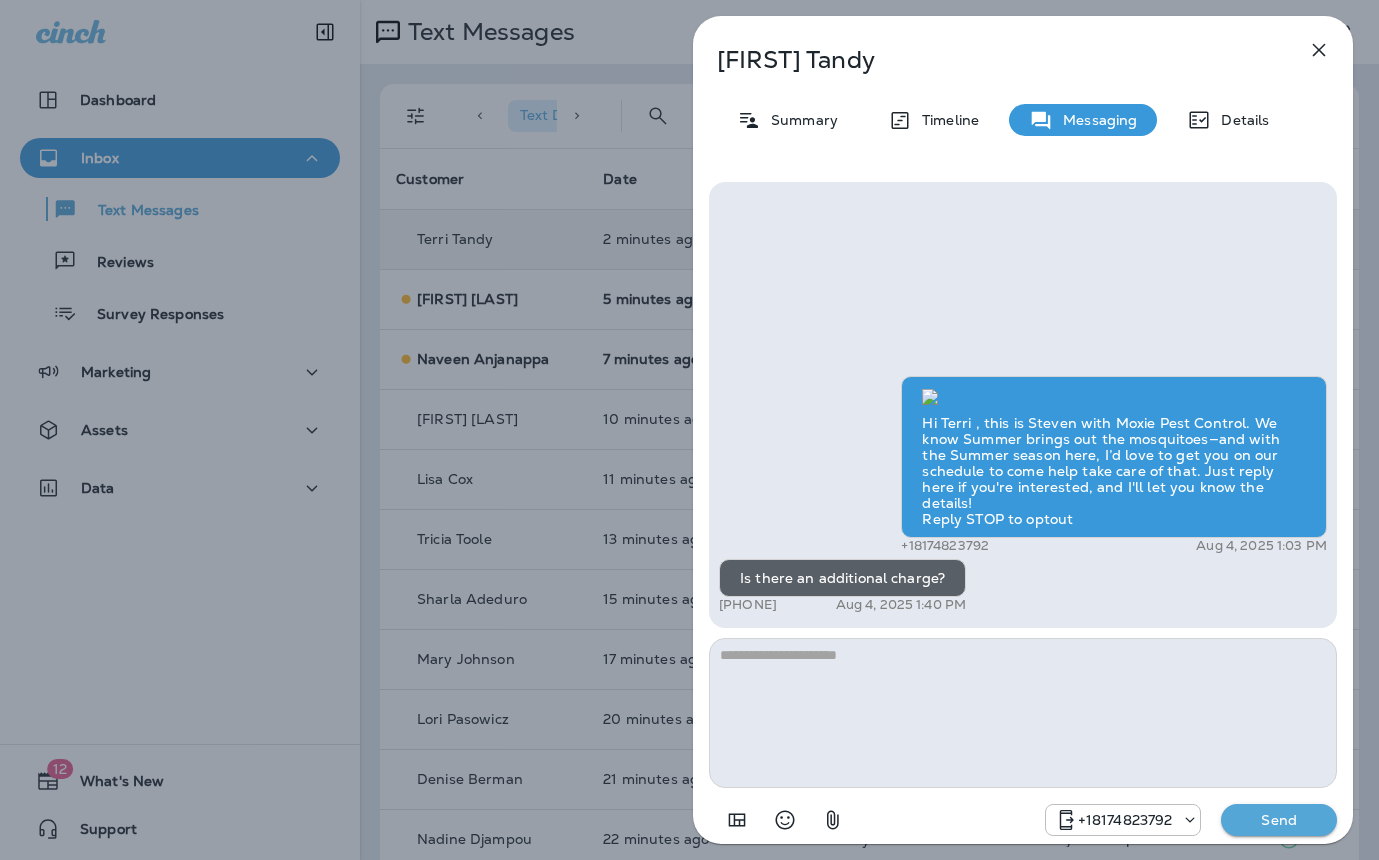 scroll, scrollTop: 0, scrollLeft: 0, axis: both 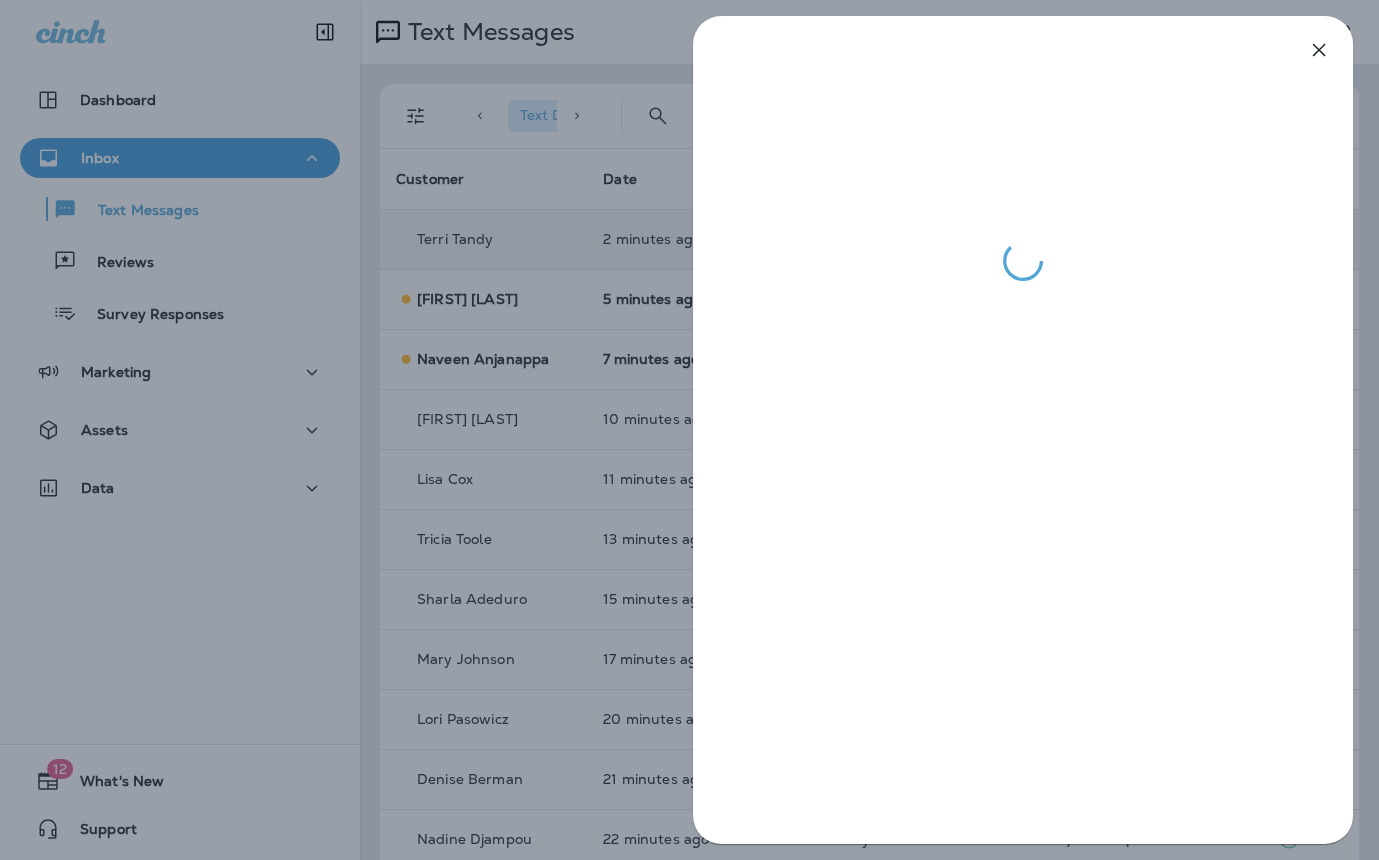 drag, startPoint x: 583, startPoint y: 415, endPoint x: 596, endPoint y: 416, distance: 13.038404 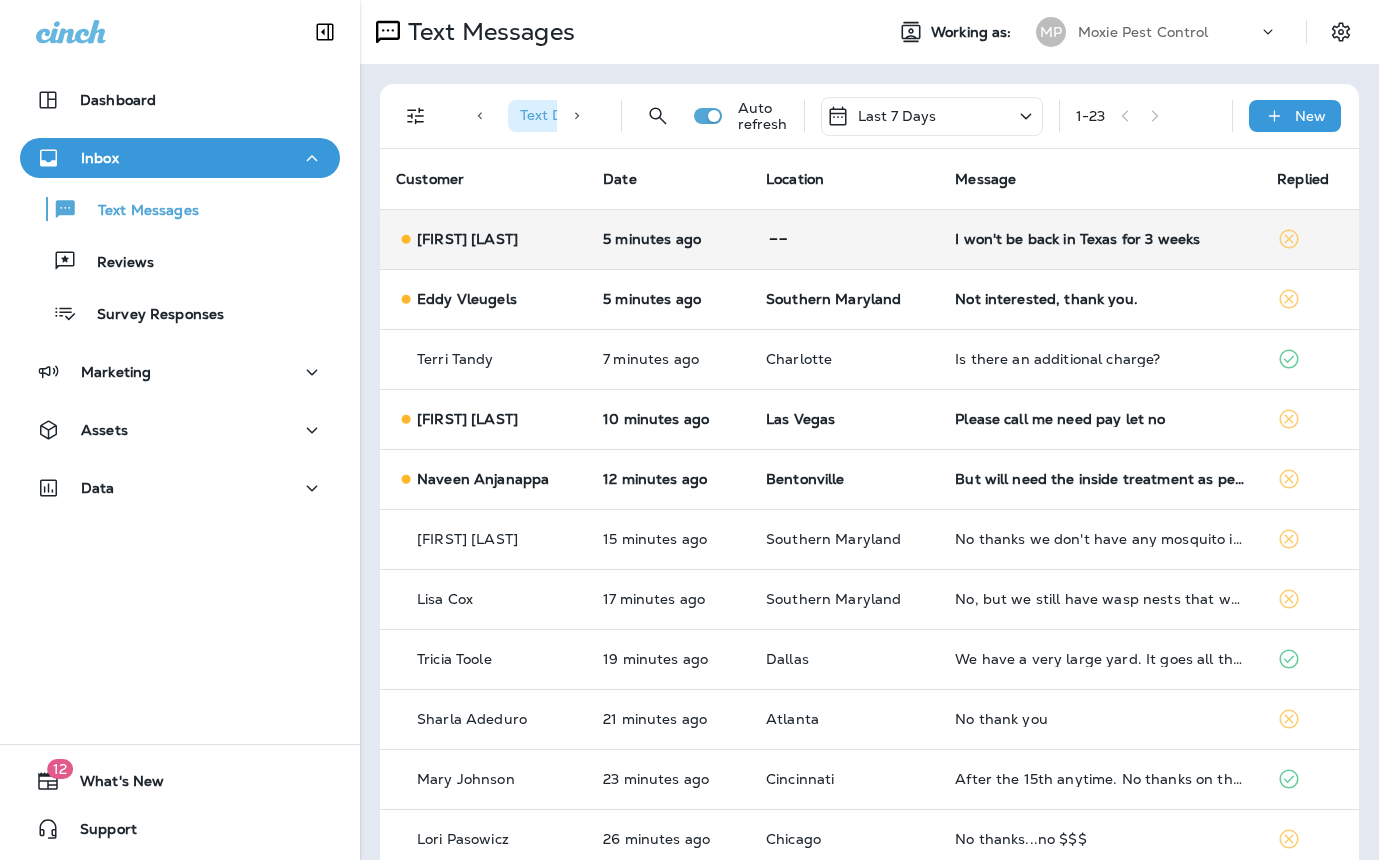 click on "I won't be back in Texas for 3 weeks" at bounding box center [1100, 239] 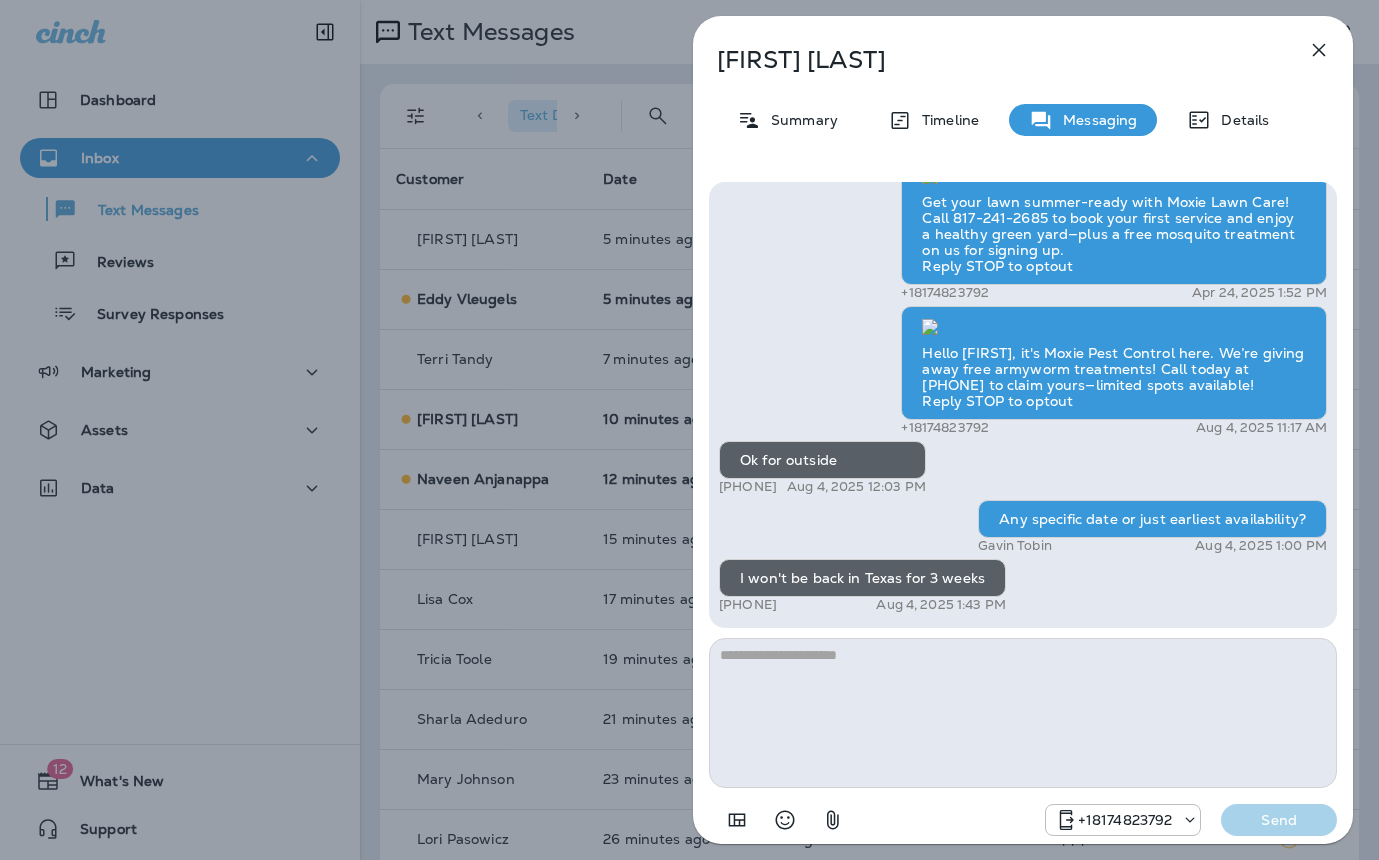 click on "Bob   Mattox Summary   Timeline   Messaging   Details   Get your lawn summer-ready with Moxie Lawn Care! Call 817-241-2685 to book your first service and enjoy a healthy green yard—plus a free mosquito treatment on us for signing up.
Reply STOP to optout +18174823792 Apr 24, 2025 1:52 PM Hello Bob, it's Moxie Pest Control here. We’re giving away free armyworm treatments! Call today at 817-438-3590 to claim yours—limited spots available!
Reply STOP to optout +18174823792 Aug 4, 2025 11:17 AM Ok for outside +1 (918) 231-2090 Aug 4, 2025 12:03 PM Any specific date or just earliest availability? Gavin Tobin Aug 4, 2025 1:00 PM I won't be back in Texas for 3 weeks  +1 (918) 231-2090 Aug 4, 2025 1:43 PM +18174823792 Send" at bounding box center (689, 430) 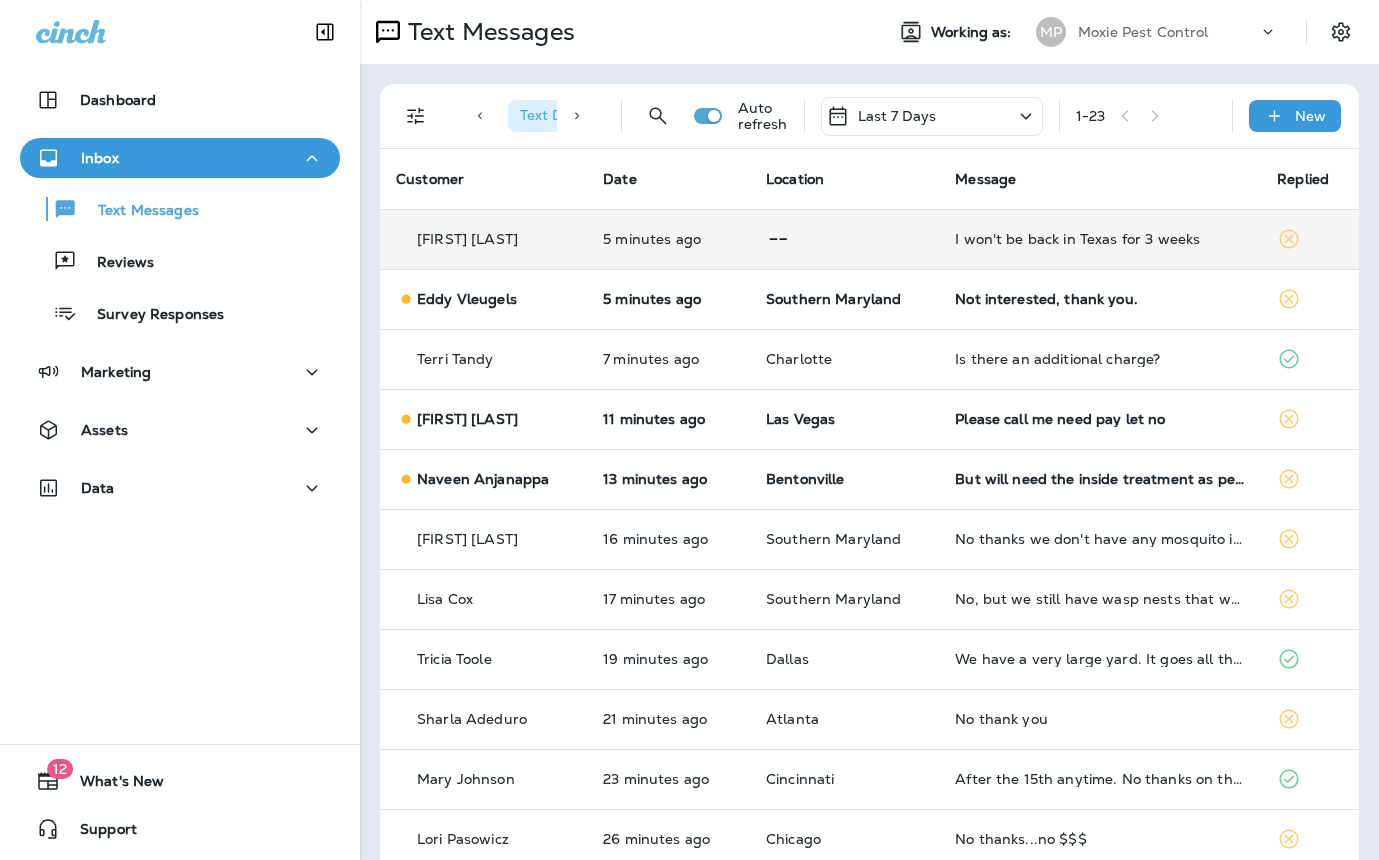 click on "I won't be back in Texas for 3 weeks" at bounding box center [1100, 239] 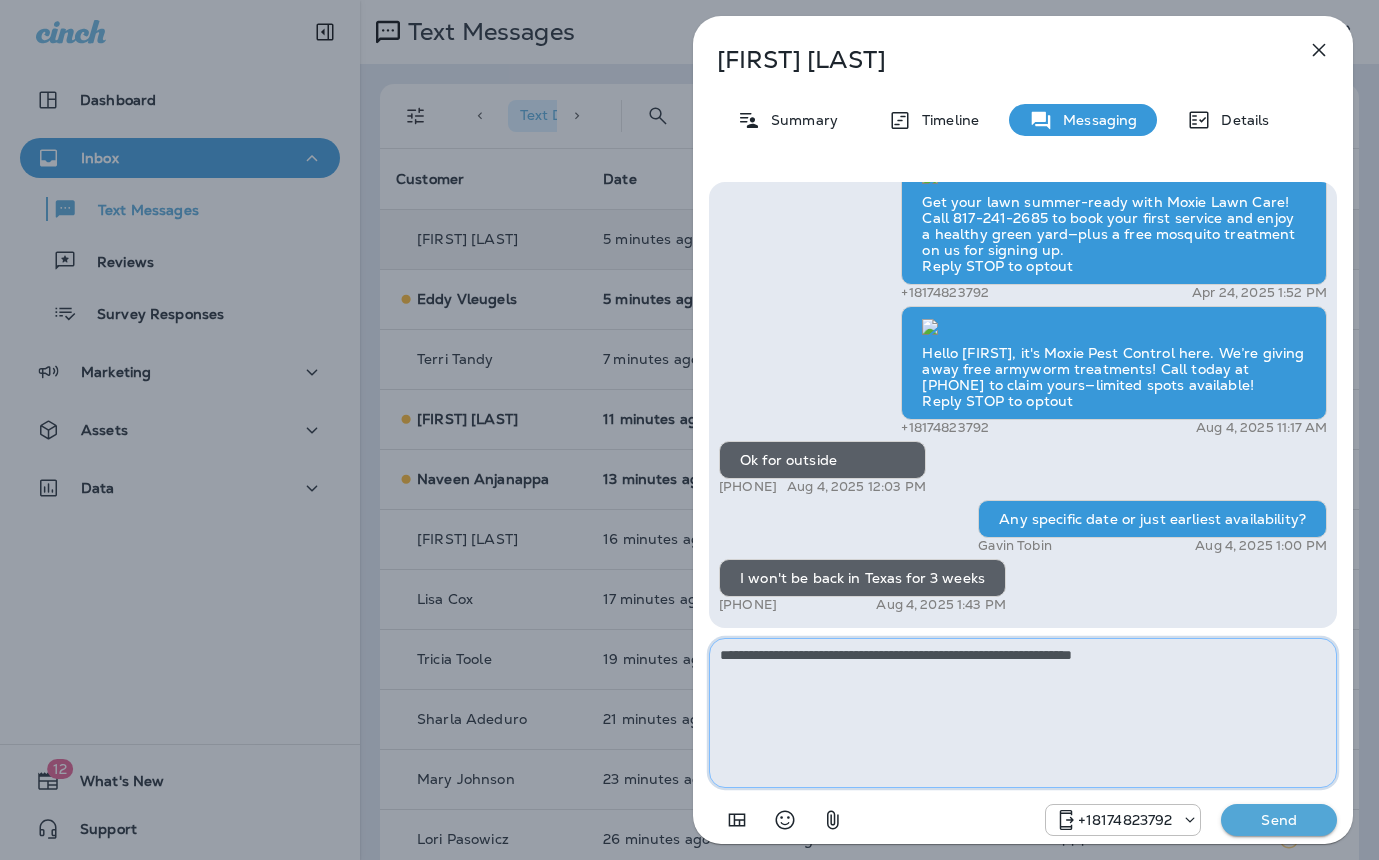 type on "**********" 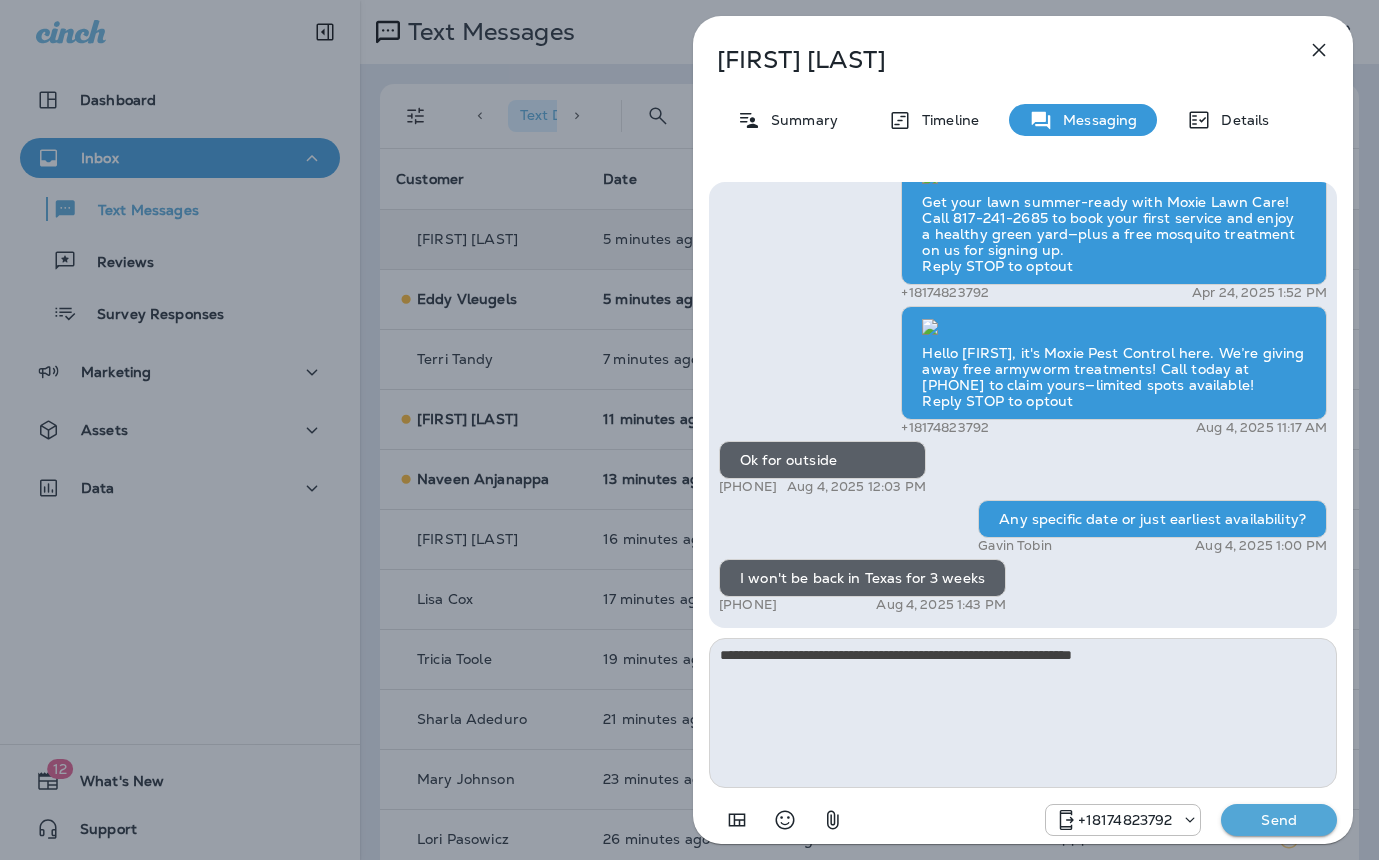 click on "Send" at bounding box center (1279, 820) 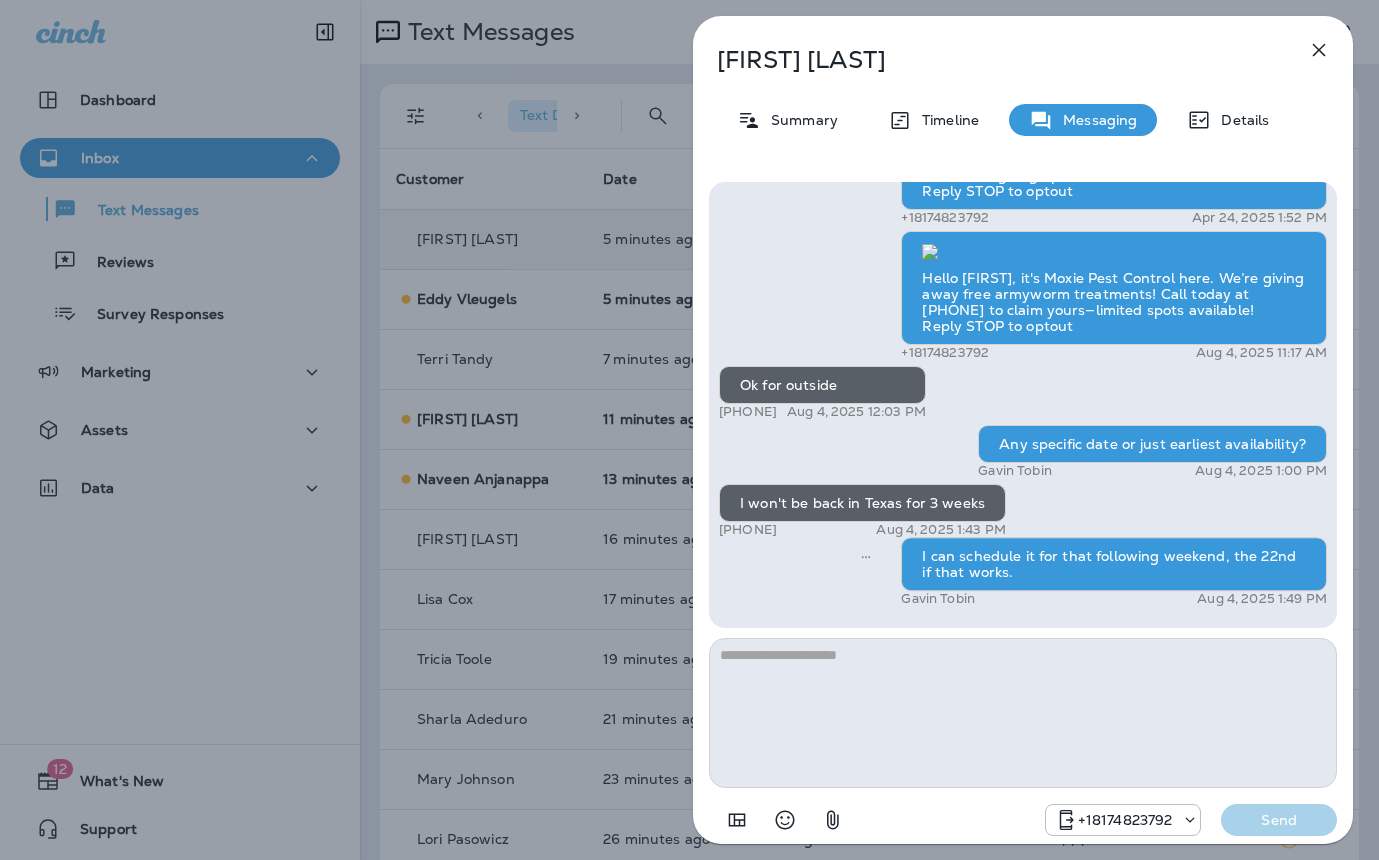 click on "Bob   Mattox Summary   Timeline   Messaging   Details   Get your lawn summer-ready with Moxie Lawn Care! Call 817-241-2685 to book your first service and enjoy a healthy green yard—plus a free mosquito treatment on us for signing up.
Reply STOP to optout +18174823792 Apr 24, 2025 1:52 PM Hello Bob, it's Moxie Pest Control here. We’re giving away free armyworm treatments! Call today at 817-438-3590 to claim yours—limited spots available!
Reply STOP to optout +18174823792 Aug 4, 2025 11:17 AM Ok for outside +1 (918) 231-2090 Aug 4, 2025 12:03 PM Any specific date or just earliest availability? Gavin Tobin Aug 4, 2025 1:00 PM I won't be back in Texas for 3 weeks  +1 (918) 231-2090 Aug 4, 2025 1:43 PM   I can schedule it for that following weekend, the 22nd if that works. Gavin Tobin Aug 4, 2025 1:49 PM +18174823792 Send" at bounding box center (689, 430) 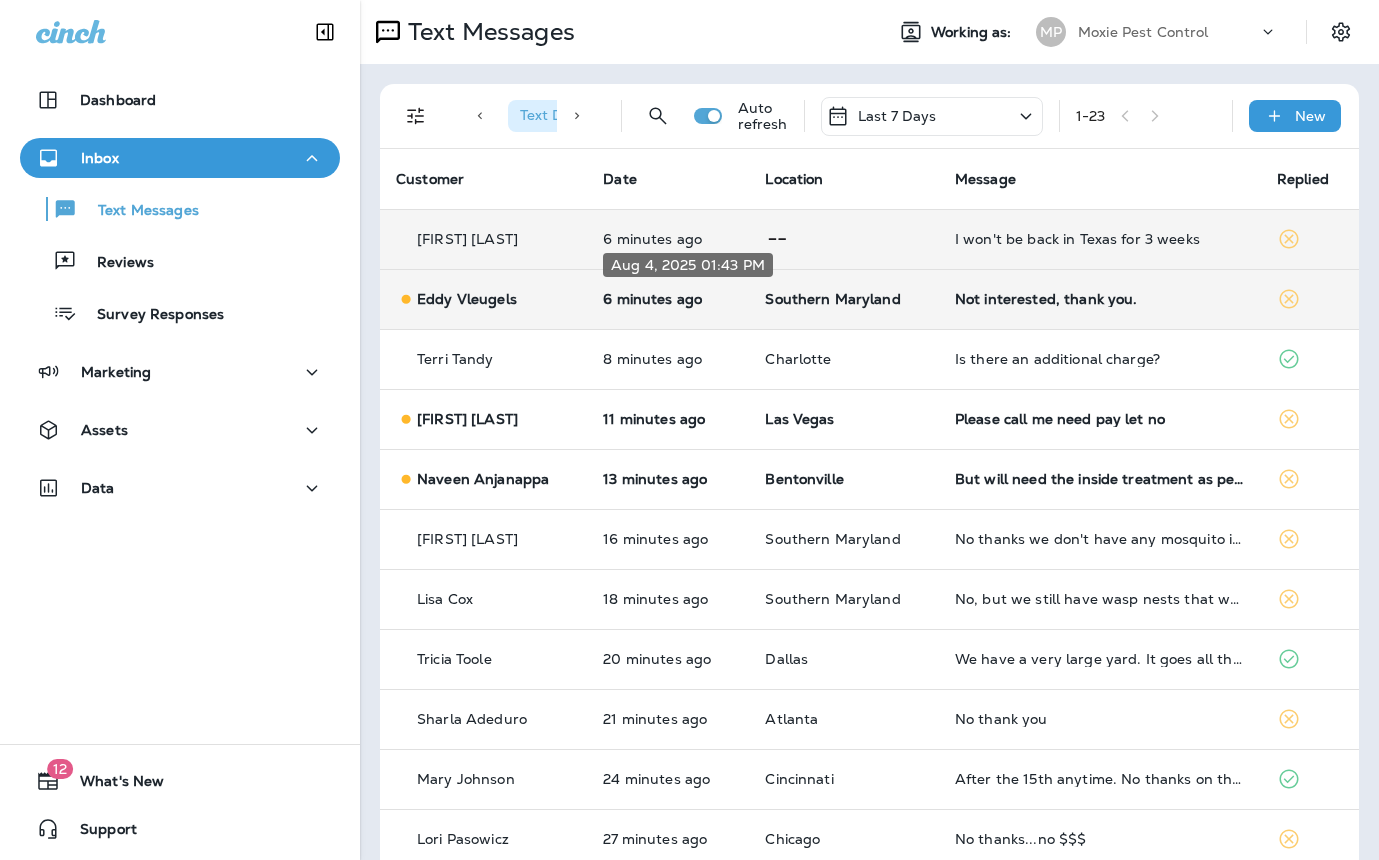 click on "6 minutes ago" at bounding box center [668, 299] 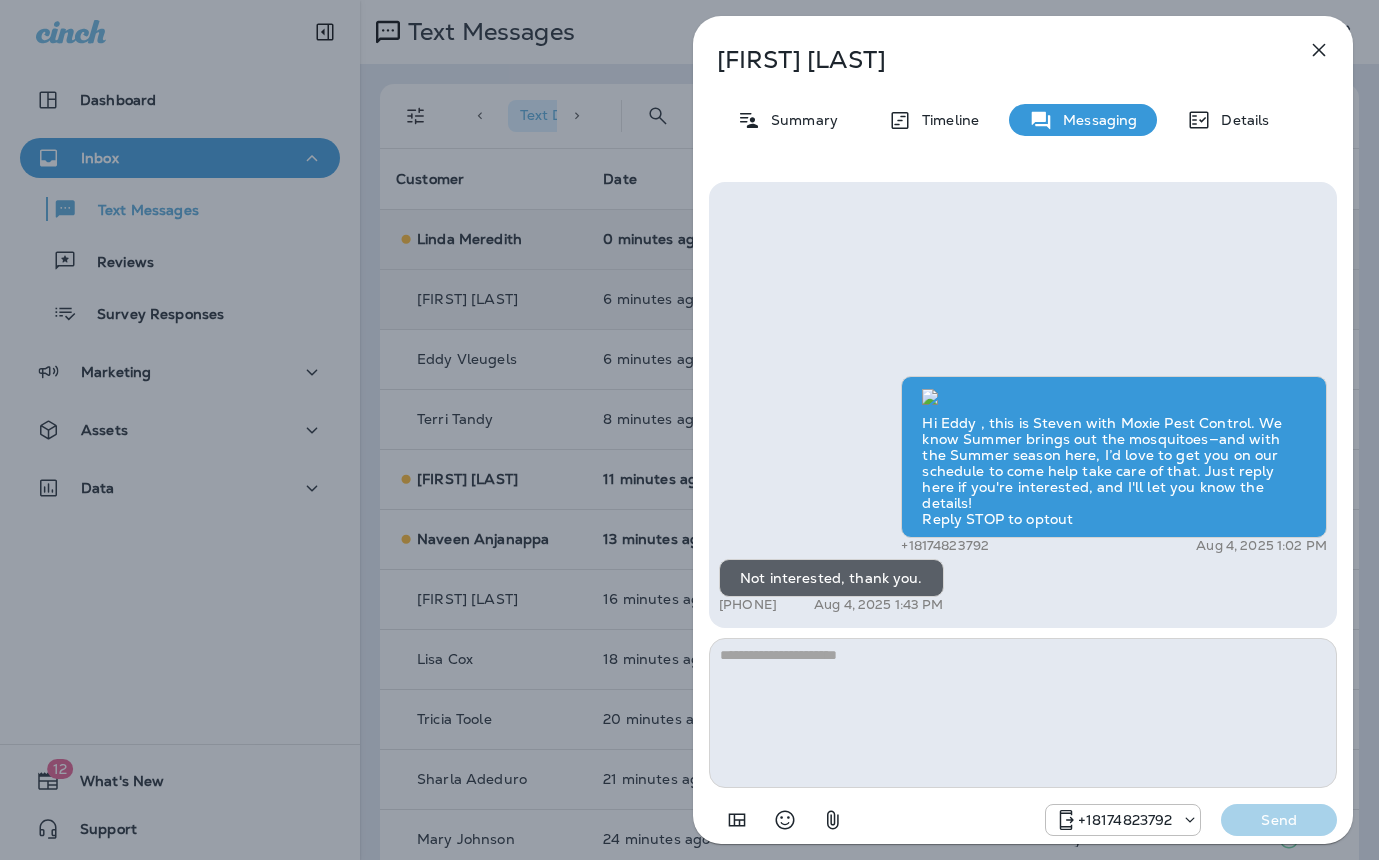 click on "Eddy   Vleugels Summary   Timeline   Messaging   Details   Hi Eddy , this is Steven with Moxie Pest Control. We know Summer brings out the mosquitoes—and with the Summer season here, I’d love to get you on our schedule to come help take care of that. Just reply here if you're interested, and I'll let you know the details!
Reply STOP to optout +18174823792 Aug 4, 2025 1:02 PM Not interested, thank you. +1 (443) 618-0863 Aug 4, 2025 1:43 PM +18174823792 Send" at bounding box center (689, 430) 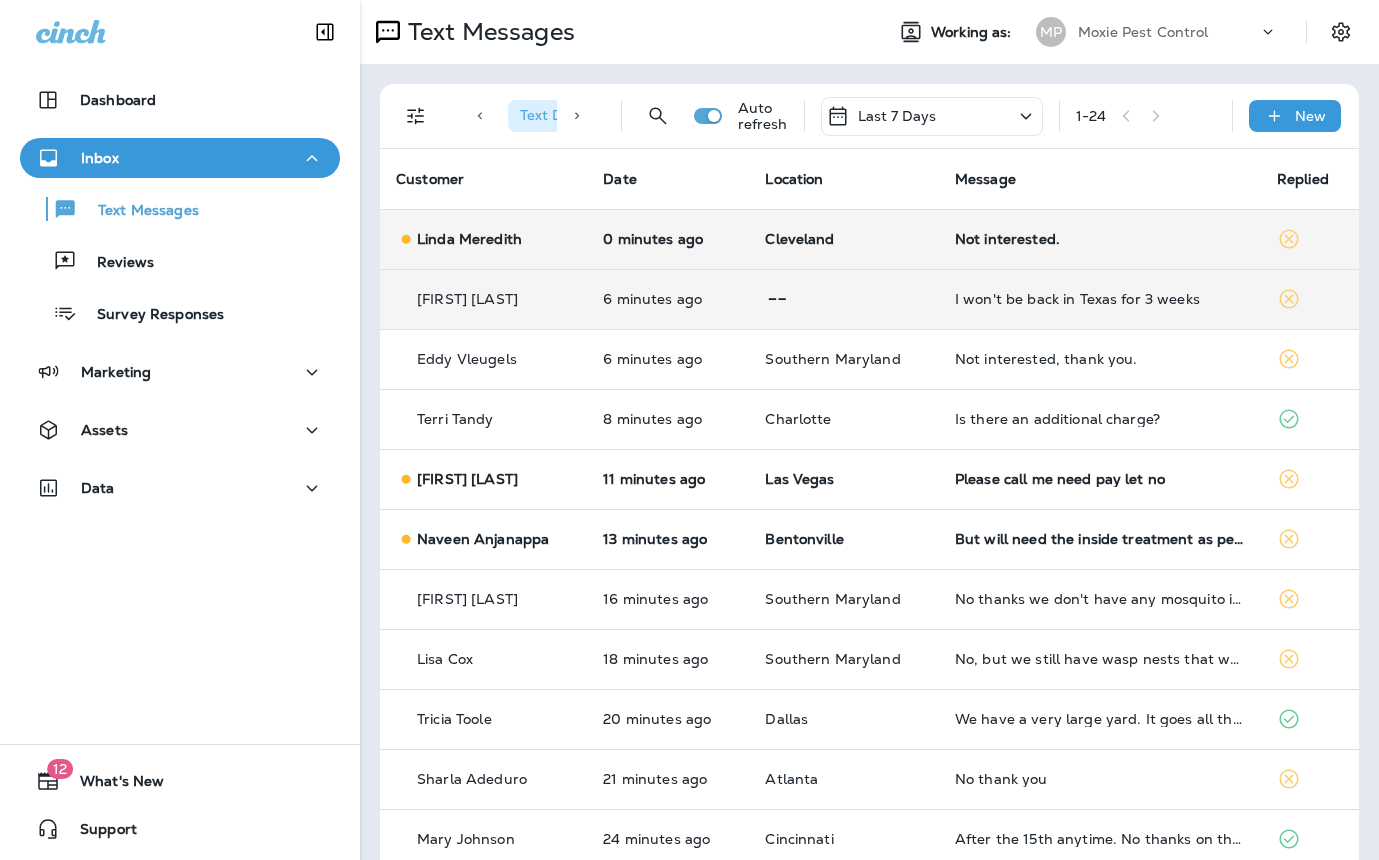 click on "Not interested." at bounding box center [1100, 239] 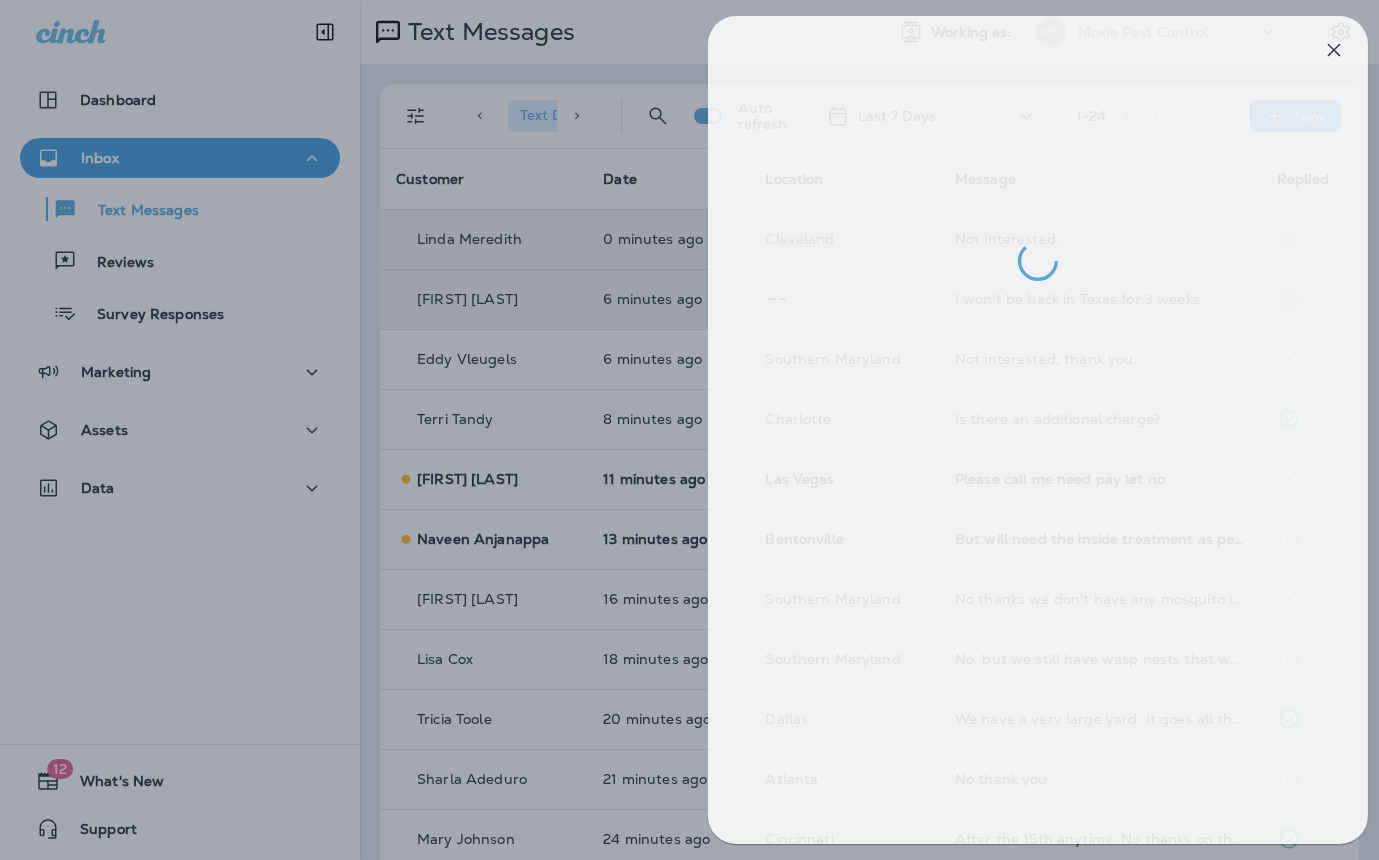 drag, startPoint x: 541, startPoint y: 342, endPoint x: 564, endPoint y: 339, distance: 23.194826 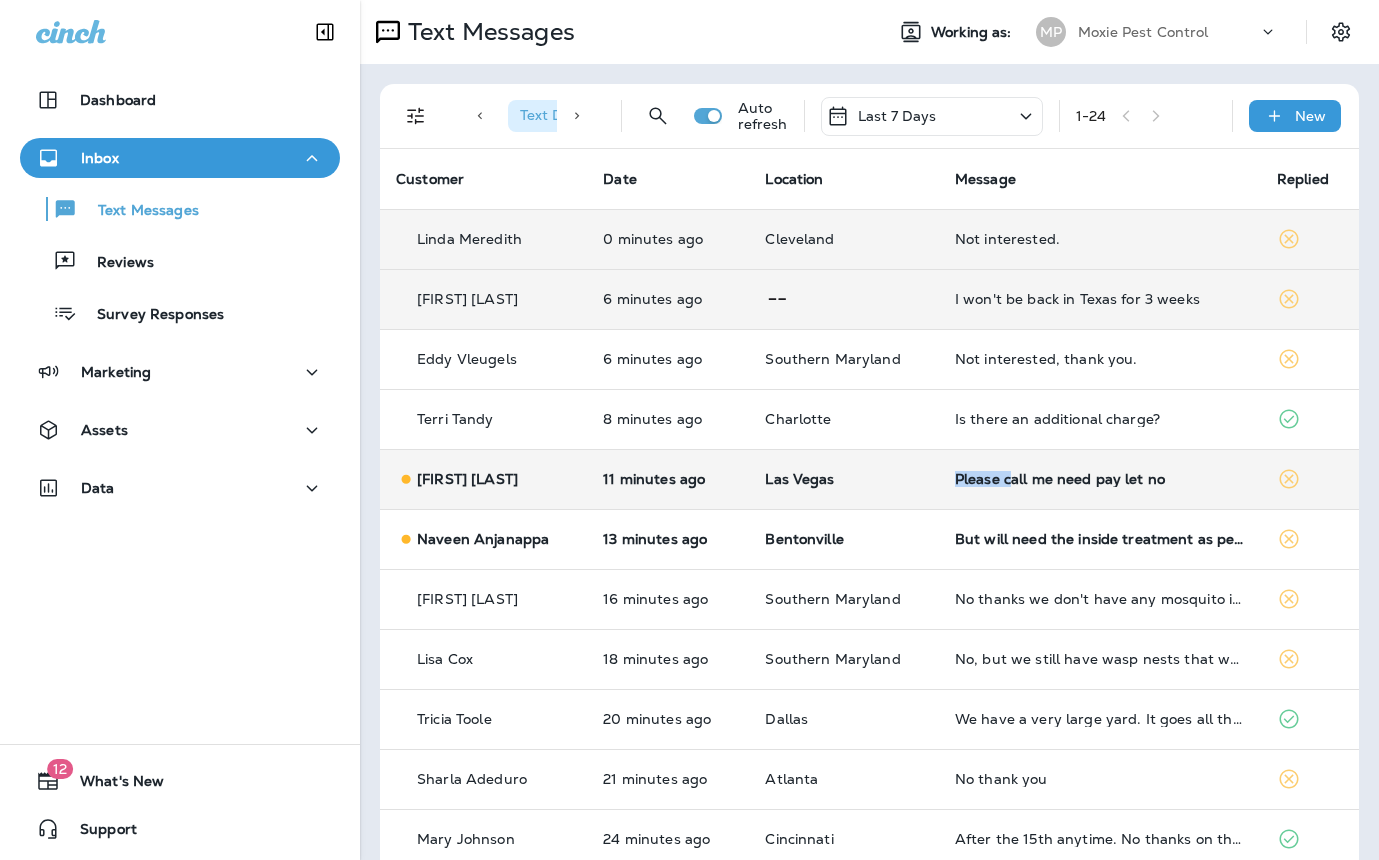 click on "Please call me need pay let no" at bounding box center (1100, 479) 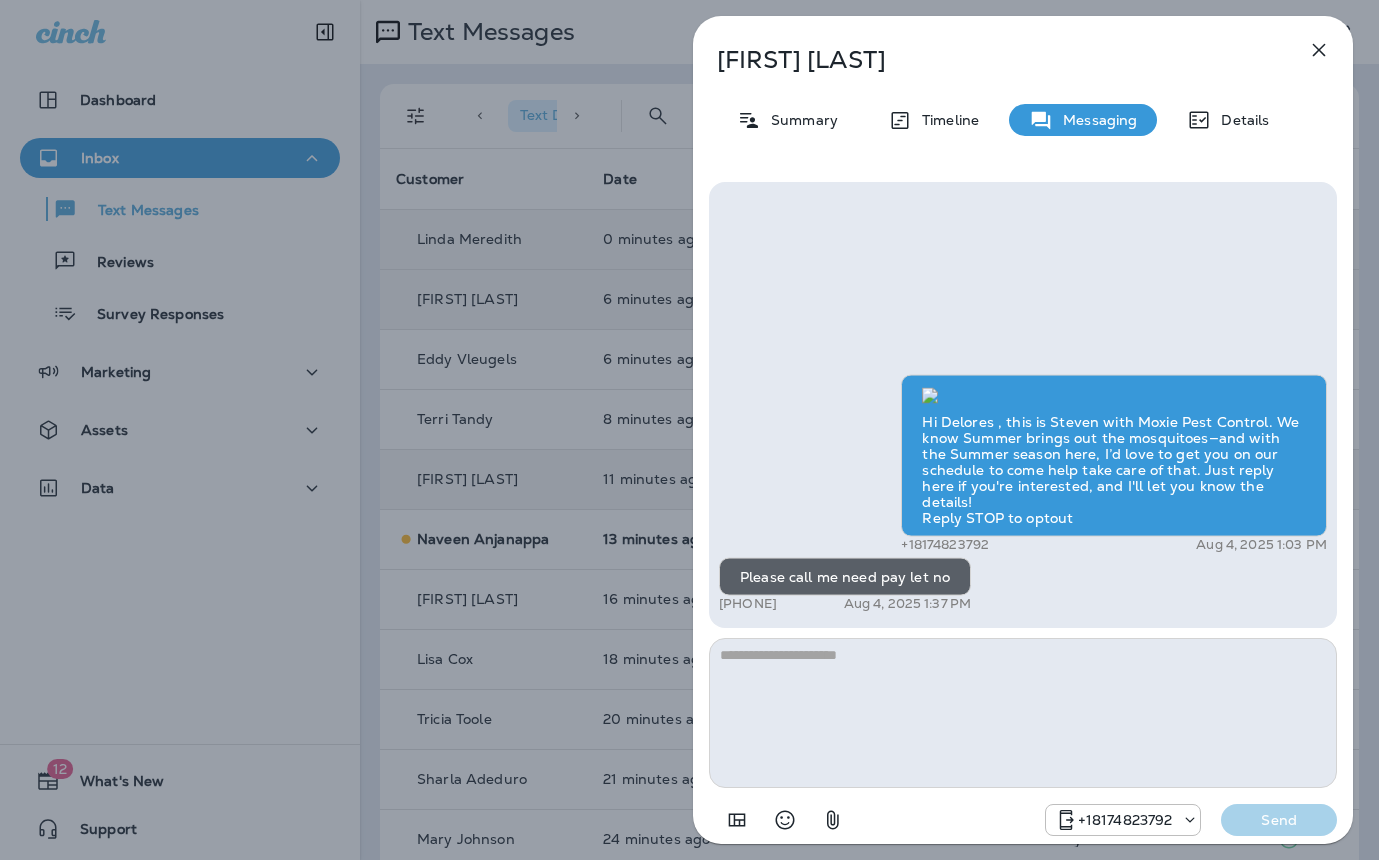 click on "Delores   Crutcher Summary   Timeline   Messaging   Details   Hi Delores , this is Steven with Moxie Pest Control. We know Summer brings out the mosquitoes—and with the Summer season here, I’d love to get you on our schedule to come help take care of that. Just reply here if you're interested, and I'll let you know the details!
Reply STOP to optout +18174823792 Aug 4, 2025 1:03 PM Please call me need pay let no +1 (702) 525-9719 Aug 4, 2025 1:37 PM +18174823792 Send" at bounding box center [689, 430] 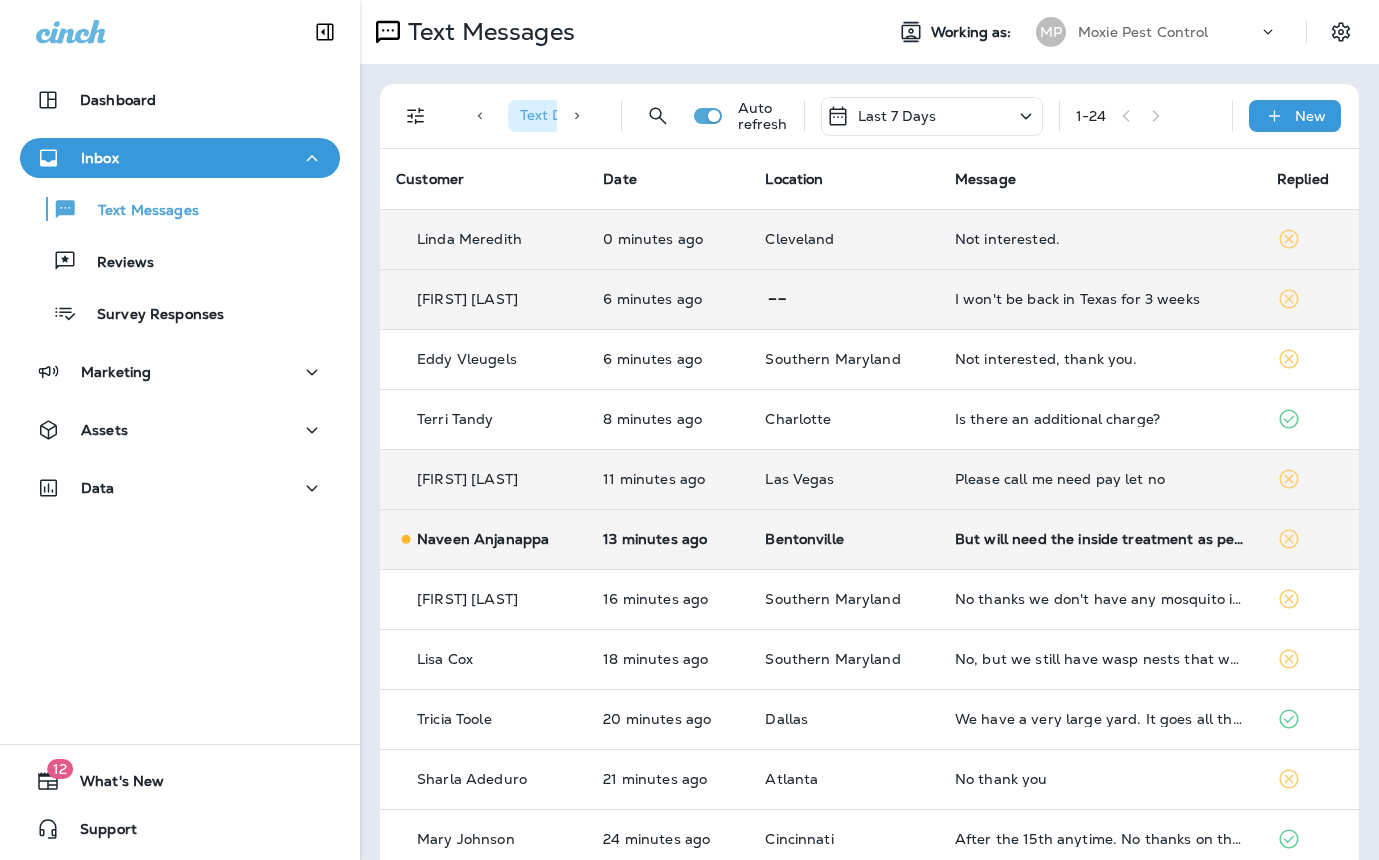 click on "But will need the inside treatment as per the plan" at bounding box center (1100, 539) 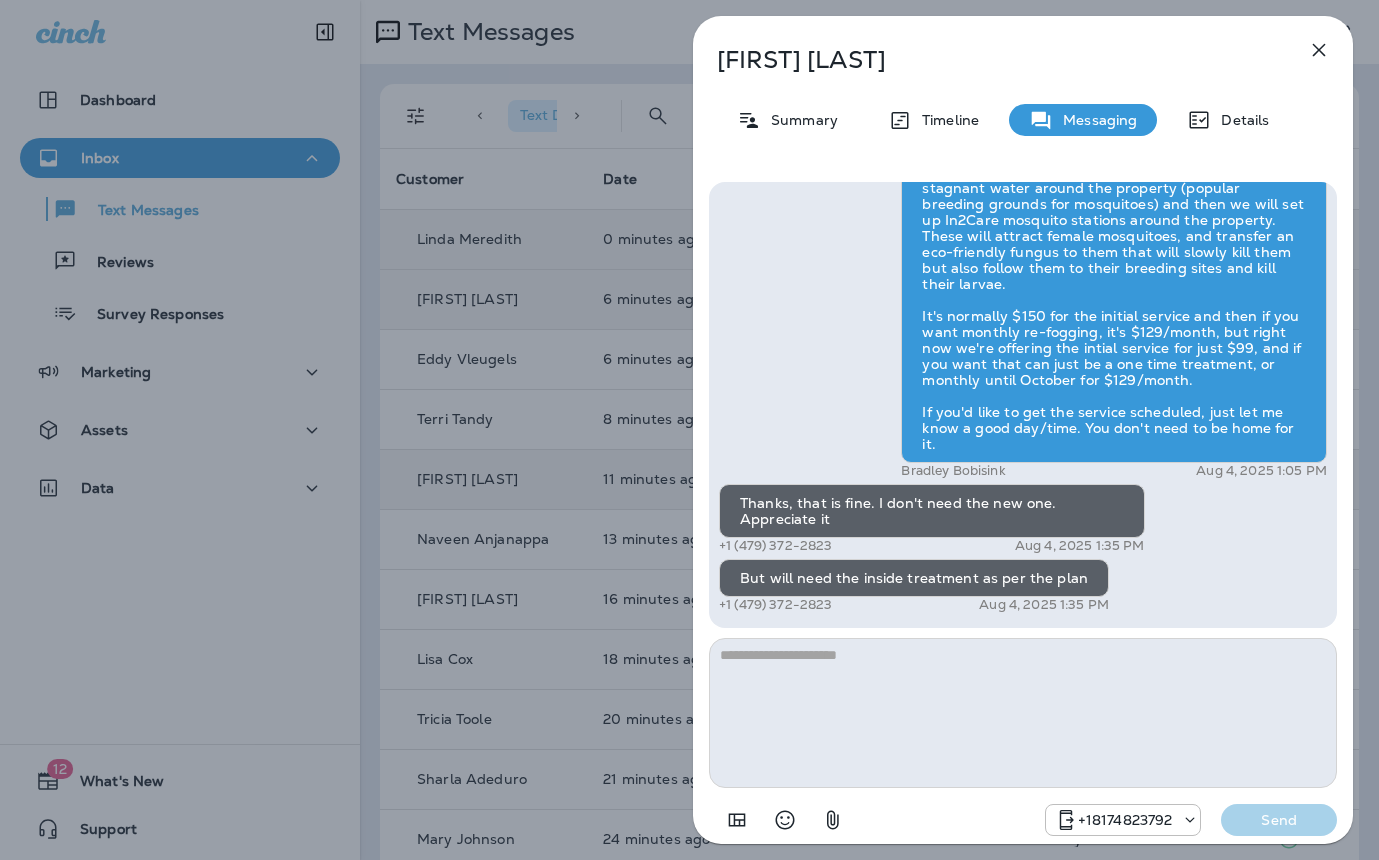 click on "Naveen   Anjanappa Summary   Timeline   Messaging   Details   Hi Naveen , this is Steven with Moxie Pest Control. We know Summer brings out the mosquitoes—and with the Summer season here, I’d love to get you on our schedule to come help take care of that. Just reply here if you're interested, and I'll let you know the details!
Reply STOP to optout +18174823792 Aug 4, 2025 1:00 PM Hello Steven, we have also observed large spiders  +1 (479) 372-2823 Aug 4, 2025 1:04 PM Can we schedule this week? Please +1 (479) 372-2823 Aug 4, 2025 1:04 PM Bradley Bobisink Aug 4, 2025 1:05 PM Thanks, that is fine. I don't need the new one. Appreciate it +1 (479) 372-2823 Aug 4, 2025 1:35 PM But will need the inside treatment as per the plan +1 (479) 372-2823 Aug 4, 2025 1:35 PM +18174823792 Send" at bounding box center (689, 430) 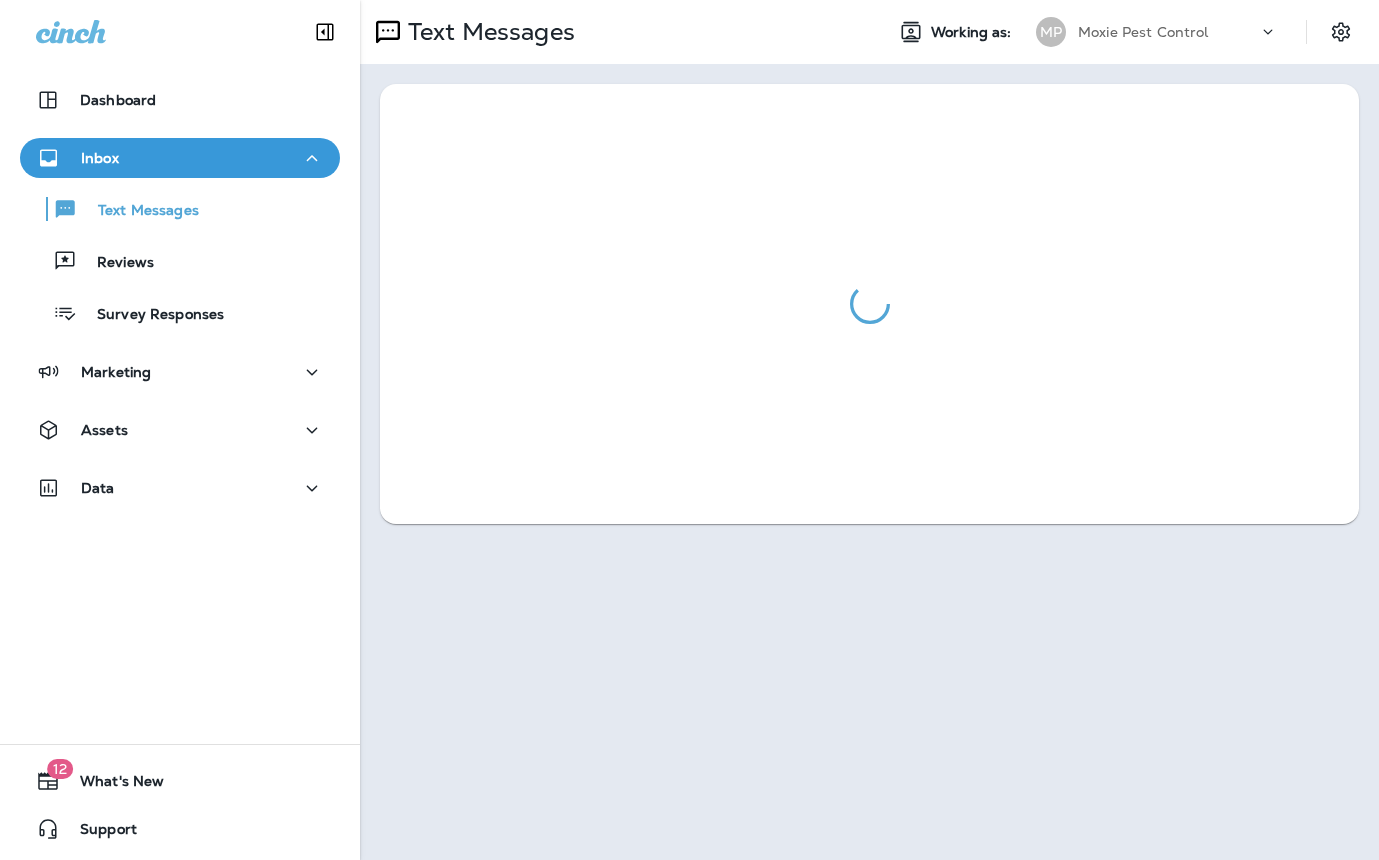 scroll, scrollTop: 0, scrollLeft: 0, axis: both 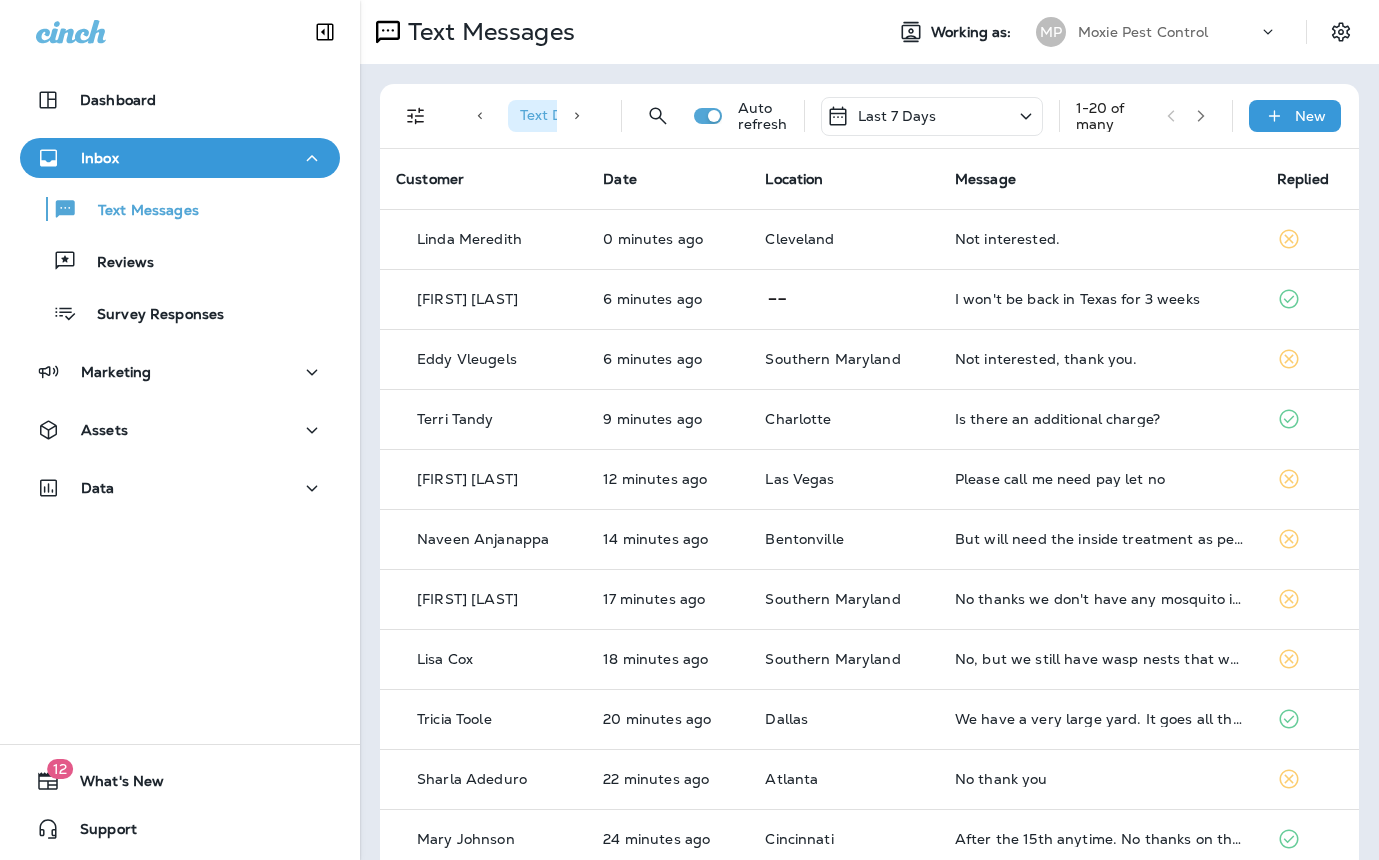 click 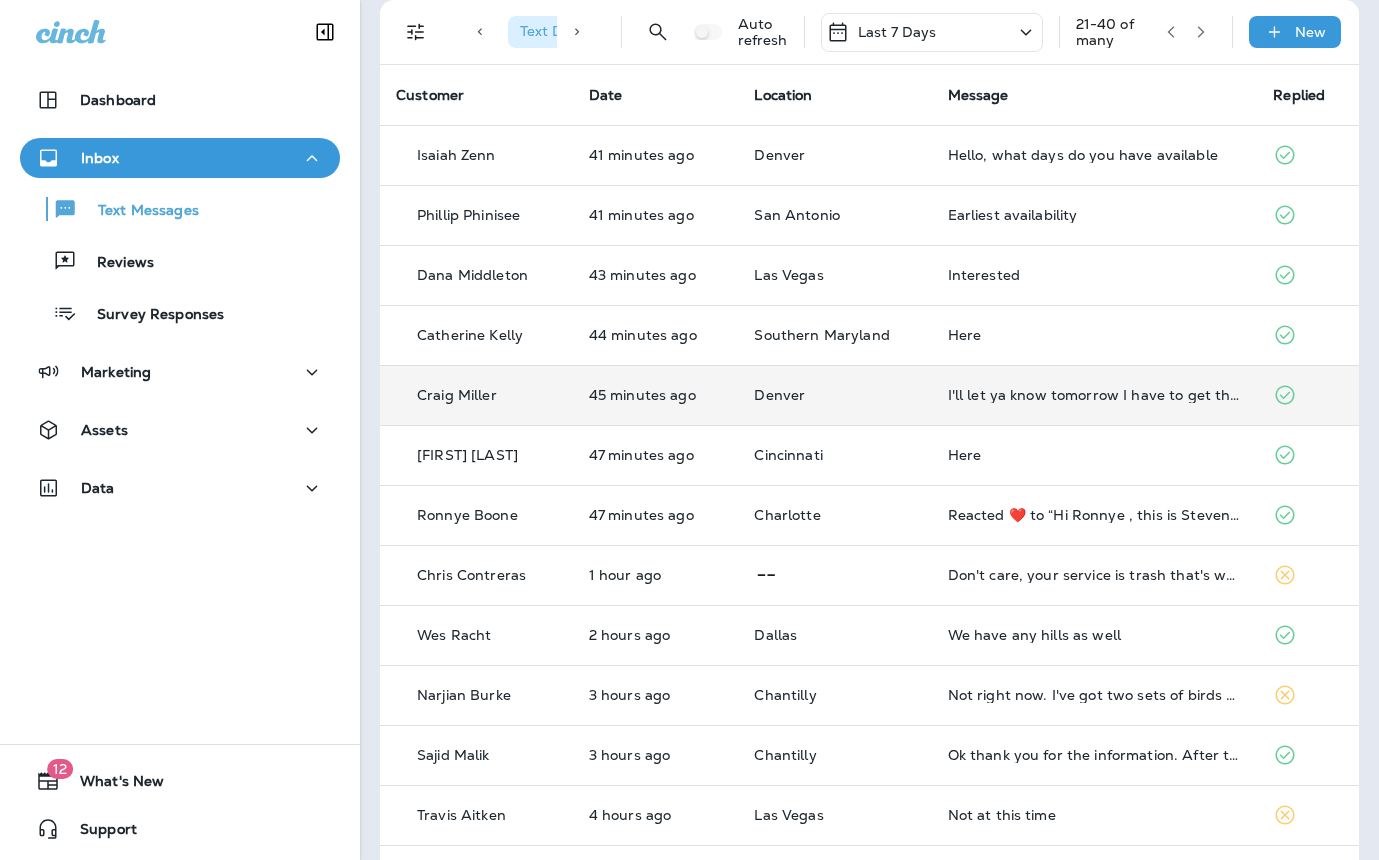 scroll, scrollTop: 0, scrollLeft: 0, axis: both 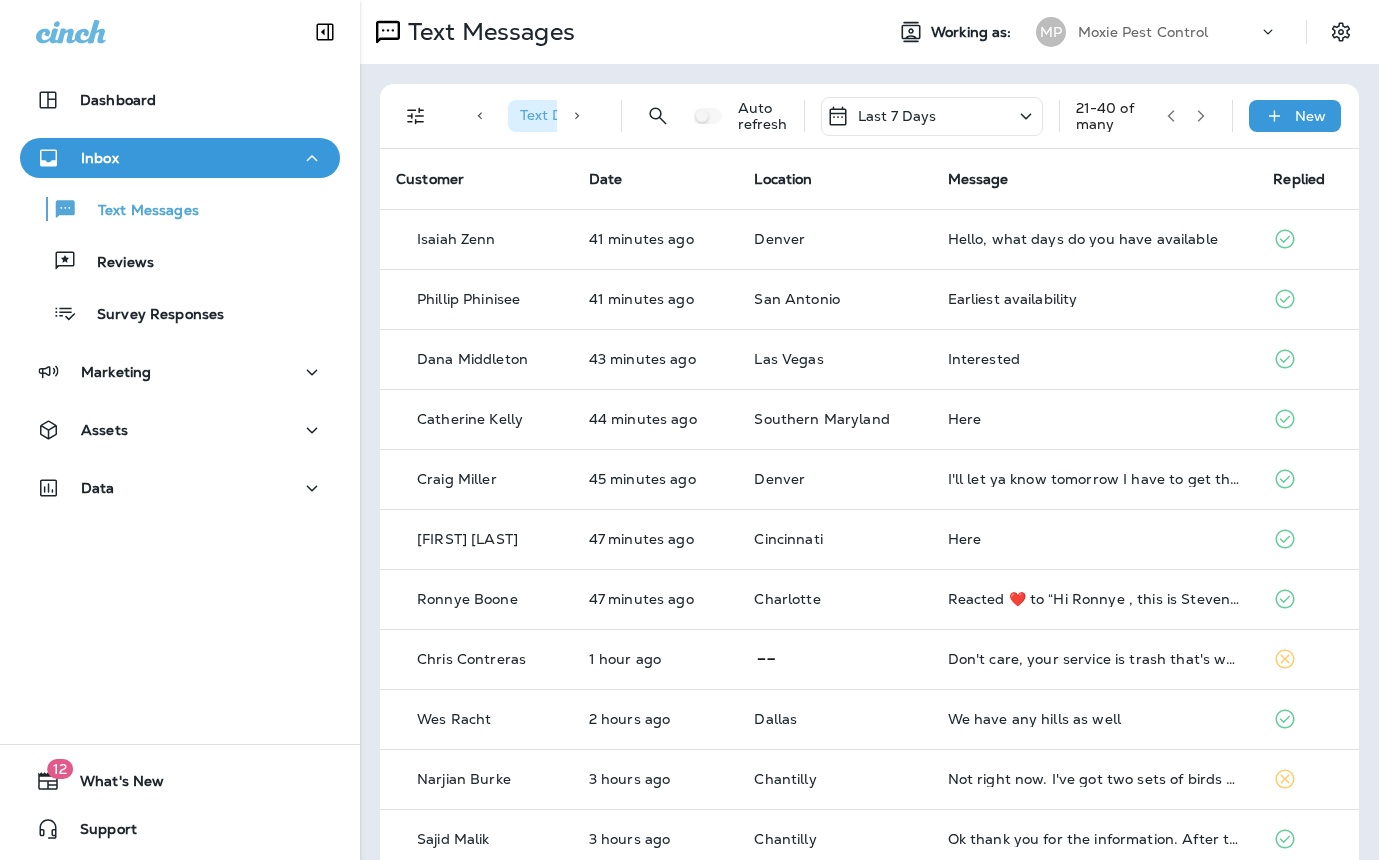 click 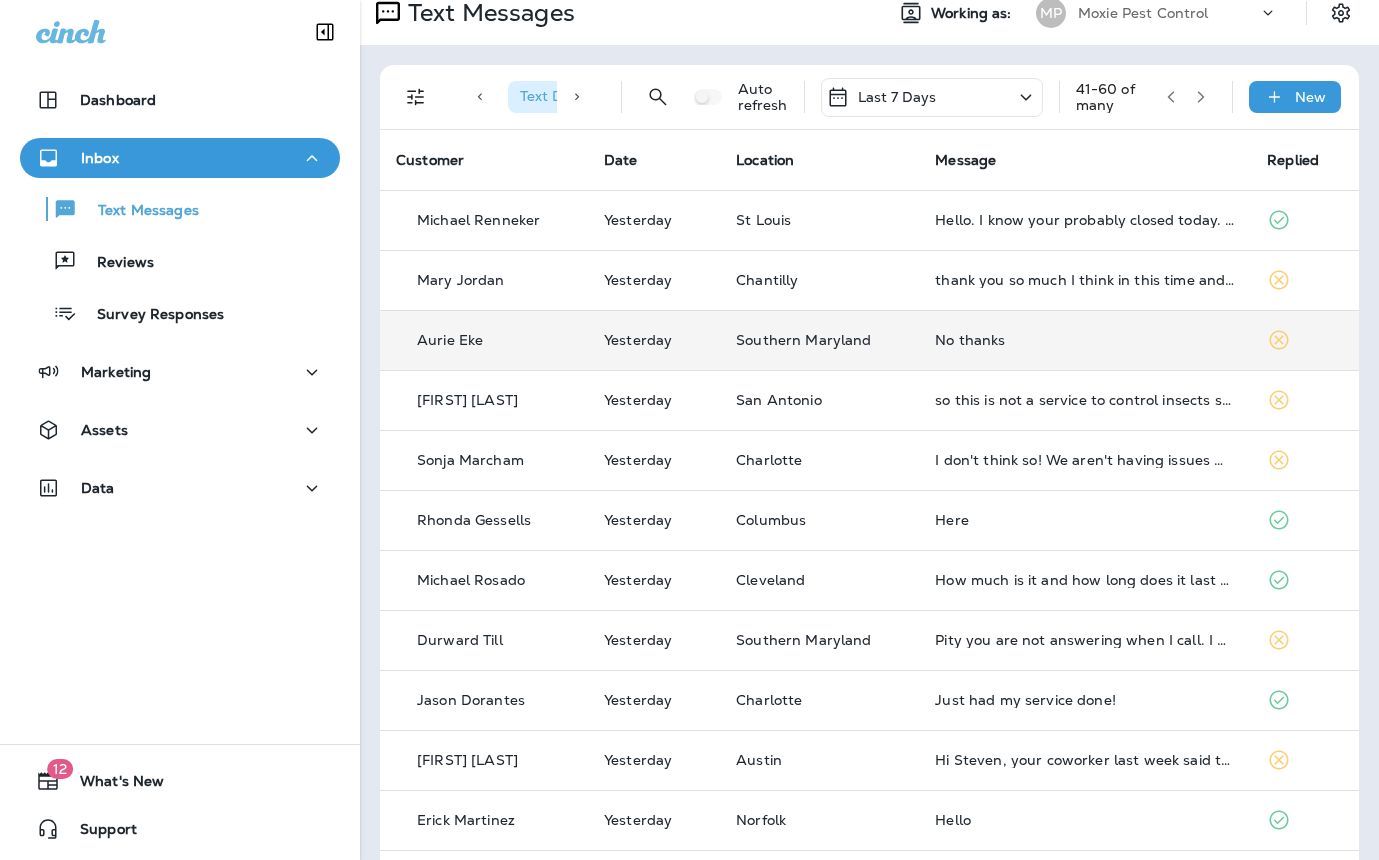 scroll, scrollTop: 0, scrollLeft: 0, axis: both 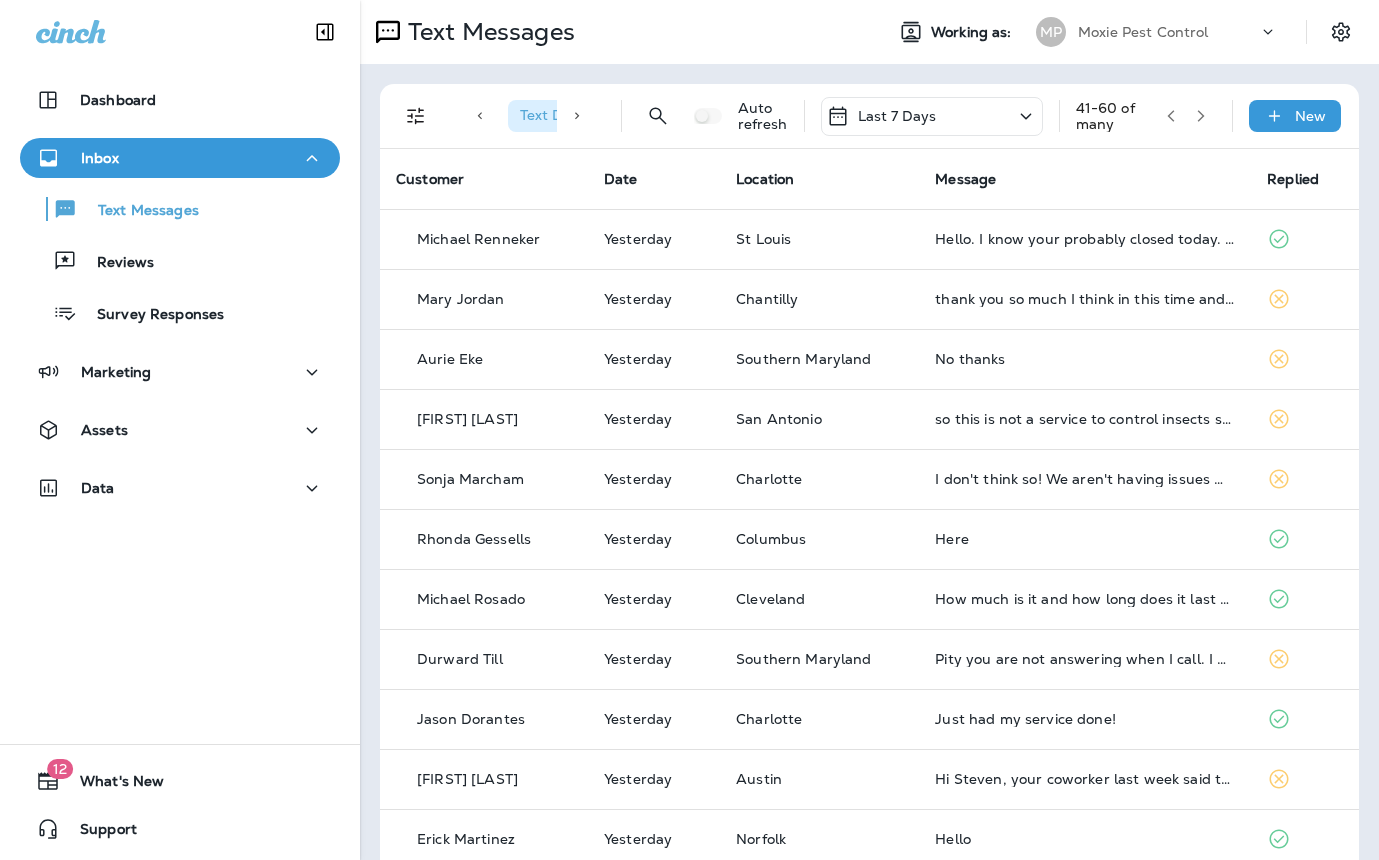 click 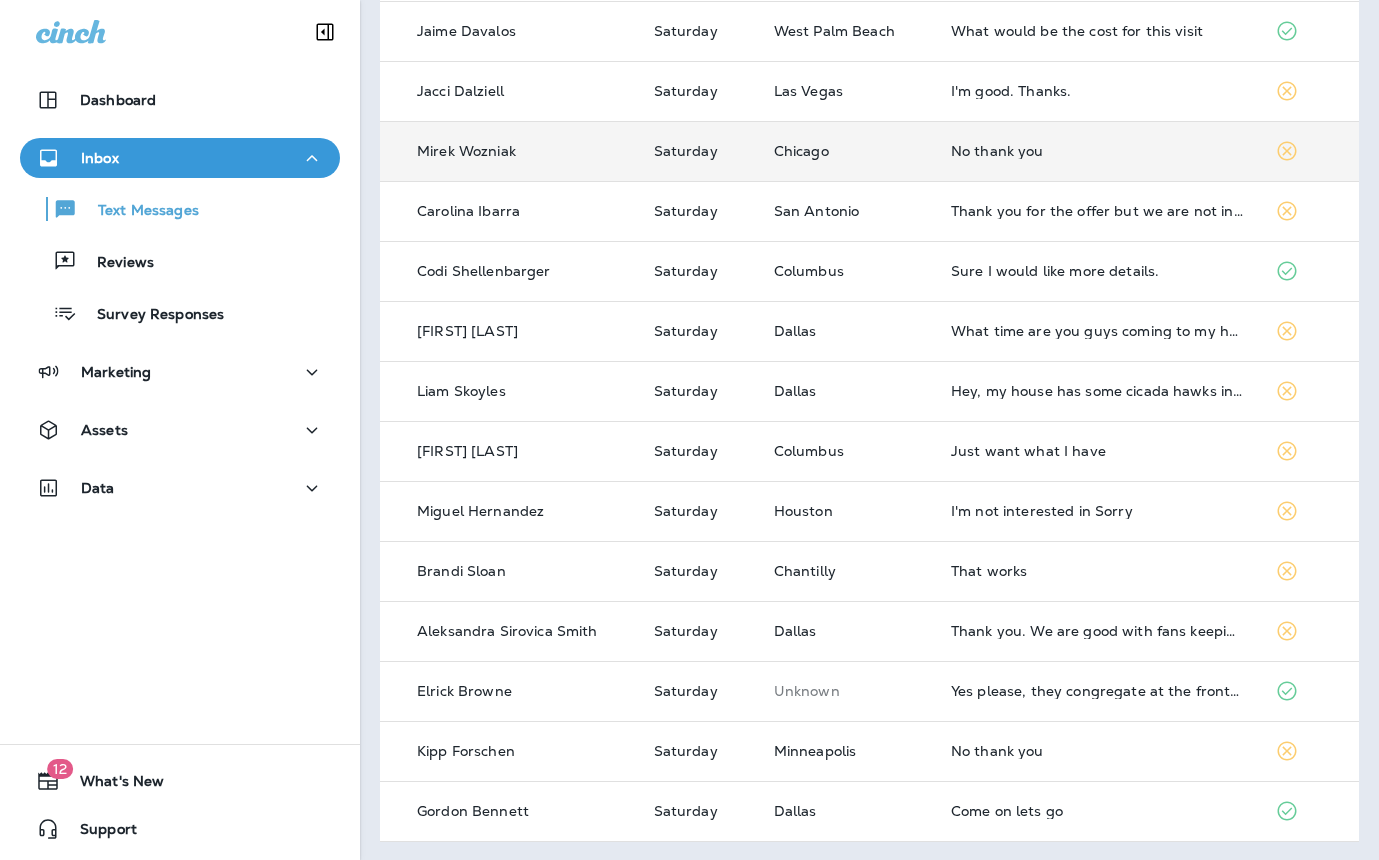 scroll, scrollTop: 0, scrollLeft: 0, axis: both 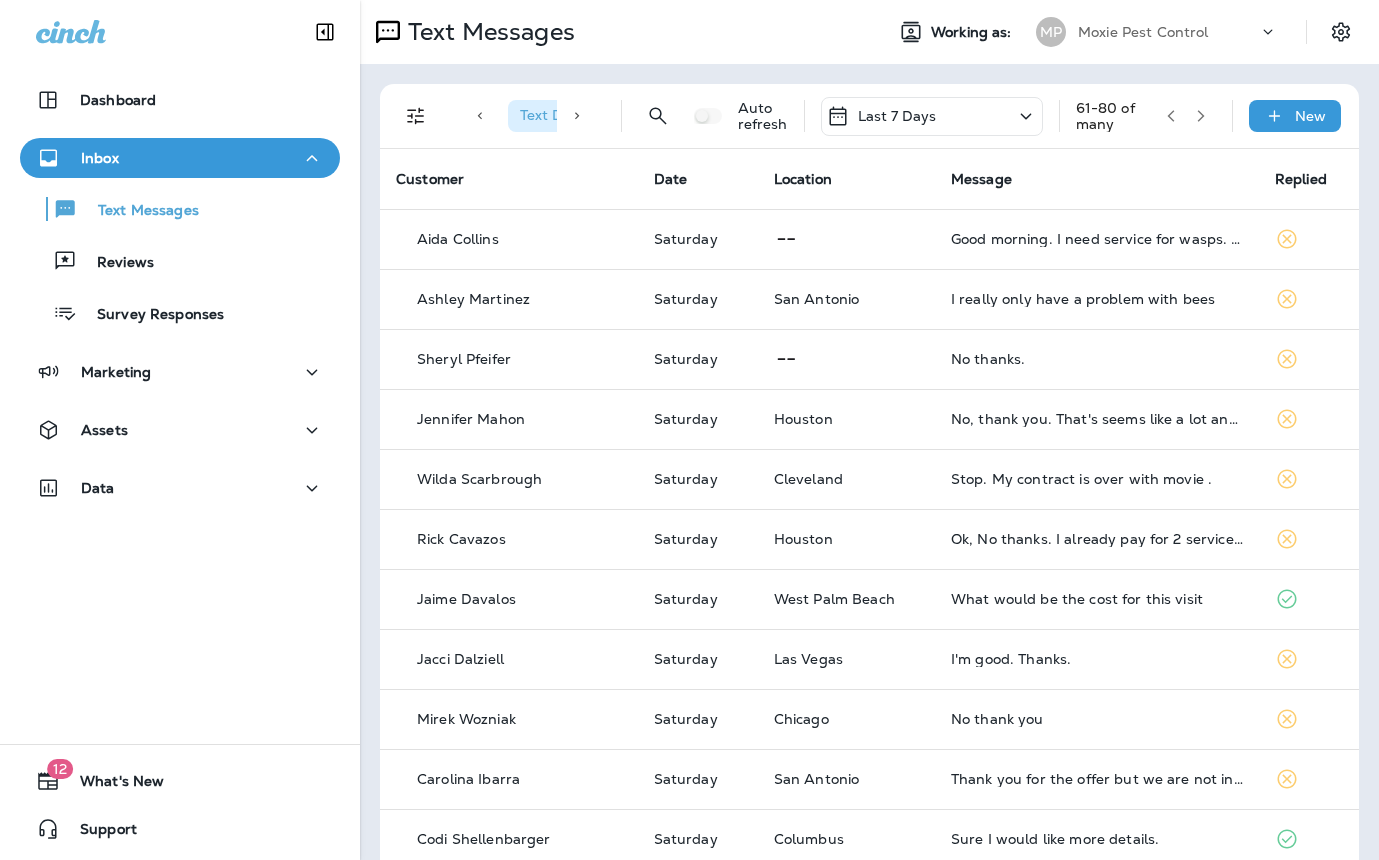 click 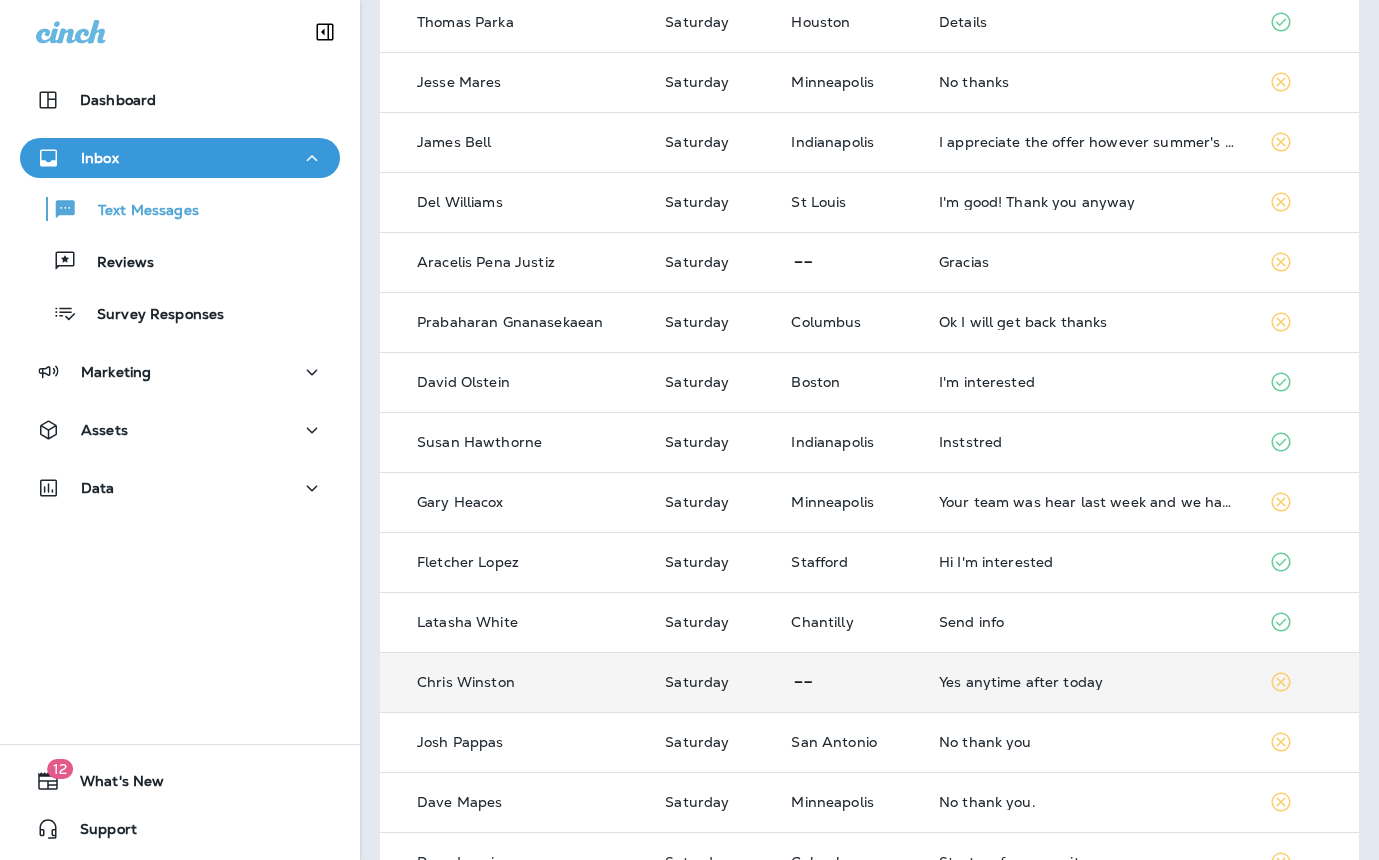 scroll, scrollTop: 570, scrollLeft: 0, axis: vertical 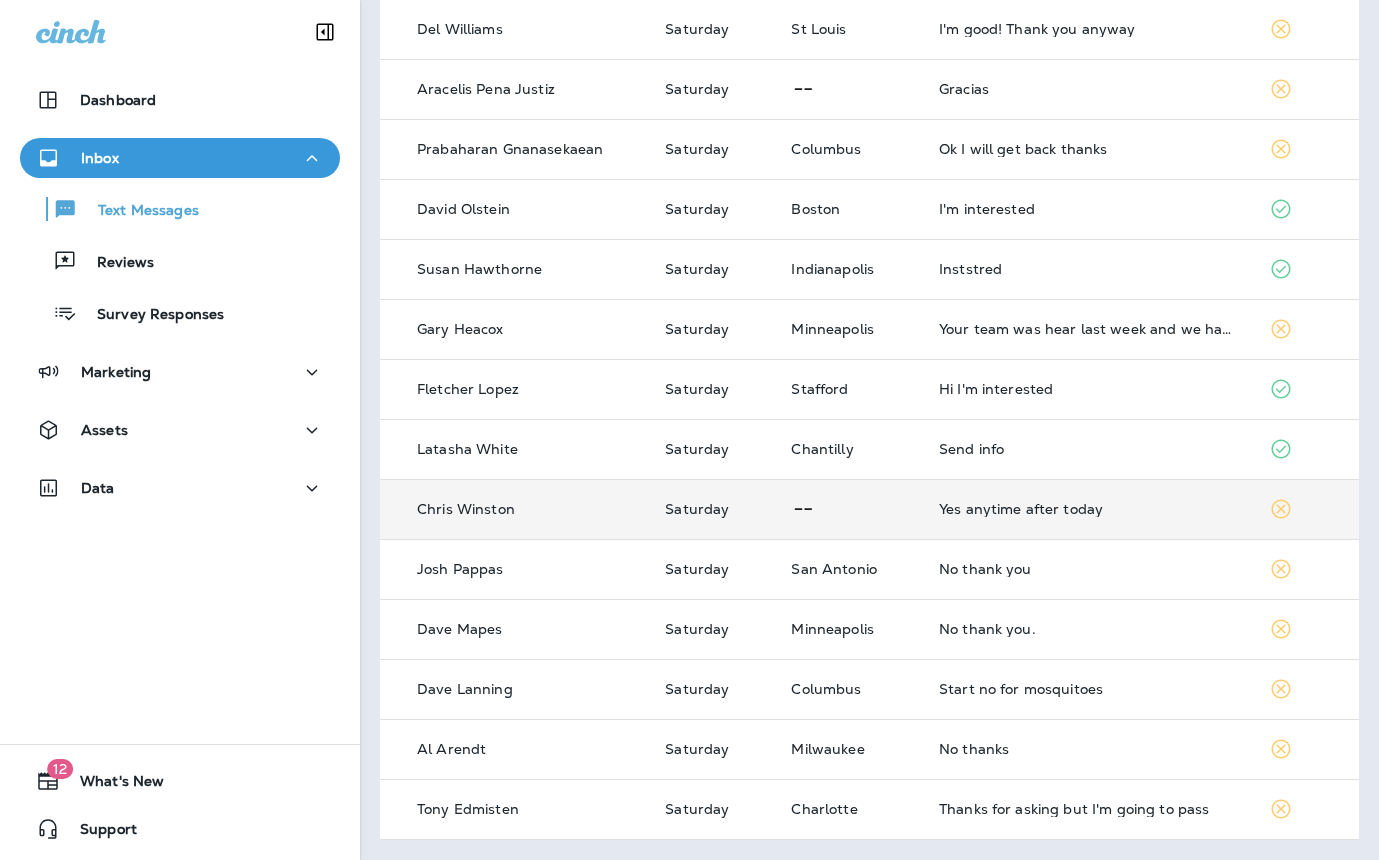 click on "Yes anytime after today" at bounding box center [1088, 509] 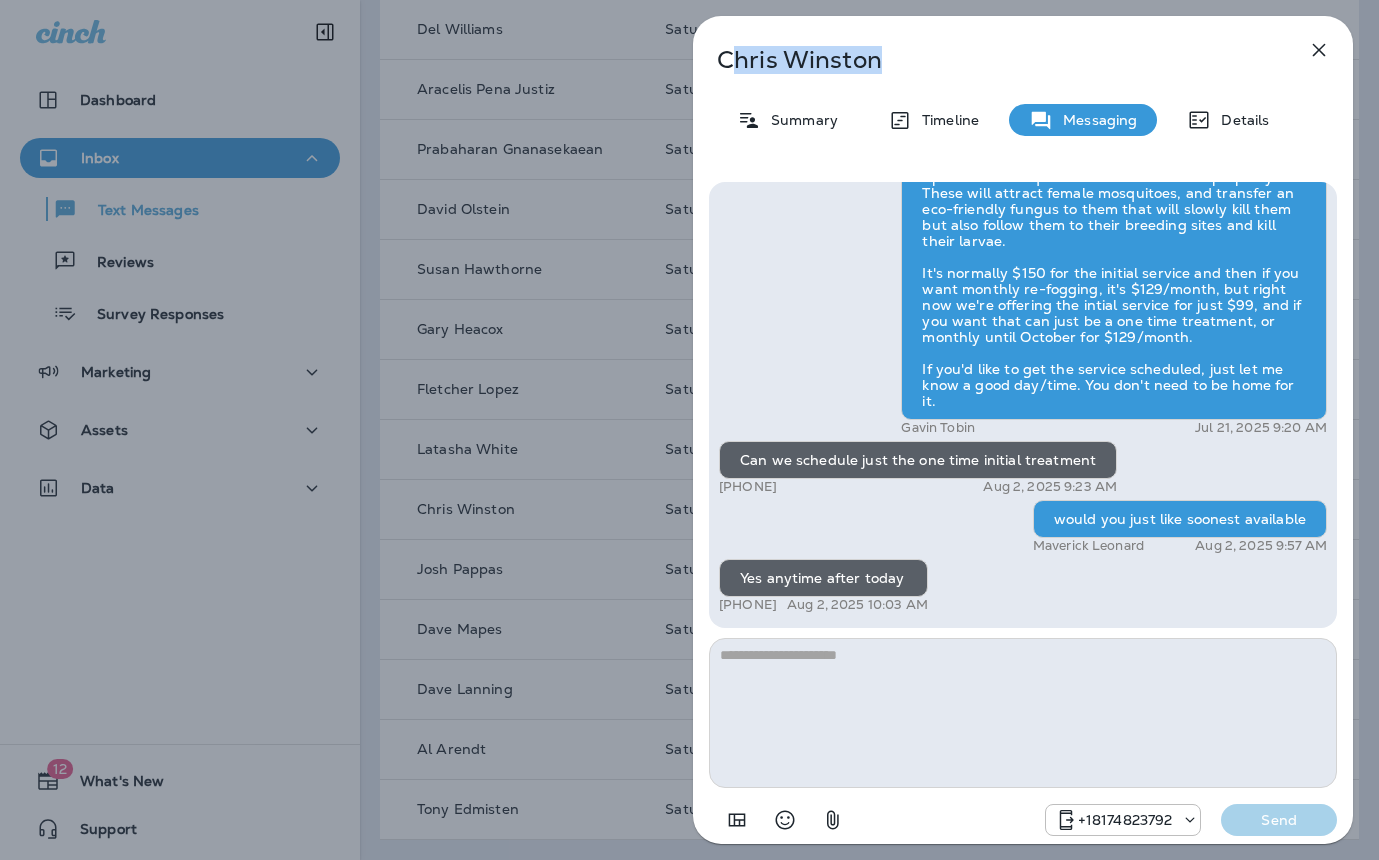 drag, startPoint x: 921, startPoint y: 61, endPoint x: 738, endPoint y: 65, distance: 183.04372 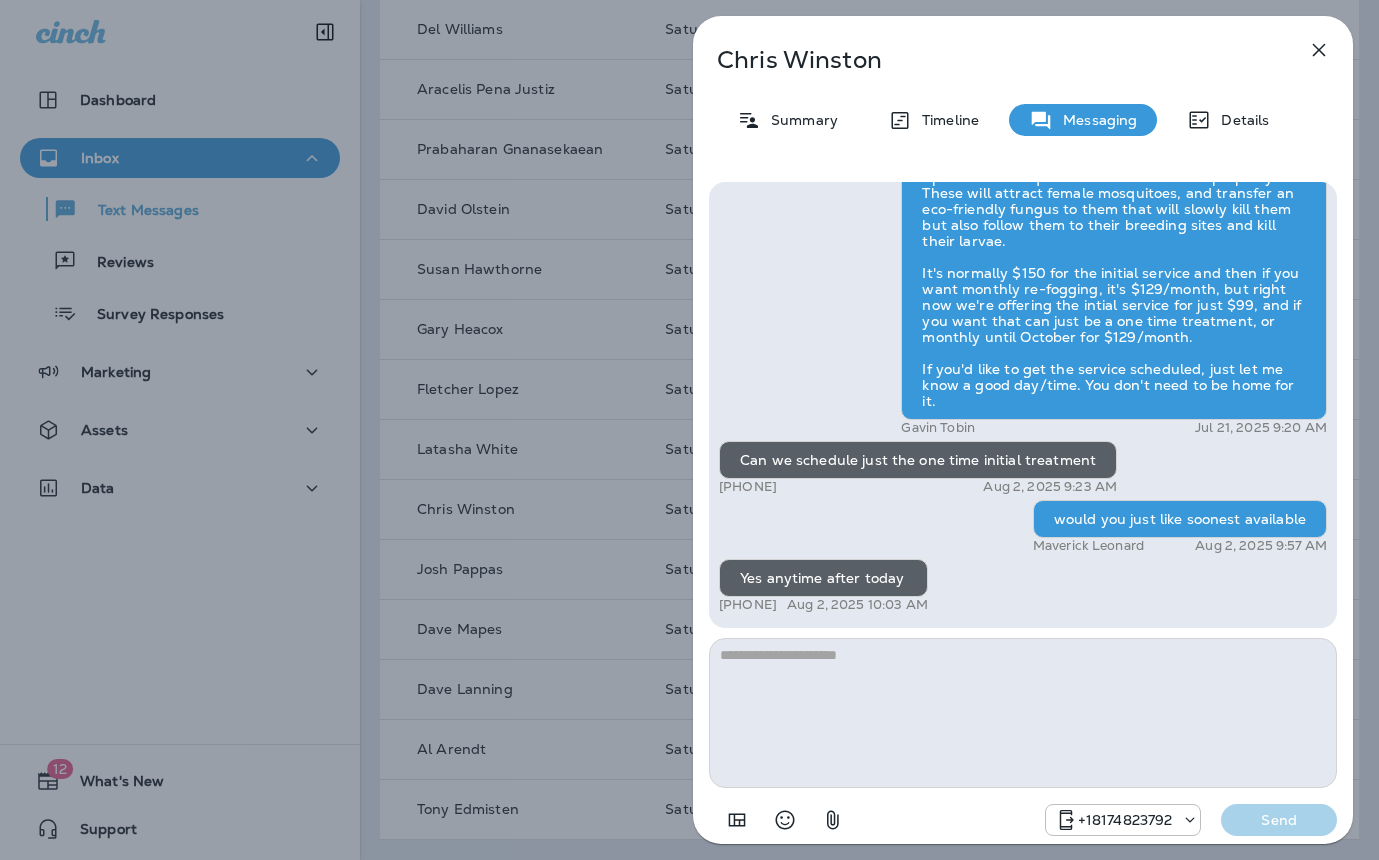 click on "Chris   Winston" at bounding box center (990, 60) 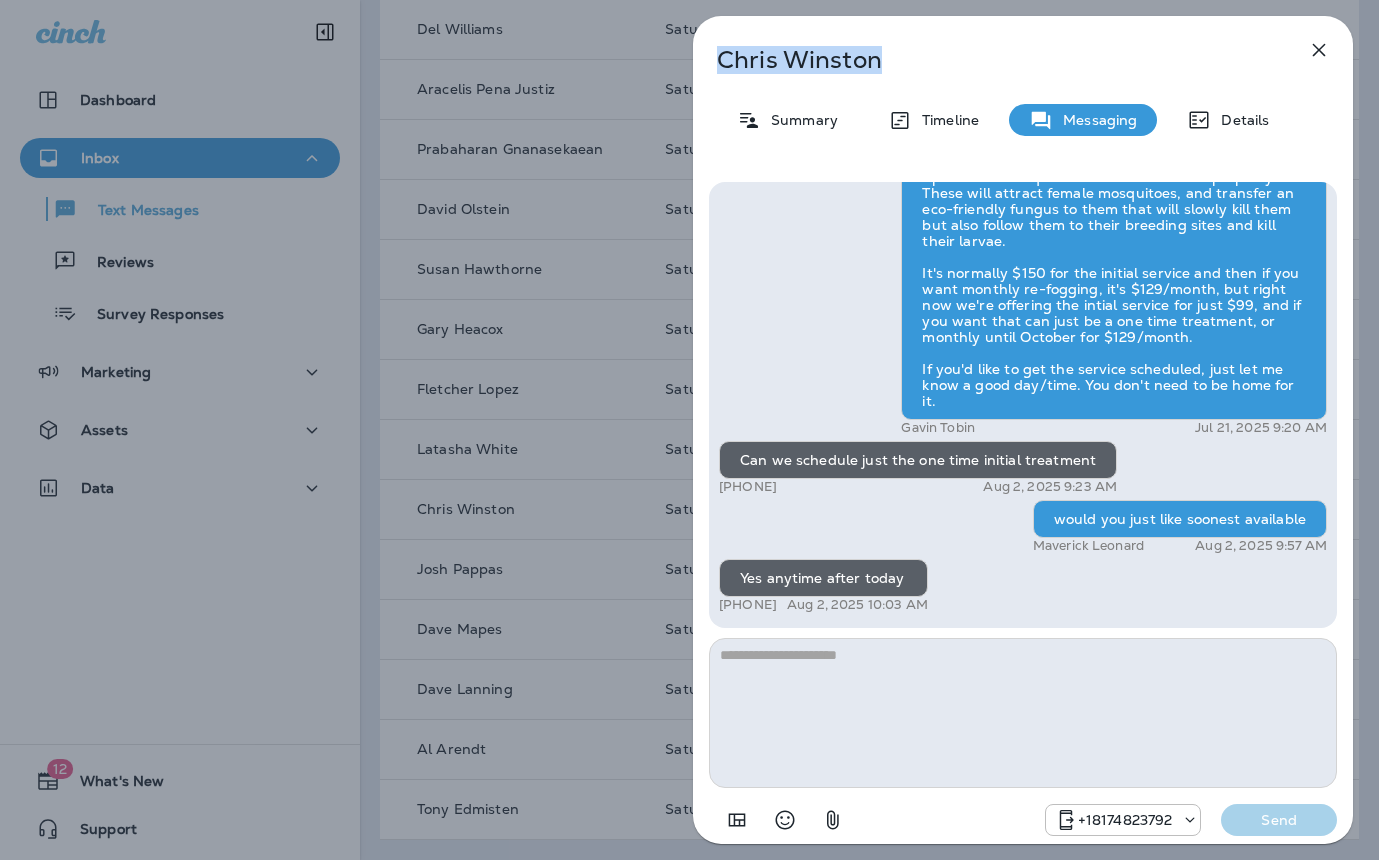 drag, startPoint x: 714, startPoint y: 62, endPoint x: 865, endPoint y: 61, distance: 151.00331 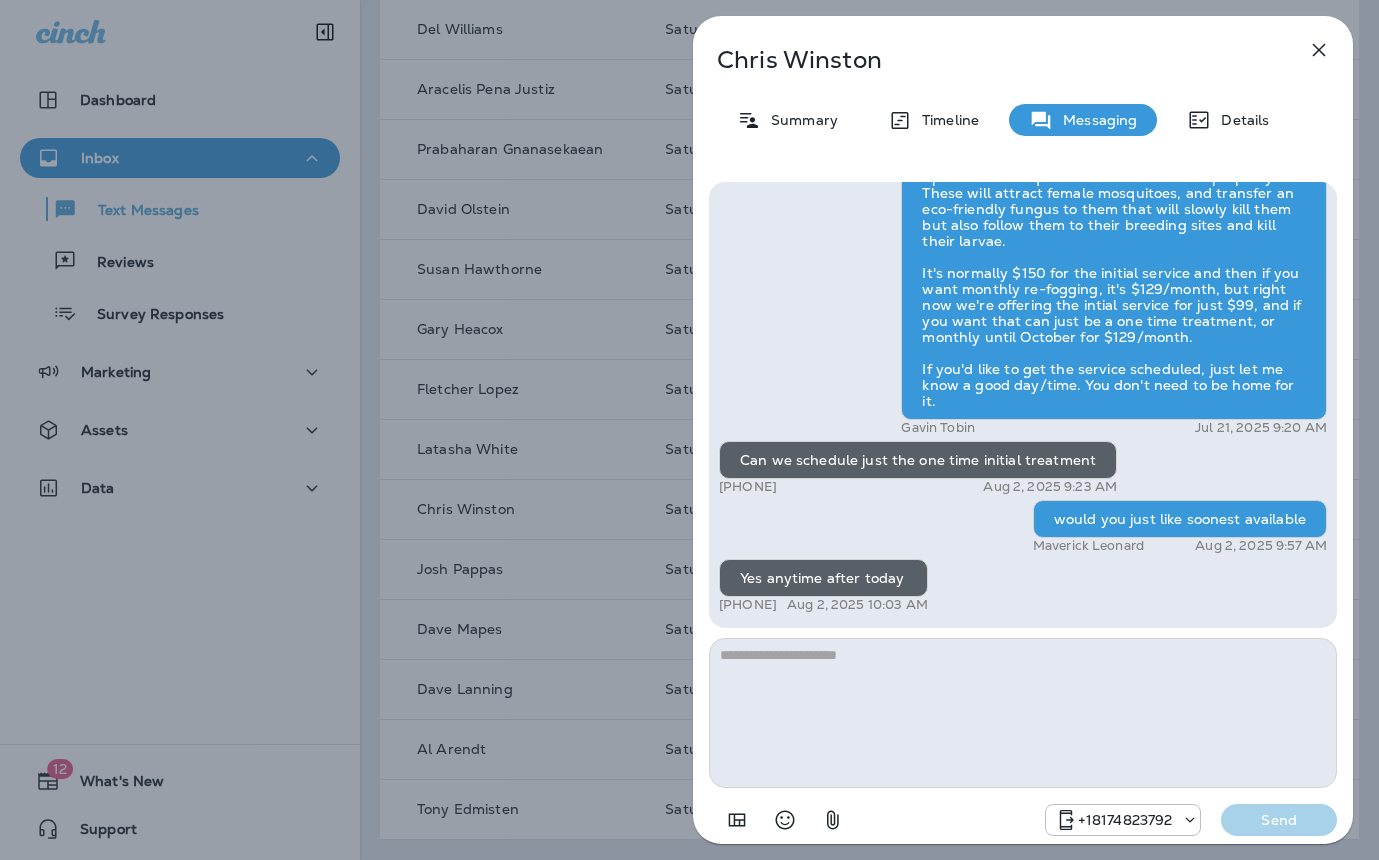 drag, startPoint x: 552, startPoint y: 185, endPoint x: 672, endPoint y: 182, distance: 120.03749 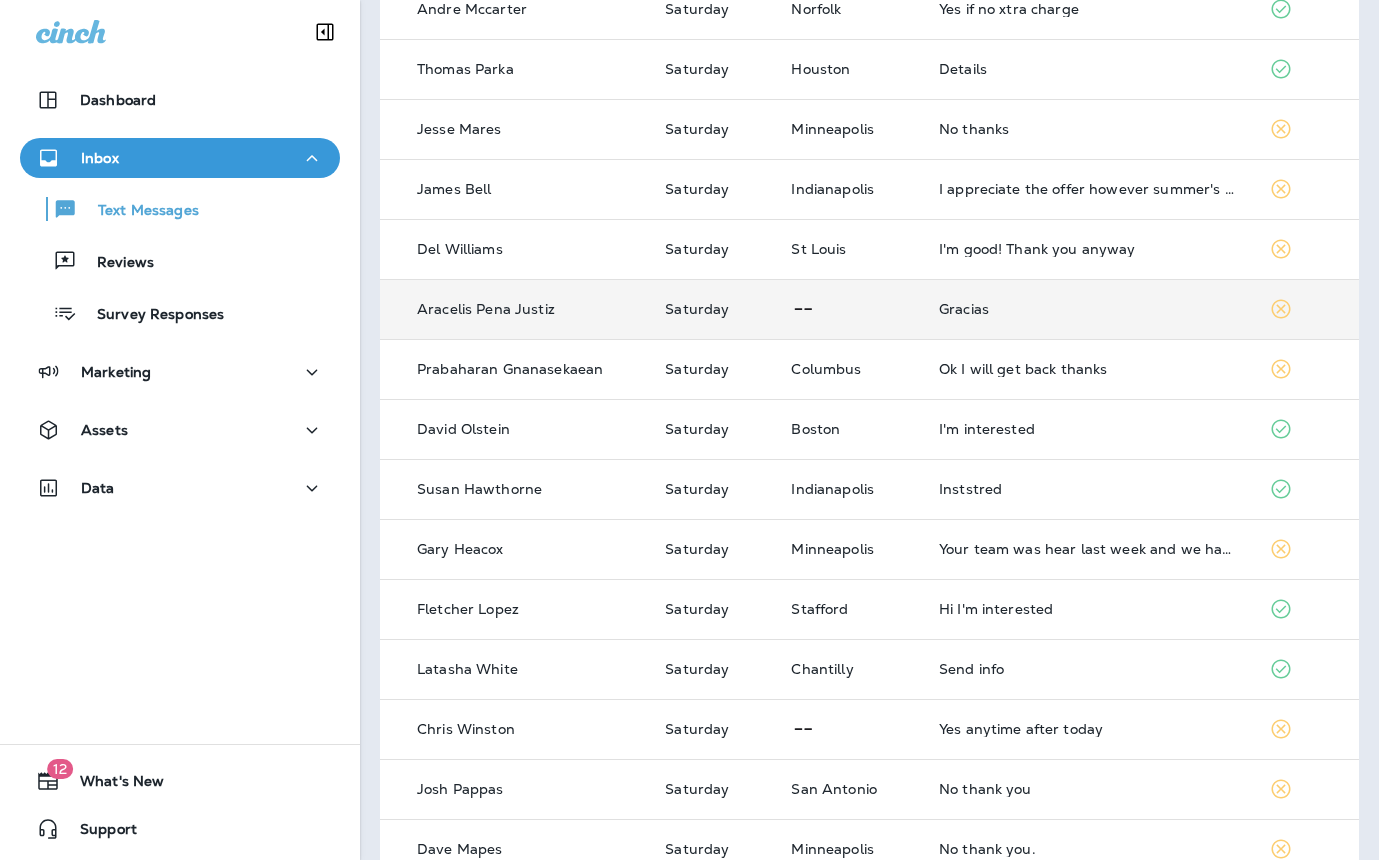scroll, scrollTop: 361, scrollLeft: 0, axis: vertical 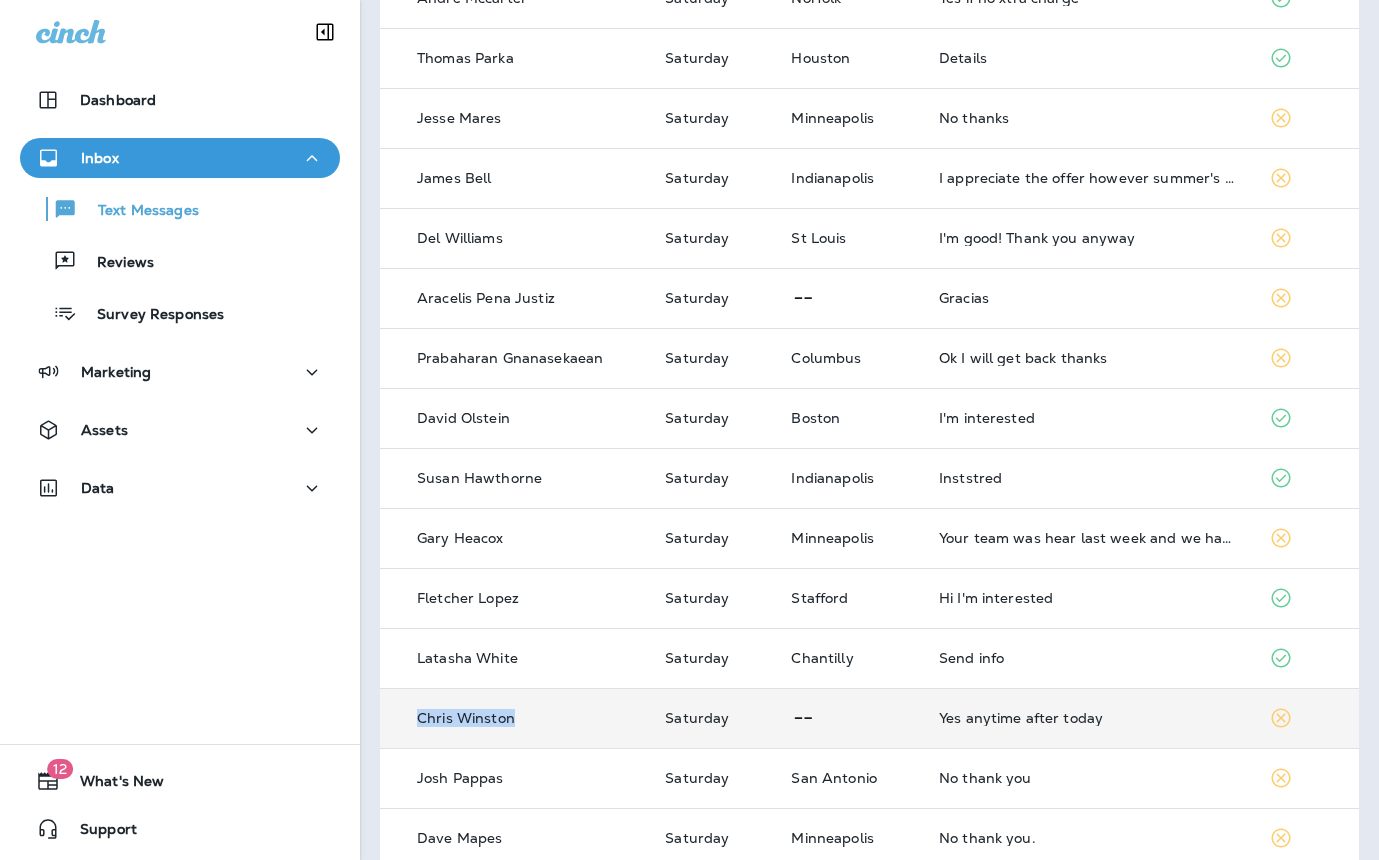 drag, startPoint x: 496, startPoint y: 721, endPoint x: 411, endPoint y: 717, distance: 85.09406 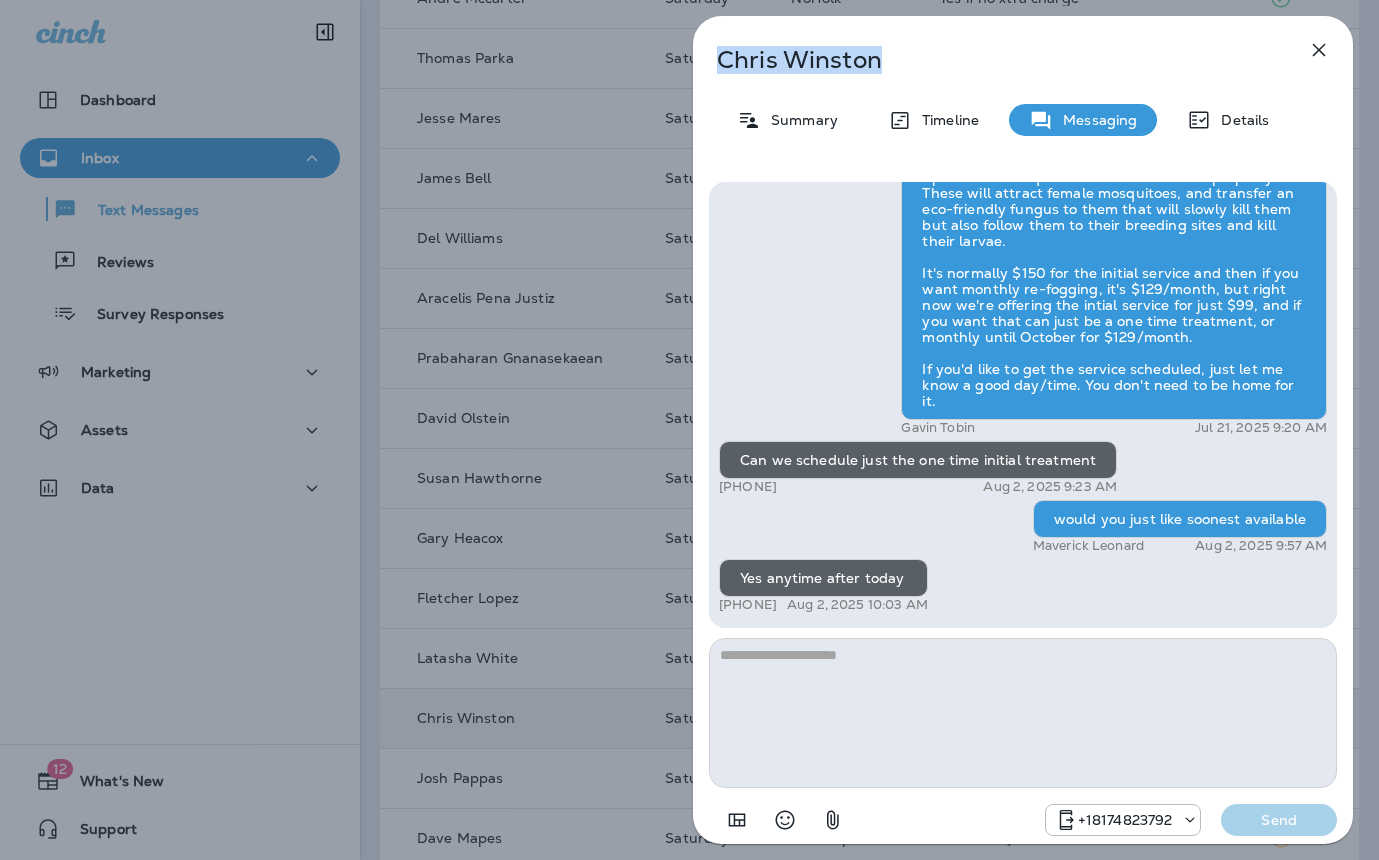drag, startPoint x: 713, startPoint y: 47, endPoint x: 641, endPoint y: 47, distance: 72 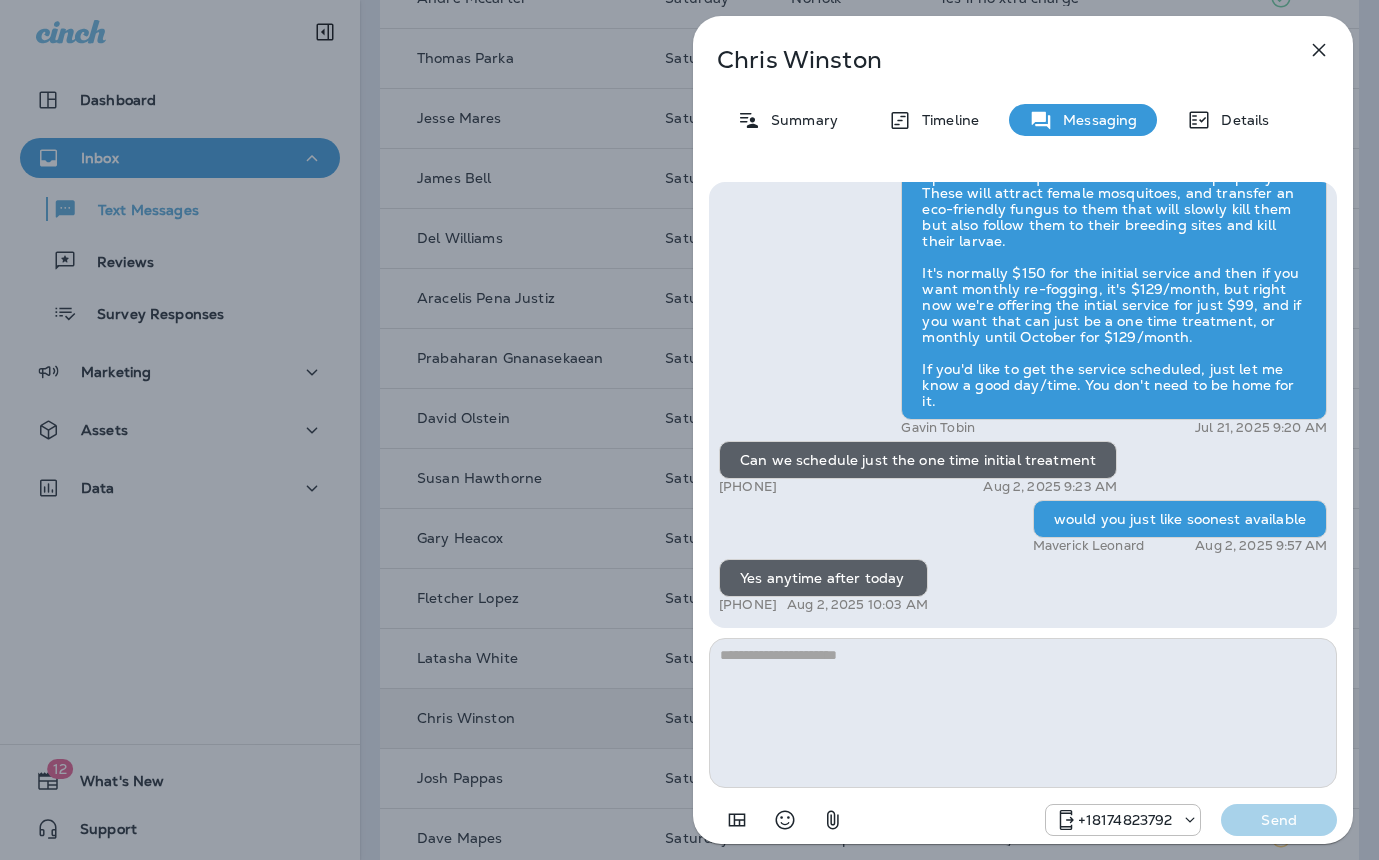 click on "Chris   Winston Summary   Timeline   Messaging   Details   Hey Chris , This is Noel with Moxie Lawn care. One of our Field Experts noted you were interested in learning more about our new lawn care services. I’d love to chat with you about your lawn's specific needs.
Reply STOP To optout +18174823792 Jul 25, 2024 8:21 PM Hi this is Noel with Moxie Lawn Care again. I wanted to follow up and see how we can make your green lawn dreams come true! We have some great summer savings going on now.
Reply STOP To optout +18174823792 Jul 29, 2024 9:02 AM Chris, we have a summer sale going on now; get your first lawn care service for only $39!
Reply STOP To optout +18174823792 Aug 2, 2024 9:06 AM I just wanted to pass along a North Texas Lawn Guide to help beautify your yard! Just remember, Moxie Lawn Care is always here to lend a "green thumb" whenever you need us!  www.MoxieGrassGuide.com
Reply STOP To optout +18174823792 Aug 6, 2024 9:08 AM +18174823792 Dec 2, 2024 3:35 PM +18174823792 Apr 24, 2025 3:55 PM Send" at bounding box center [689, 430] 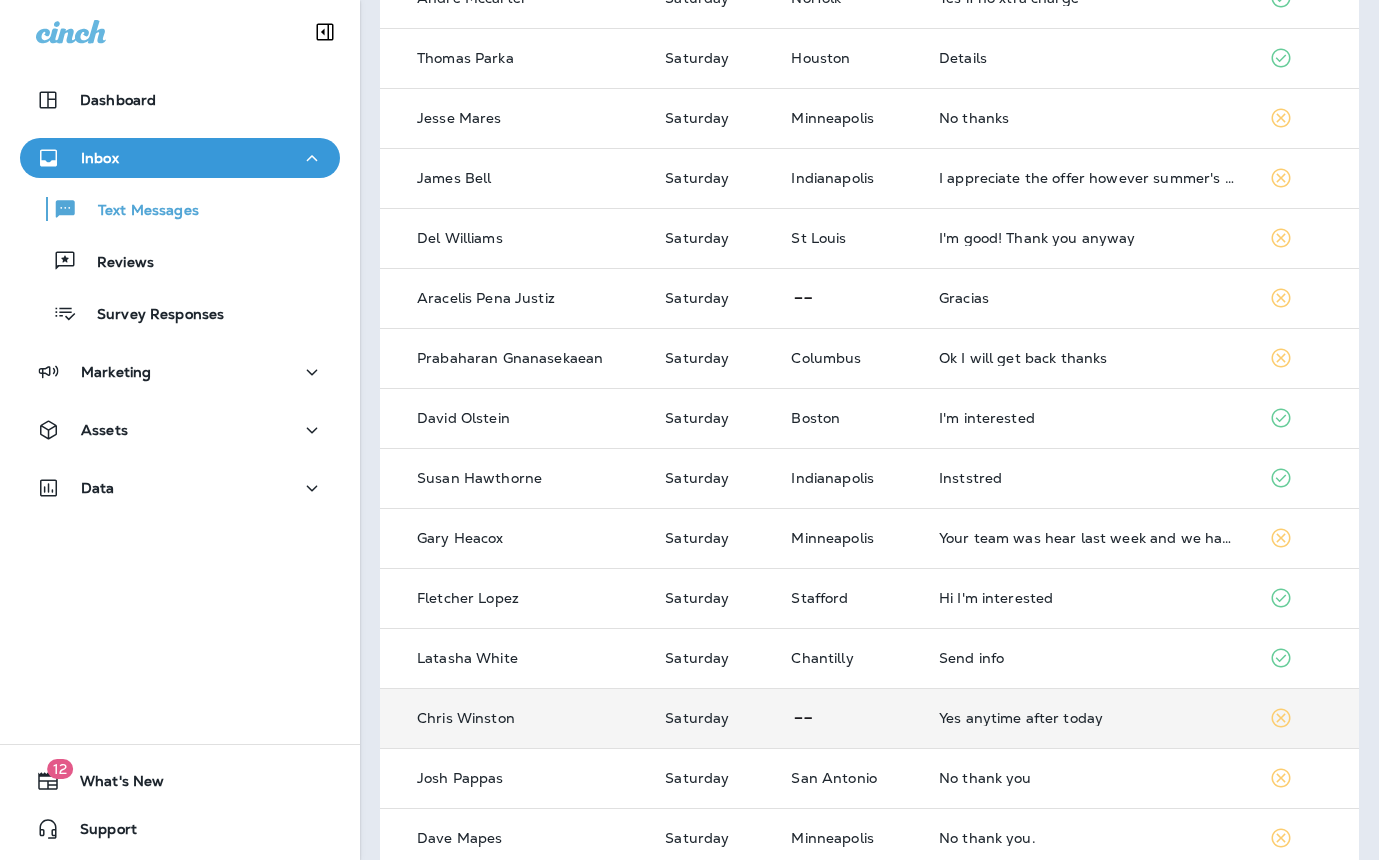 scroll, scrollTop: 0, scrollLeft: 0, axis: both 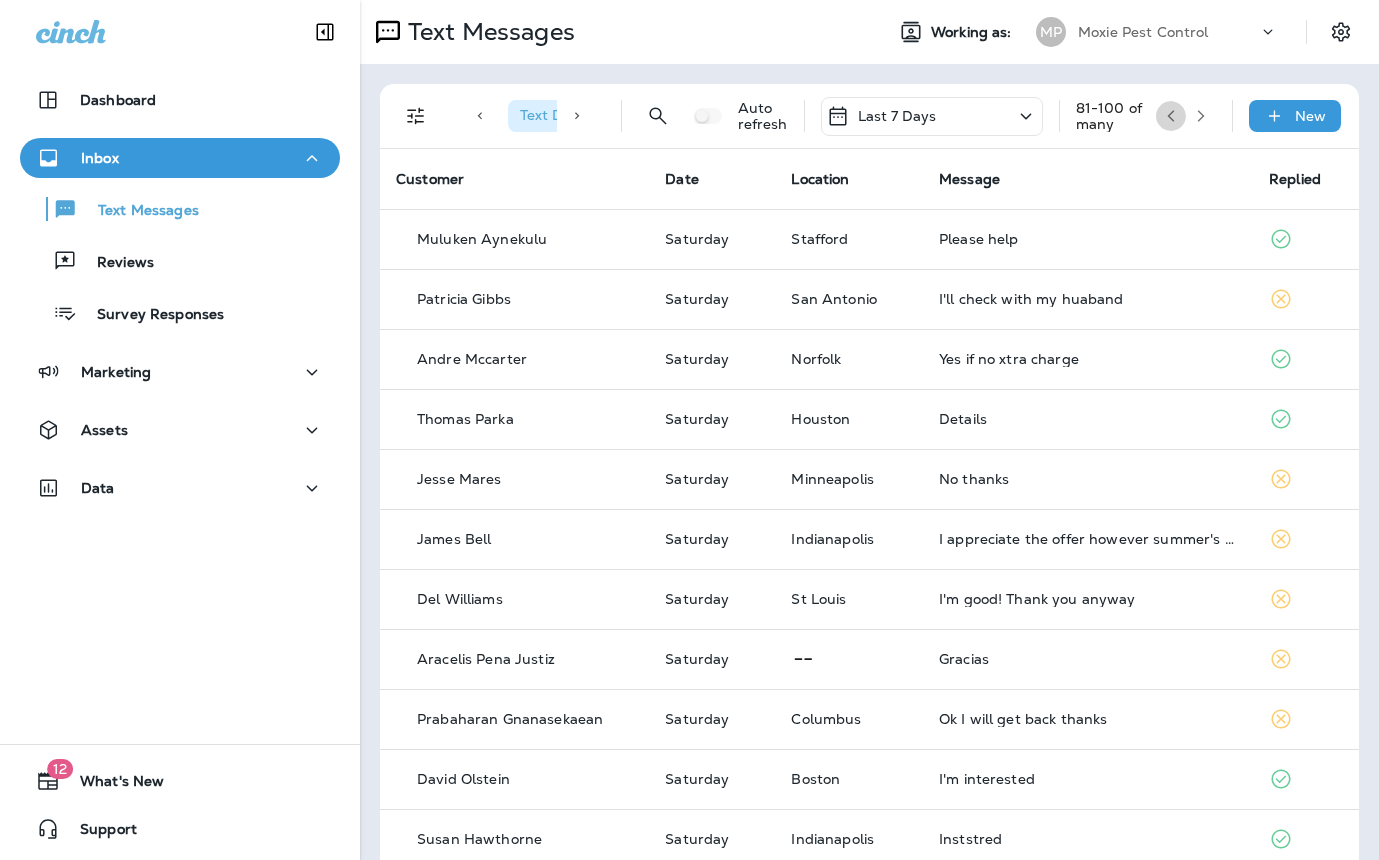 click 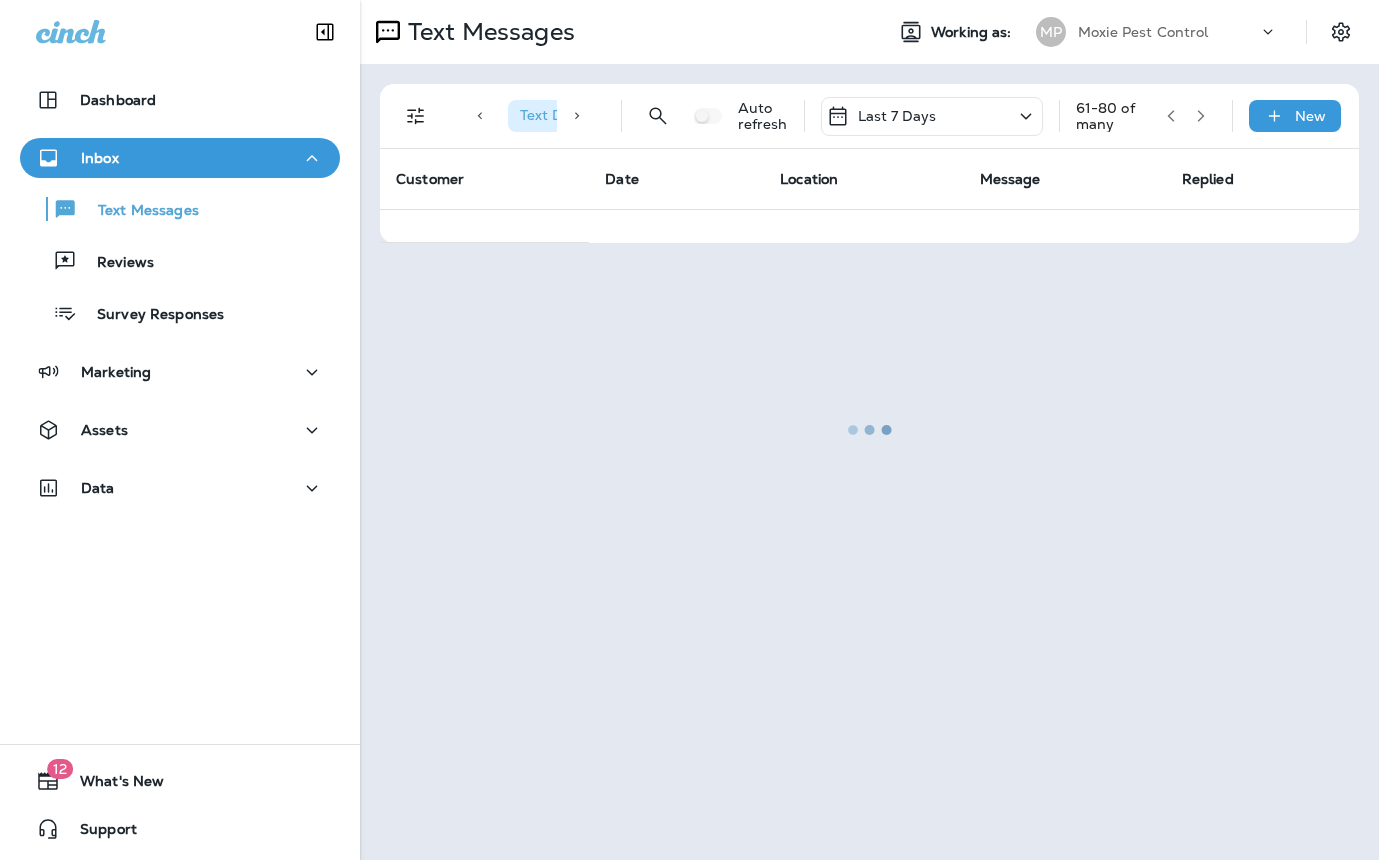 click at bounding box center [869, 430] 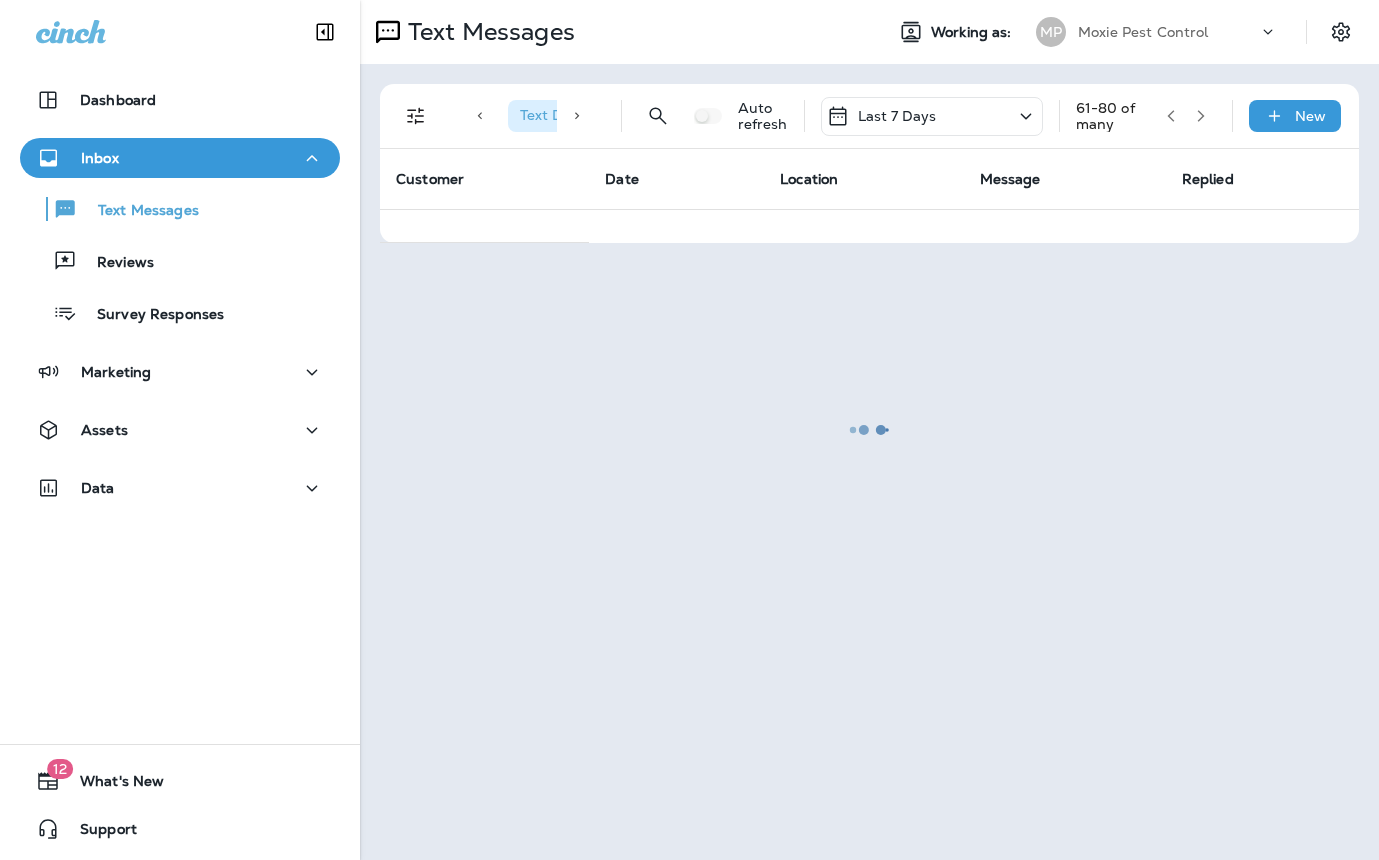 click at bounding box center (869, 430) 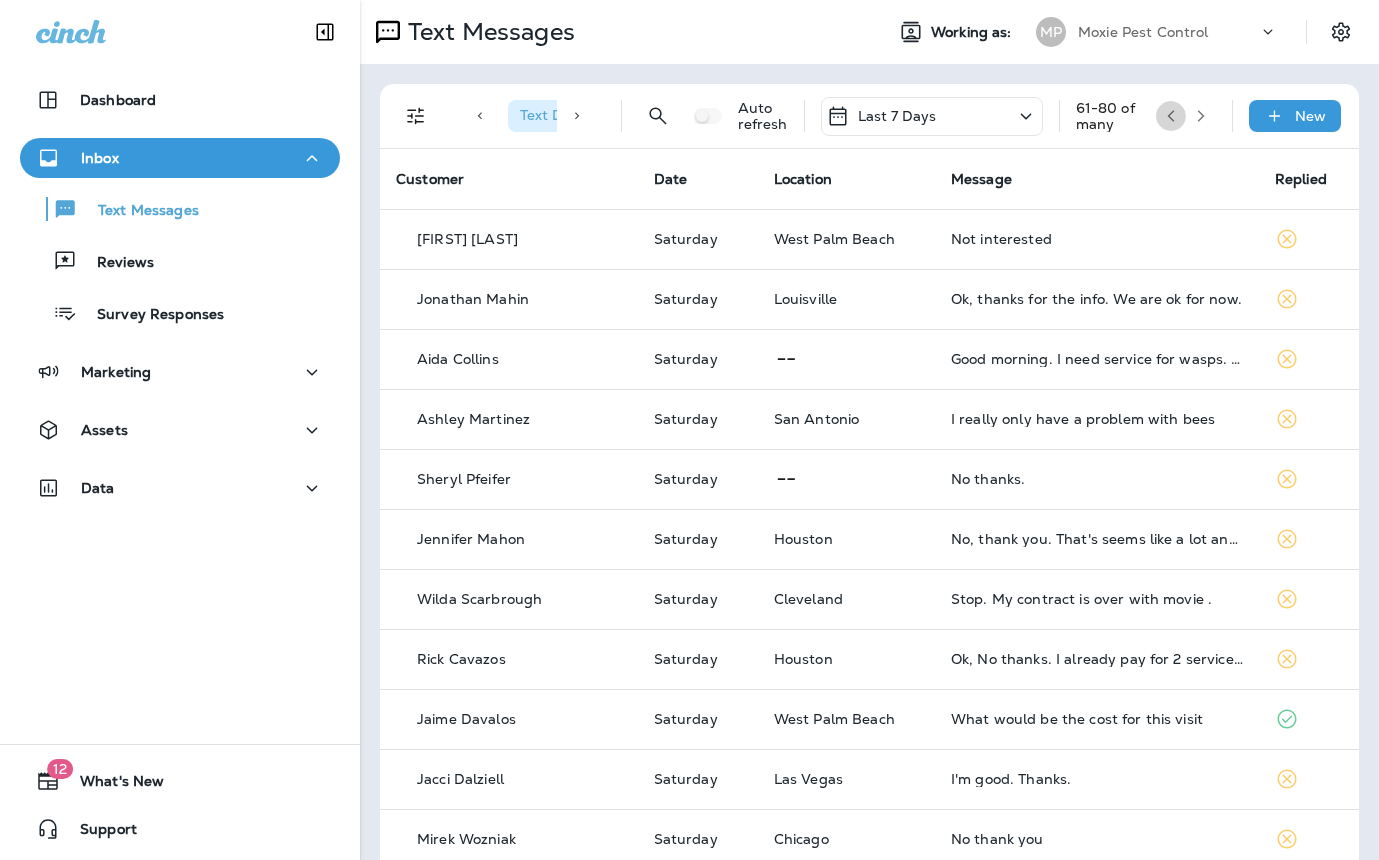 click 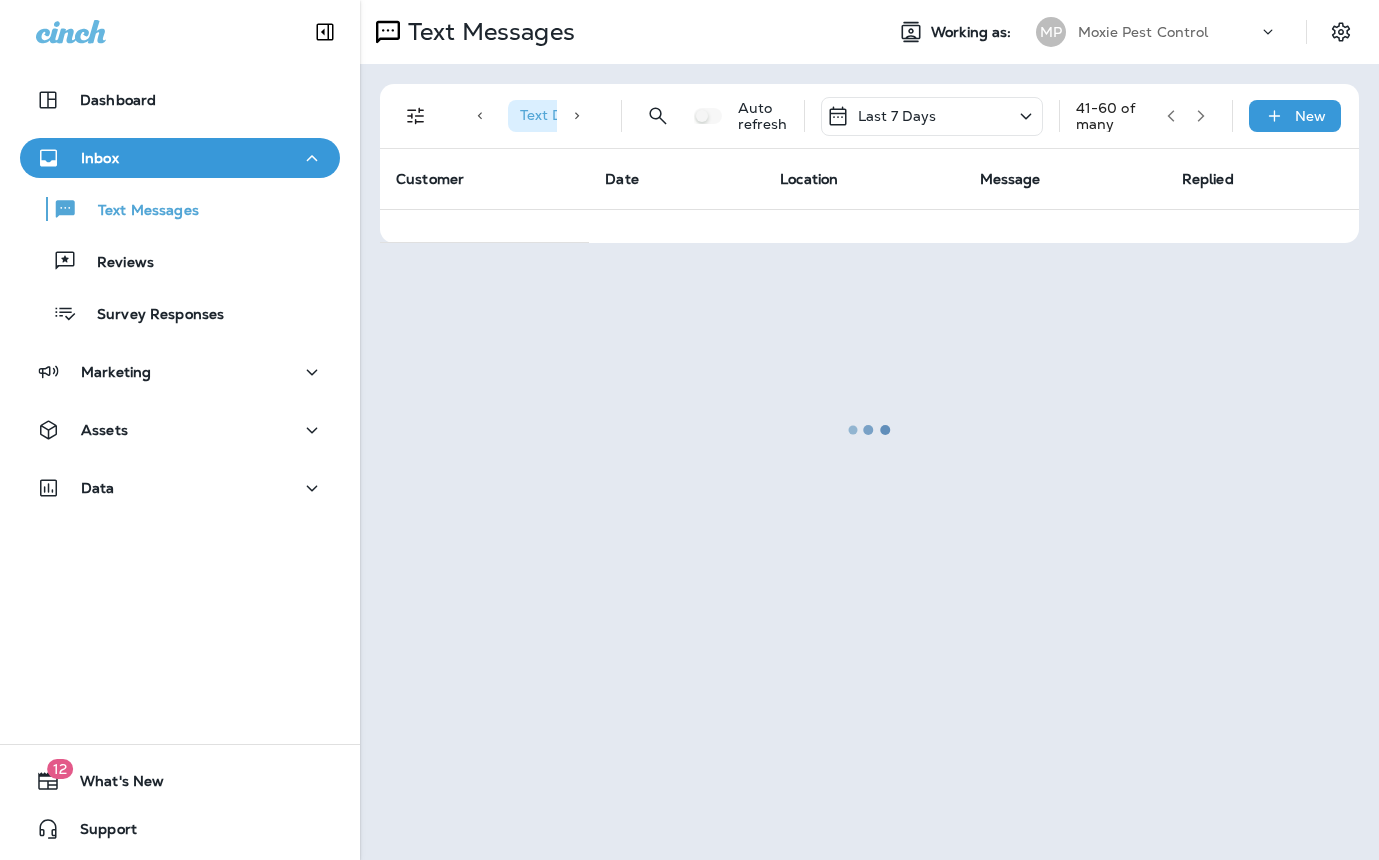 click at bounding box center (869, 430) 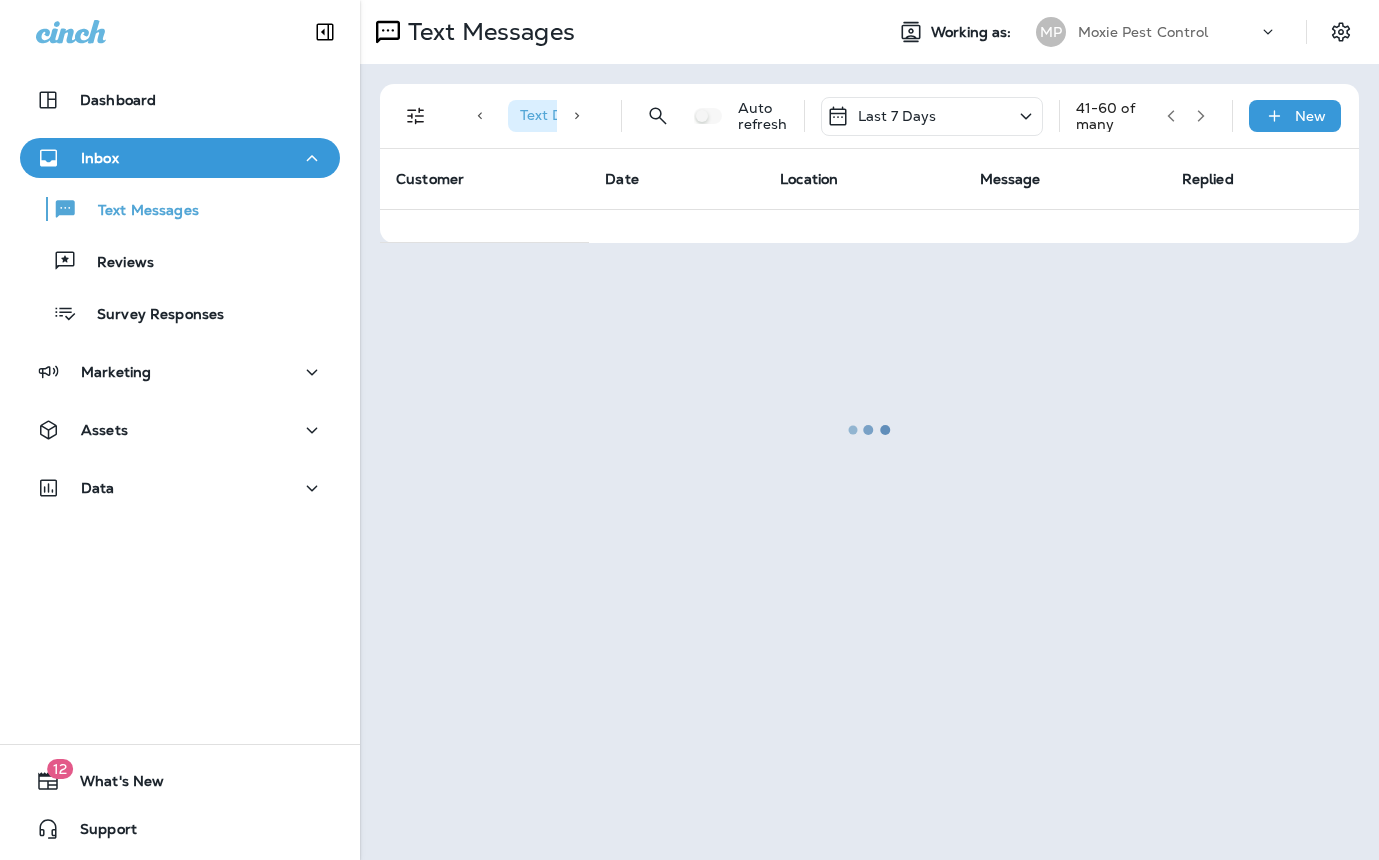 click at bounding box center (869, 430) 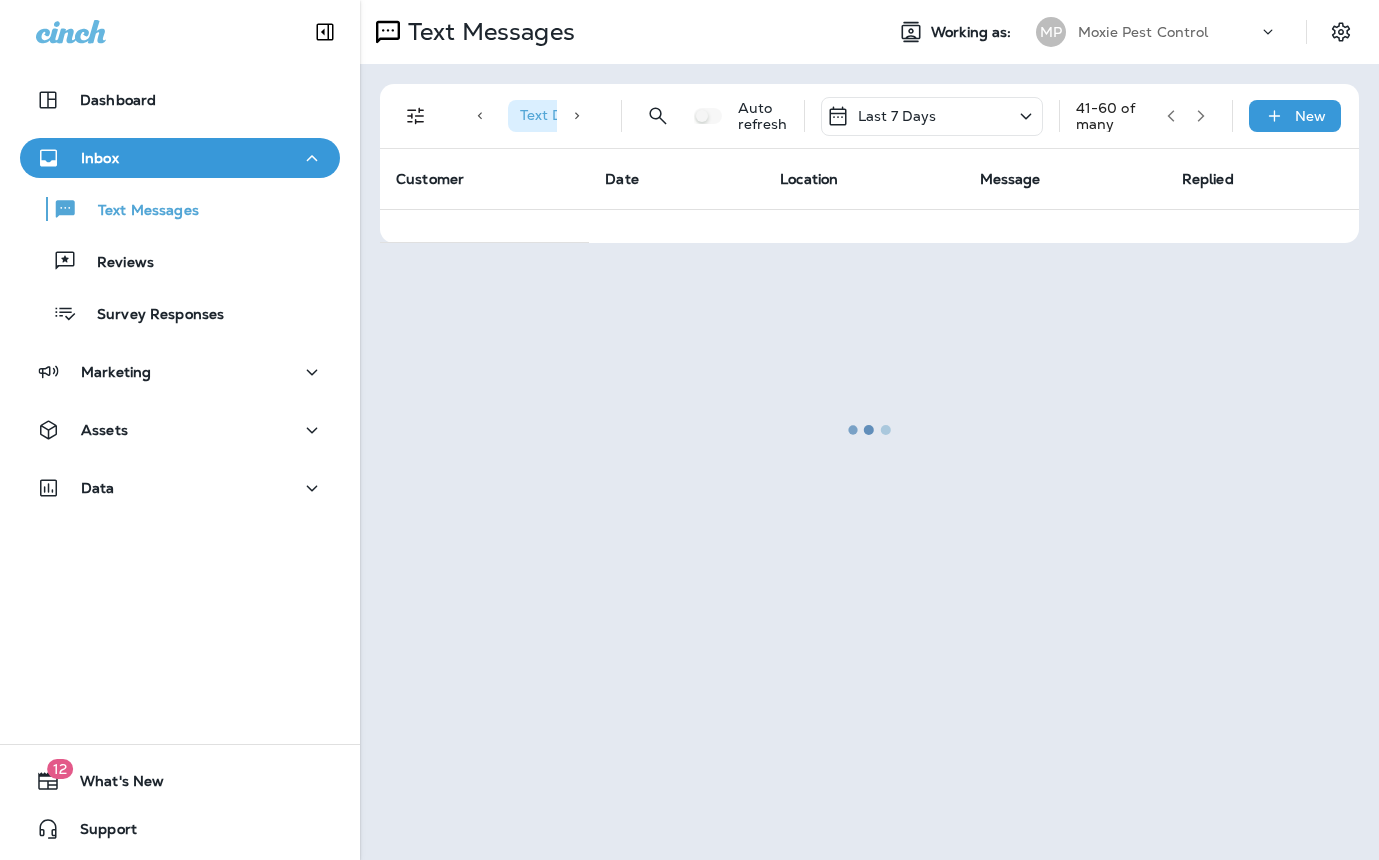 click at bounding box center [869, 430] 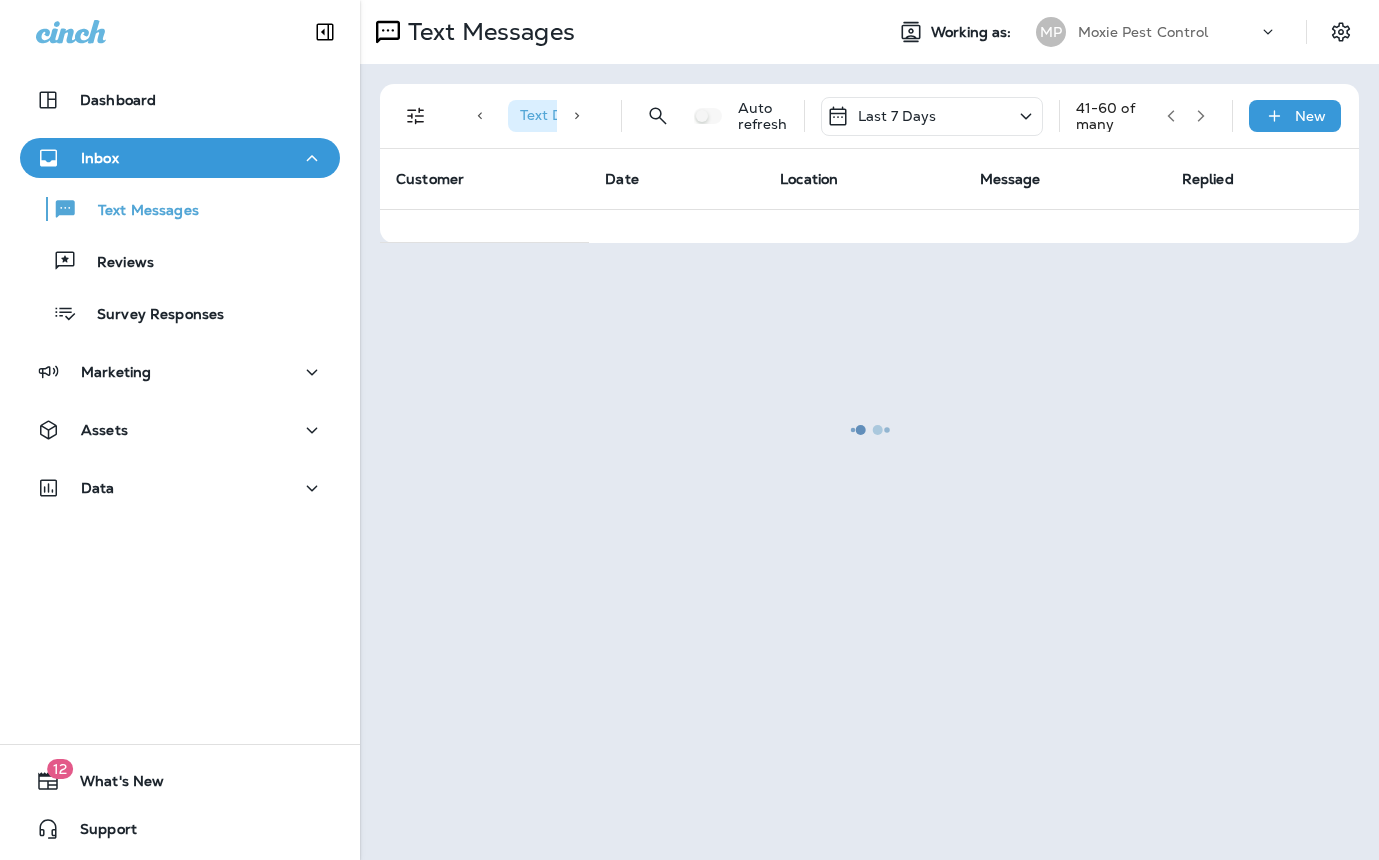 click at bounding box center (869, 430) 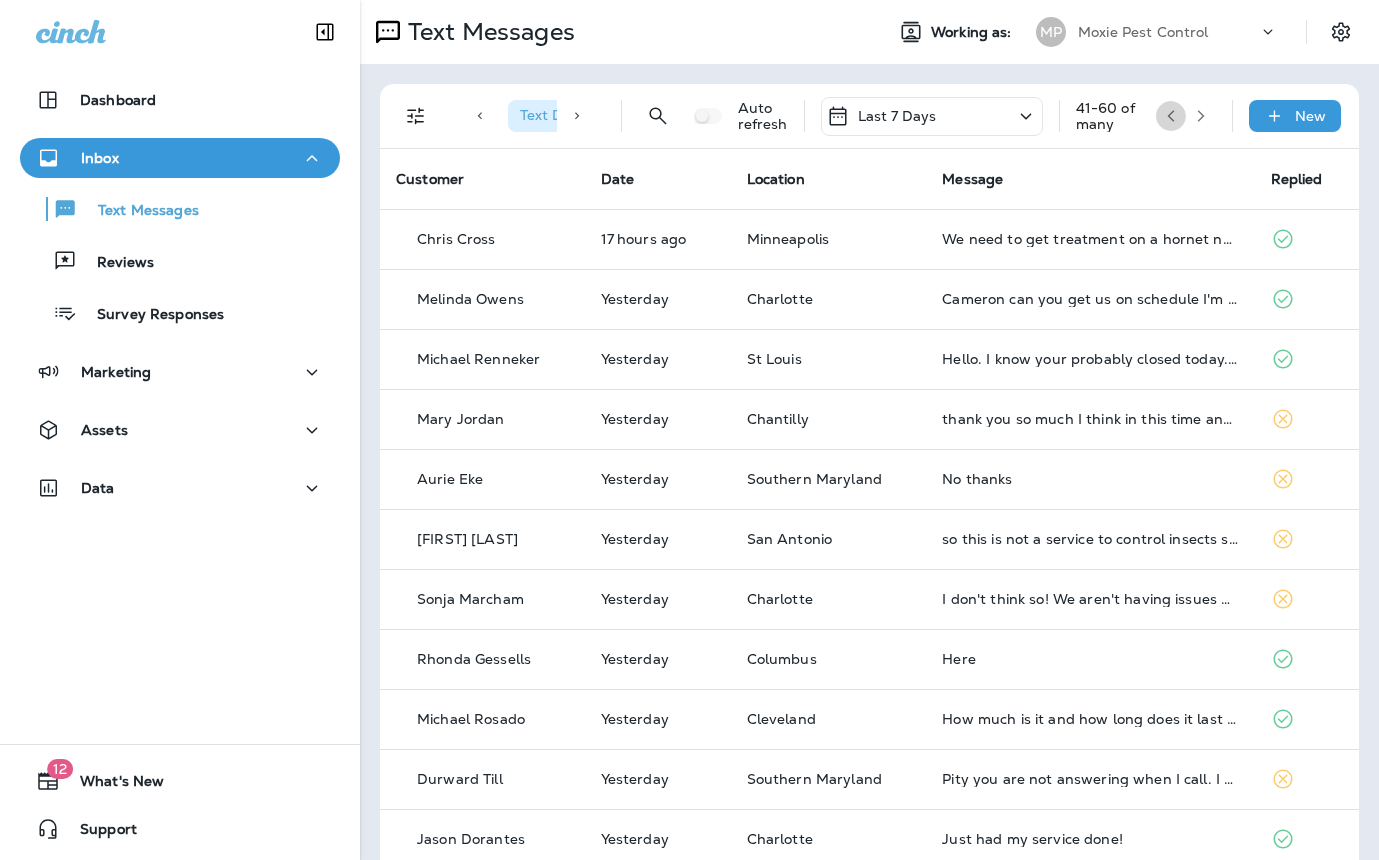 click 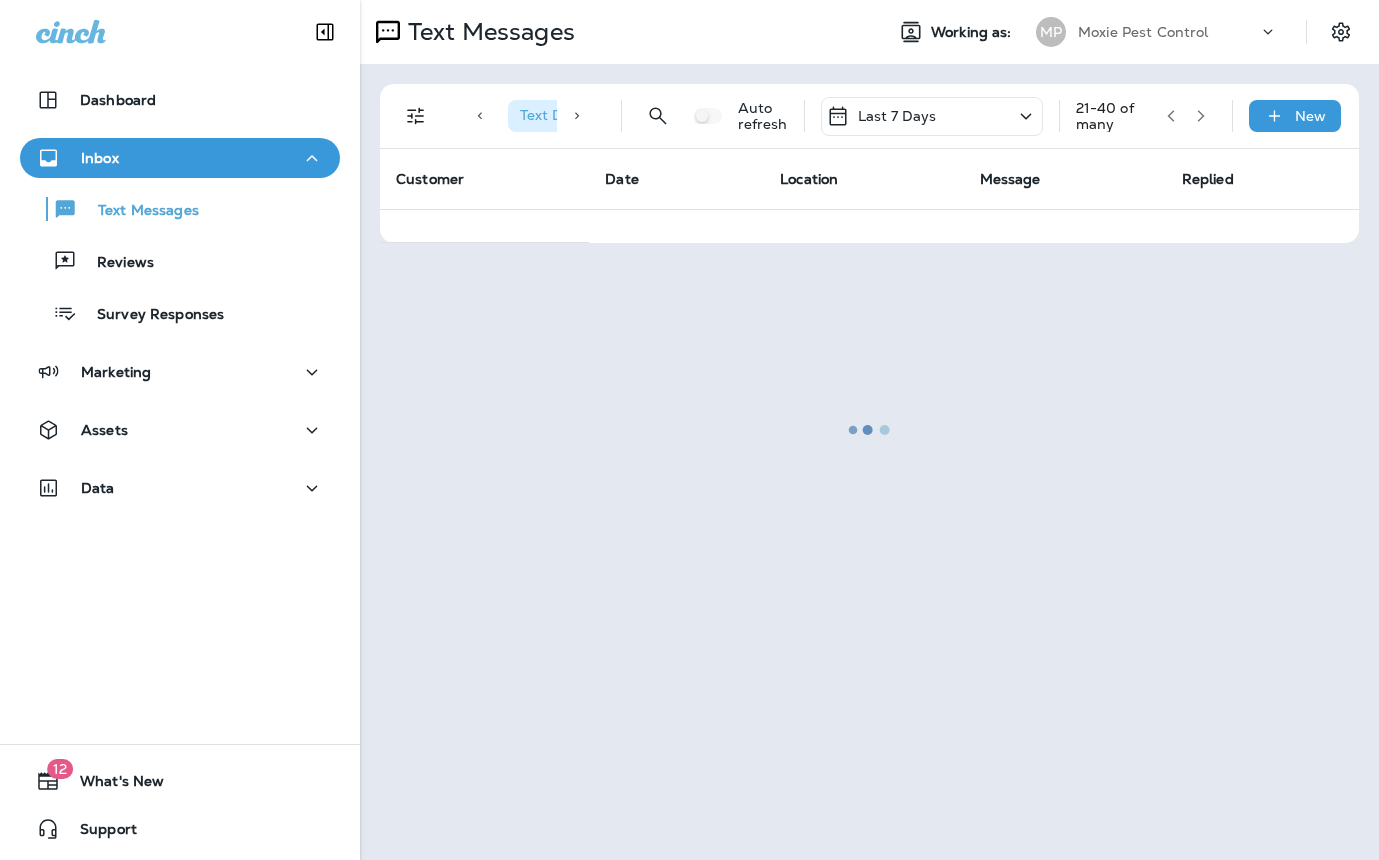 click at bounding box center [869, 430] 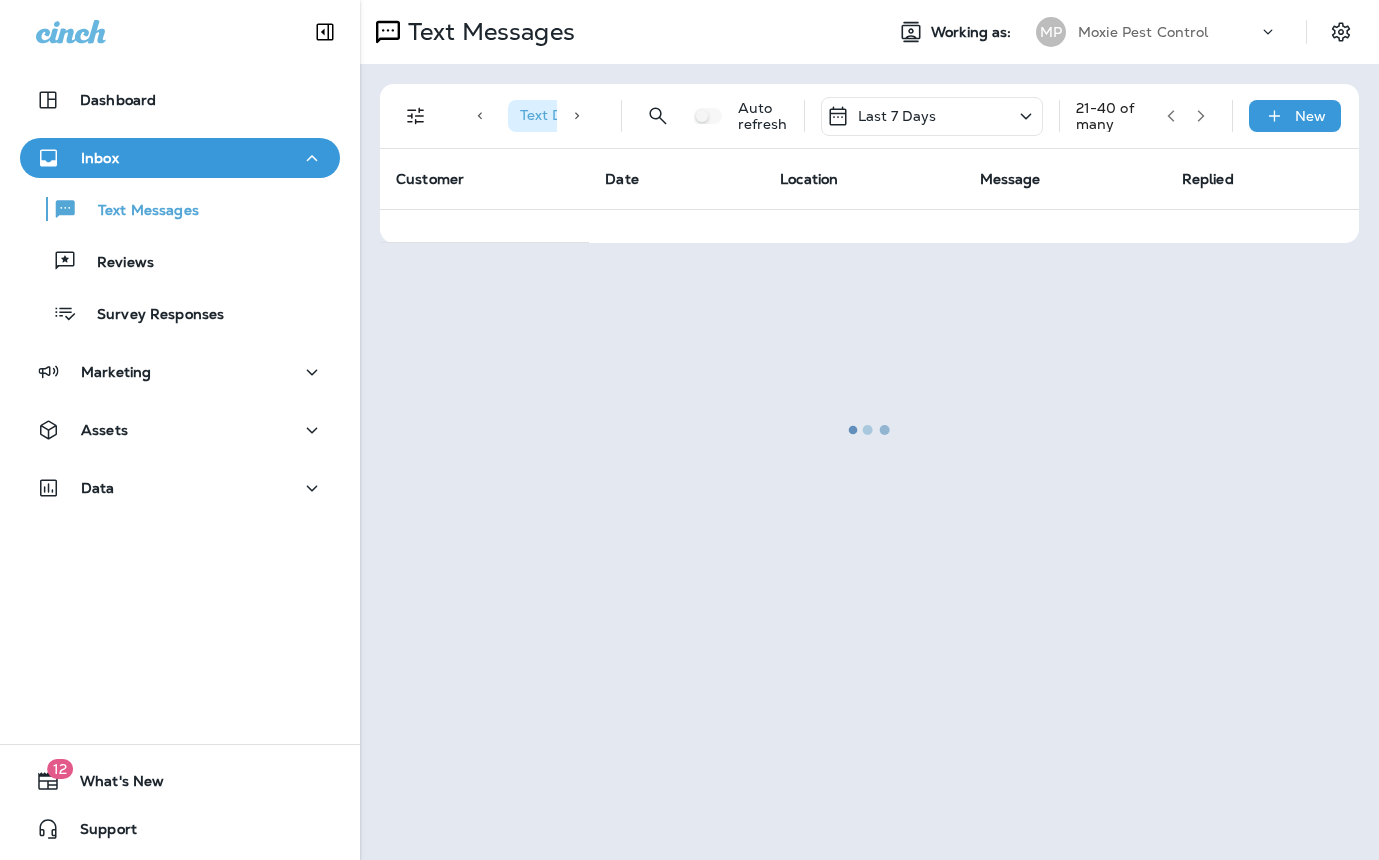 click at bounding box center [869, 430] 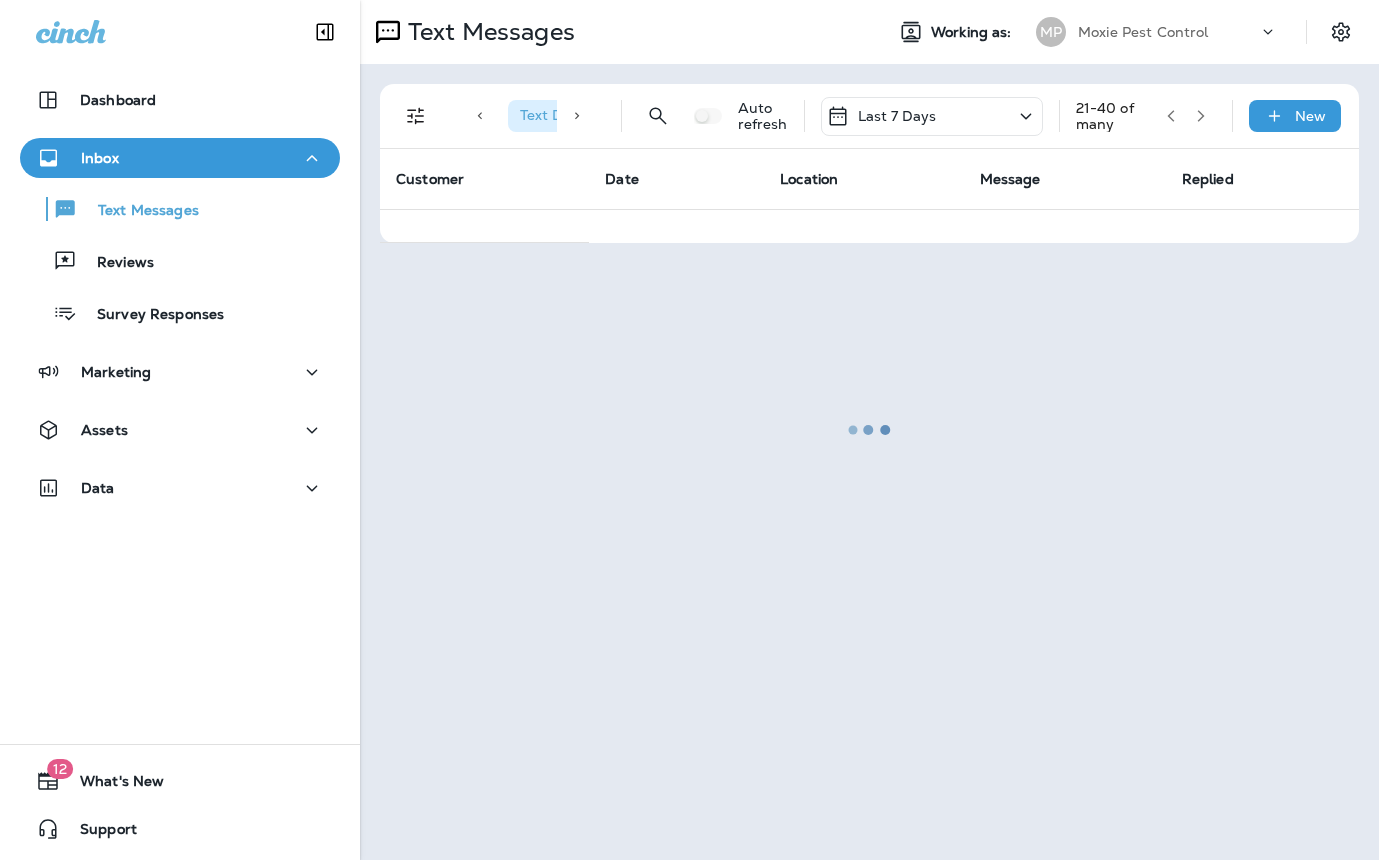 click at bounding box center (869, 430) 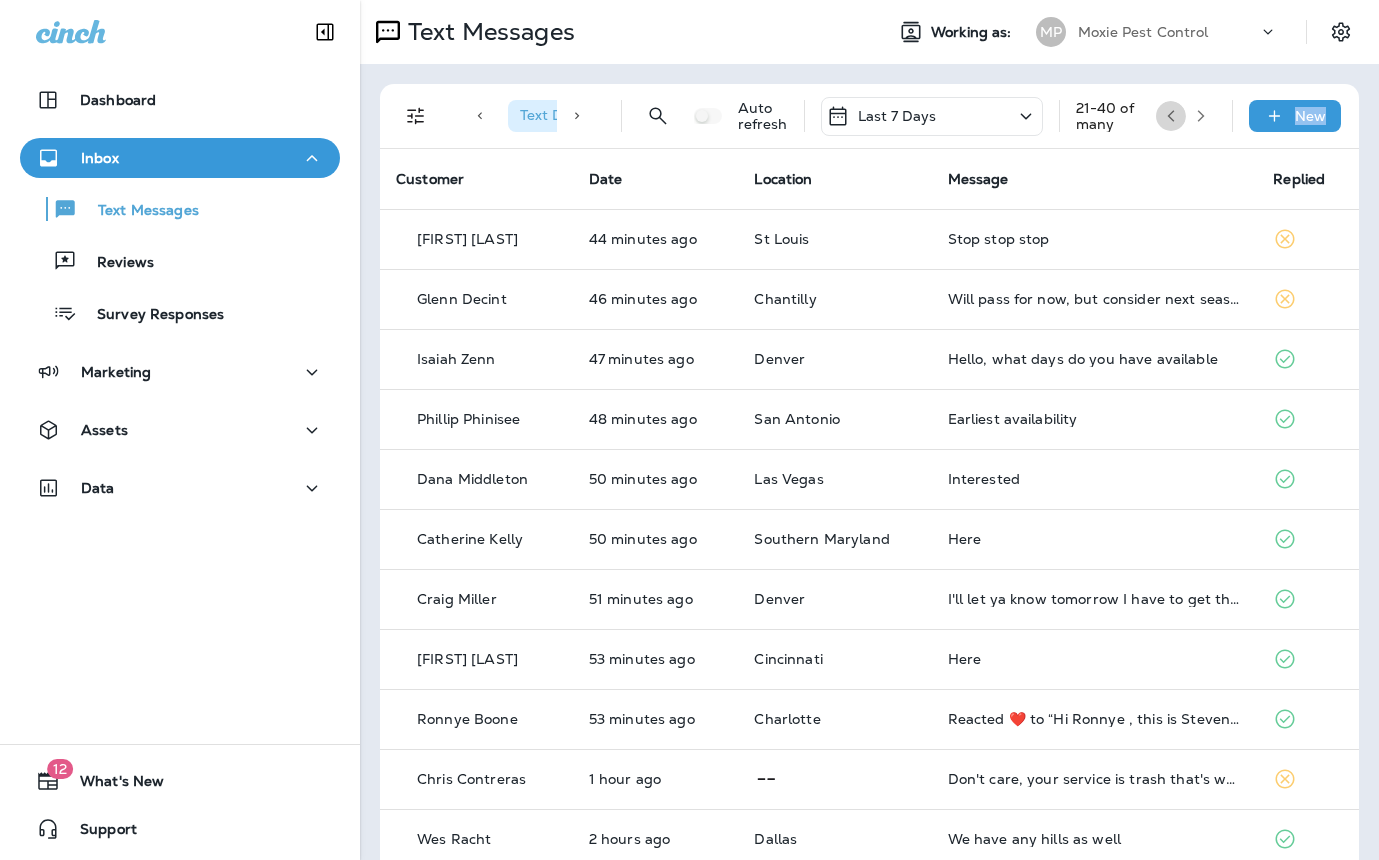 click 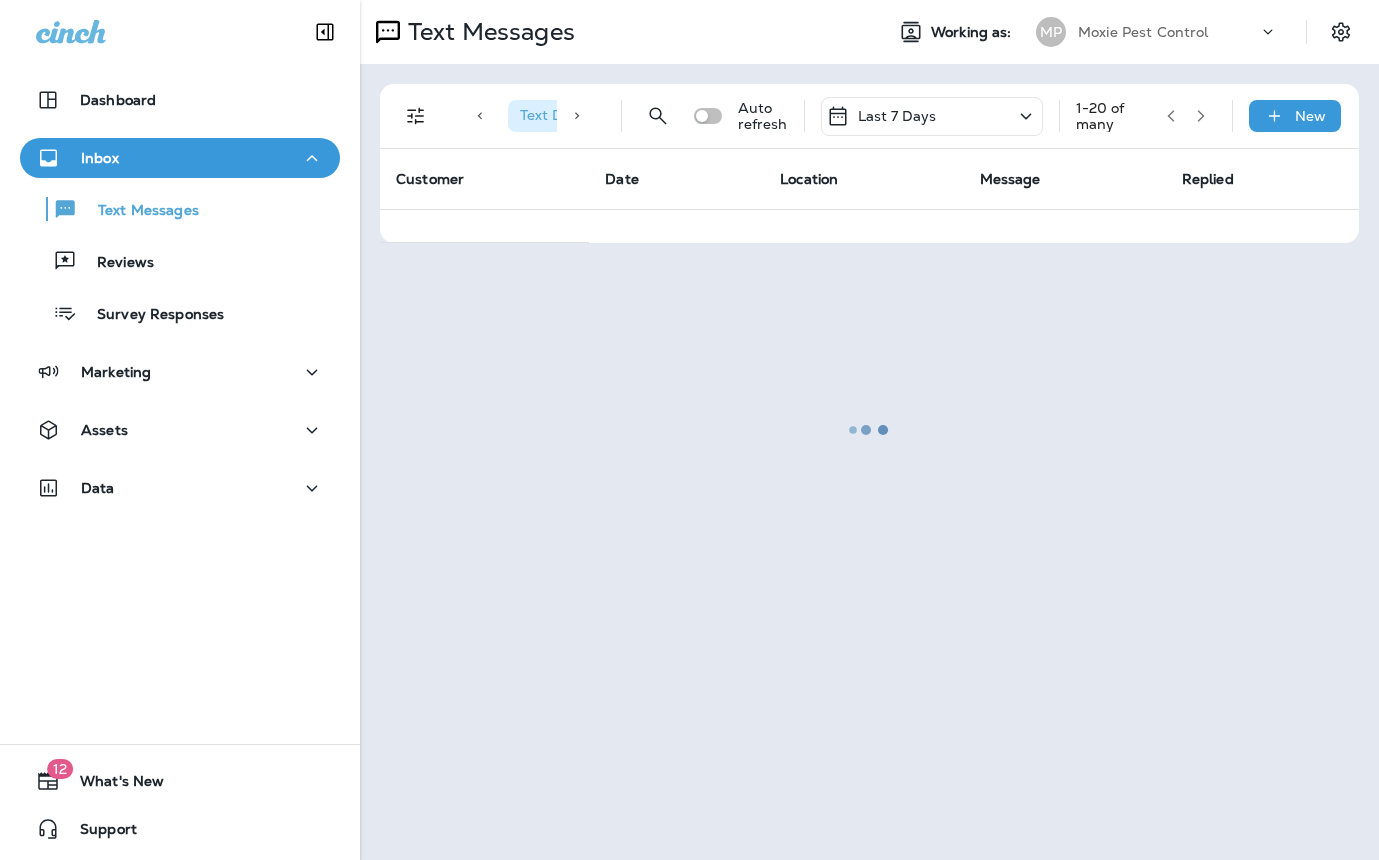 click at bounding box center [869, 430] 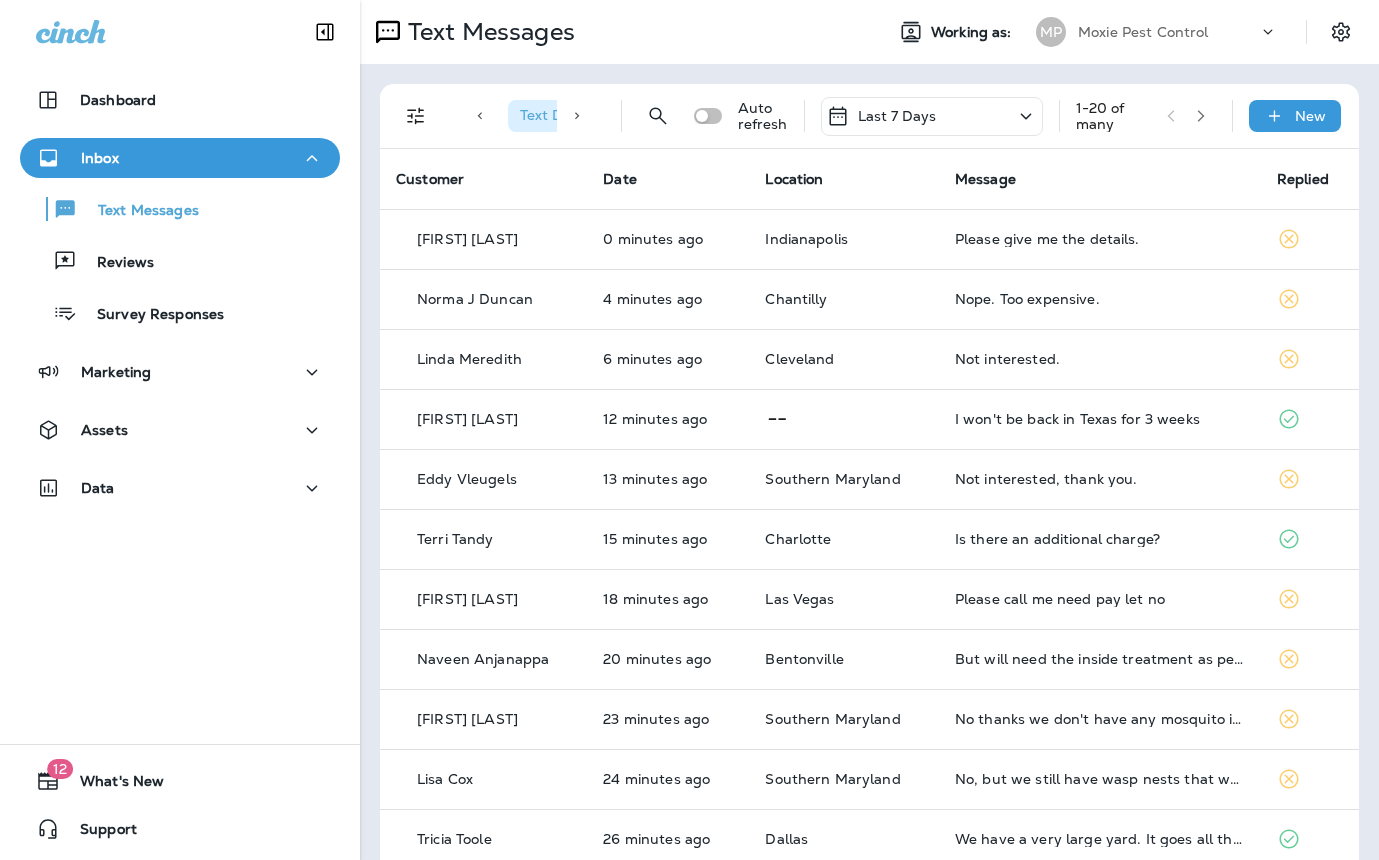 click on "Message" at bounding box center (1100, 179) 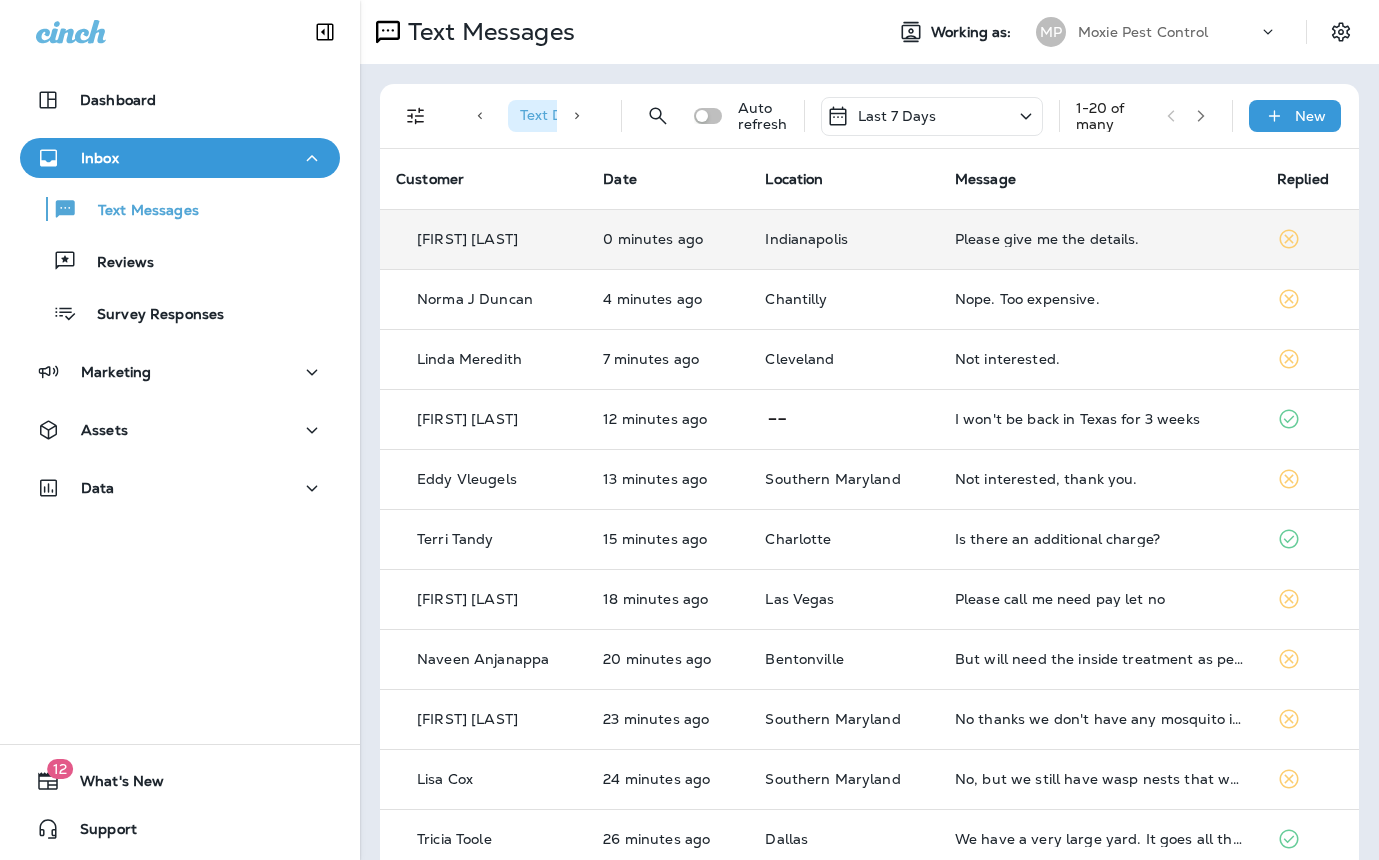 click on "Please give me the details." at bounding box center [1100, 239] 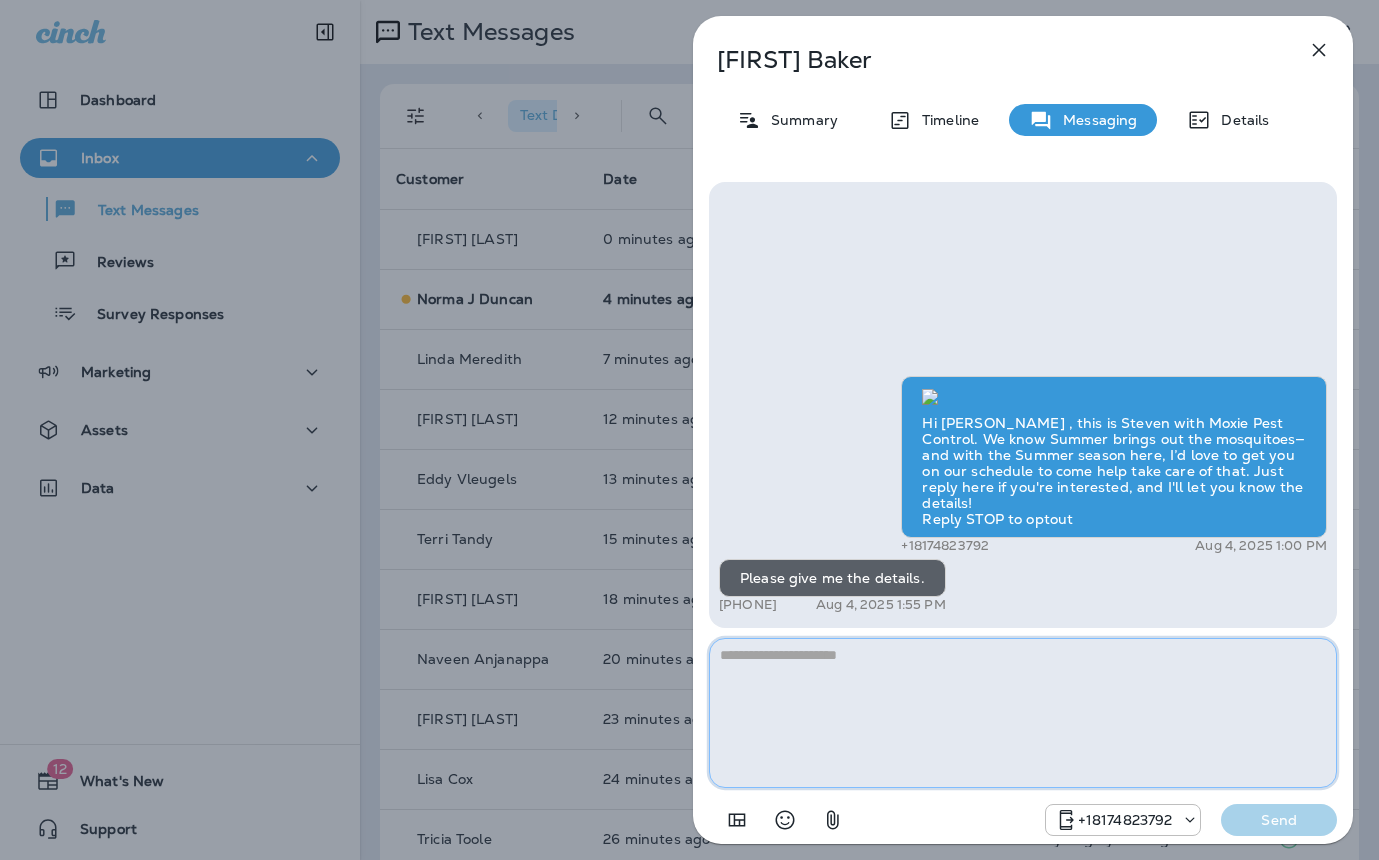 paste on "**********" 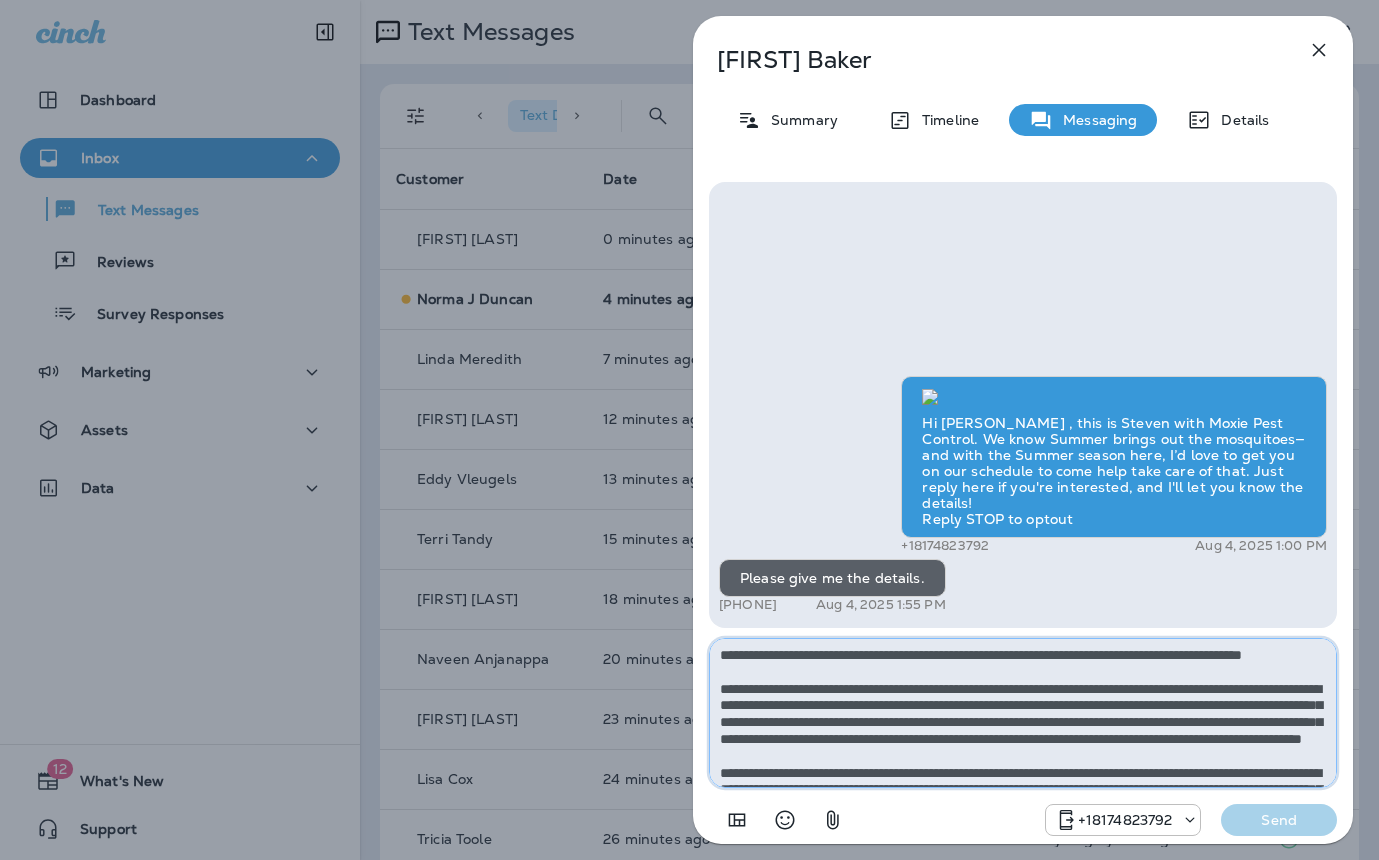 scroll, scrollTop: 112, scrollLeft: 0, axis: vertical 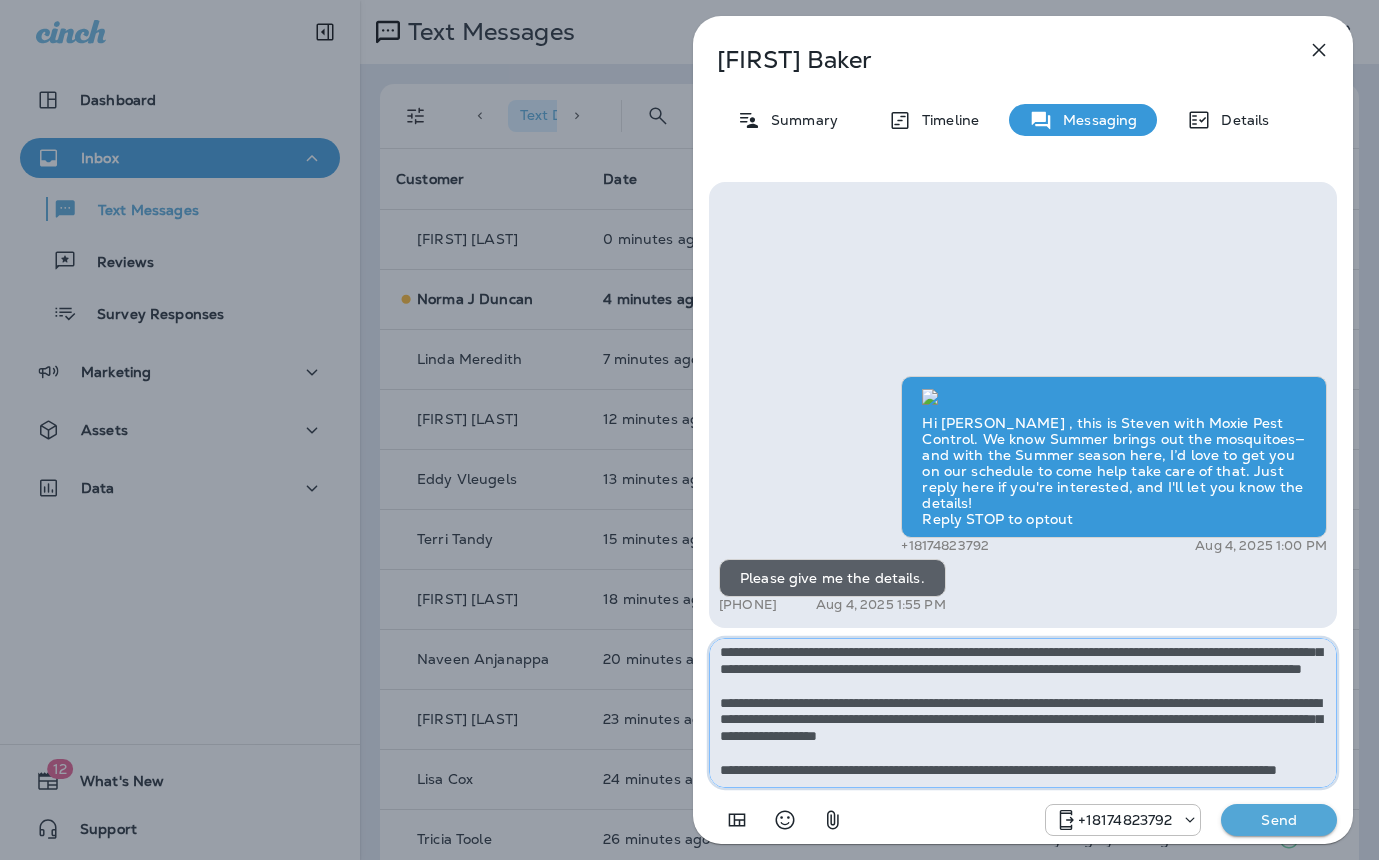 type on "**********" 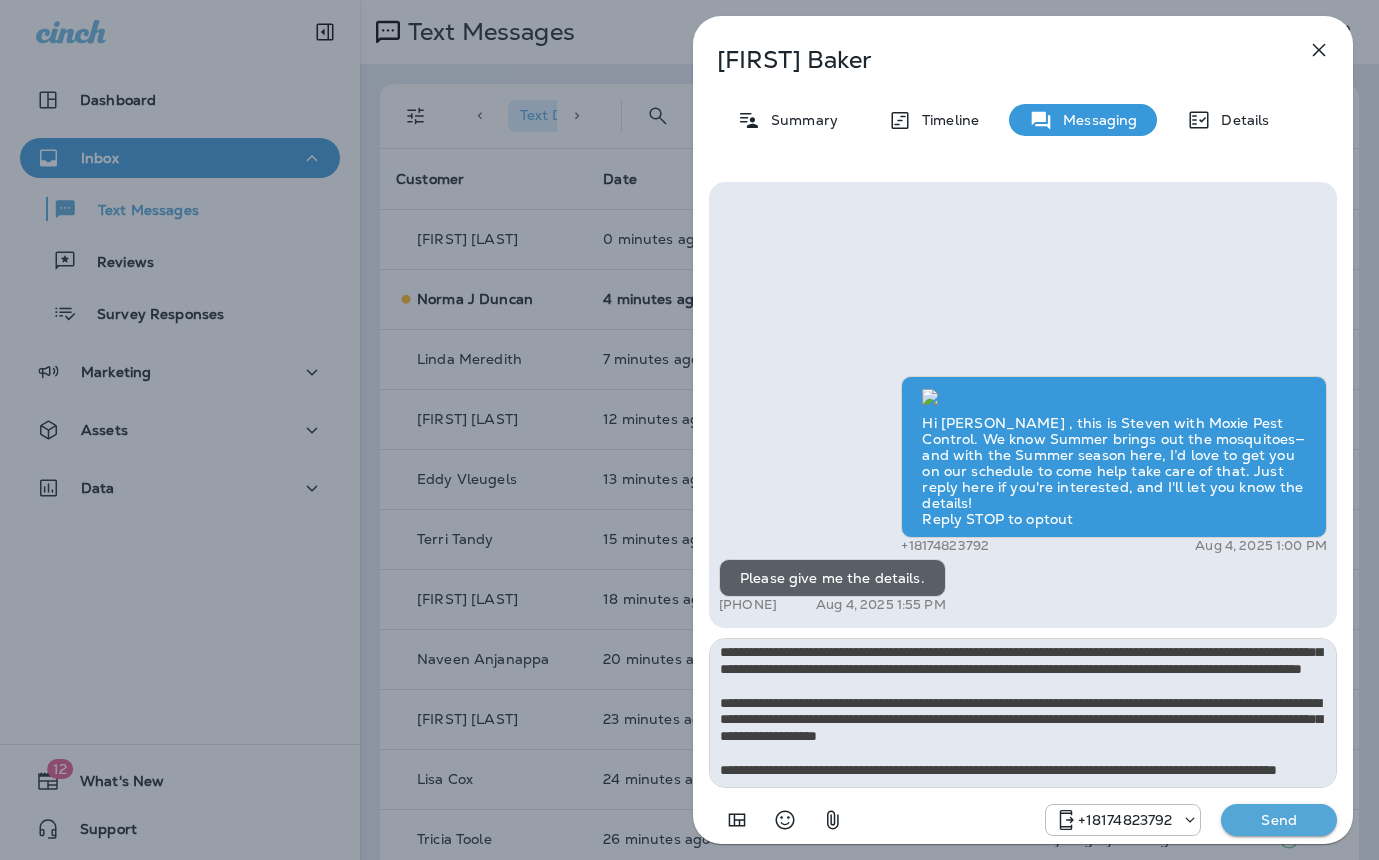 click on "Send" at bounding box center [1279, 820] 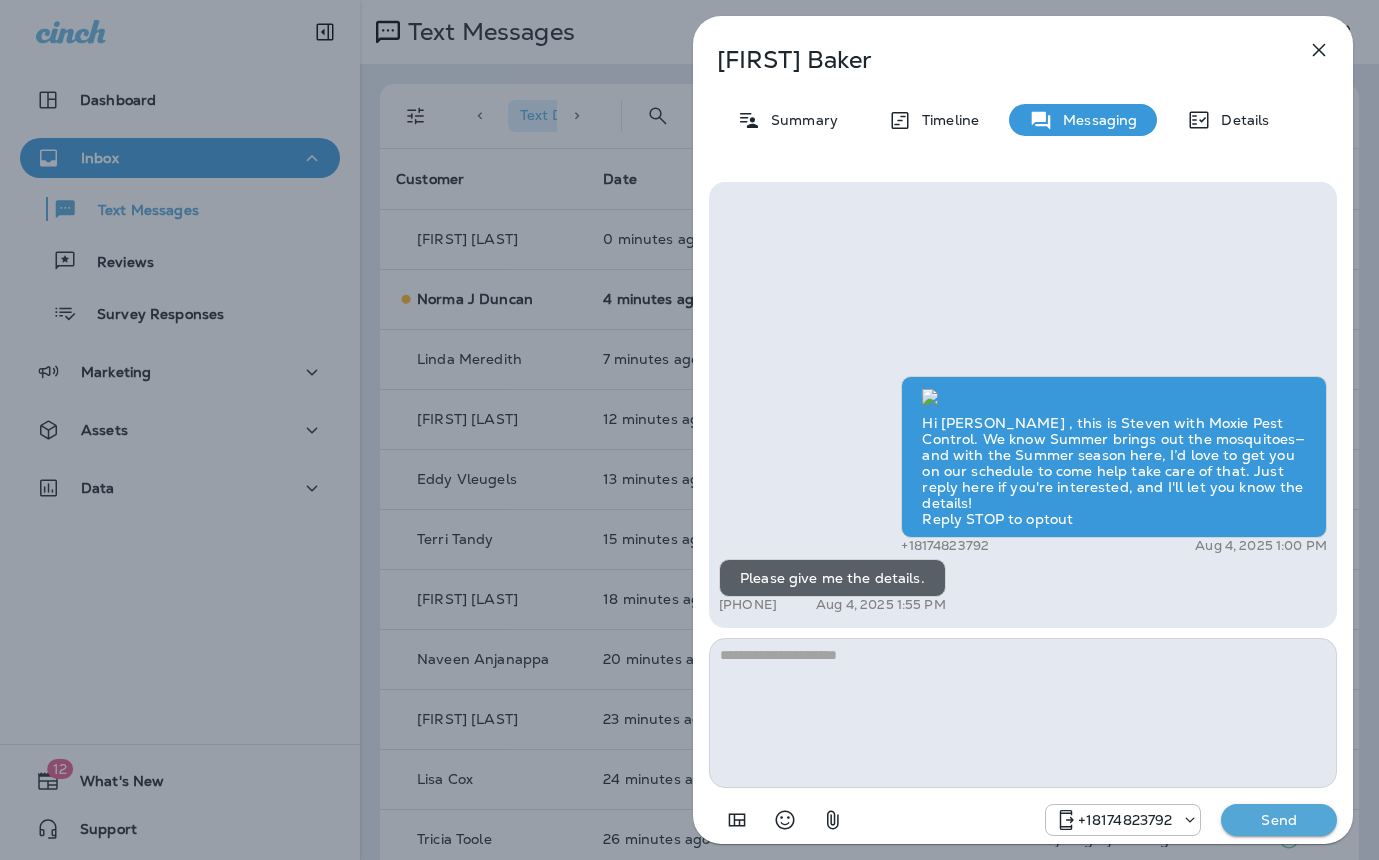 scroll, scrollTop: 0, scrollLeft: 0, axis: both 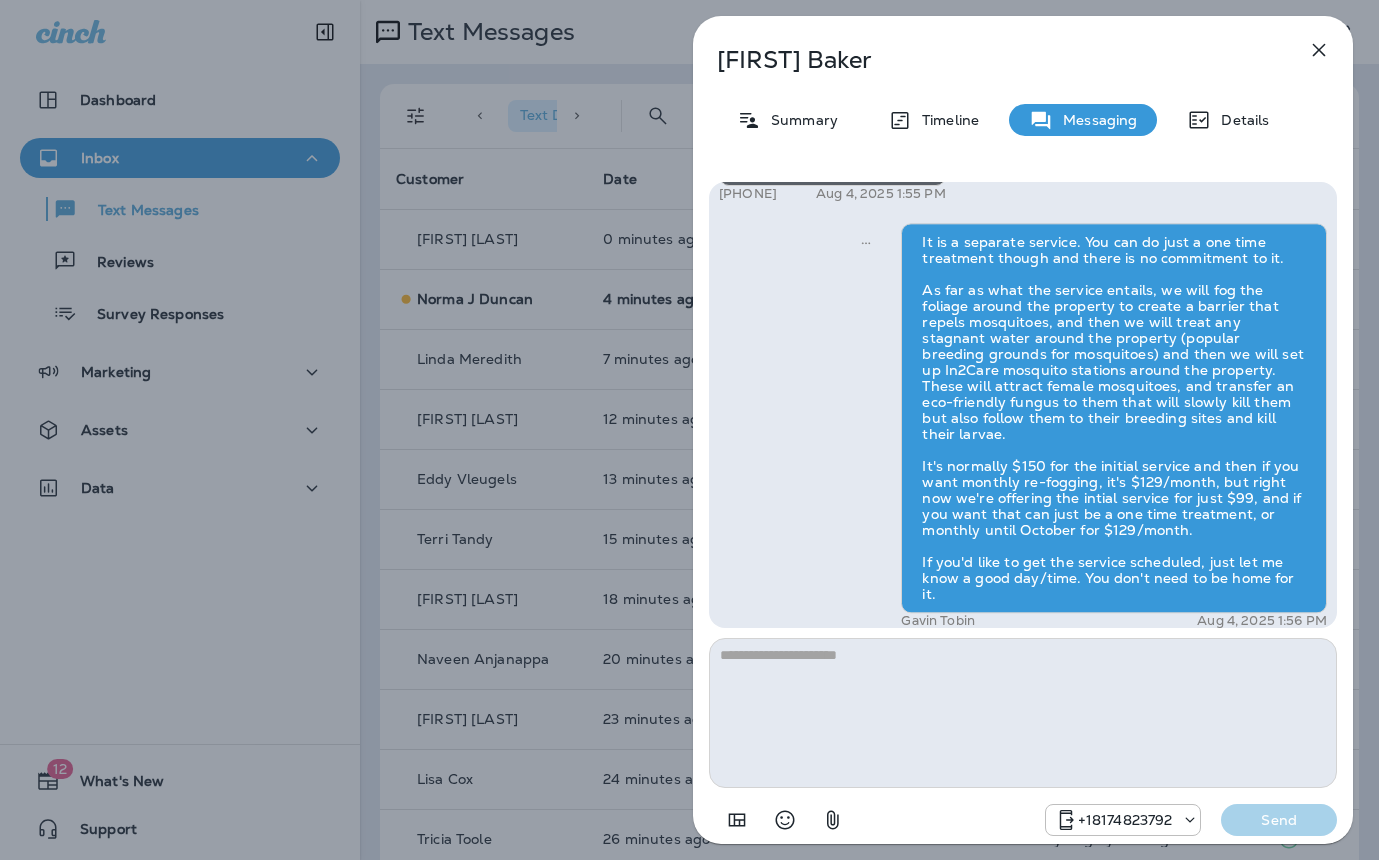 drag, startPoint x: 568, startPoint y: 523, endPoint x: 591, endPoint y: 513, distance: 25.079872 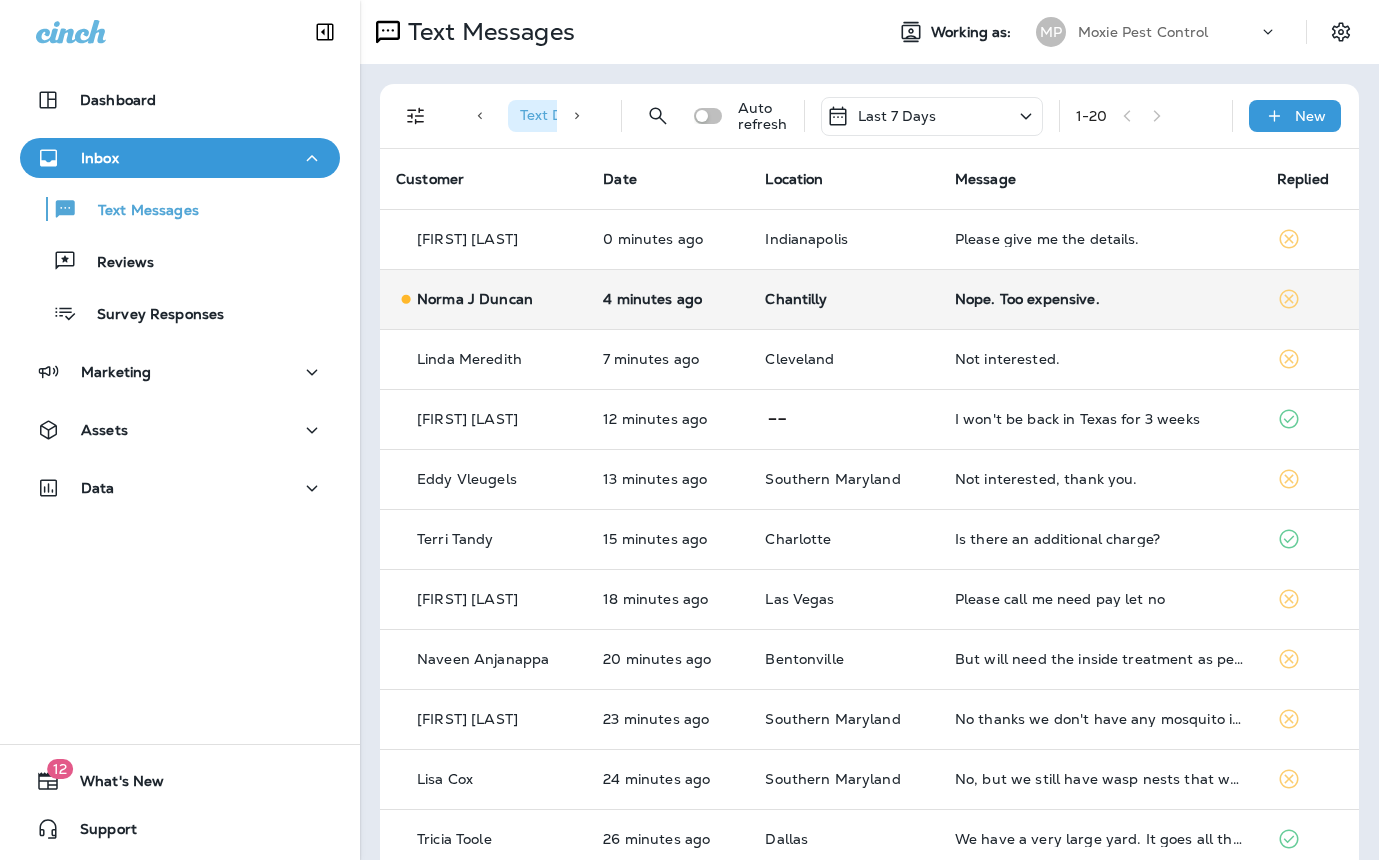 click on "Nope. Too expensive." at bounding box center (1100, 299) 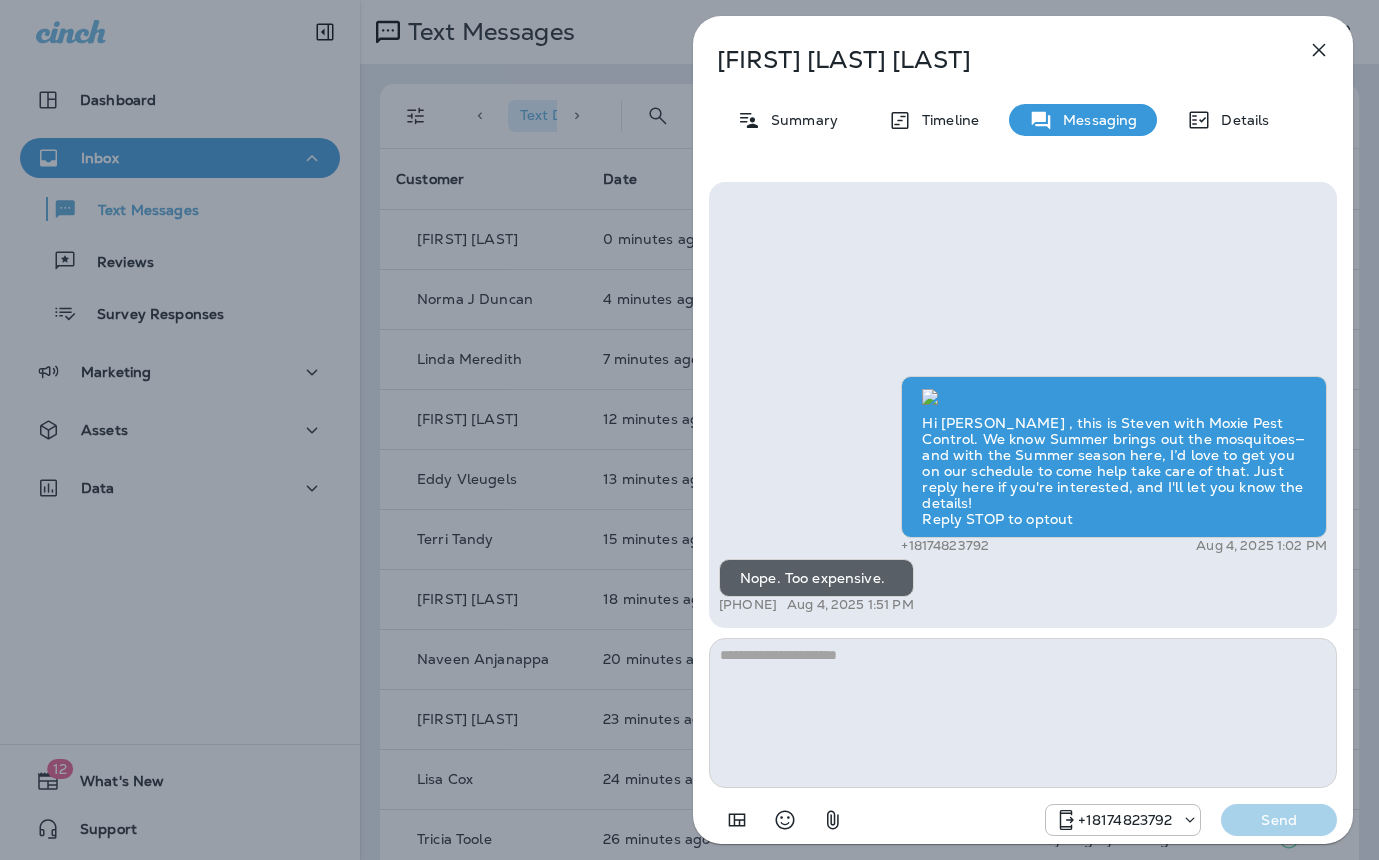 scroll, scrollTop: -457, scrollLeft: 0, axis: vertical 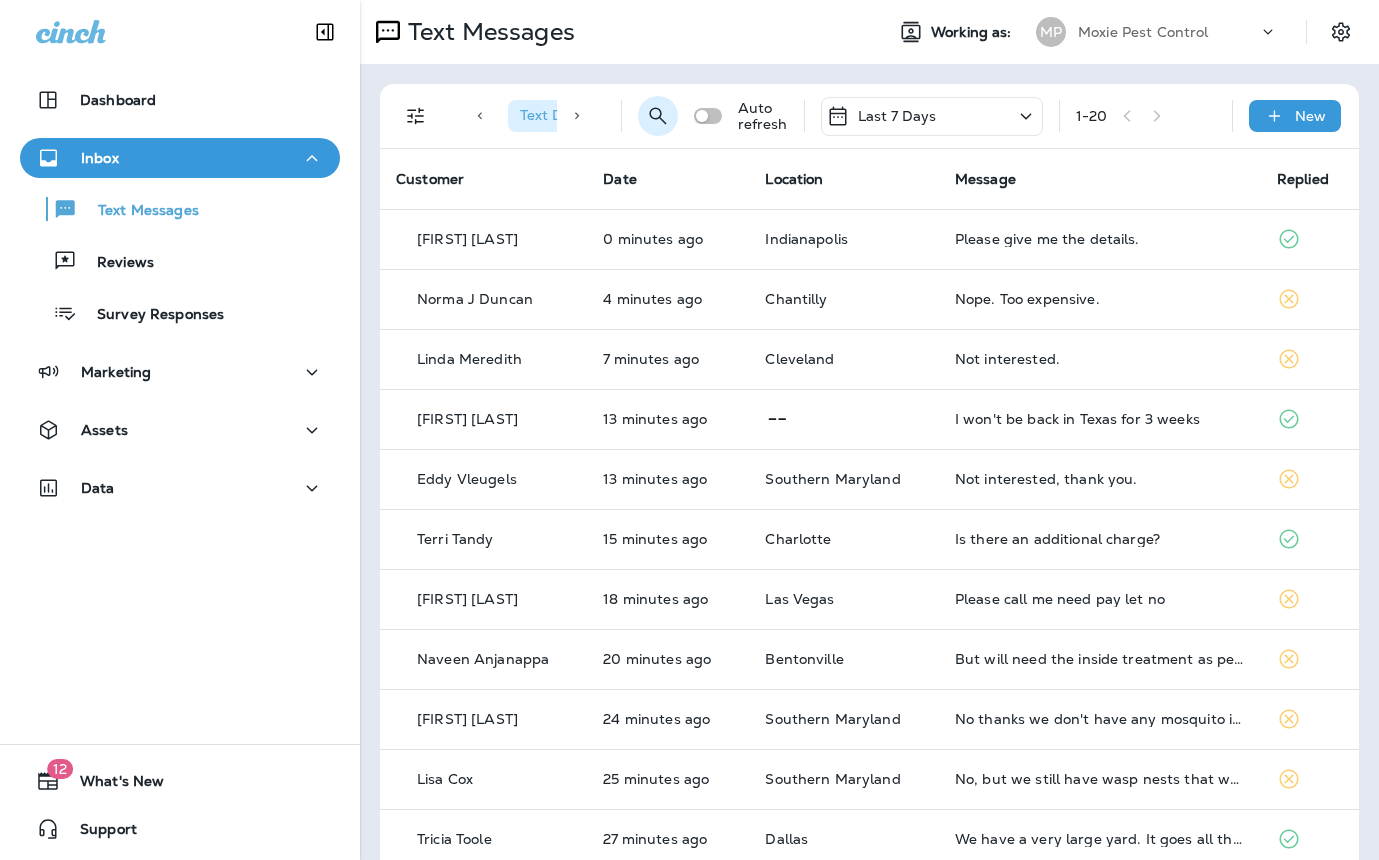 click 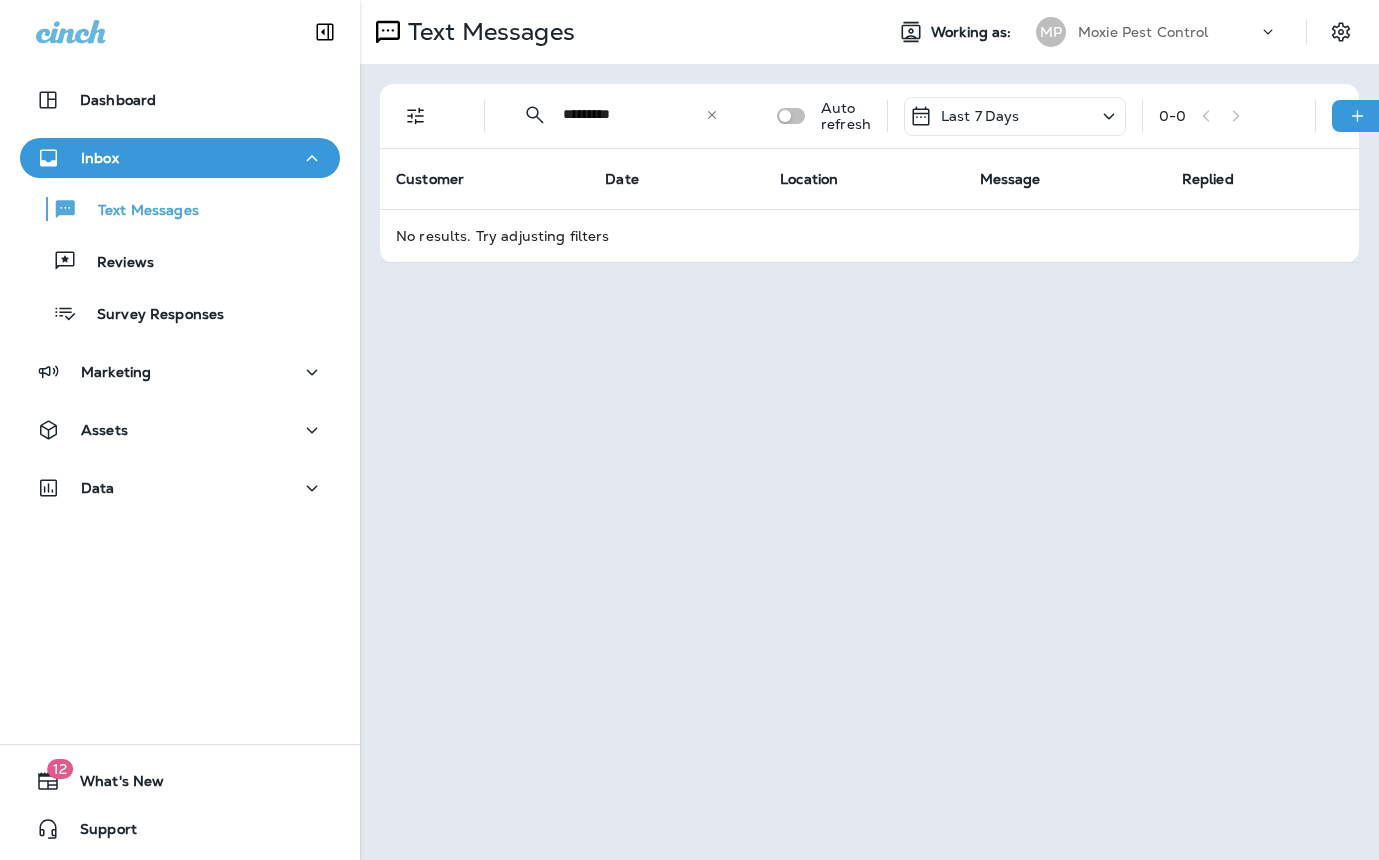 type on "*********" 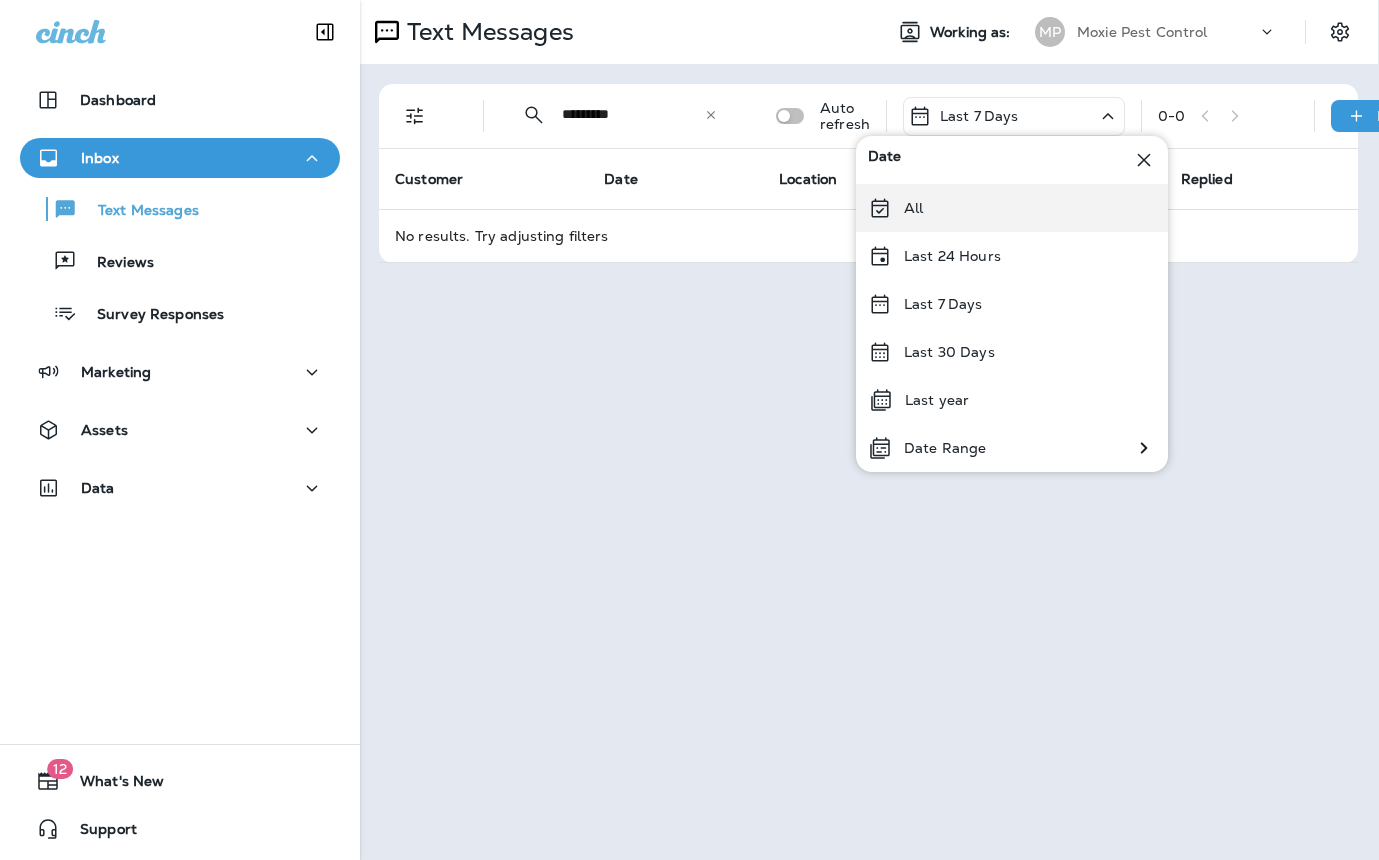 drag, startPoint x: 1057, startPoint y: 181, endPoint x: 1048, endPoint y: 205, distance: 25.632011 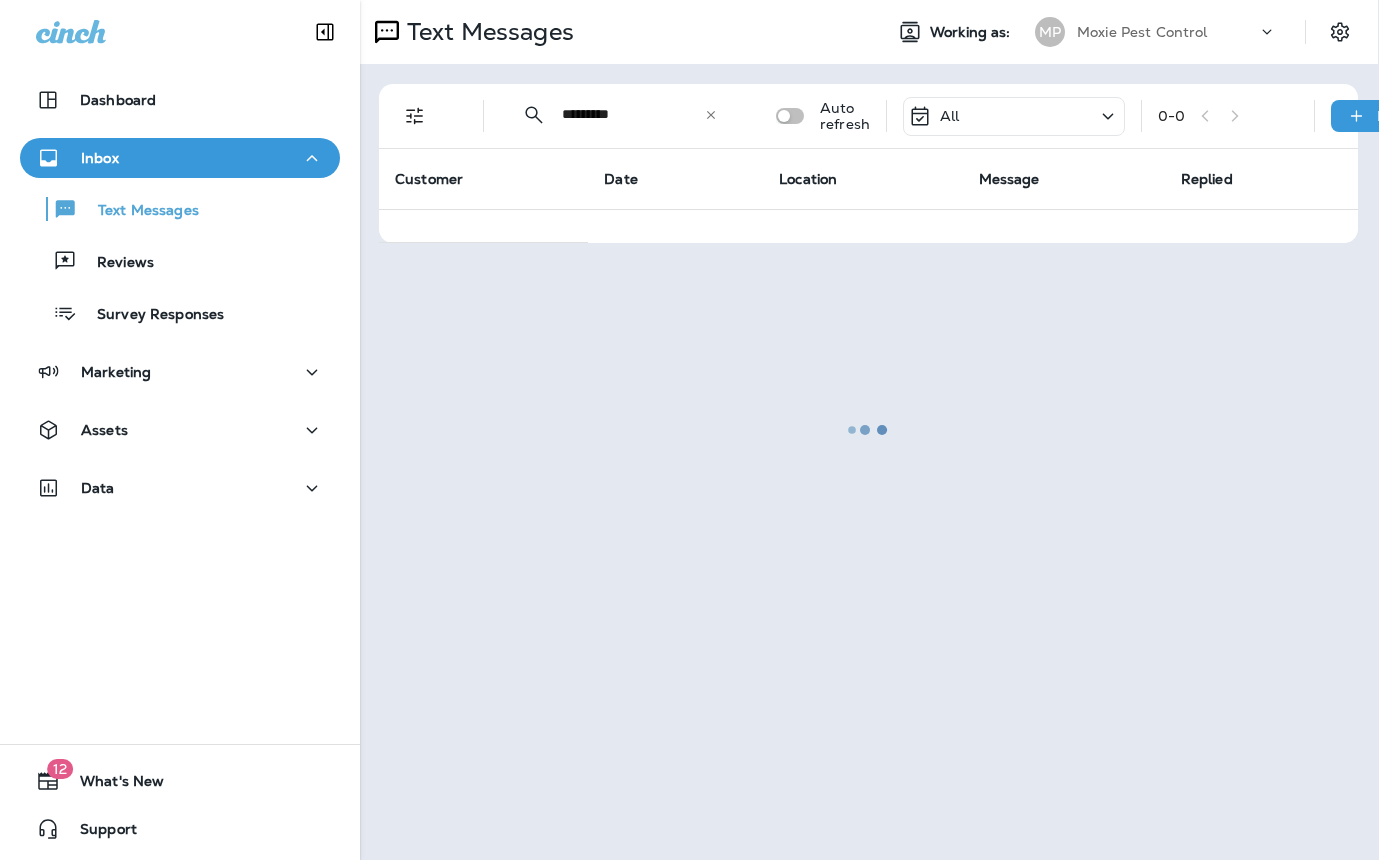 scroll, scrollTop: 0, scrollLeft: 0, axis: both 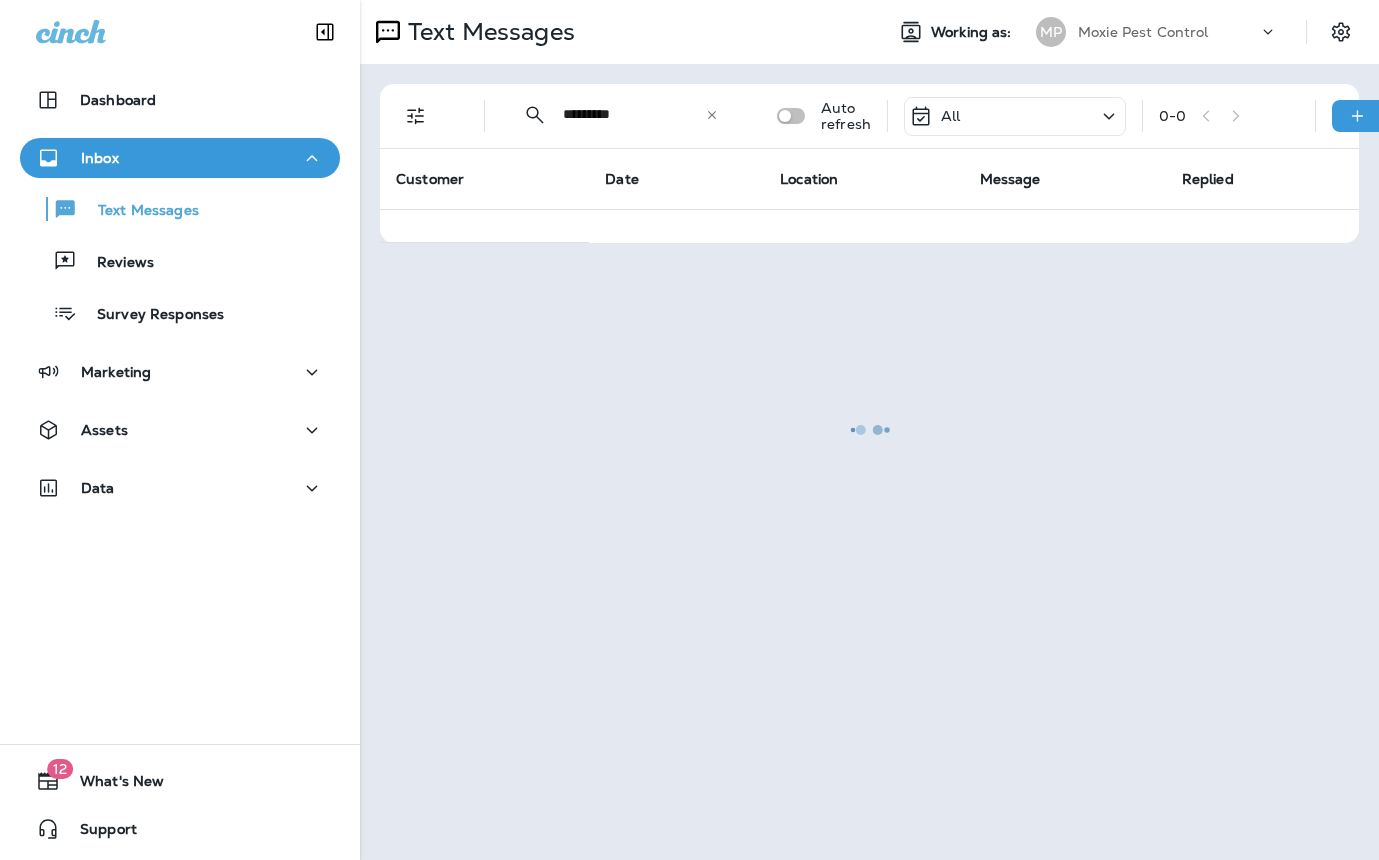 click at bounding box center (869, 430) 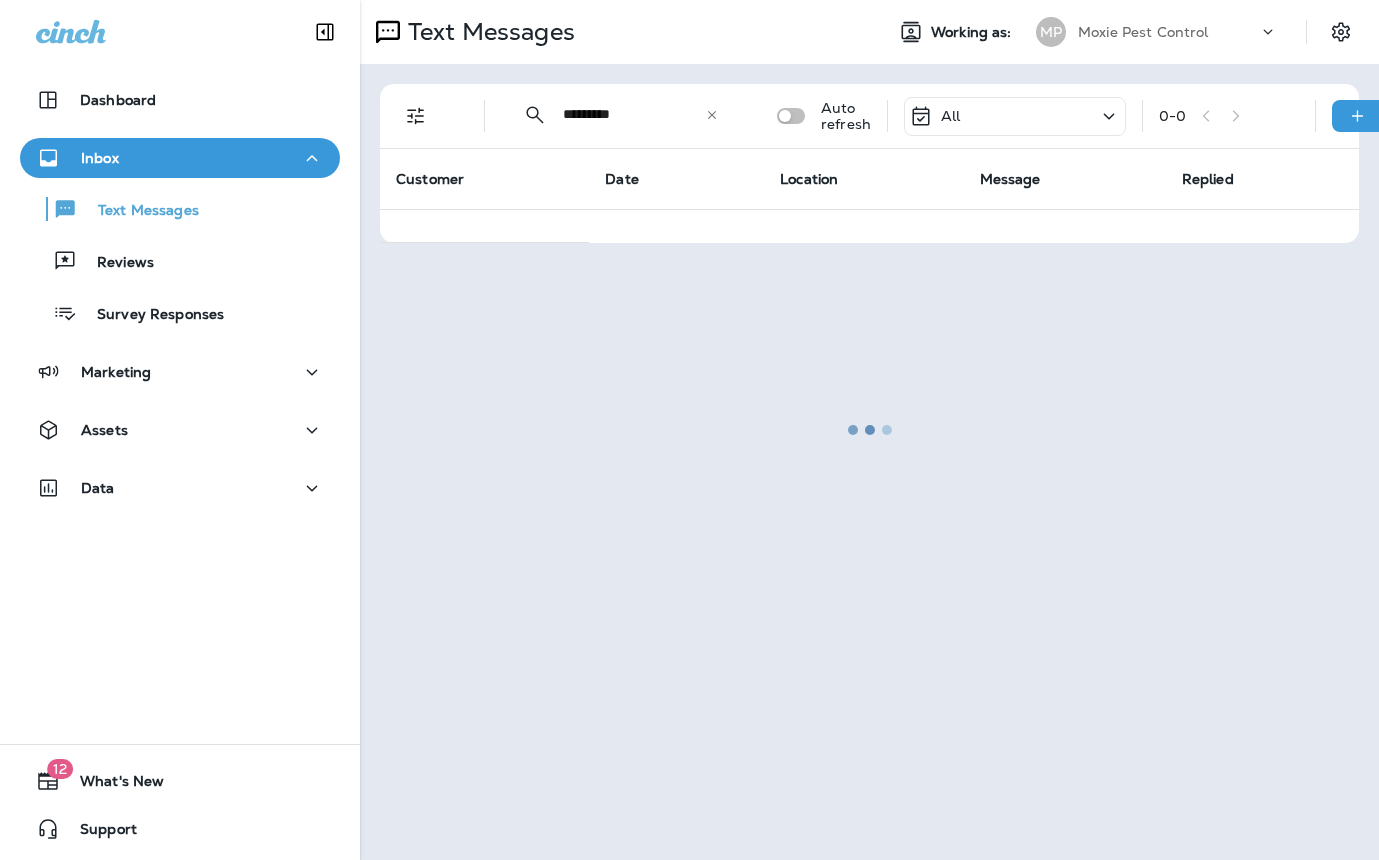 click at bounding box center [869, 430] 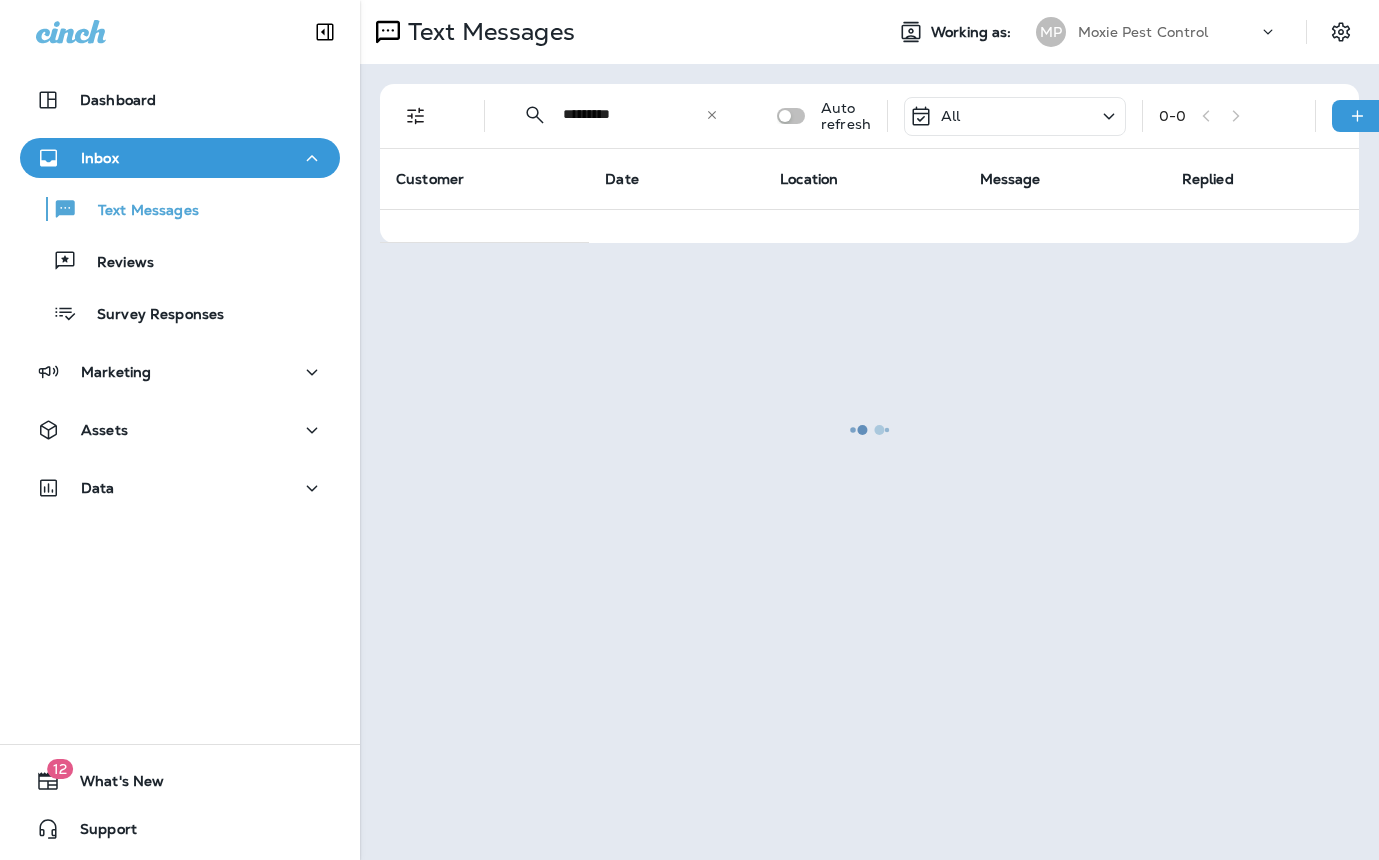 click at bounding box center (869, 430) 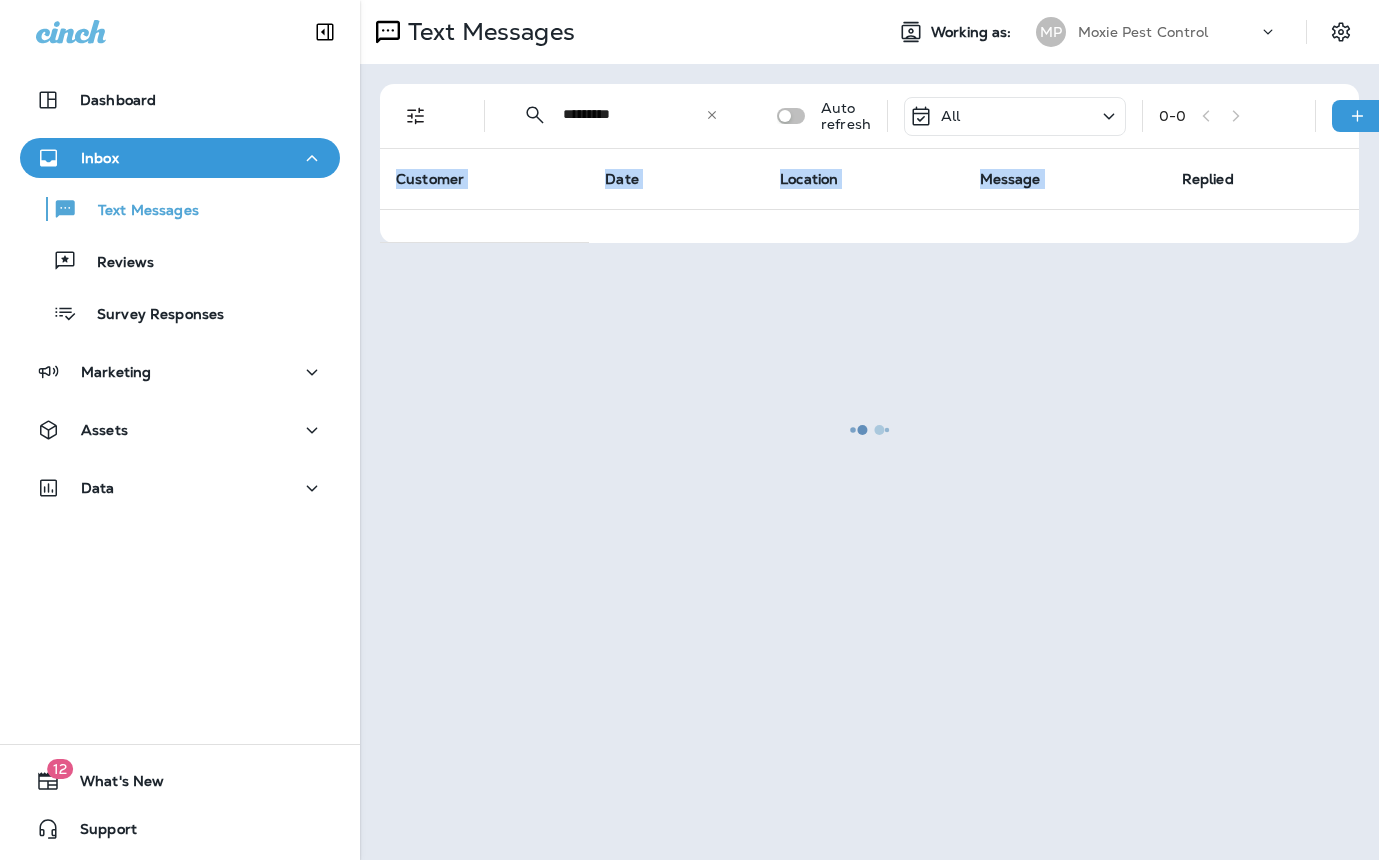 click at bounding box center (869, 430) 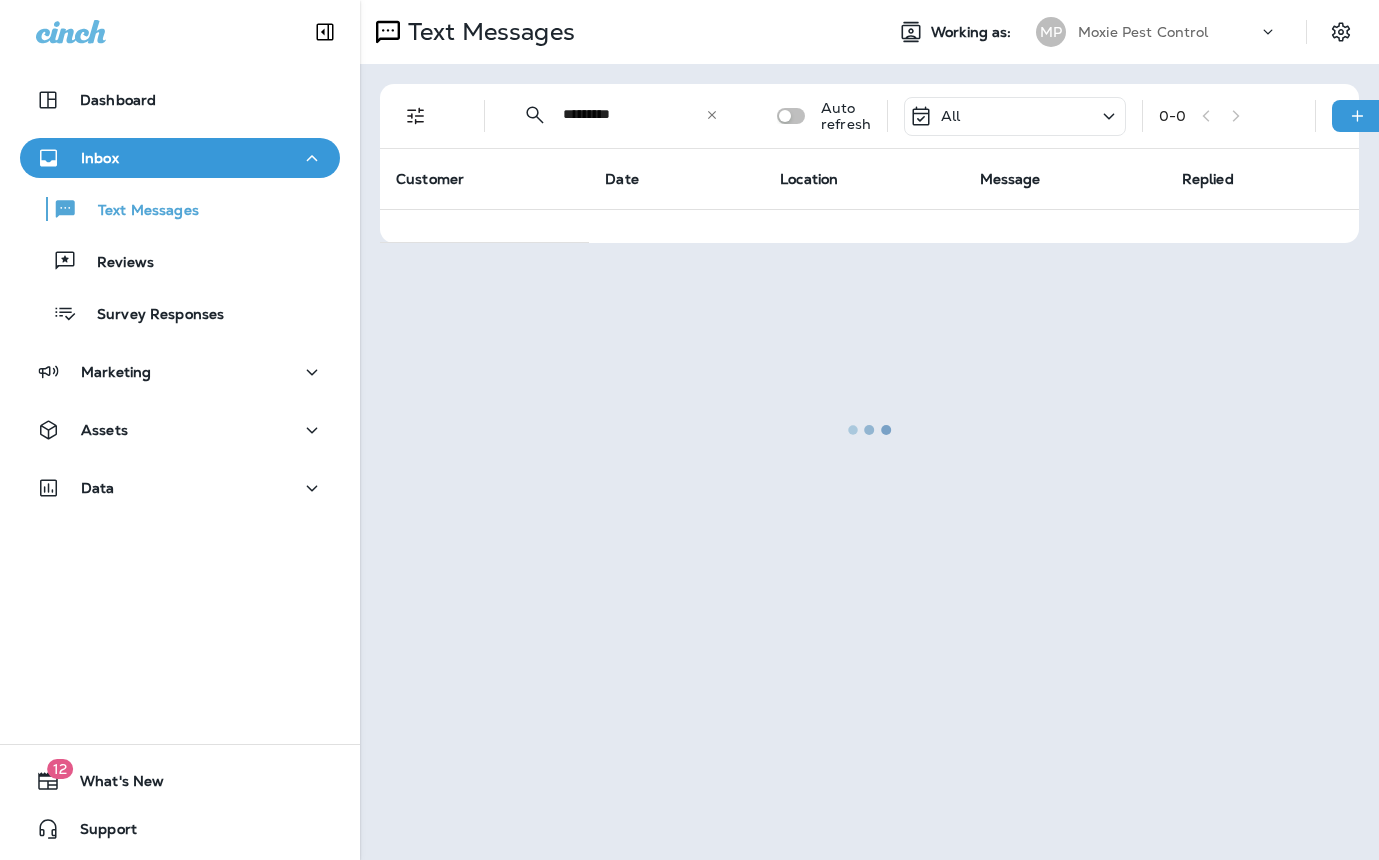 click at bounding box center (869, 430) 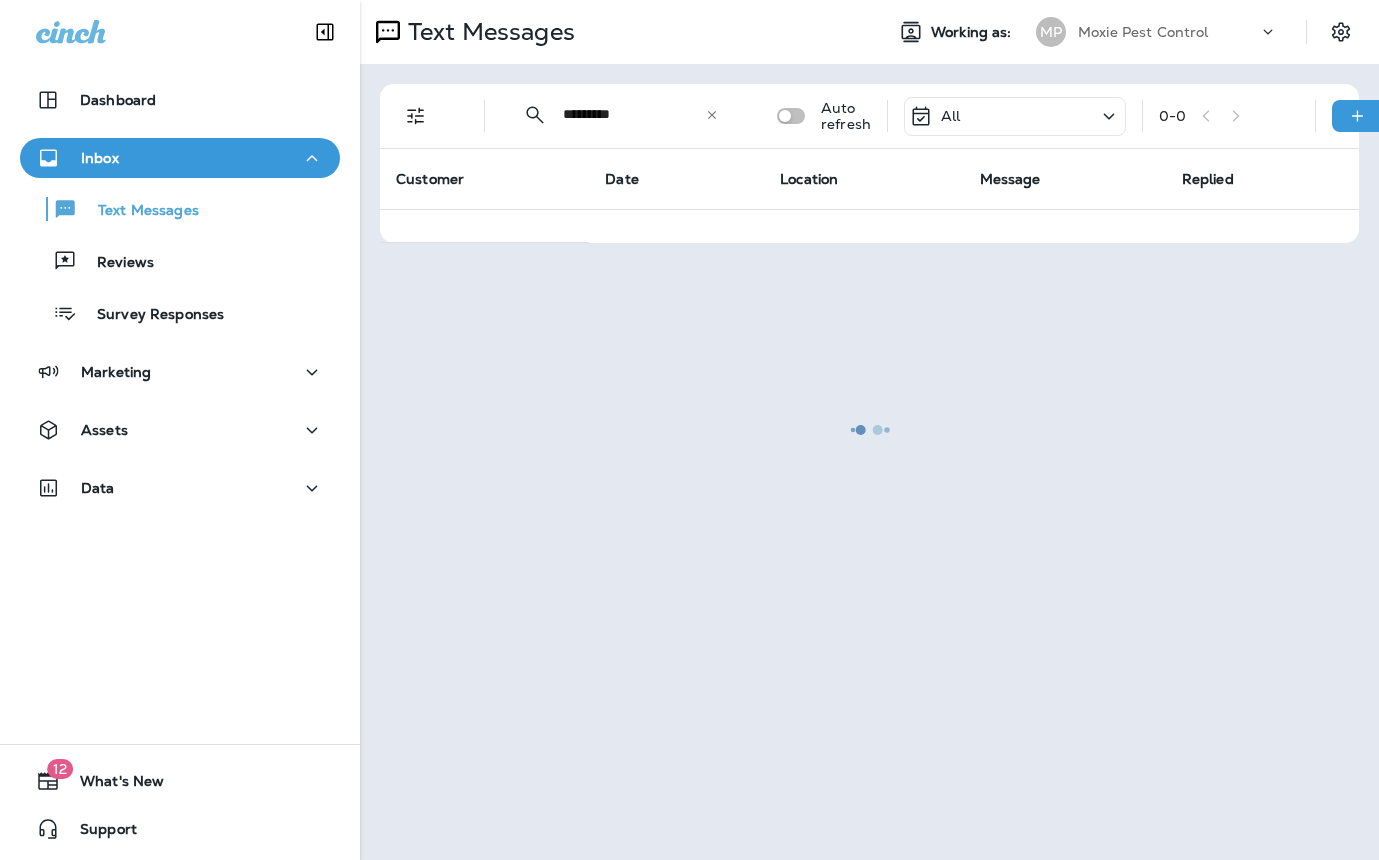 click at bounding box center [869, 430] 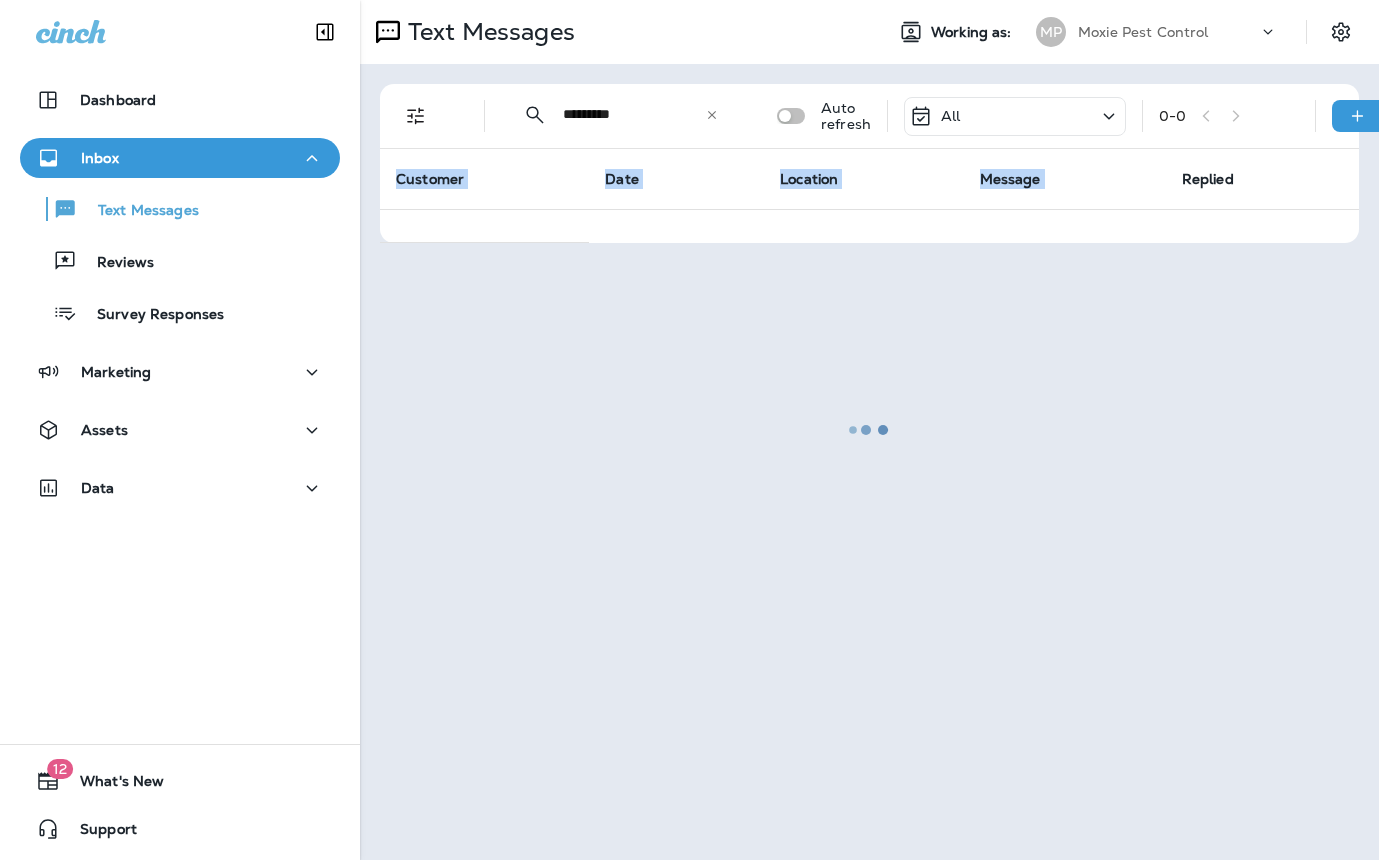 click at bounding box center (869, 430) 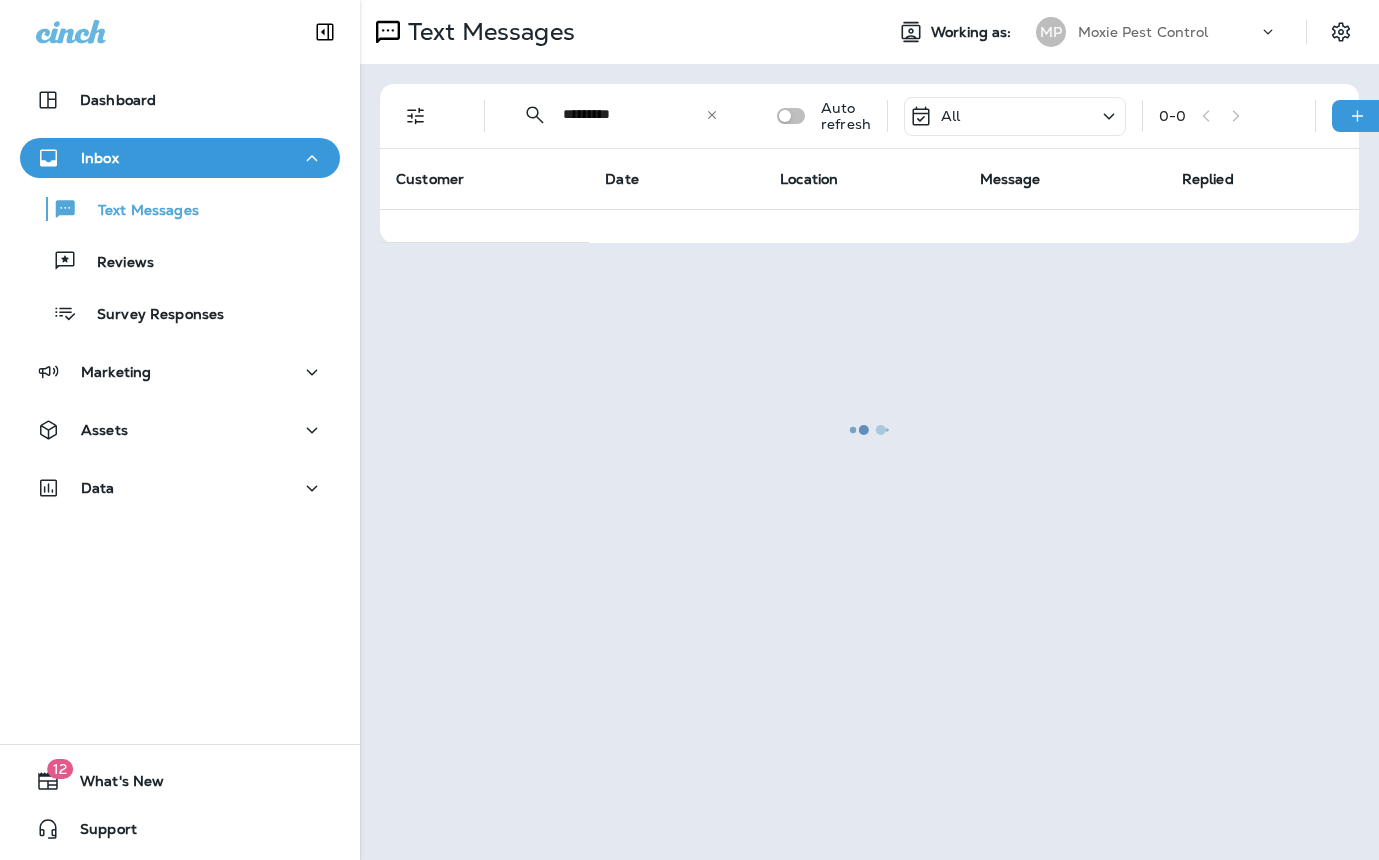 drag, startPoint x: 1108, startPoint y: 118, endPoint x: 1125, endPoint y: 177, distance: 61.400326 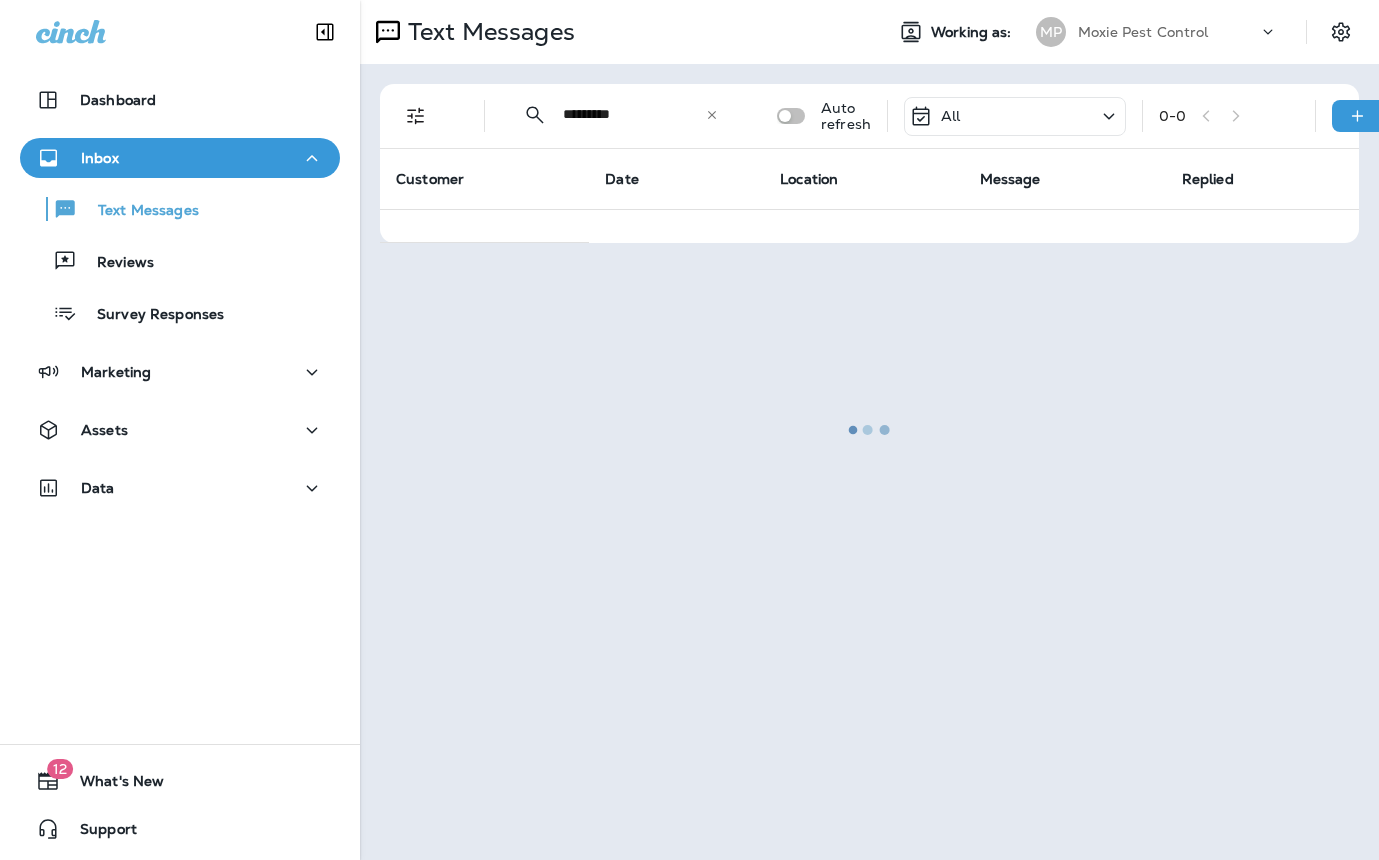 click at bounding box center [869, 430] 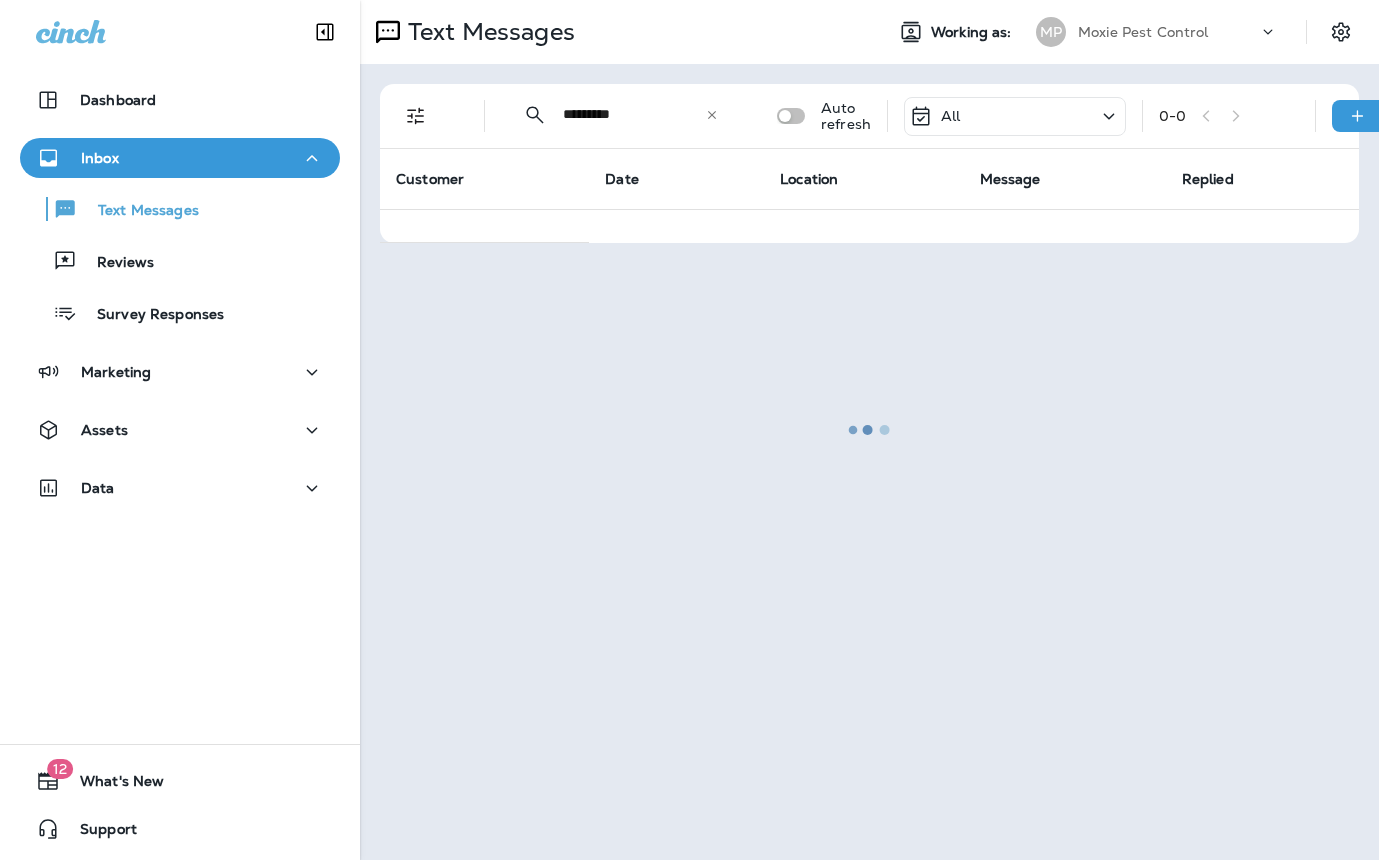 drag, startPoint x: 1045, startPoint y: 340, endPoint x: 1029, endPoint y: 341, distance: 16.03122 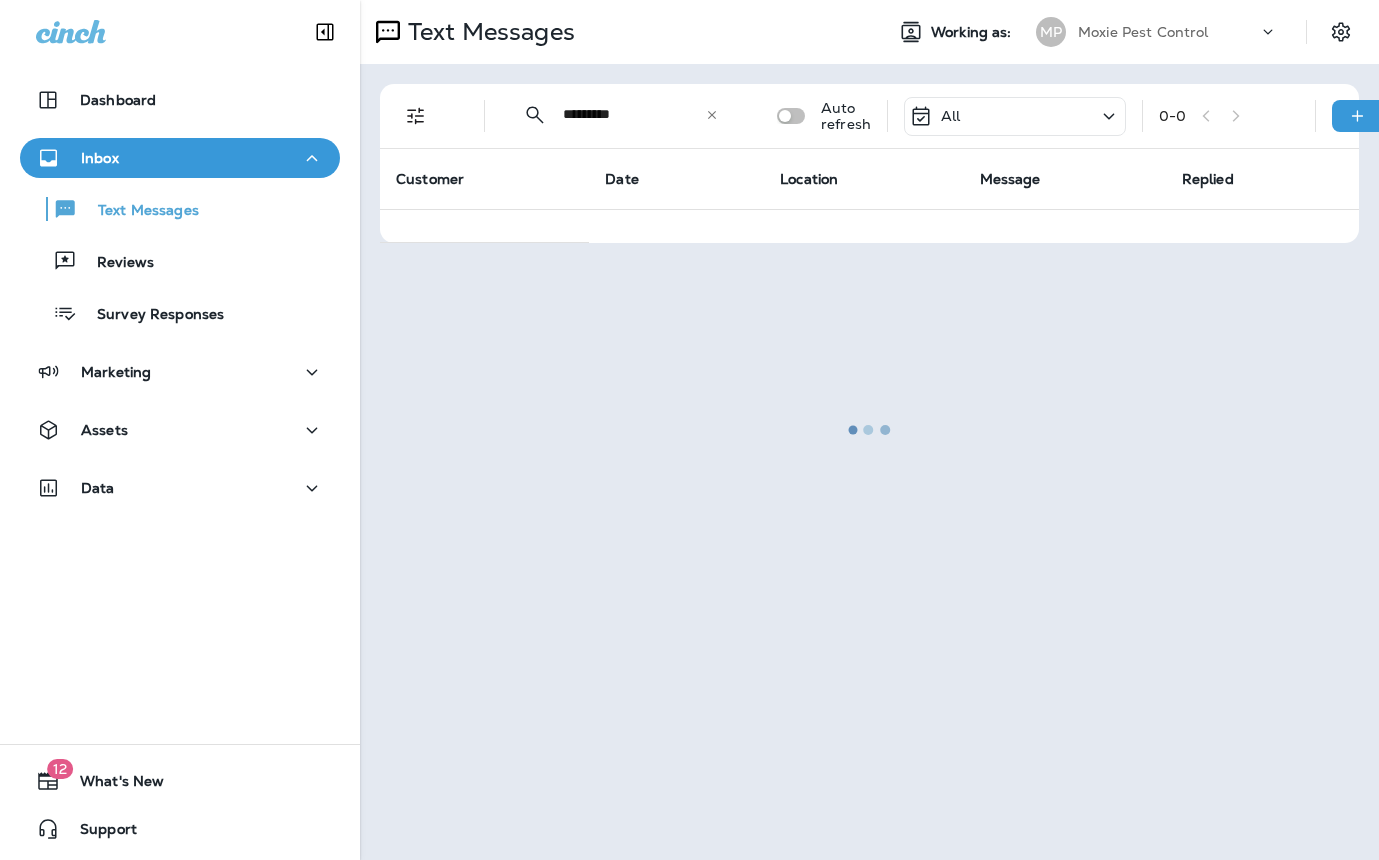 click at bounding box center [869, 430] 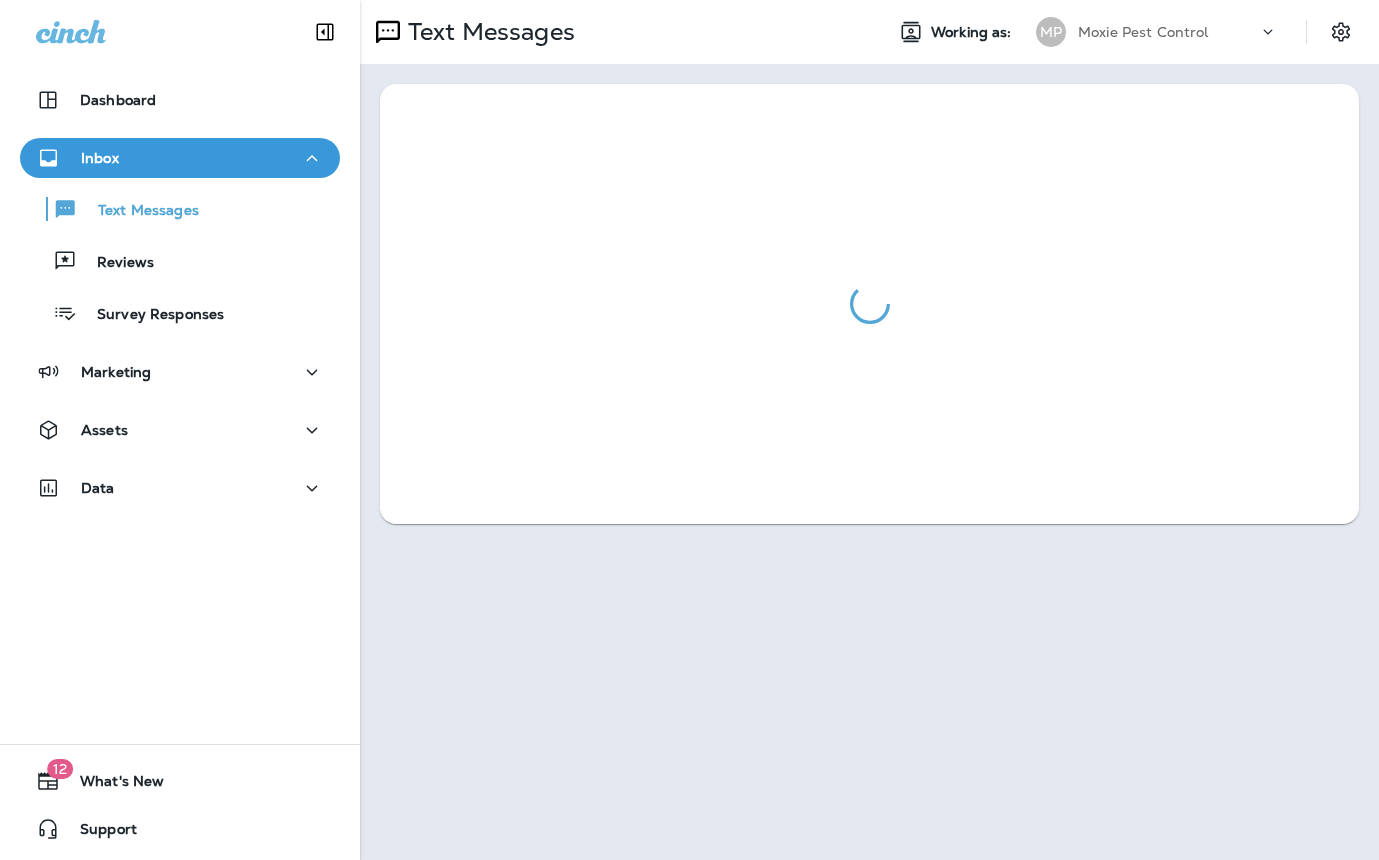 scroll, scrollTop: 0, scrollLeft: 0, axis: both 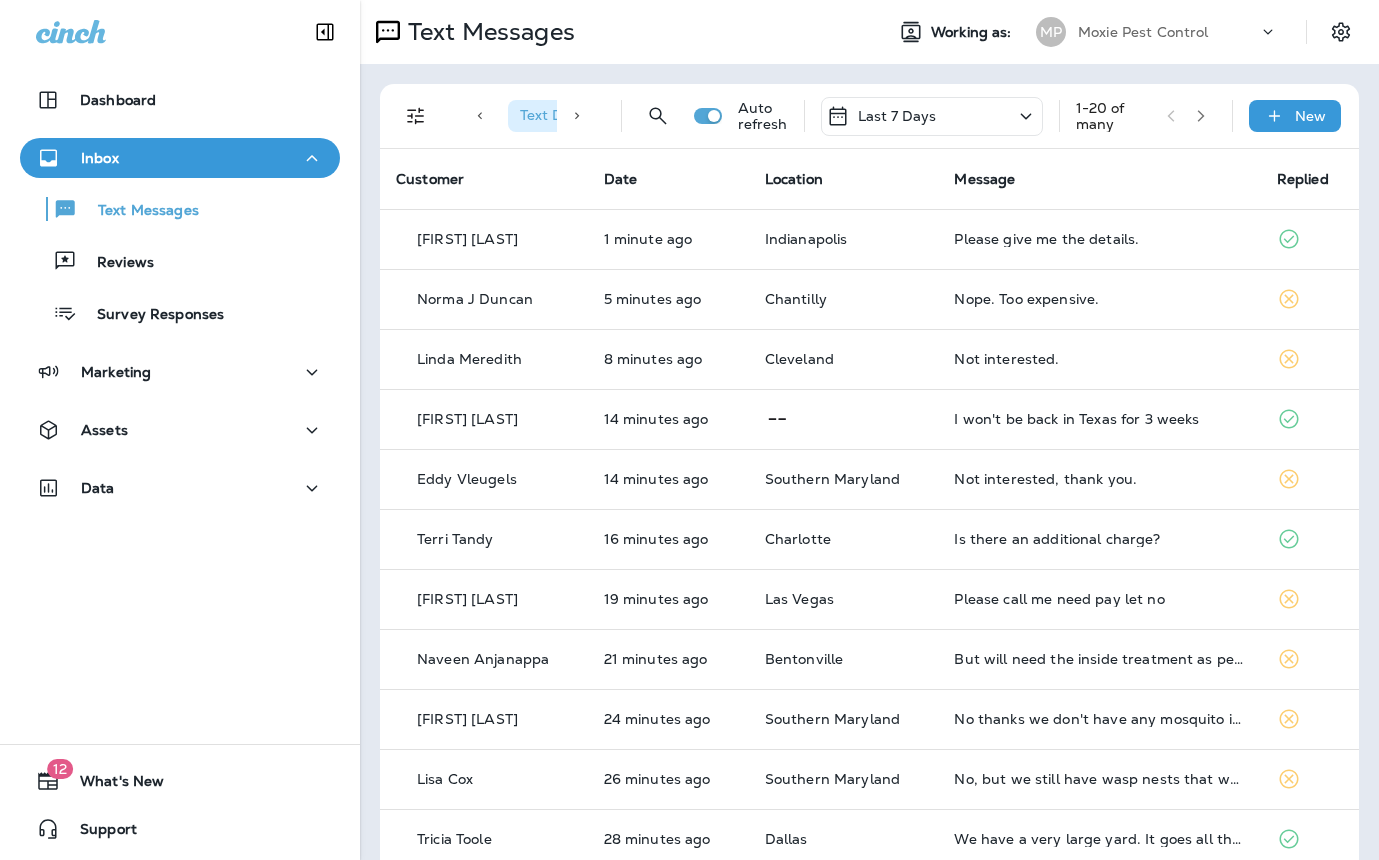 click 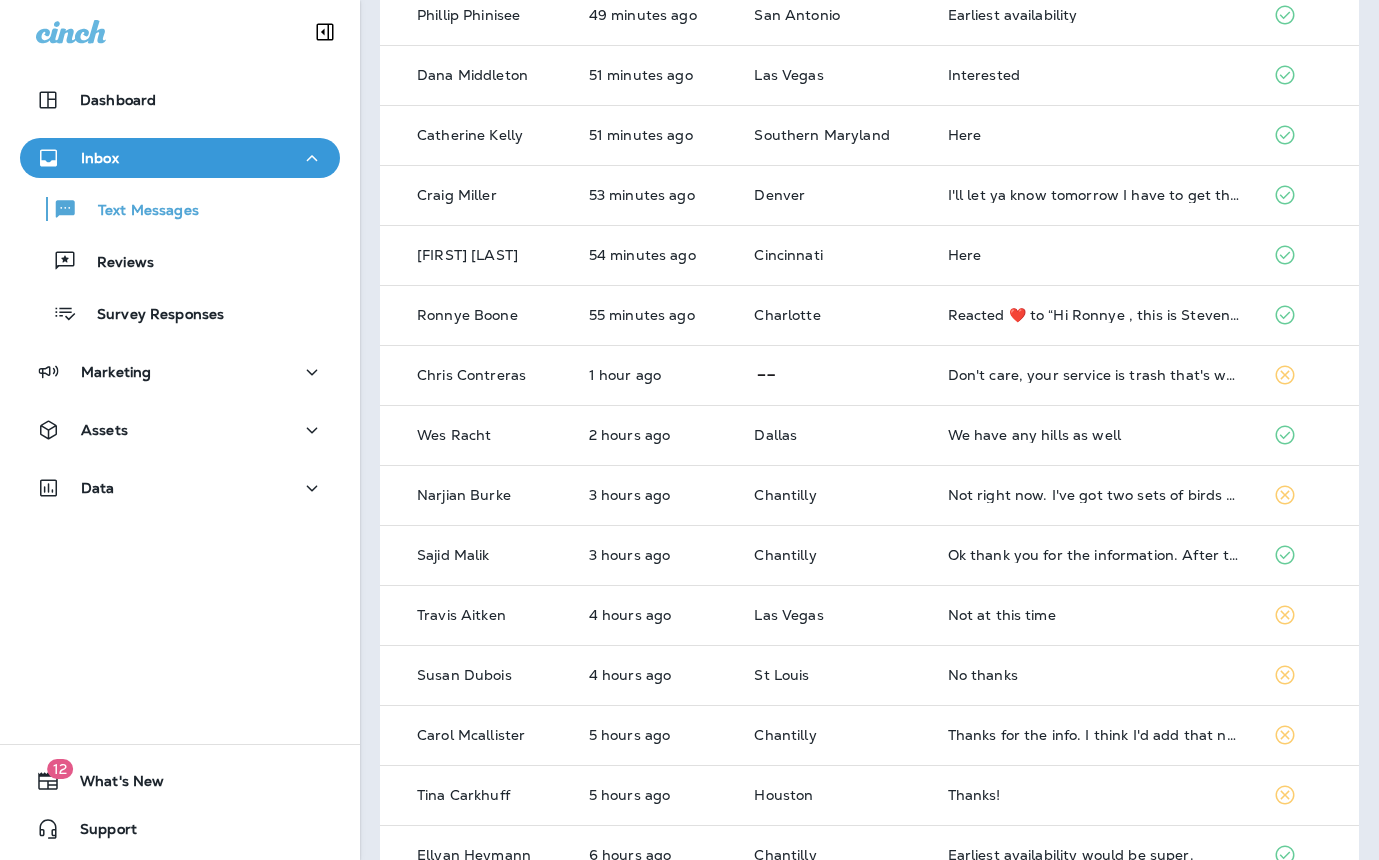 scroll, scrollTop: 0, scrollLeft: 0, axis: both 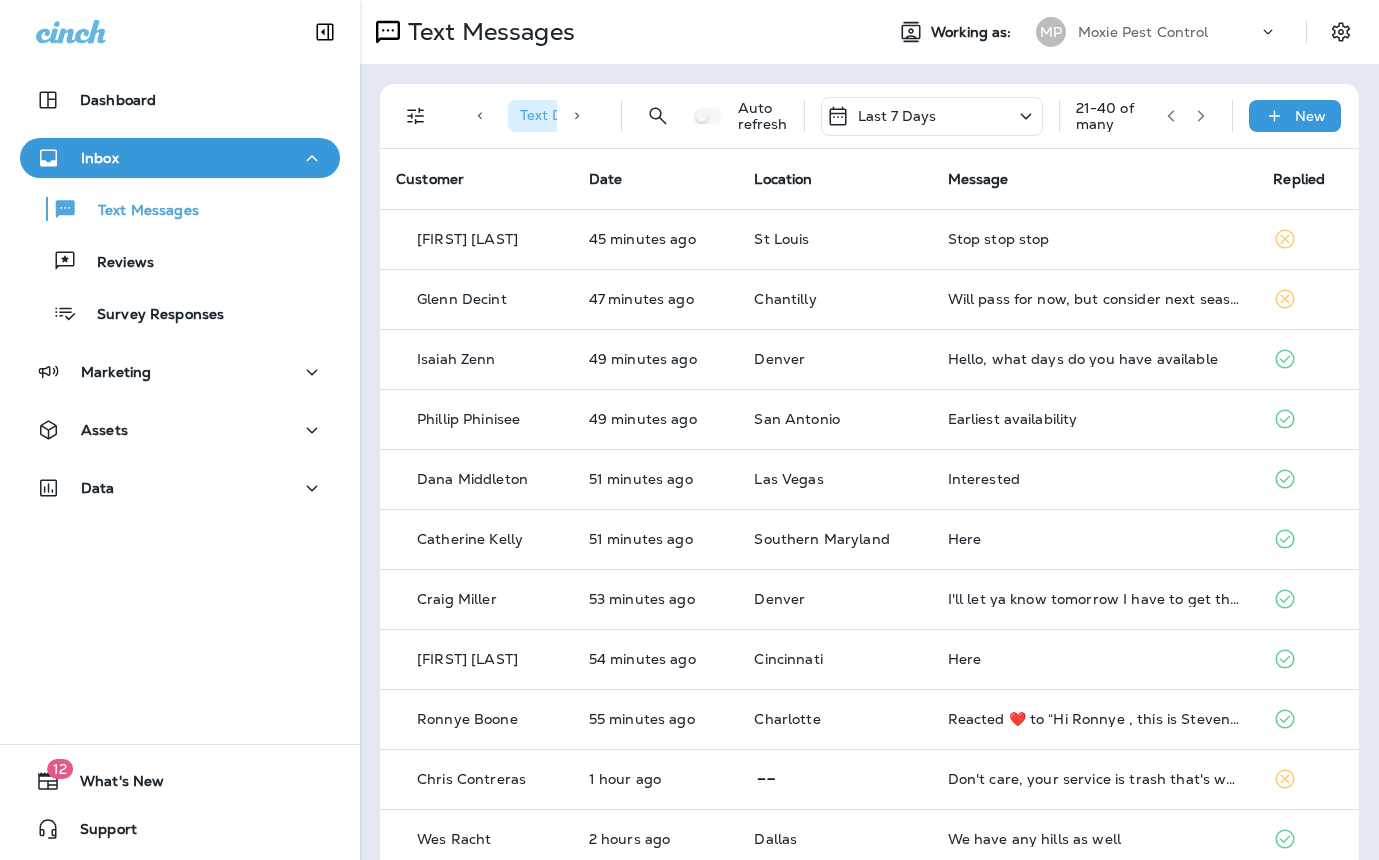 click at bounding box center (1201, 116) 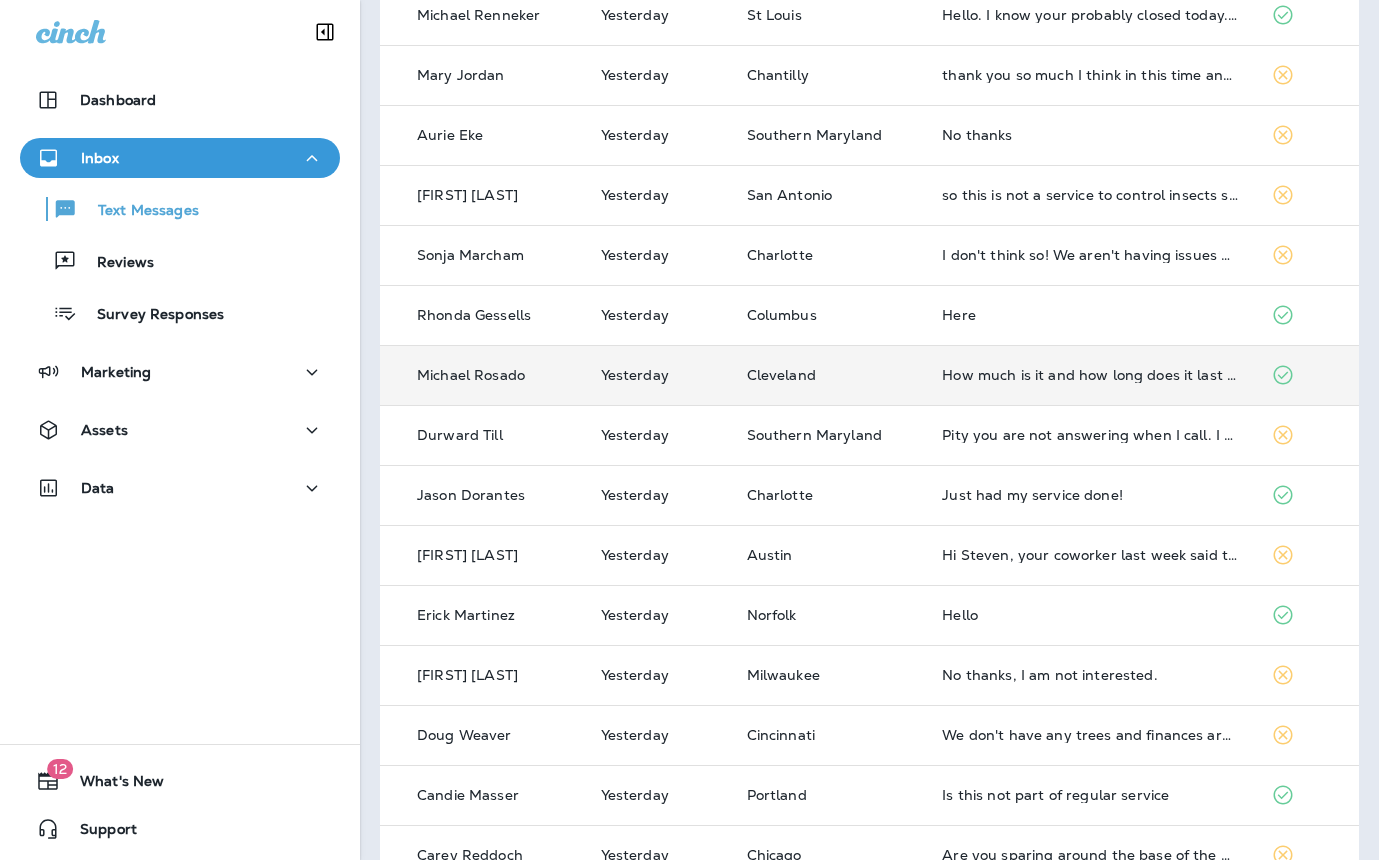 scroll, scrollTop: 0, scrollLeft: 0, axis: both 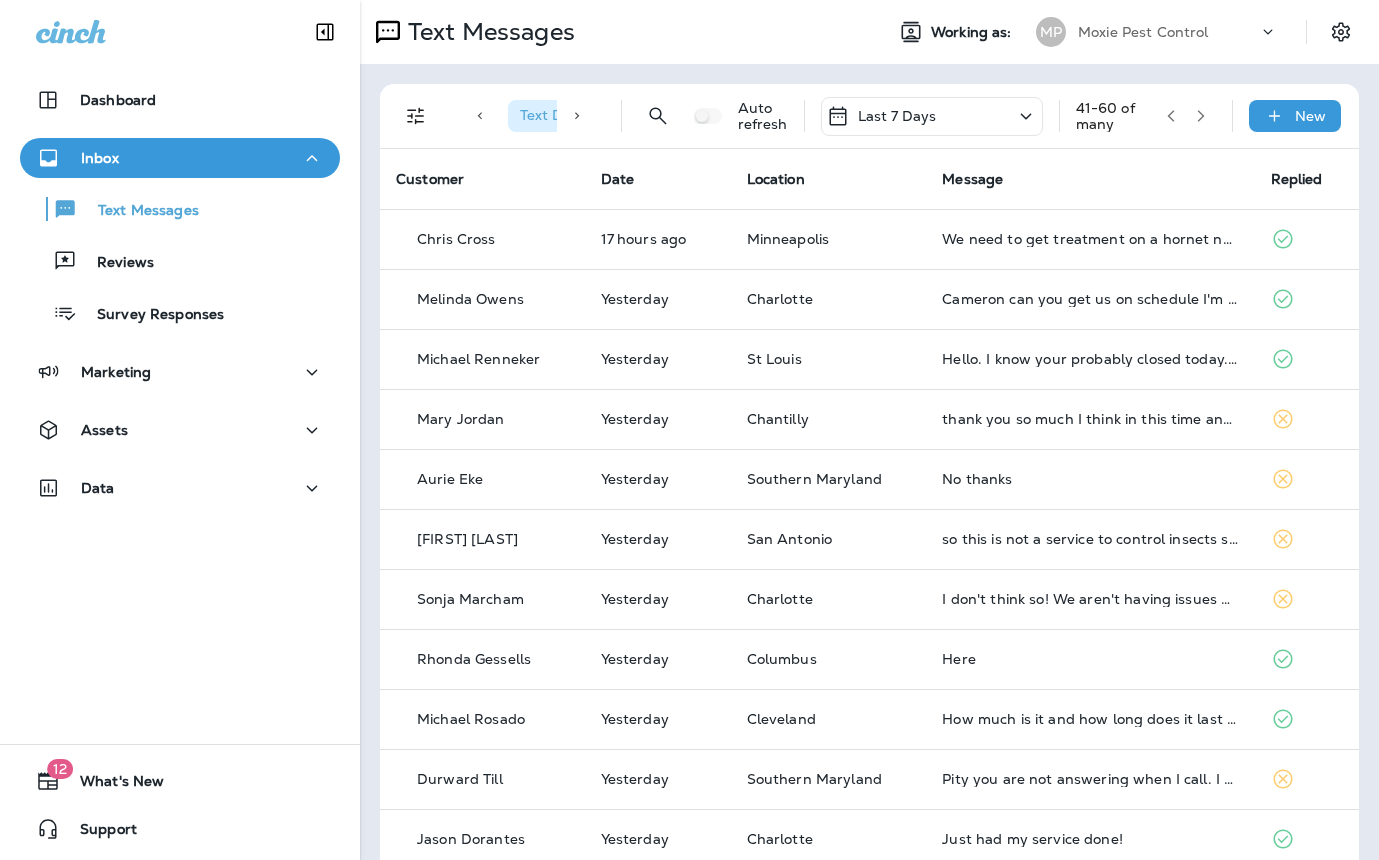 click 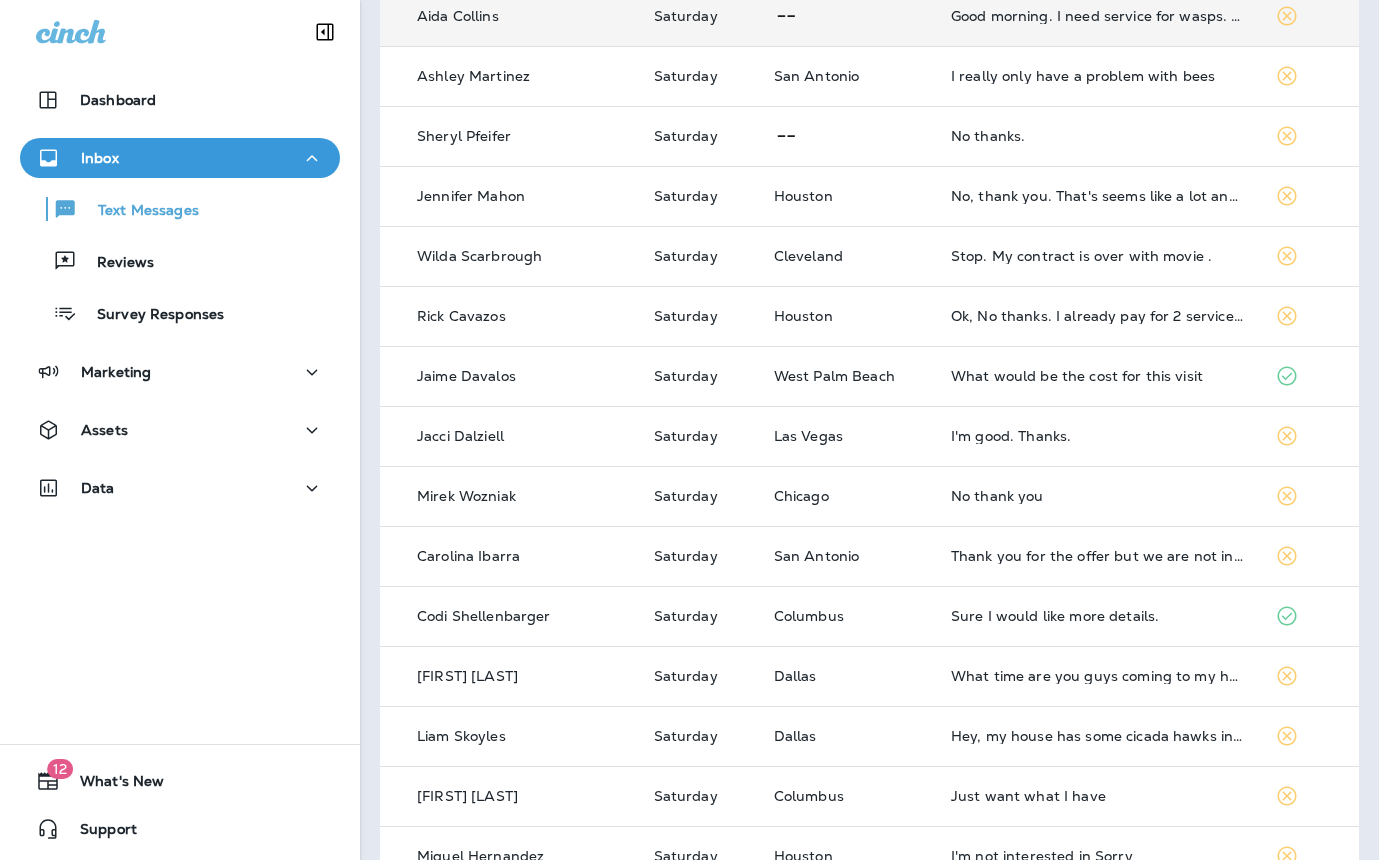 scroll, scrollTop: 0, scrollLeft: 0, axis: both 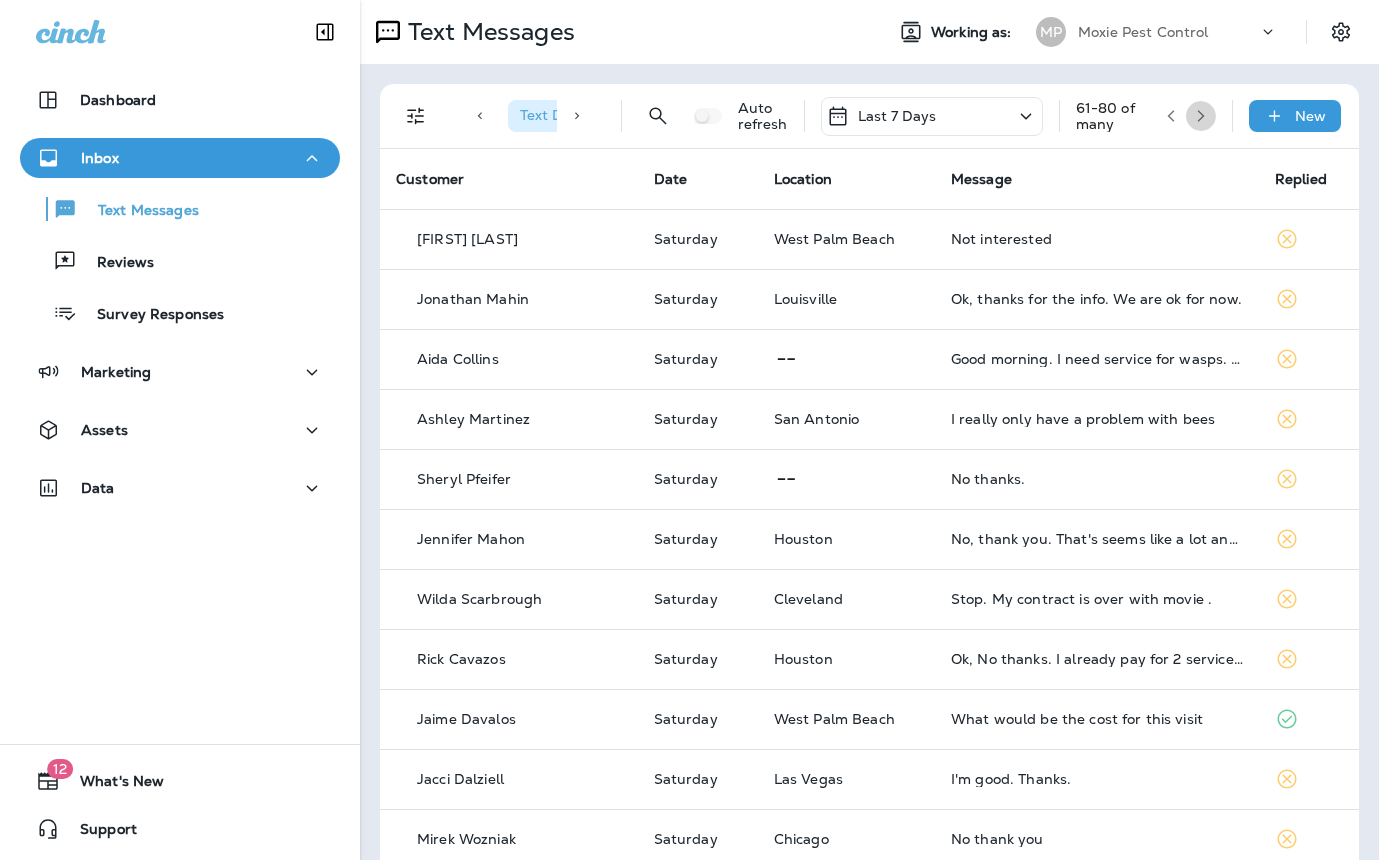 click 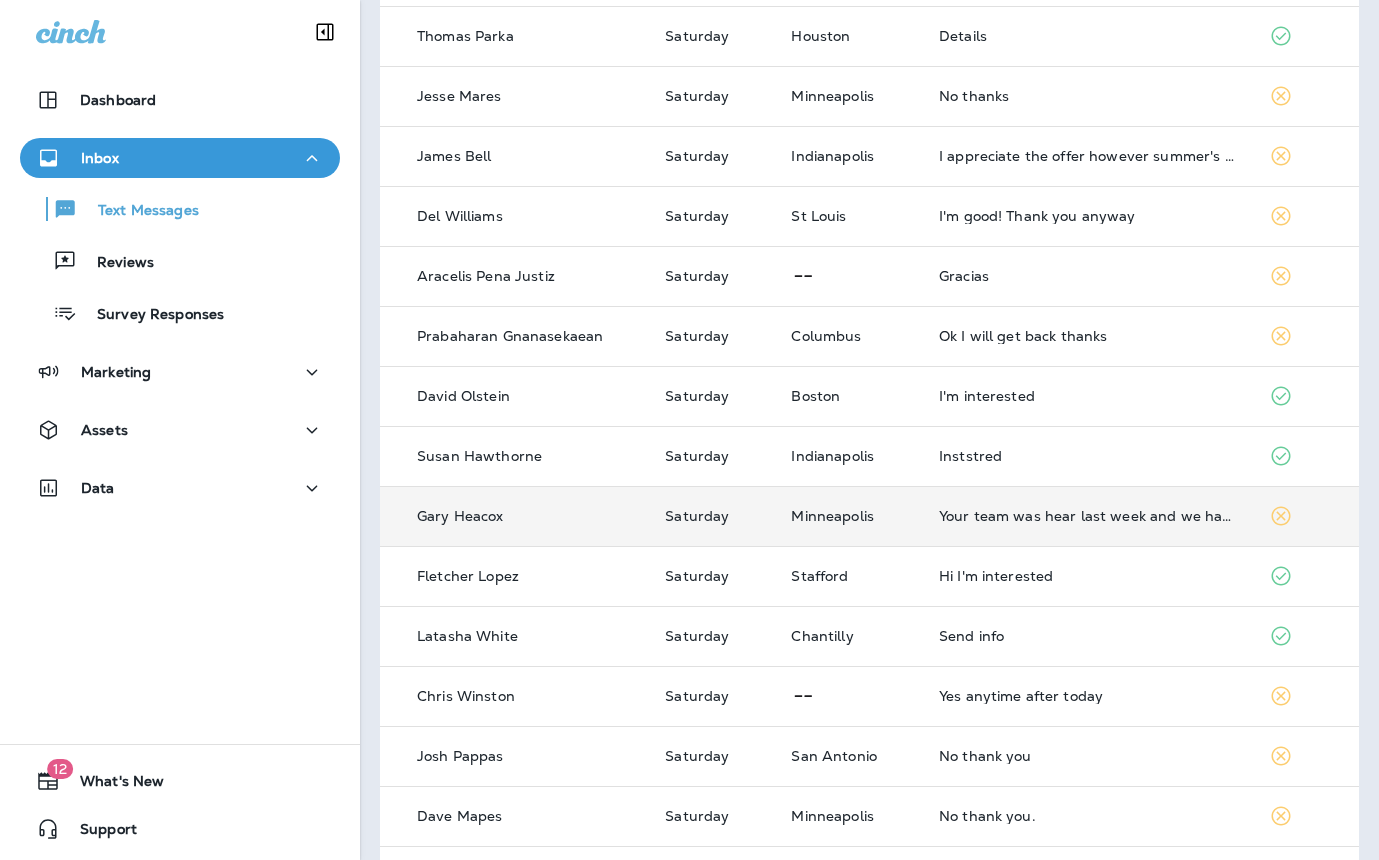 scroll, scrollTop: 570, scrollLeft: 0, axis: vertical 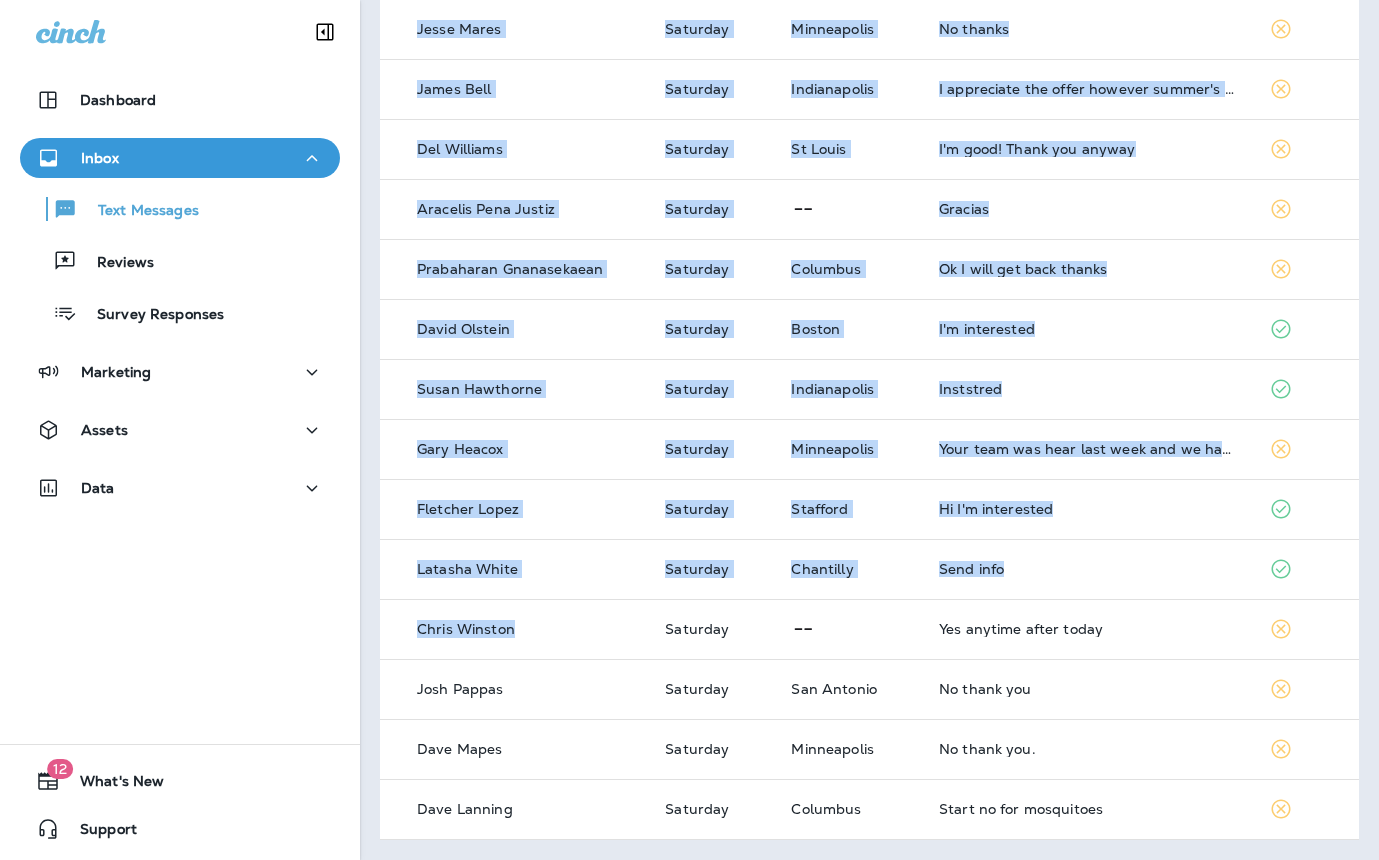 drag, startPoint x: 439, startPoint y: 625, endPoint x: 331, endPoint y: 629, distance: 108.07405 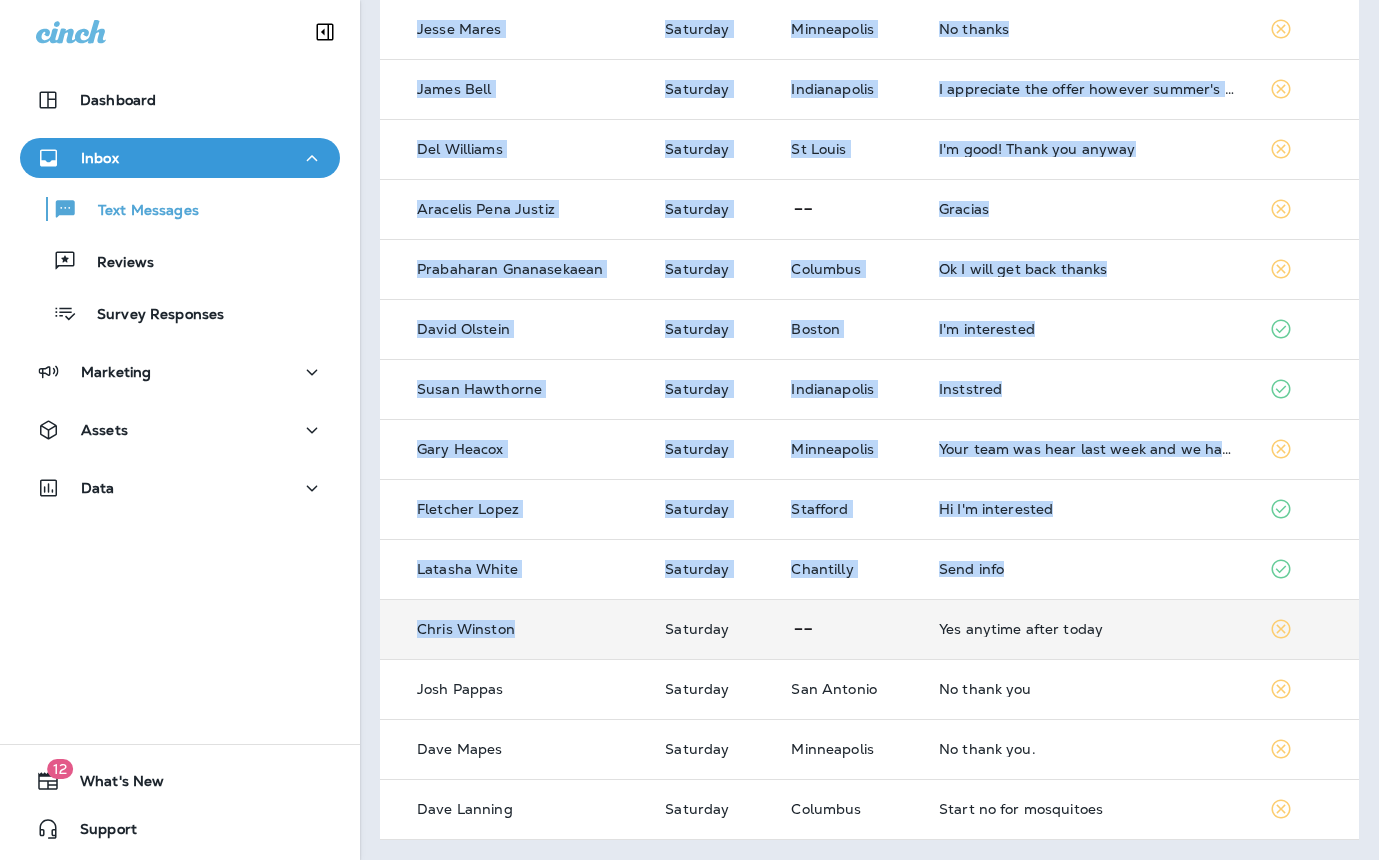 click on "Chris Winston" at bounding box center [514, 629] 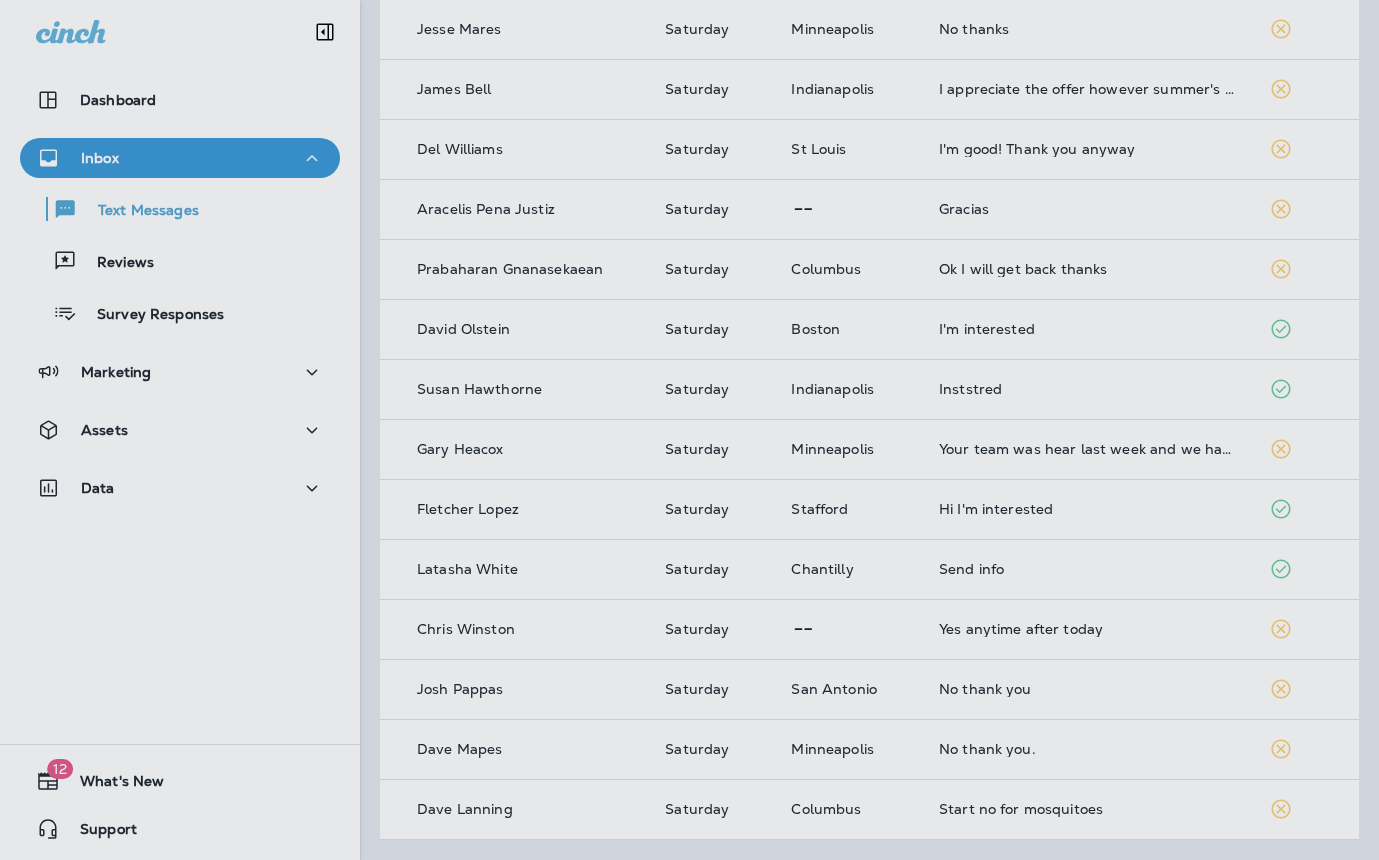 click at bounding box center [792, 430] 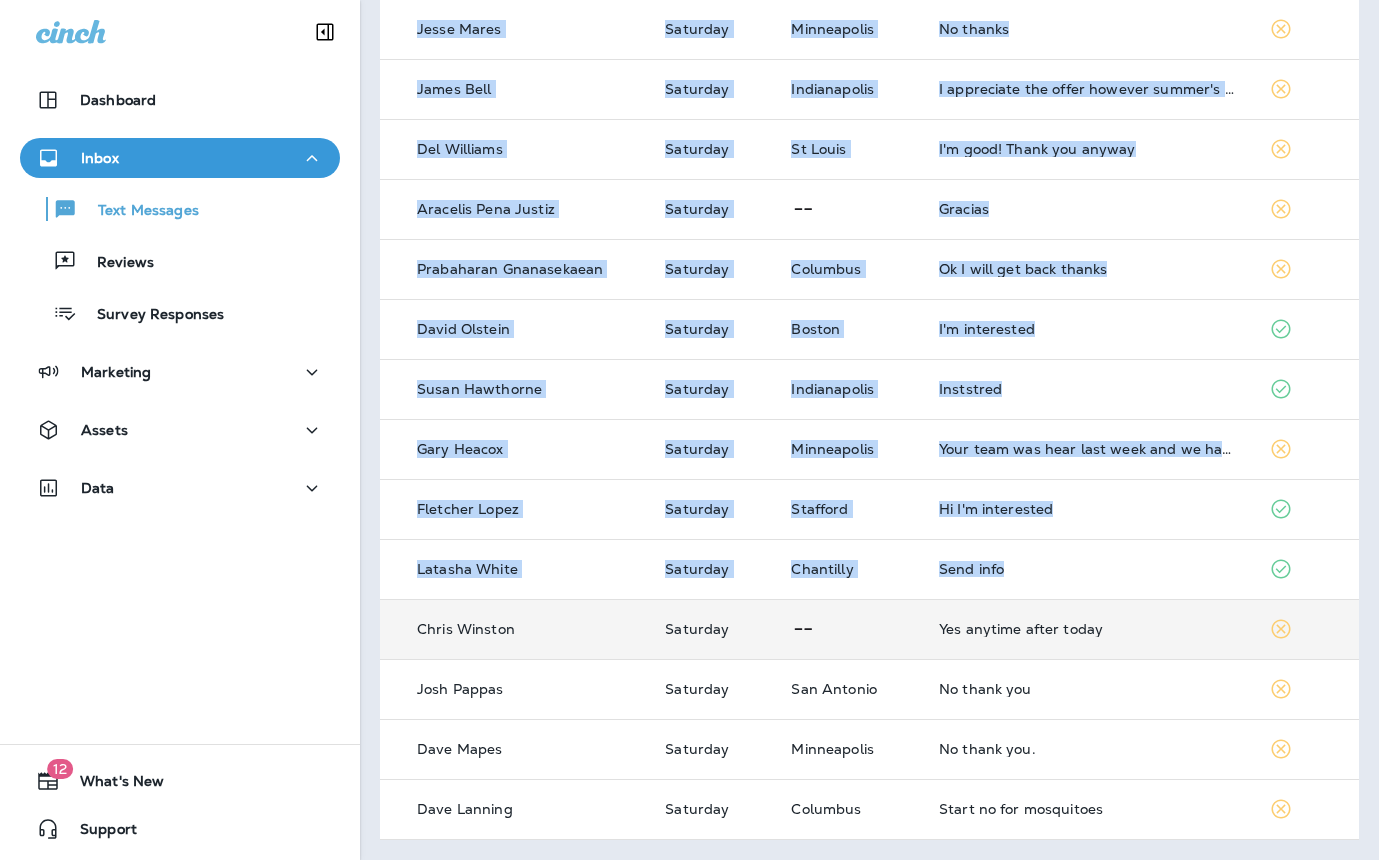 drag, startPoint x: 516, startPoint y: 631, endPoint x: 415, endPoint y: 626, distance: 101.12369 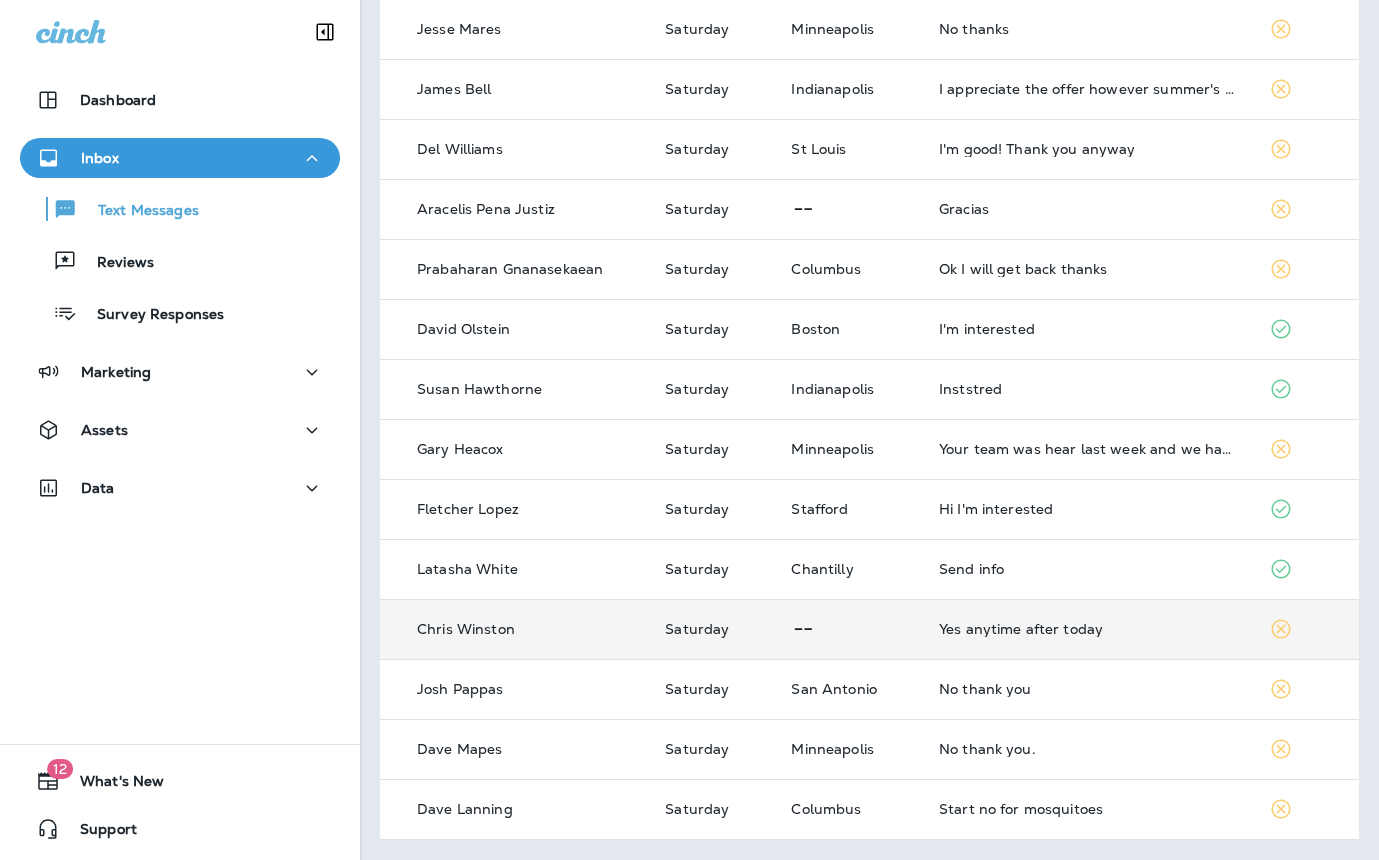 click 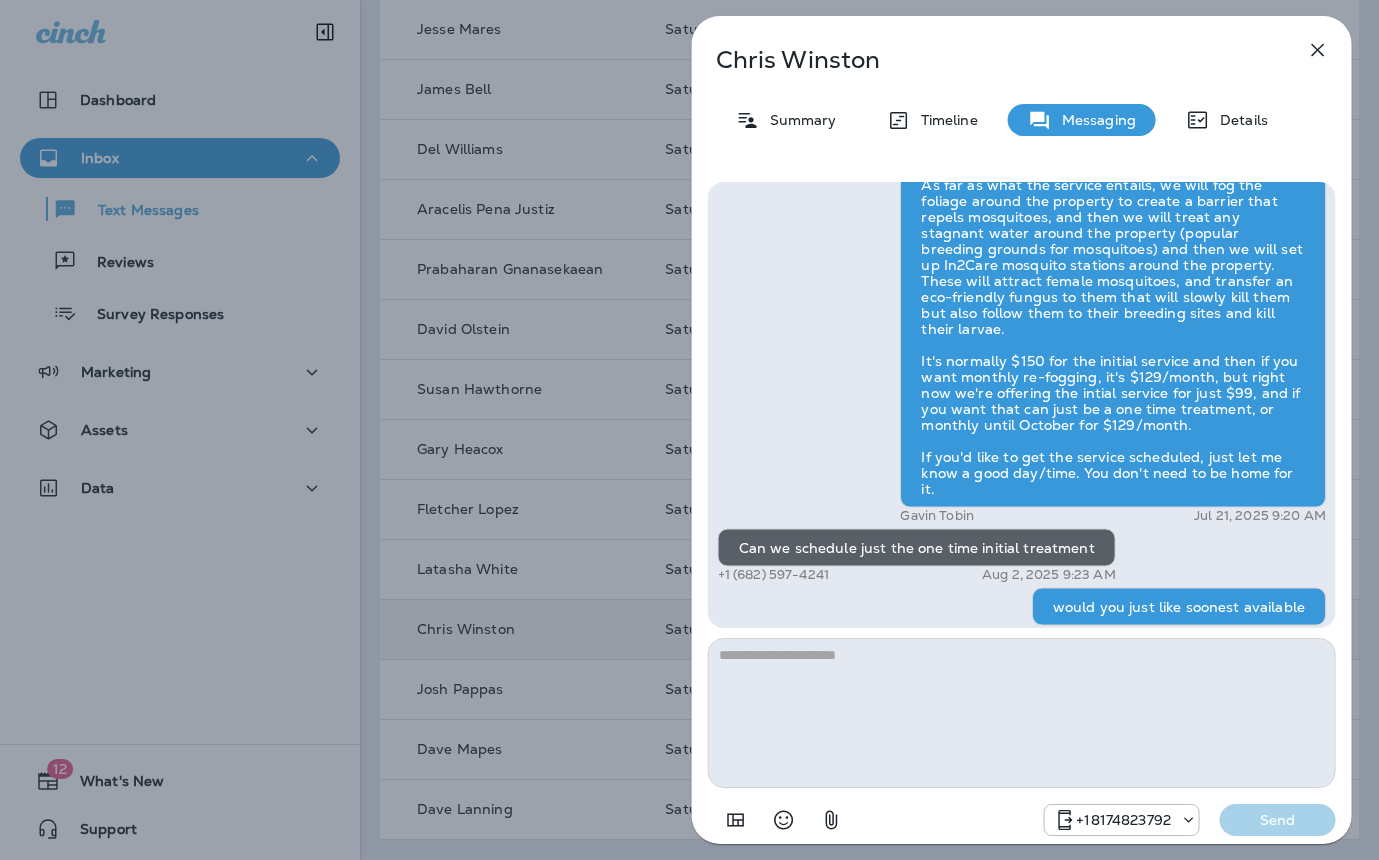 click on "Chris   Winston Summary   Timeline   Messaging   Details   Hey Chris , This is Noel with Moxie Lawn care. One of our Field Experts noted you were interested in learning more about our new lawn care services. I’d love to chat with you about your lawn's specific needs.
Reply STOP To optout +18174823792 Jul 25, 2024 8:21 PM Hi this is Noel with Moxie Lawn Care again. I wanted to follow up and see how we can make your green lawn dreams come true! We have some great summer savings going on now.
Reply STOP To optout +18174823792 Jul 29, 2024 9:02 AM Chris, we have a summer sale going on now; get your first lawn care service for only $39!
Reply STOP To optout +18174823792 Aug 2, 2024 9:06 AM I just wanted to pass along a North Texas Lawn Guide to help beautify your yard! Just remember, Moxie Lawn Care is always here to lend a "green thumb" whenever you need us!  www.MoxieGrassGuide.com
Reply STOP To optout +18174823792 Aug 6, 2024 9:08 AM +18174823792 Dec 2, 2024 3:35 PM +18174823792 Apr 24, 2025 3:55 PM Send" at bounding box center (688, 430) 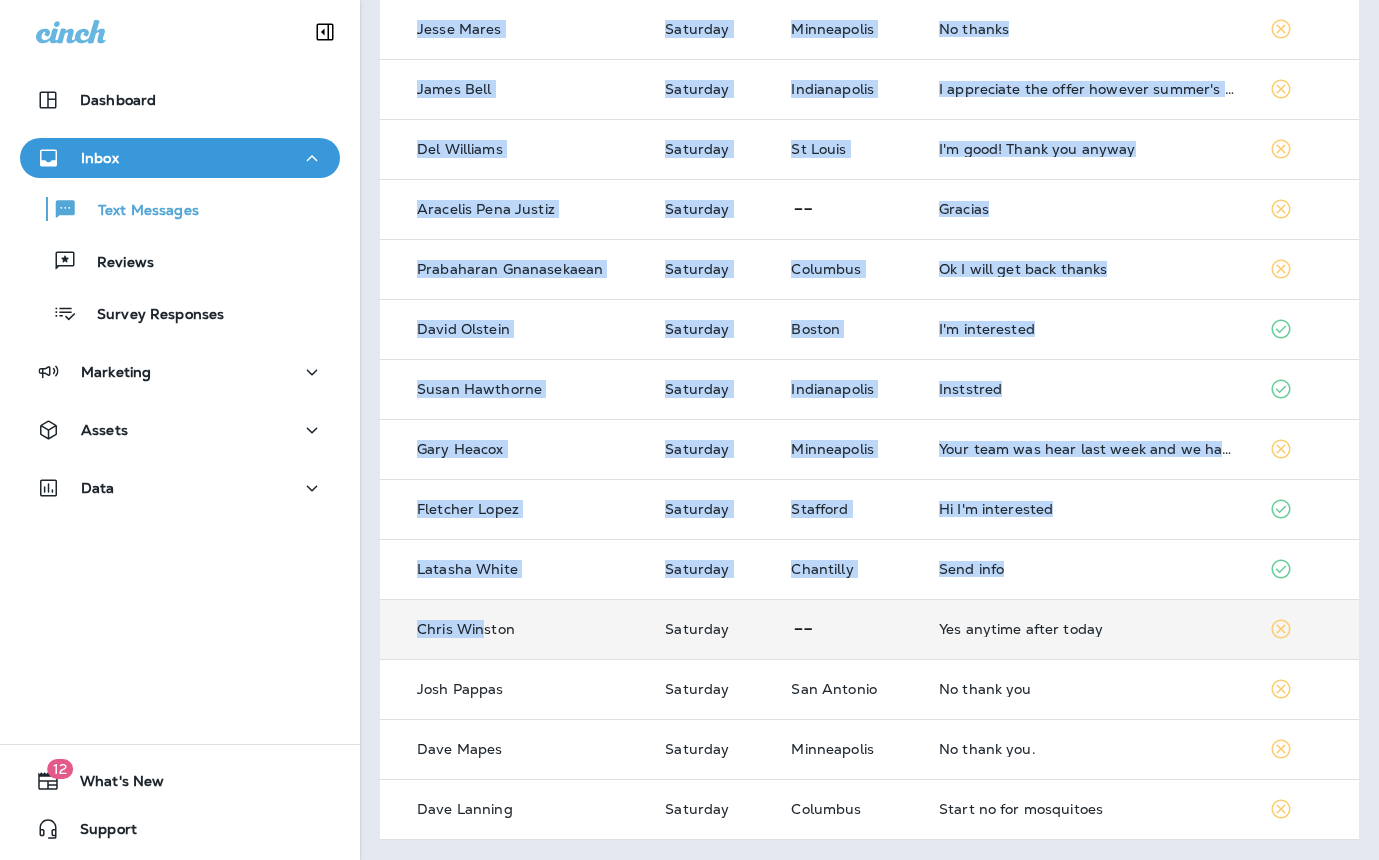 drag, startPoint x: 409, startPoint y: 627, endPoint x: 479, endPoint y: 625, distance: 70.028564 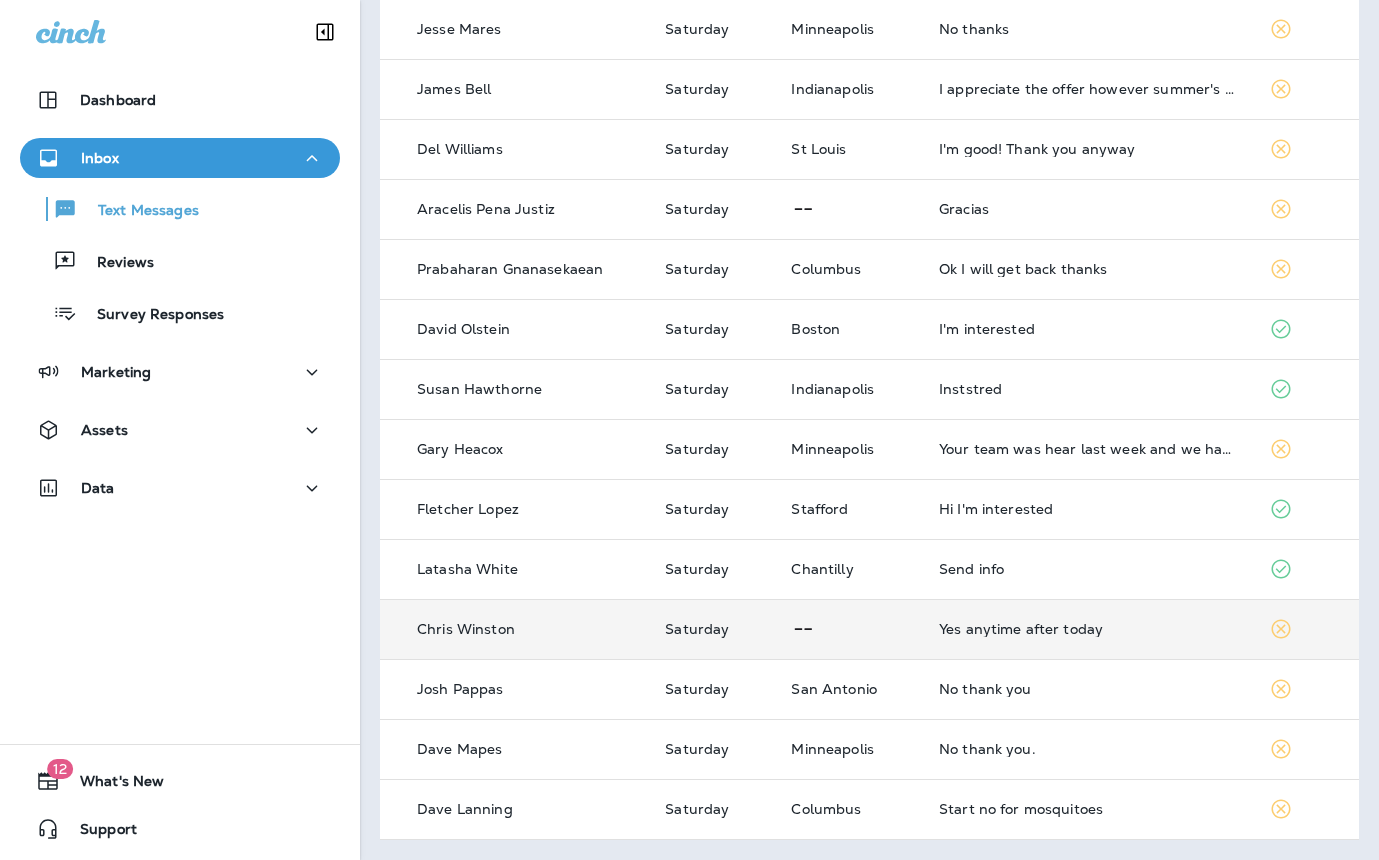 click on "Chris Winston" at bounding box center [466, 629] 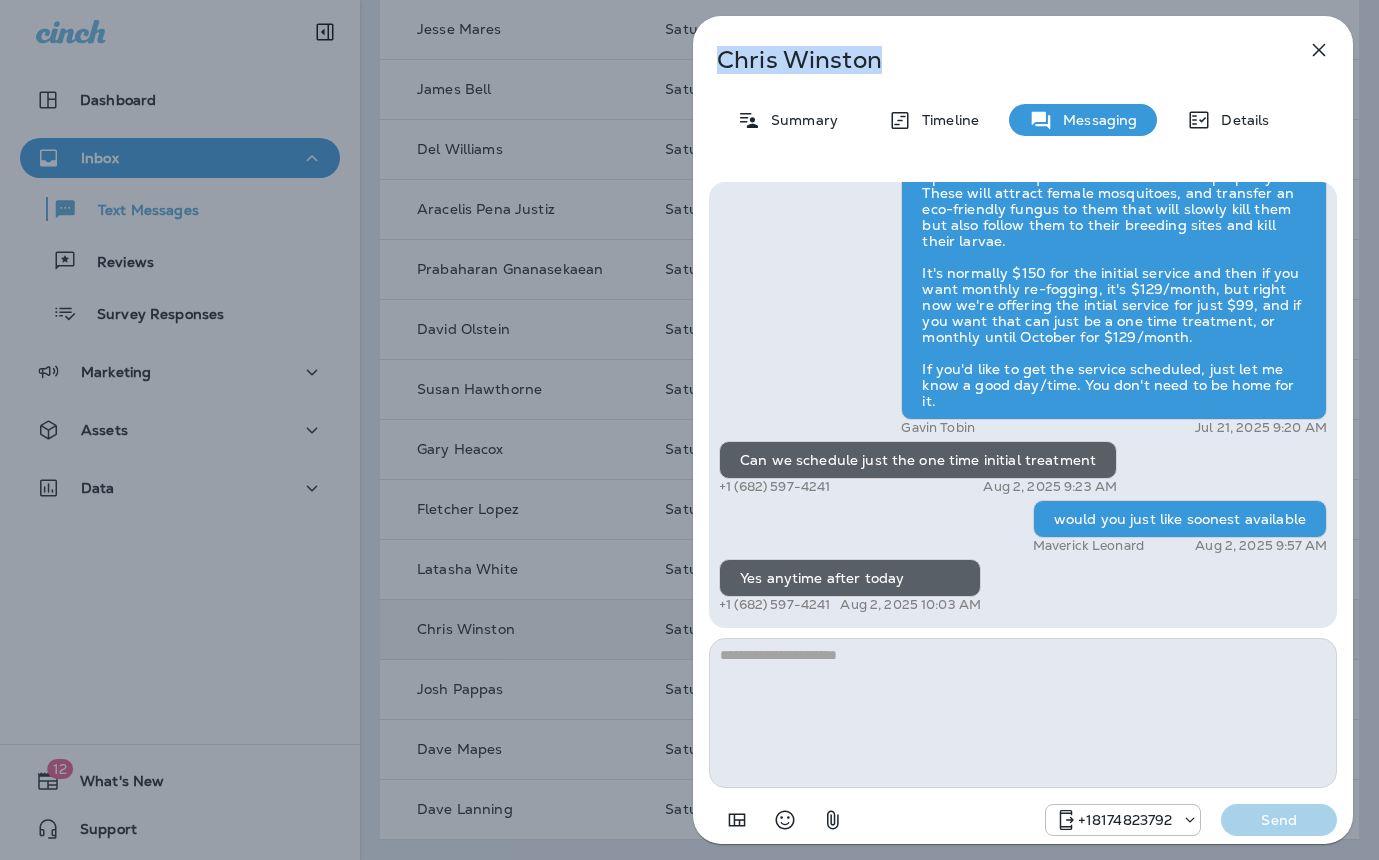 drag, startPoint x: 895, startPoint y: 63, endPoint x: 708, endPoint y: 67, distance: 187.04277 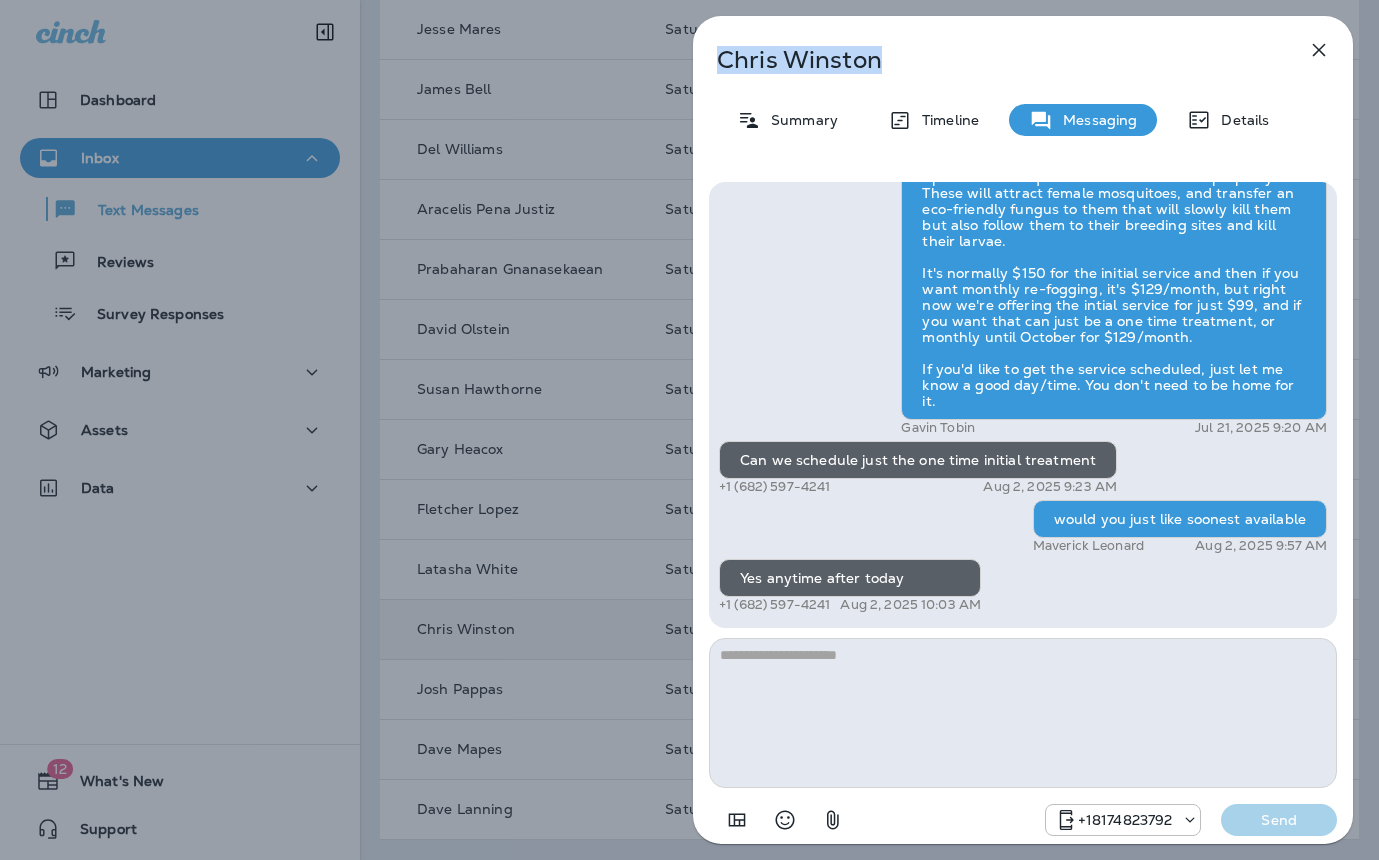 click on "Chris   Winston" at bounding box center [990, 60] 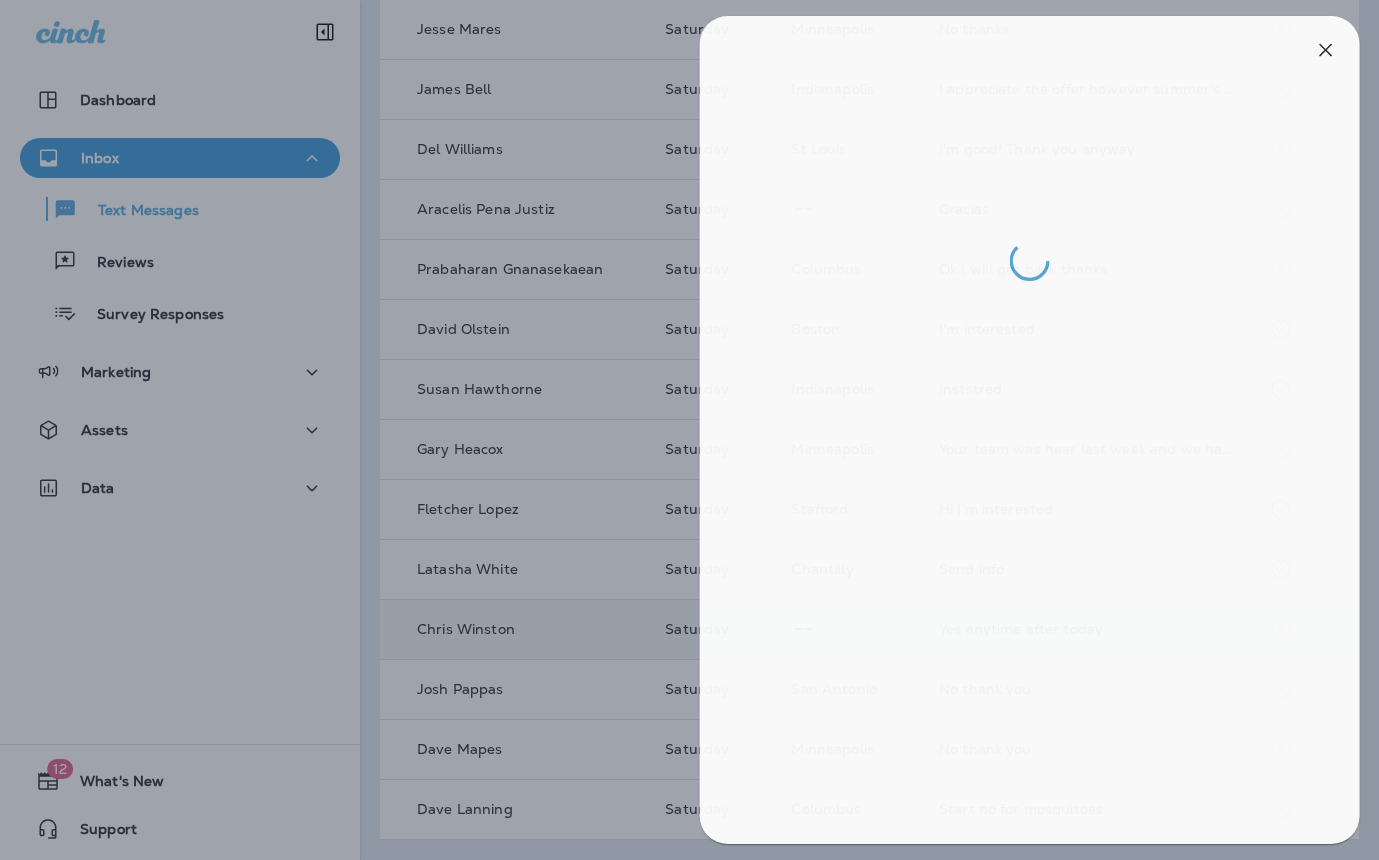 drag, startPoint x: 476, startPoint y: 292, endPoint x: 487, endPoint y: 294, distance: 11.18034 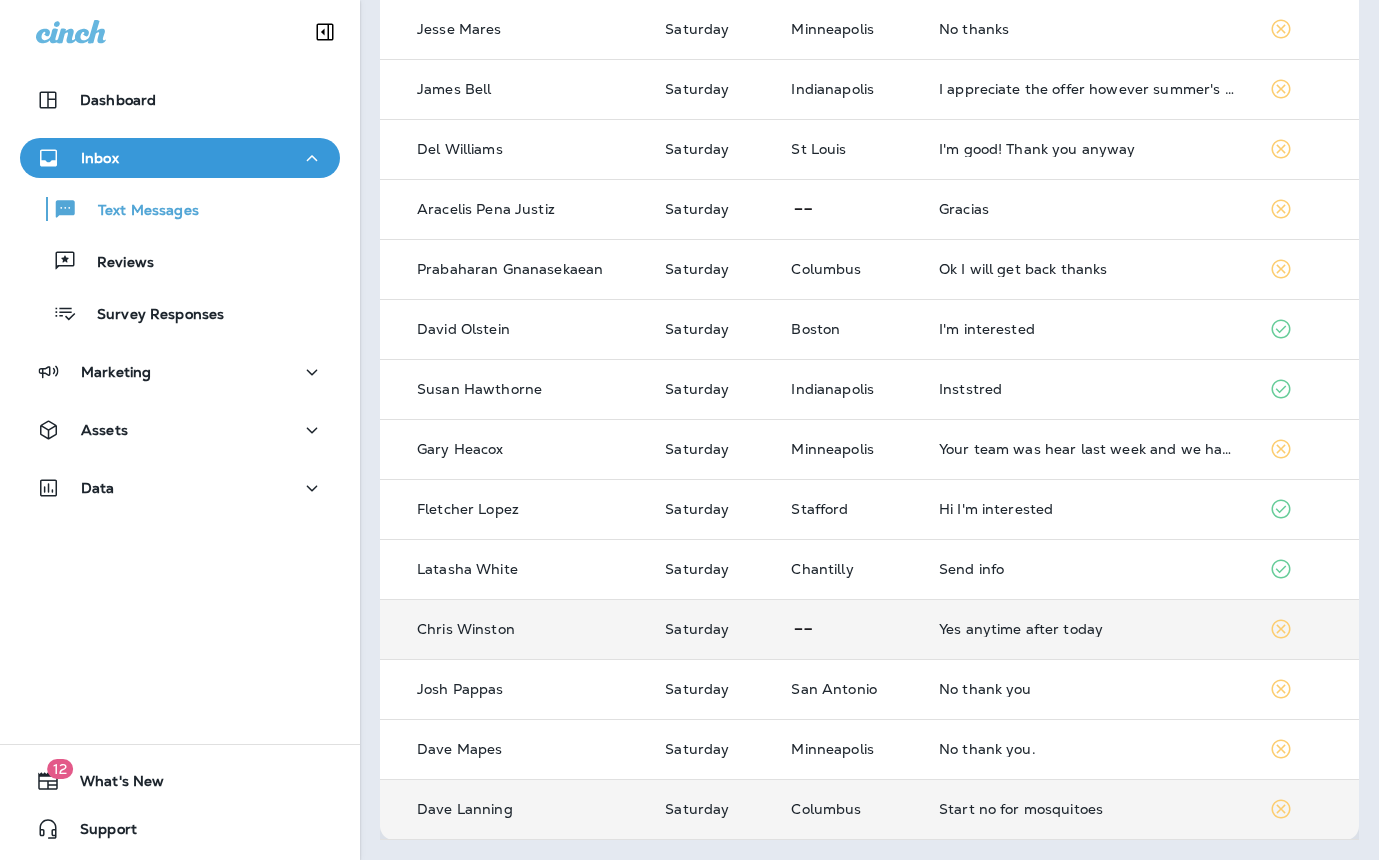 click on "Start no for mosquitoes" at bounding box center [1088, 809] 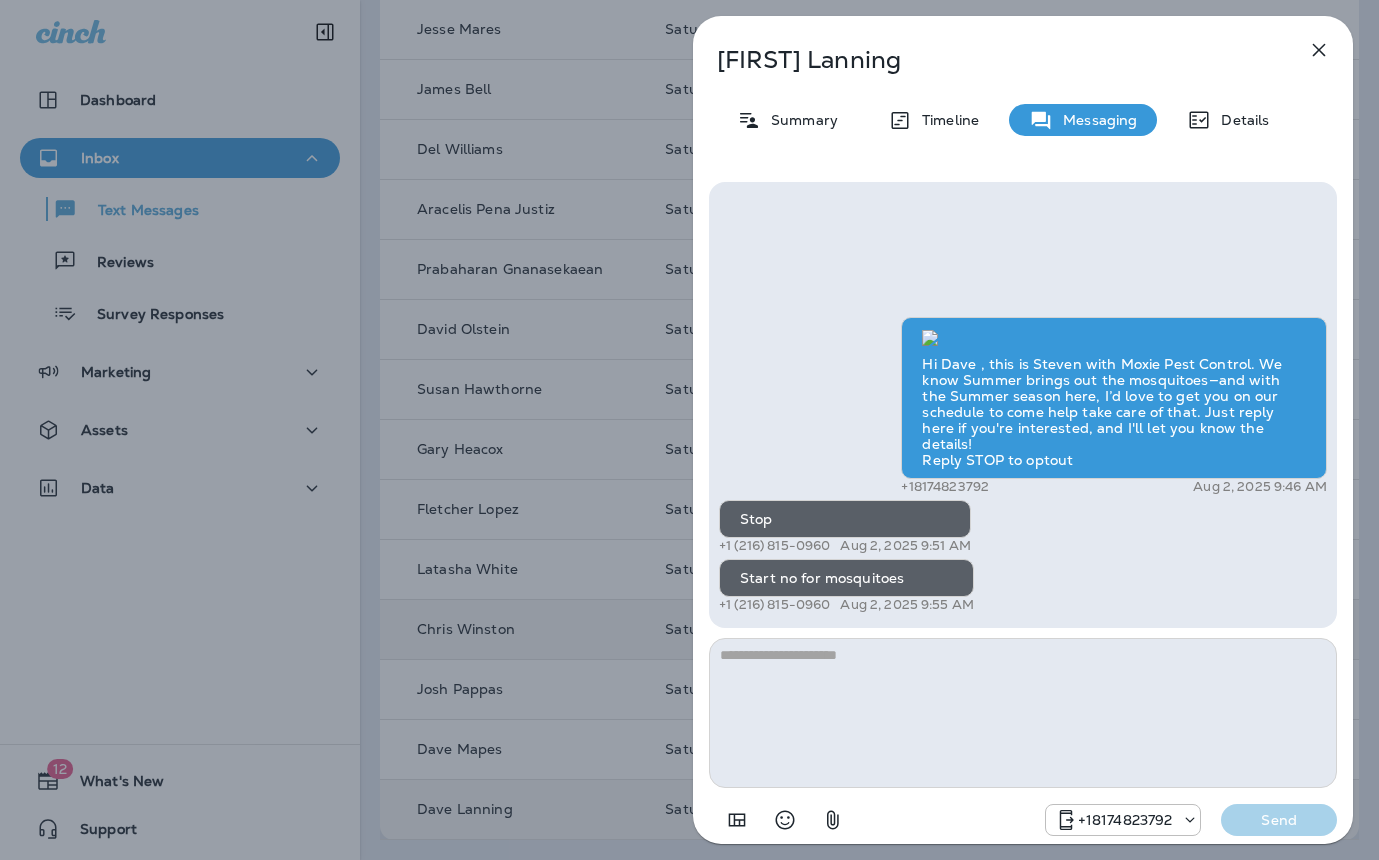 click on "Dave   Lanning Summary   Timeline   Messaging   Details   Hi Dave , this is Steven with Moxie Pest Control. We know Summer brings out the mosquitoes—and with the Summer season here, I’d love to get you on our schedule to come help take care of that. Just reply here if you're interested, and I'll let you know the details!
Reply STOP to optout +18174823792 Aug 2, 2025 9:46 AM Stop +1 (216) 815-0960 Aug 2, 2025 9:51 AM Start no for mosquitoes +1 (216) 815-0960 Aug 2, 2025 9:55 AM +18174823792 Send" at bounding box center [689, 430] 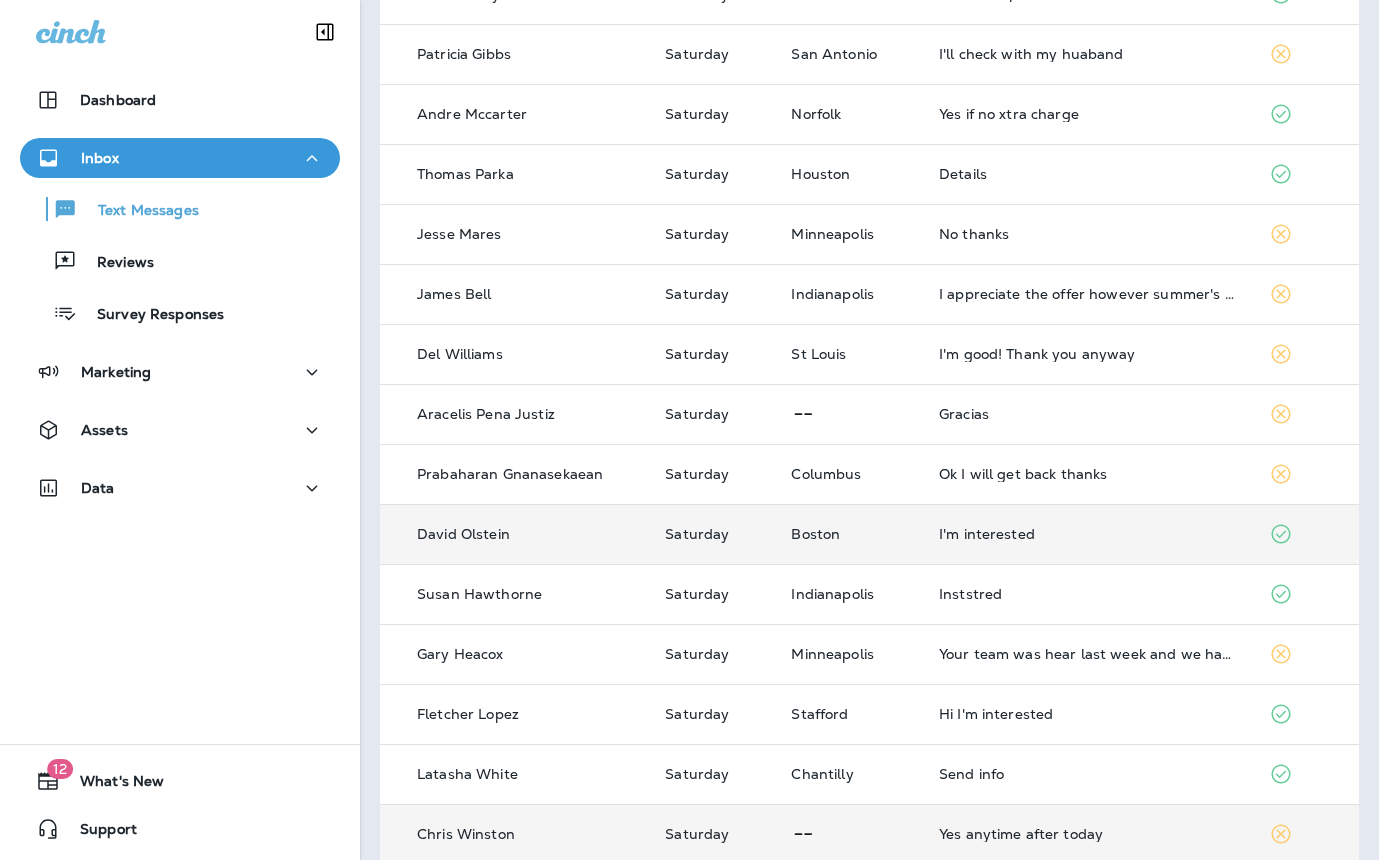 scroll, scrollTop: 0, scrollLeft: 0, axis: both 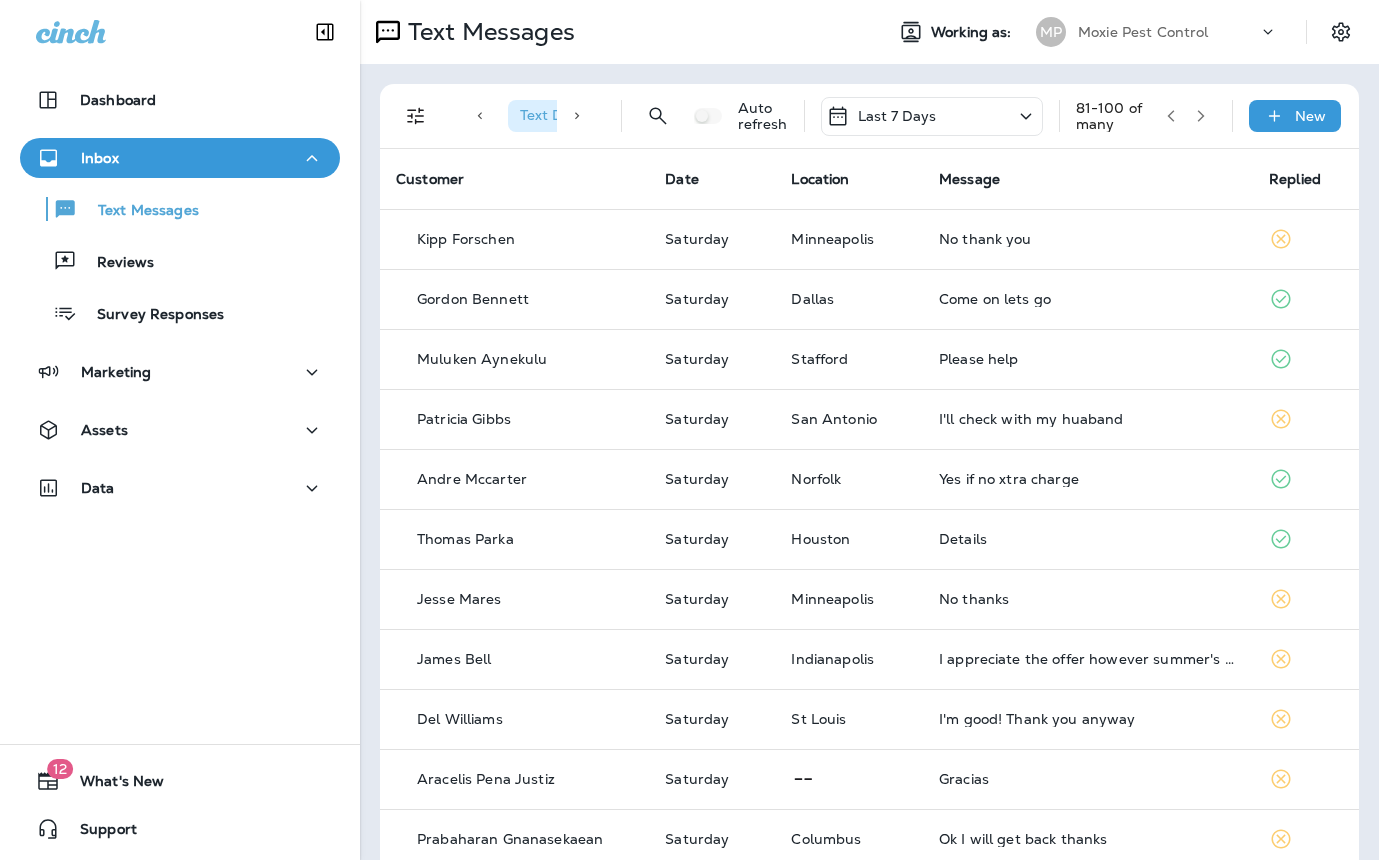 click at bounding box center [1171, 116] 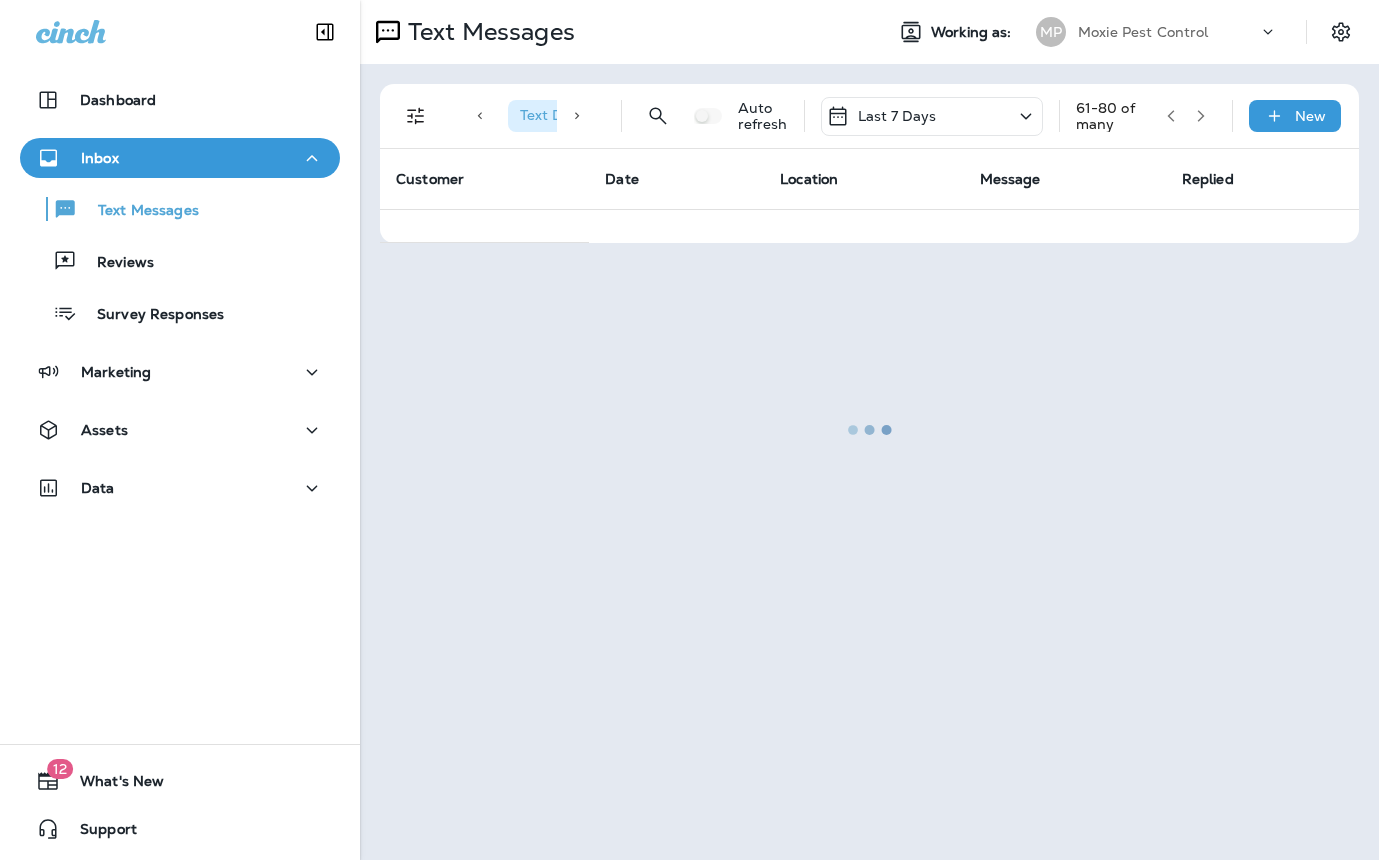 click at bounding box center [869, 430] 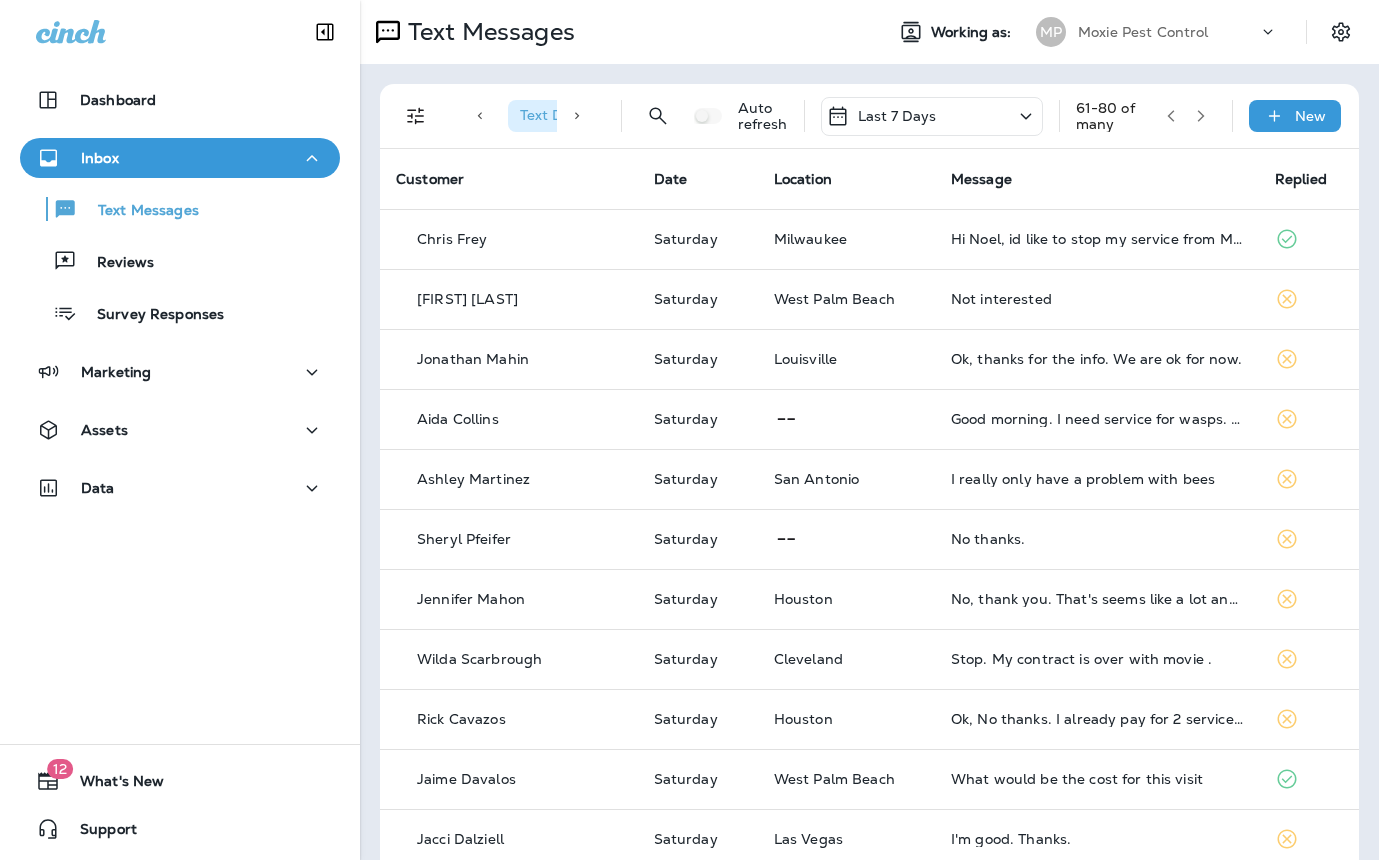 click 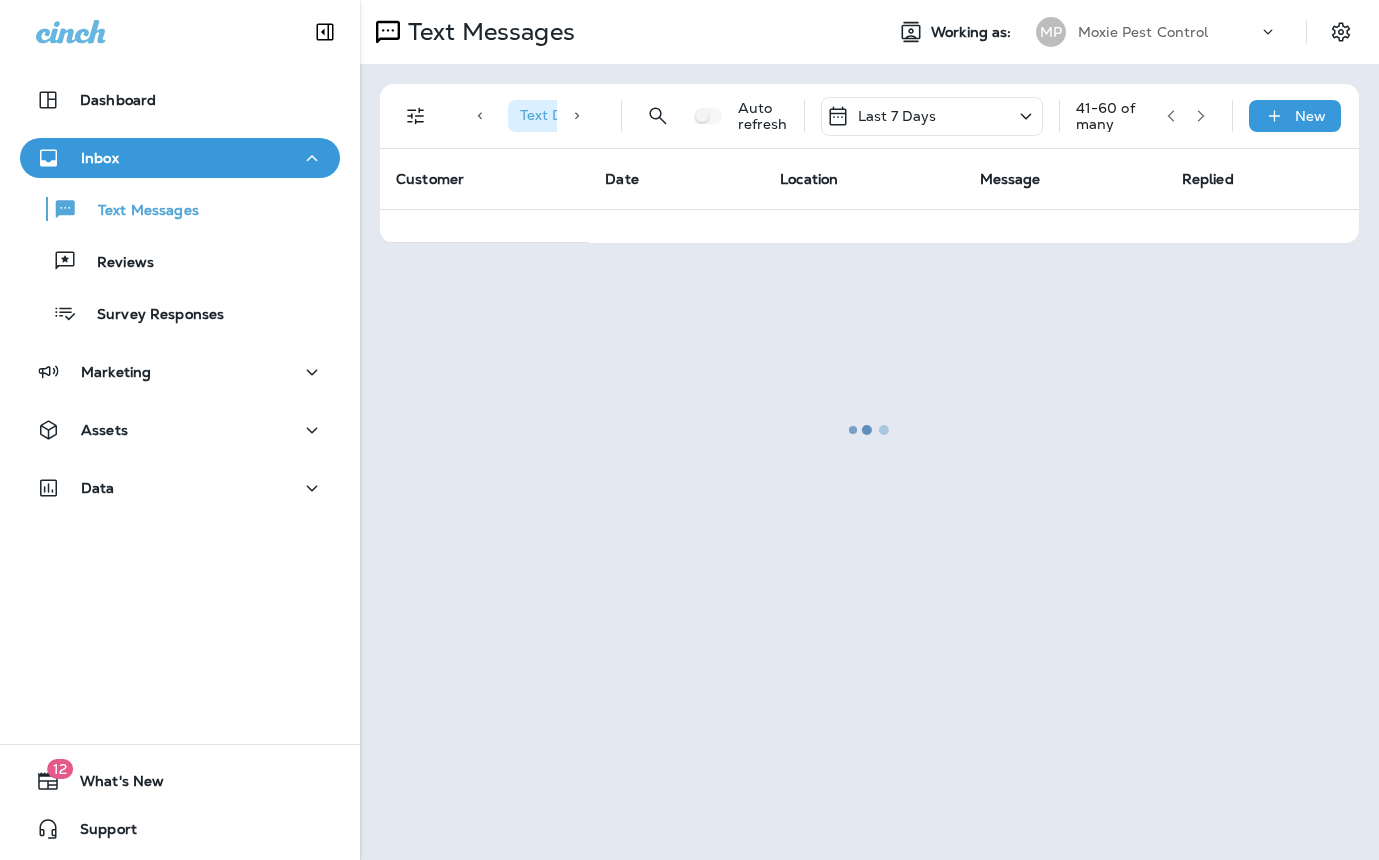click at bounding box center [869, 430] 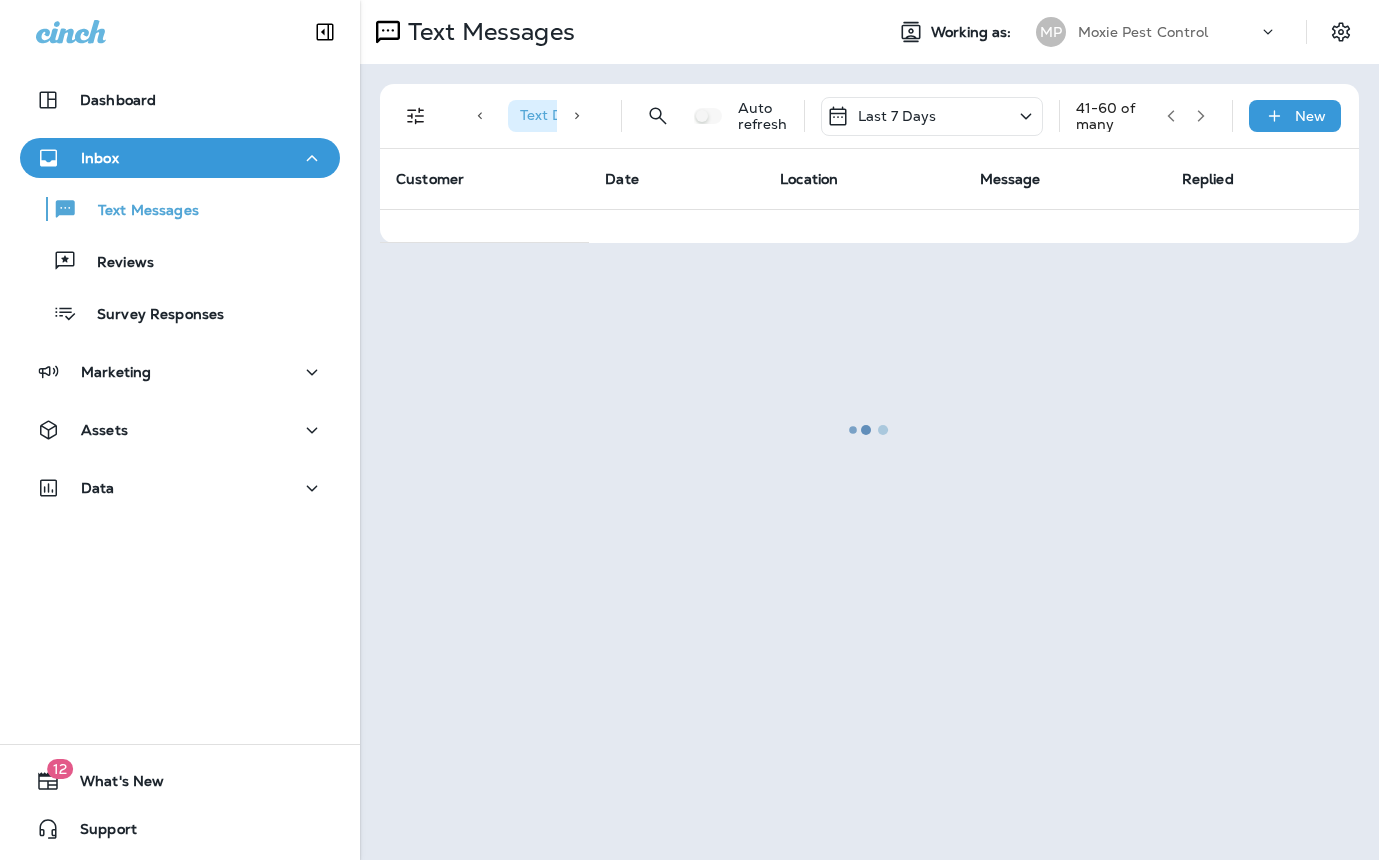 click at bounding box center [869, 430] 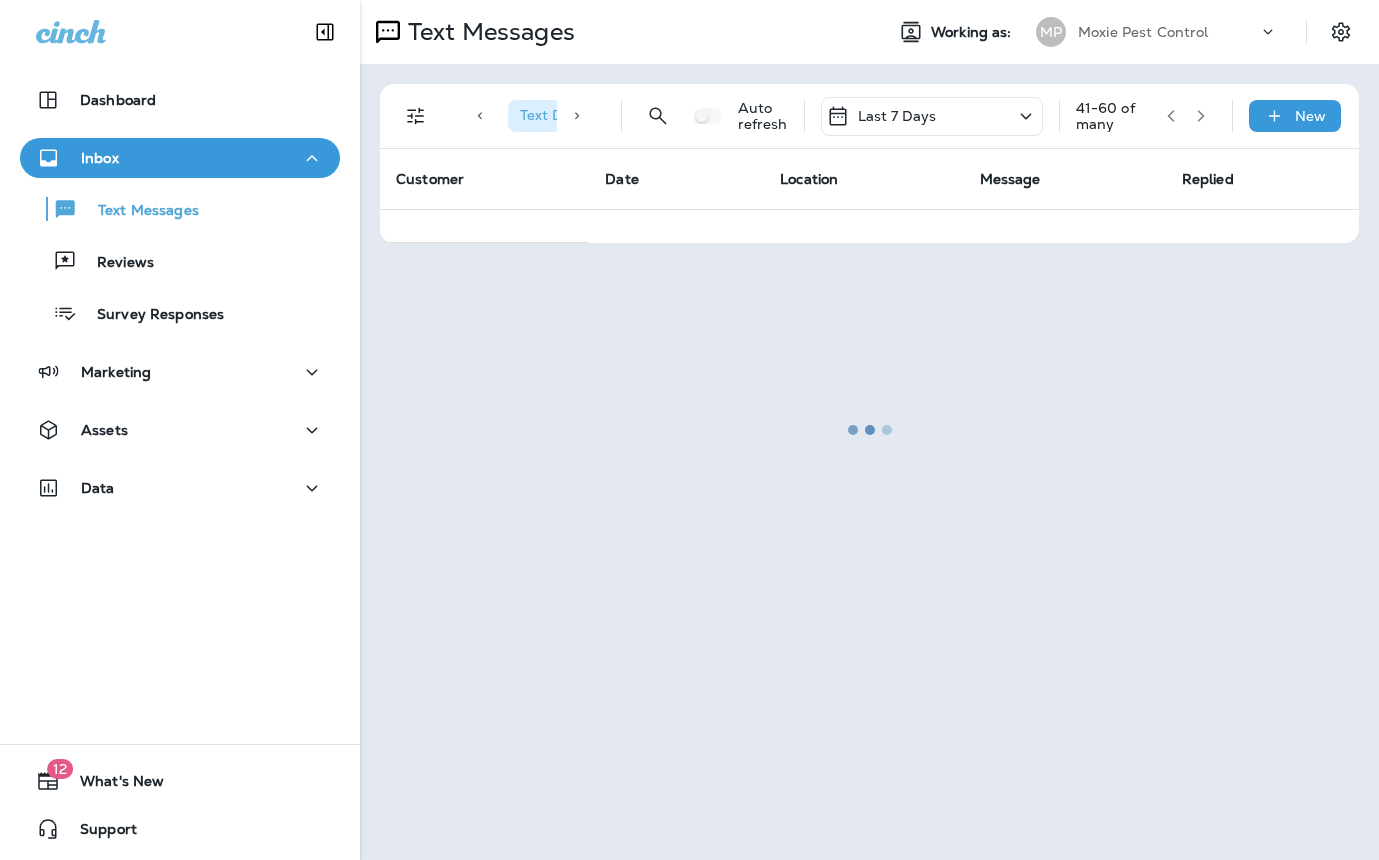 click at bounding box center [869, 430] 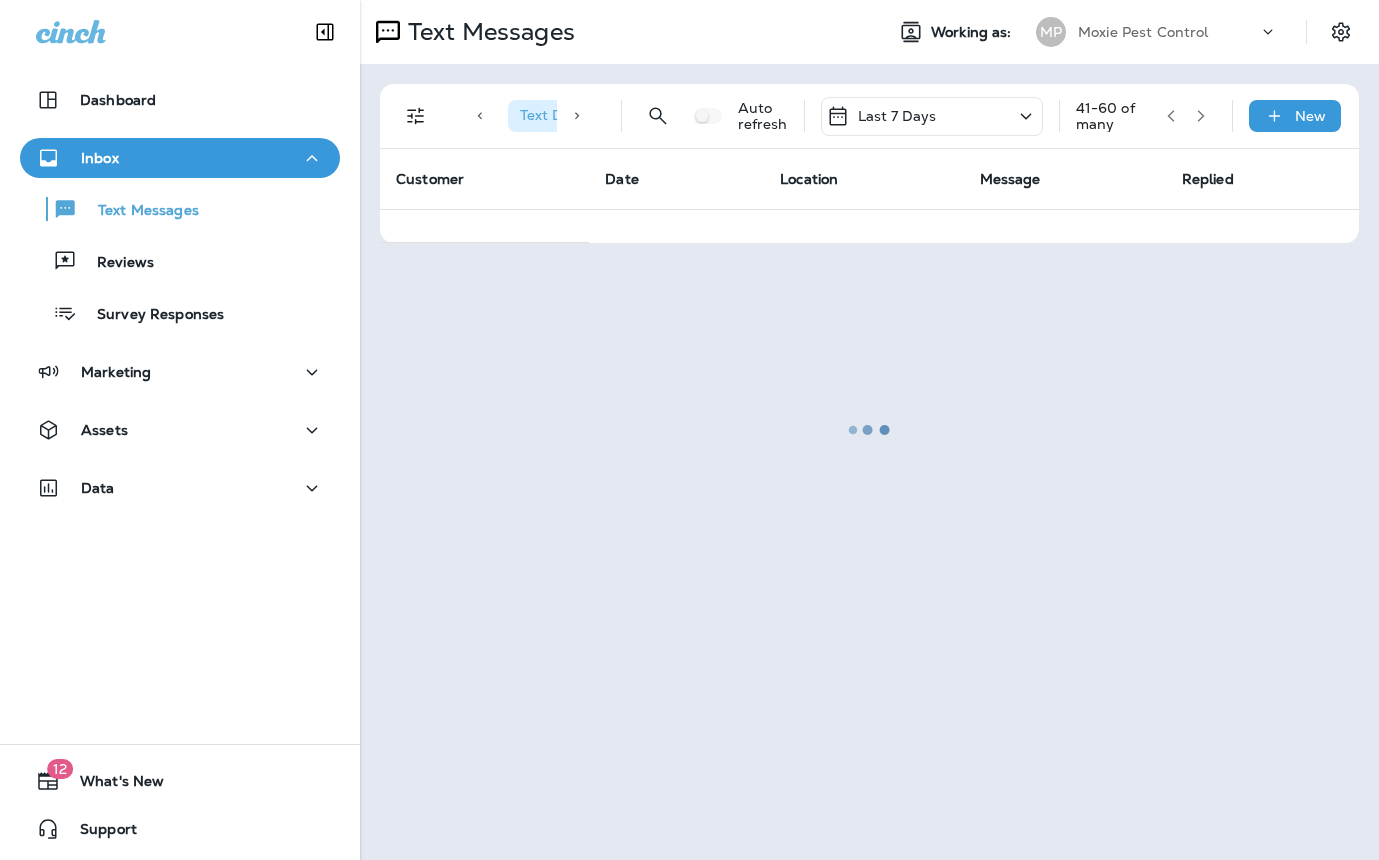 click 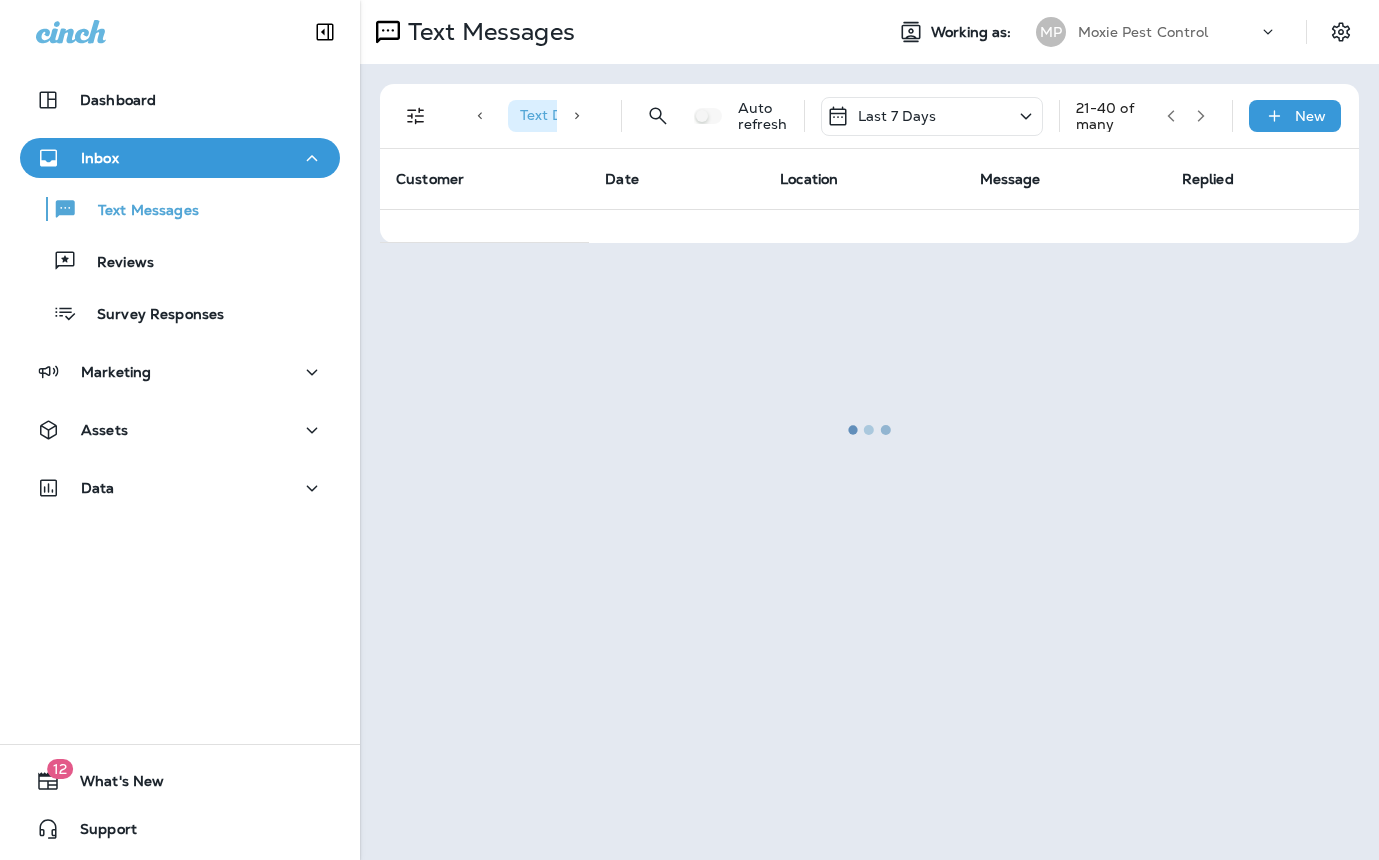 click at bounding box center [869, 430] 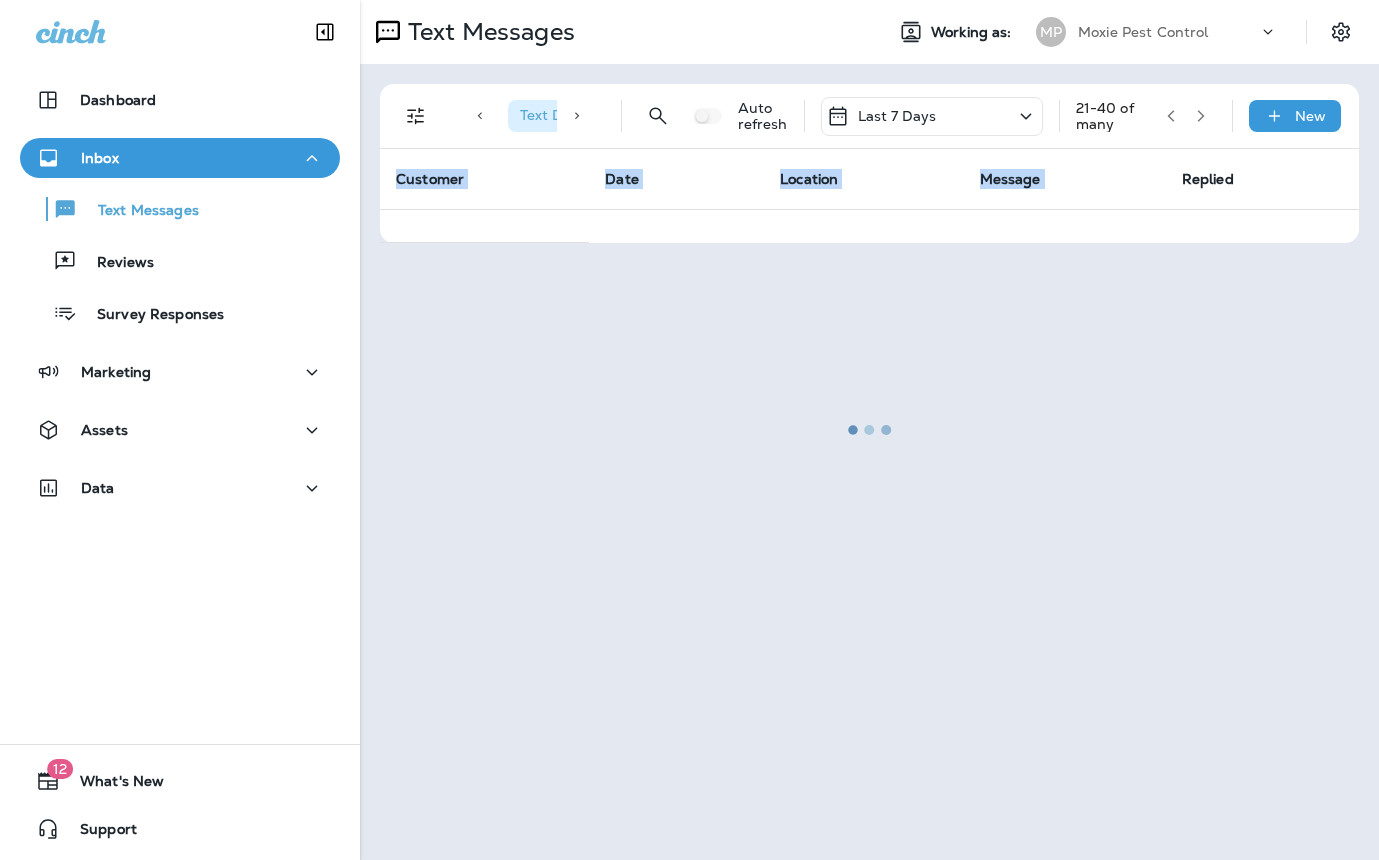 click at bounding box center [869, 430] 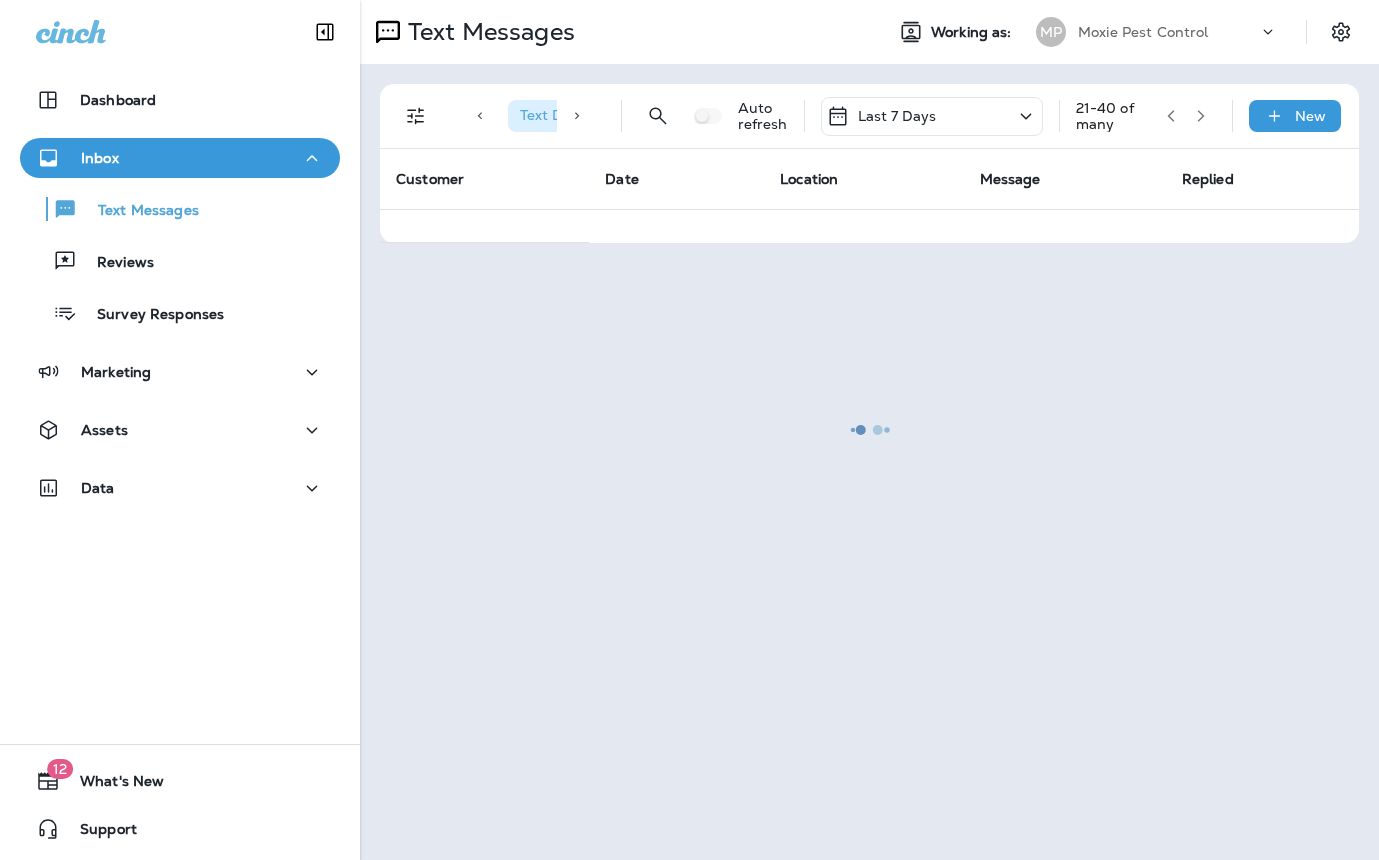click at bounding box center [869, 430] 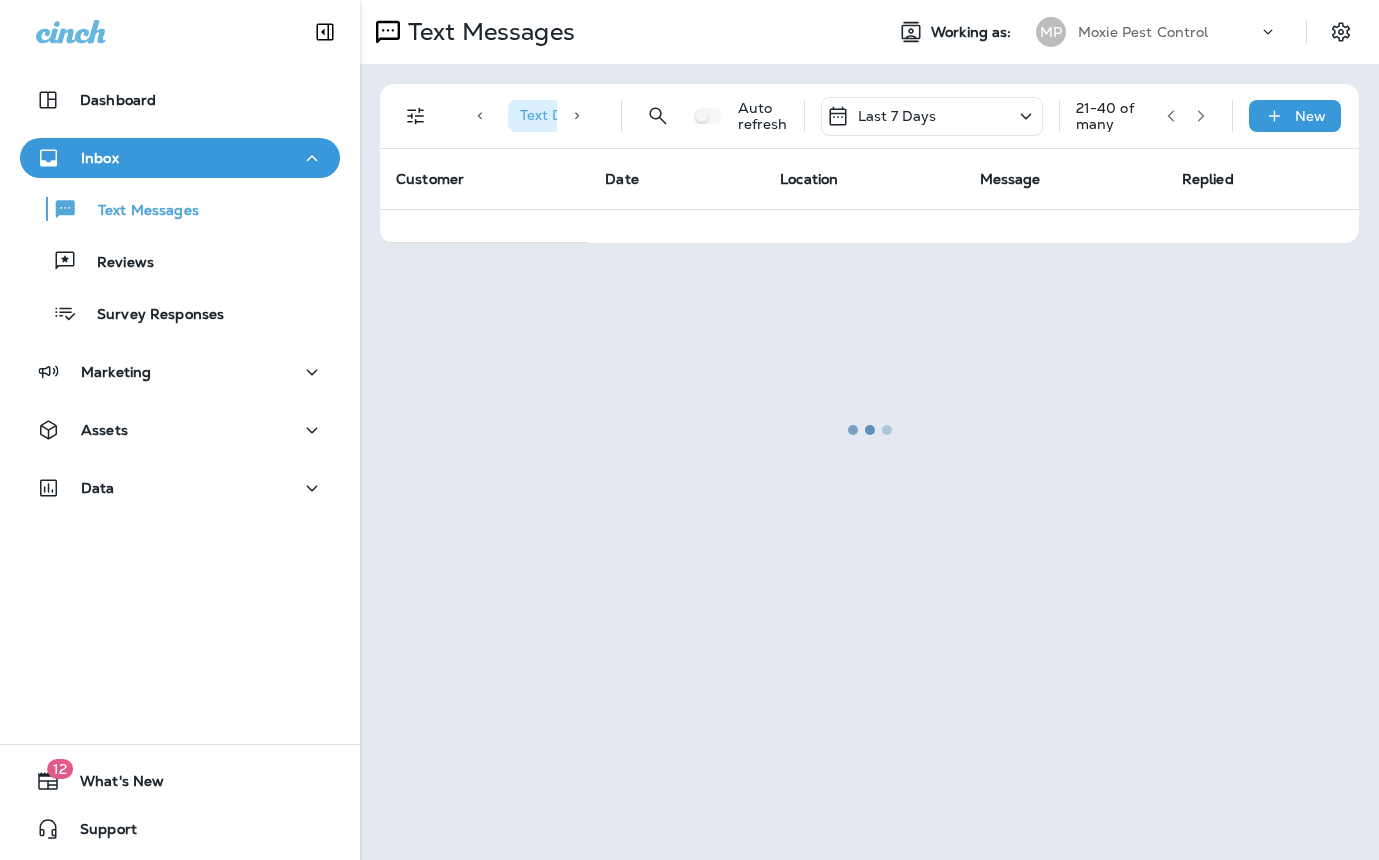 click 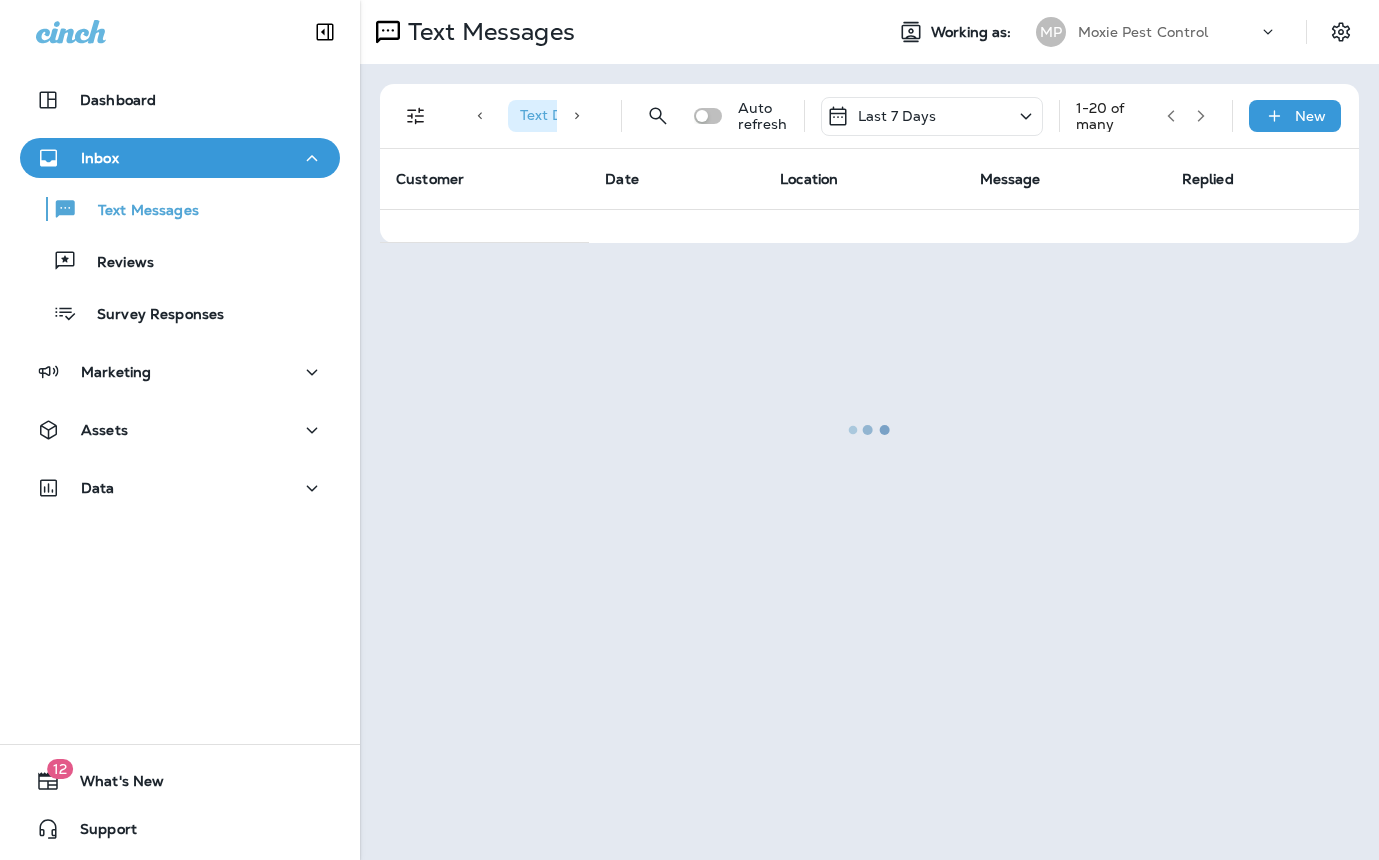 click at bounding box center [869, 430] 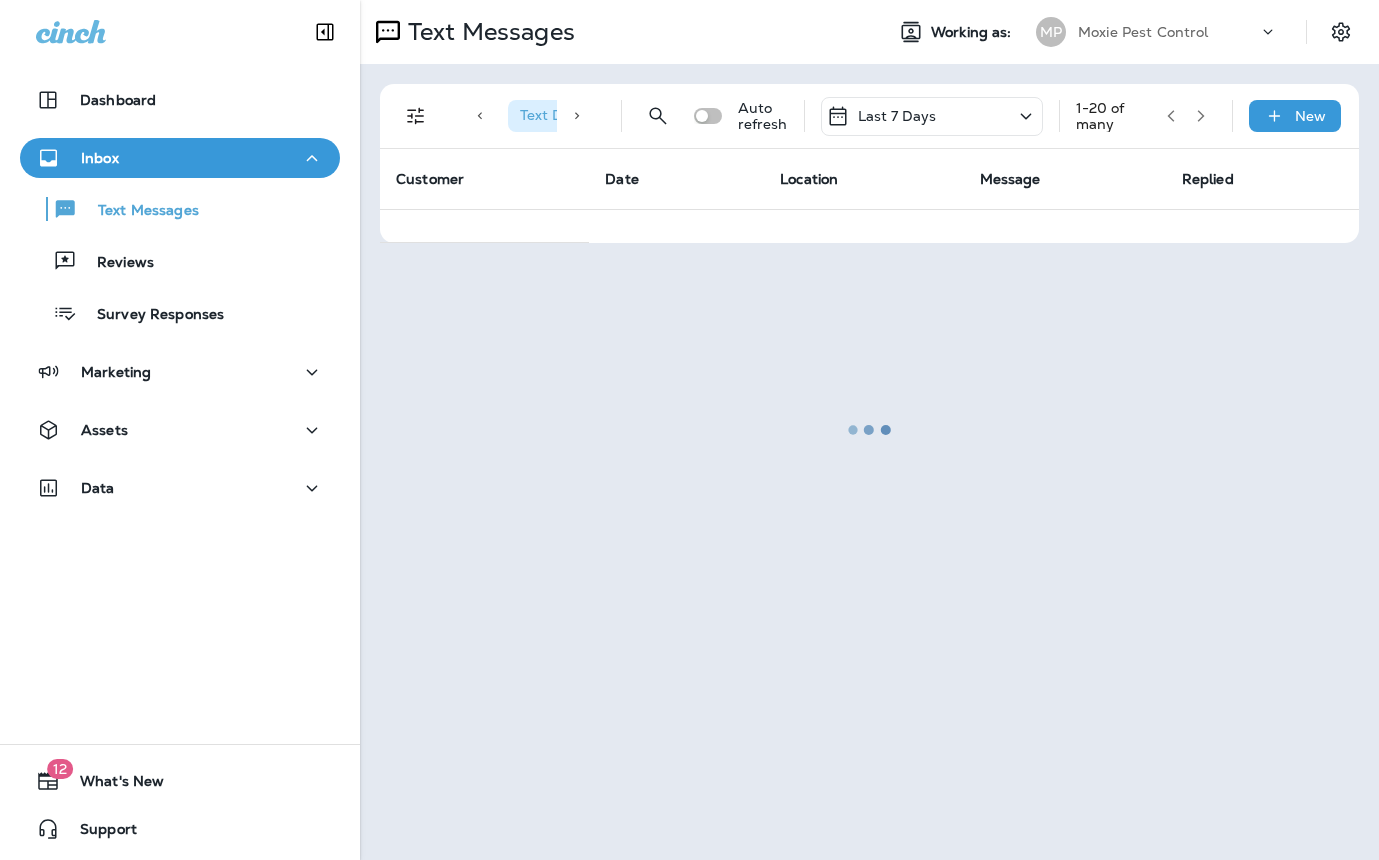 click at bounding box center [869, 430] 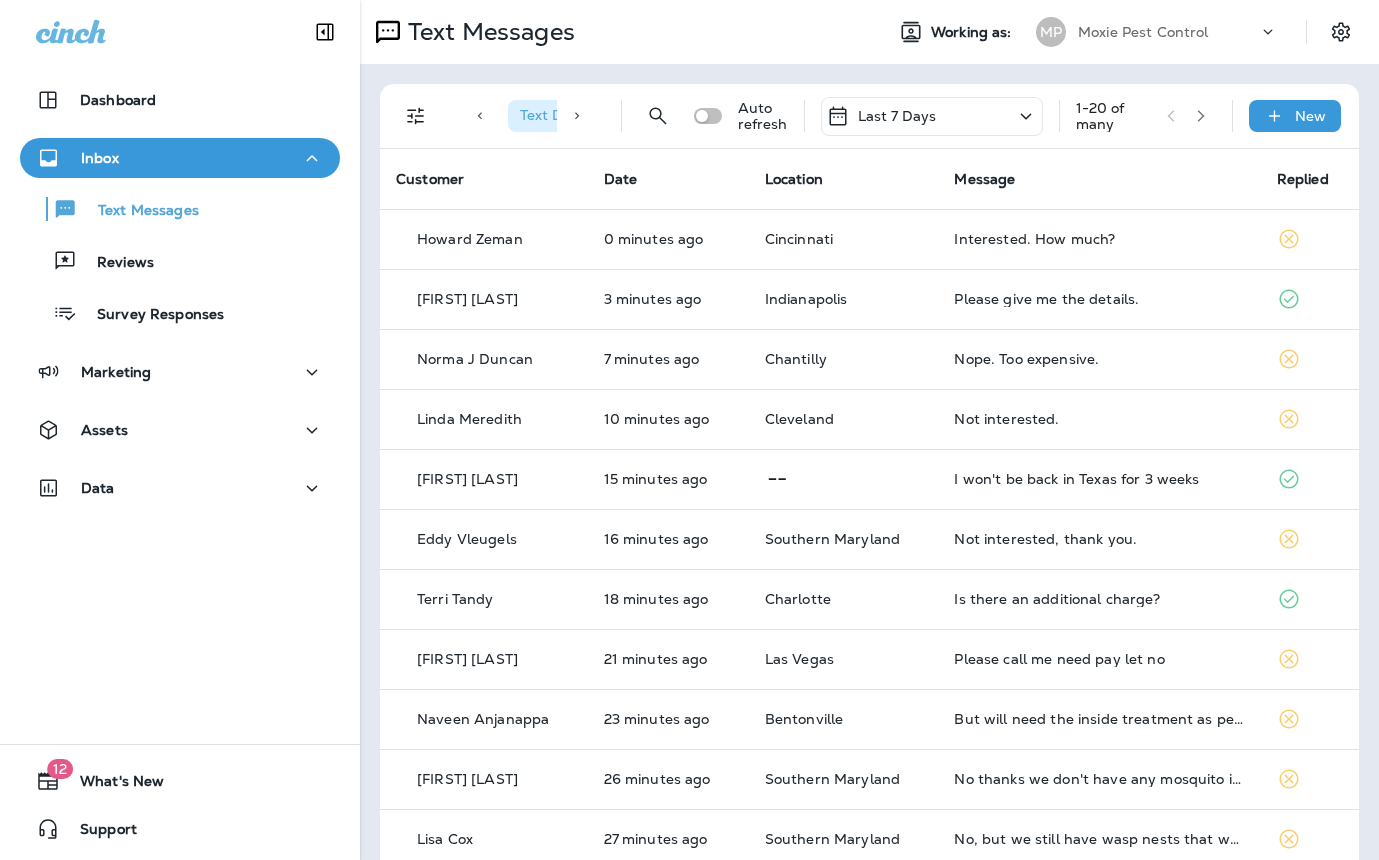 click on "Message" at bounding box center [1099, 179] 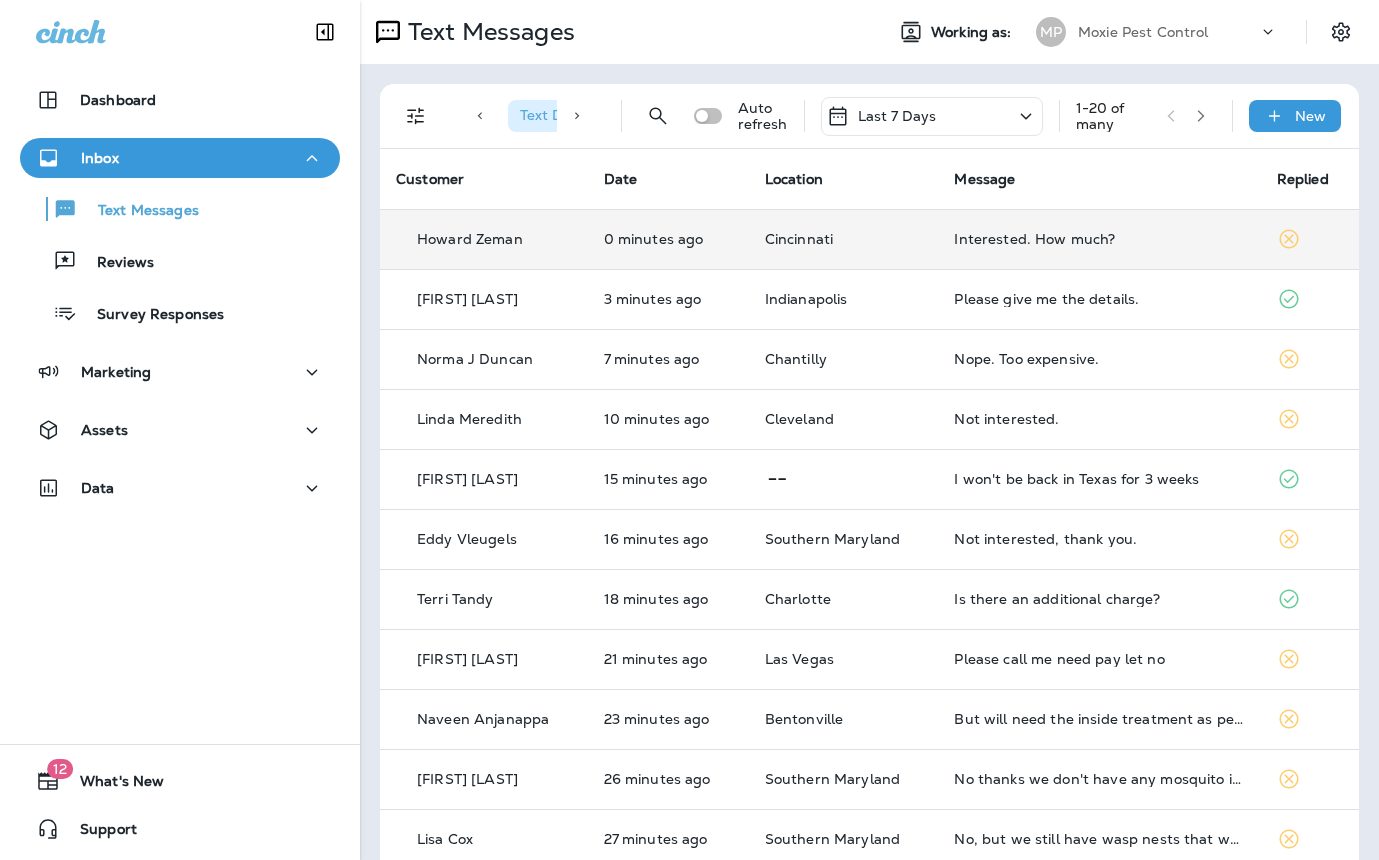 click on "Interested. How much?" at bounding box center (1099, 239) 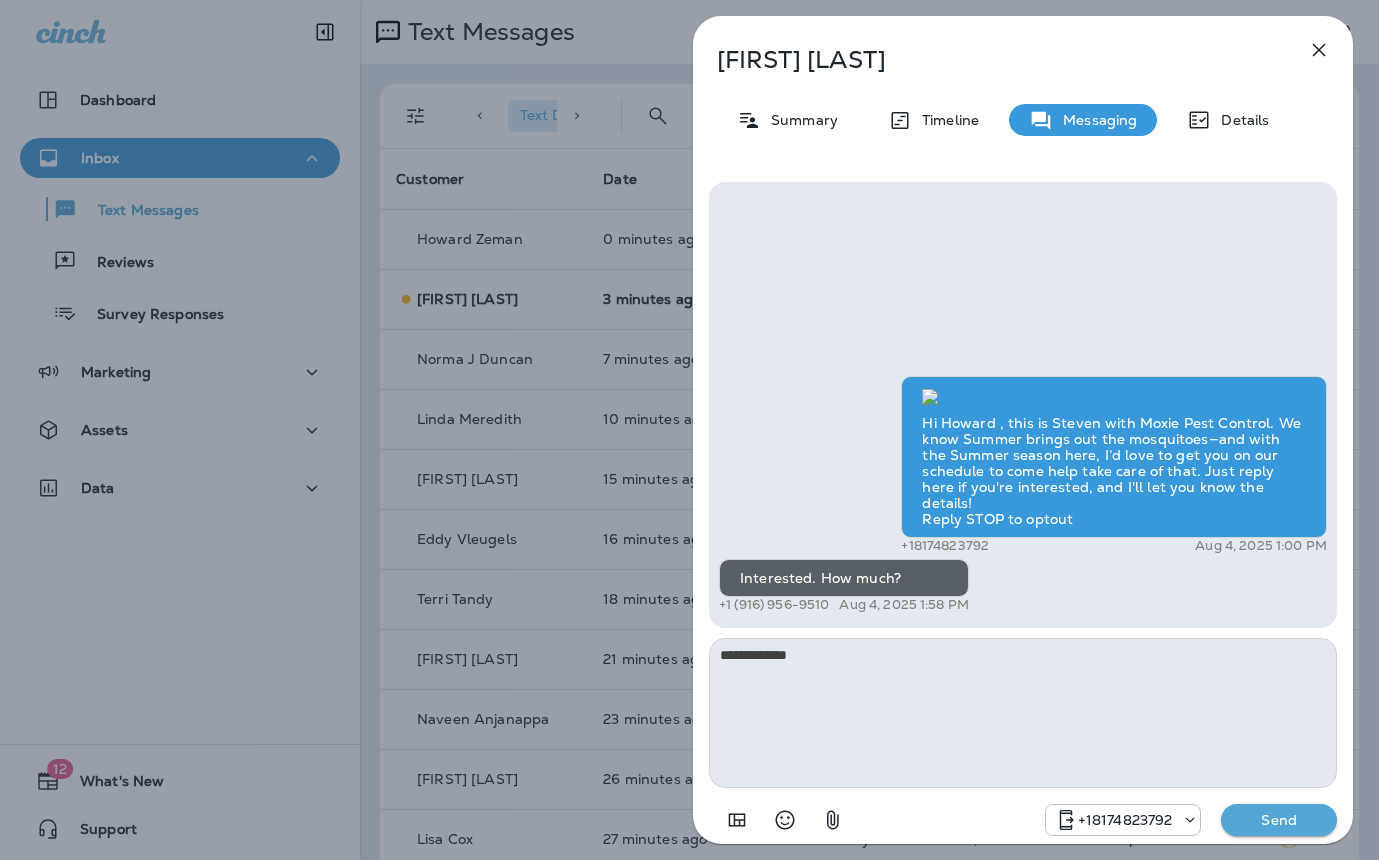 drag, startPoint x: 891, startPoint y: 662, endPoint x: 662, endPoint y: 667, distance: 229.05458 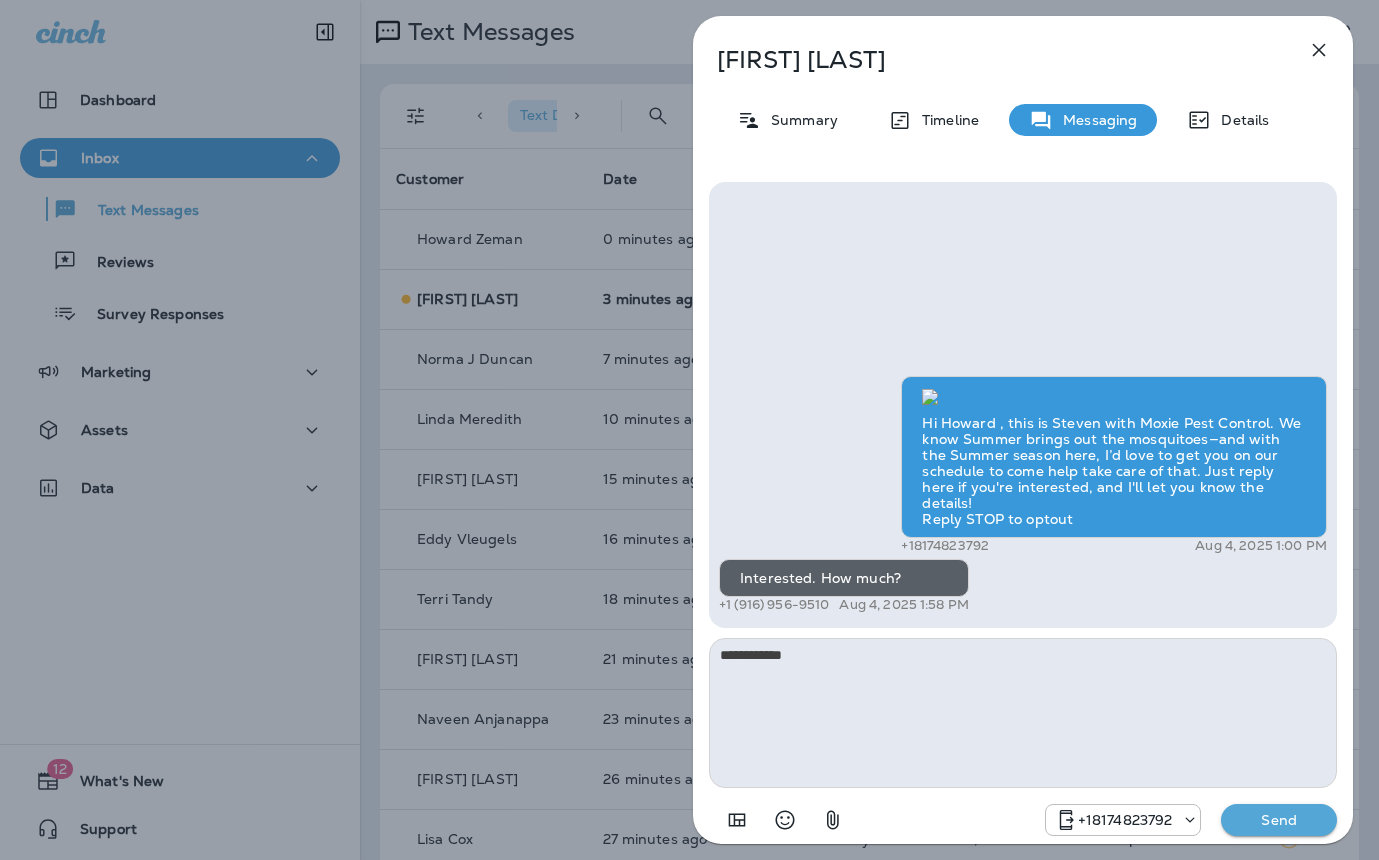 click on "**********" at bounding box center (689, 430) 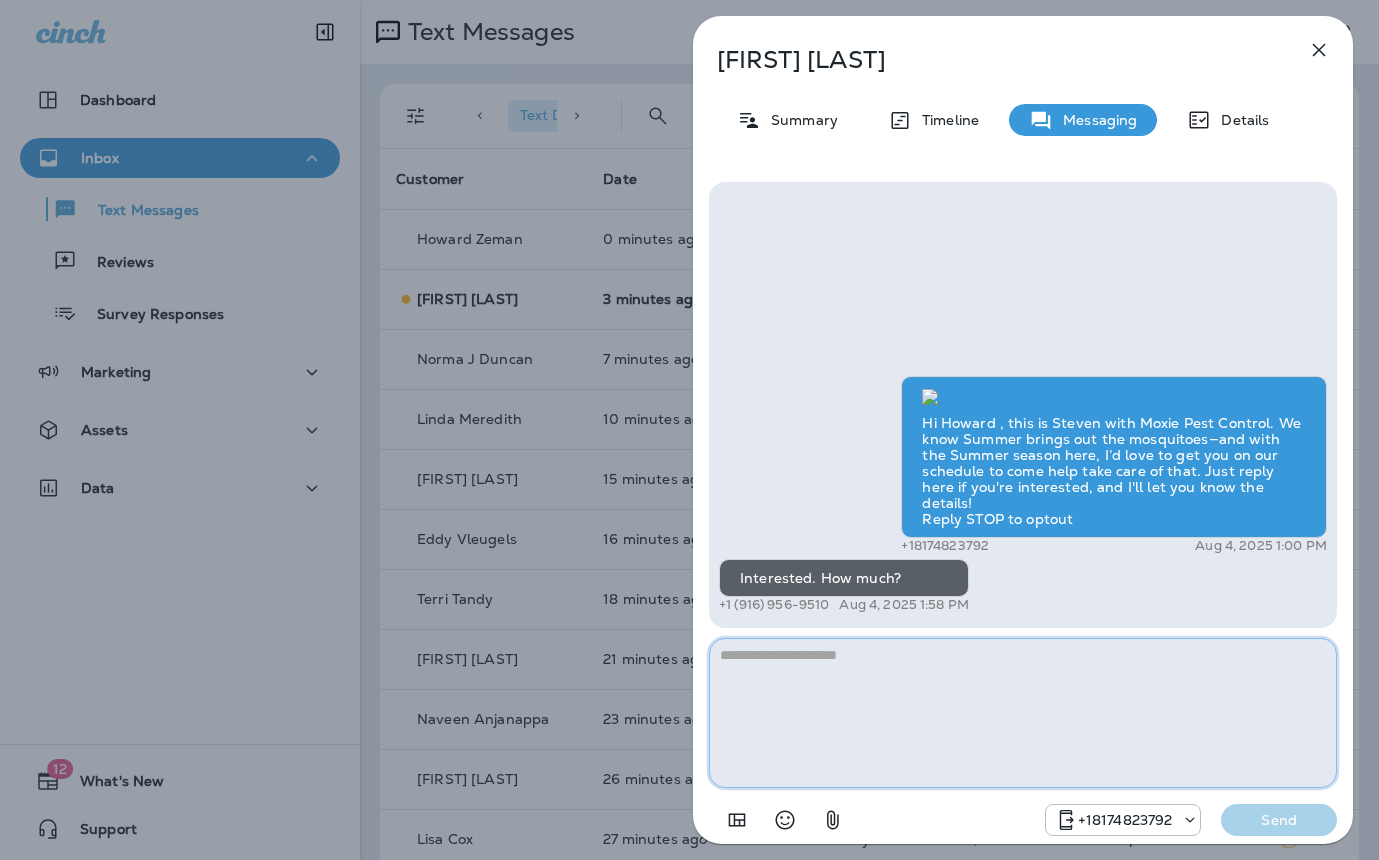 paste on "**********" 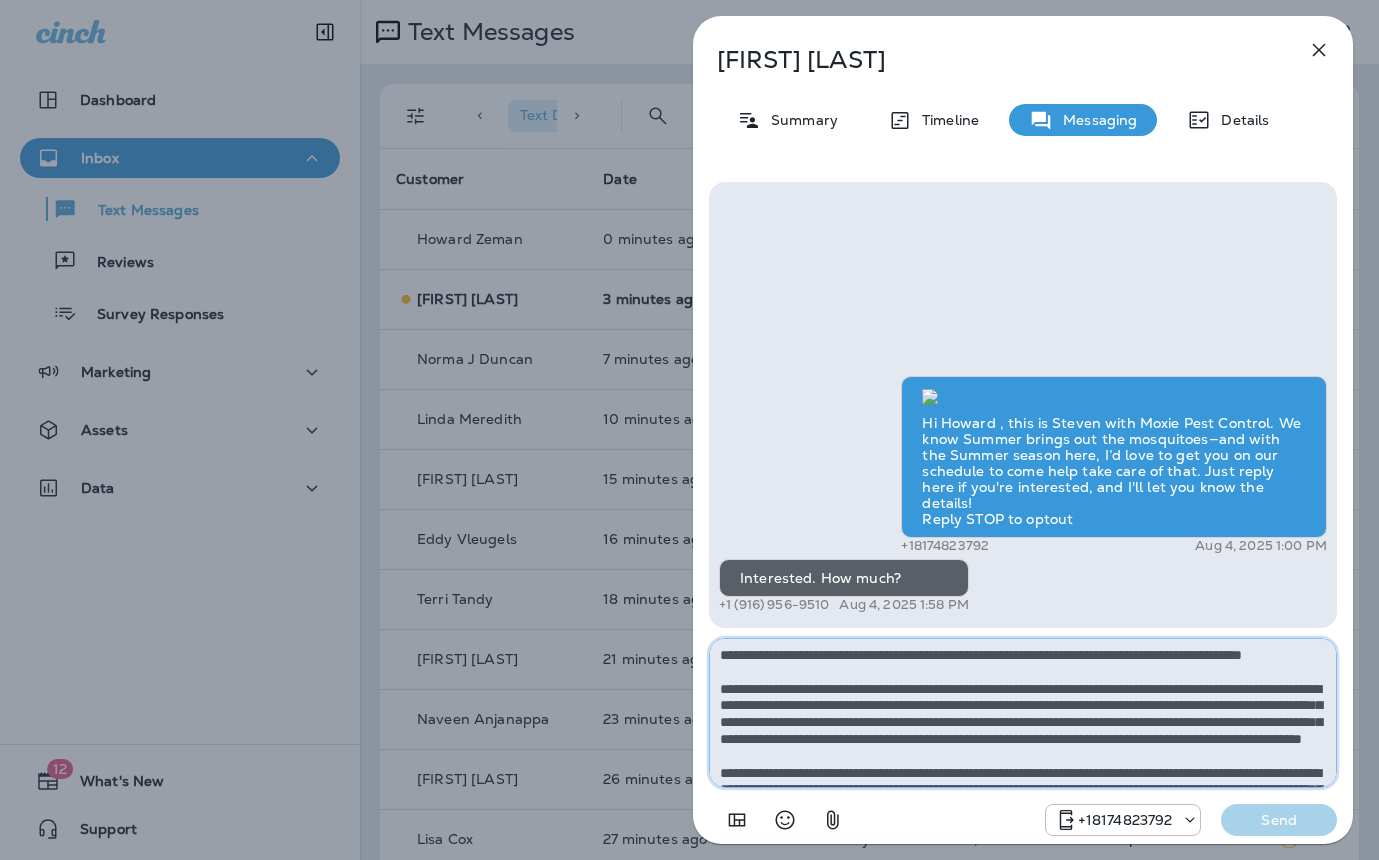 scroll, scrollTop: 112, scrollLeft: 0, axis: vertical 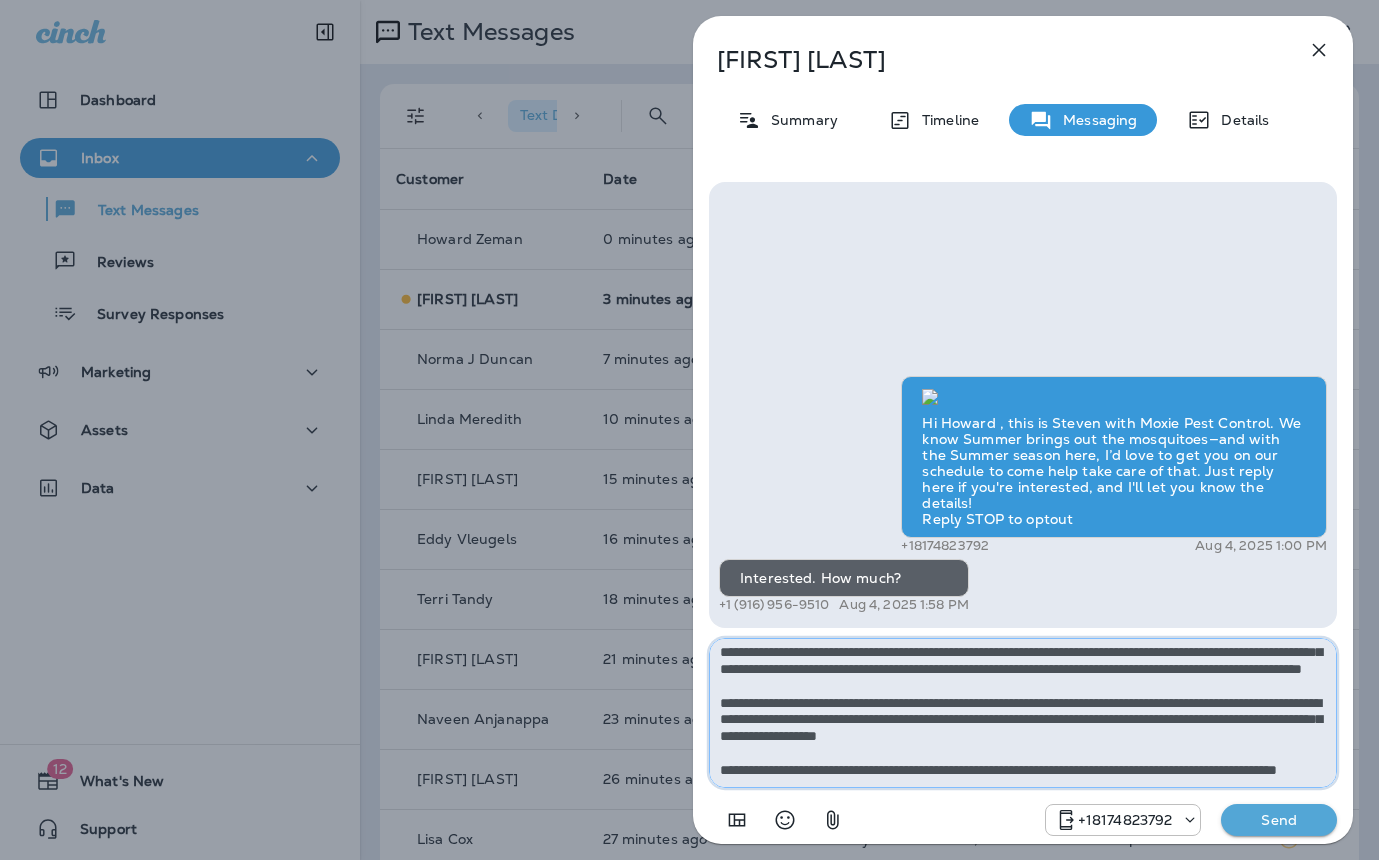 type on "**********" 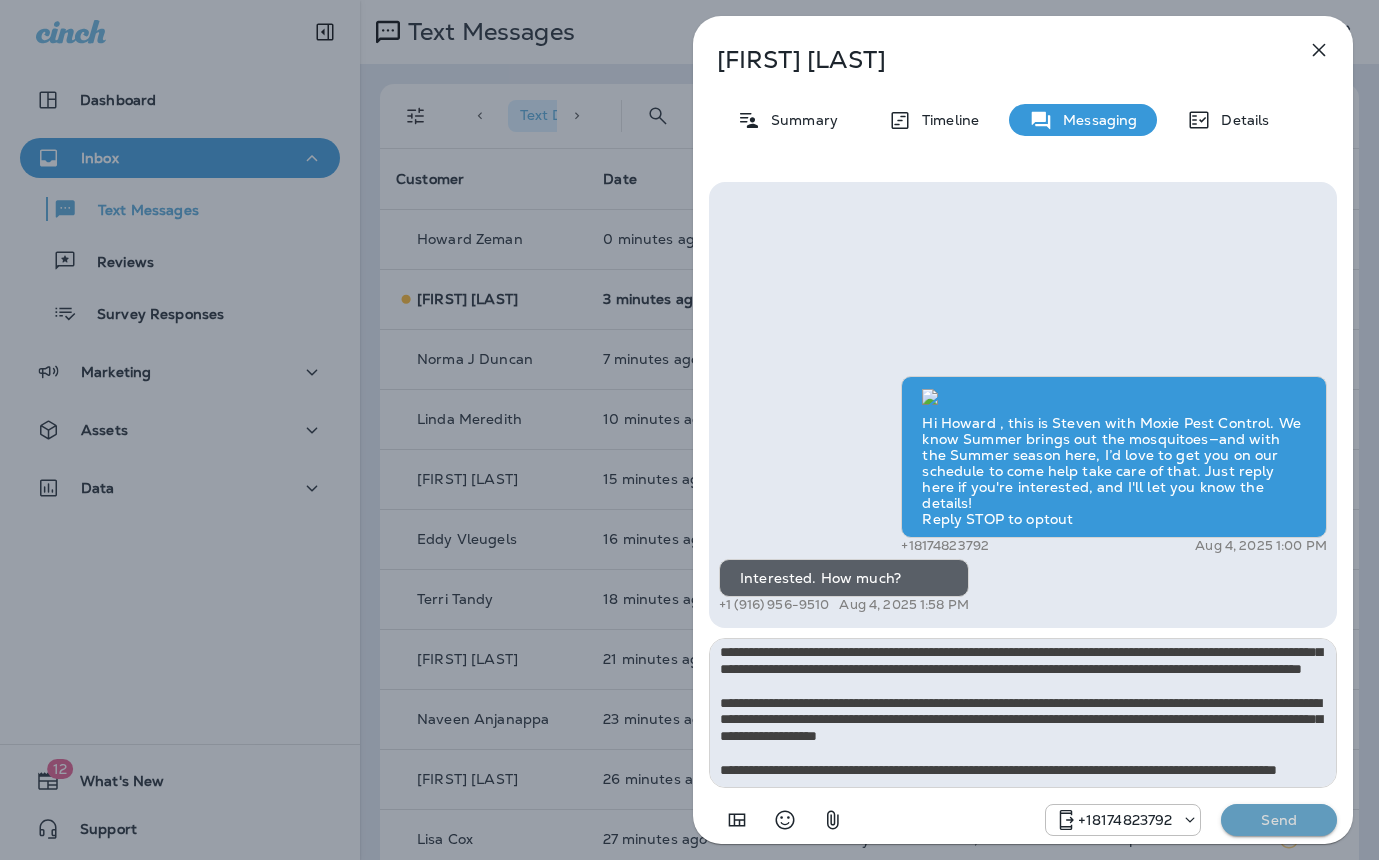 click on "Send" at bounding box center (1279, 820) 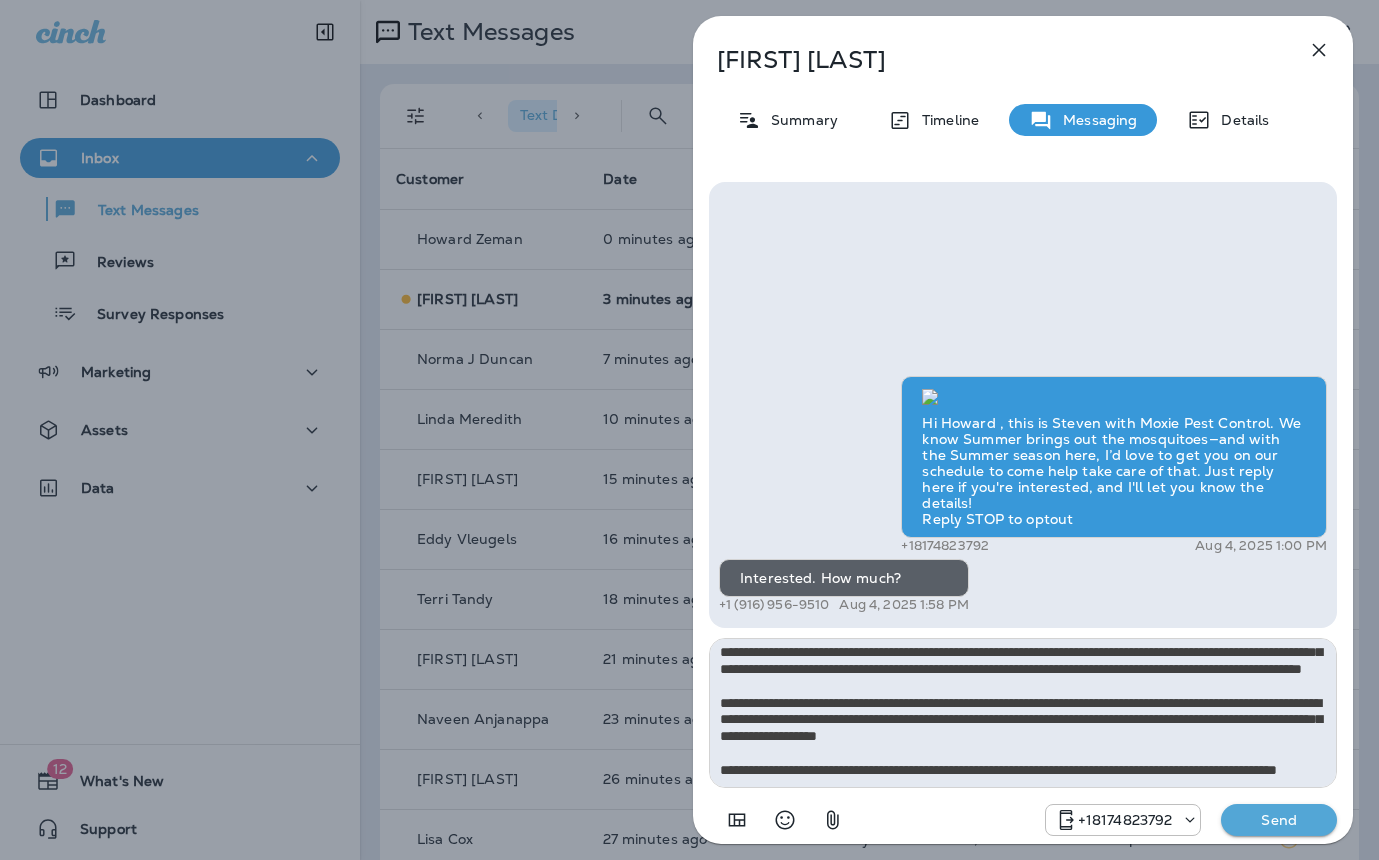type 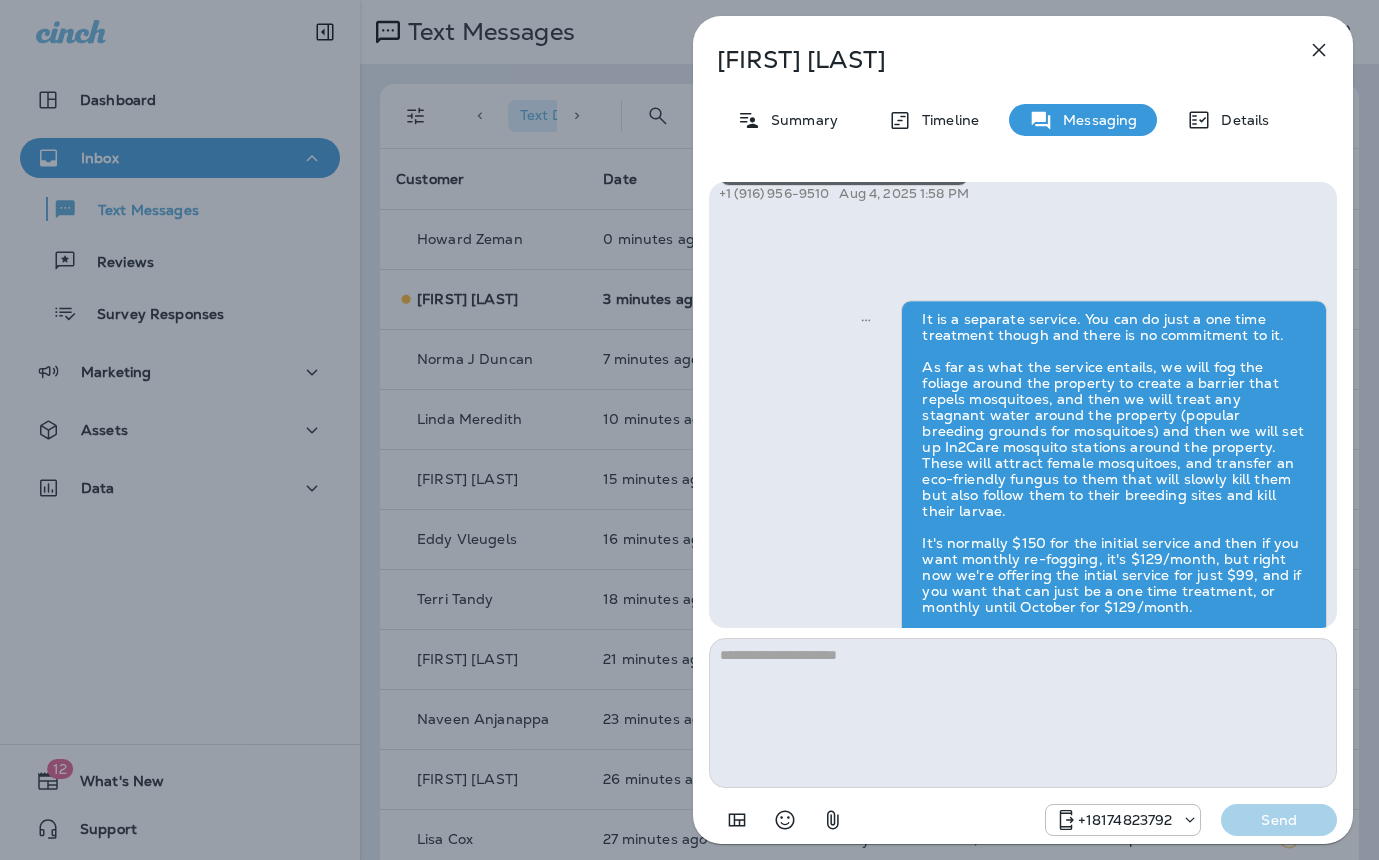 scroll, scrollTop: 0, scrollLeft: 0, axis: both 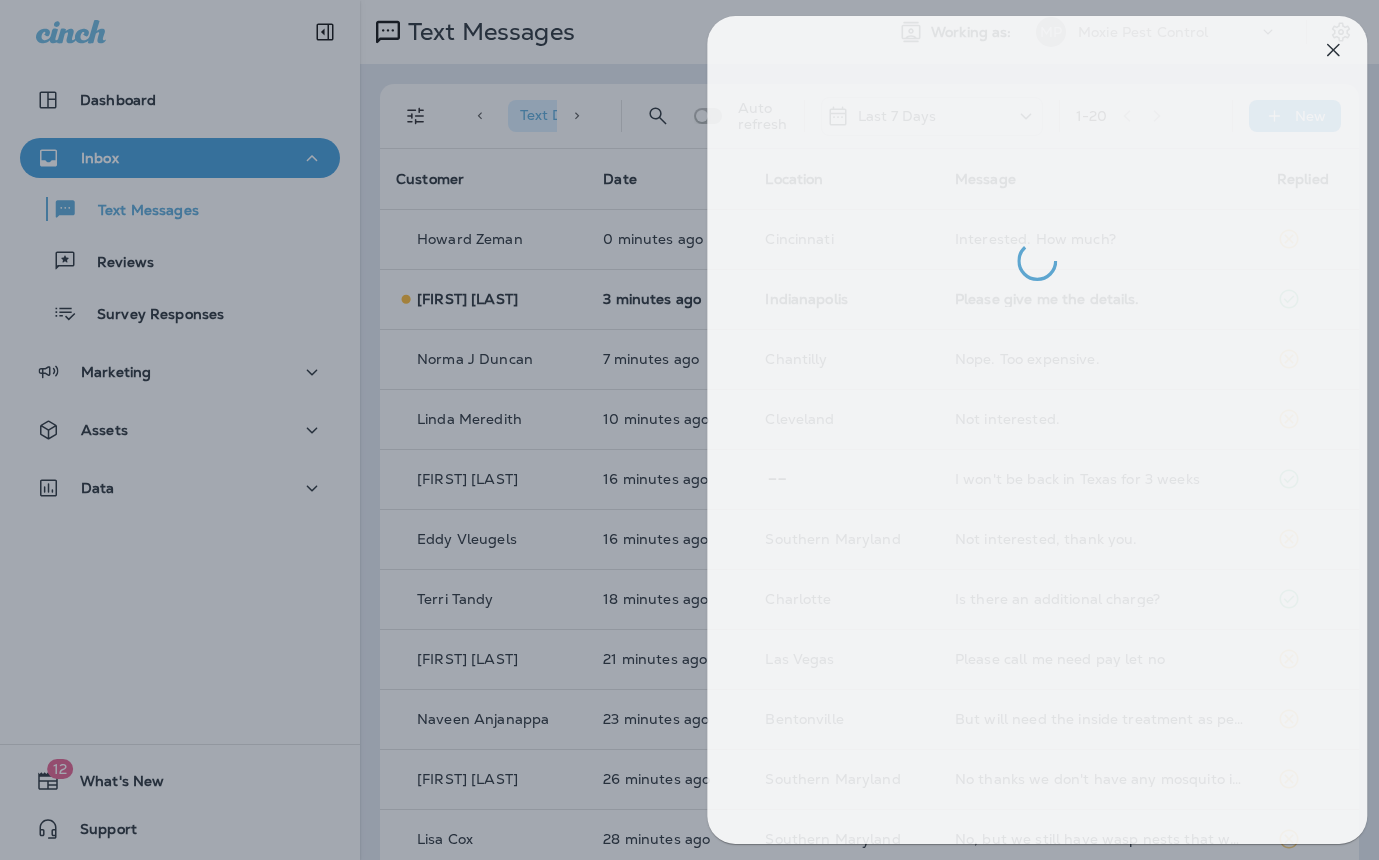 click at bounding box center [703, 430] 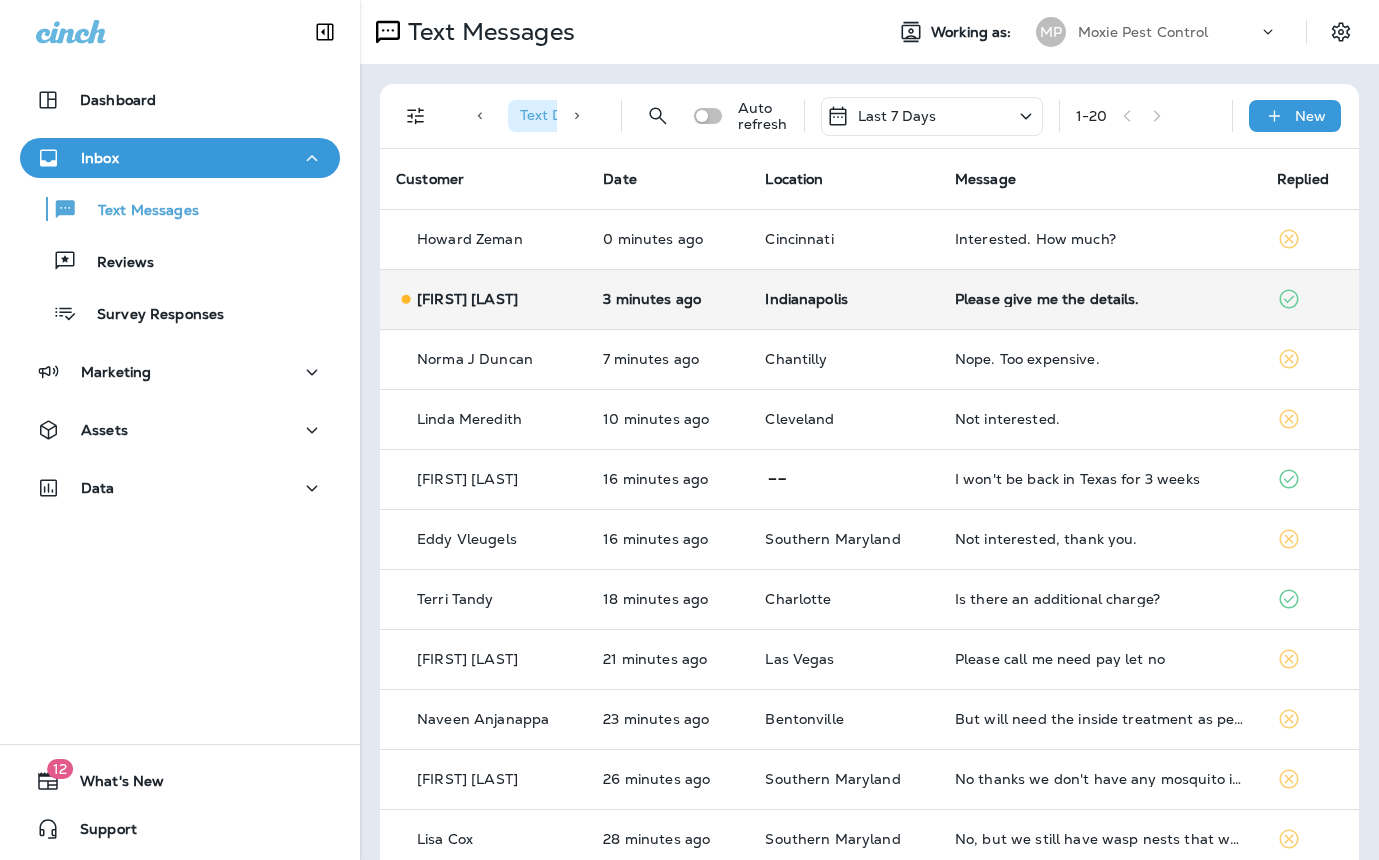 click on "Please give me the details." at bounding box center (1100, 299) 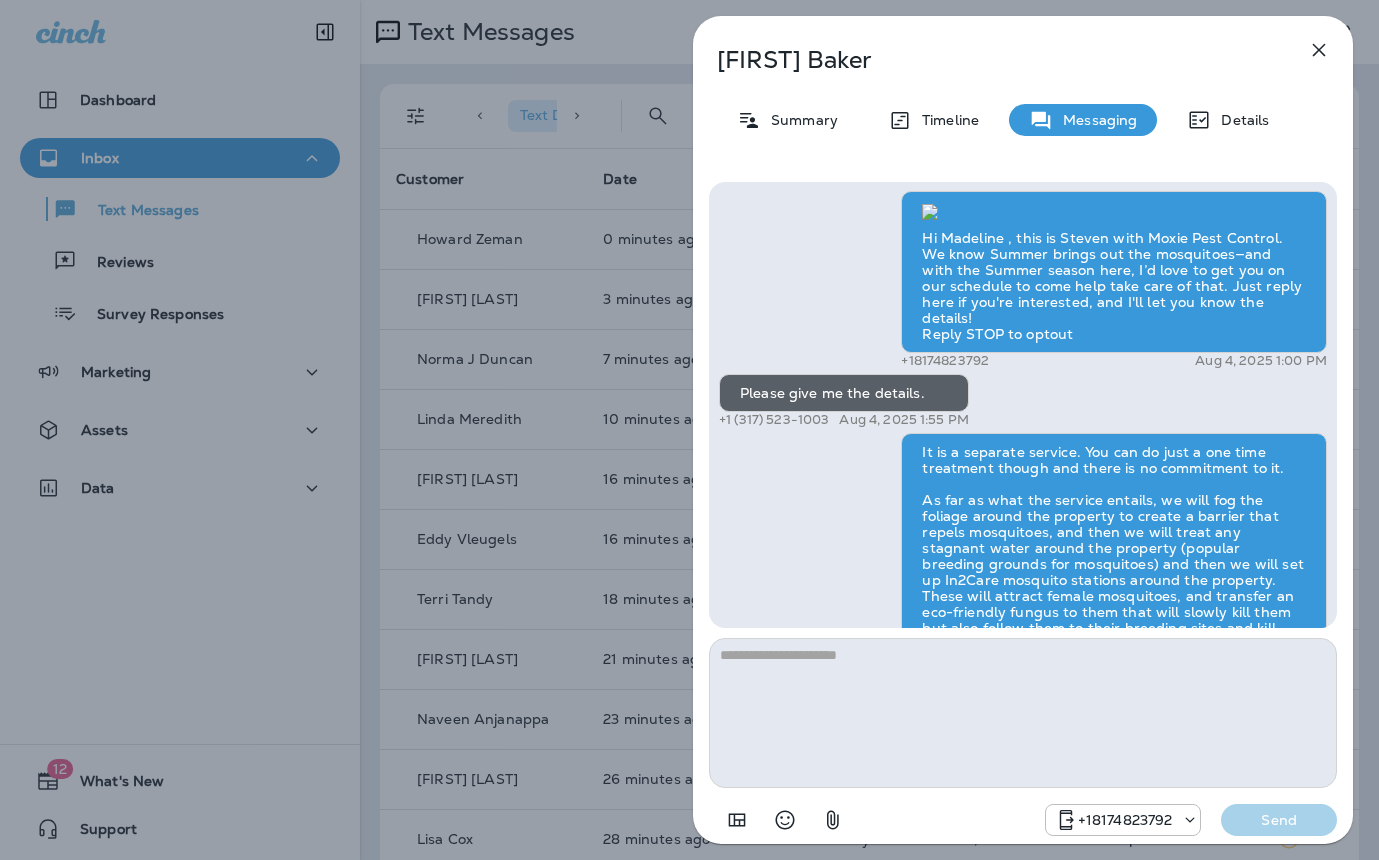 scroll, scrollTop: 1, scrollLeft: 0, axis: vertical 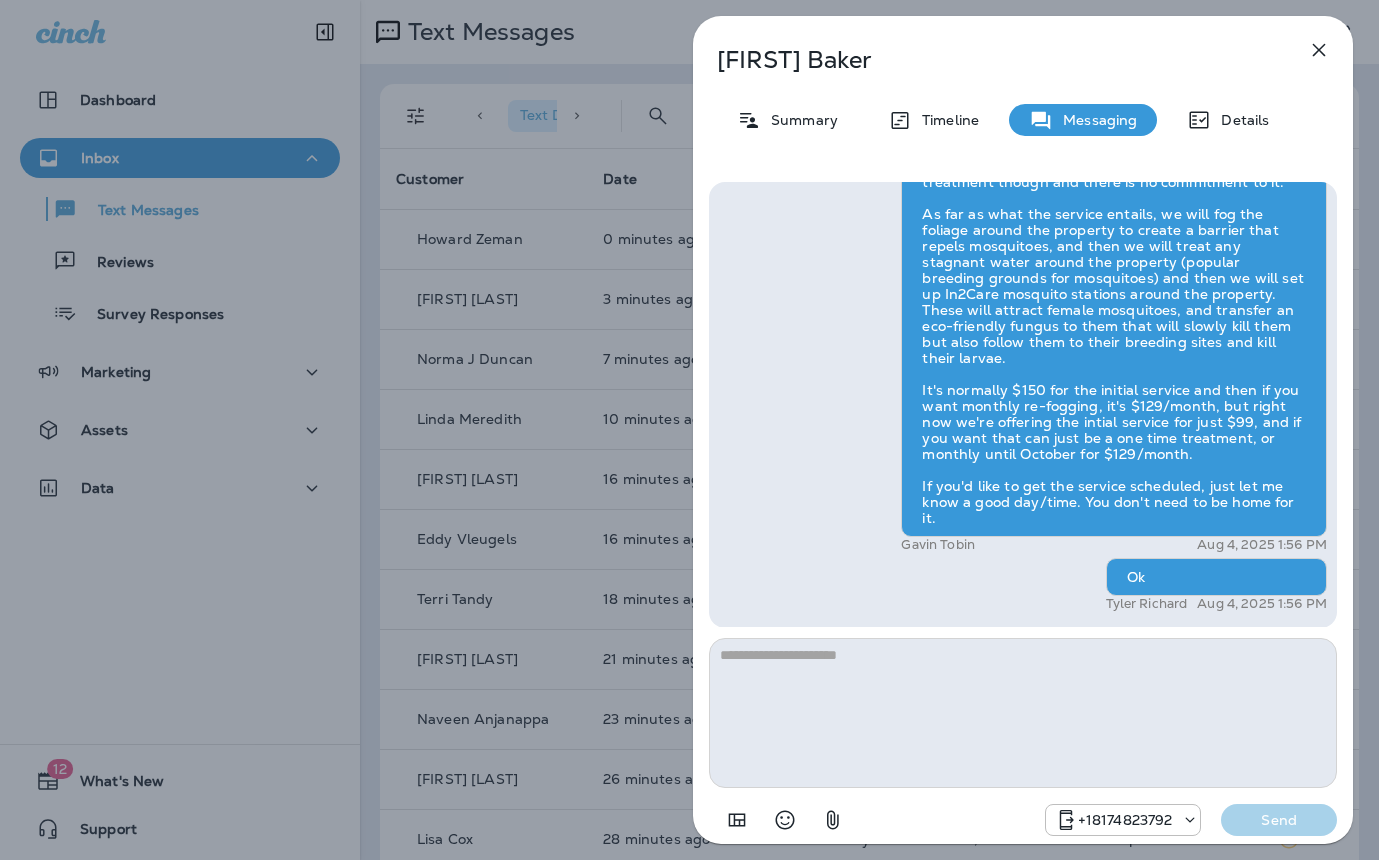 click on "Madeline   Baker Summary   Timeline   Messaging   Details   Hi Madeline , this is Steven with Moxie Pest Control. We know Summer brings out the mosquitoes—and with the Summer season here, I’d love to get you on our schedule to come help take care of that. Just reply here if you're interested, and I'll let you know the details!
Reply STOP to optout +18174823792 Aug 4, 2025 1:00 PM Please give me the details.  +1 (317) 523-1003 Aug 4, 2025 1:55 PM Gavin Tobin Aug 4, 2025 1:56 PM Ok Tyler Richard Aug 4, 2025 1:56 PM +18174823792 Send" at bounding box center (689, 430) 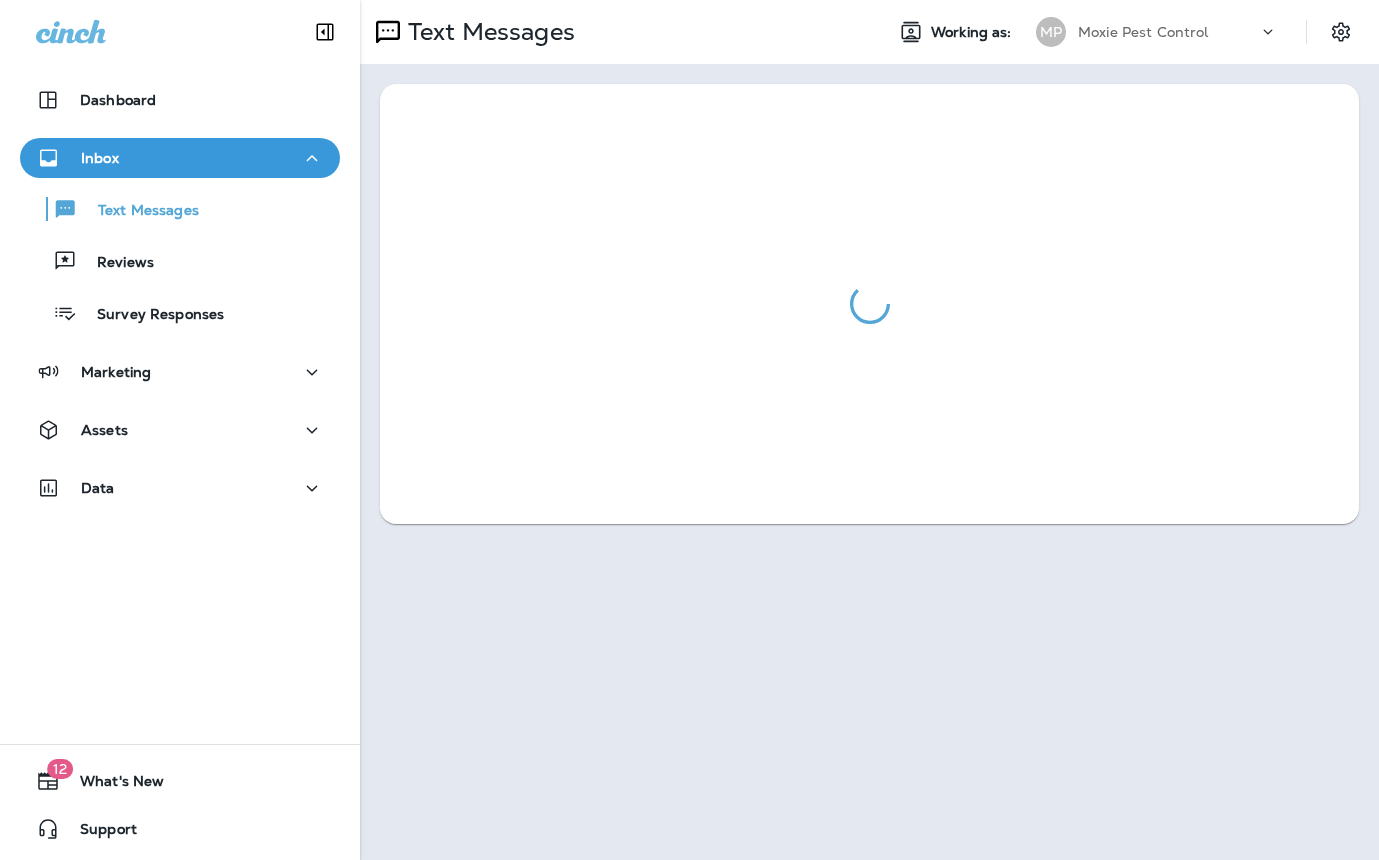 scroll, scrollTop: 0, scrollLeft: 0, axis: both 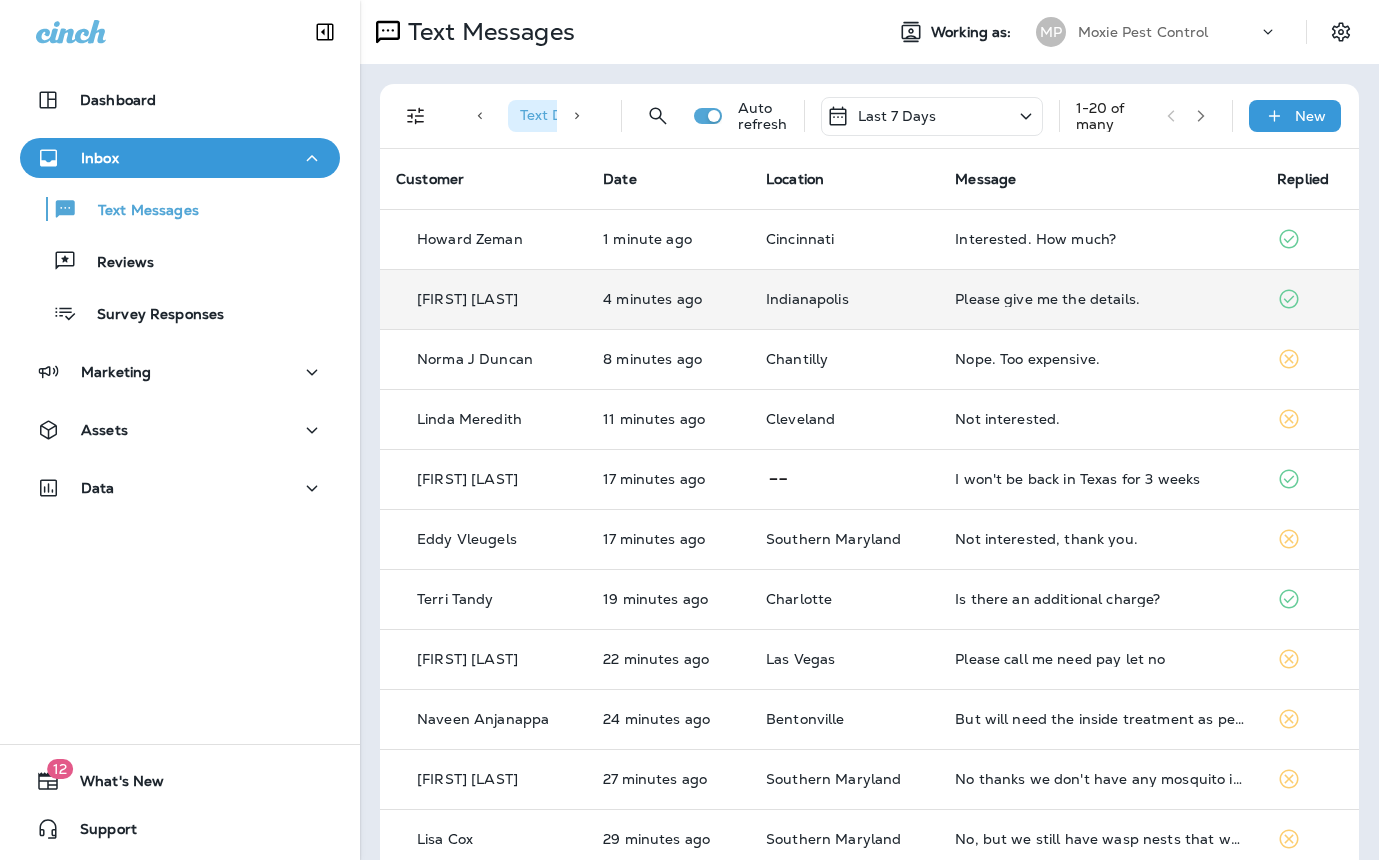 click on "Please give me the details." at bounding box center (1100, 299) 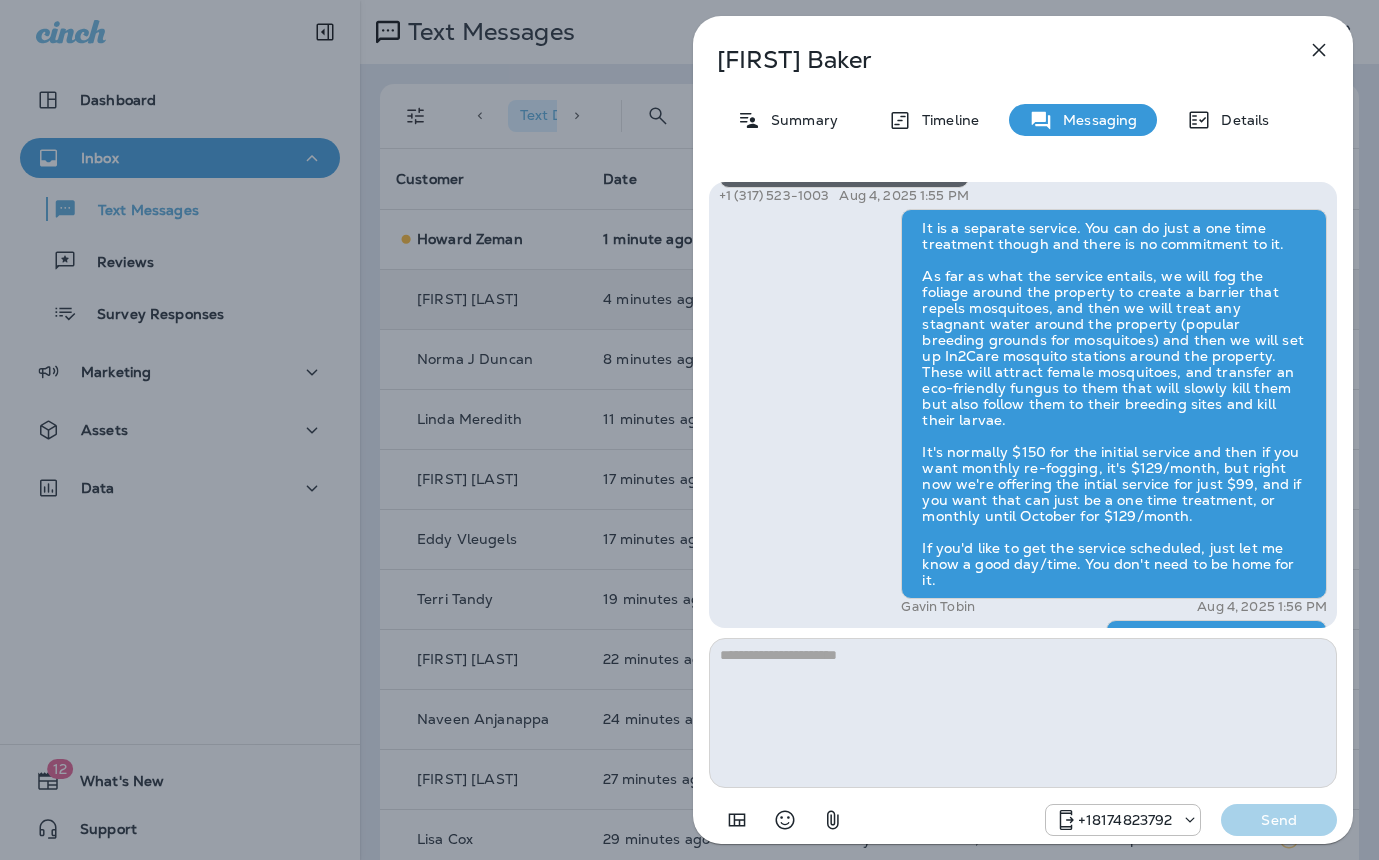 scroll, scrollTop: 1, scrollLeft: 0, axis: vertical 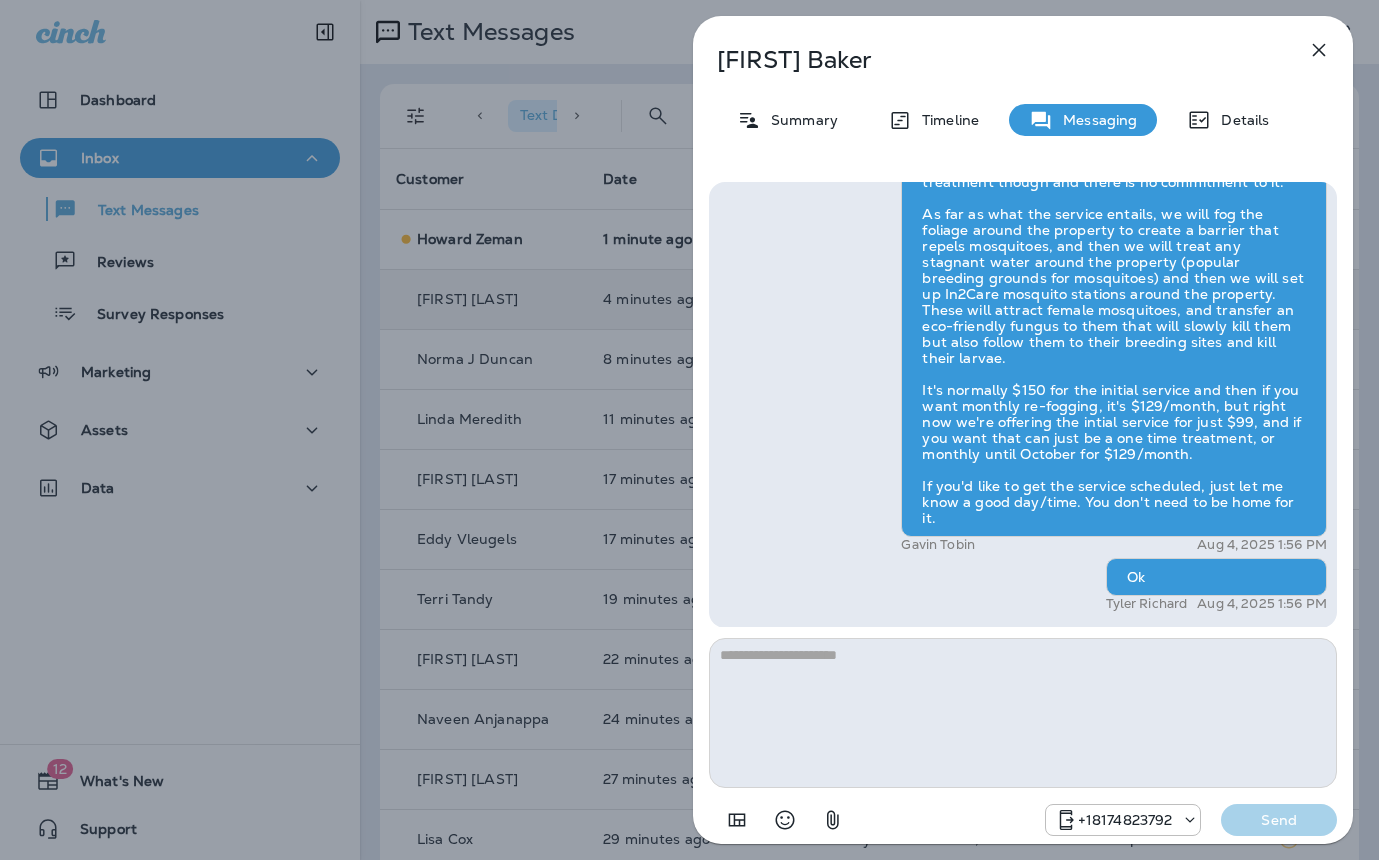 click on "[FIRST]   [LAST] Summary   Timeline   Messaging   Details   Hi [FIRST] , this is Steven with Moxie Pest Control. We know Summer brings out the mosquitoes—and with the Summer season here, I’d love to get you on our schedule to come help take care of that. Just reply here if you're interested, and I'll let you know the details!
Reply STOP to optout [PHONE] Aug 4, 2025 1:00 PM Please give me the details.  +1 [PHONE] Aug 4, 2025 1:55 PM [FIRST] [LAST] Aug 4, 2025 1:56 PM Ok [FIRST] [LAST] Aug 4, 2025 1:56 PM +[PHONE] Send" at bounding box center [689, 430] 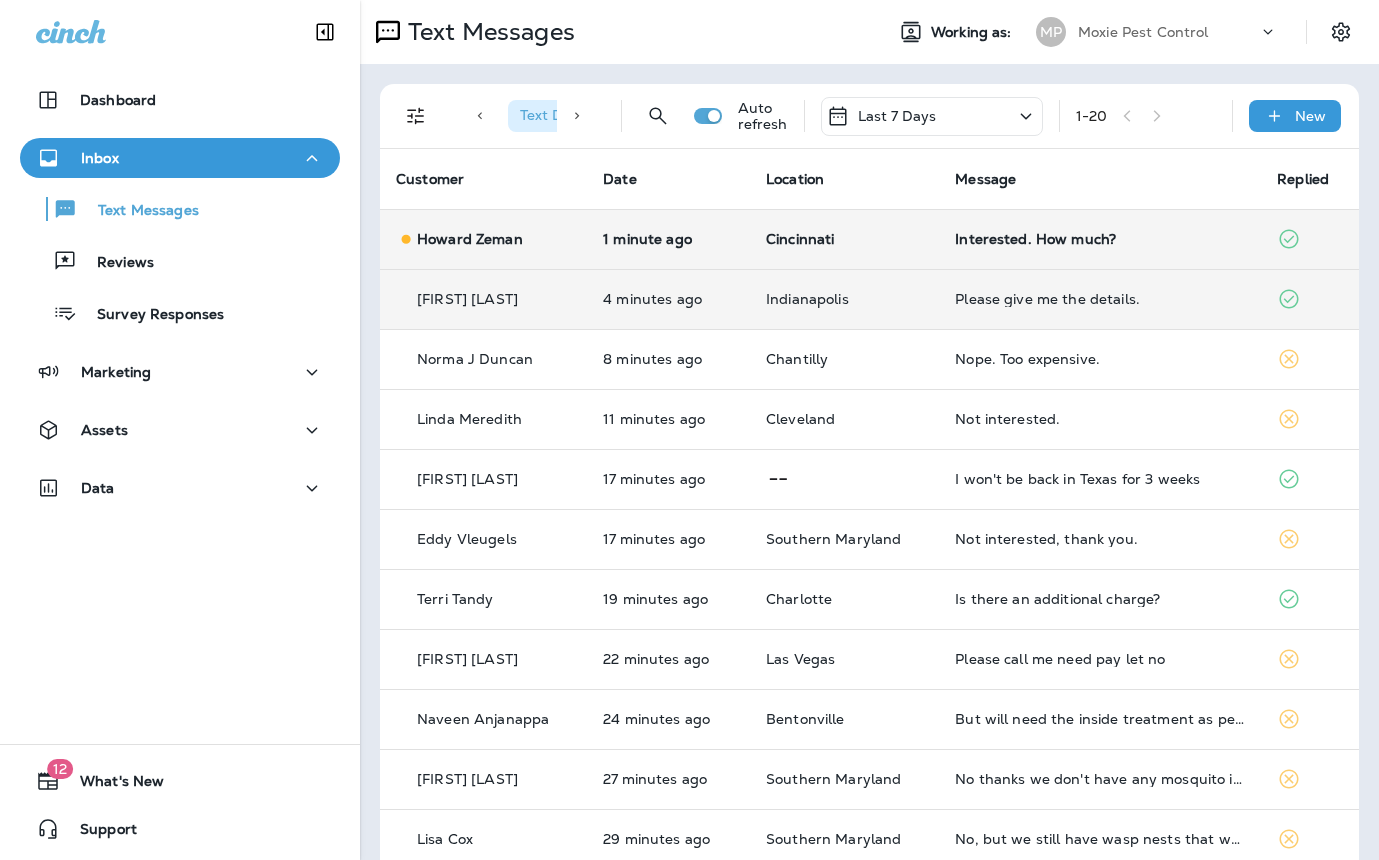 click on "Interested. How much?" at bounding box center [1100, 239] 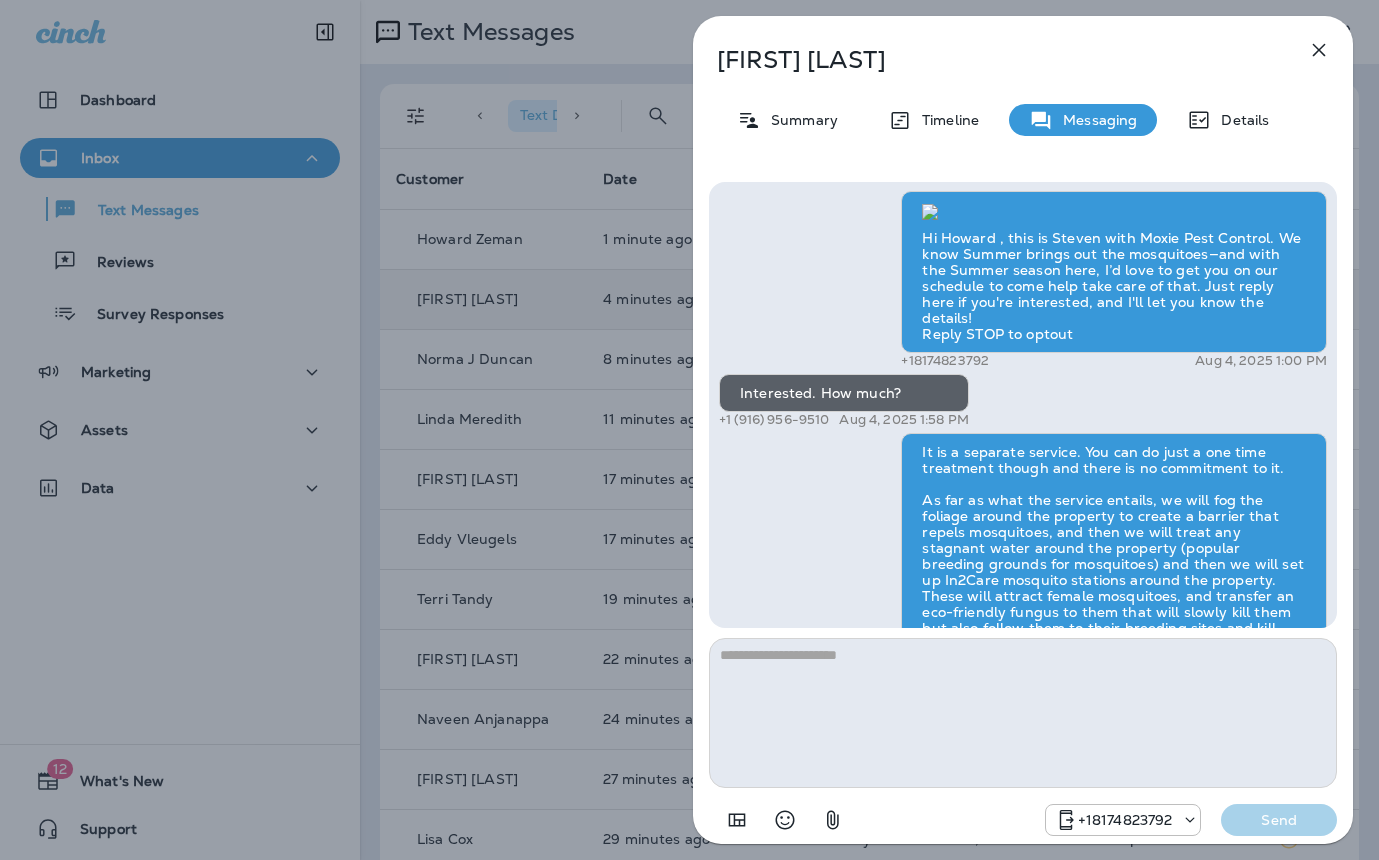 scroll, scrollTop: 1, scrollLeft: 0, axis: vertical 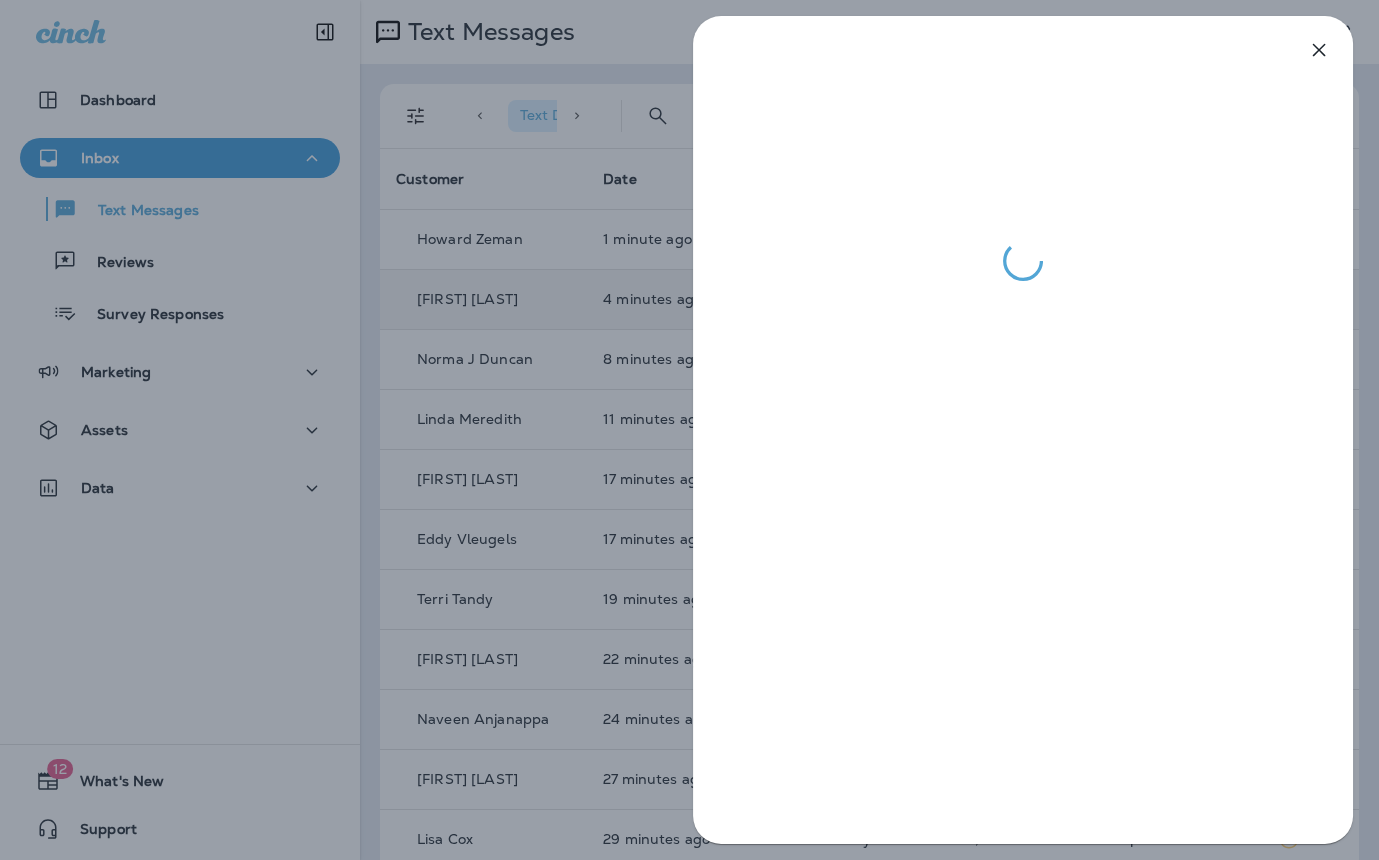 click at bounding box center (689, 430) 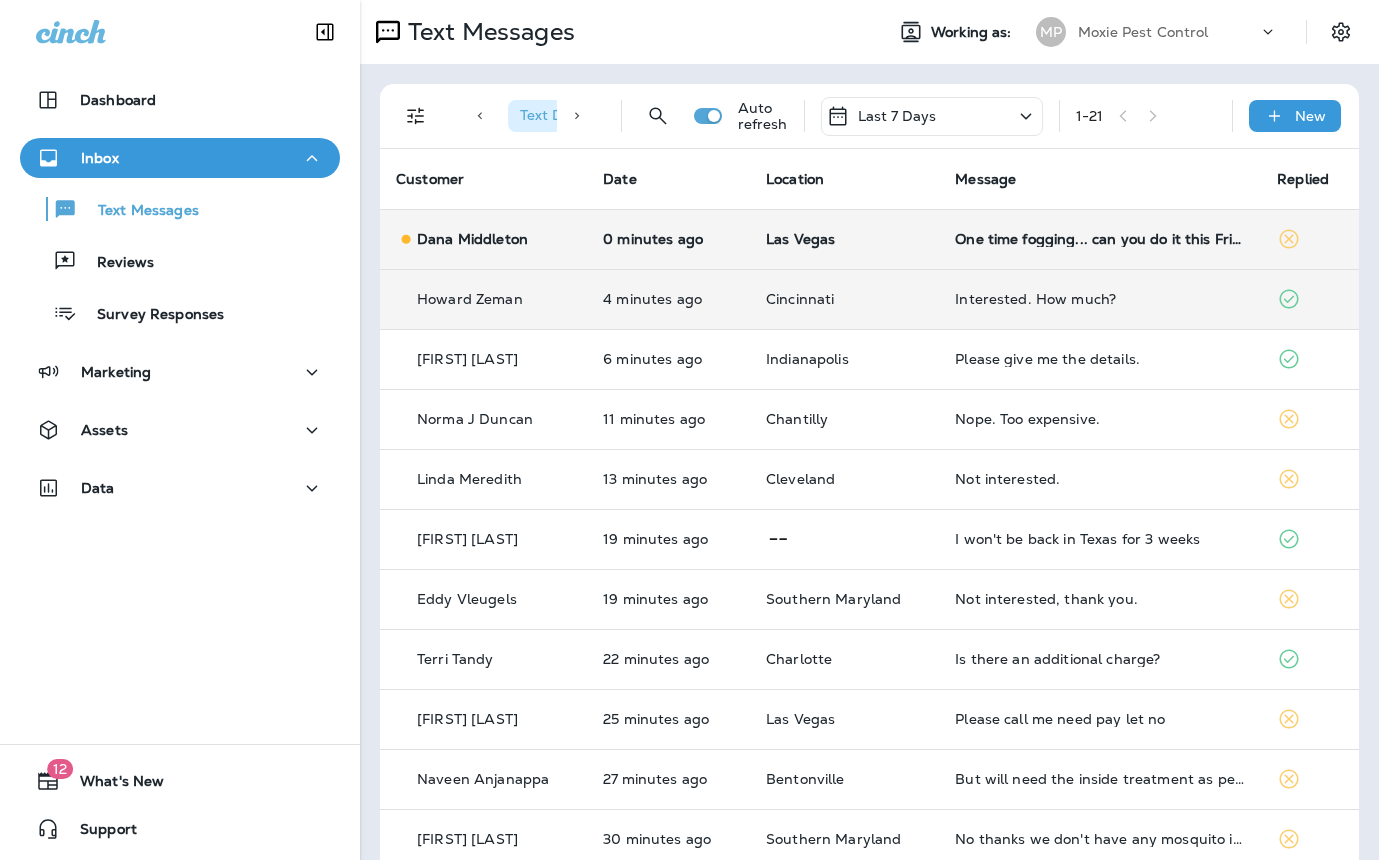 click on "One time fogging... can you do it this Friday?" at bounding box center (1100, 239) 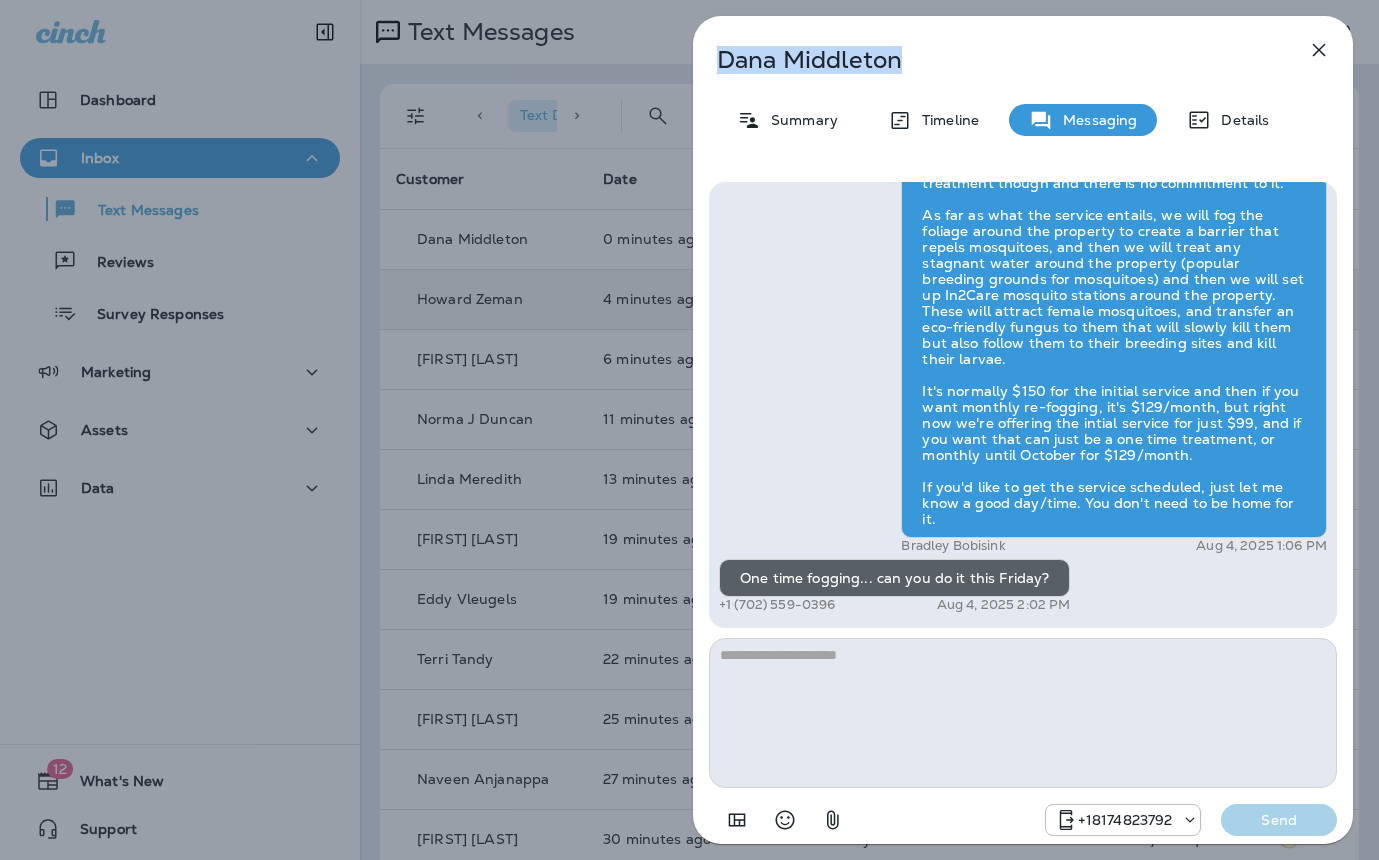 drag, startPoint x: 917, startPoint y: 67, endPoint x: 718, endPoint y: 60, distance: 199.12308 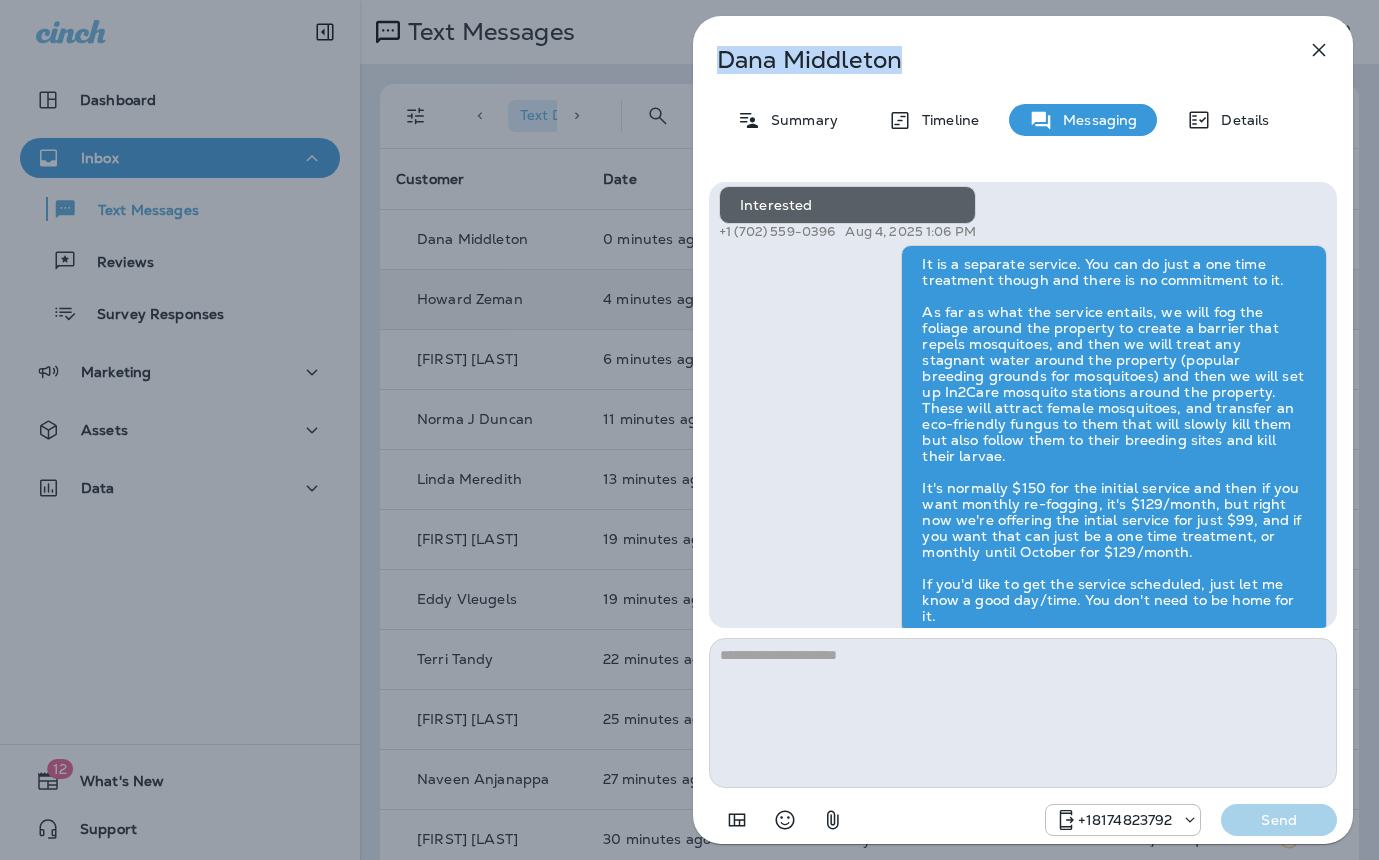 scroll, scrollTop: 1, scrollLeft: 0, axis: vertical 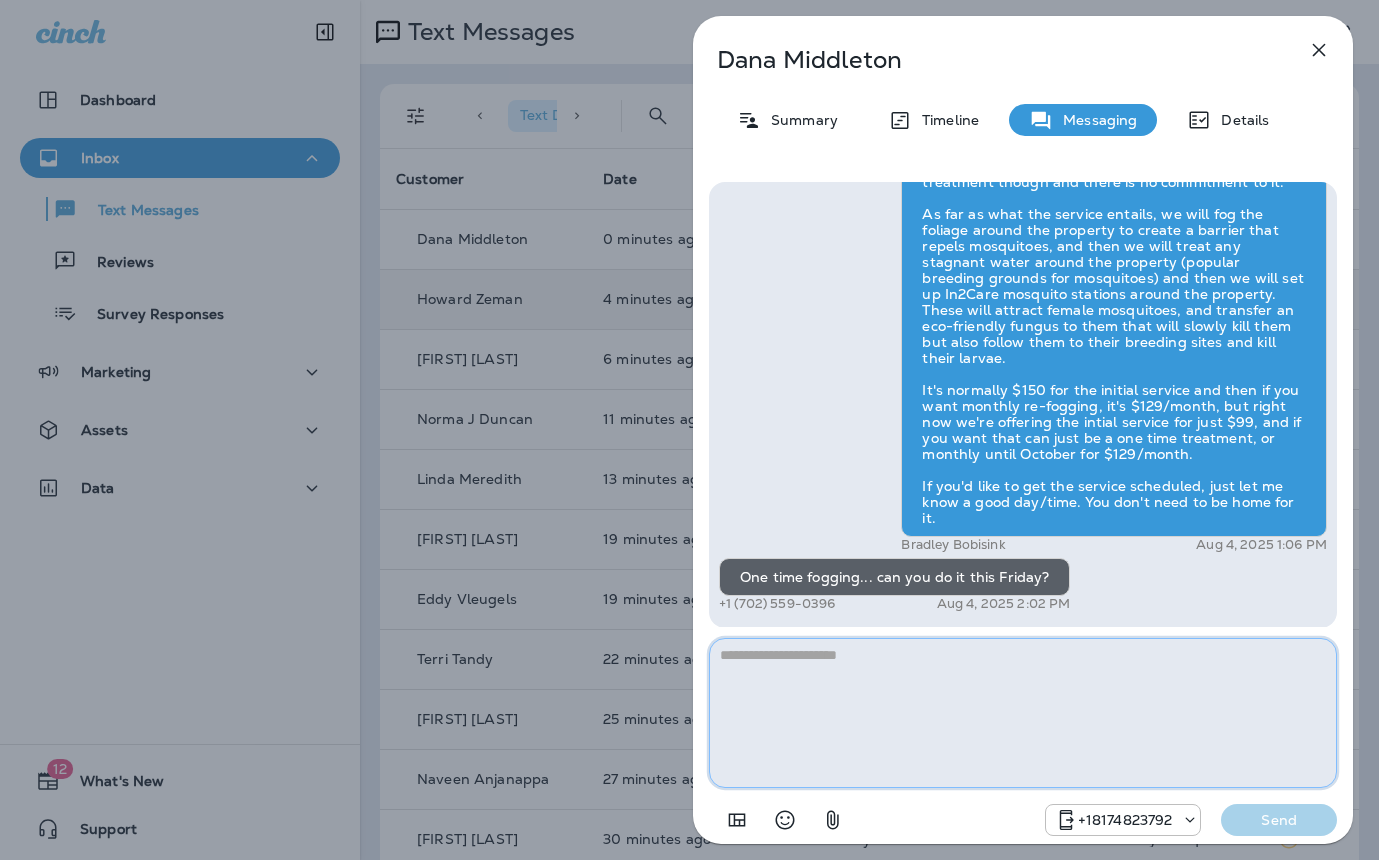 click at bounding box center (1023, 713) 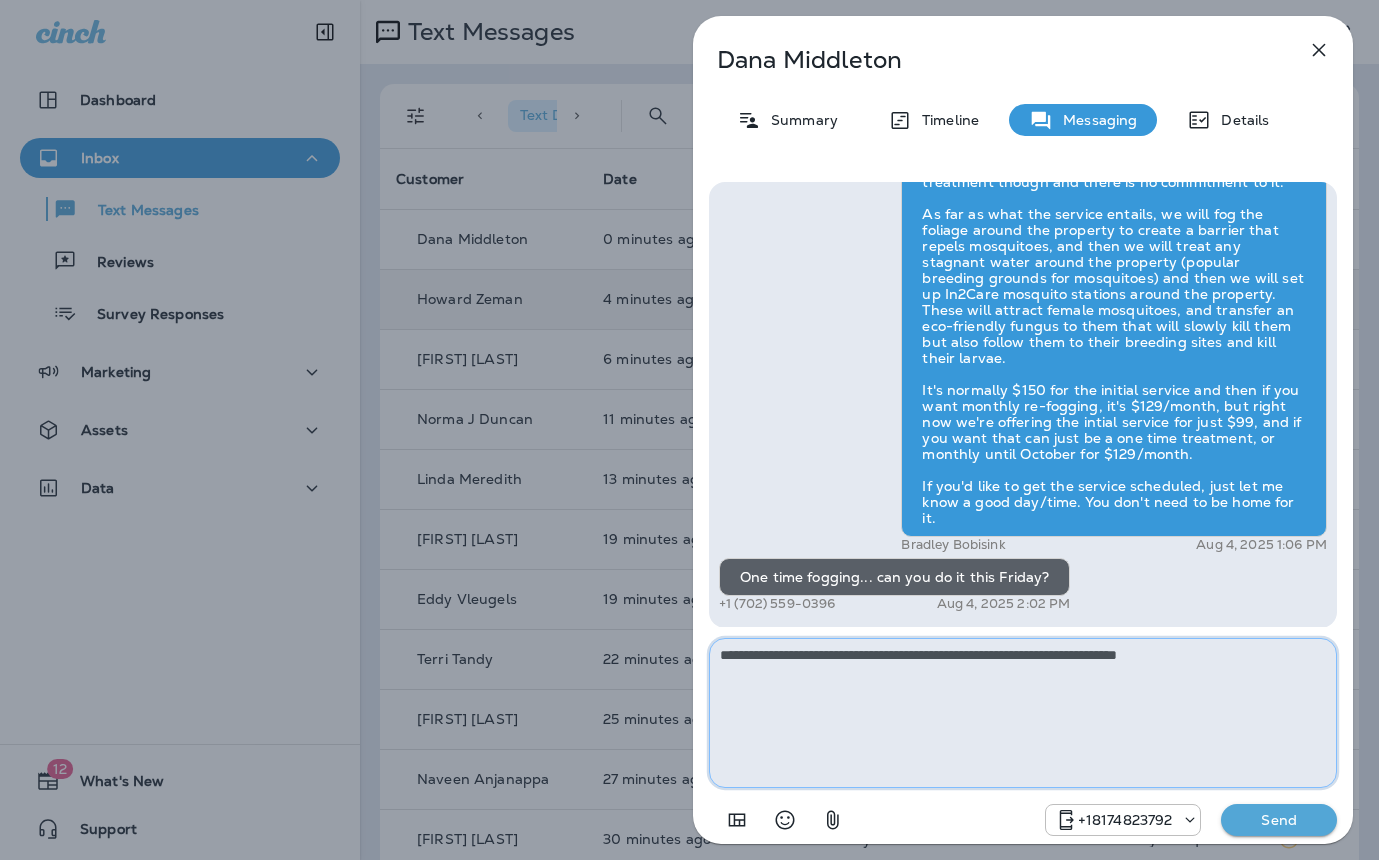 type on "**********" 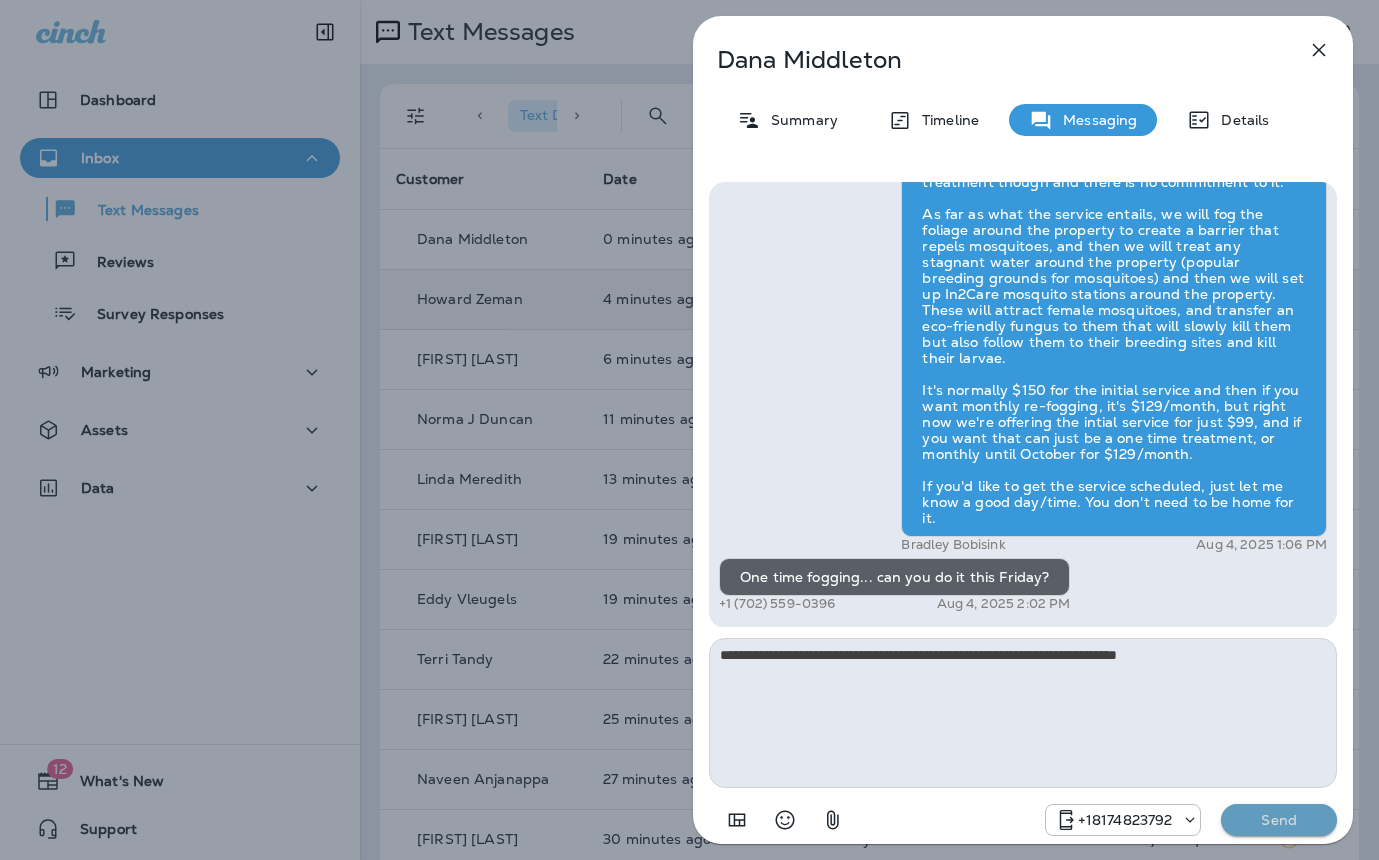 click on "Send" at bounding box center [1279, 820] 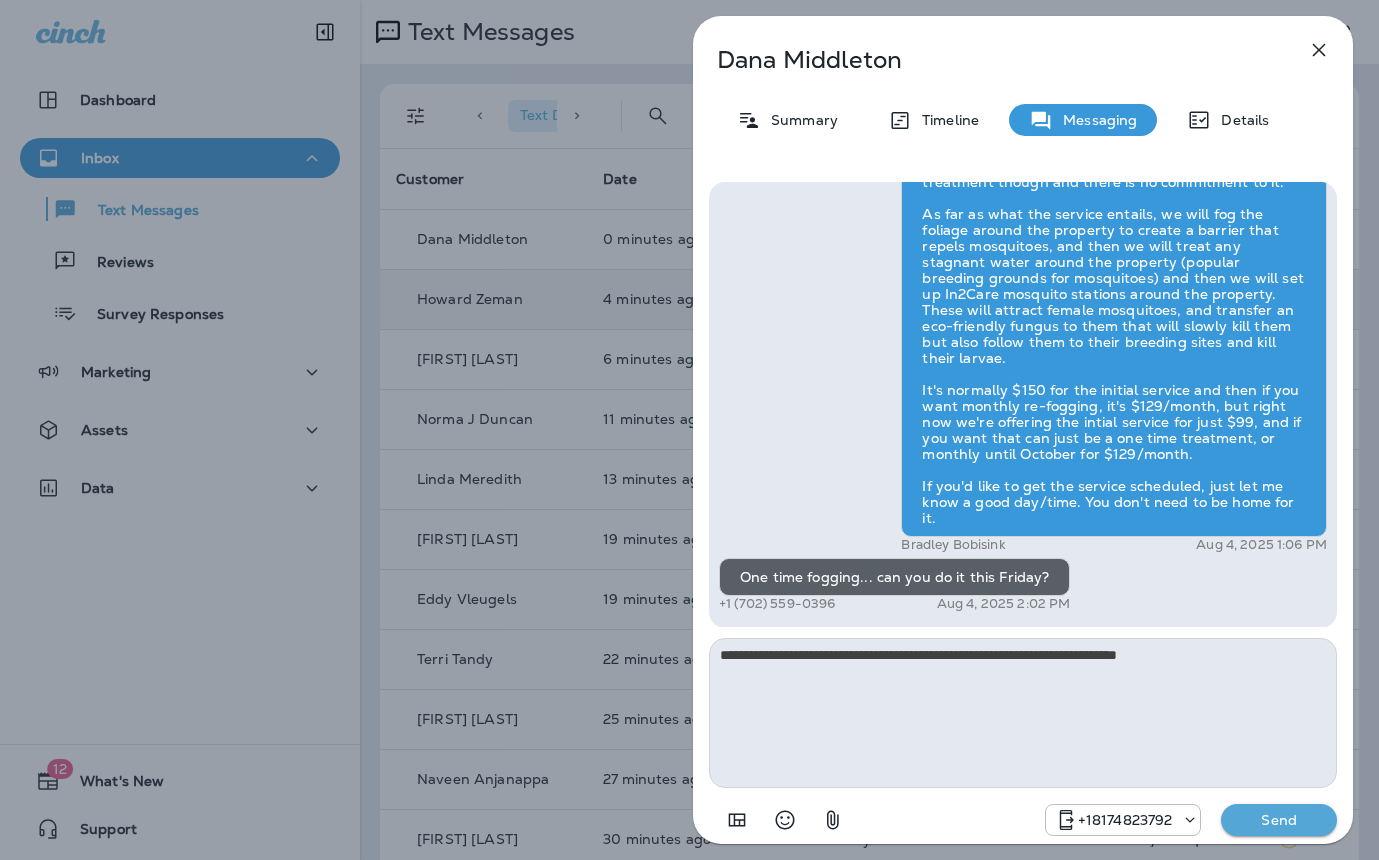 type 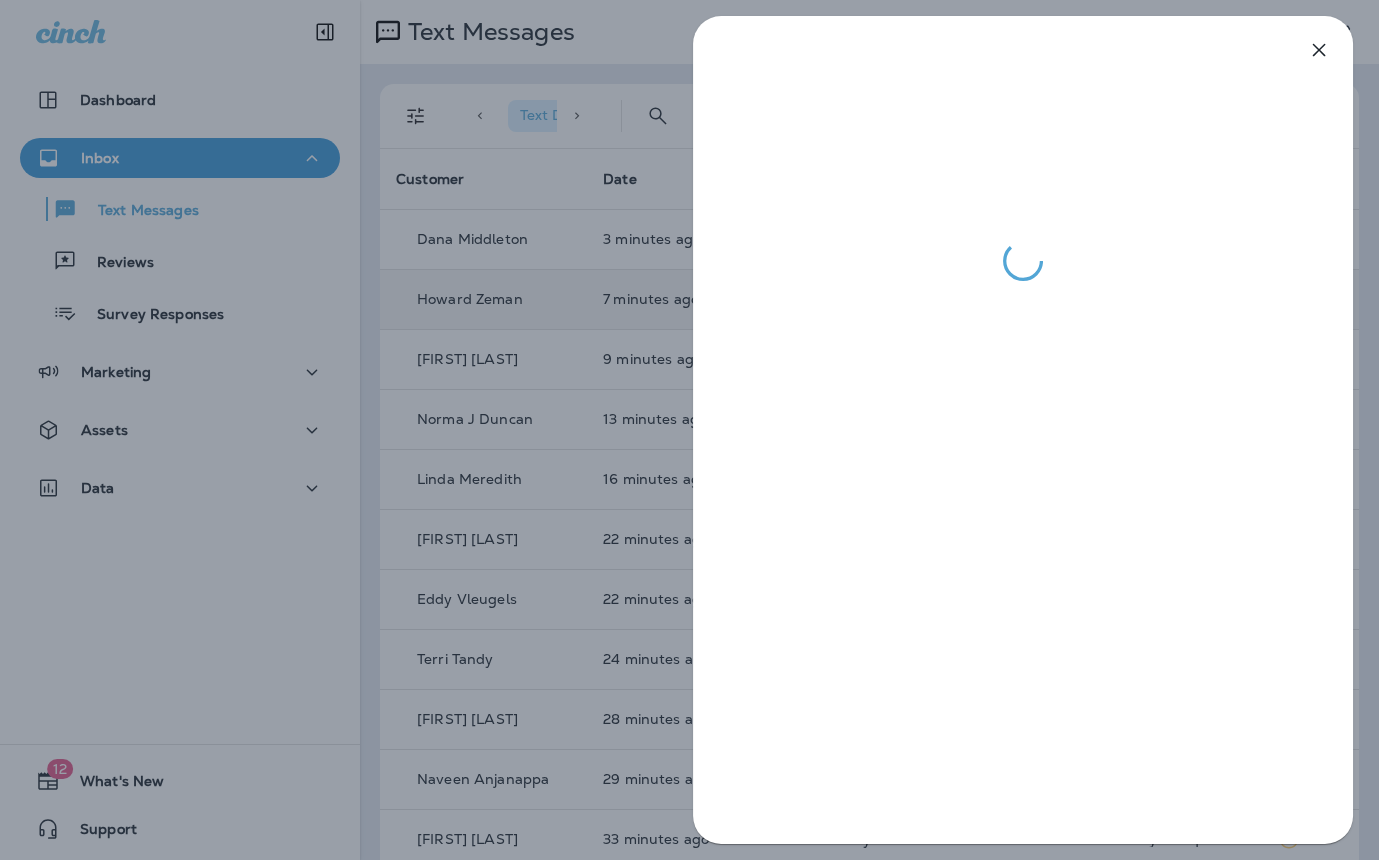 click at bounding box center [689, 430] 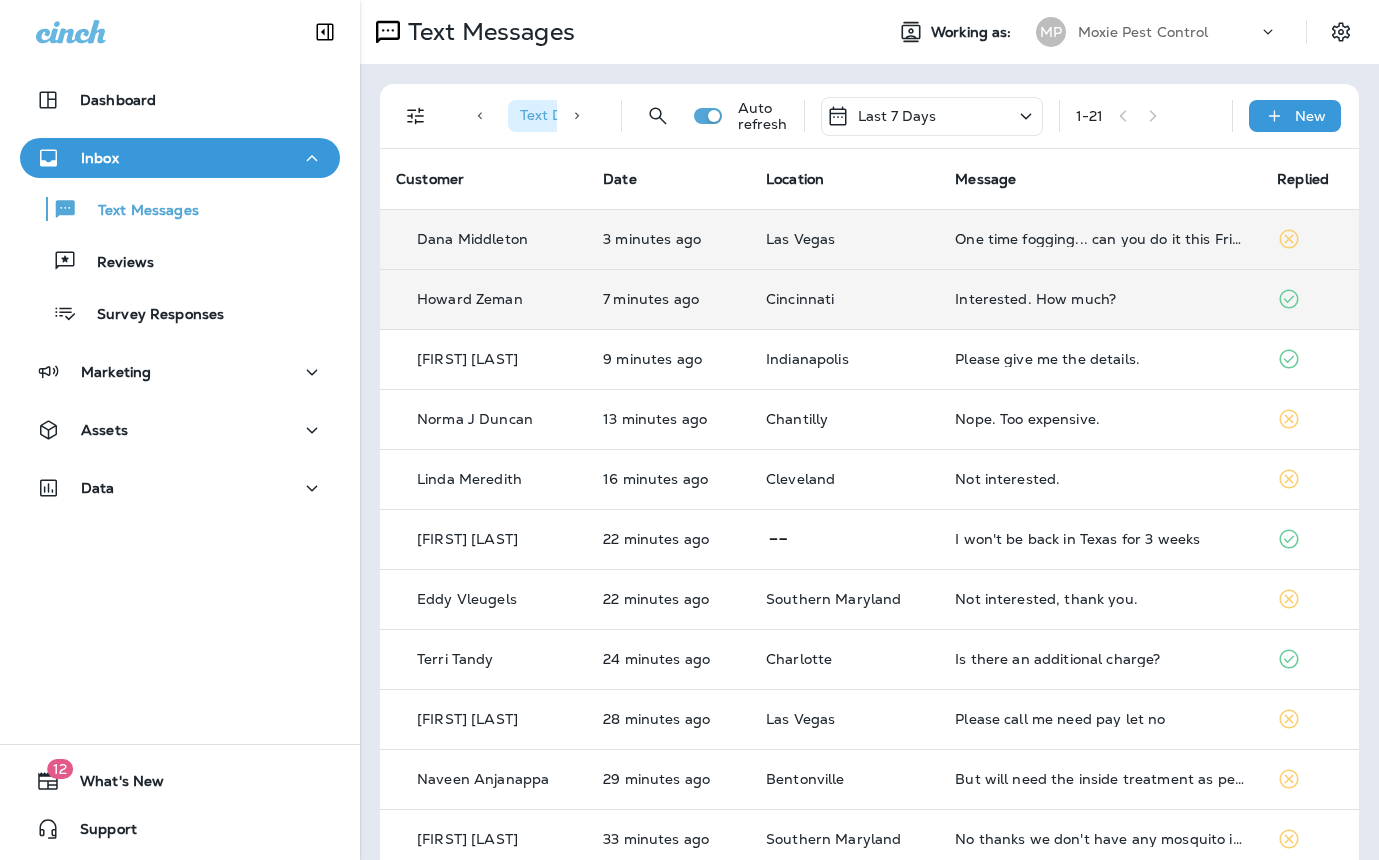 click on "One time fogging... can you do it this Friday?" at bounding box center (1100, 239) 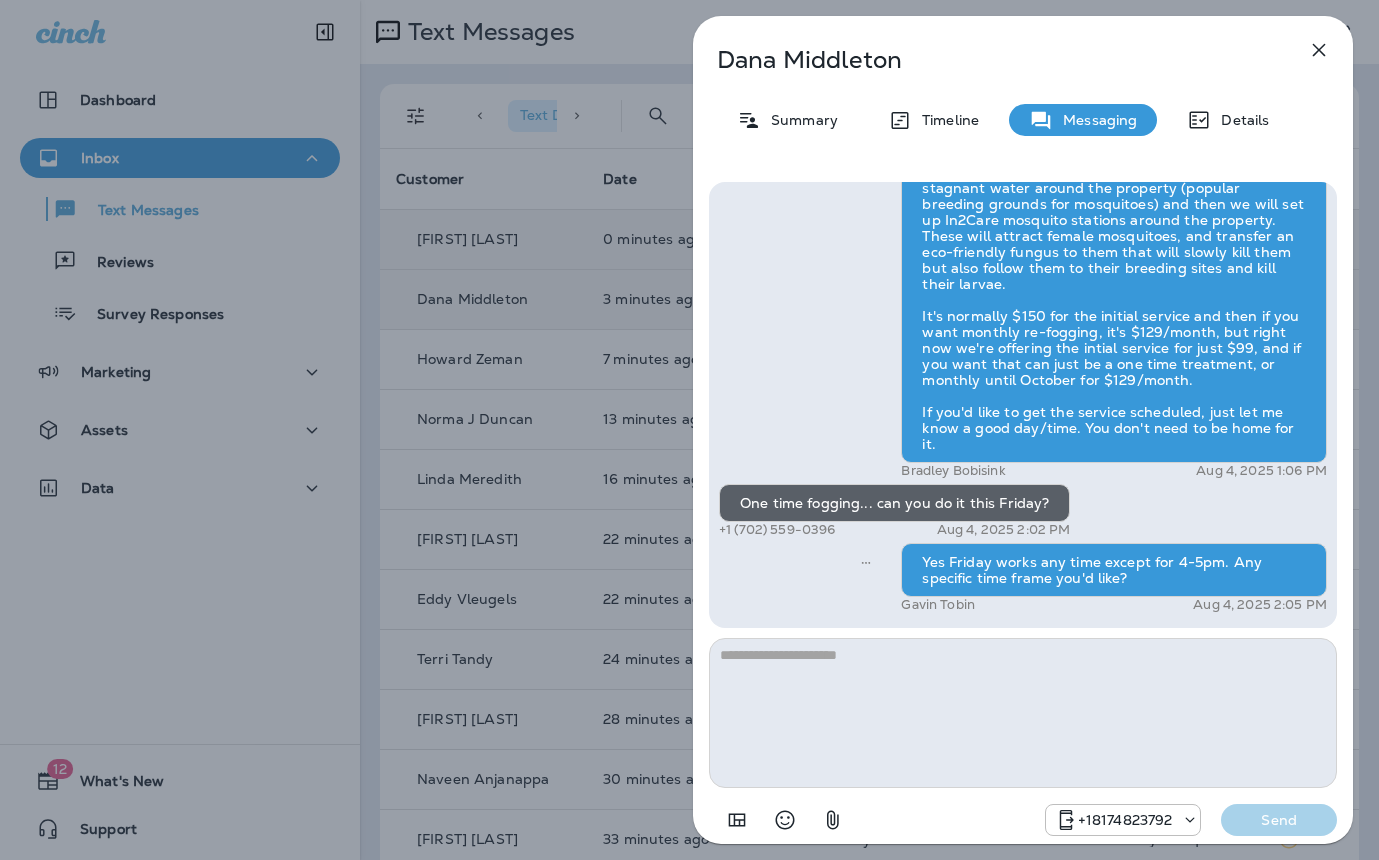 click on "[FIRST]   [LAST] Summary   Timeline   Messaging   Details   Hi [FIRST] , this is Steven with Moxie Pest Control. We know Summer brings out the mosquitoes—and with the Summer season here, I’d love to get you on our schedule to come help take care of that. Just reply here if you're interested, and I'll let you know the details!
Reply STOP to optout [PHONE] Aug 4, 2025 12:59 PM Interested  +1 [PHONE] Aug 4, 2025 1:06 PM [FIRST] [LAST] Aug 4, 2025 1:06 PM One time fogging... can you do it this Friday? +1 [PHONE] Aug 4, 2025 2:02 PM Yes Friday works any time except for 4-5pm. Any specific time frame you'd like? [FIRST] [LAST] Aug 4, 2025 2:05 PM +[PHONE] Send" at bounding box center (689, 430) 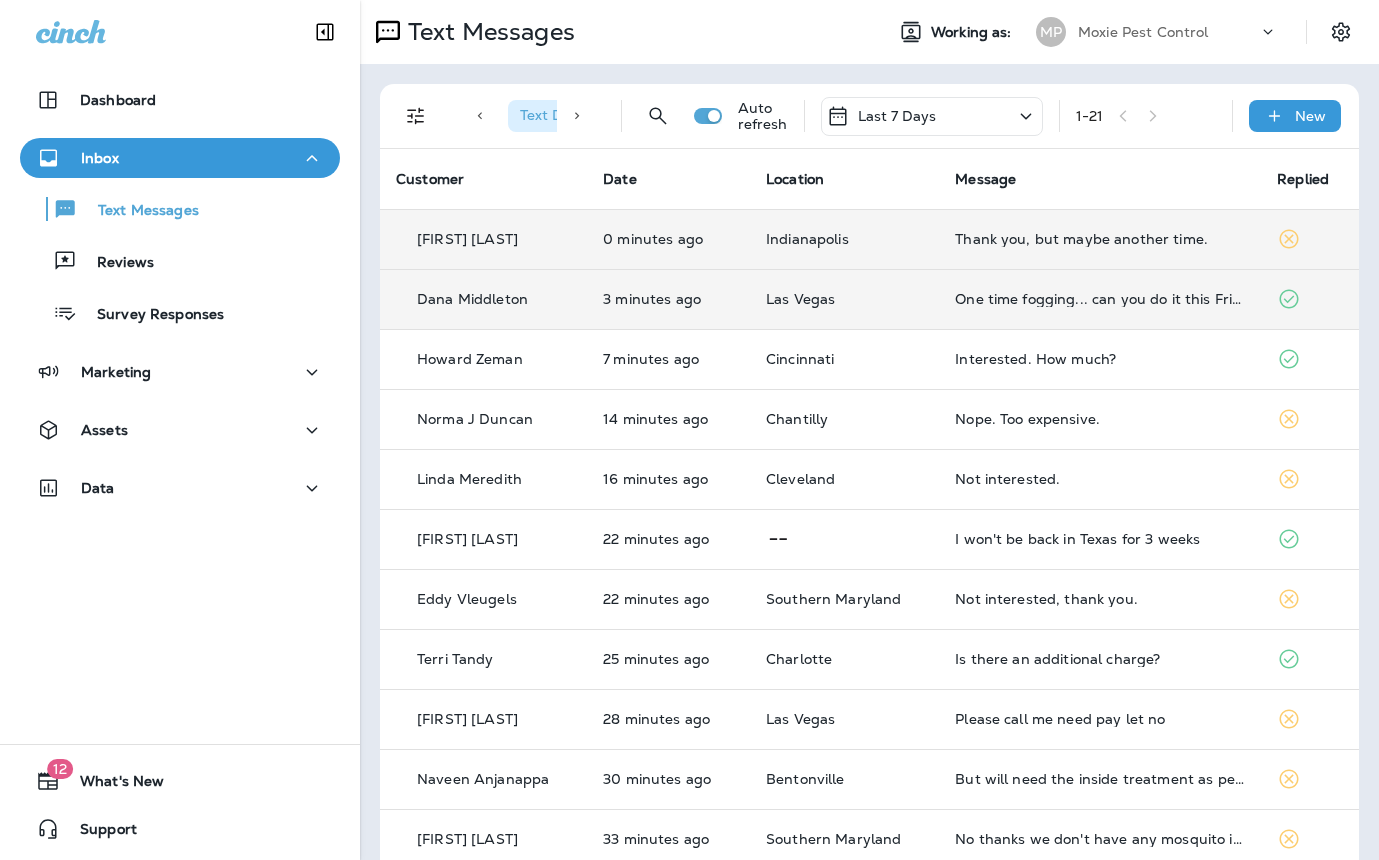 click on "Thank you, but maybe another time." at bounding box center [1100, 239] 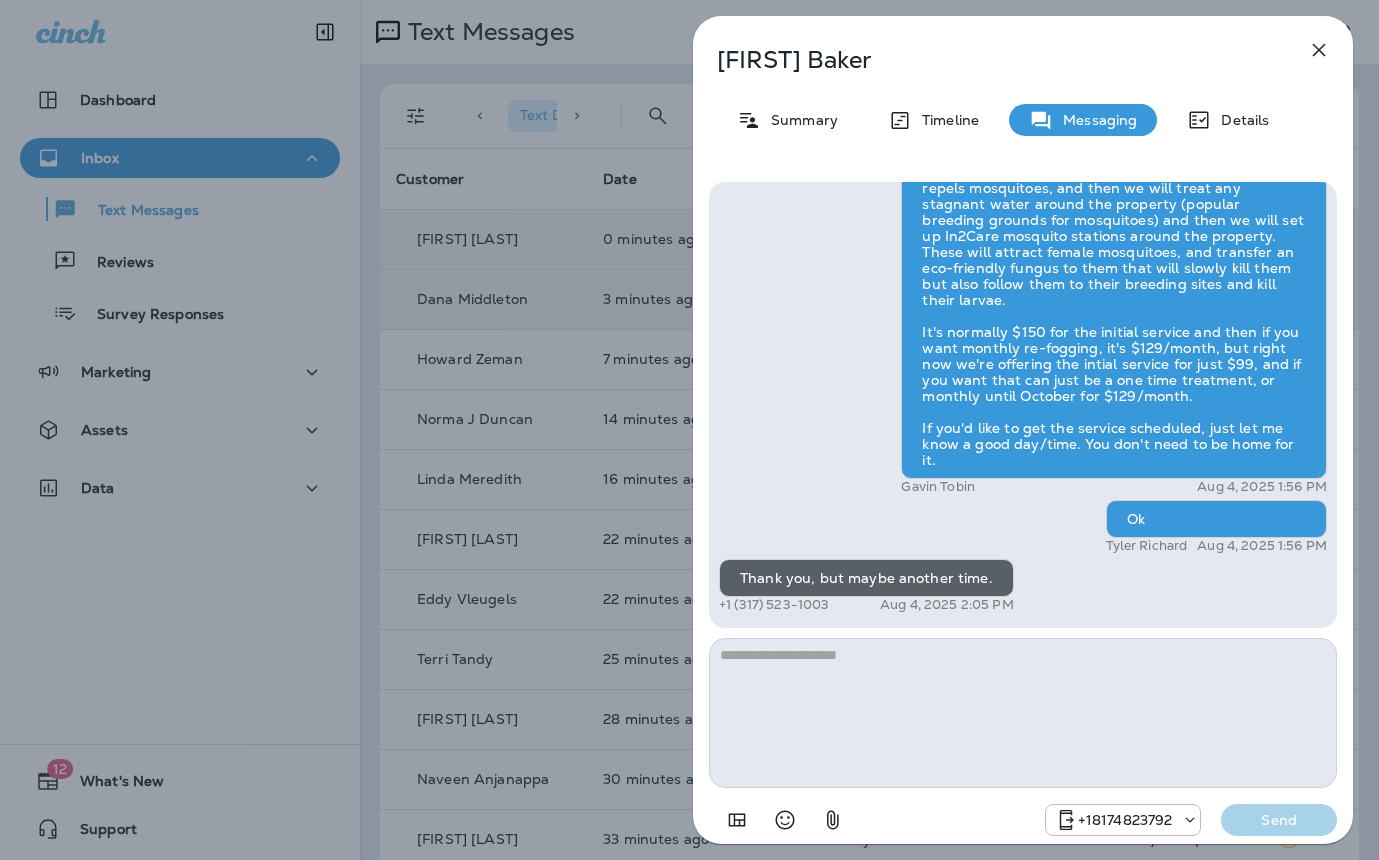 click on "[FIRST]   [LAST] Summary   Timeline   Messaging   Details   Hi [FIRST] , this is Steven with Moxie Pest Control. We know Summer brings out the mosquitoes—and with the Summer season here, I’d love to get you on our schedule to come help take care of that. Just reply here if you're interested, and I'll let you know the details!
Reply STOP to optout [PHONE] Aug 4, 2025 1:00 PM Please give me the details.  +1 [PHONE] Aug 4, 2025 1:55 PM [FIRST] [LAST] Aug 4, 2025 1:56 PM Ok [FIRST] [LAST] Aug 4, 2025 1:56 PM Thank you, but maybe another time.   +1 [PHONE] Aug 4, 2025 2:05 PM +[PHONE] Send" at bounding box center [689, 430] 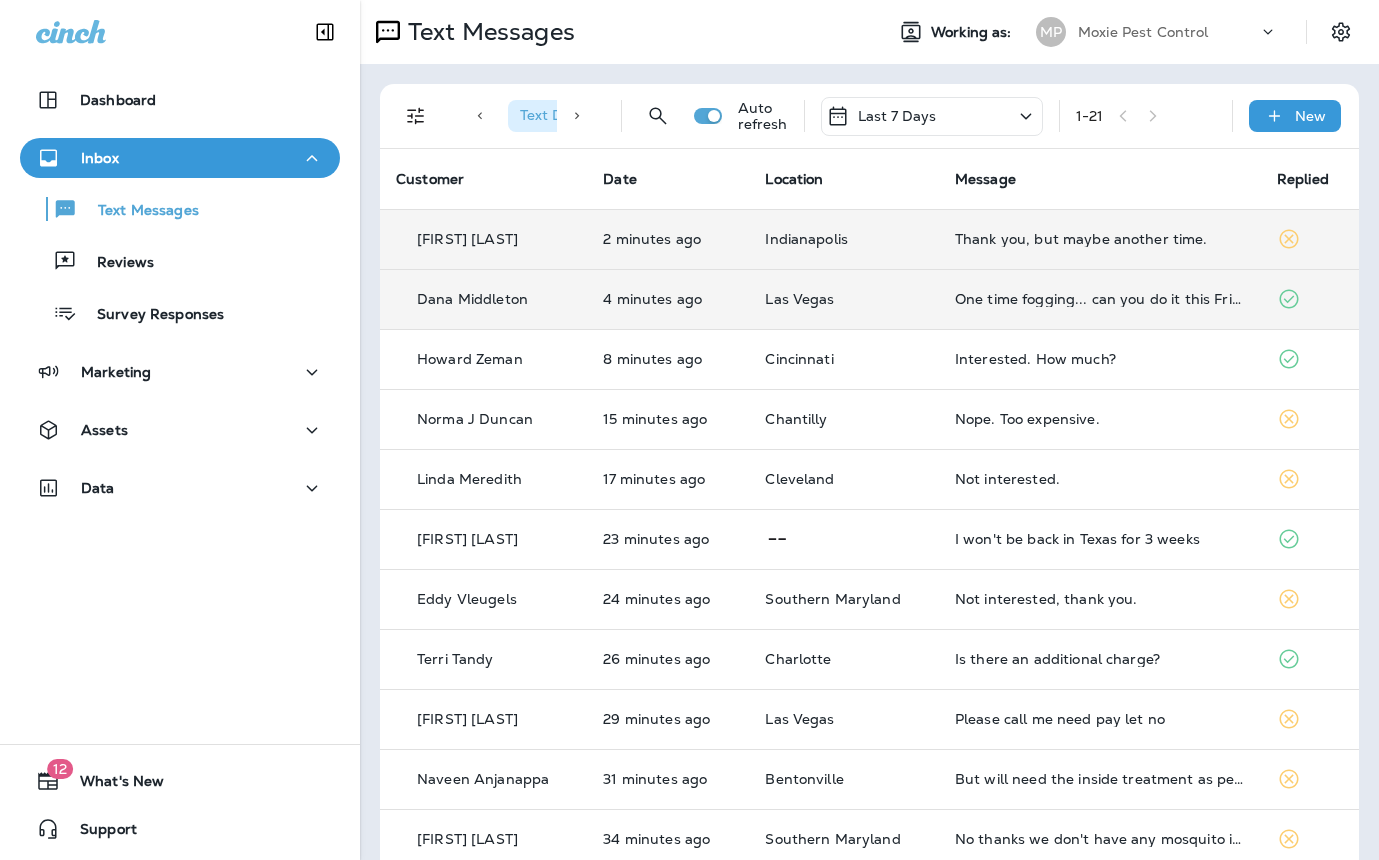 click on "One time fogging... can you do it this Friday?" at bounding box center [1100, 299] 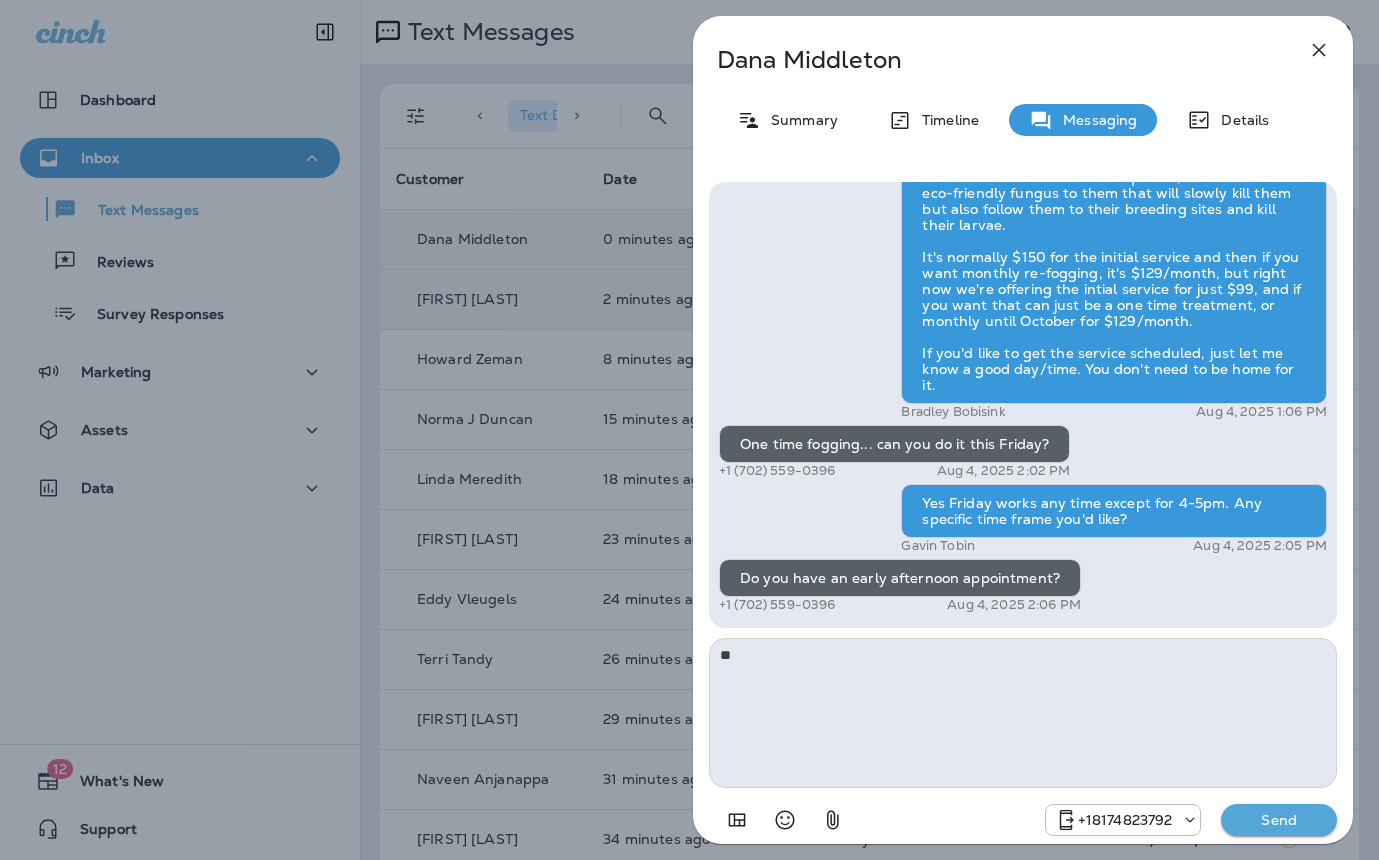 type on "*" 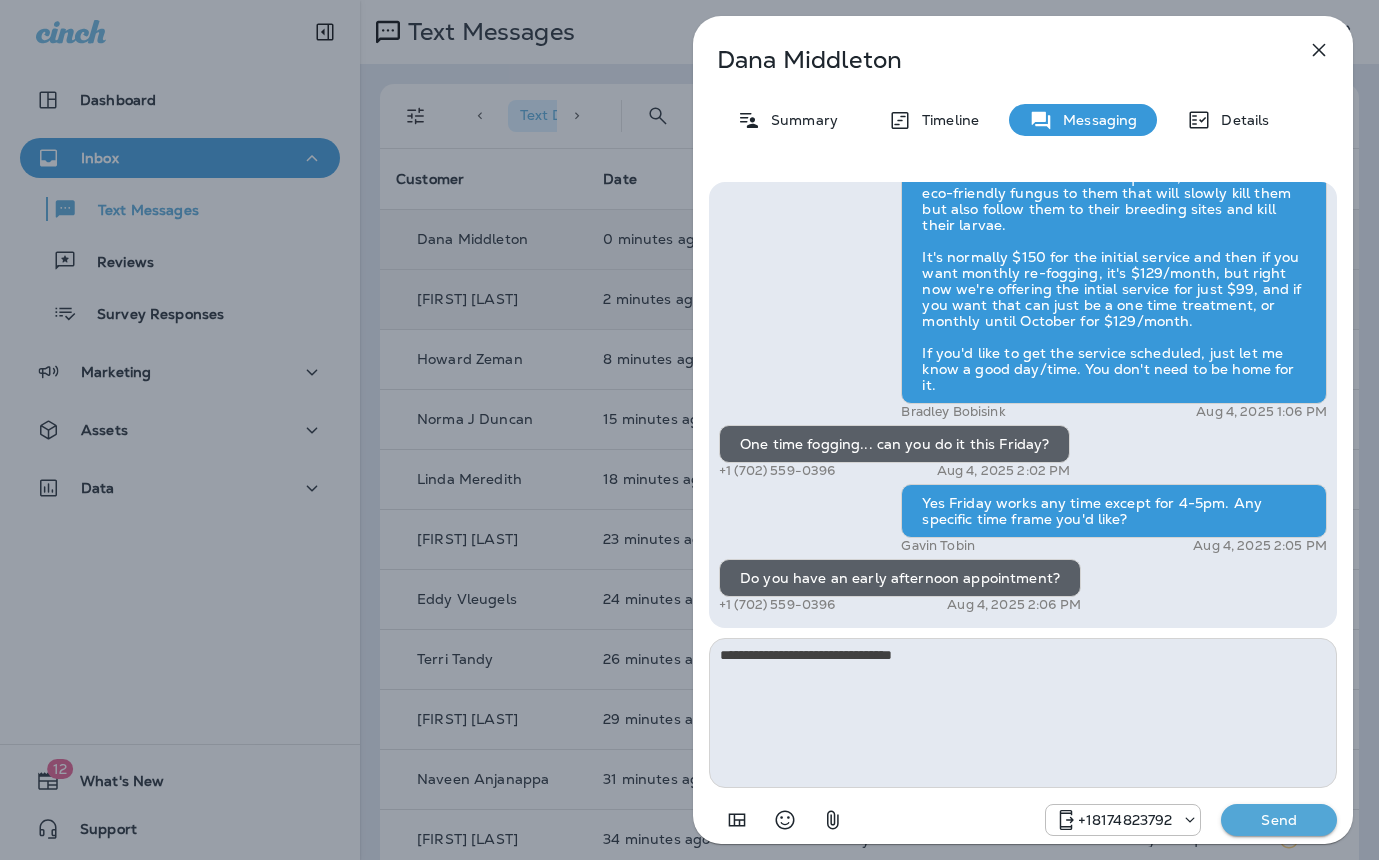 type on "**********" 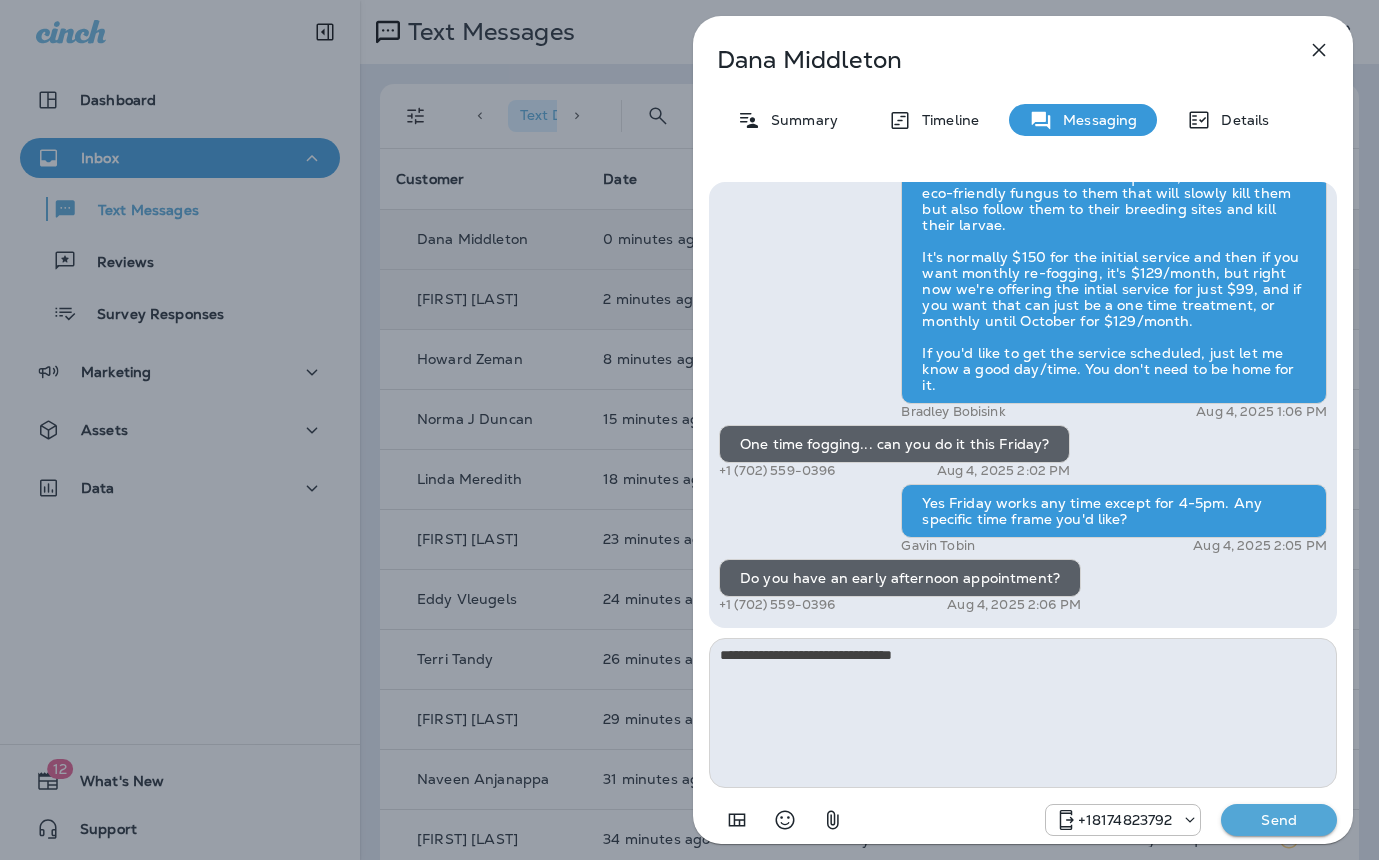type 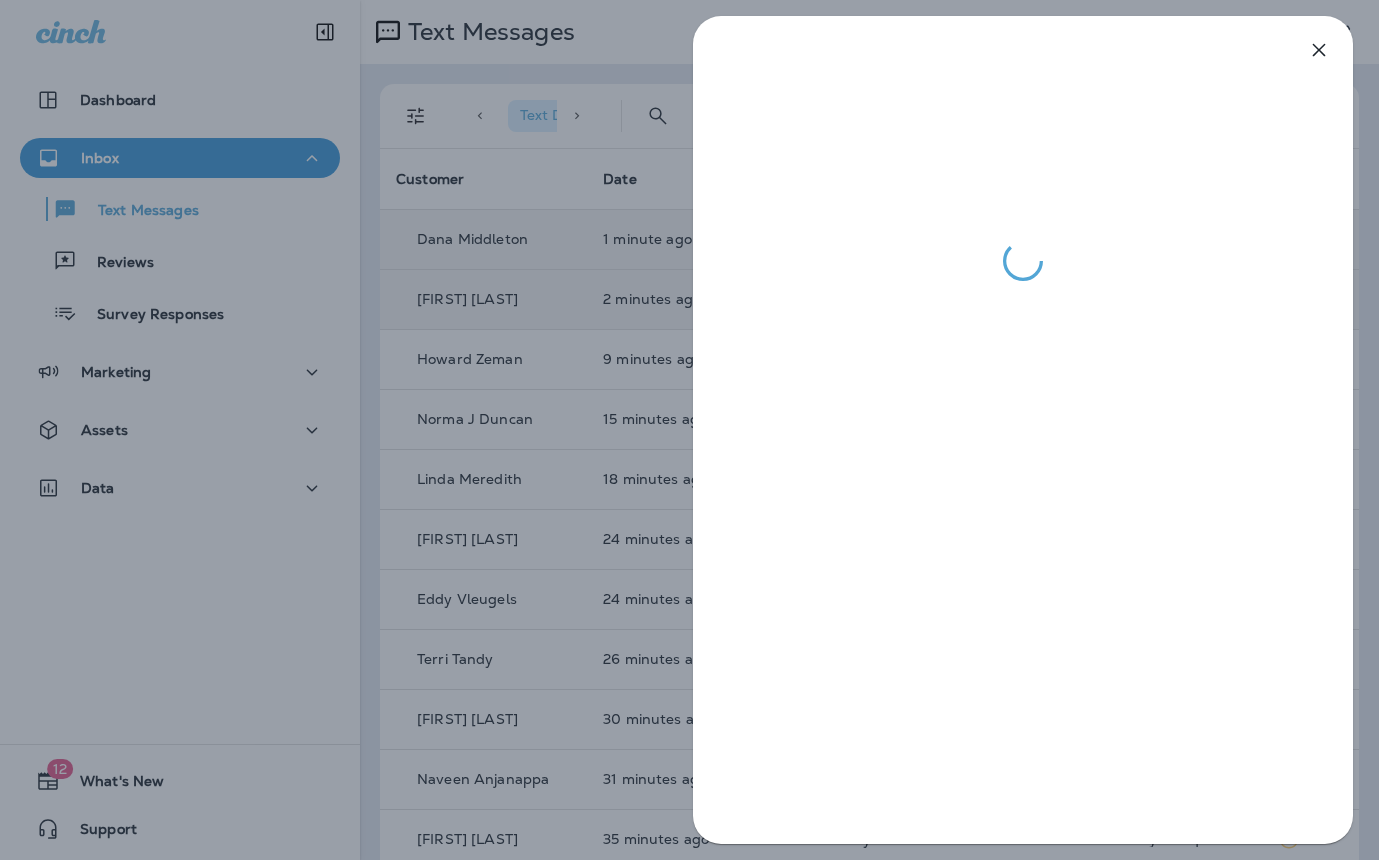 click at bounding box center (689, 430) 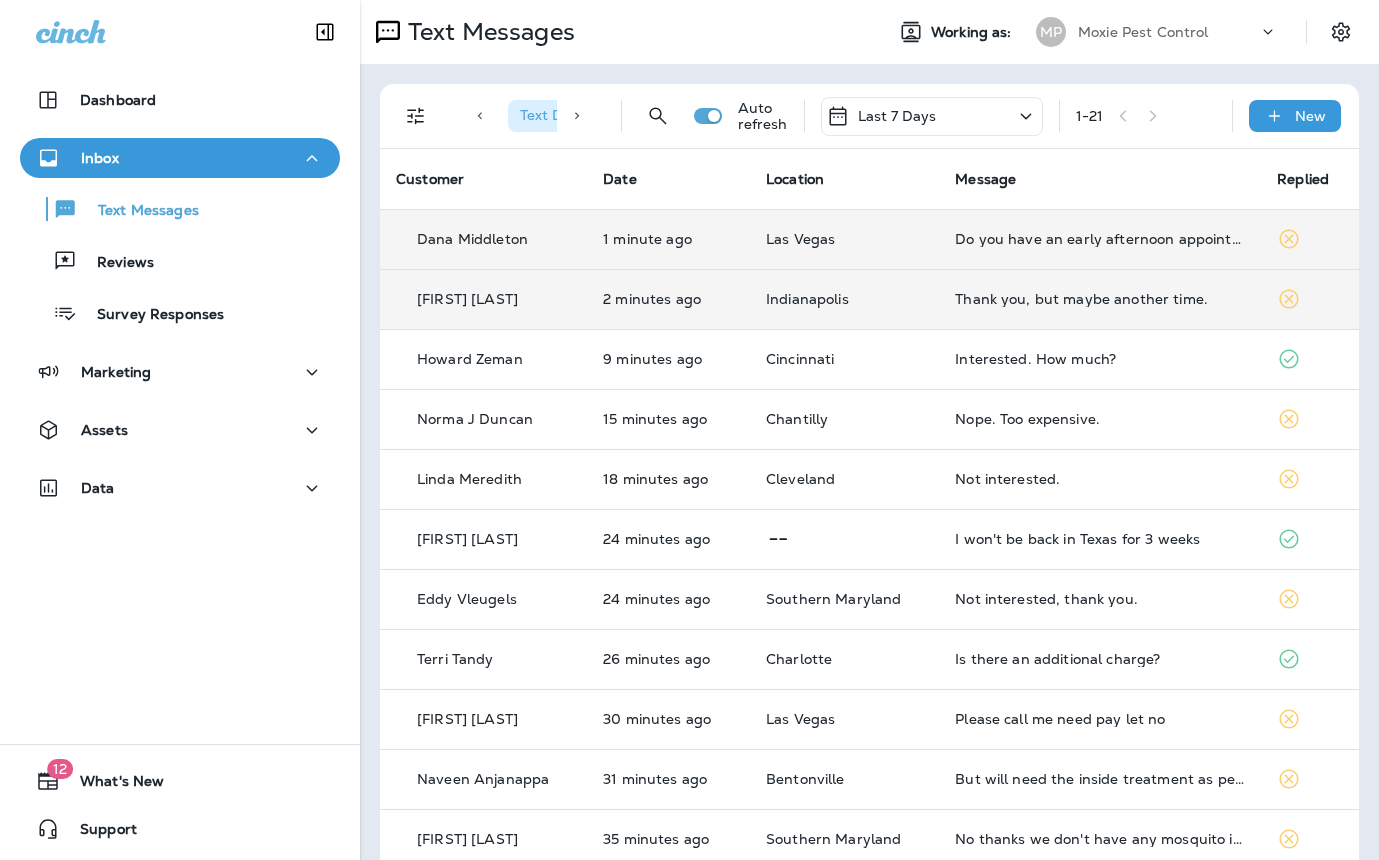 click on "Do you have an early afternoon appointment?" at bounding box center [1100, 239] 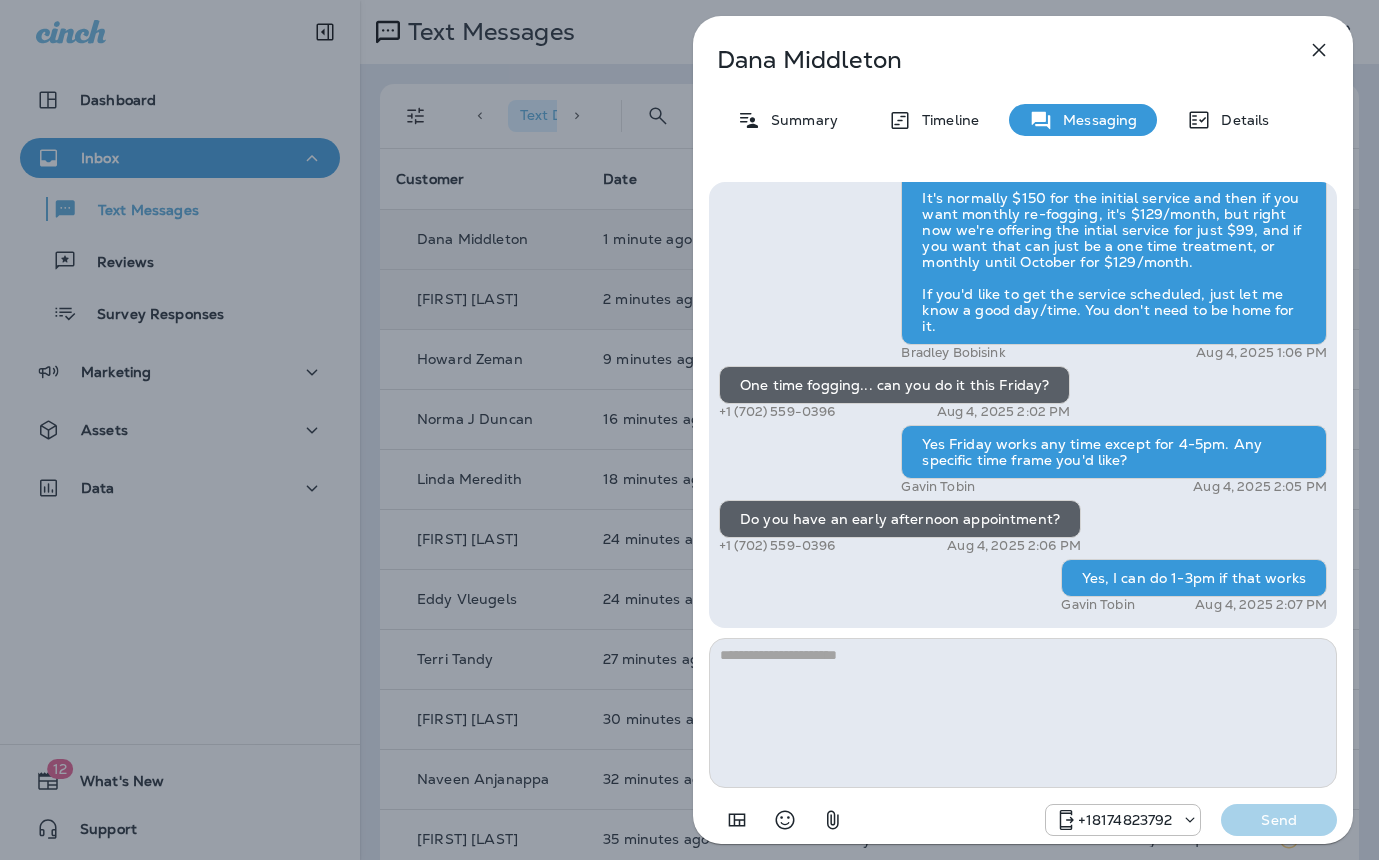 click on "[FIRST]   [LAST] Summary   Timeline   Messaging   Details   Hi [FIRST] , this is Steven with Moxie Pest Control. We know Summer brings out the mosquitoes—and with the Summer season here, I’d love to get you on our schedule to come help take care of that. Just reply here if you're interested, and I'll let you know the details!
Reply STOP to optout [PHONE] Aug 4, 2025 12:59 PM Interested  +1 [PHONE] Aug 4, 2025 1:06 PM [FIRST] [LAST] Aug 4, 2025 1:06 PM One time fogging... can you do it this Friday? +1 [PHONE] Aug 4, 2025 2:02 PM Yes Friday works any time except for 4-5pm. Any specific time frame you'd like? [FIRST] [LAST] Aug 4, 2025 2:05 PM Do you have an early afternoon appointment? +1 [PHONE] Aug 4, 2025 2:06 PM Yes, I can do 1-3pm if that works [FIRST] [LAST] Aug 4, 2025 2:07 PM +[PHONE] Send" at bounding box center [689, 430] 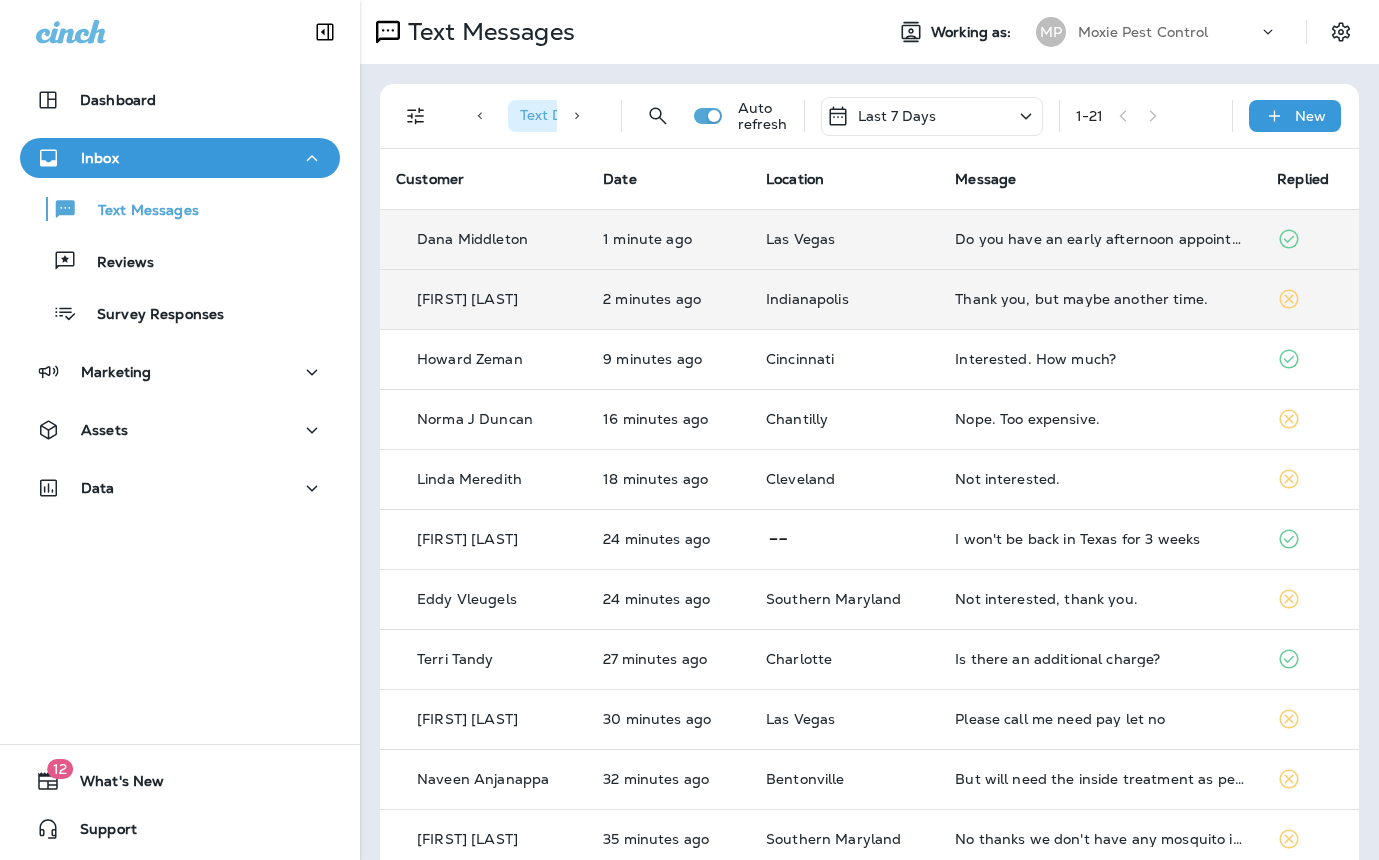 click on "Thank you, but maybe another time." at bounding box center [1100, 299] 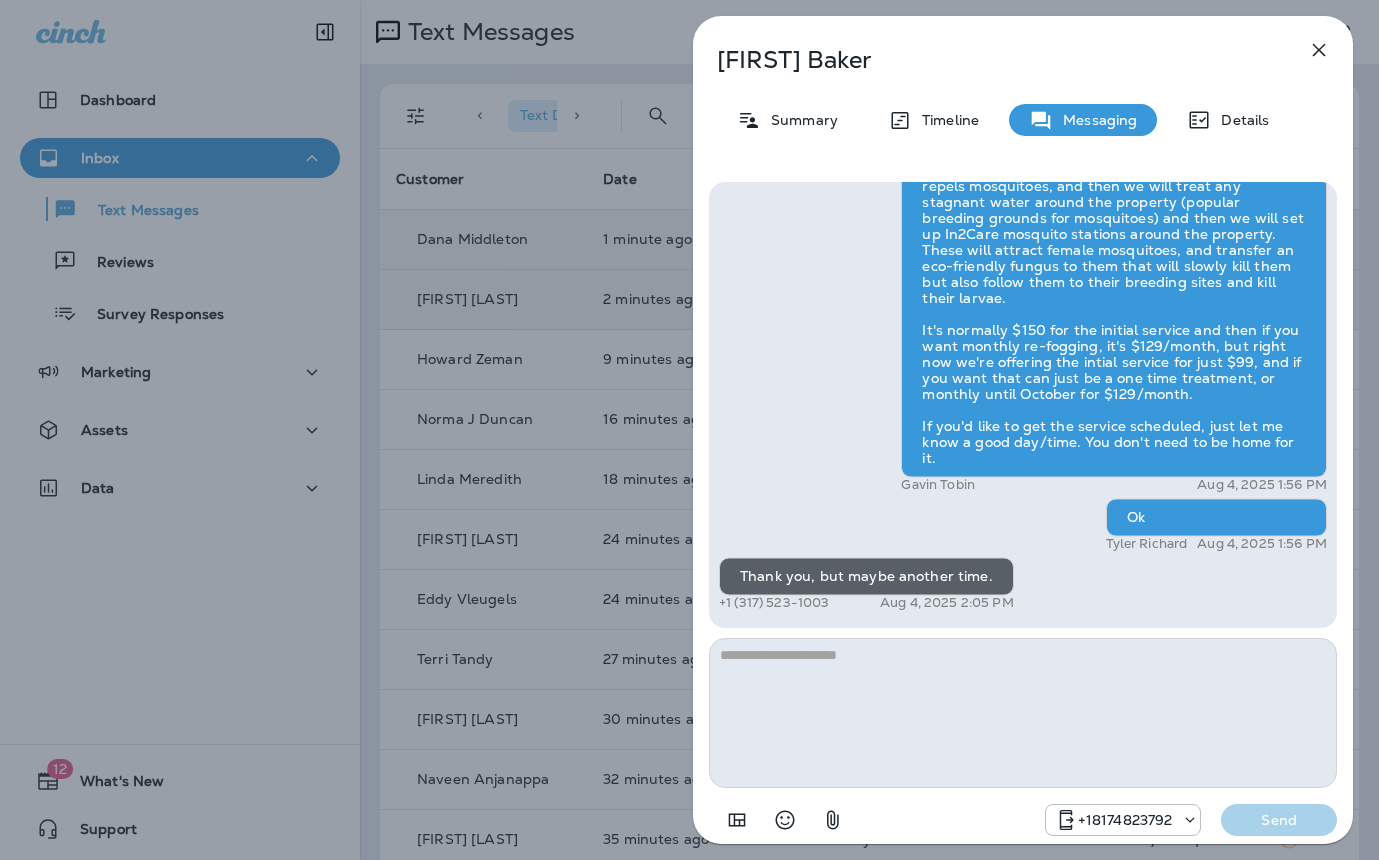 drag, startPoint x: 501, startPoint y: 381, endPoint x: 574, endPoint y: 388, distance: 73.33485 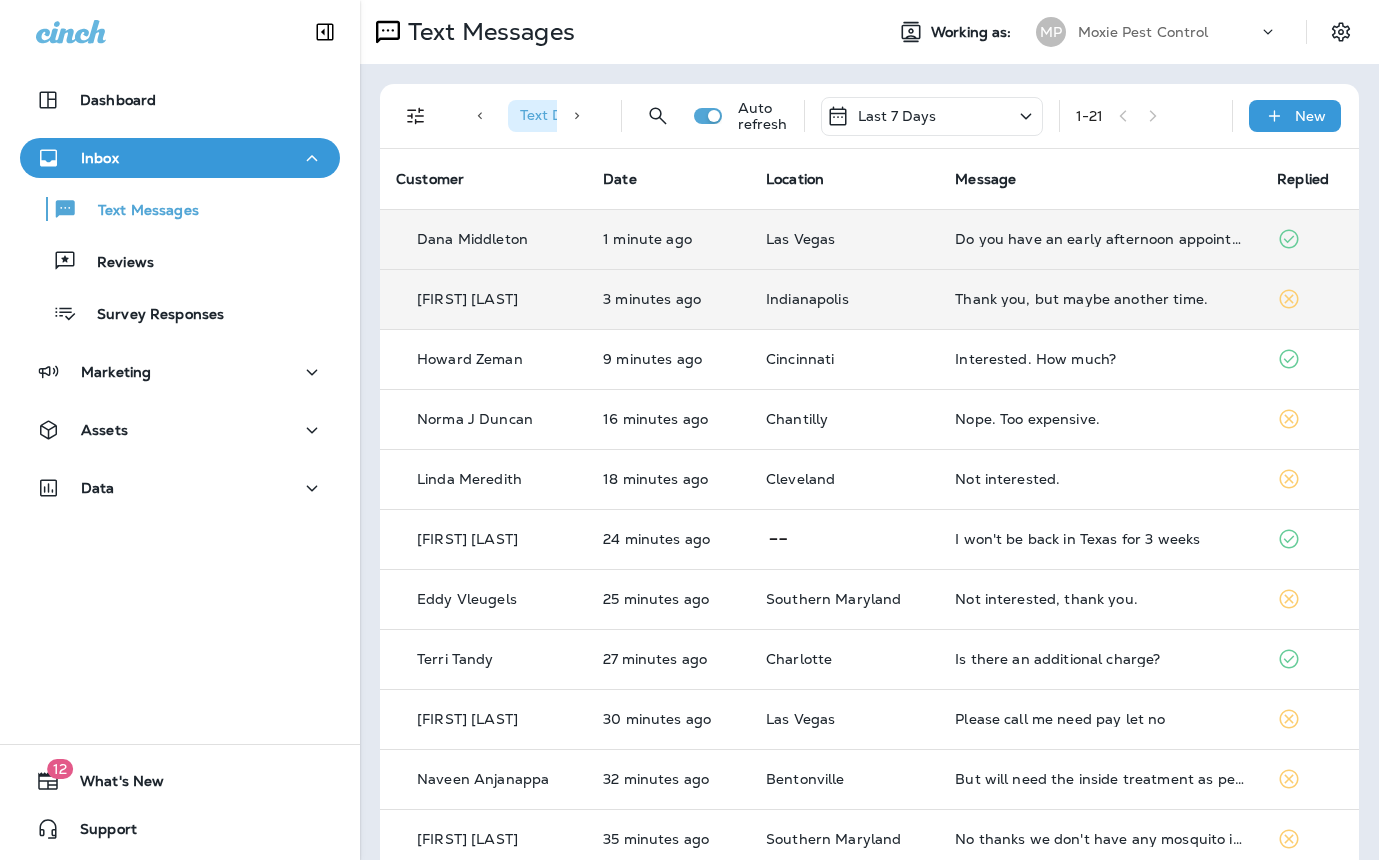 click on "Do you have an early afternoon appointment?" at bounding box center [1100, 239] 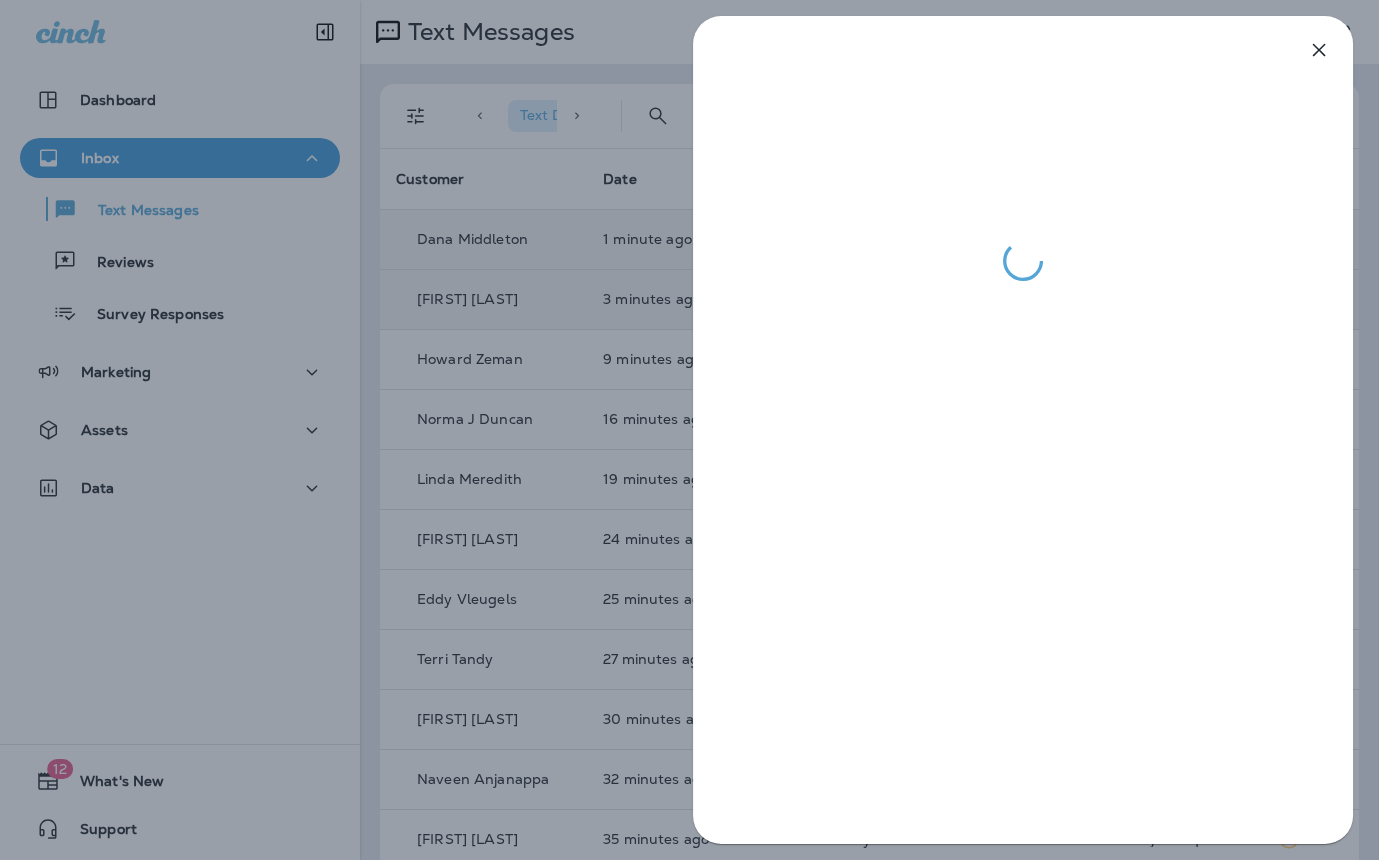 click at bounding box center (689, 430) 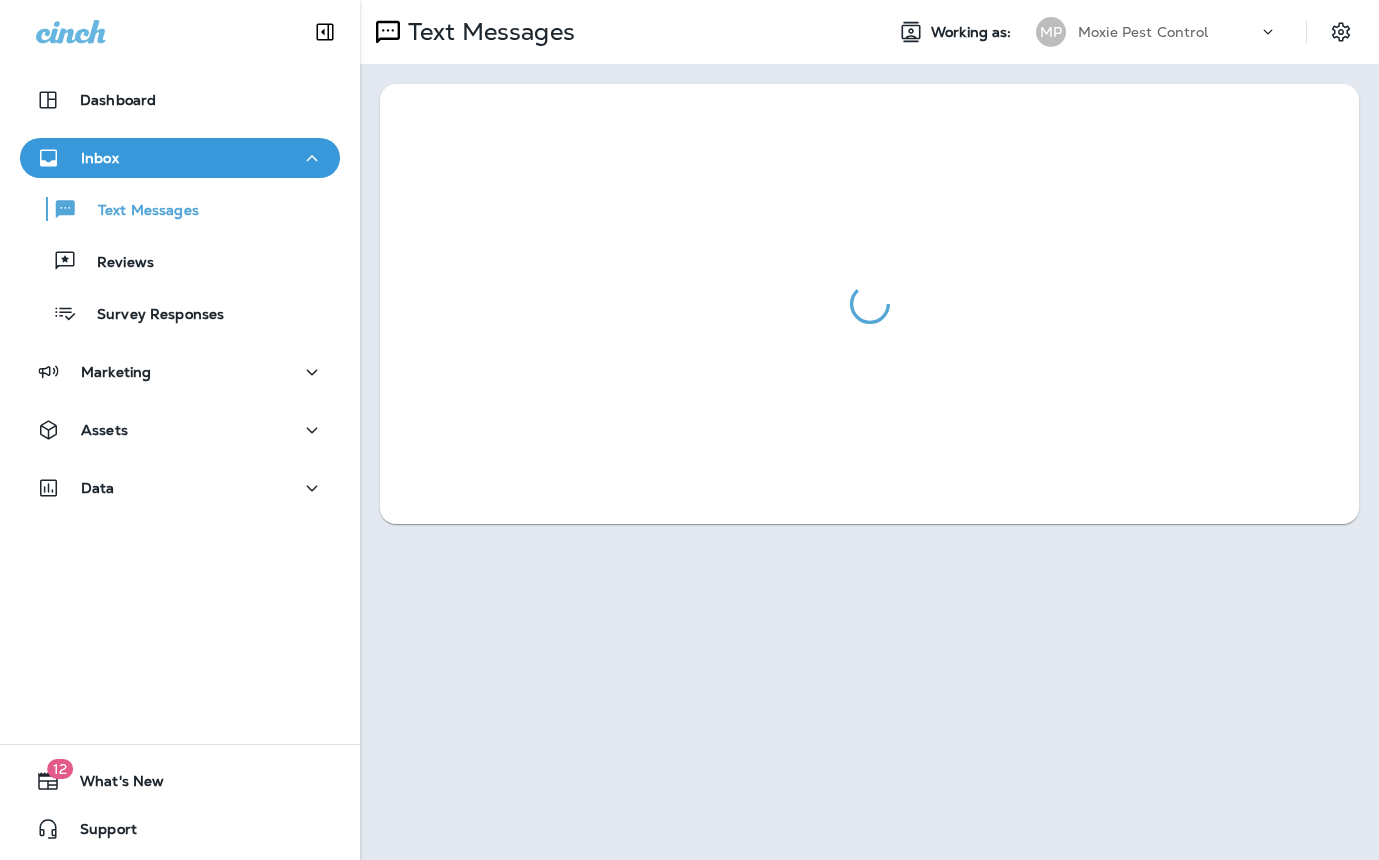 scroll, scrollTop: 0, scrollLeft: 0, axis: both 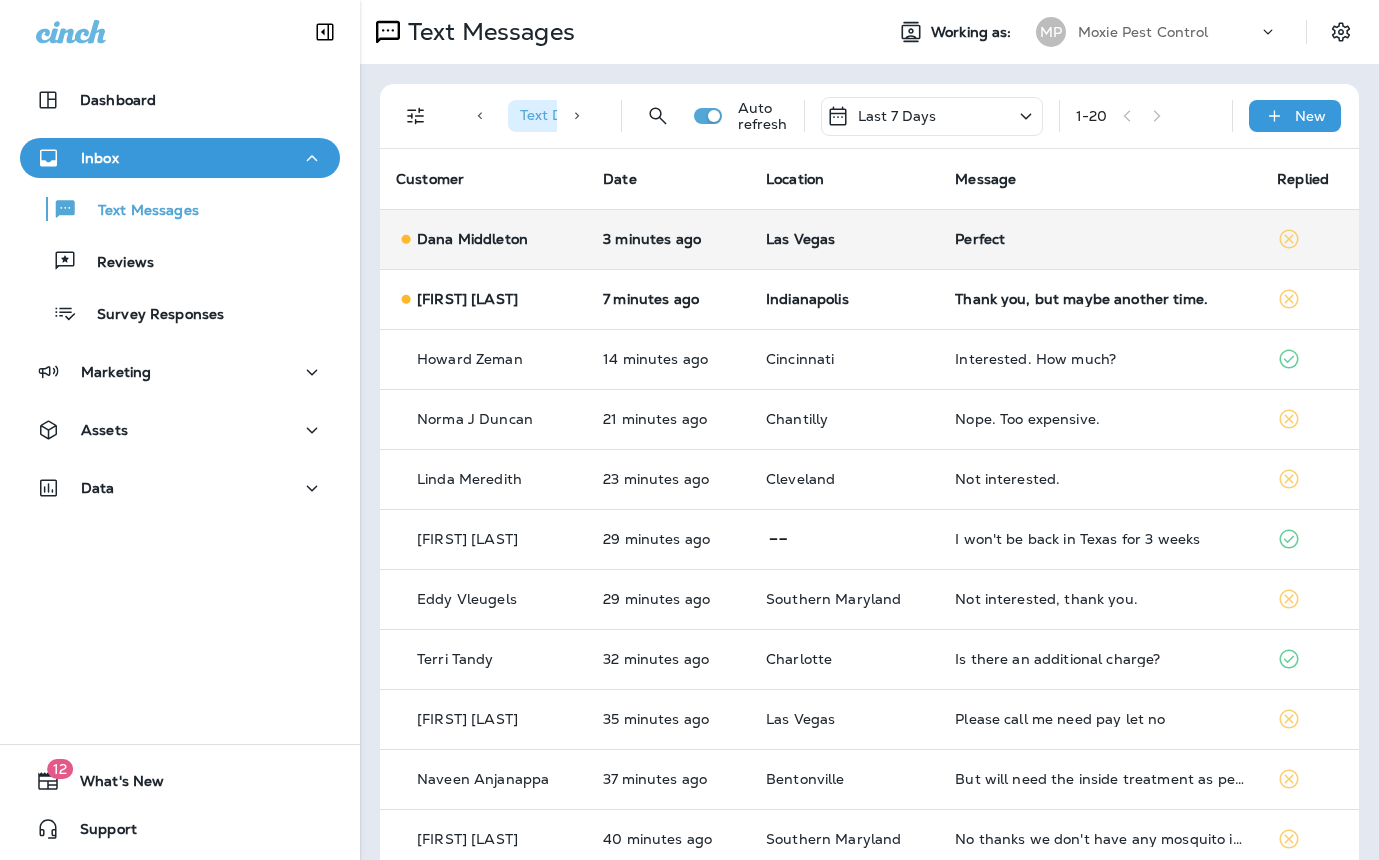click on "Perfect" at bounding box center [1100, 239] 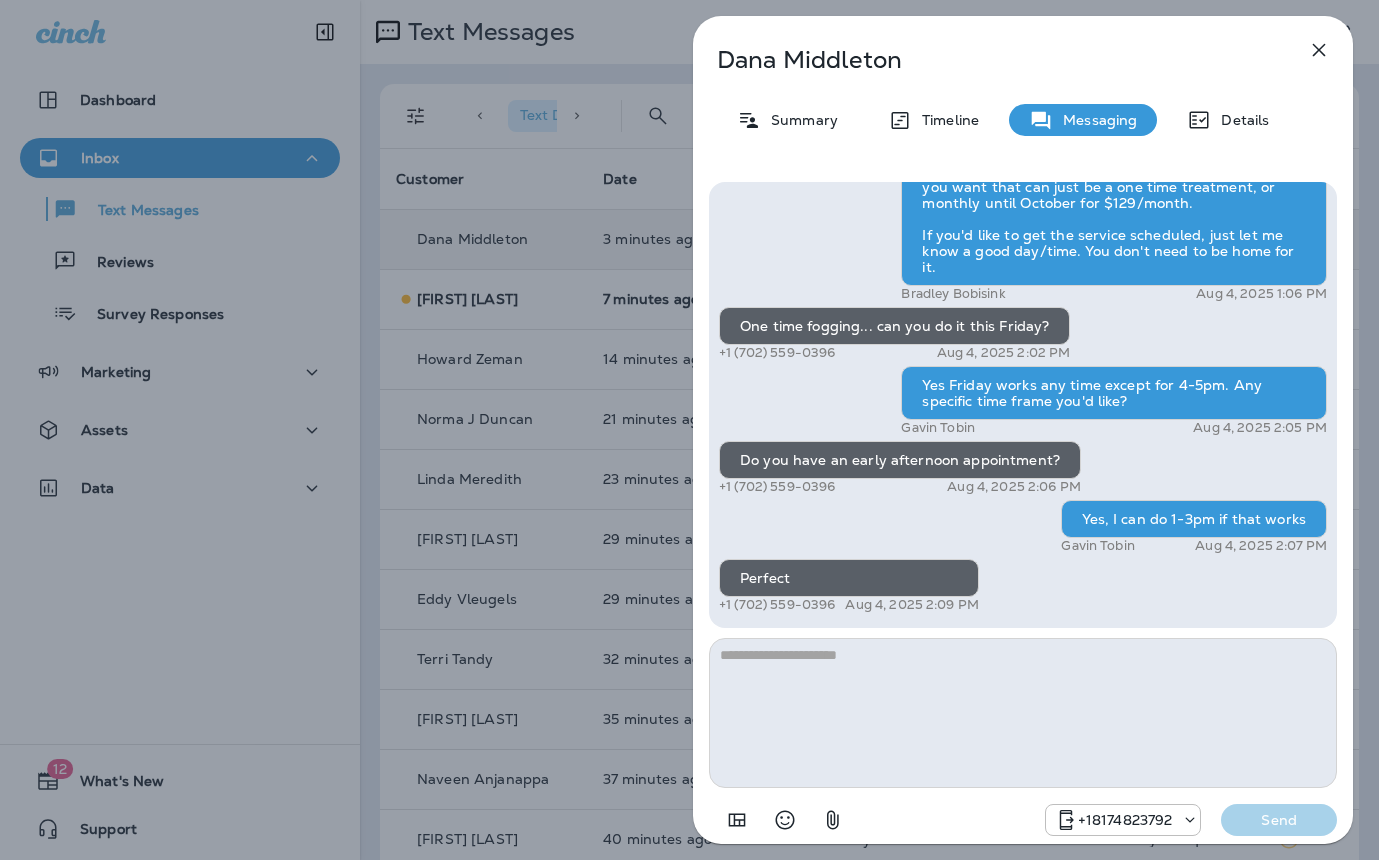 click on "Dana   Middleton Summary   Timeline   Messaging   Details   Hi Dana , this is Steven with Moxie Pest Control. We know Summer brings out the mosquitoes—and with the Summer season here, I’d love to get you on our schedule to come help take care of that. Just reply here if you're interested, and I'll let you know the details!
Reply STOP to optout +18174823792 Aug 4, 2025 12:59 PM Interested  +1 (702) 559-0396 Aug 4, 2025 1:06 PM Bradley Bobisink Aug 4, 2025 1:06 PM One time fogging... can you do it this Friday? +1 (702) 559-0396 Aug 4, 2025 2:02 PM Yes Friday works any time except for 4-5pm. Any specific time frame you'd like? Gavin Tobin Aug 4, 2025 2:05 PM Do you have an early afternoon appointment? +1 (702) 559-0396 Aug 4, 2025 2:06 PM Yes, I can do 1-3pm if that works Gavin Tobin Aug 4, 2025 2:07 PM Perfect  +1 (702) 559-0396 Aug 4, 2025 2:09 PM +18174823792 Send" at bounding box center (689, 430) 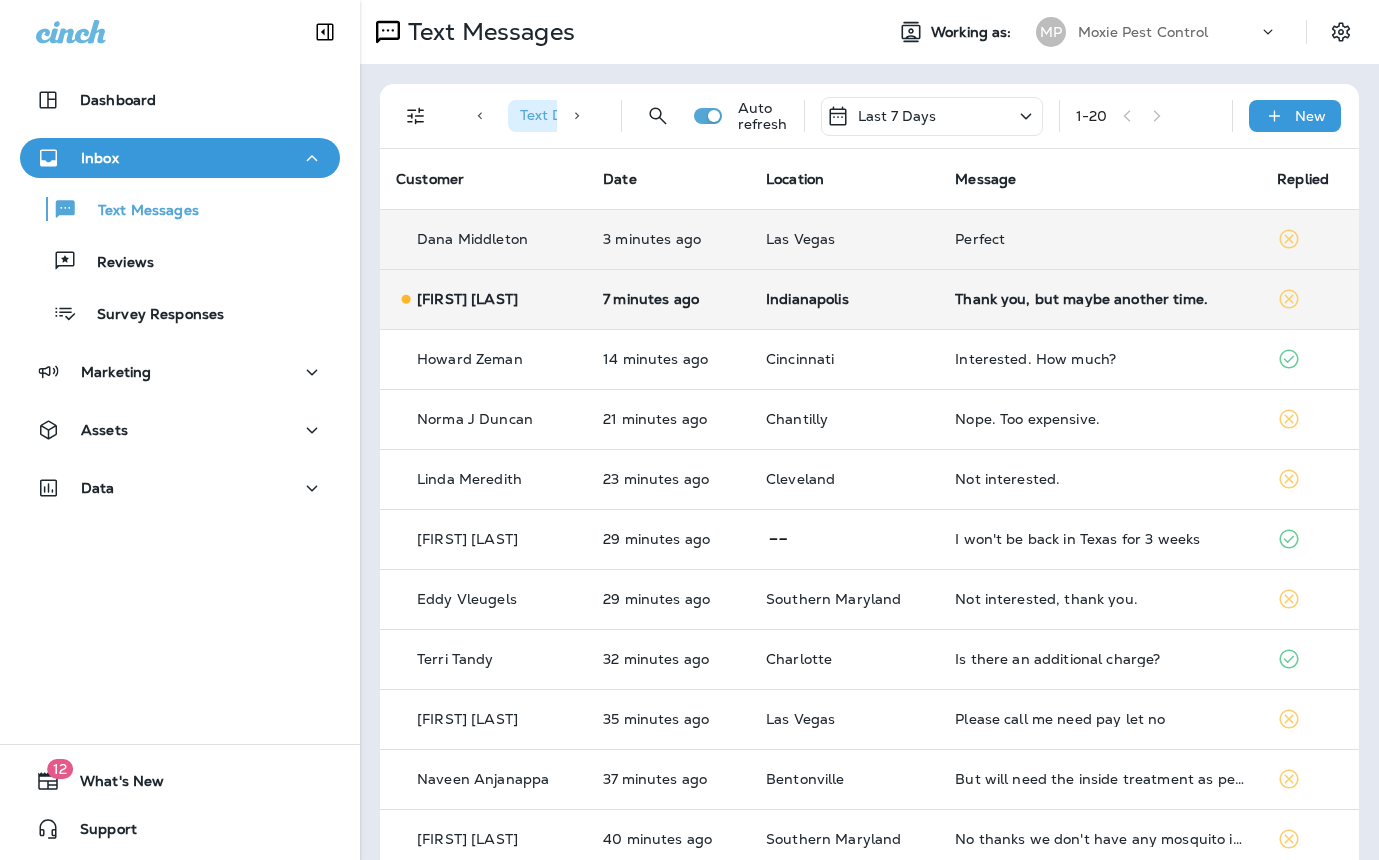 click on "Thank you, but maybe another time." at bounding box center (1100, 299) 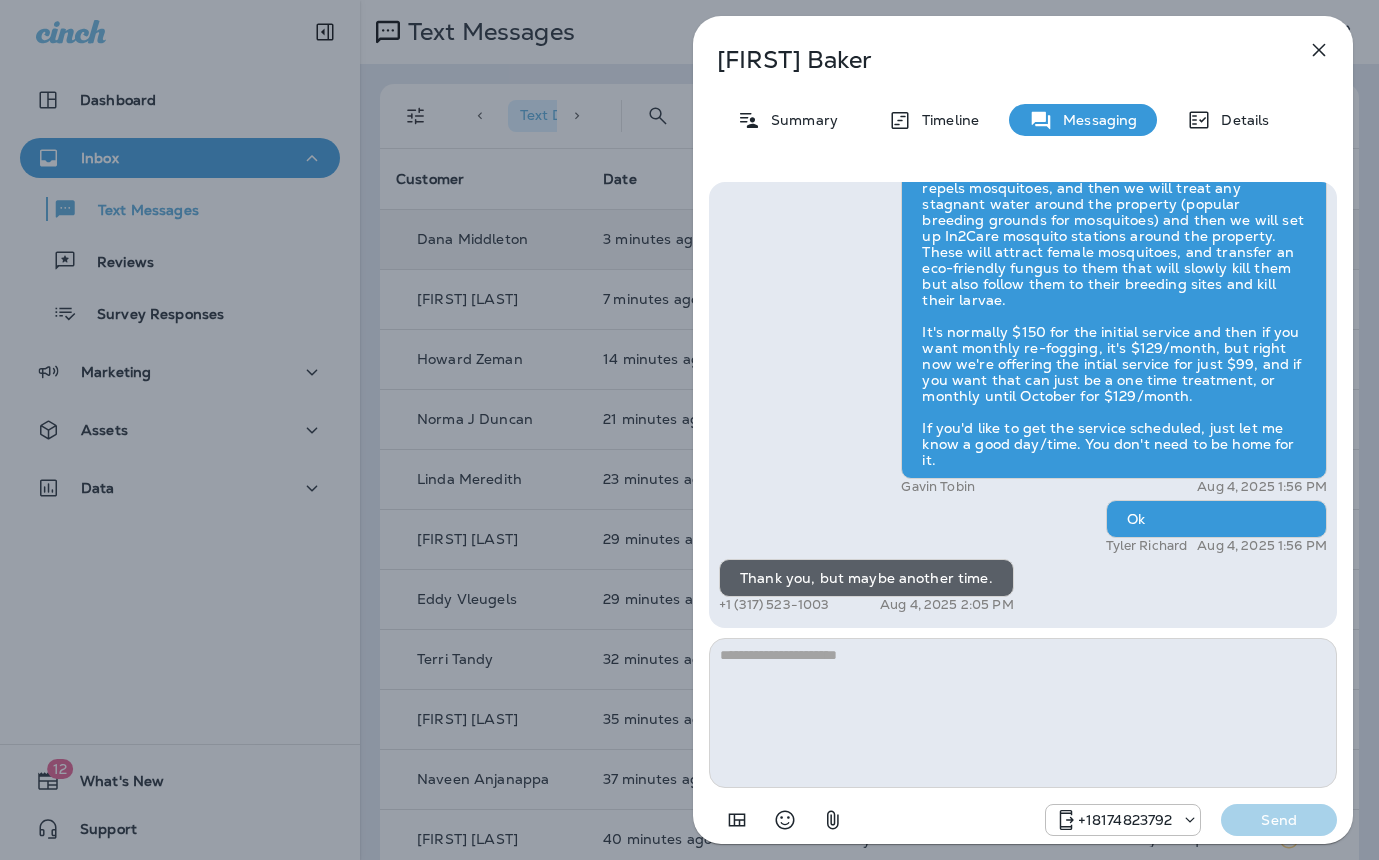 click on "Madeline   Baker Summary   Timeline   Messaging   Details   Hi Madeline , this is Steven with Moxie Pest Control. We know Summer brings out the mosquitoes—and with the Summer season here, I’d love to get you on our schedule to come help take care of that. Just reply here if you're interested, and I'll let you know the details!
Reply STOP to optout +18174823792 Aug 4, 2025 1:00 PM Please give me the details.  +1 (317) 523-1003 Aug 4, 2025 1:55 PM Gavin Tobin Aug 4, 2025 1:56 PM Ok Tyler Richard Aug 4, 2025 1:56 PM Thank you, but maybe another time.   +1 (317) 523-1003 Aug 4, 2025 2:05 PM +18174823792 Send" at bounding box center [689, 430] 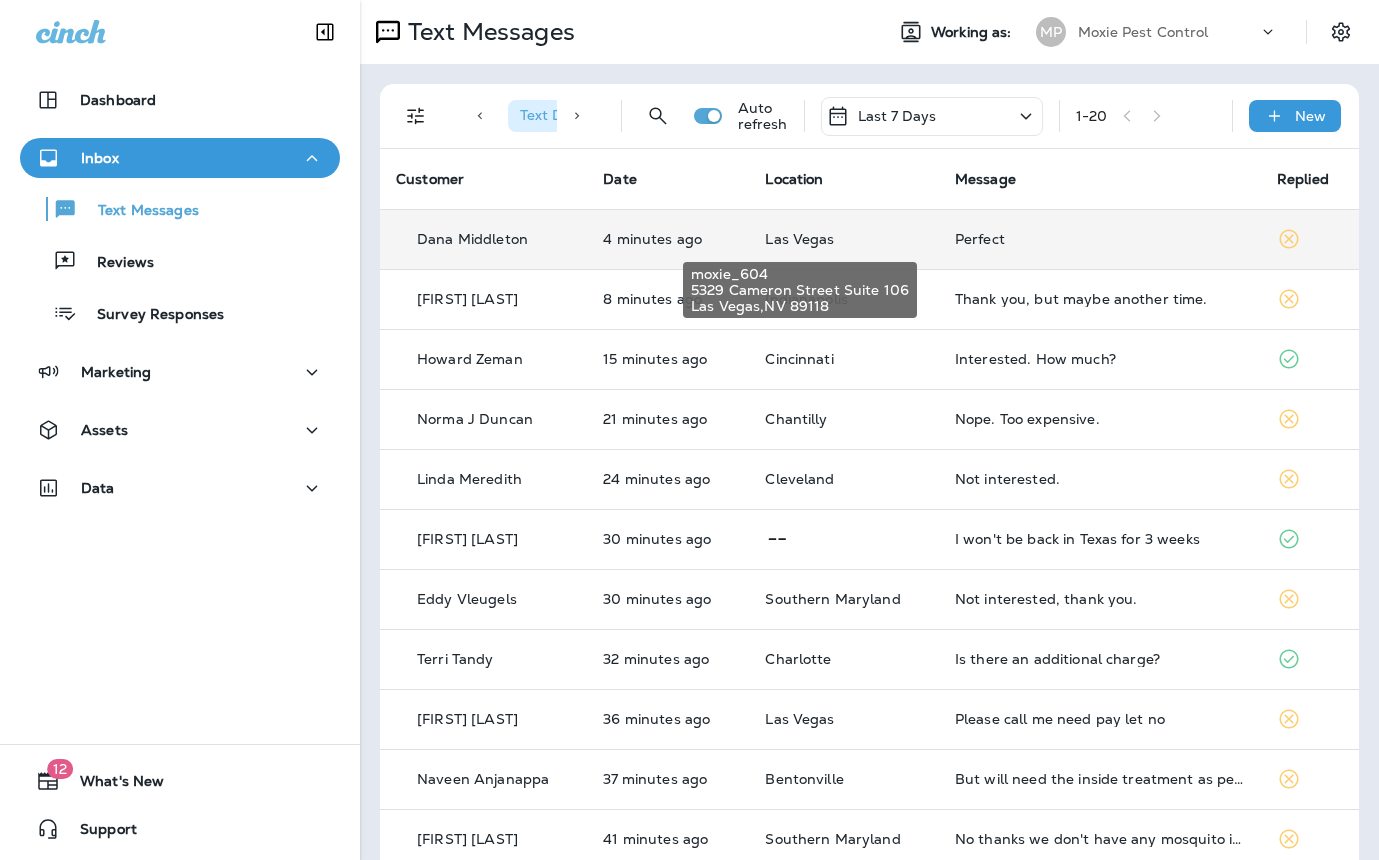 click on "Las Vegas" at bounding box center (799, 239) 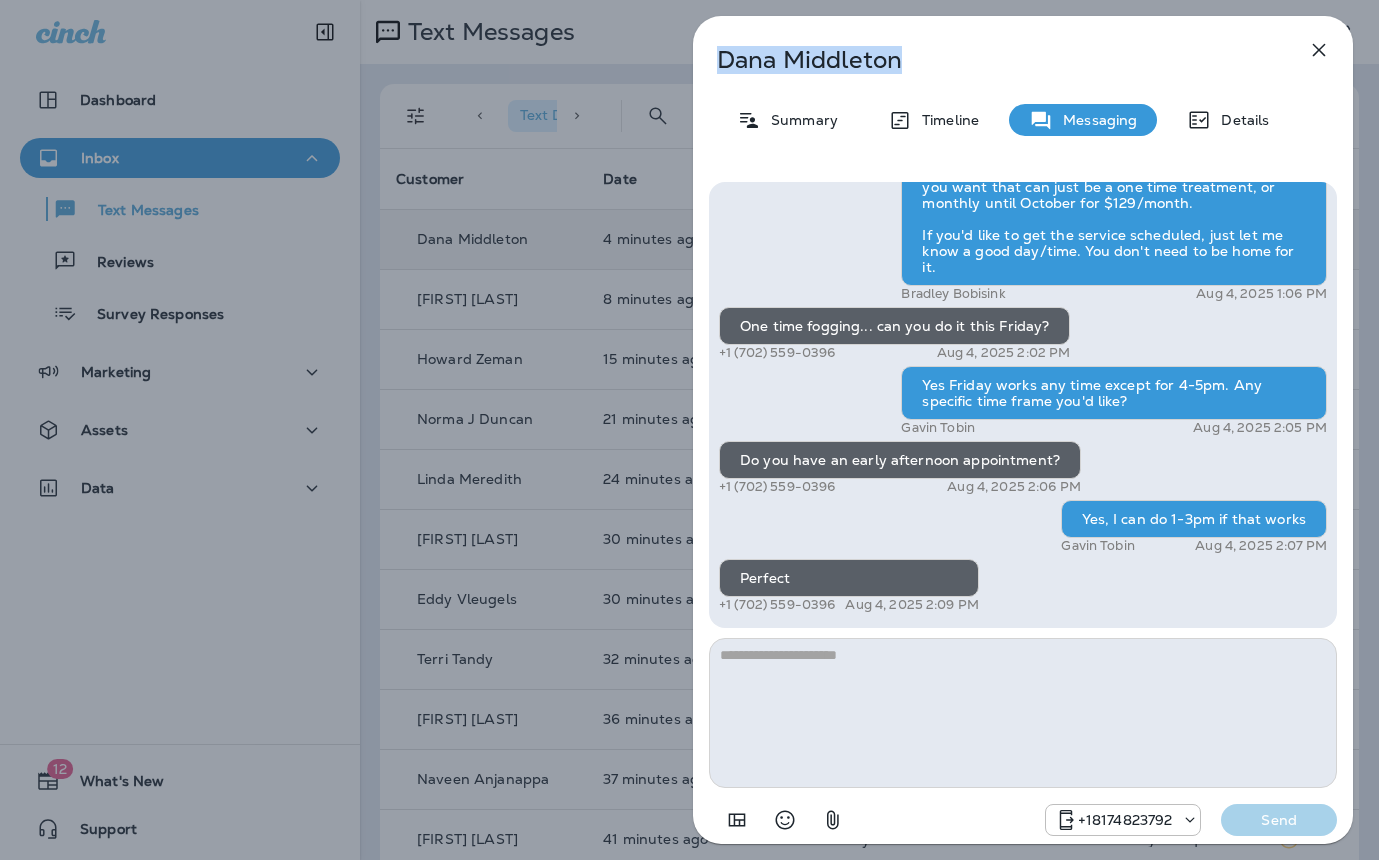 drag, startPoint x: 905, startPoint y: 60, endPoint x: 712, endPoint y: 64, distance: 193.04144 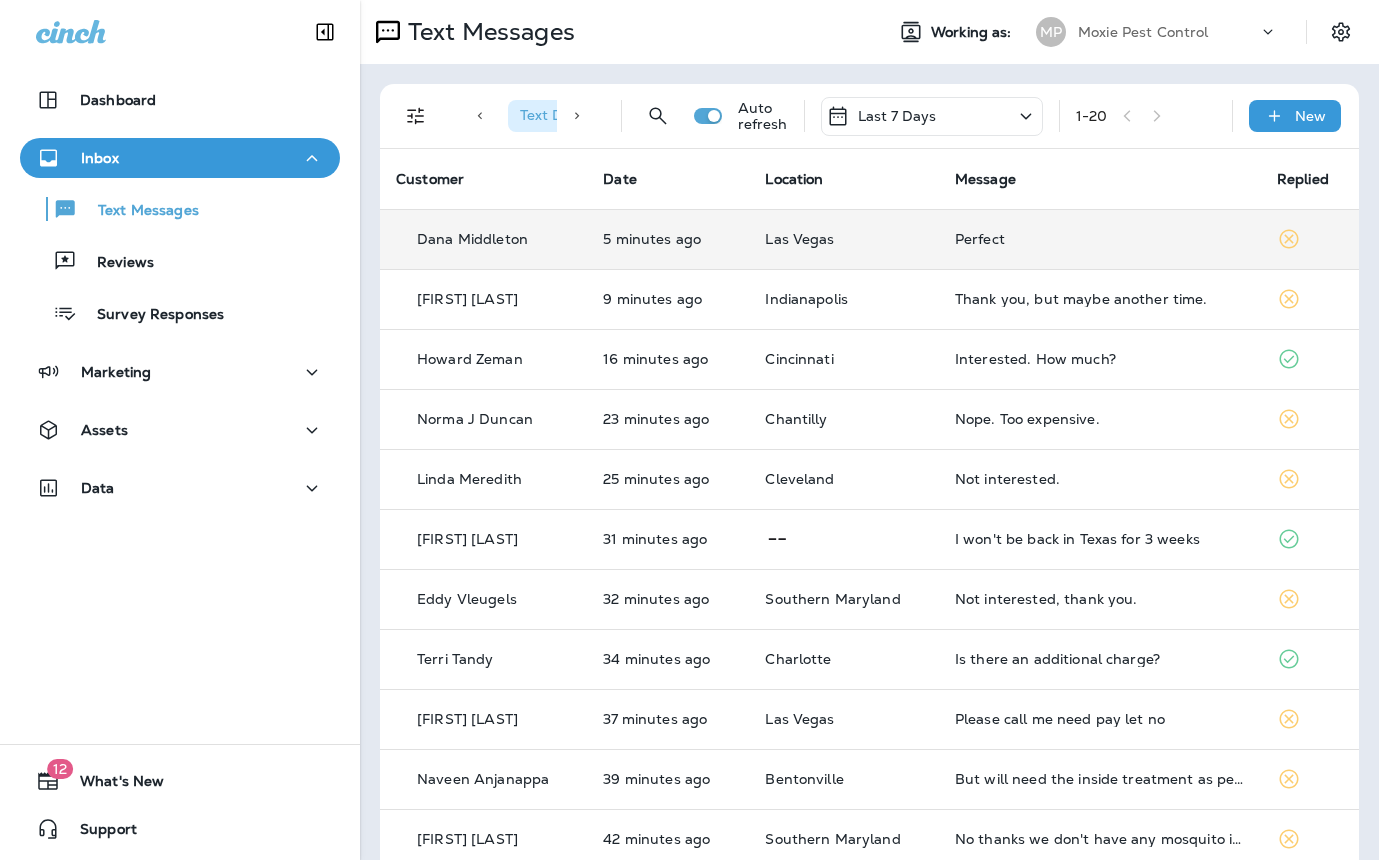click on "Perfect" at bounding box center [1100, 239] 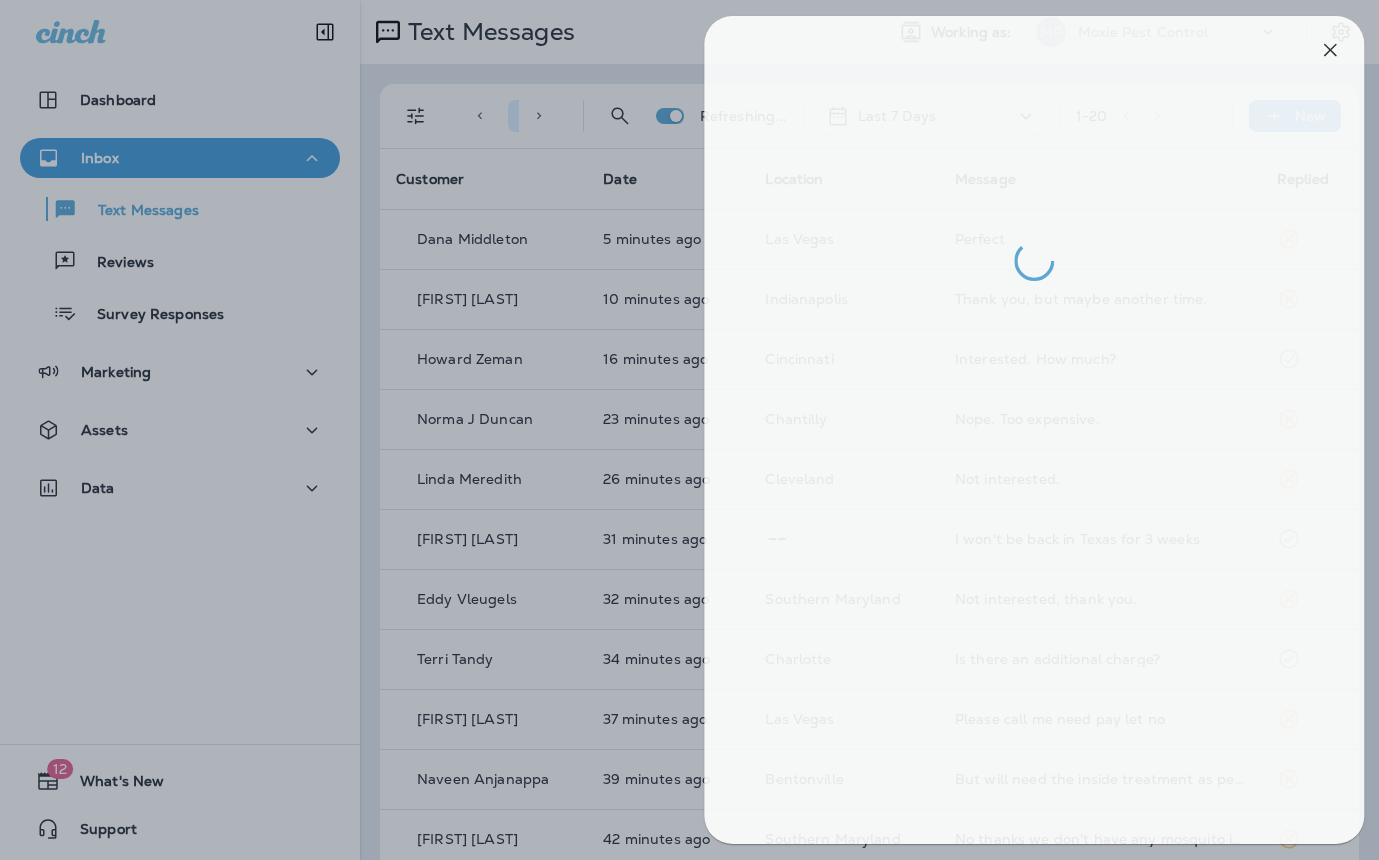 click at bounding box center [700, 430] 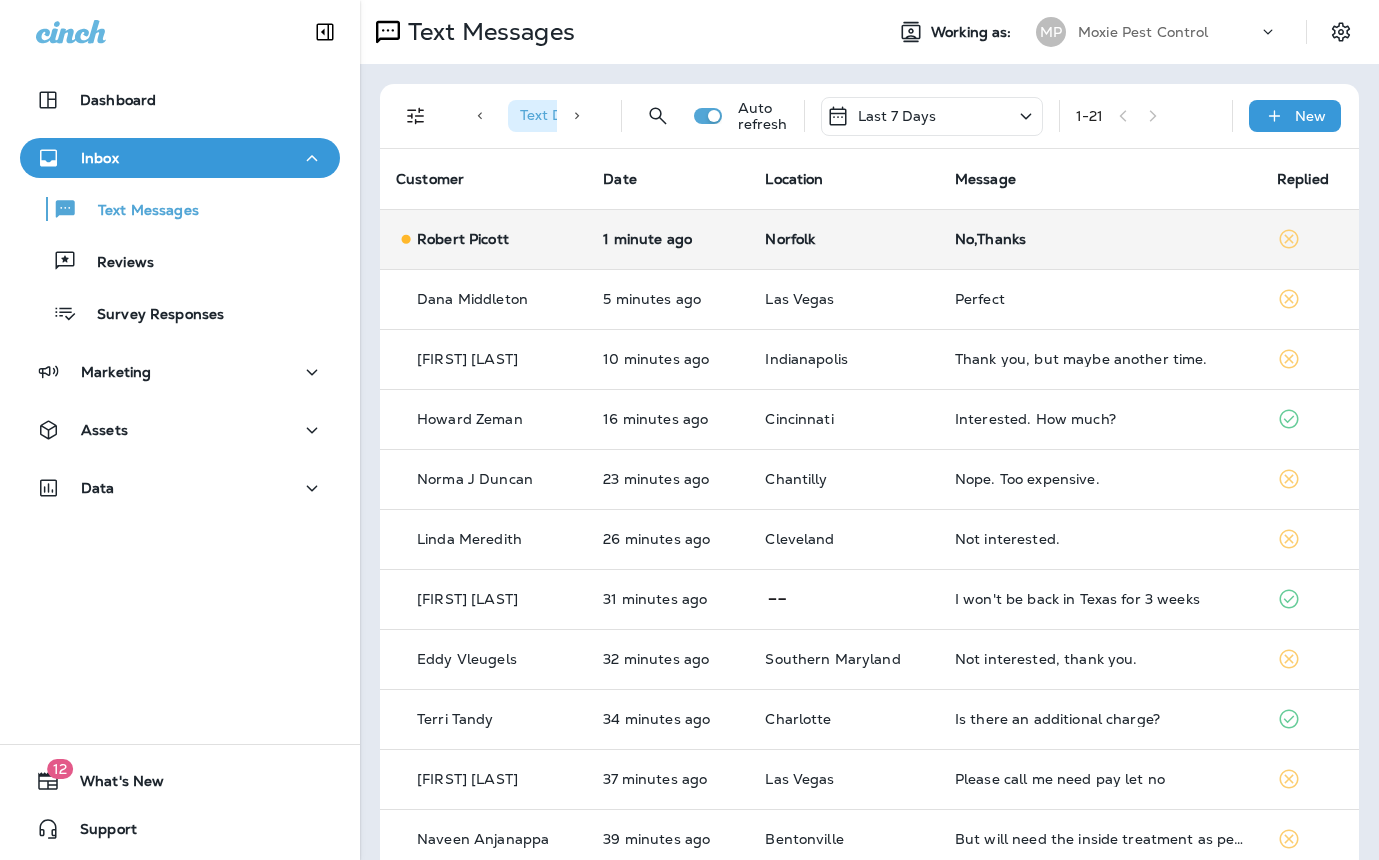 click on "No,Thanks" at bounding box center (1100, 239) 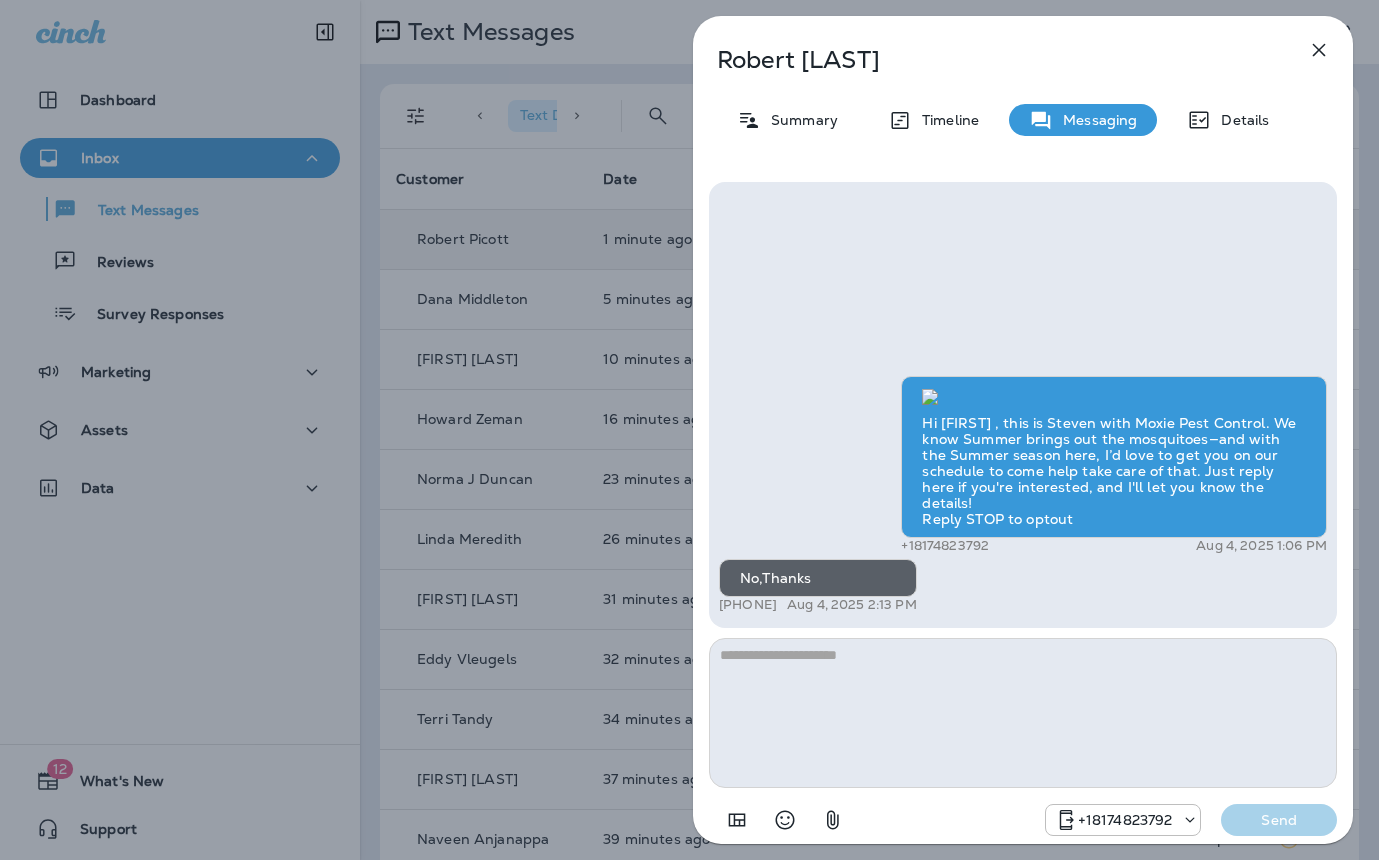 click on "Robert   Picott Summary   Timeline   Messaging   Details   Hi Robert , this is Steven with Moxie Pest Control. We know Summer brings out the mosquitoes—and with the Summer season here, I’d love to get you on our schedule to come help take care of that. Just reply here if you're interested, and I'll let you know the details!
Reply STOP to optout +18174823792 Aug 4, 2025 1:06 PM No,Thanks  +1 (757) 617-7958 Aug 4, 2025 2:13 PM +18174823792 Send" at bounding box center (689, 430) 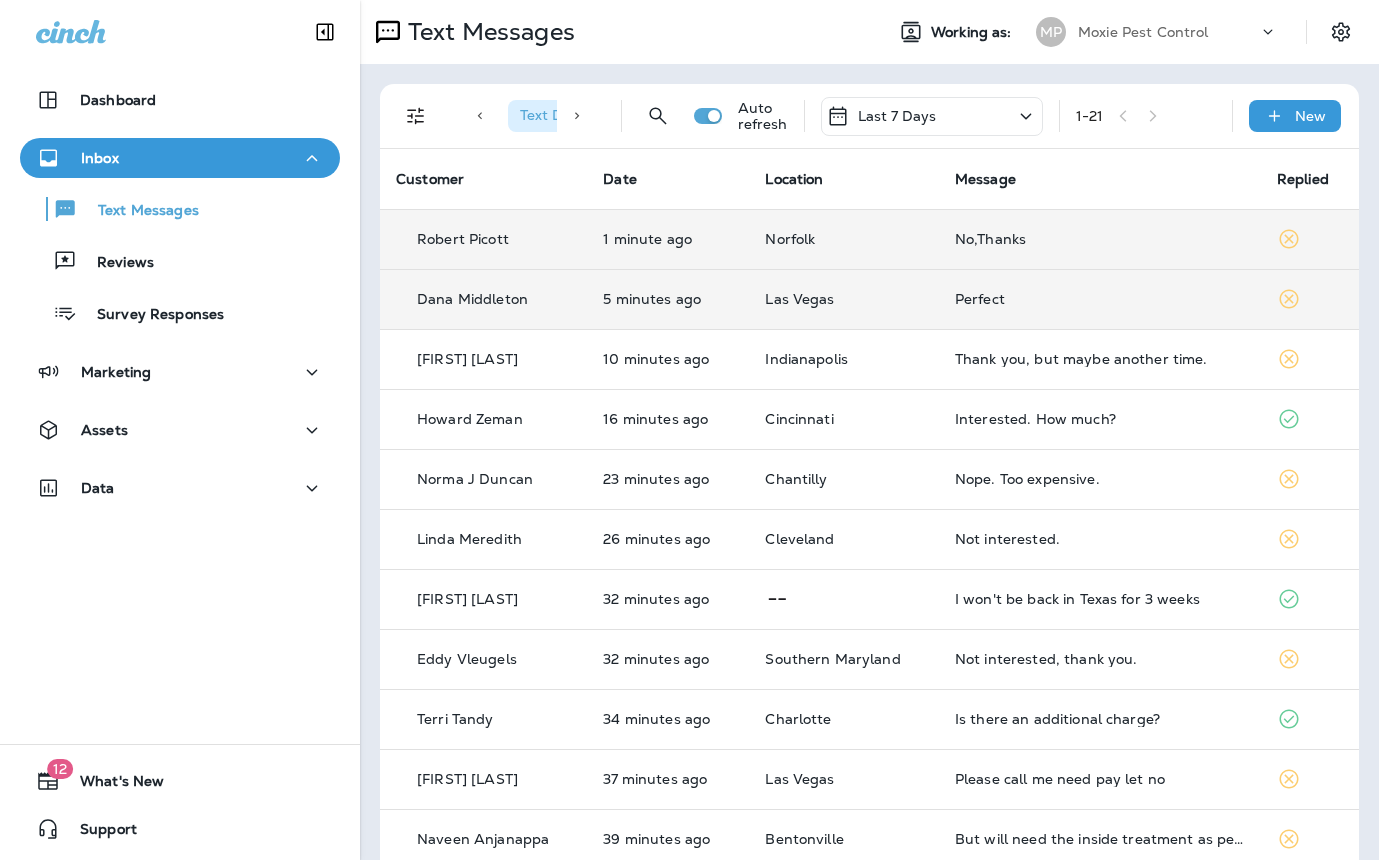 click on "Perfect" at bounding box center [1100, 299] 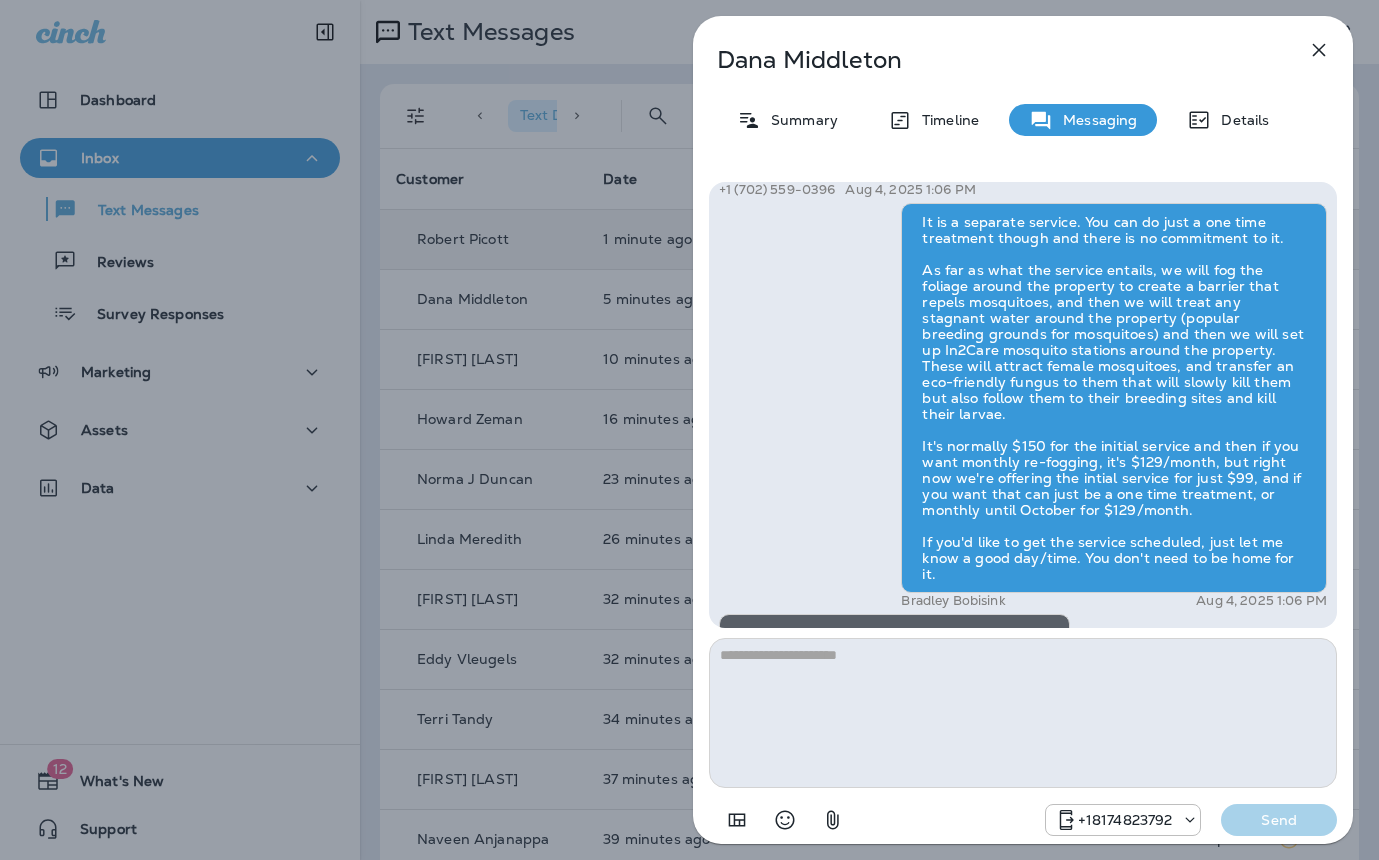 scroll, scrollTop: -303, scrollLeft: 0, axis: vertical 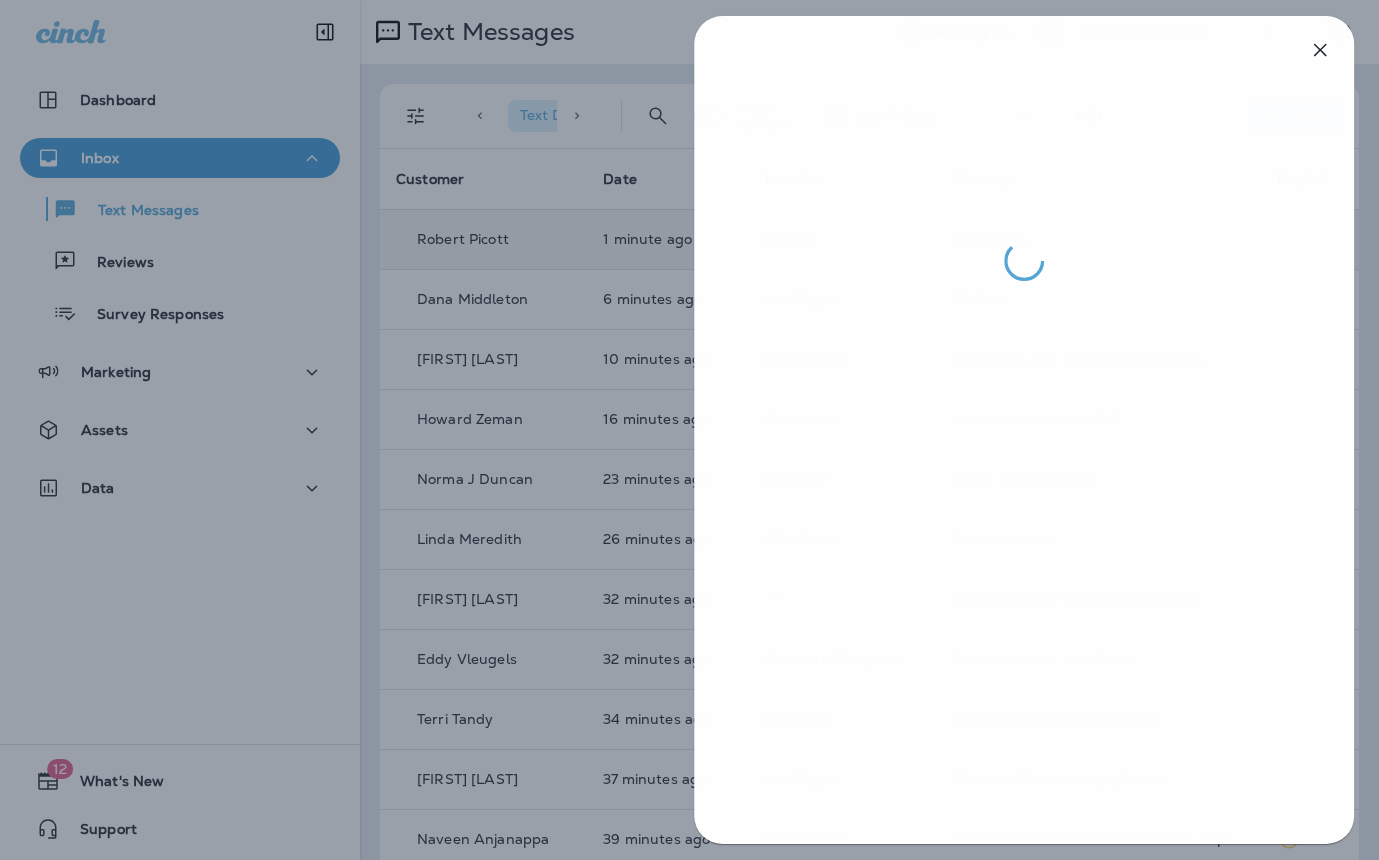 click at bounding box center (690, 430) 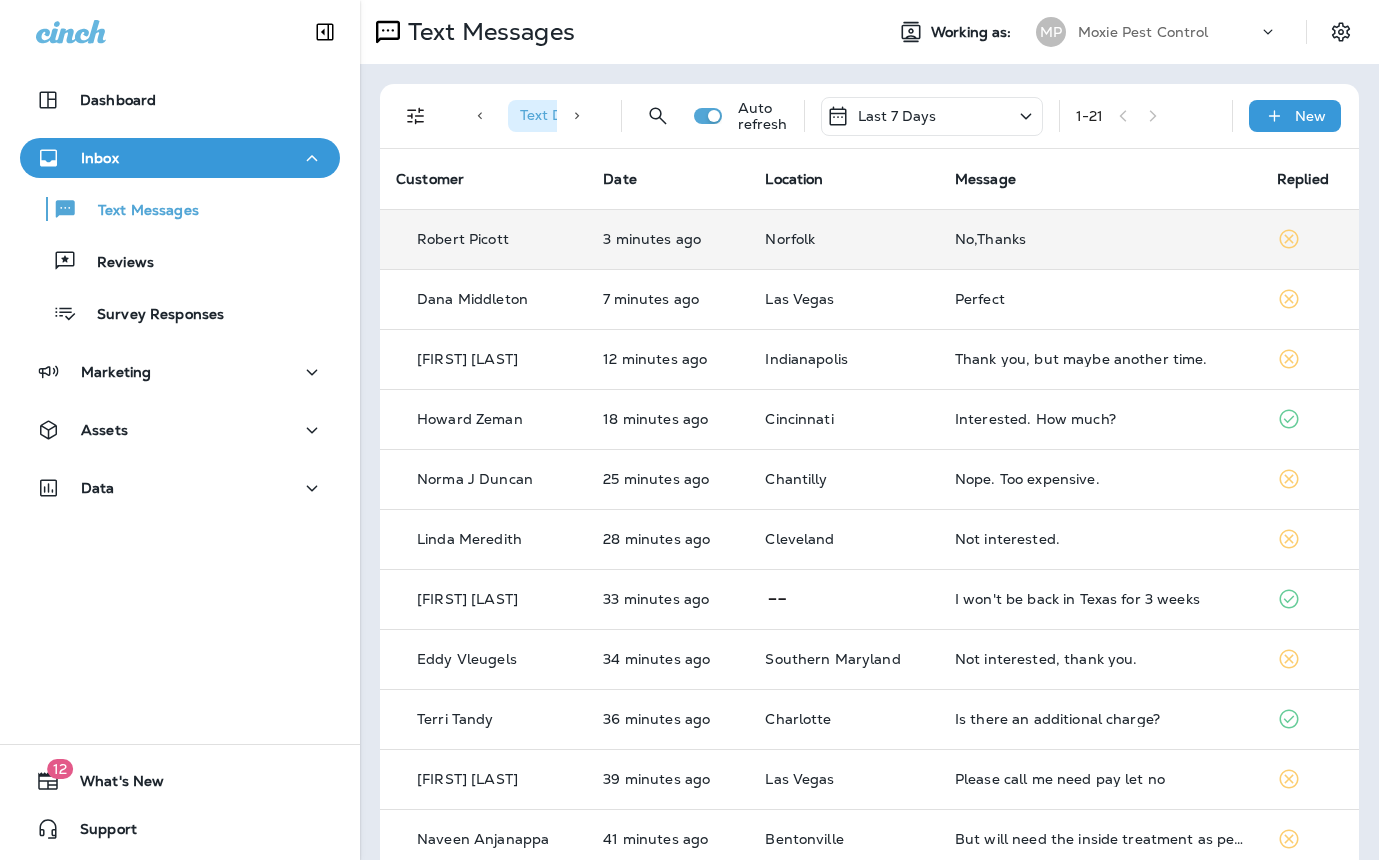 click on "No,Thanks" at bounding box center (1100, 239) 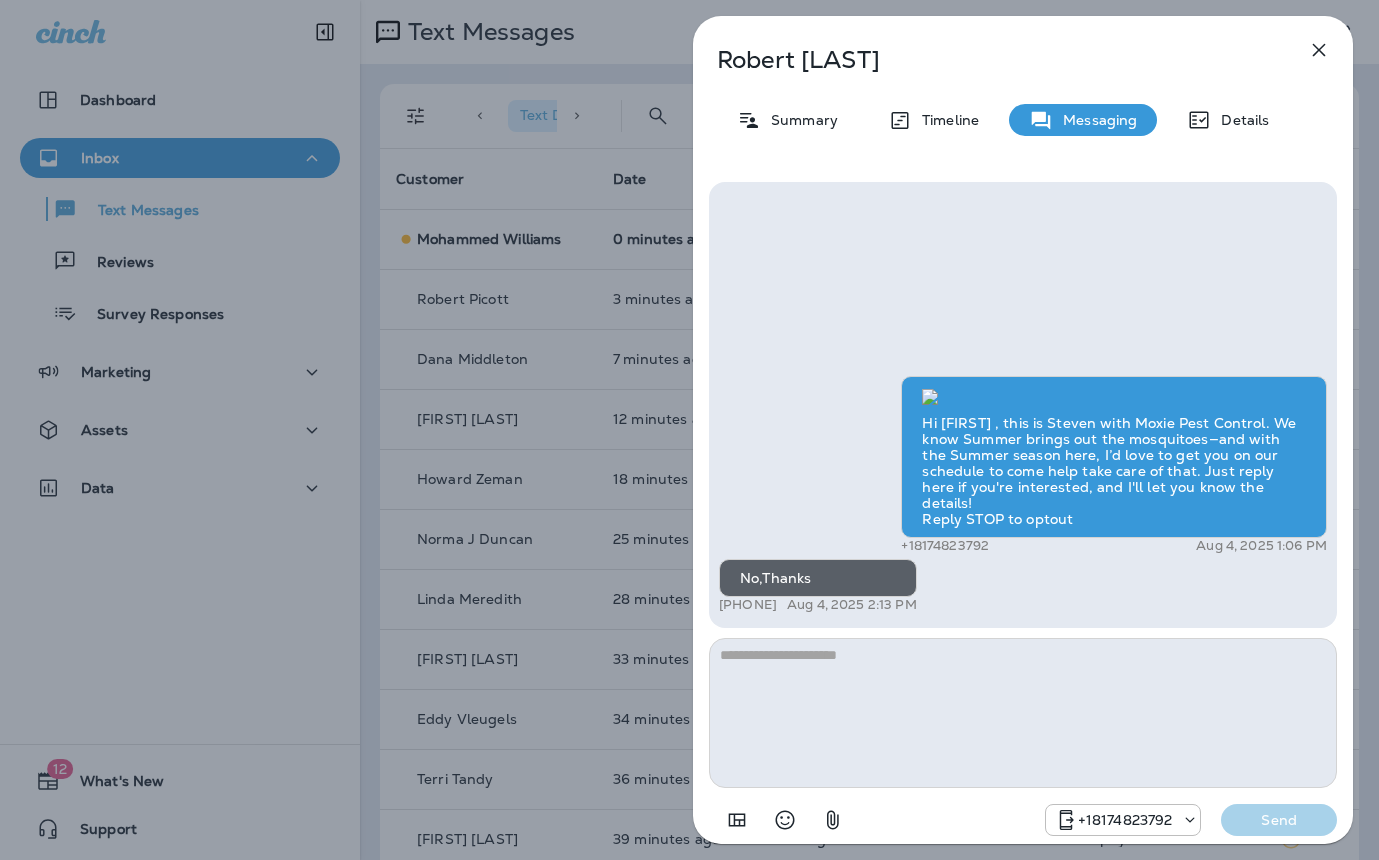 click on "Robert   Picott Summary   Timeline   Messaging   Details   Hi Robert , this is Steven with Moxie Pest Control. We know Summer brings out the mosquitoes—and with the Summer season here, I’d love to get you on our schedule to come help take care of that. Just reply here if you're interested, and I'll let you know the details!
Reply STOP to optout +18174823792 Aug 4, 2025 1:06 PM No,Thanks  +1 (757) 617-7958 Aug 4, 2025 2:13 PM +18174823792 Send" at bounding box center (689, 430) 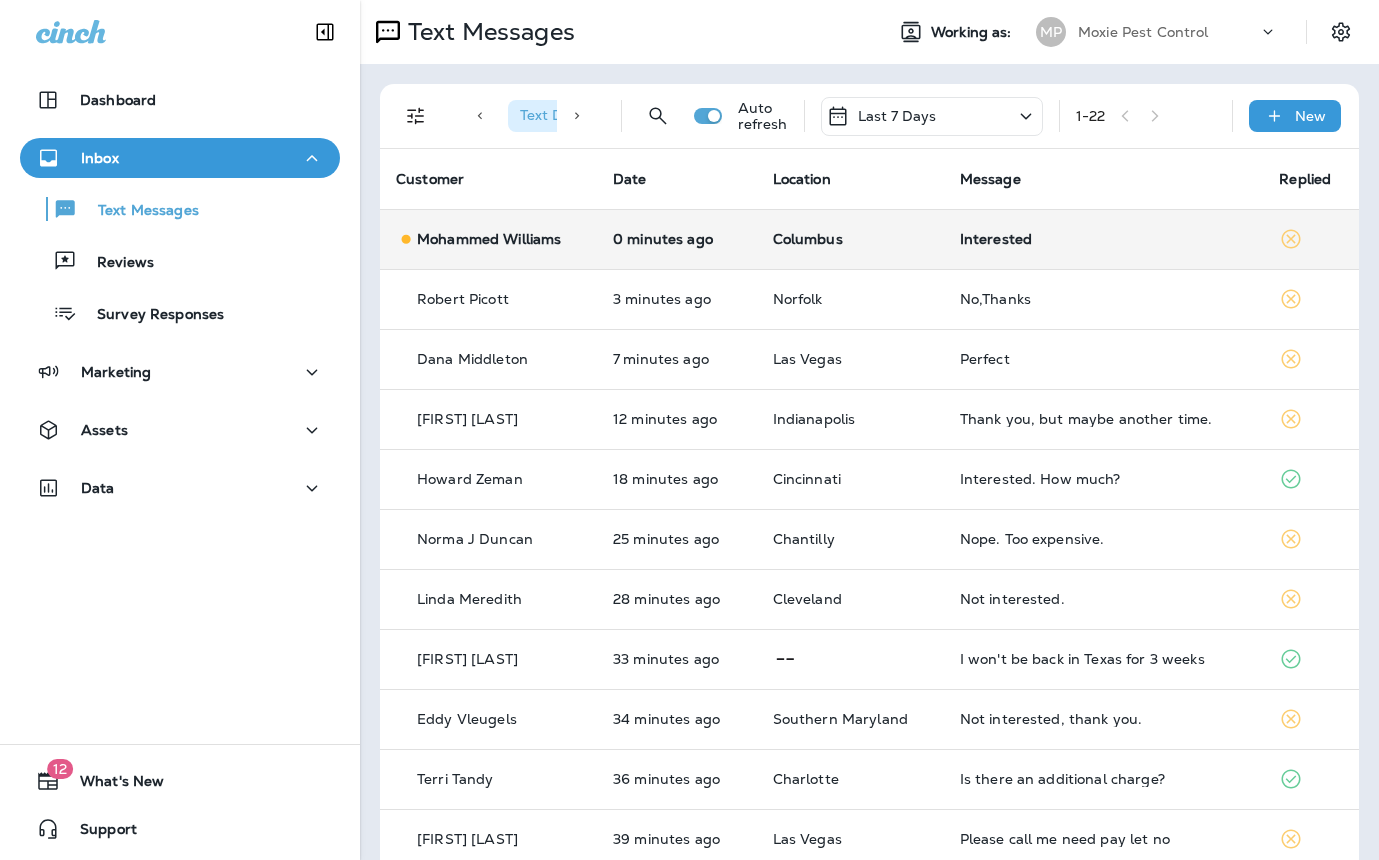 click on "Interested" at bounding box center (1104, 239) 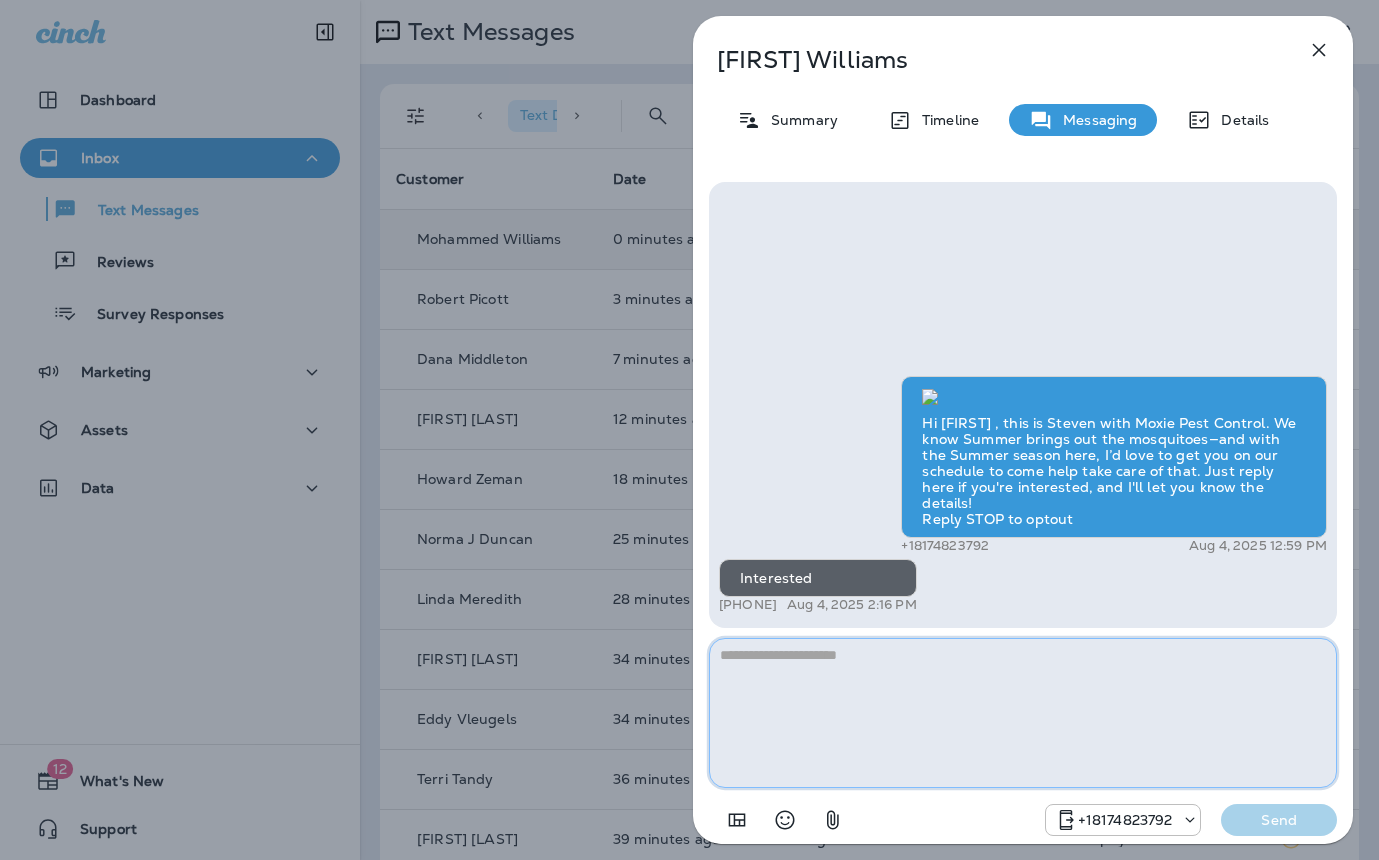paste on "**********" 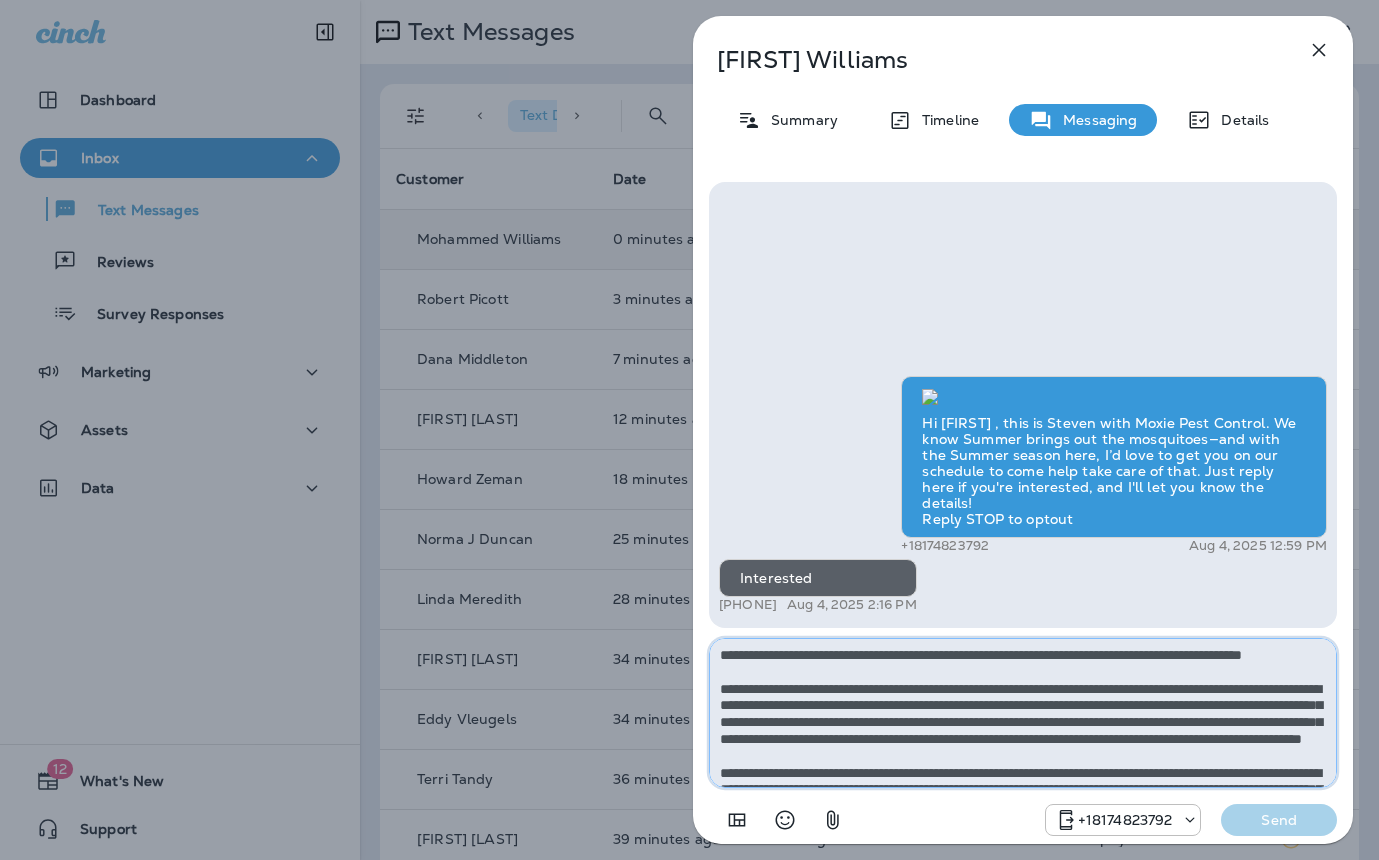 scroll, scrollTop: 112, scrollLeft: 0, axis: vertical 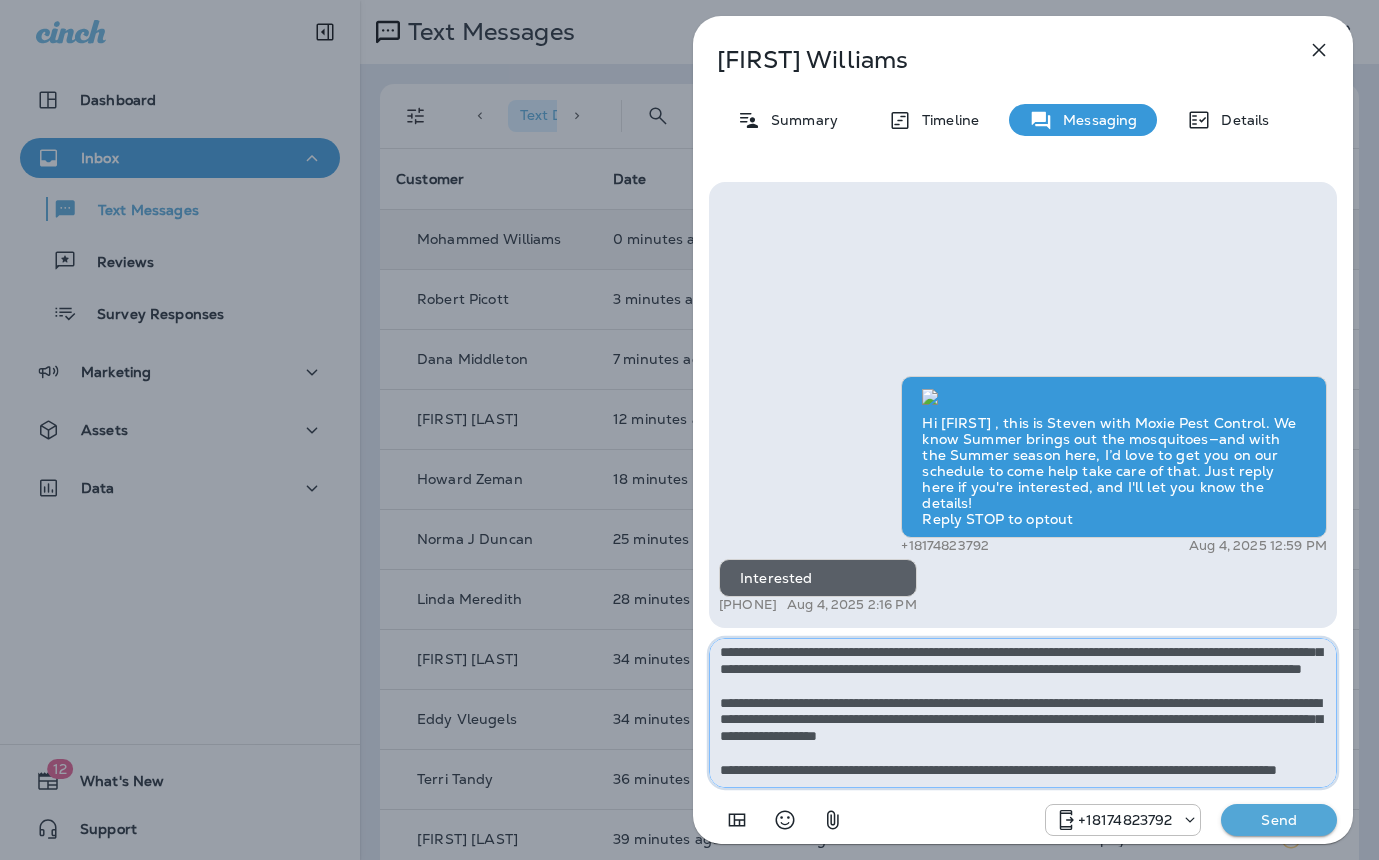 type on "**********" 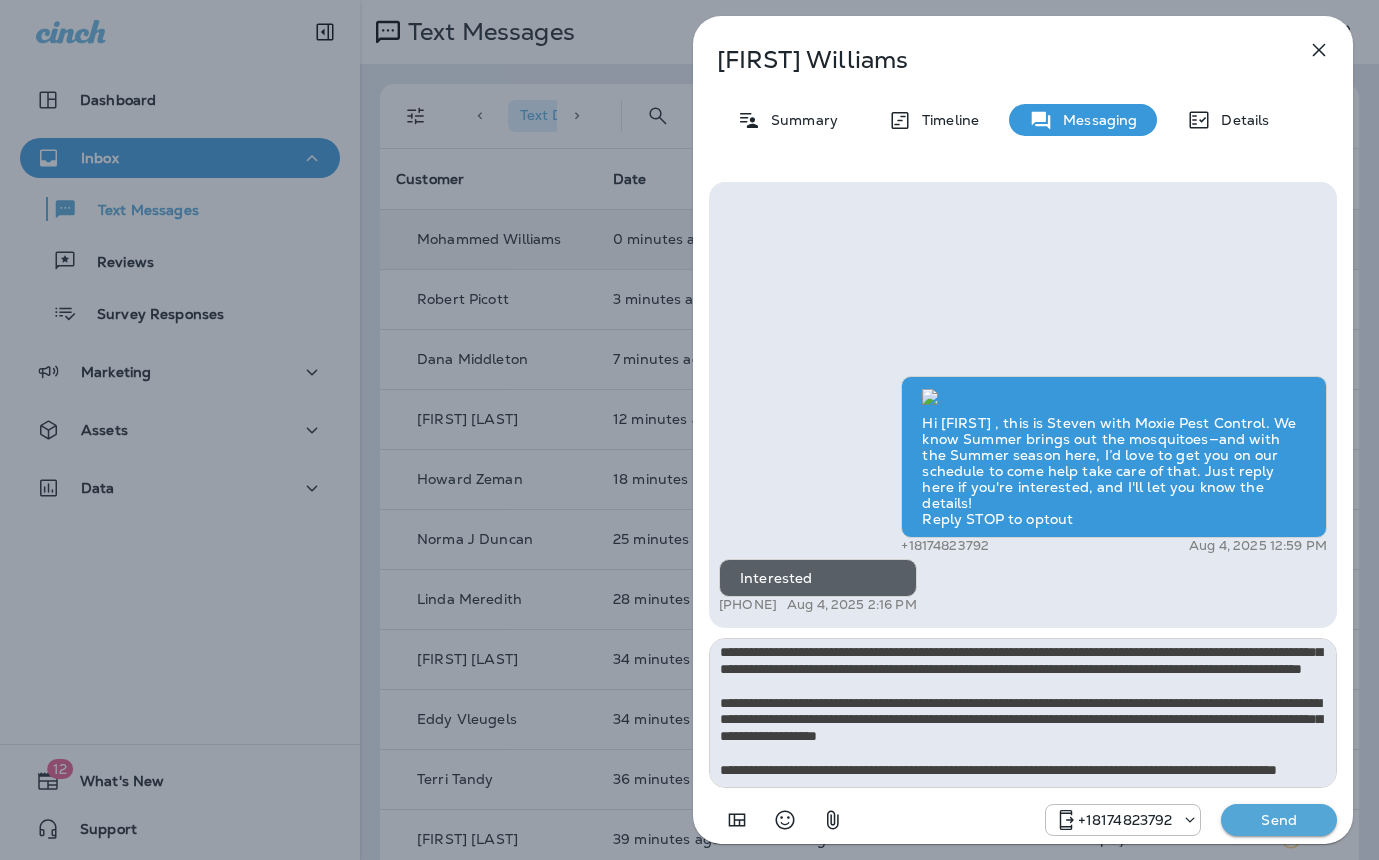 click on "Send" at bounding box center [1279, 820] 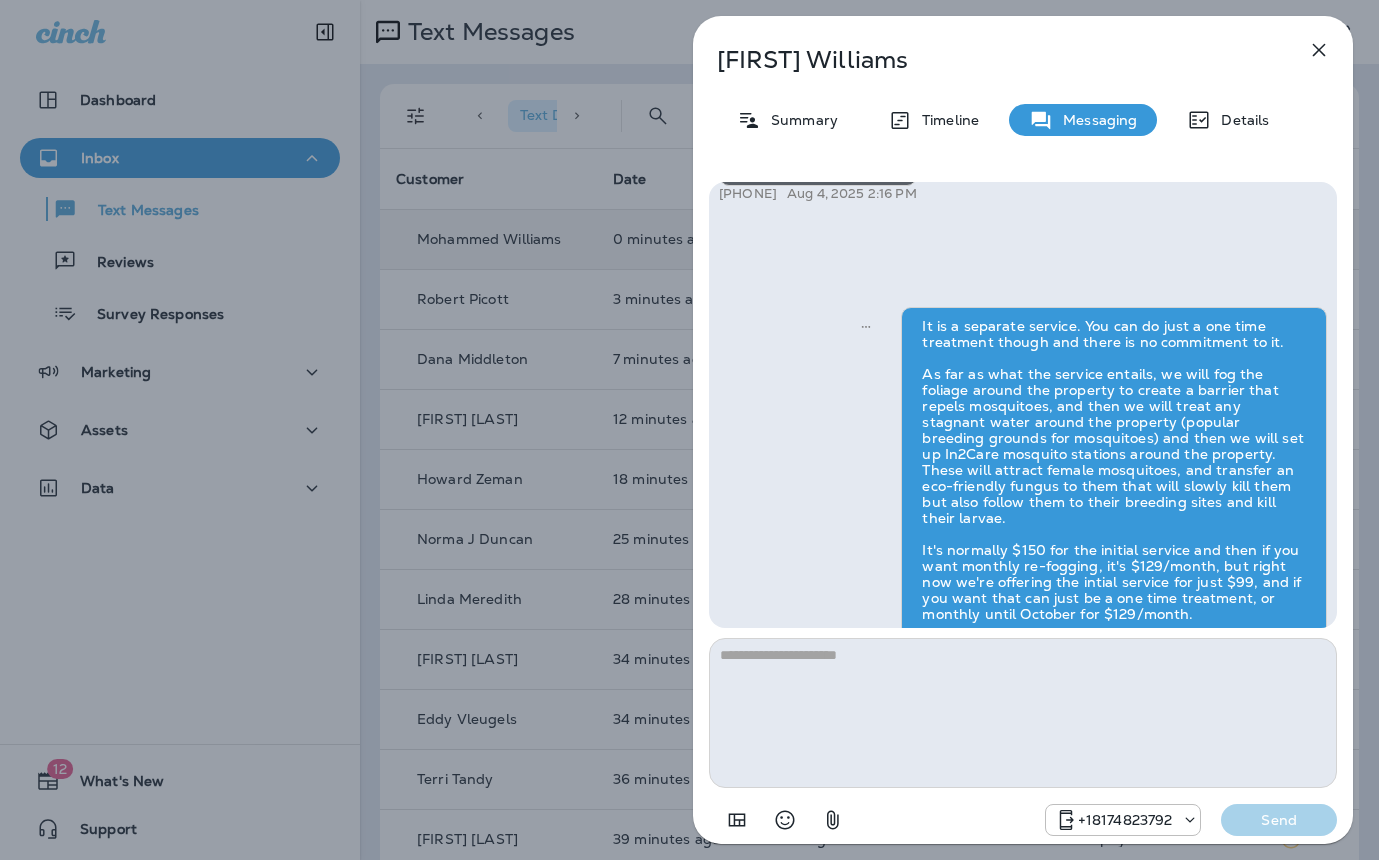 scroll, scrollTop: 0, scrollLeft: 0, axis: both 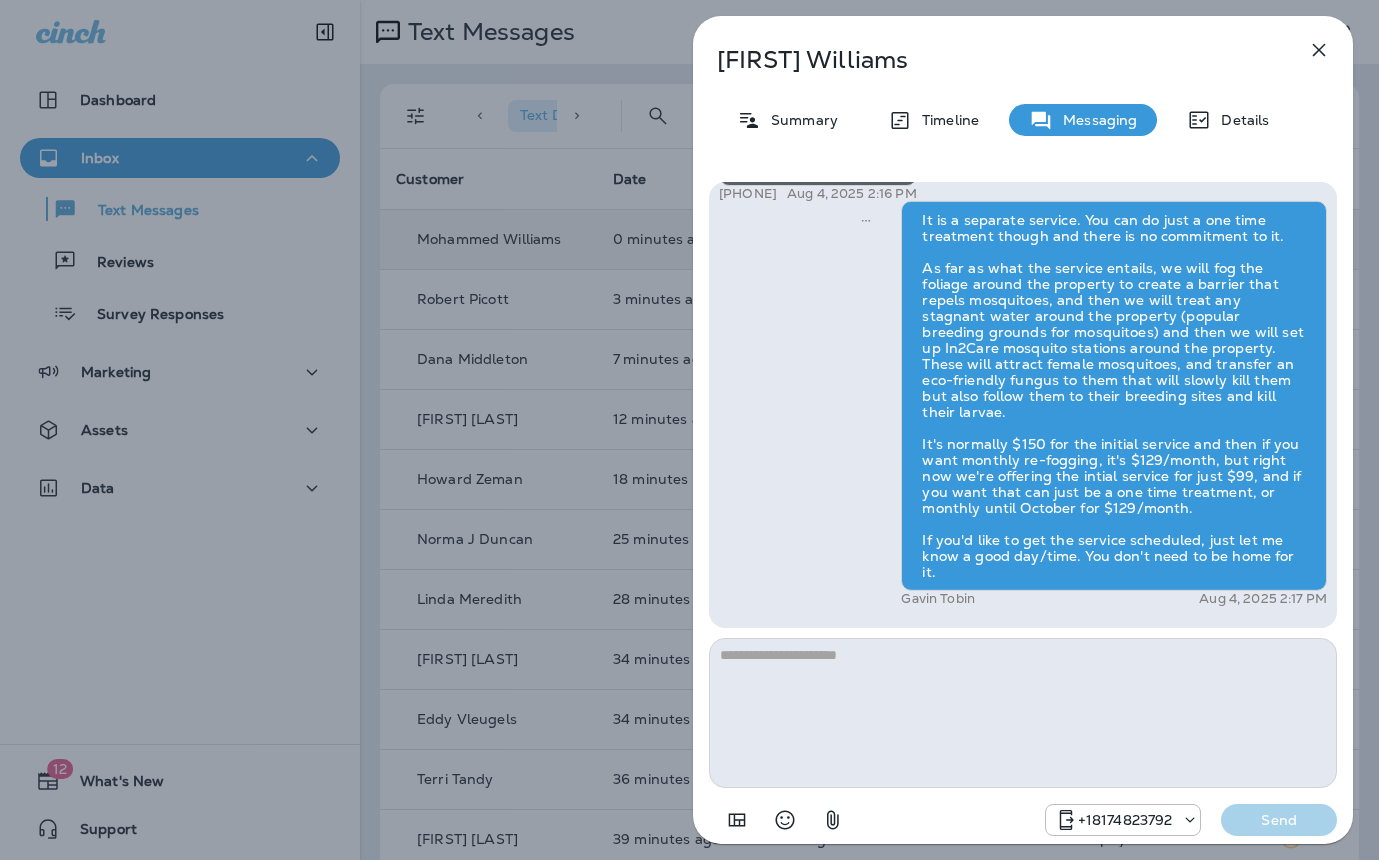 click on "Mohammed   Williams Summary   Timeline   Messaging   Details   Hi Mohammed , this is Steven with Moxie Pest Control. We know Summer brings out the mosquitoes—and with the Summer season here, I’d love to get you on our schedule to come help take care of that. Just reply here if you're interested, and I'll let you know the details!
Reply STOP to optout +18174823792 Aug 4, 2025 12:59 PM Interested  +1 (614) 804-3645 Aug 4, 2025 2:16 PM   Gavin Tobin Aug 4, 2025 2:17 PM +18174823792 Send" at bounding box center (689, 430) 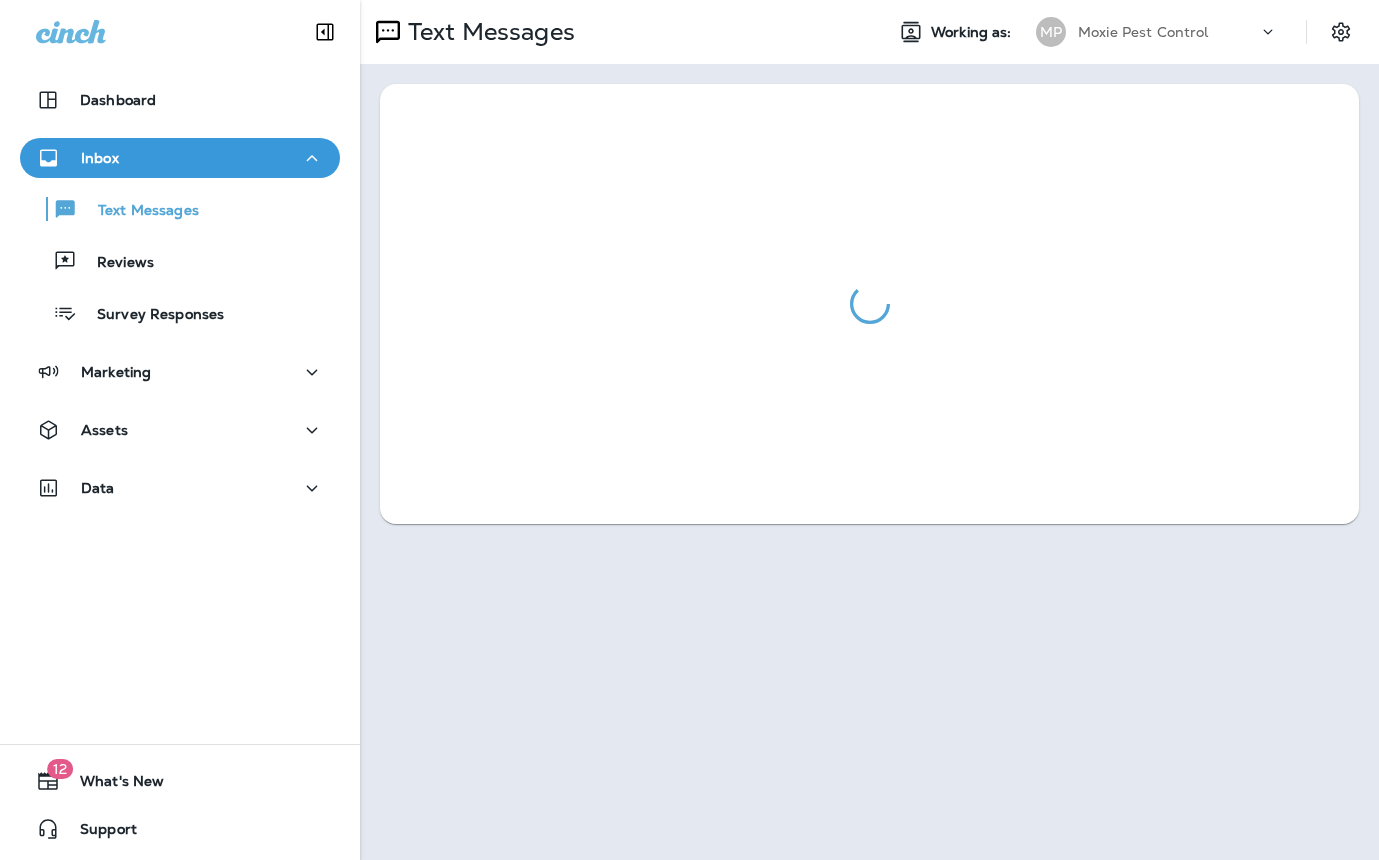 scroll, scrollTop: 0, scrollLeft: 0, axis: both 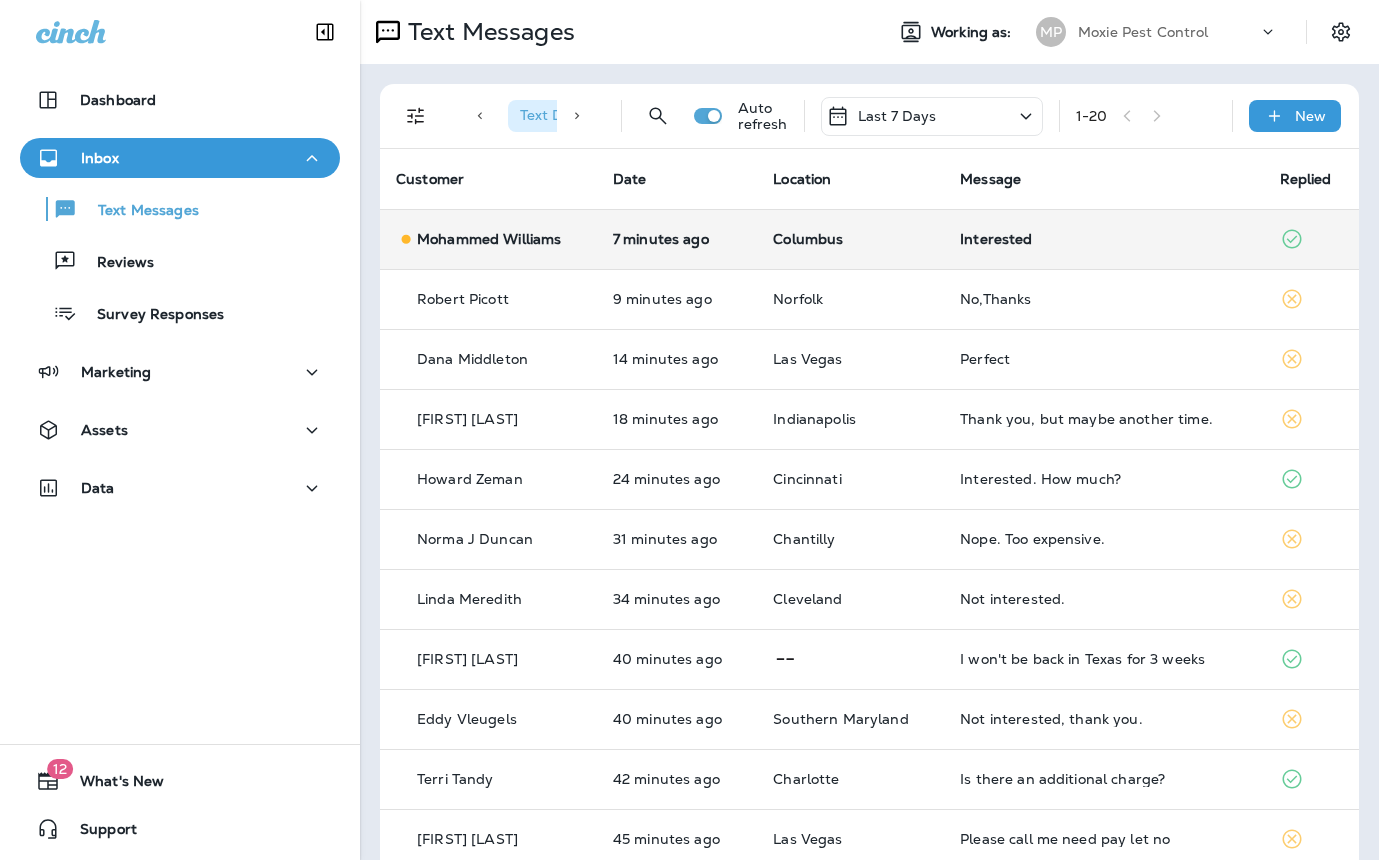 click on "Columbus" at bounding box center [850, 239] 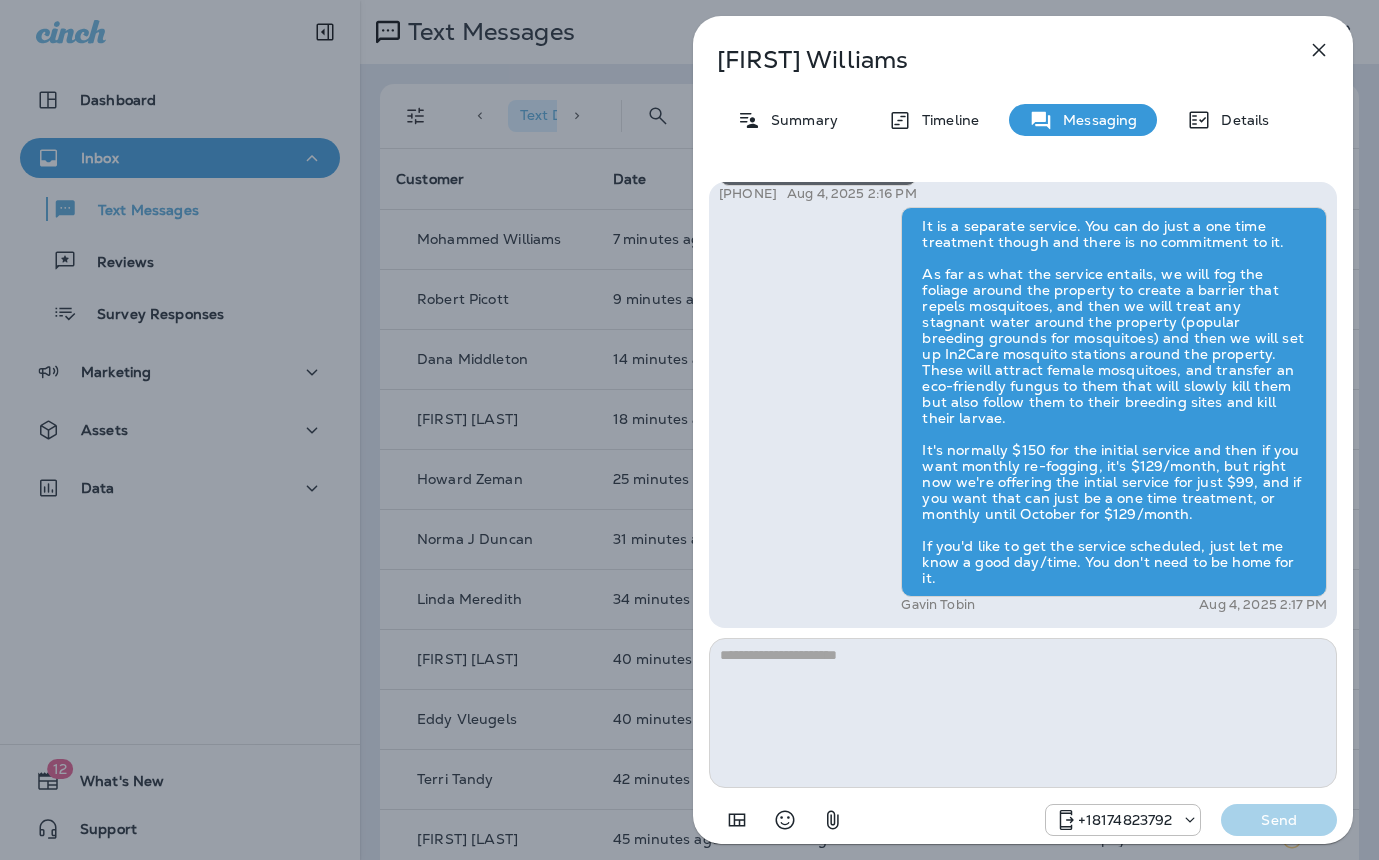 click on "[FIRST]   [LAST] Summary   Timeline   Messaging   Details   Hi [FIRST] , this is [FIRST] with Moxie Pest Control. We know Summer brings out the mosquitoes—and with the Summer season here, I’d love to get you on our schedule to come help take care of that. Just reply here if you're interested, and I'll let you know the details!
Reply STOP to optout [PHONE] [DATE] [TIME] Interested  [PHONE] [DATE] [TIME] [FIRST] [LAST] [DATE] [TIME] [PHONE] Send" at bounding box center (689, 430) 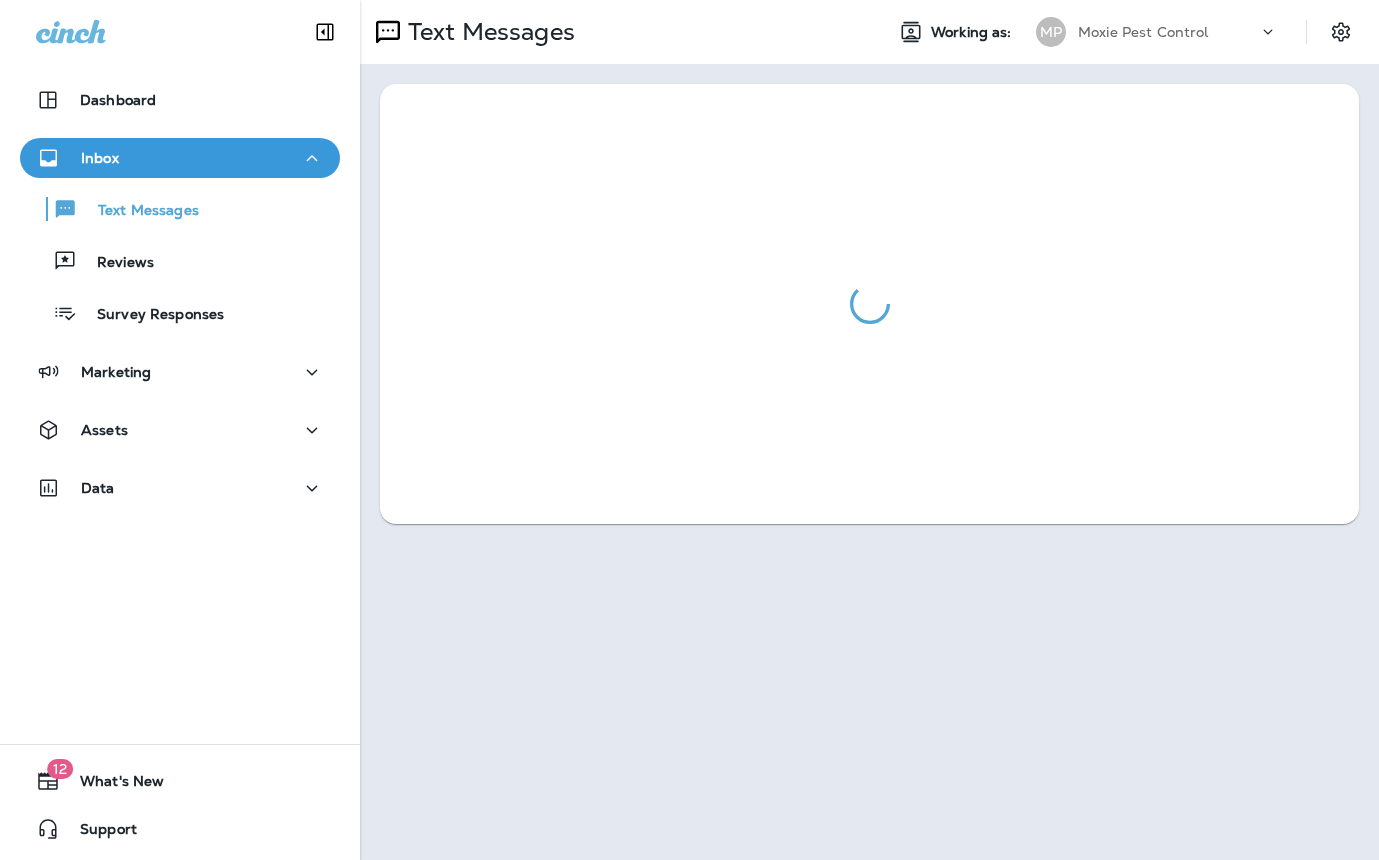 scroll, scrollTop: 0, scrollLeft: 0, axis: both 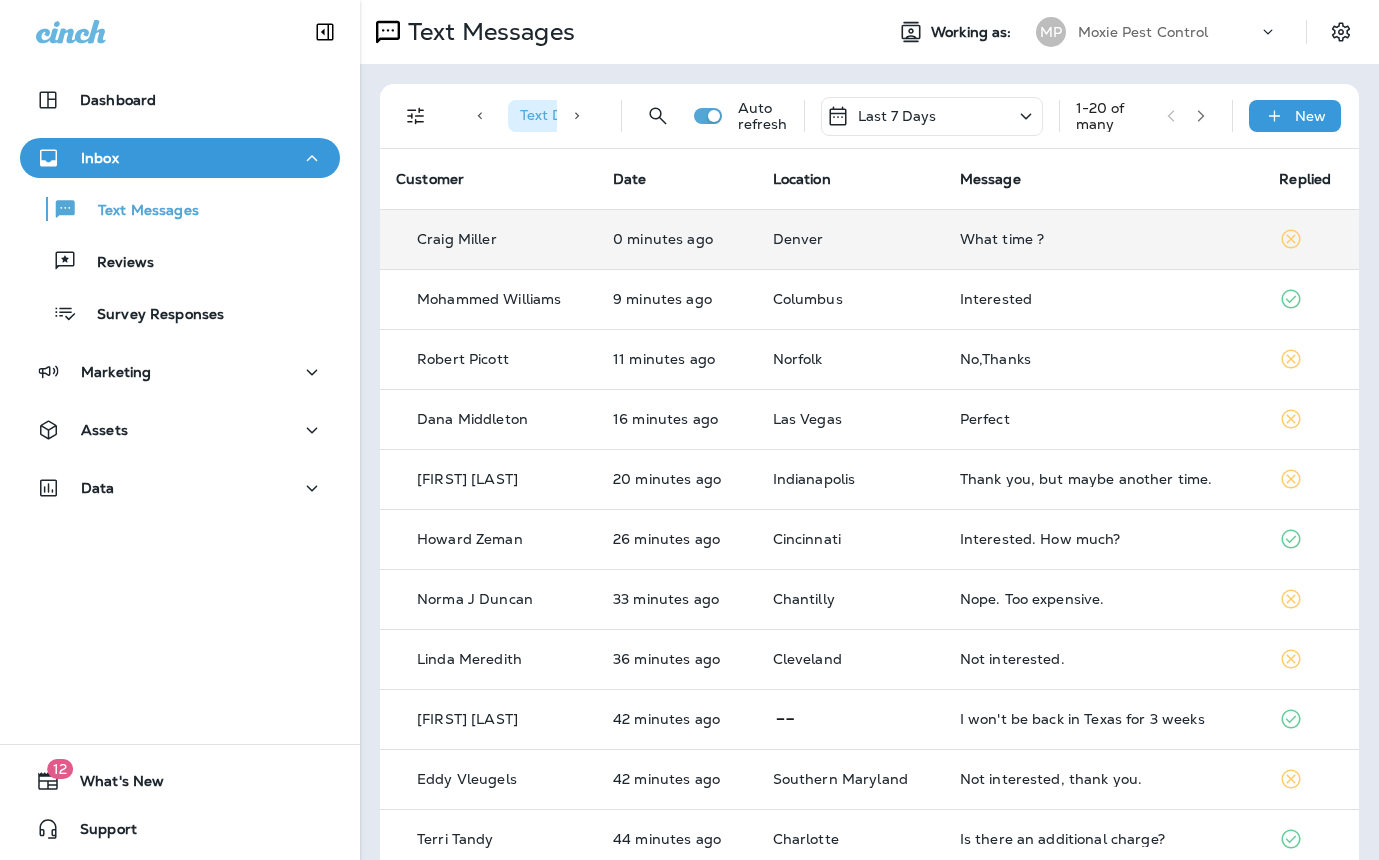 click on "Denver" at bounding box center (850, 239) 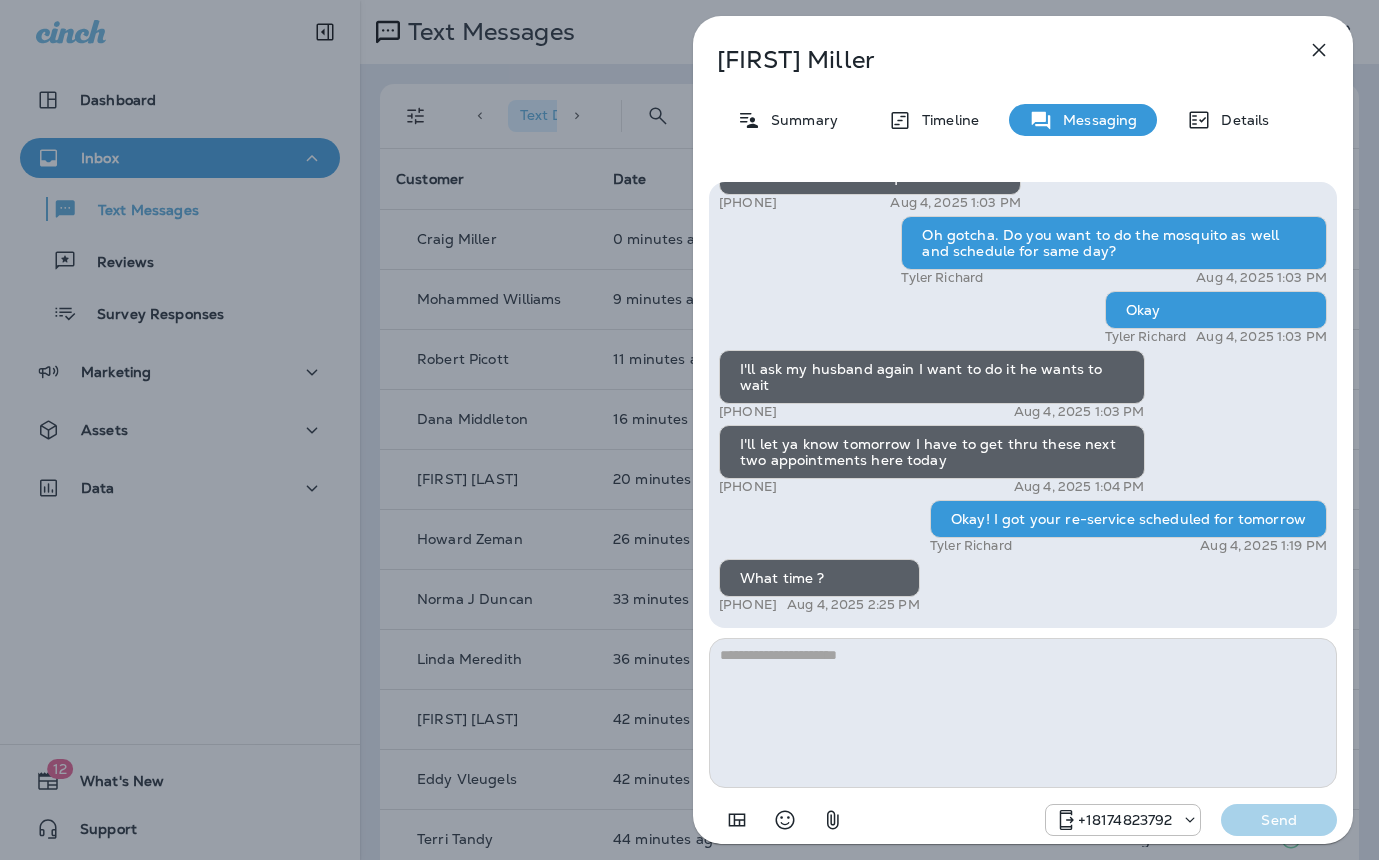 click at bounding box center (1023, 713) 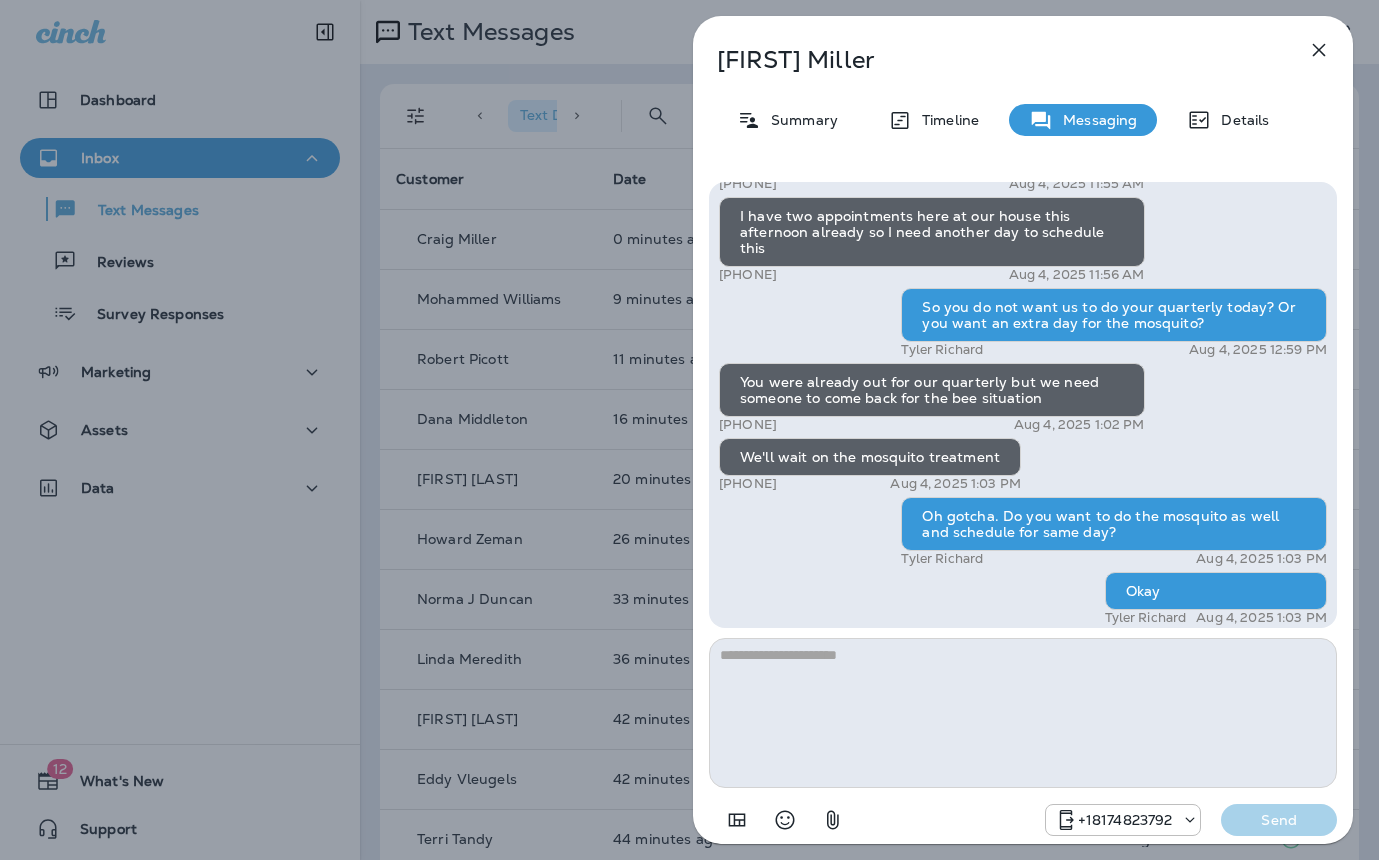 scroll, scrollTop: 1, scrollLeft: 0, axis: vertical 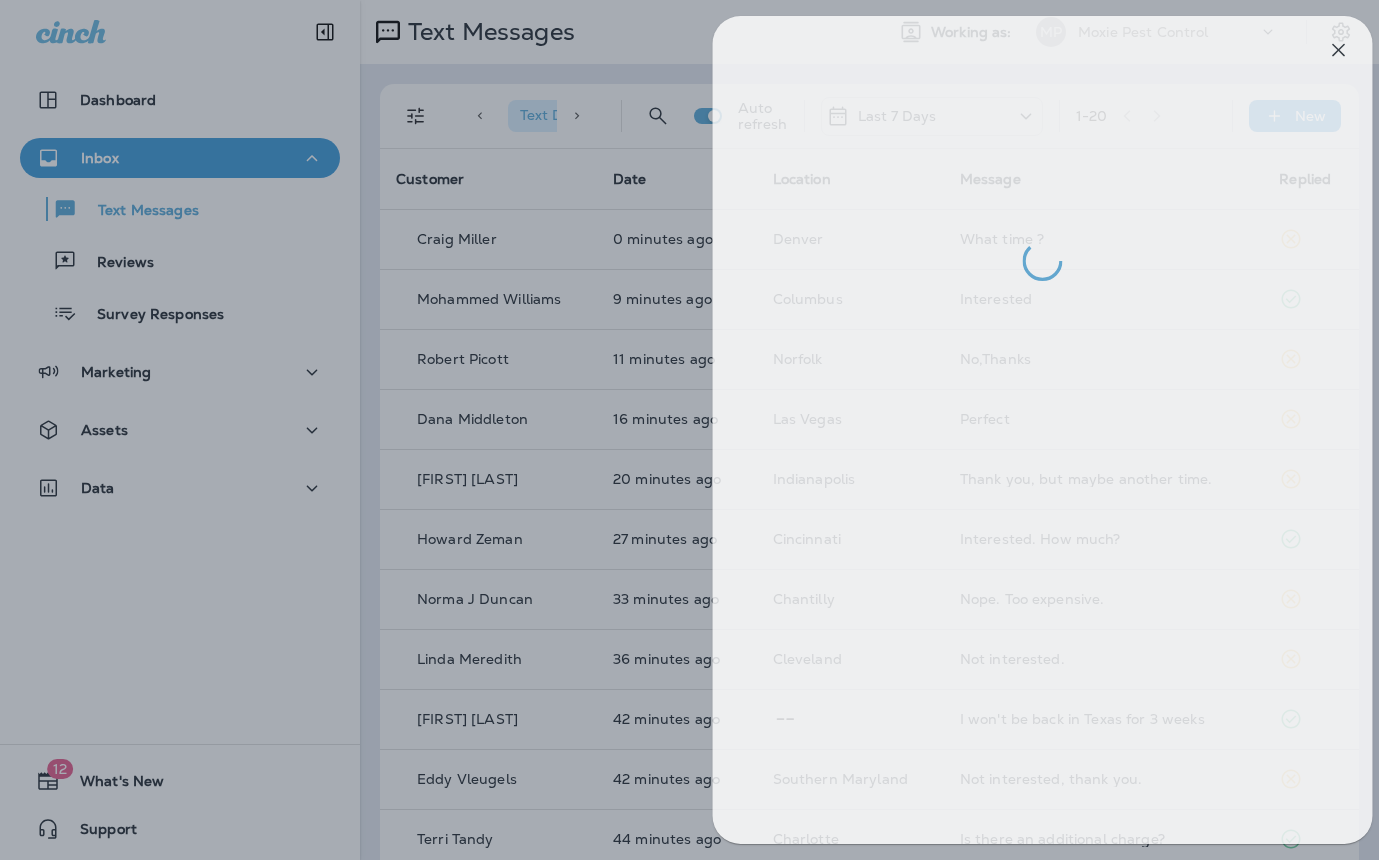 click at bounding box center [709, 430] 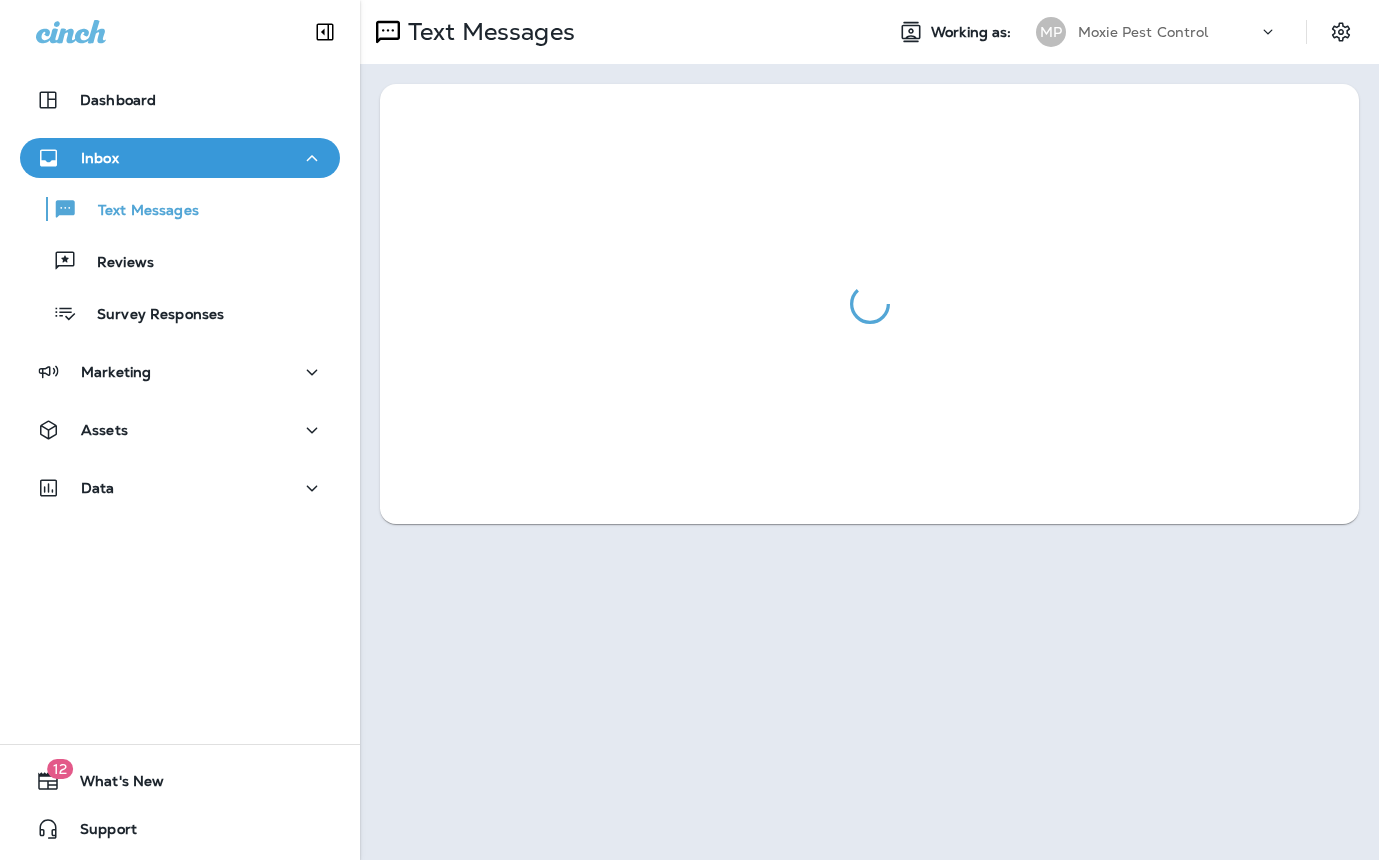 scroll, scrollTop: 0, scrollLeft: 0, axis: both 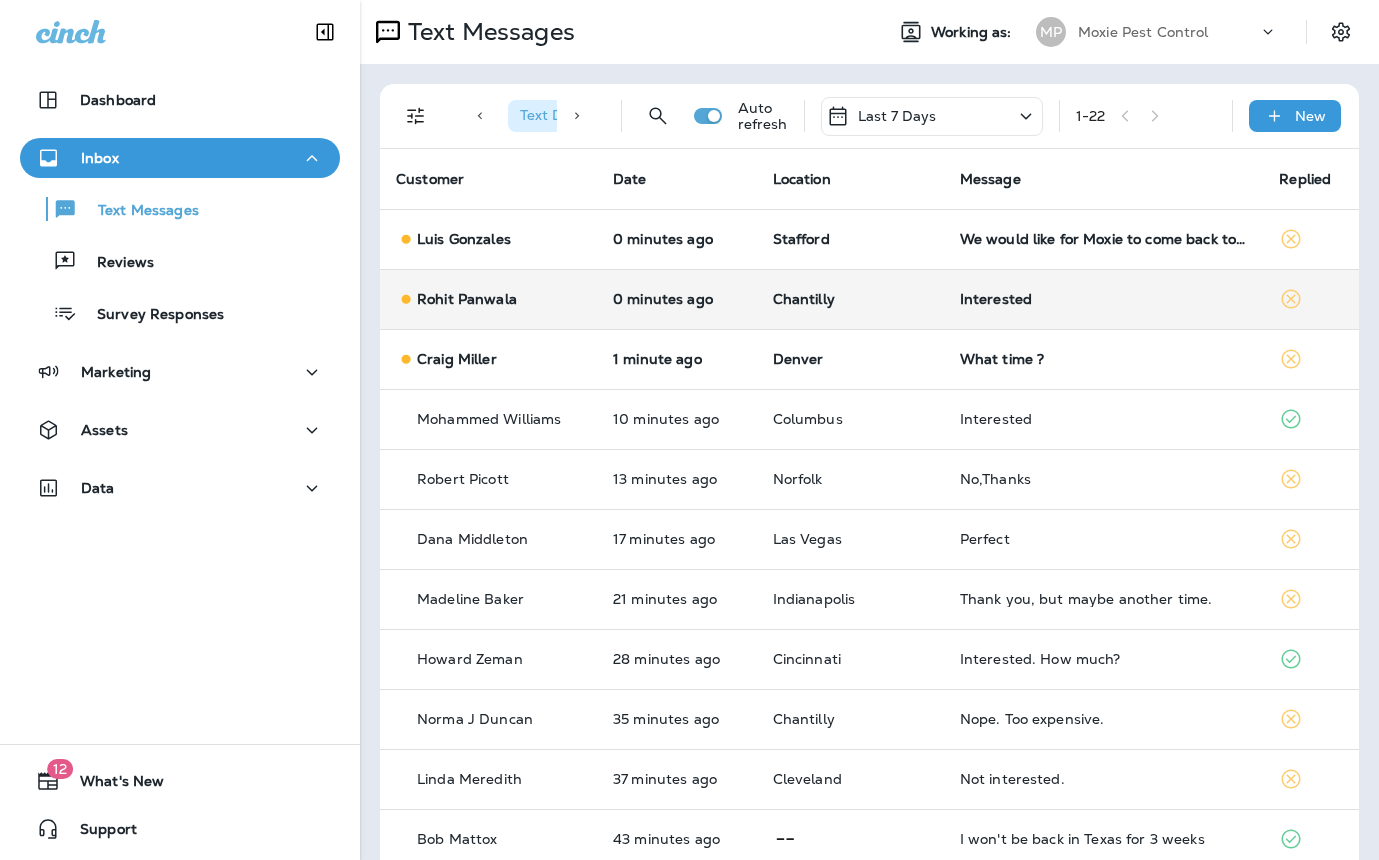 click on "Chantilly" at bounding box center [850, 299] 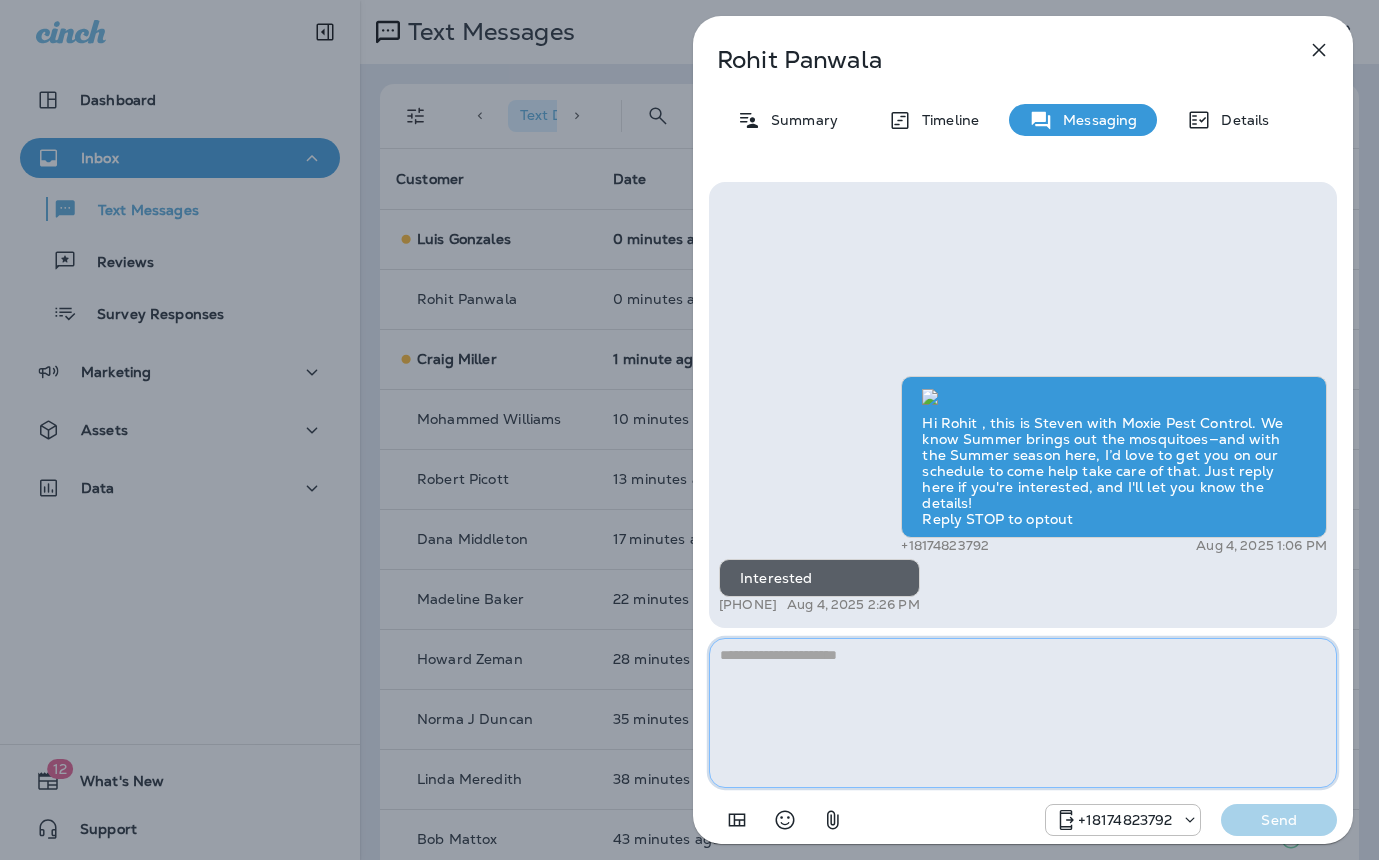 paste on "**********" 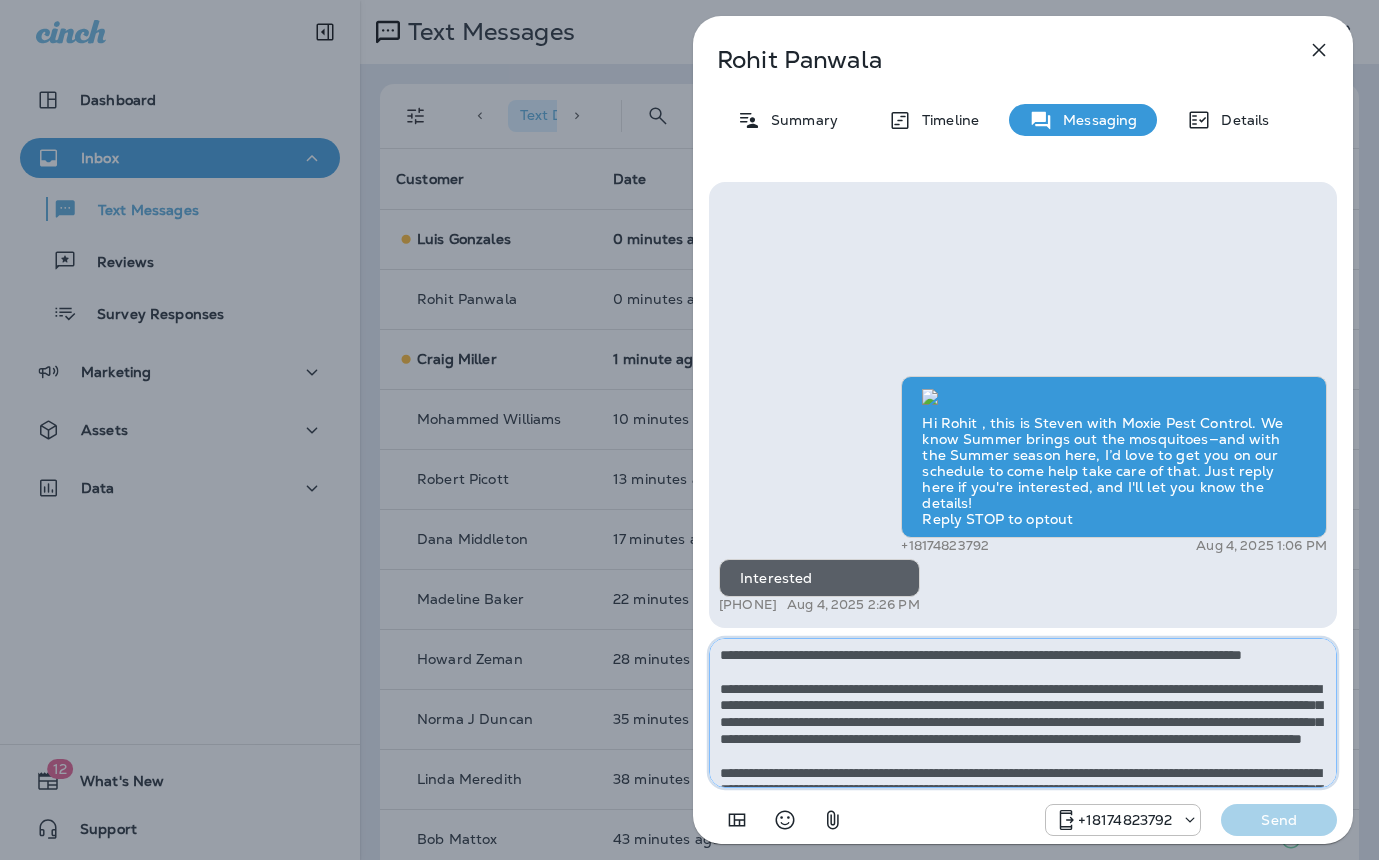 scroll, scrollTop: 112, scrollLeft: 0, axis: vertical 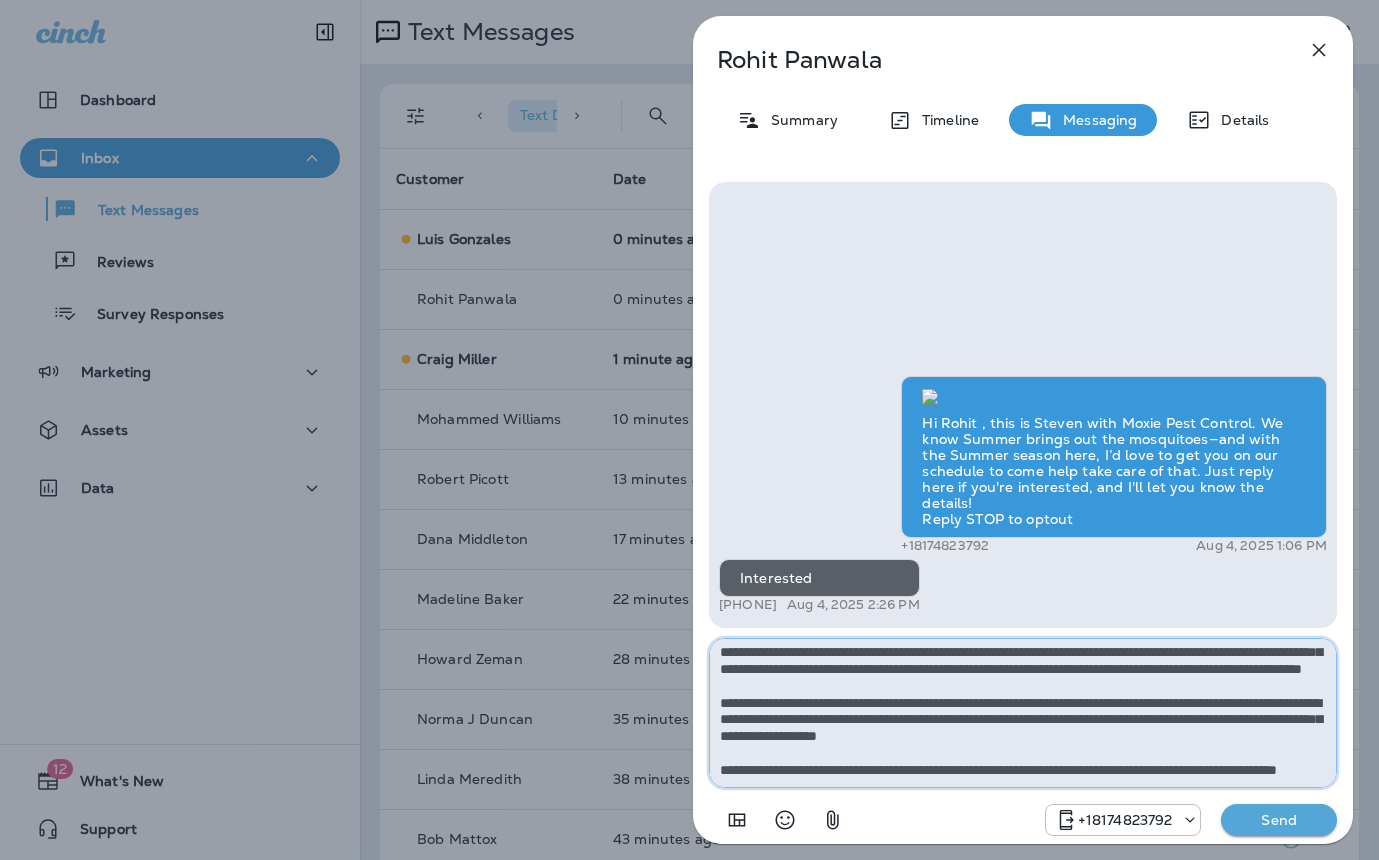 type on "**********" 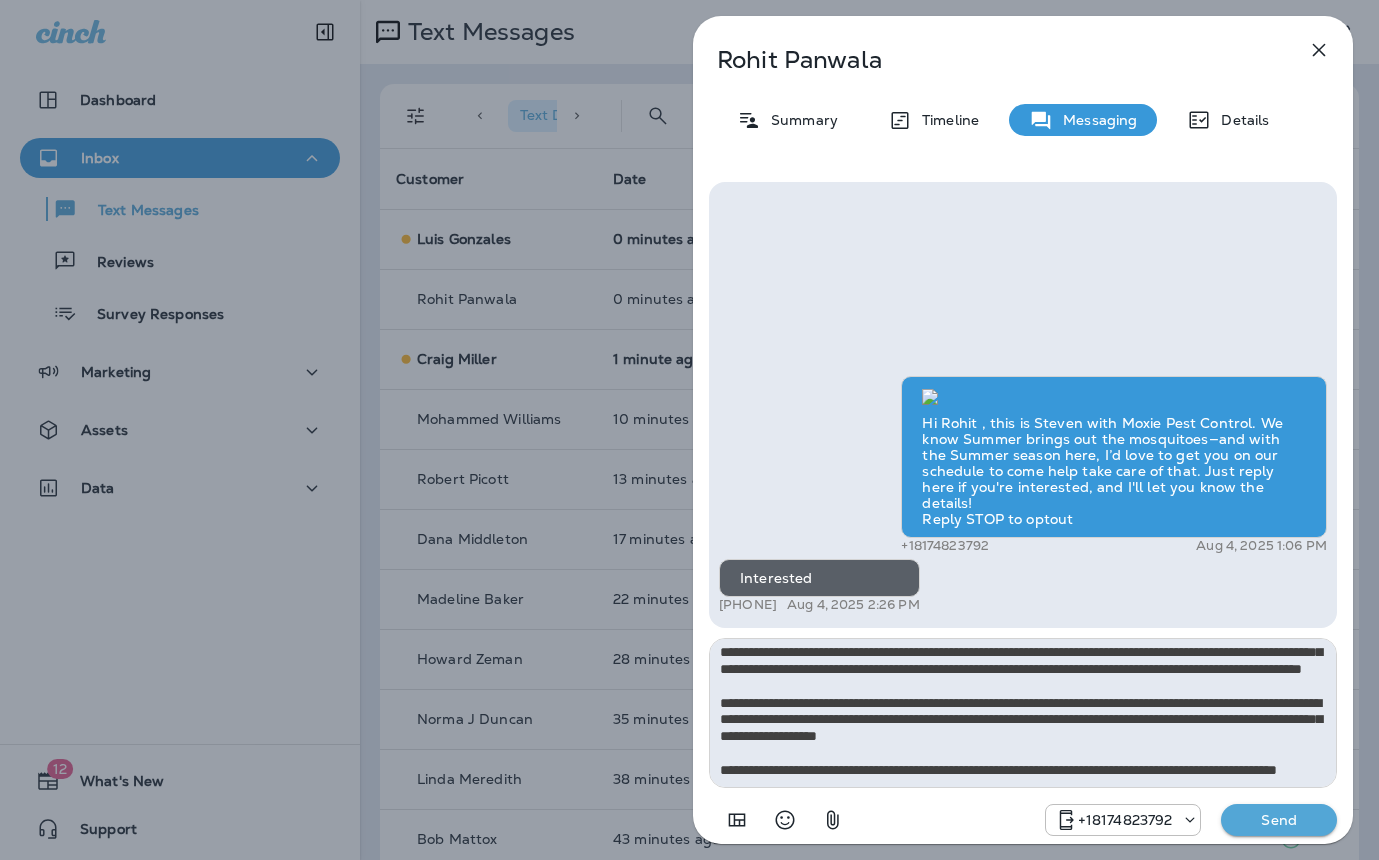 click on "Send" at bounding box center (1279, 820) 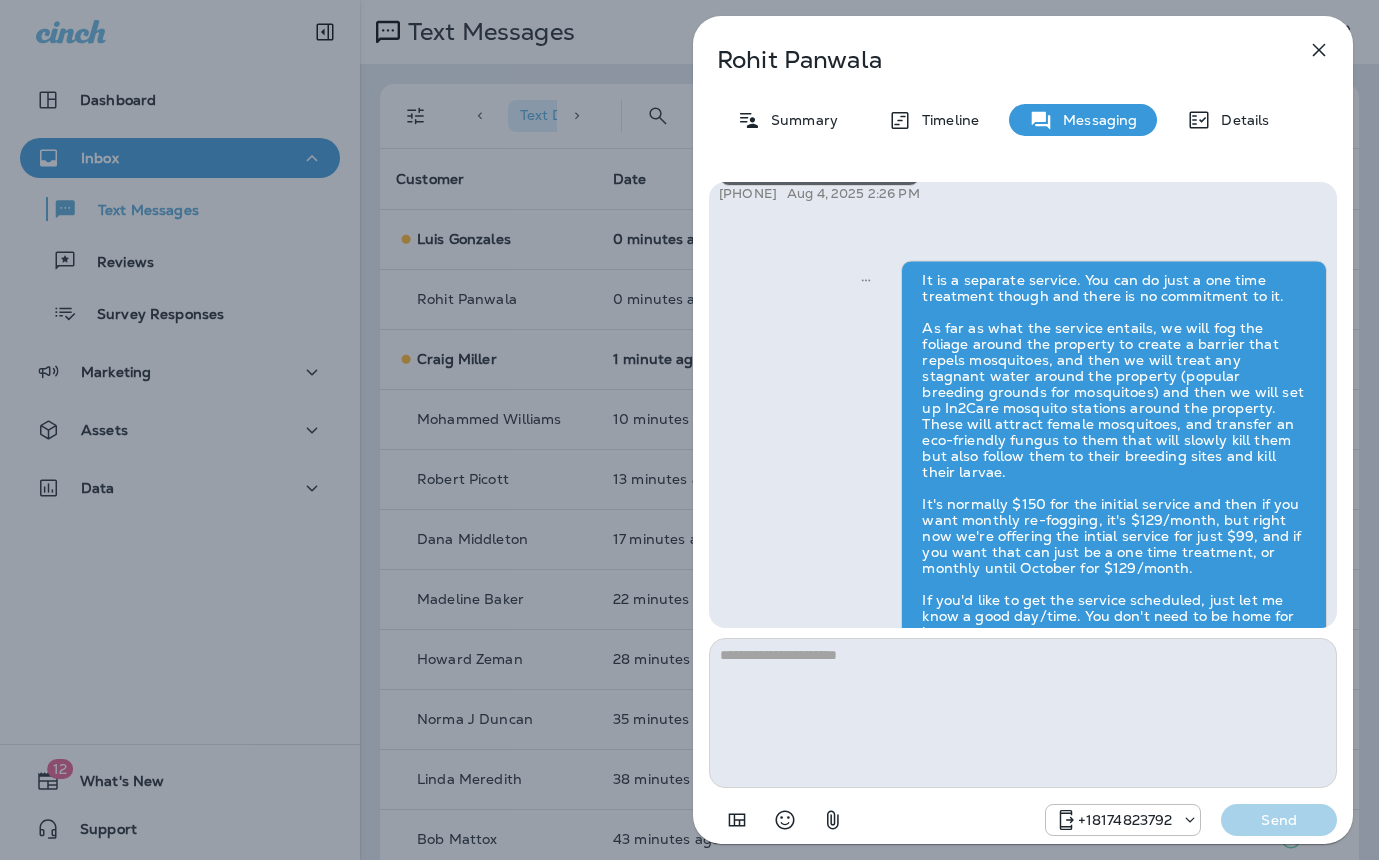 scroll, scrollTop: 0, scrollLeft: 0, axis: both 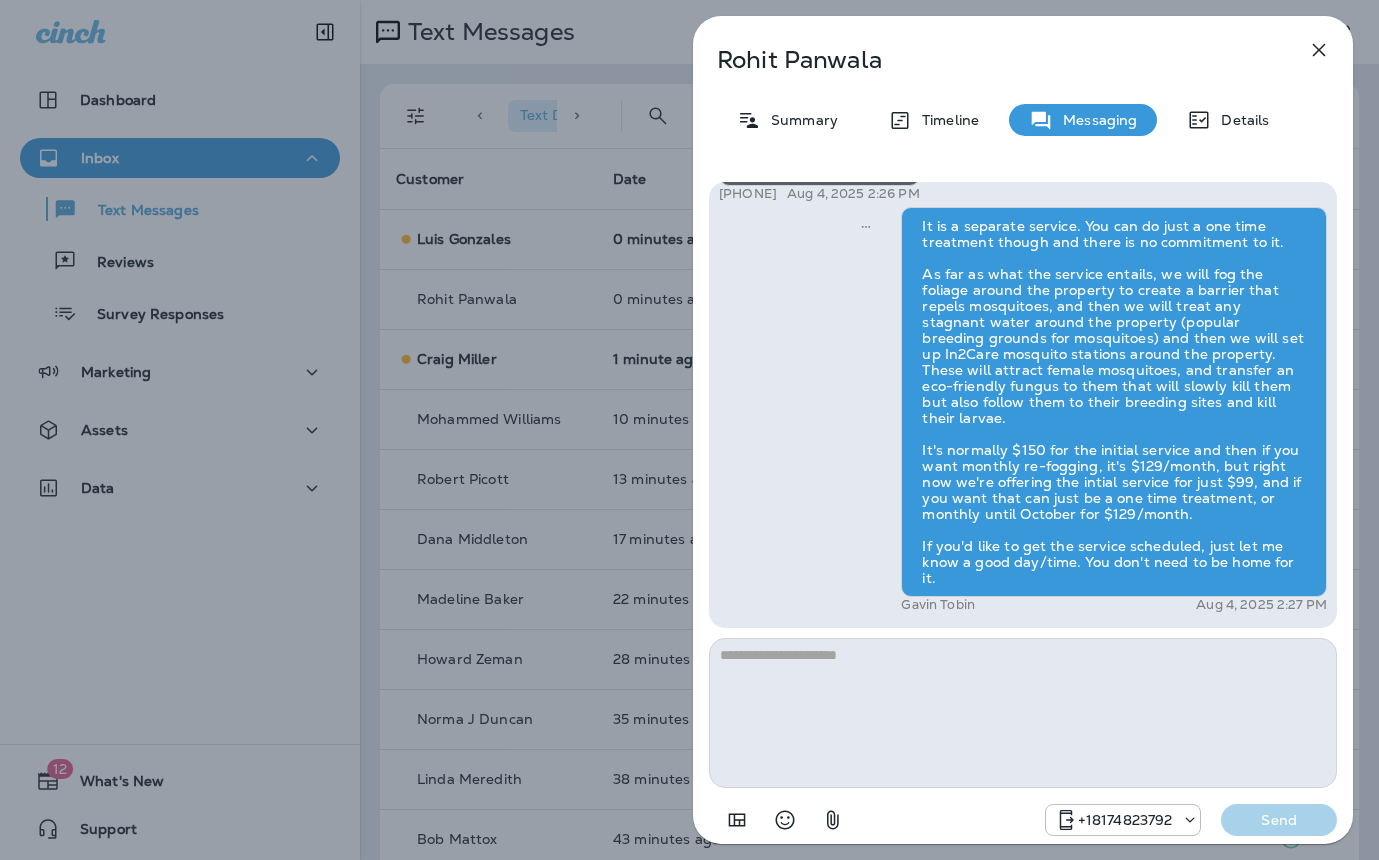 click on "Hi Rohit , this is Steven with Moxie Pest Control. We know Summer brings out the mosquitoes—and with the Summer season here, I’d love to get you on our schedule to come help take care of that. Just reply here if you're interested, and I'll let you know the details!
Reply STOP to optout [PHONE] Aug 4, 2025 1:06 PM Interested  [PHONE] Aug 4, 2025 2:26 PM   Gavin Tobin Aug 4, 2025 2:27 PM" at bounding box center (1023, 291) 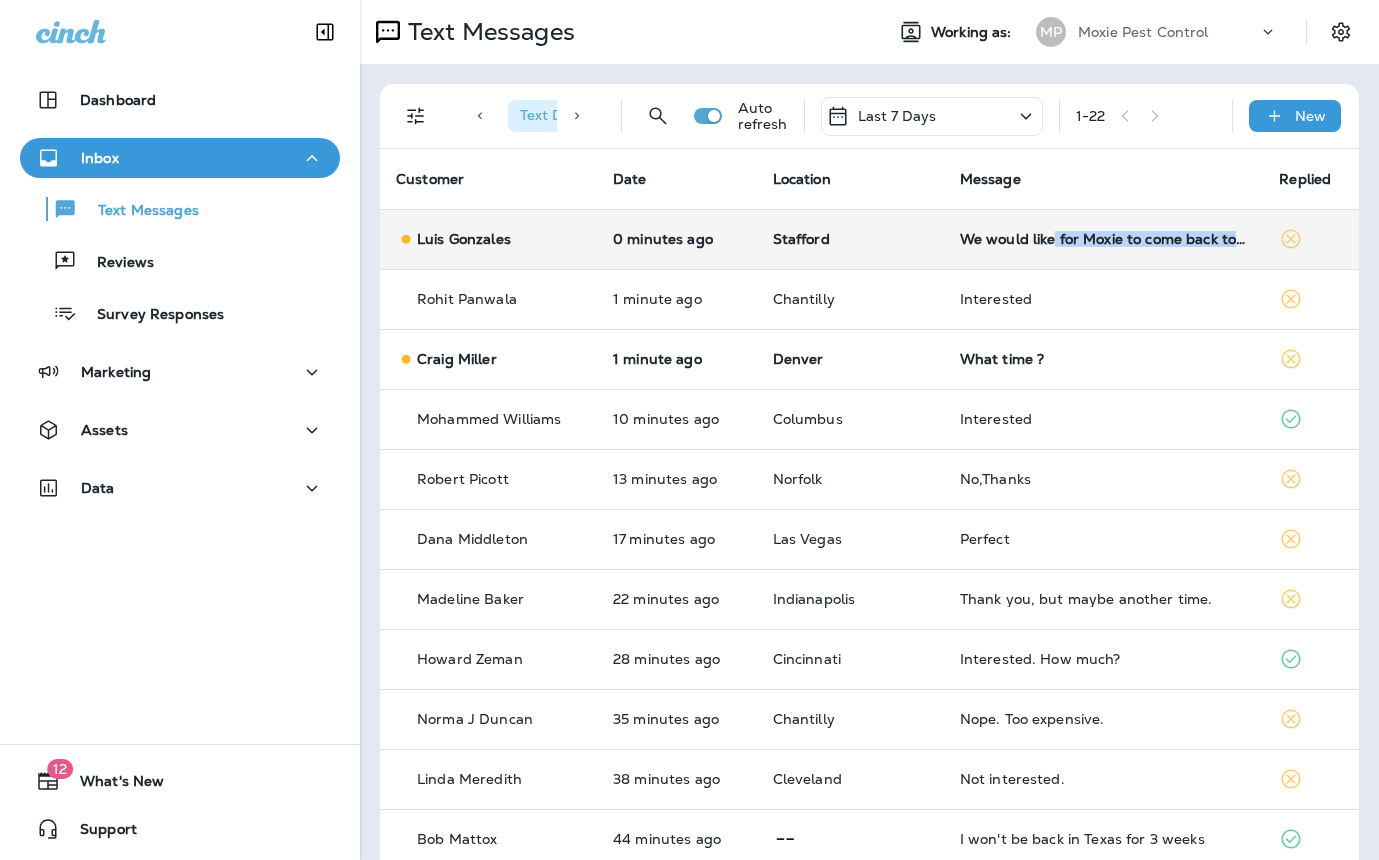 click on "We would like for Moxie to come back to our home, especially in our front yard." at bounding box center (1104, 239) 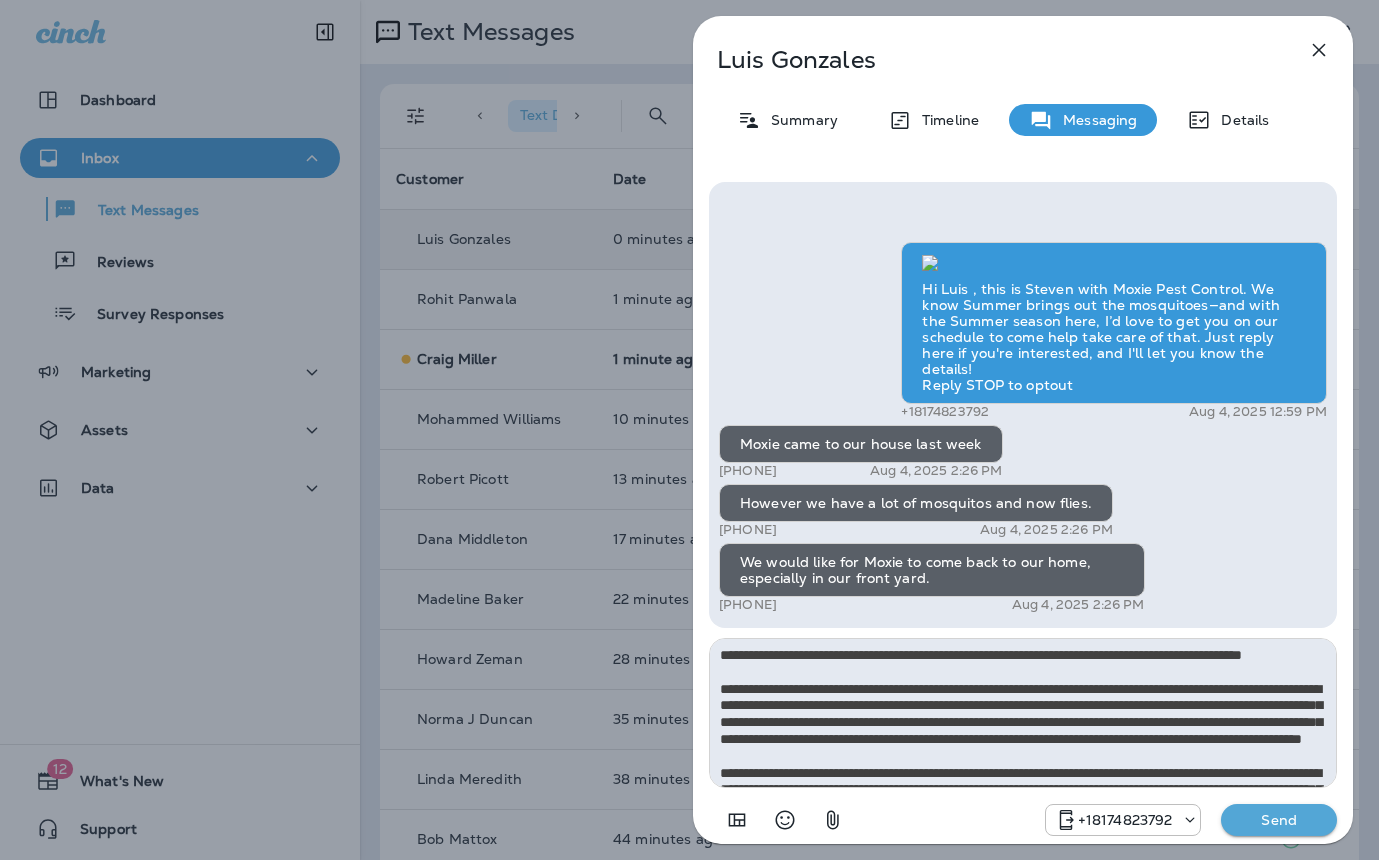 scroll, scrollTop: 112, scrollLeft: 0, axis: vertical 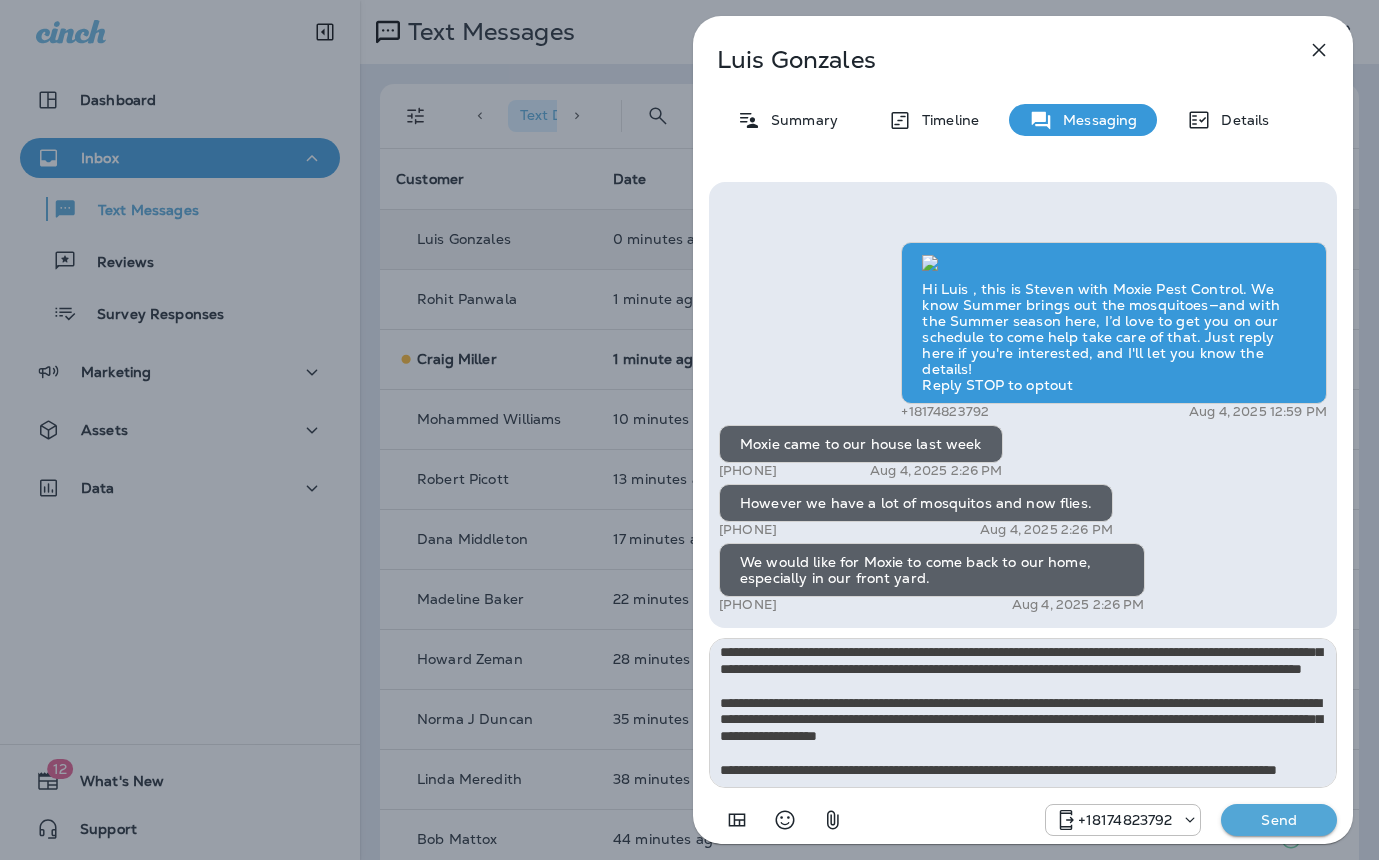type on "**********" 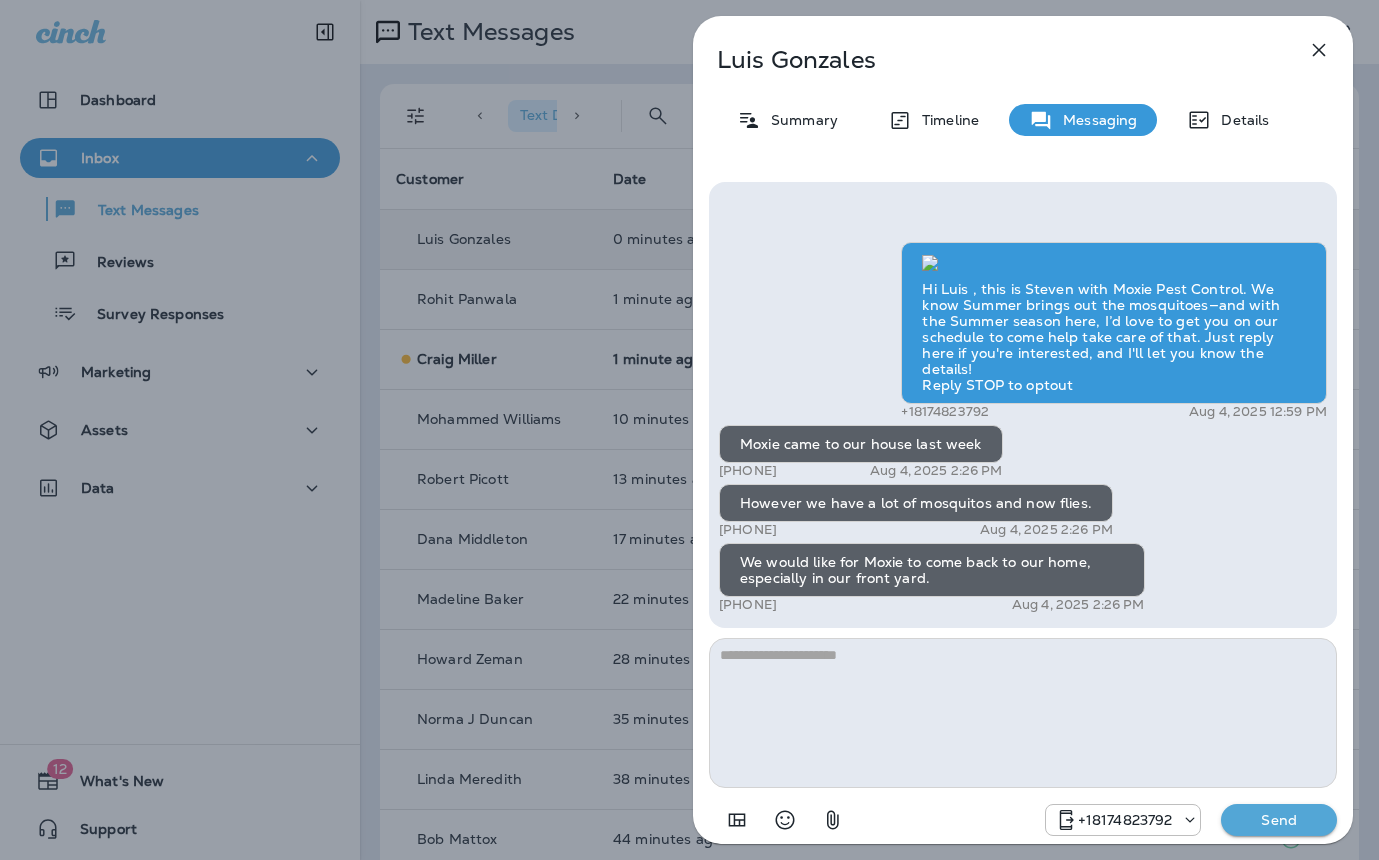 scroll, scrollTop: 0, scrollLeft: 0, axis: both 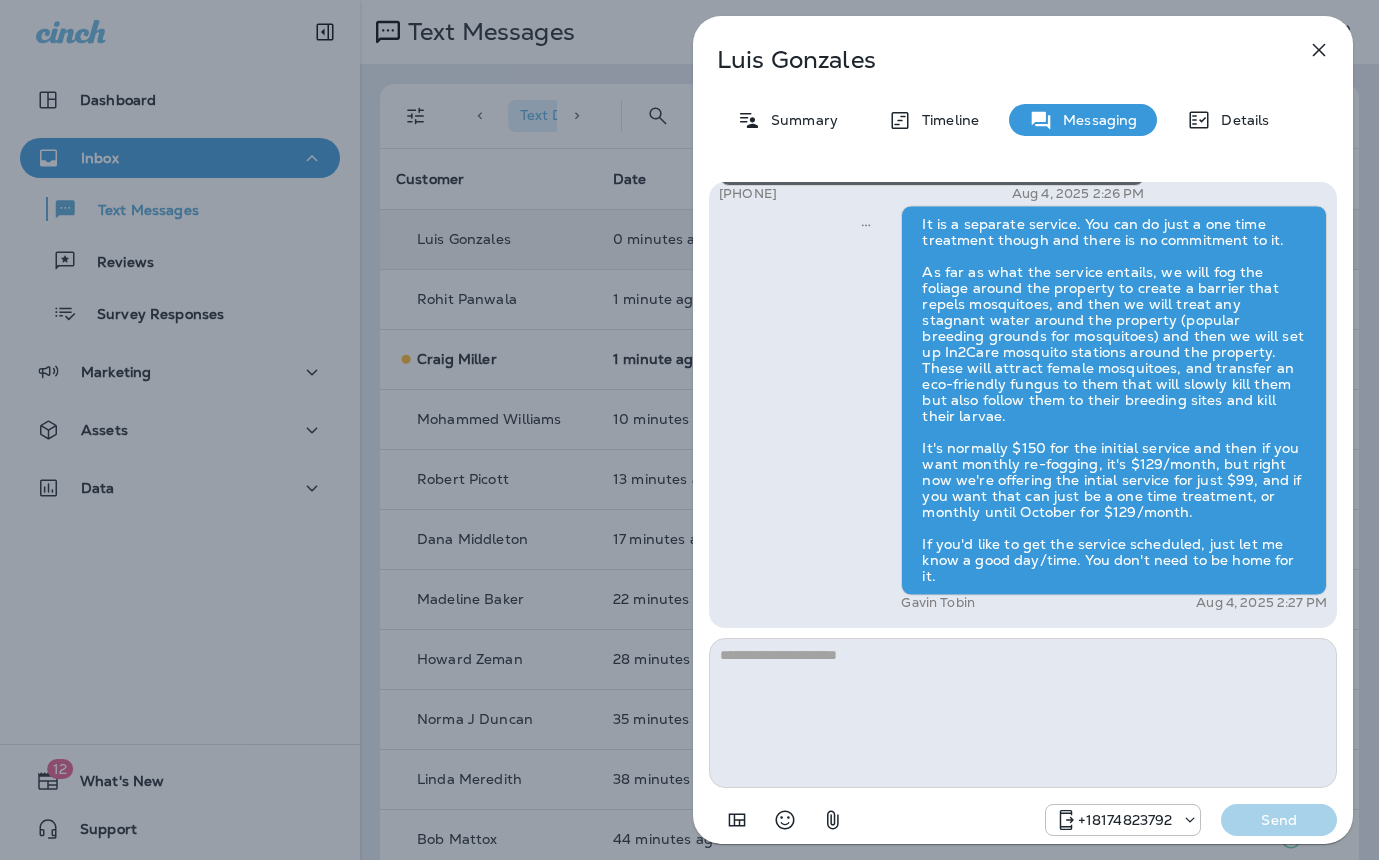 click on "Luis   Gonzales Summary   Timeline   Messaging   Details   Hi Luis , this is Steven with Moxie Pest Control. We know Summer brings out the mosquitoes—and with the Summer season here, I’d love to get you on our schedule to come help take care of that. Just reply here if you're interested, and I'll let you know the details!
Reply STOP to optout [PHONE] Aug 4, 2025 12:59 PM Moxie came to our house last week [PHONE] Aug 4, 2025 2:26 PM However we have a lot of mosquitos and now flies. [PHONE] Aug 4, 2025 2:26 PM We would like for Moxie to come back to our home, especially in our front yard. [PHONE] Aug 4, 2025 2:26 PM   Gavin Tobin Aug 4, 2025 2:27 PM [PHONE] Send" at bounding box center [689, 430] 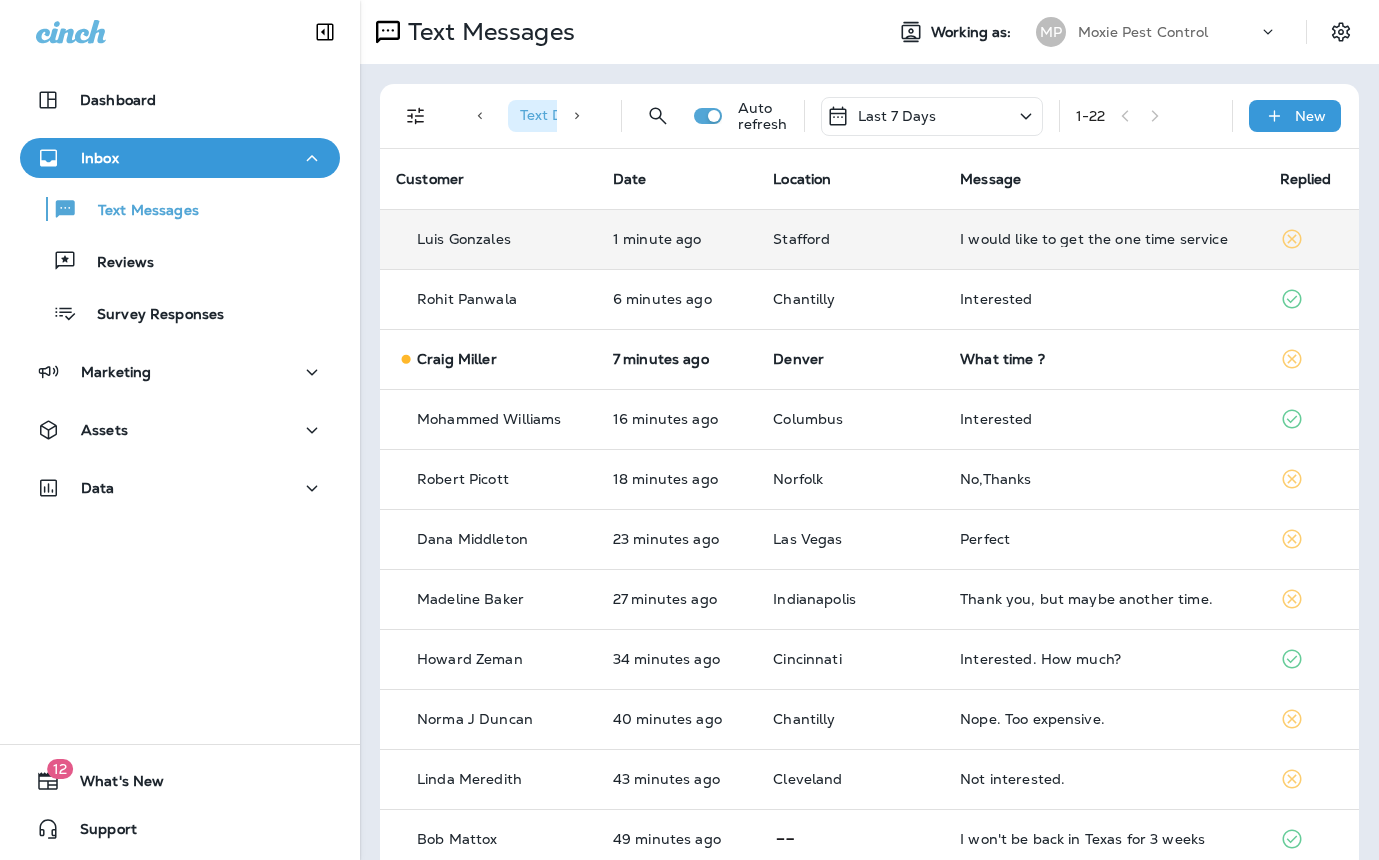 click on "I would like to get the one time service" at bounding box center (1103, 239) 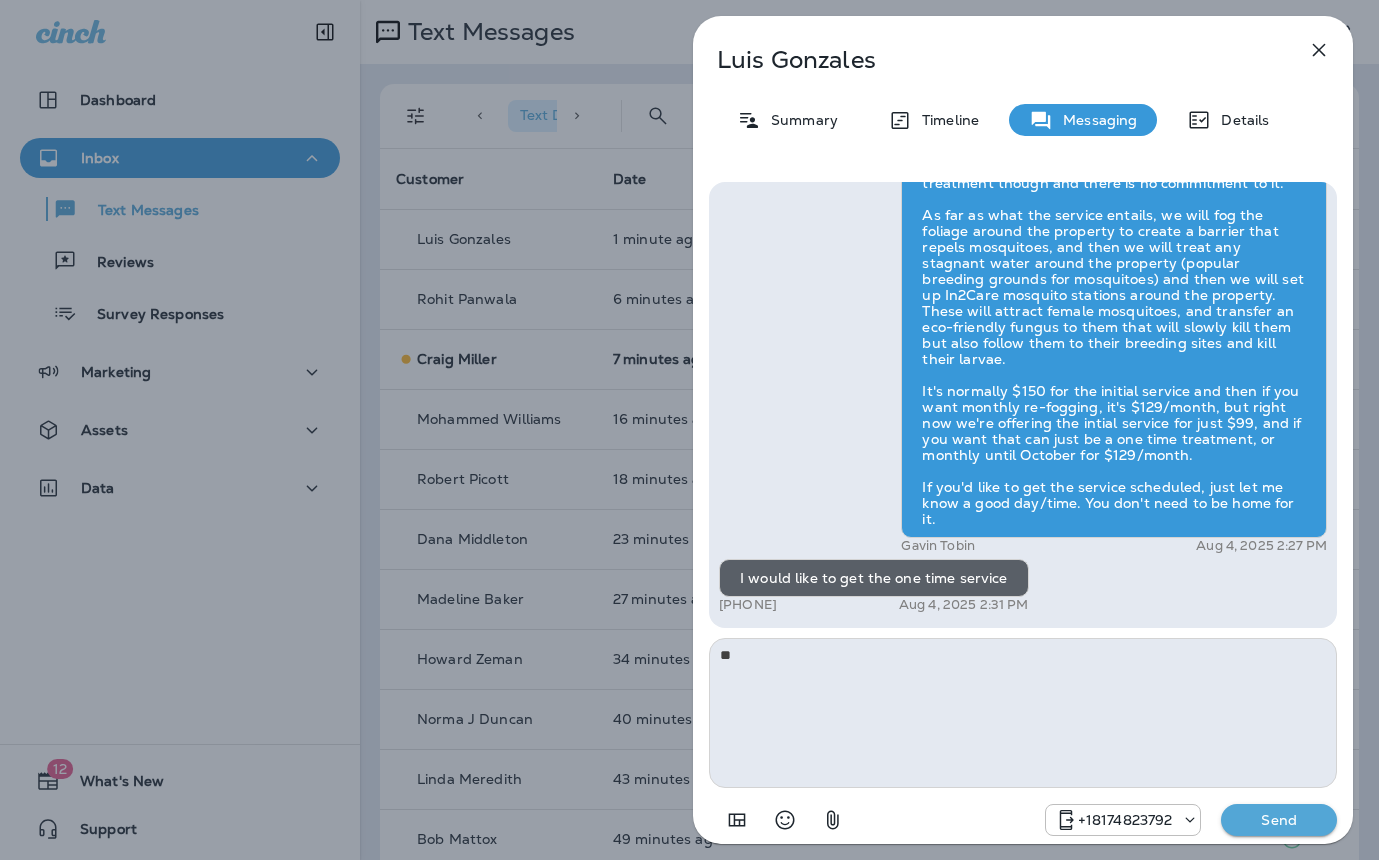 type on "*" 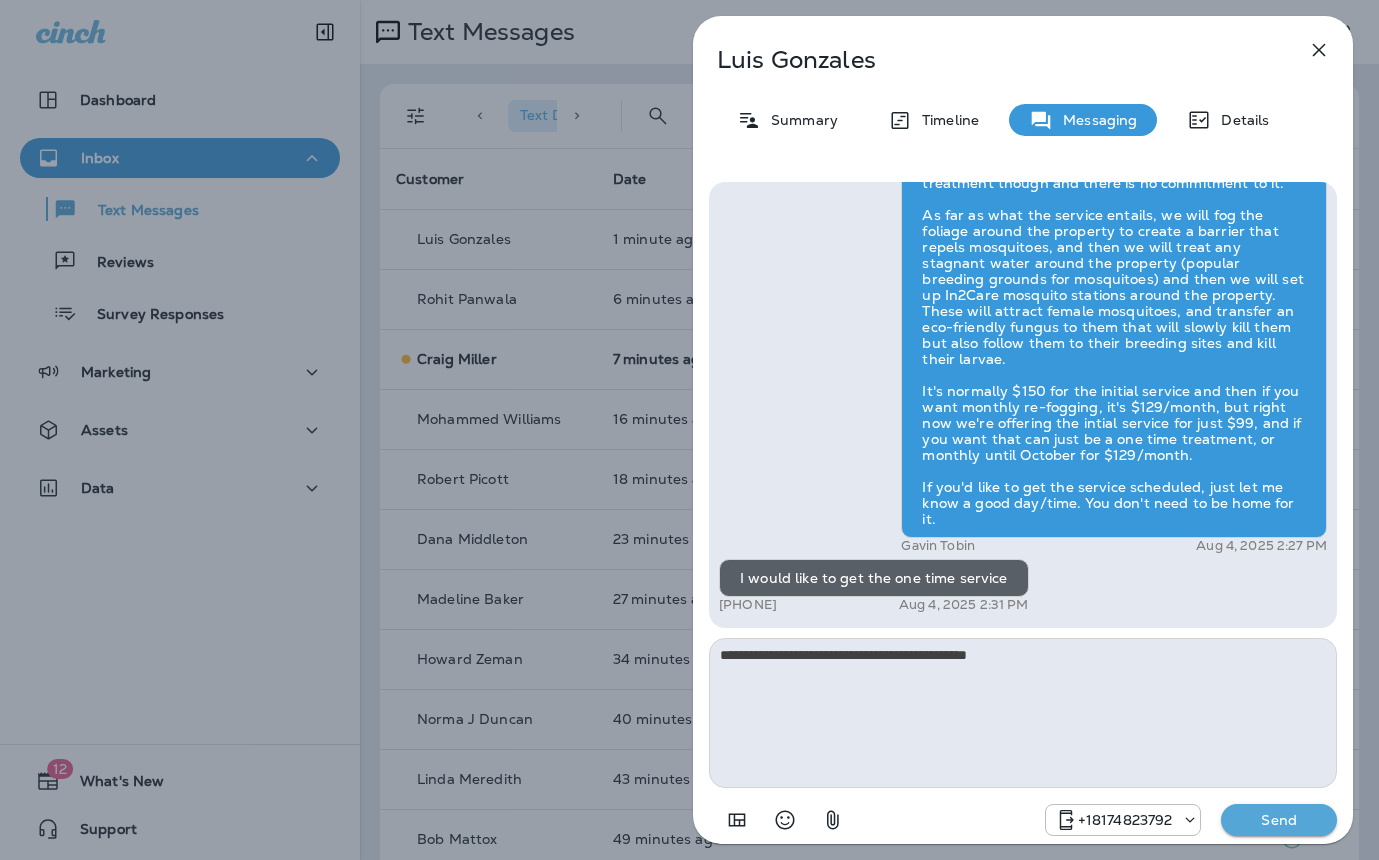 type on "**********" 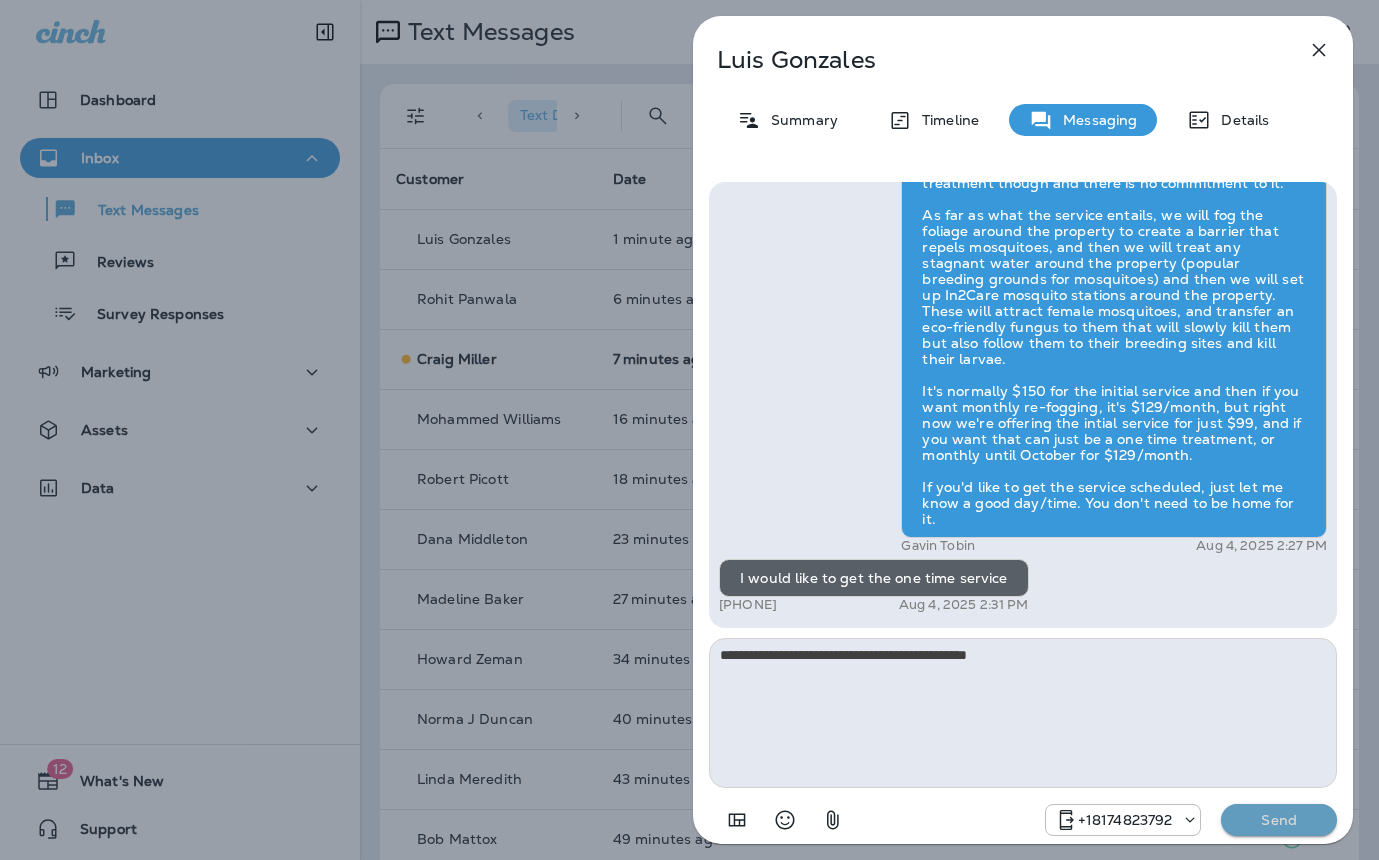 click on "Send" at bounding box center (1279, 820) 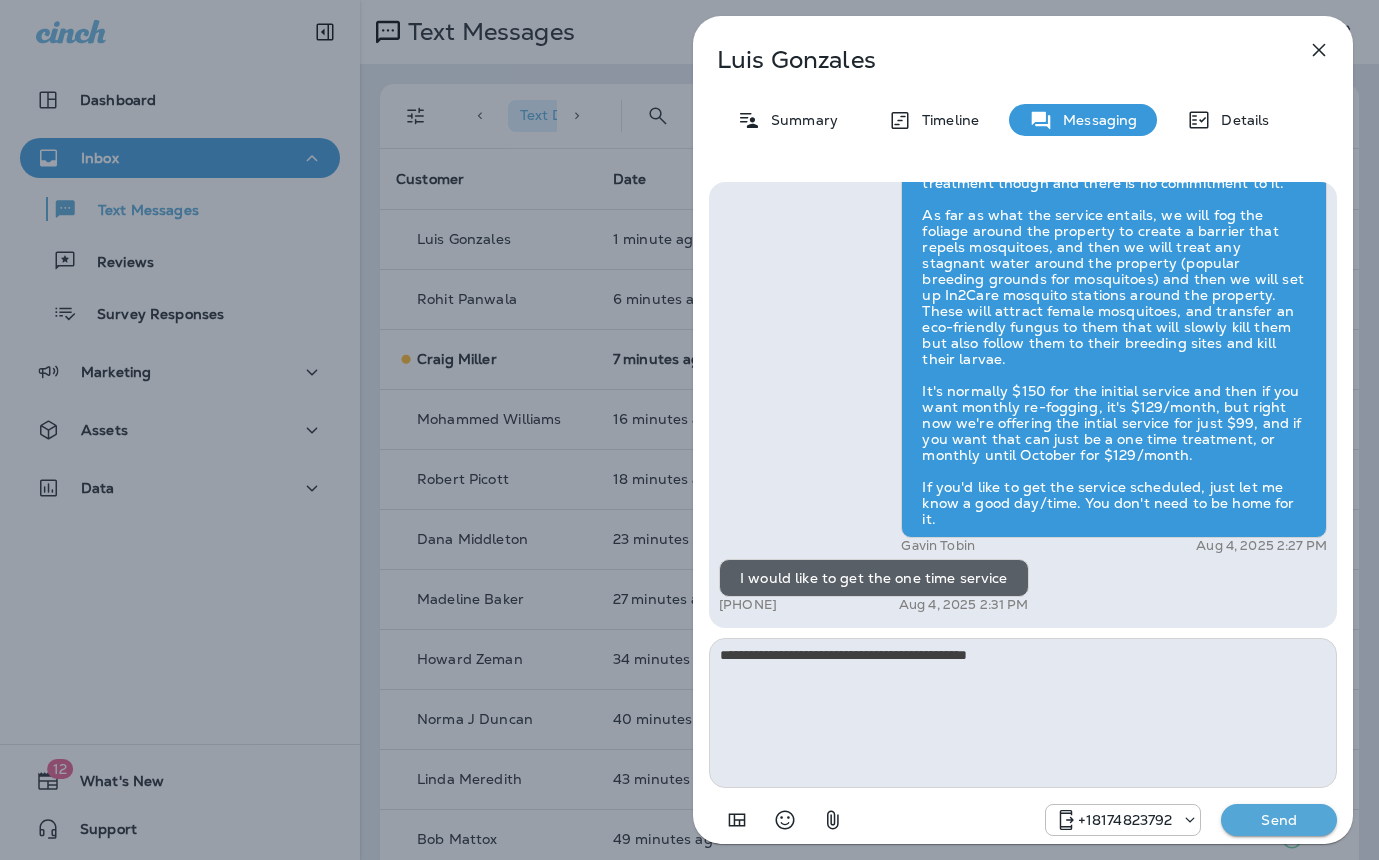 type 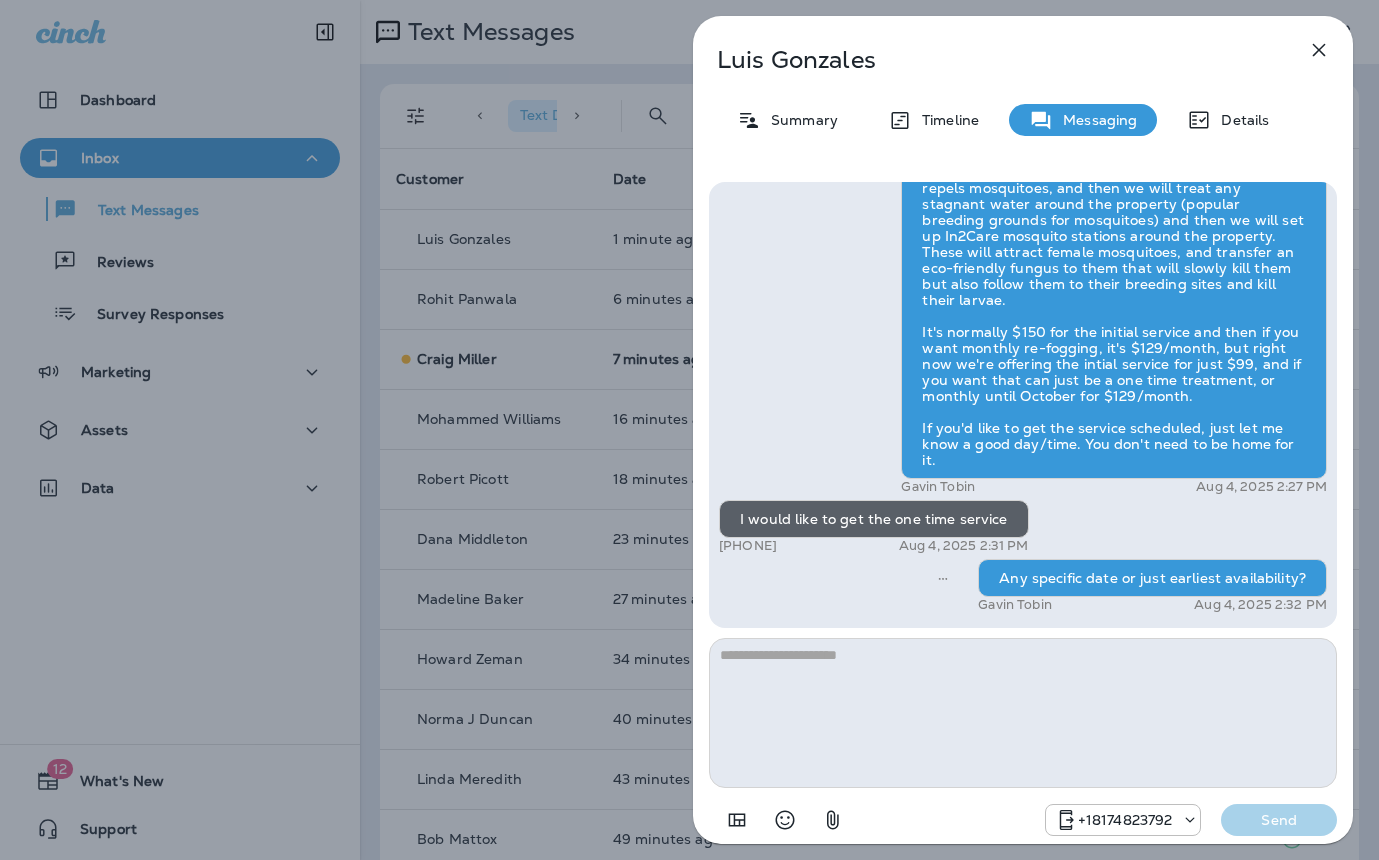 click on "Luis   Gonzales Summary   Timeline   Messaging   Details   Hi Luis , this is Steven with Moxie Pest Control. We know Summer brings out the mosquitoes—and with the Summer season here, I’d love to get you on our schedule to come help take care of that. Just reply here if you're interested, and I'll let you know the details!
Reply STOP to optout +18174823792 Aug 4, 2025 12:59 PM Moxie came to our house last week +1 (720) 234-2801 Aug 4, 2025 2:26 PM However we have a lot of mosquitos and now flies. +1 (720) 234-2801 Aug 4, 2025 2:26 PM We would like for Moxie to come back to our home, especially in our front yard. +1 (720) 234-2801 Aug 4, 2025 2:26 PM Gavin Tobin Aug 4, 2025 2:27 PM I would like to get the one time service  +1 (720) 234-2801 Aug 4, 2025 2:31 PM   Any specific date or just earliest availability? Gavin Tobin Aug 4, 2025 2:32 PM +18174823792 Send" at bounding box center (689, 430) 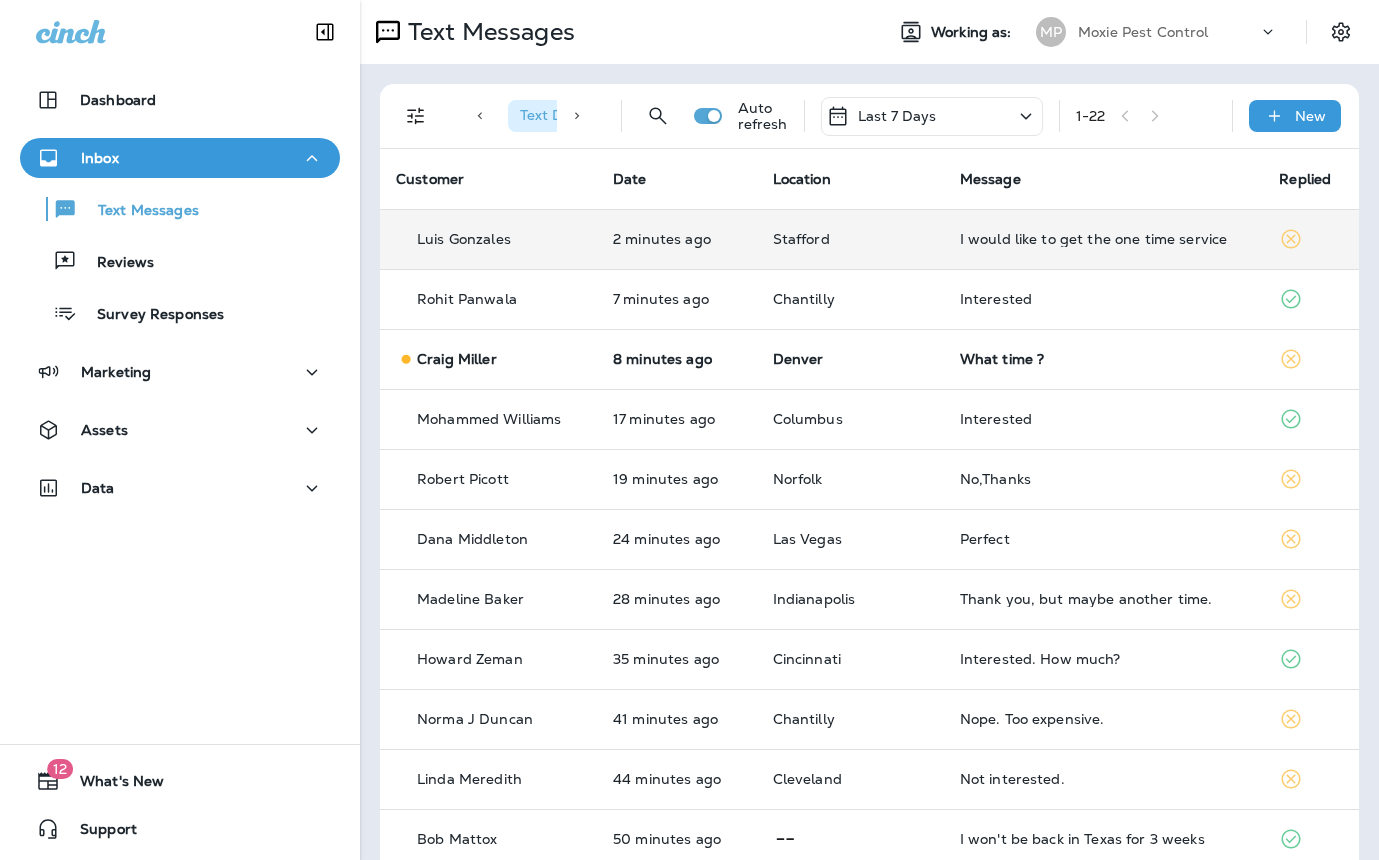 click on "I would like to get the one time service" at bounding box center [1104, 239] 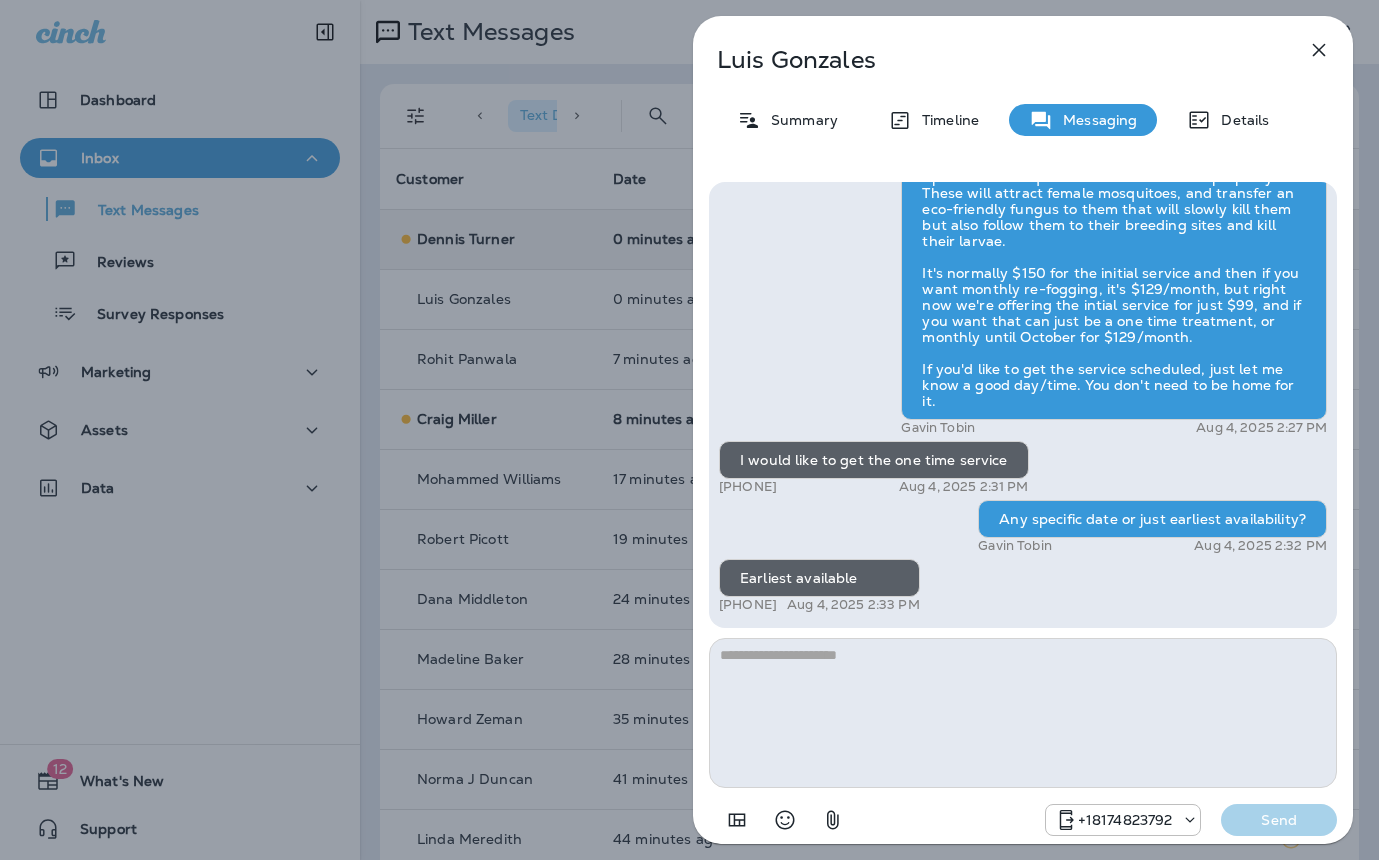 click at bounding box center [1023, 713] 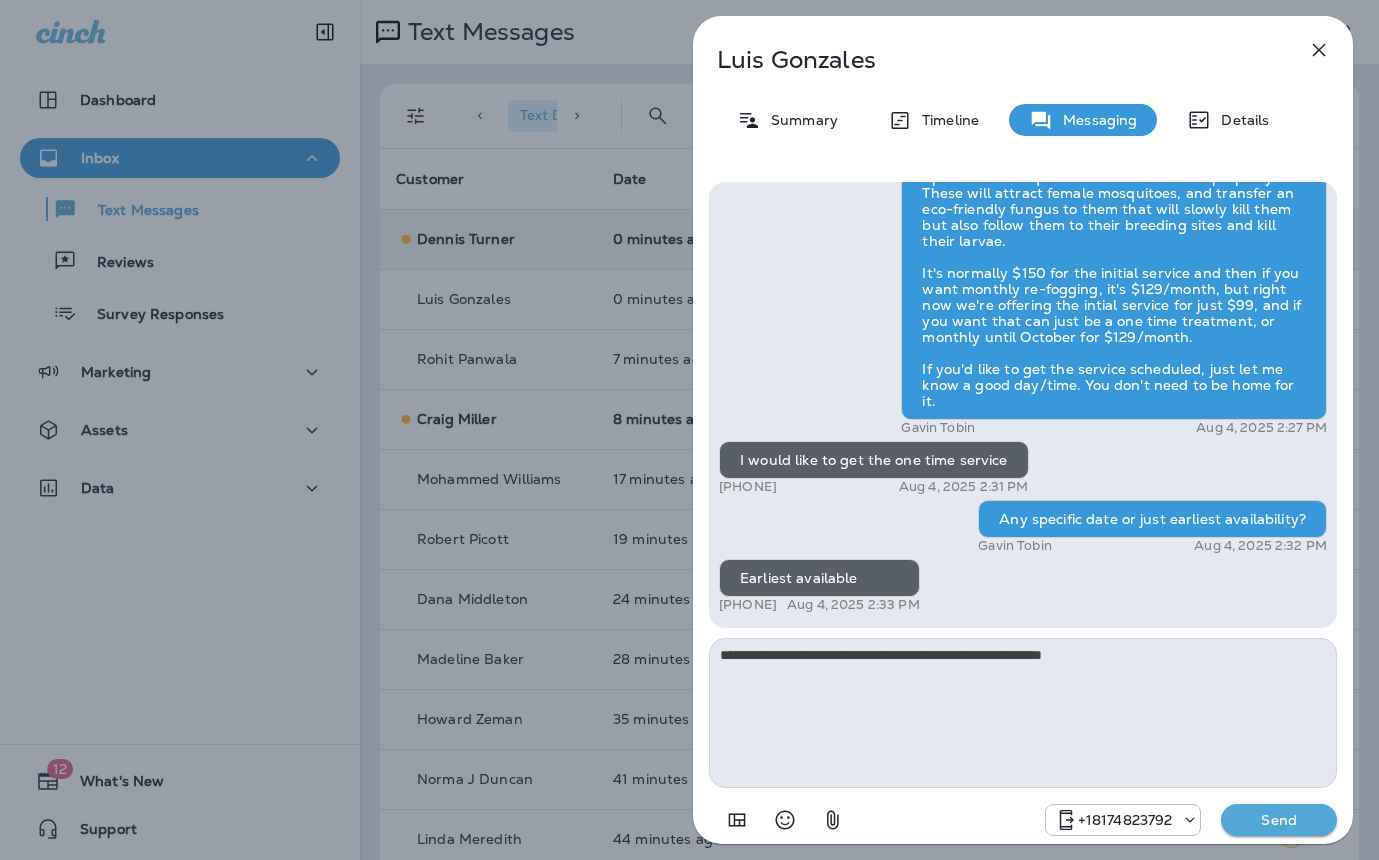 type on "**********" 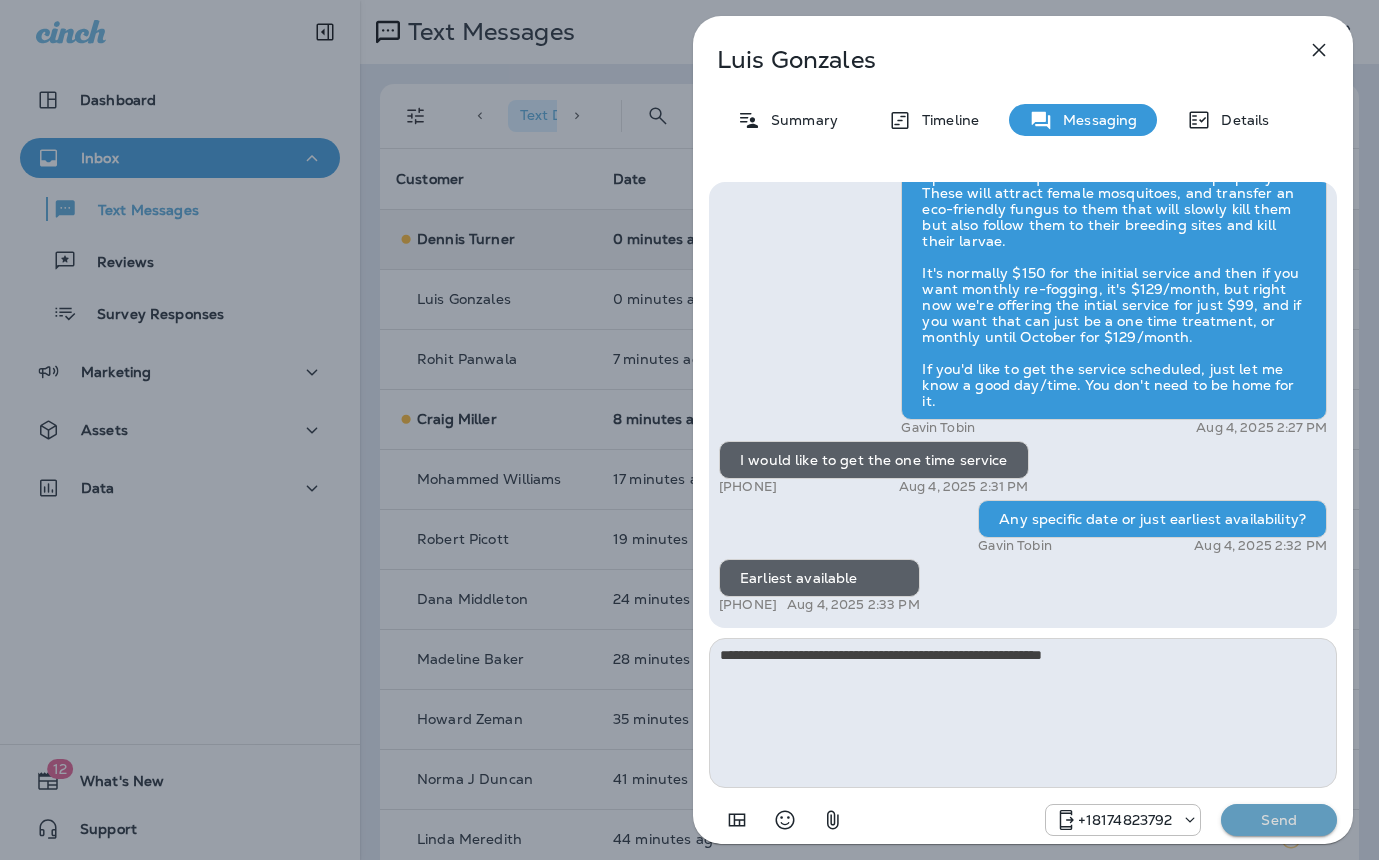 click on "Send" at bounding box center (1279, 820) 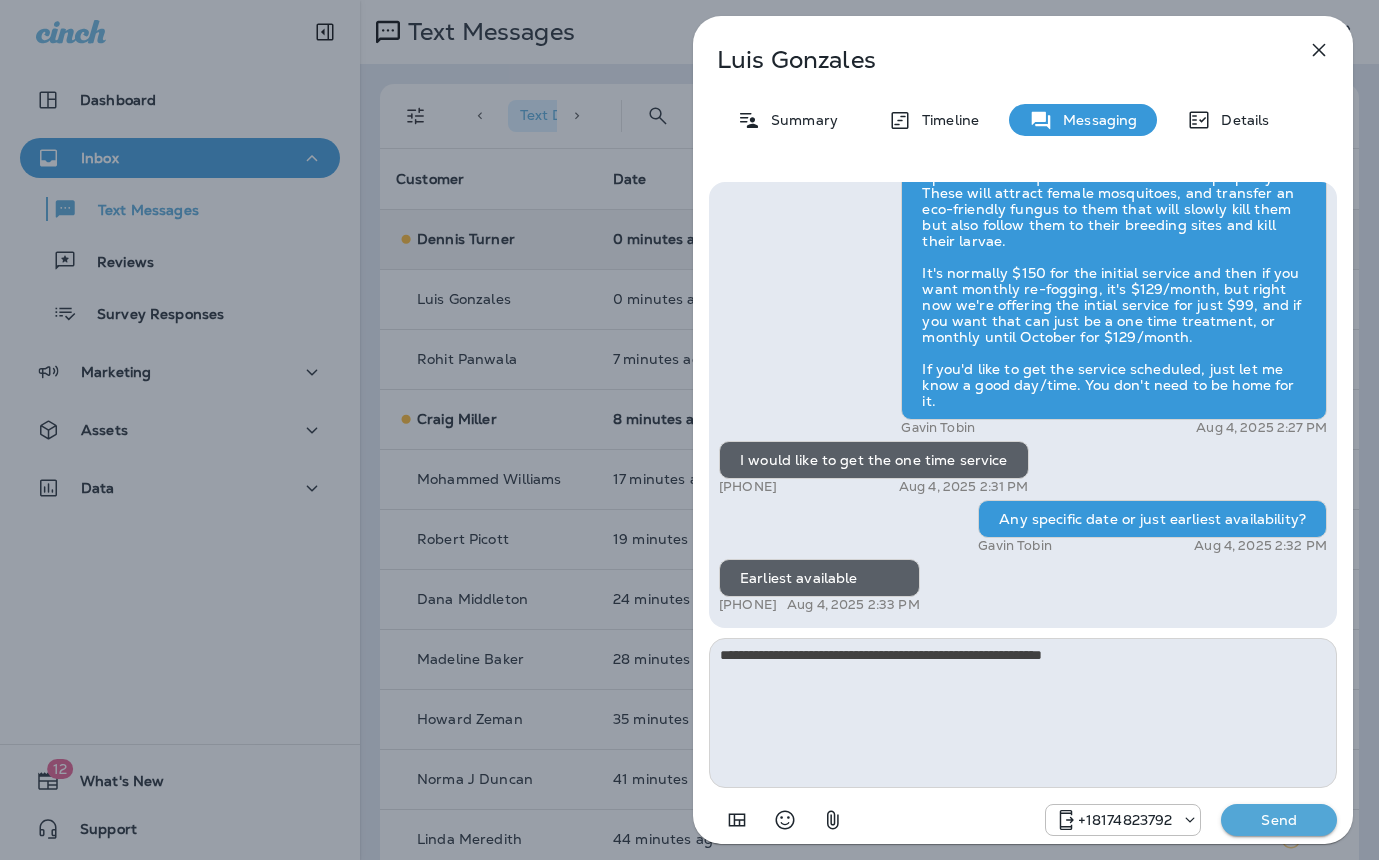 type 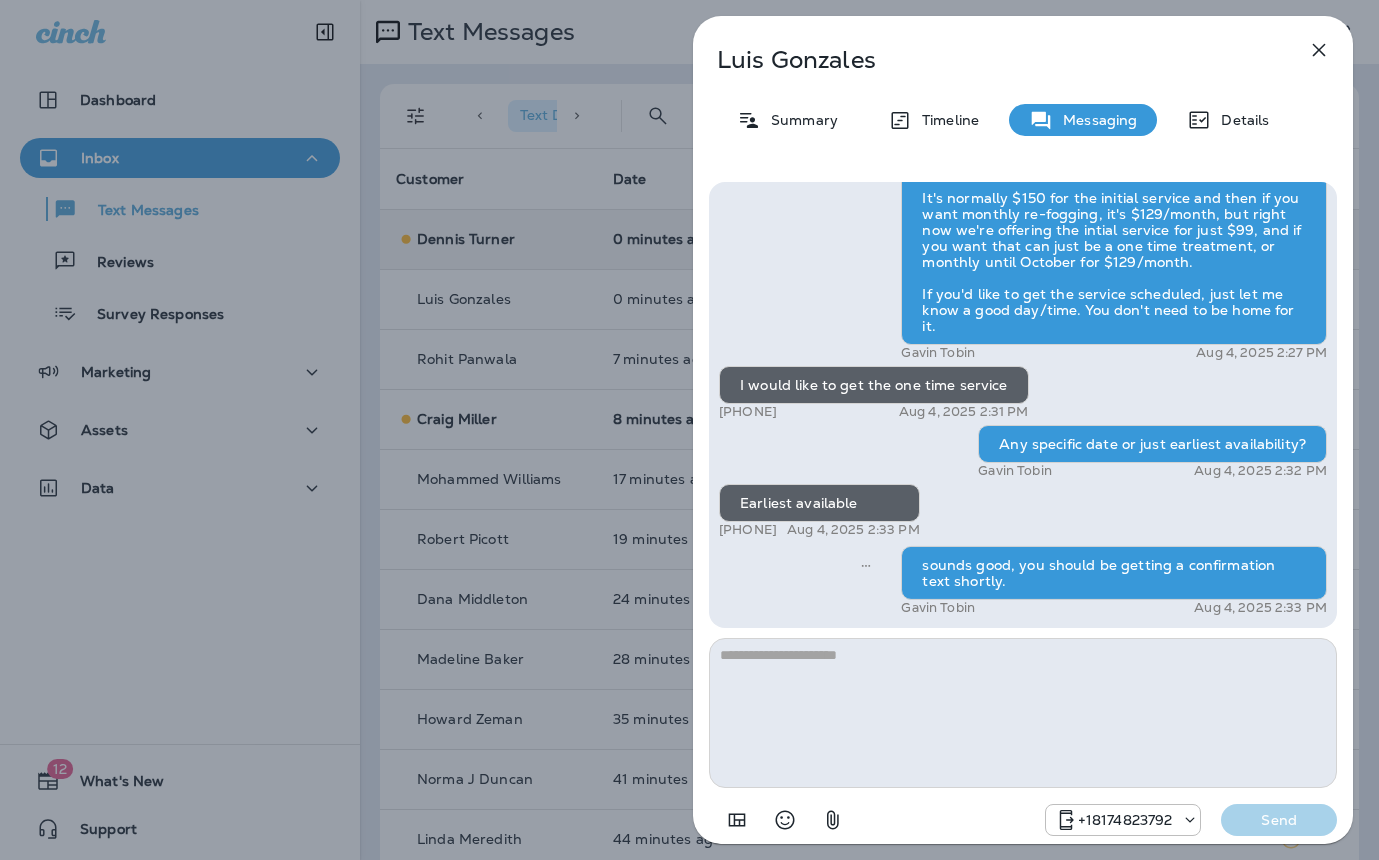 click on "Luis   Gonzales Summary   Timeline   Messaging   Details   Hi Luis , this is Steven with Moxie Pest Control. We know Summer brings out the mosquitoes—and with the Summer season here, I’d love to get you on our schedule to come help take care of that. Just reply here if you're interested, and I'll let you know the details!
Reply STOP to optout +18174823792 Aug 4, 2025 12:59 PM Moxie came to our house last week +1 (720) 234-2801 Aug 4, 2025 2:26 PM However we have a lot of mosquitos and now flies. +1 (720) 234-2801 Aug 4, 2025 2:26 PM We would like for Moxie to come back to our home, especially in our front yard. +1 (720) 234-2801 Aug 4, 2025 2:26 PM Gavin Tobin Aug 4, 2025 2:27 PM I would like to get the one time service  +1 (720) 234-2801 Aug 4, 2025 2:31 PM Any specific date or just earliest availability? Gavin Tobin Aug 4, 2025 2:32 PM Earliest available  +1 (720) 234-2801 Aug 4, 2025 2:33 PM   sounds good, you should be getting a confirmation text shortly. Gavin Tobin Aug 4, 2025 2:33 PM +18174823792" at bounding box center [689, 430] 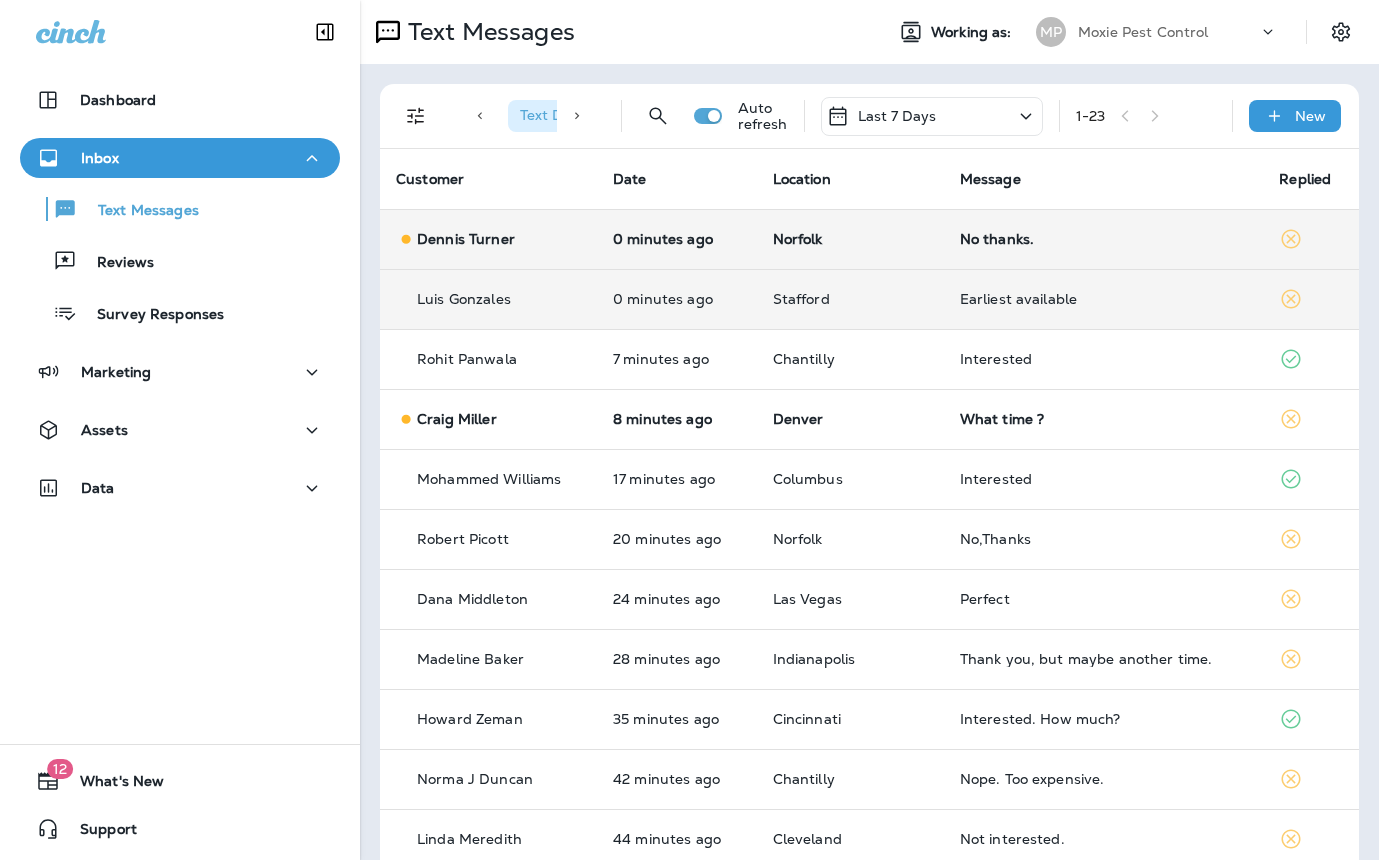click on "Luis Gonzales" at bounding box center (488, 299) 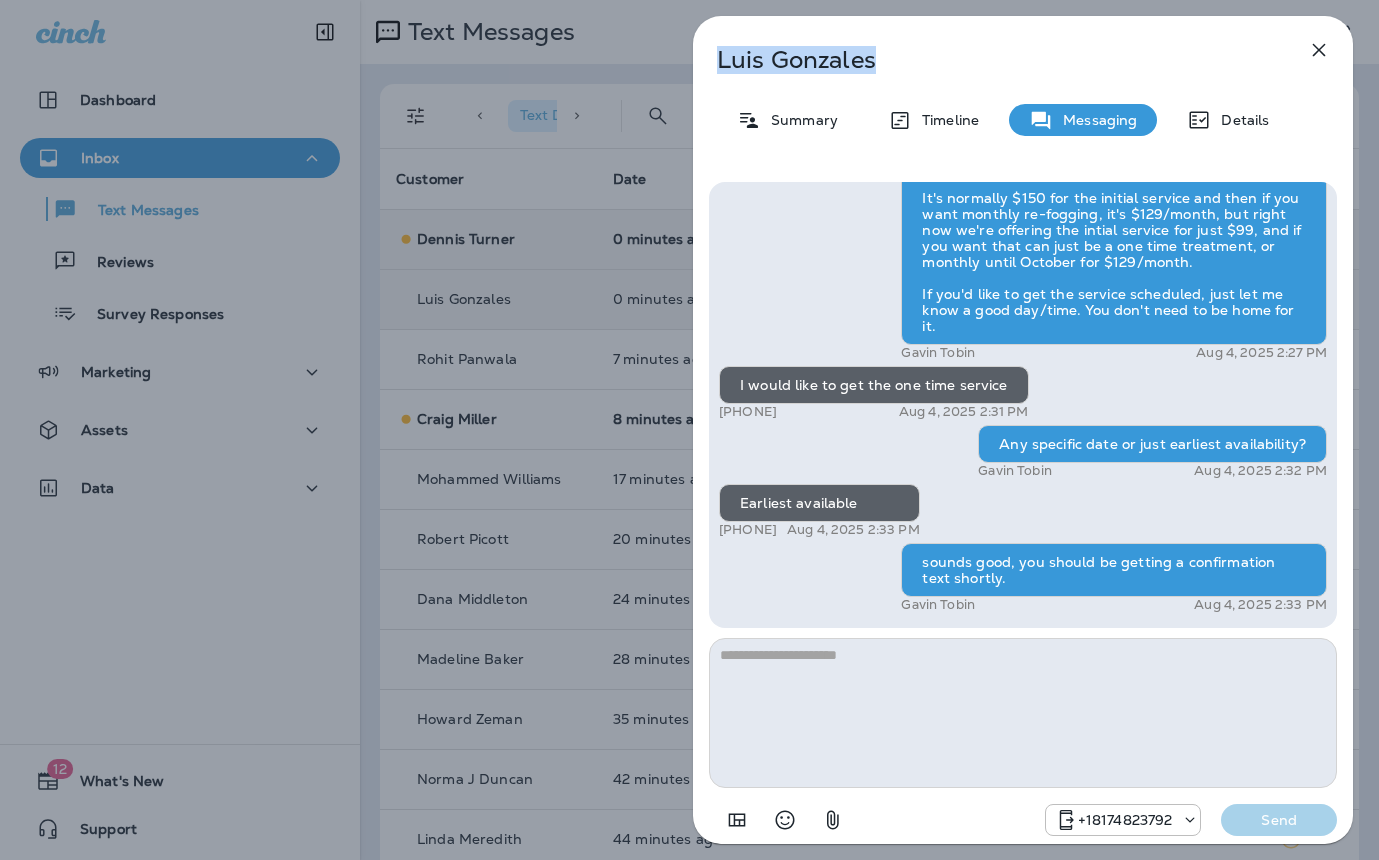 drag, startPoint x: 825, startPoint y: 66, endPoint x: 722, endPoint y: 74, distance: 103.31021 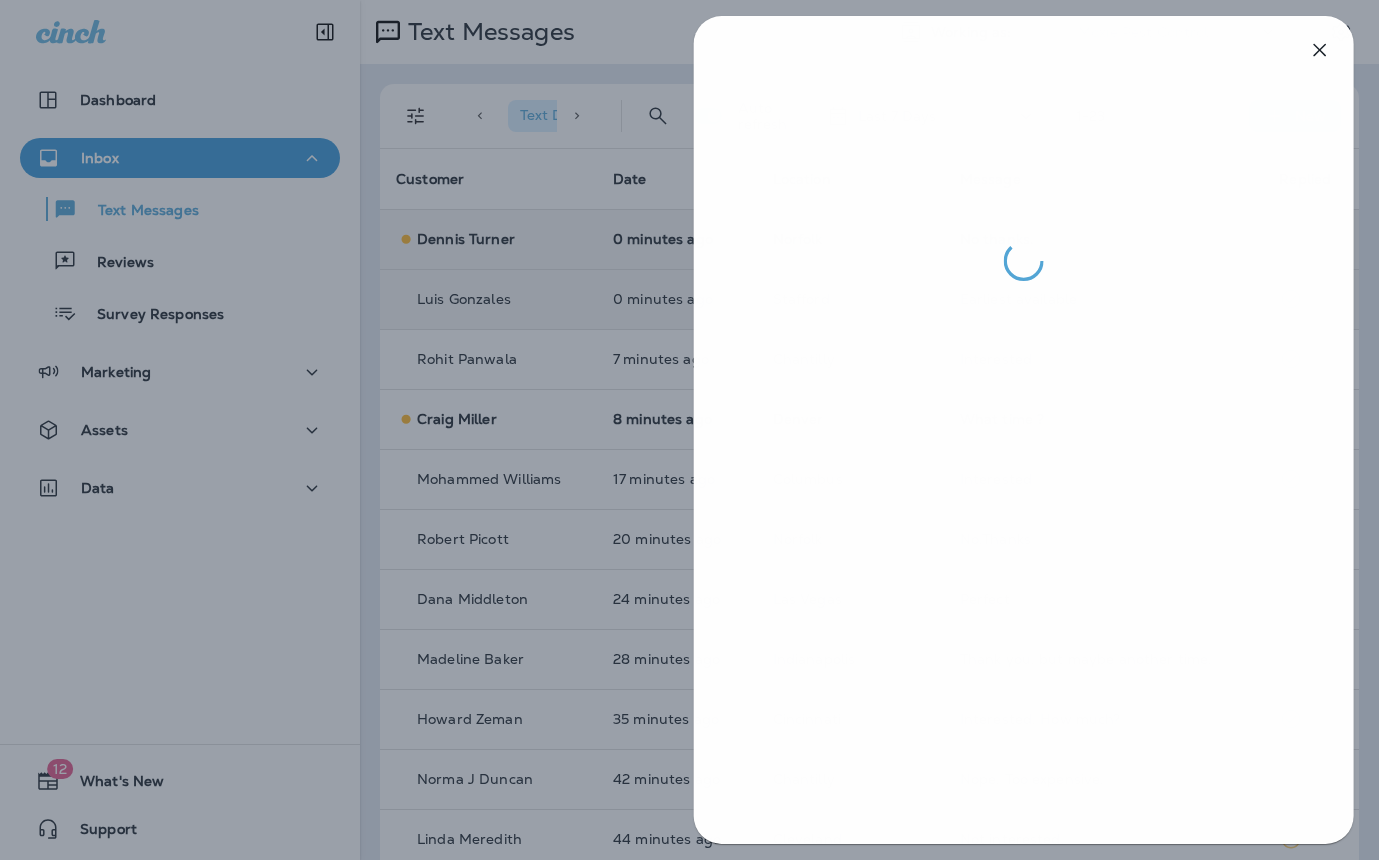 click at bounding box center (690, 430) 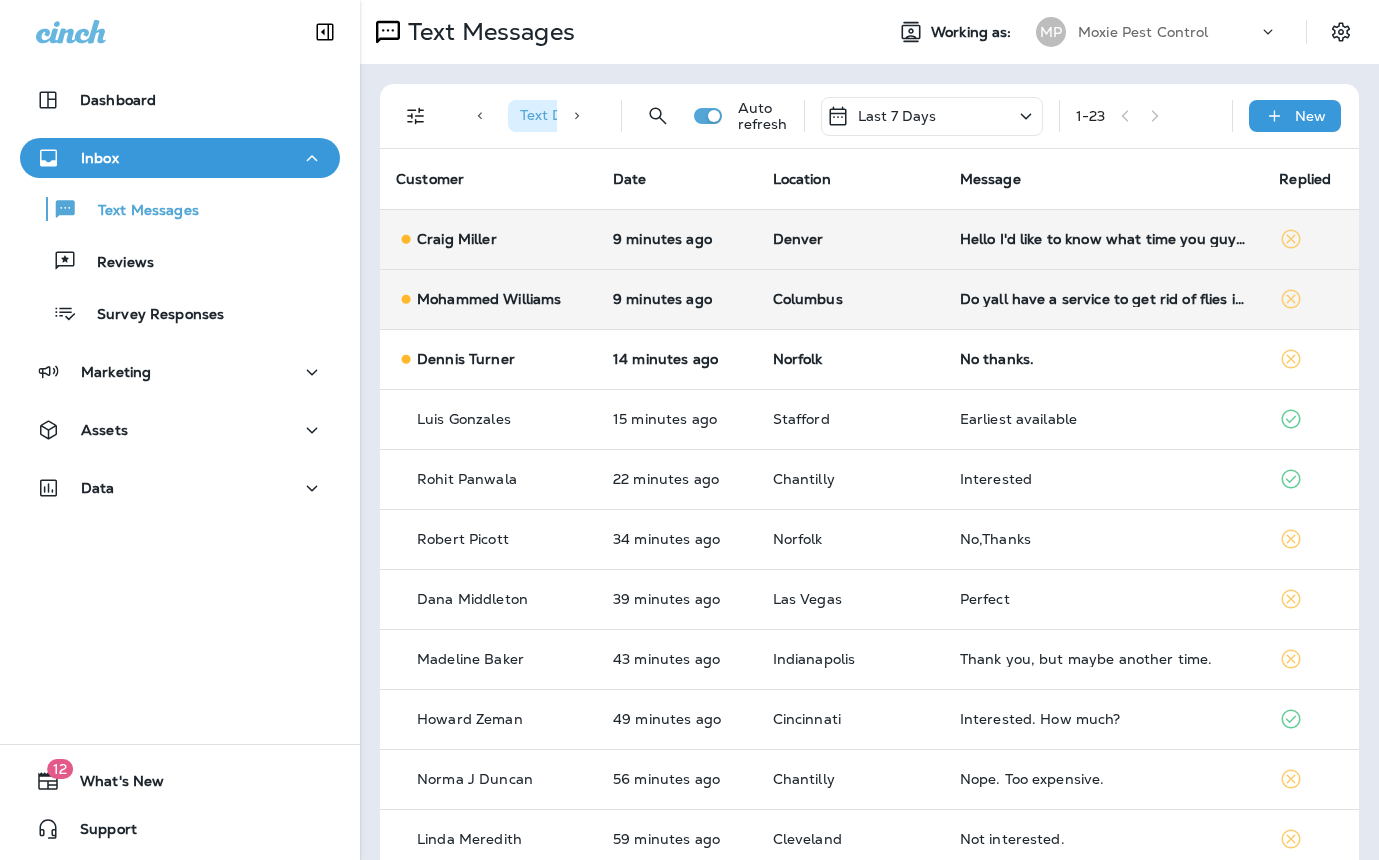 click on "Denver" at bounding box center (850, 239) 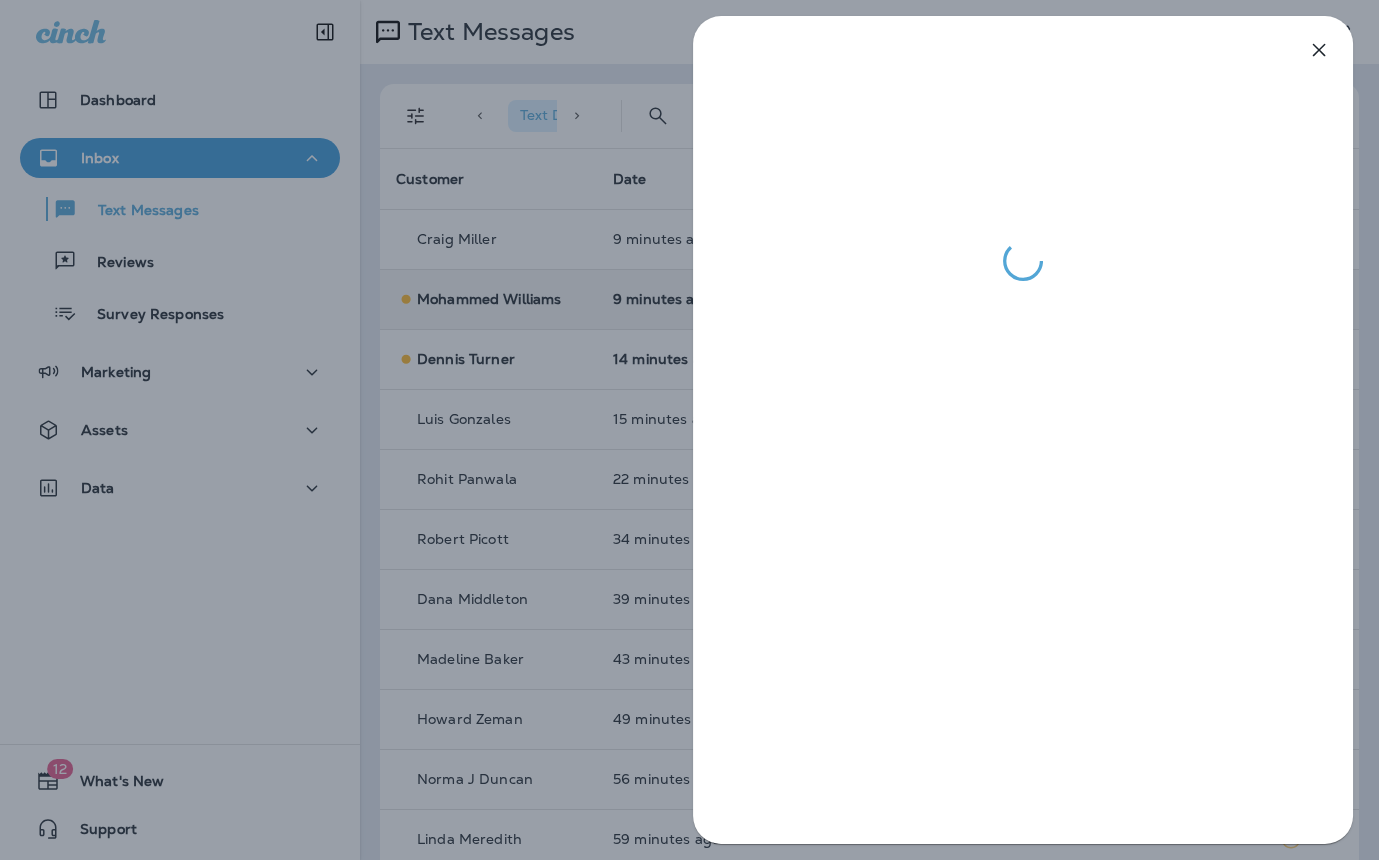 click at bounding box center [689, 430] 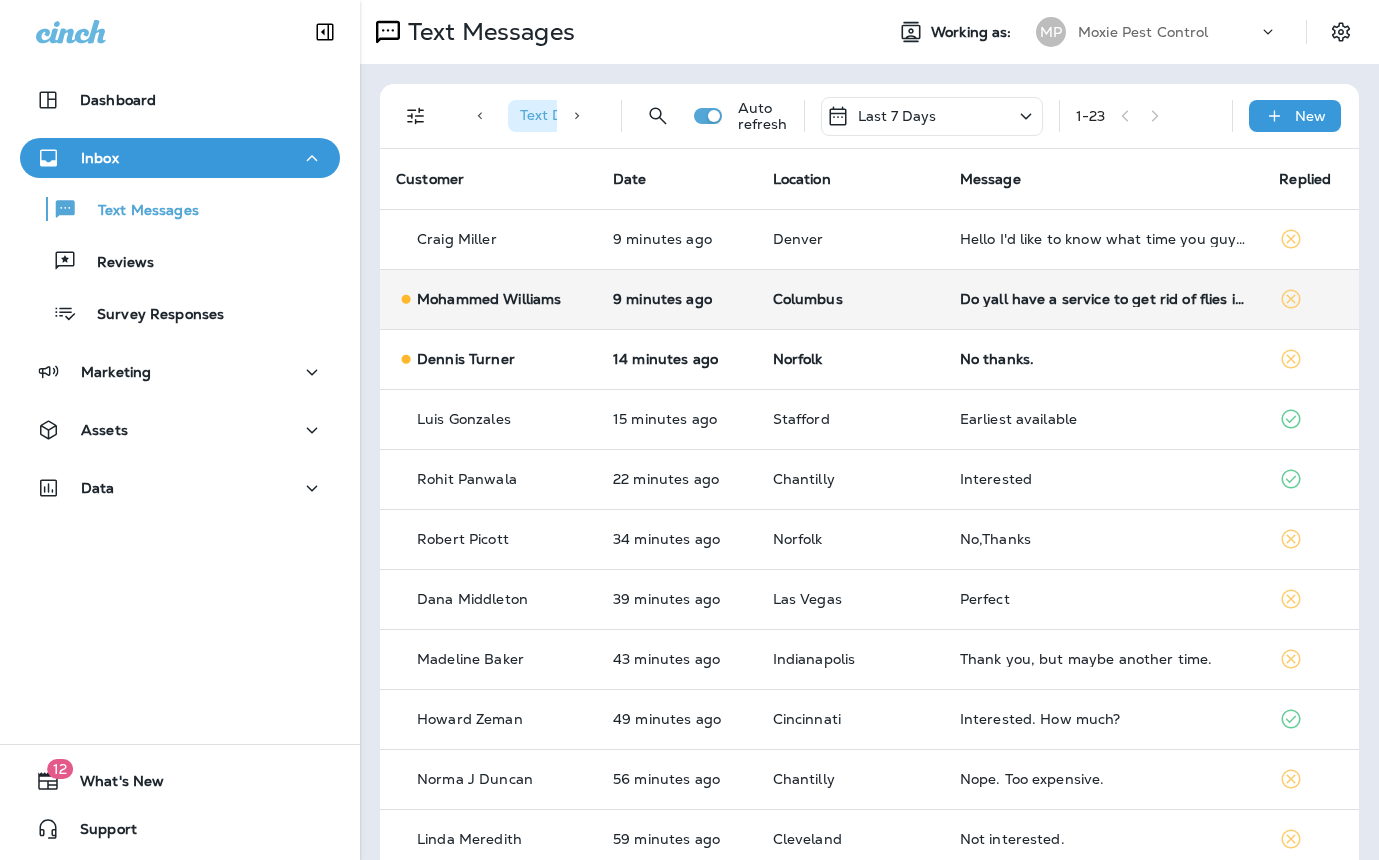 click on "Do yall have a service to get rid of flies in the back yard?" at bounding box center [1104, 299] 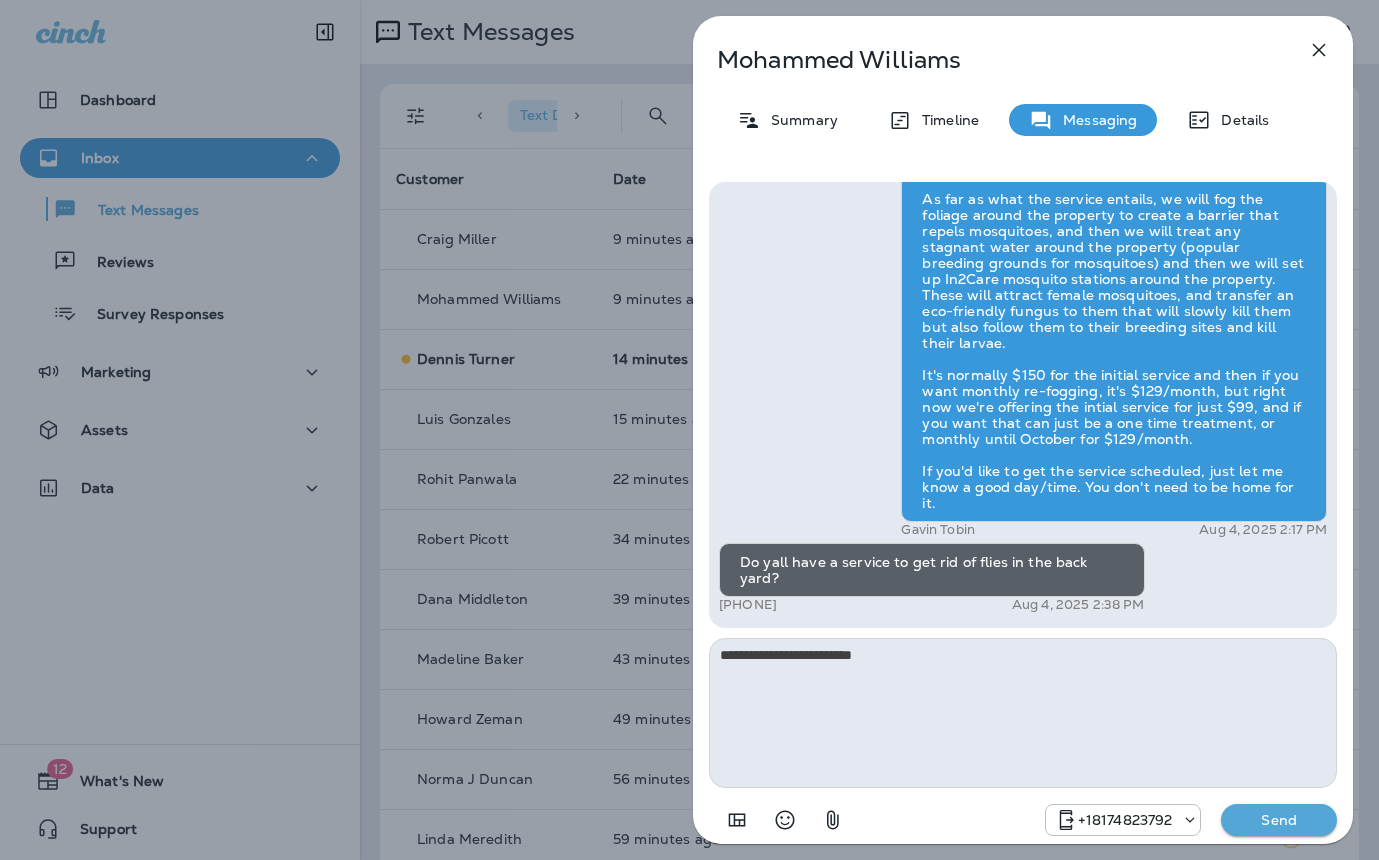 type on "**********" 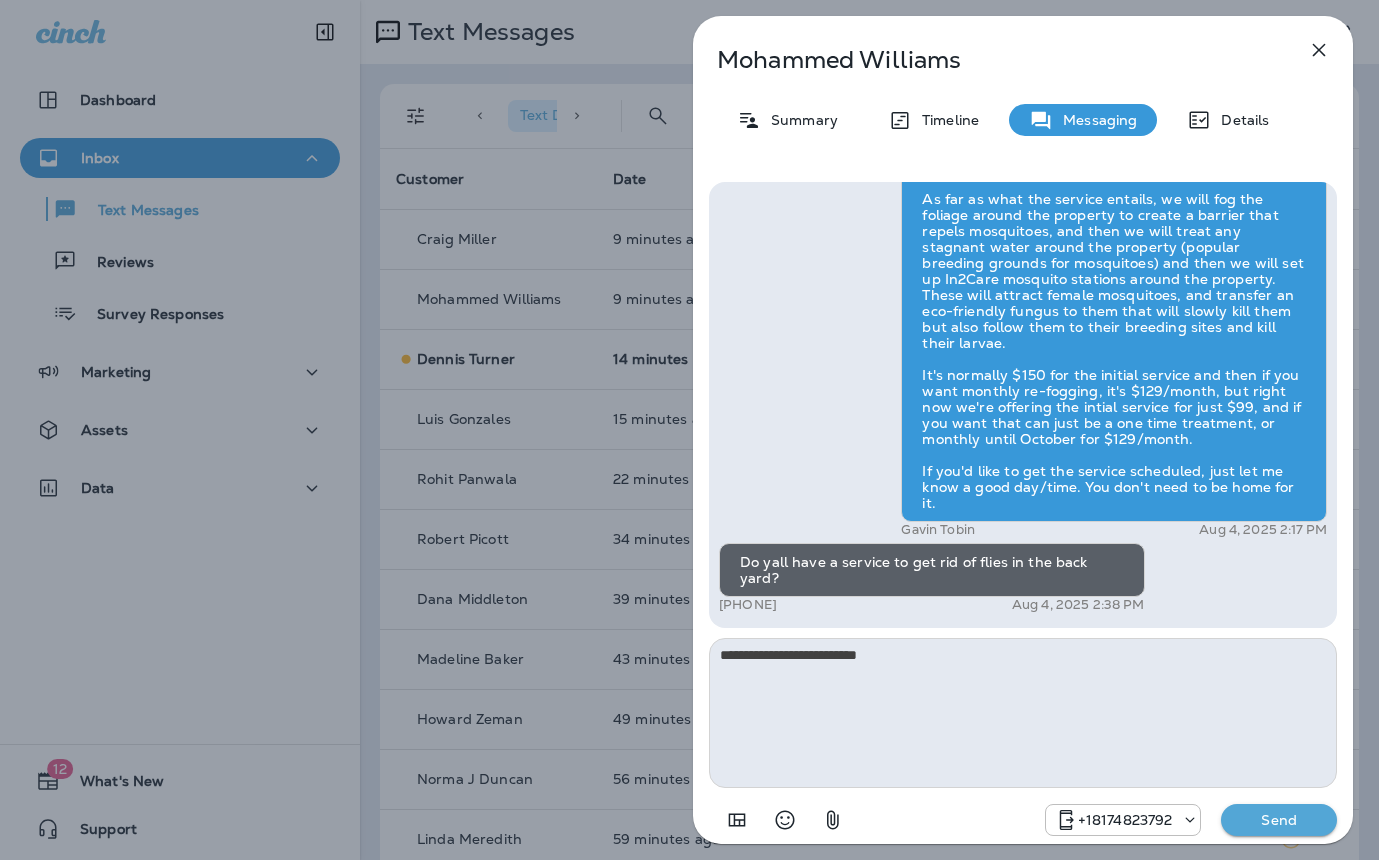 click on "**********" at bounding box center (689, 430) 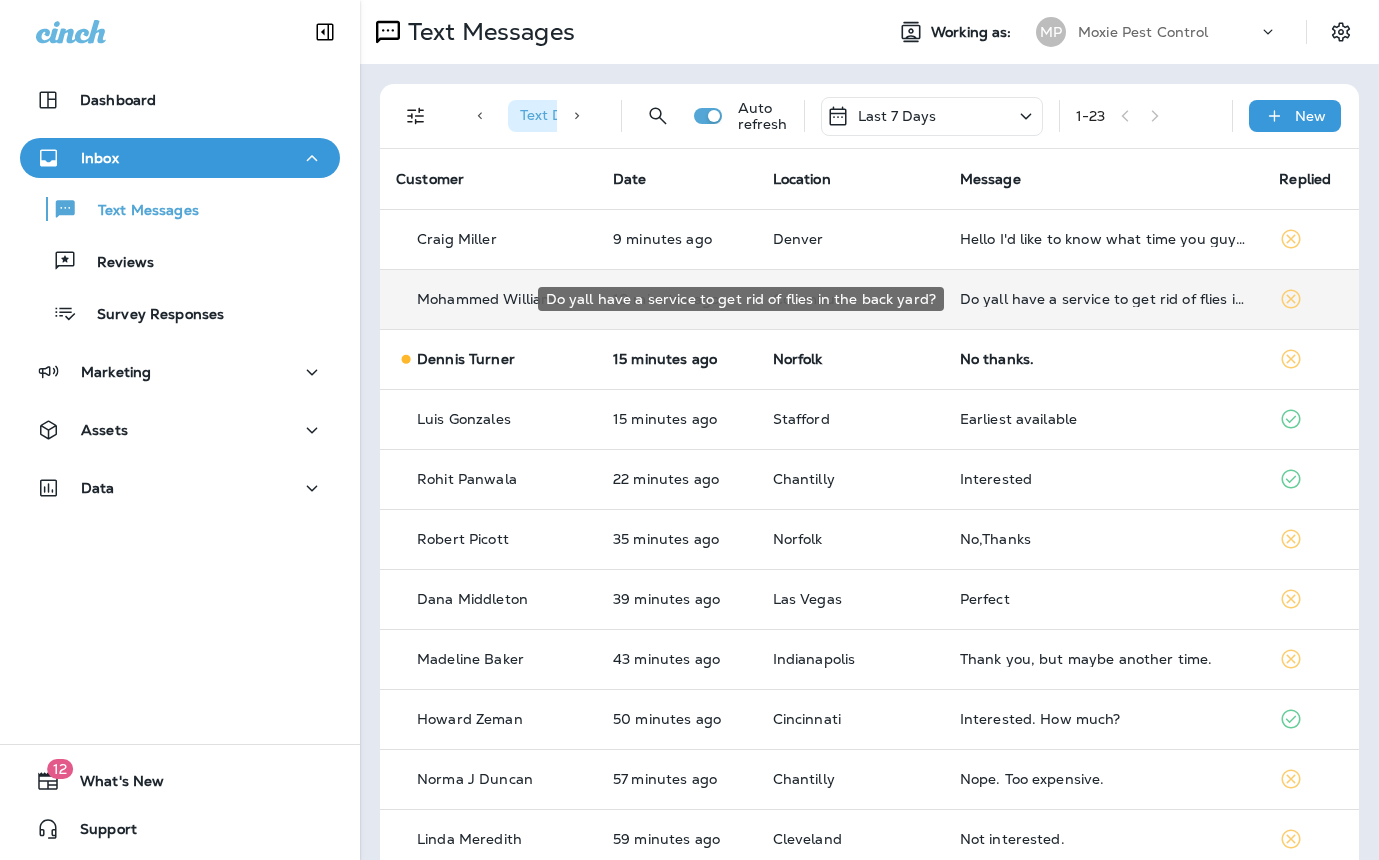 click on "Do yall have a service to get rid of flies in the back yard?" at bounding box center [1104, 299] 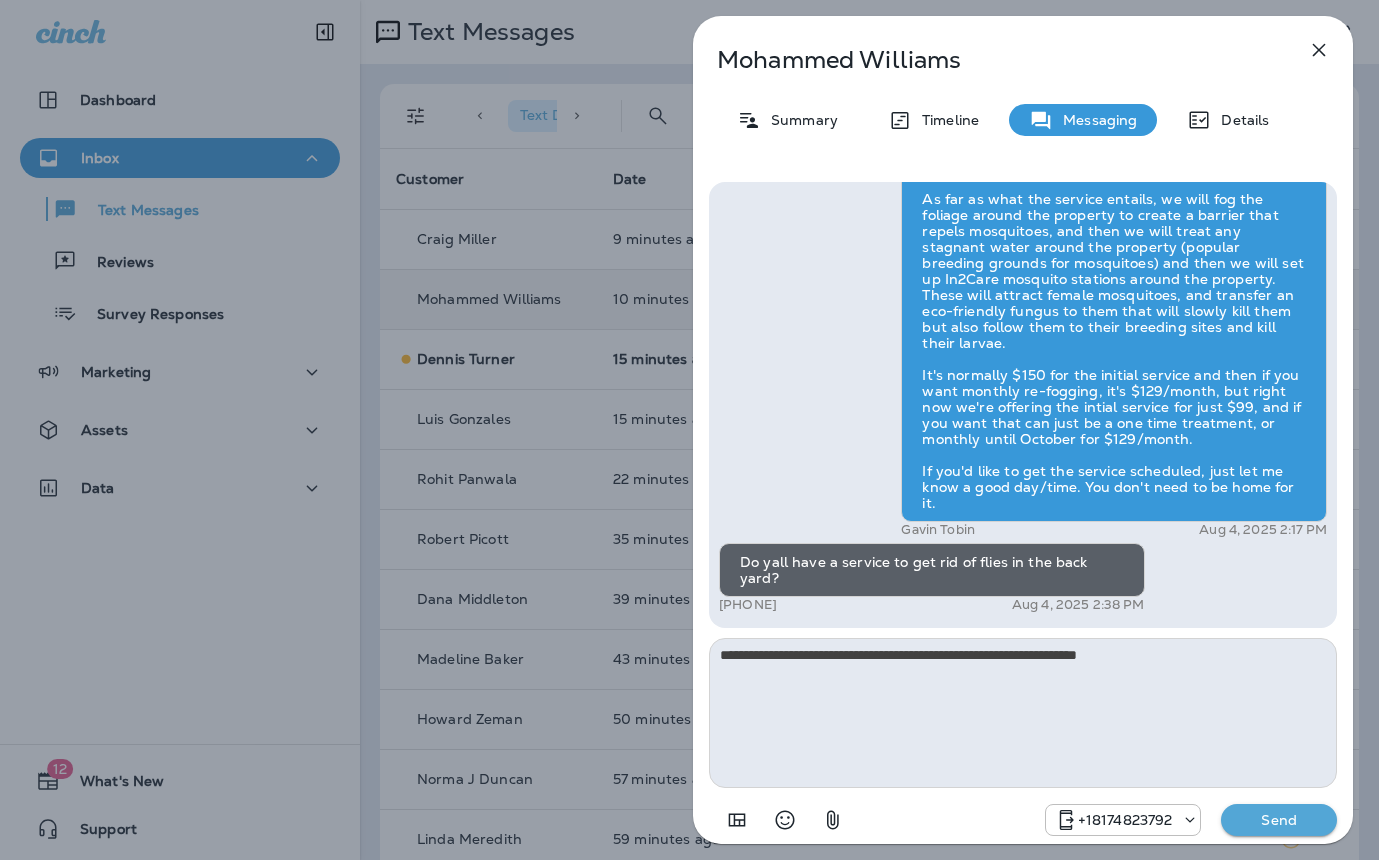 type on "**********" 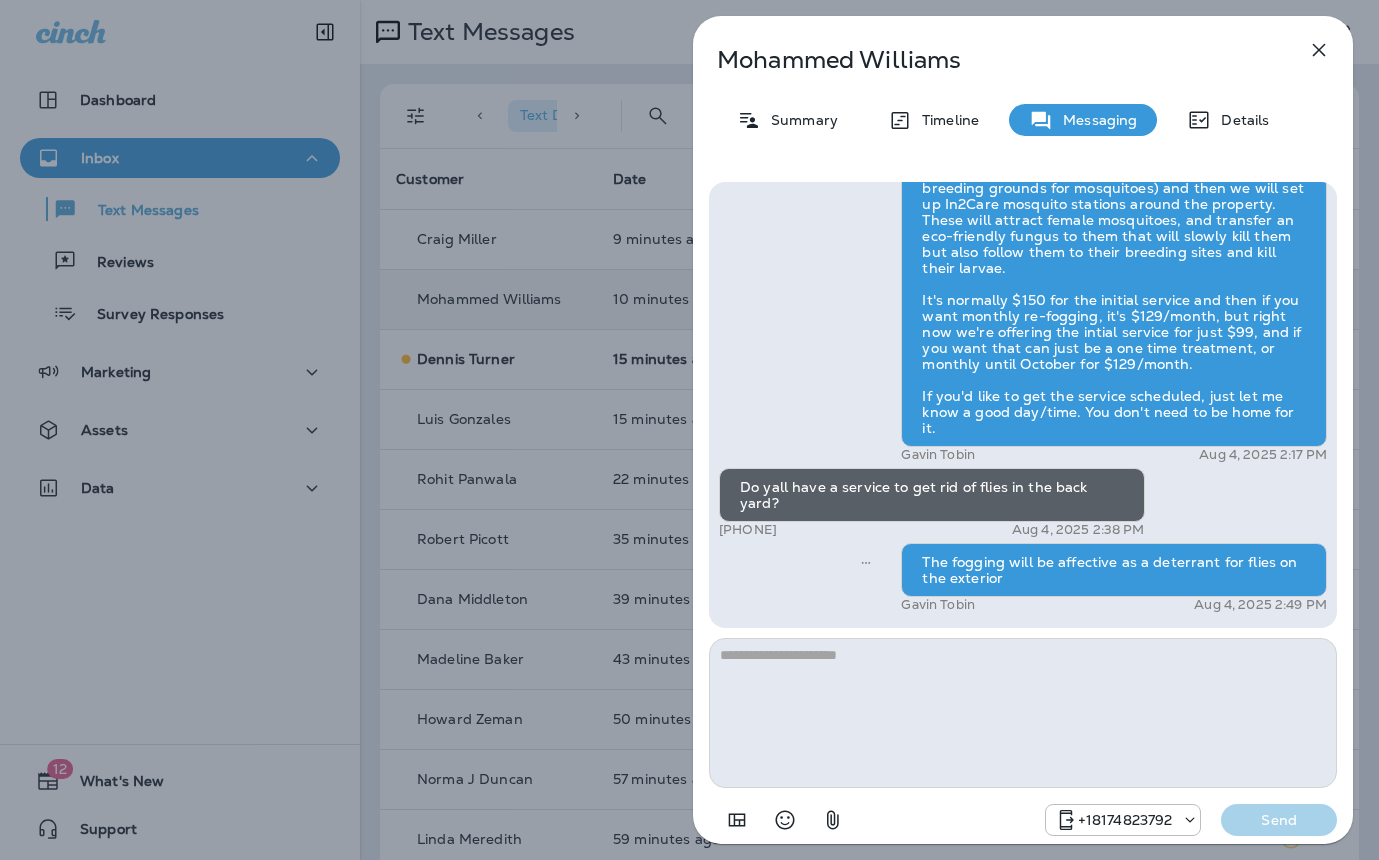 click on "Mohammed   Williams Summary   Timeline   Messaging   Details   Hi Mohammed , this is Steven with Moxie Pest Control. We know Summer brings out the mosquitoes—and with the Summer season here, I’d love to get you on our schedule to come help take care of that. Just reply here if you're interested, and I'll let you know the details!
Reply STOP to optout +18174823792 Aug 4, 2025 12:59 PM Interested  +1 (614) 804-3645 Aug 4, 2025 2:16 PM Gavin Tobin Aug 4, 2025 2:17 PM Do yall have a service to get rid of flies in the back yard?  +1 (614) 804-3645 Aug 4, 2025 2:38 PM   The fogging will be affective as a deterrant for flies on the exterior Gavin Tobin Aug 4, 2025 2:49 PM +18174823792 Send" at bounding box center [689, 430] 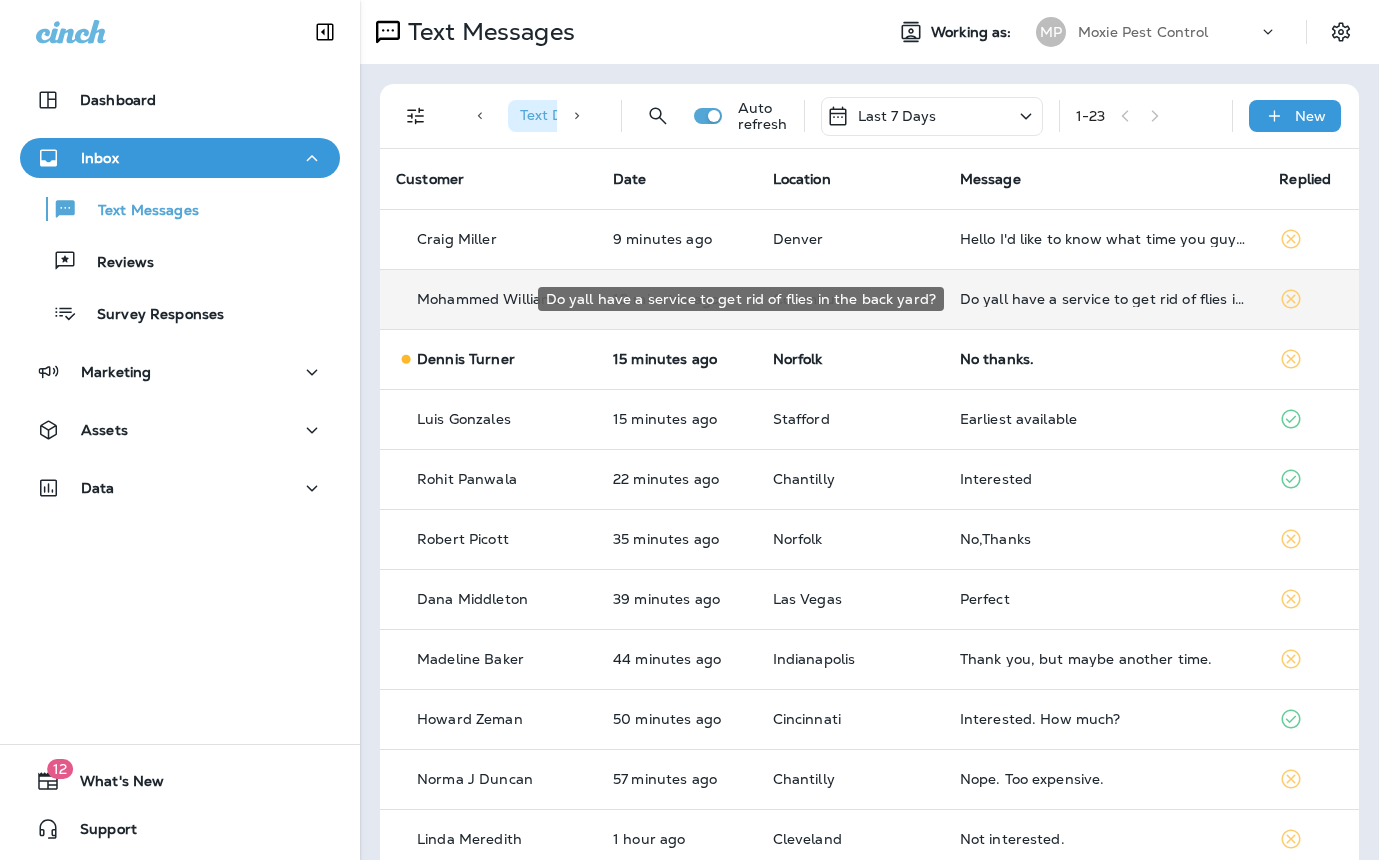 click on "Do yall have a service to get rid of flies in the back yard?" at bounding box center [1104, 299] 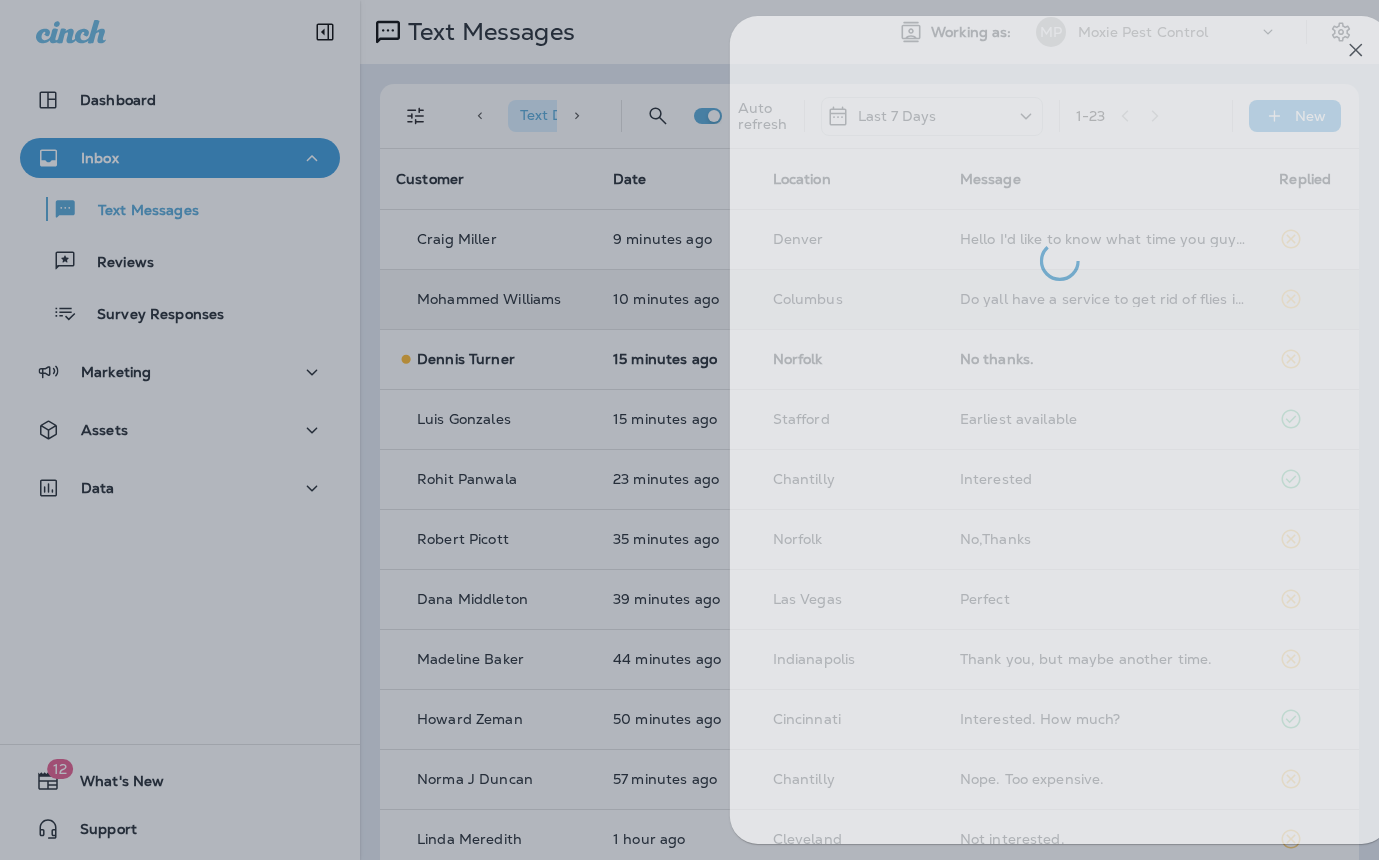 click at bounding box center (726, 430) 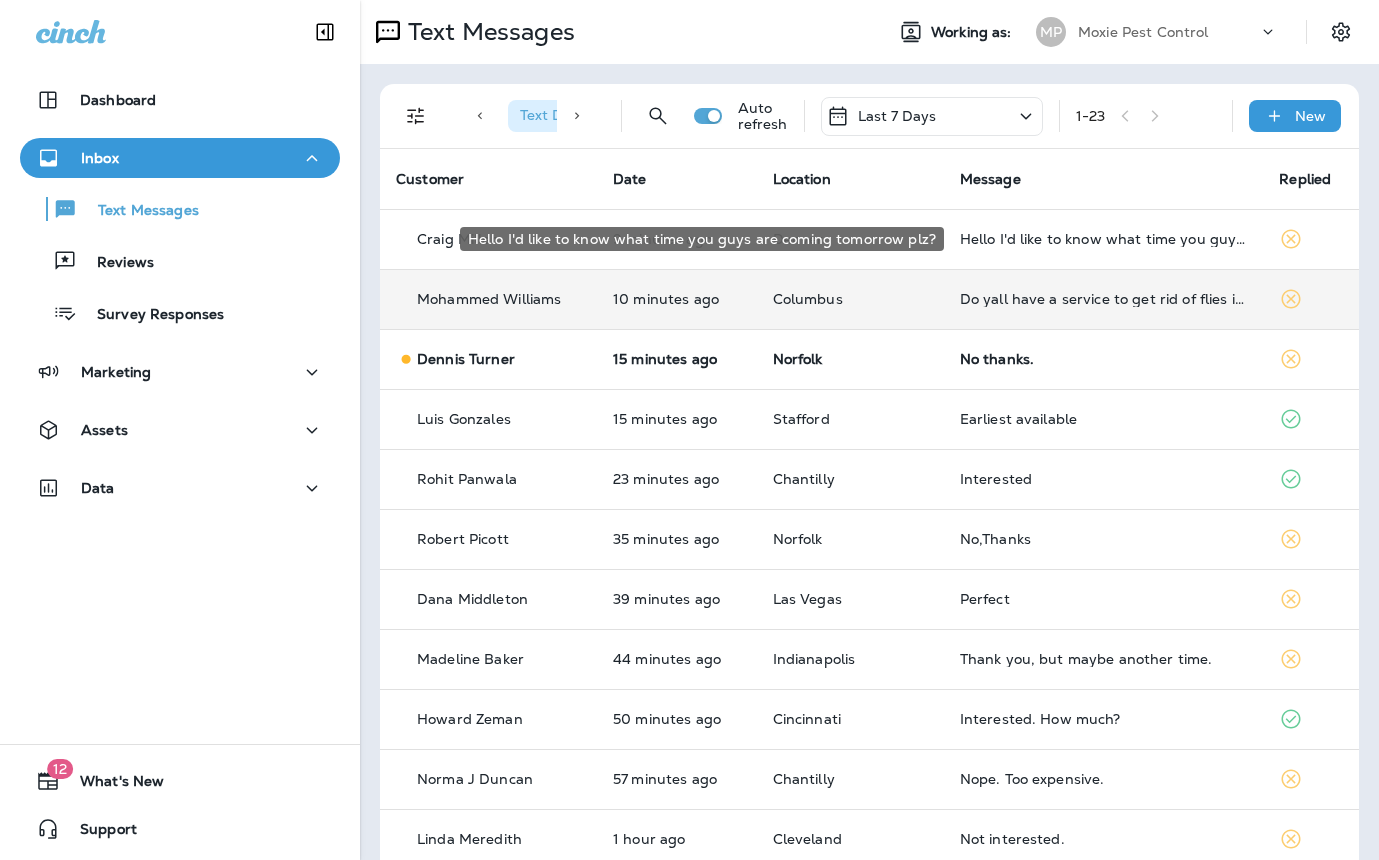 click on "Hello I'd like to know what time you guys are coming tomorrow plz?" at bounding box center (1104, 239) 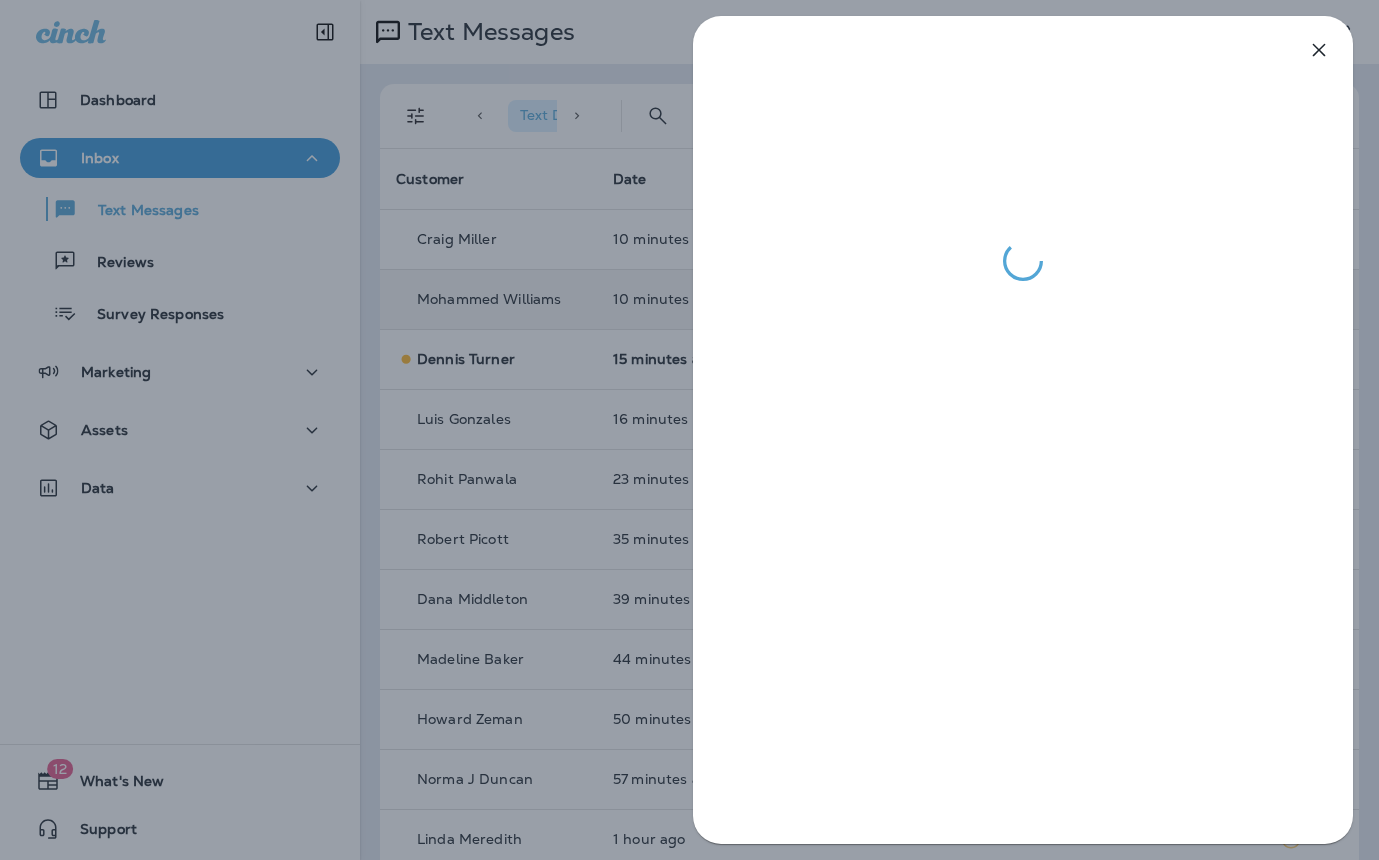 click at bounding box center (689, 430) 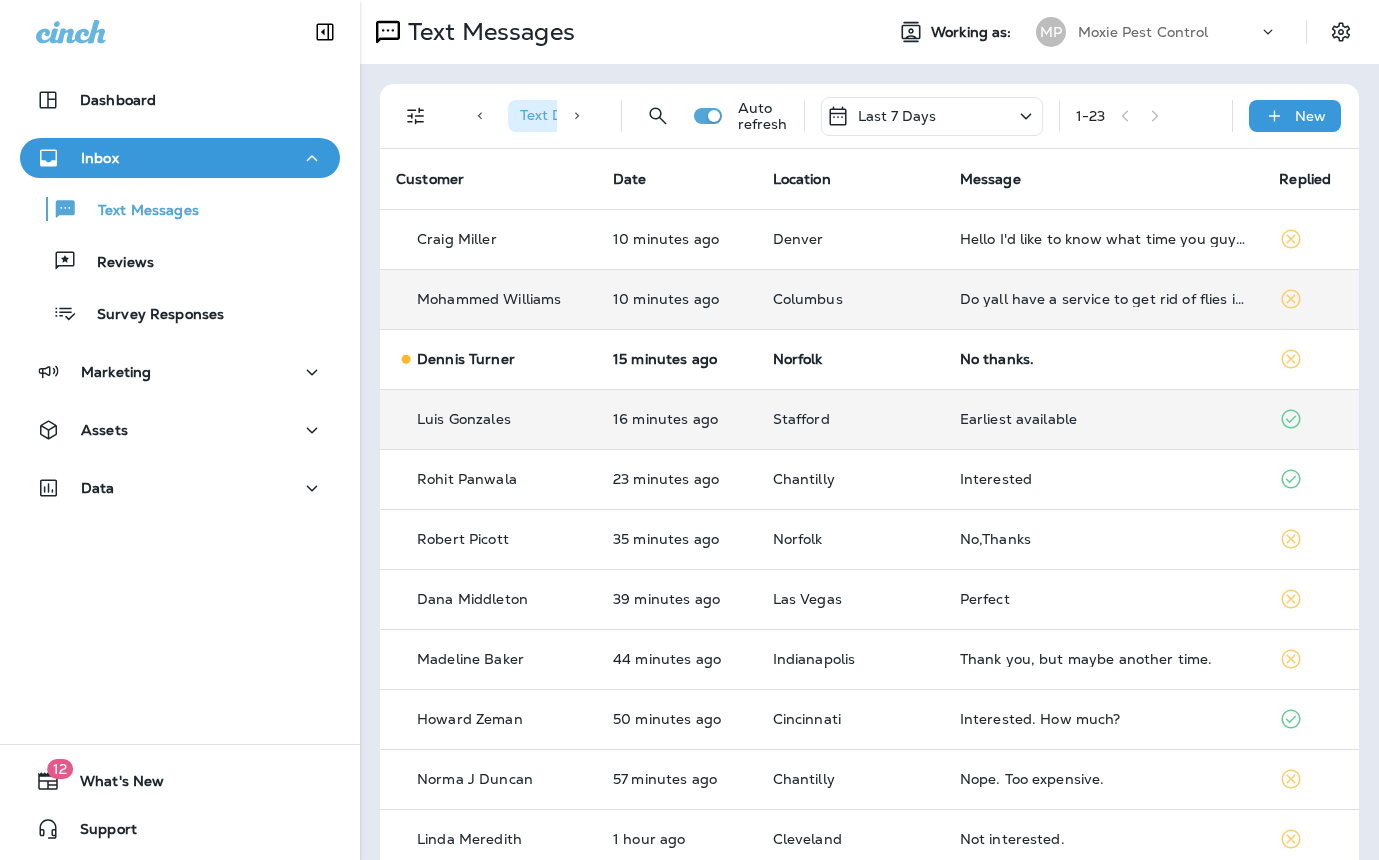 click on "Earliest available" at bounding box center [1104, 419] 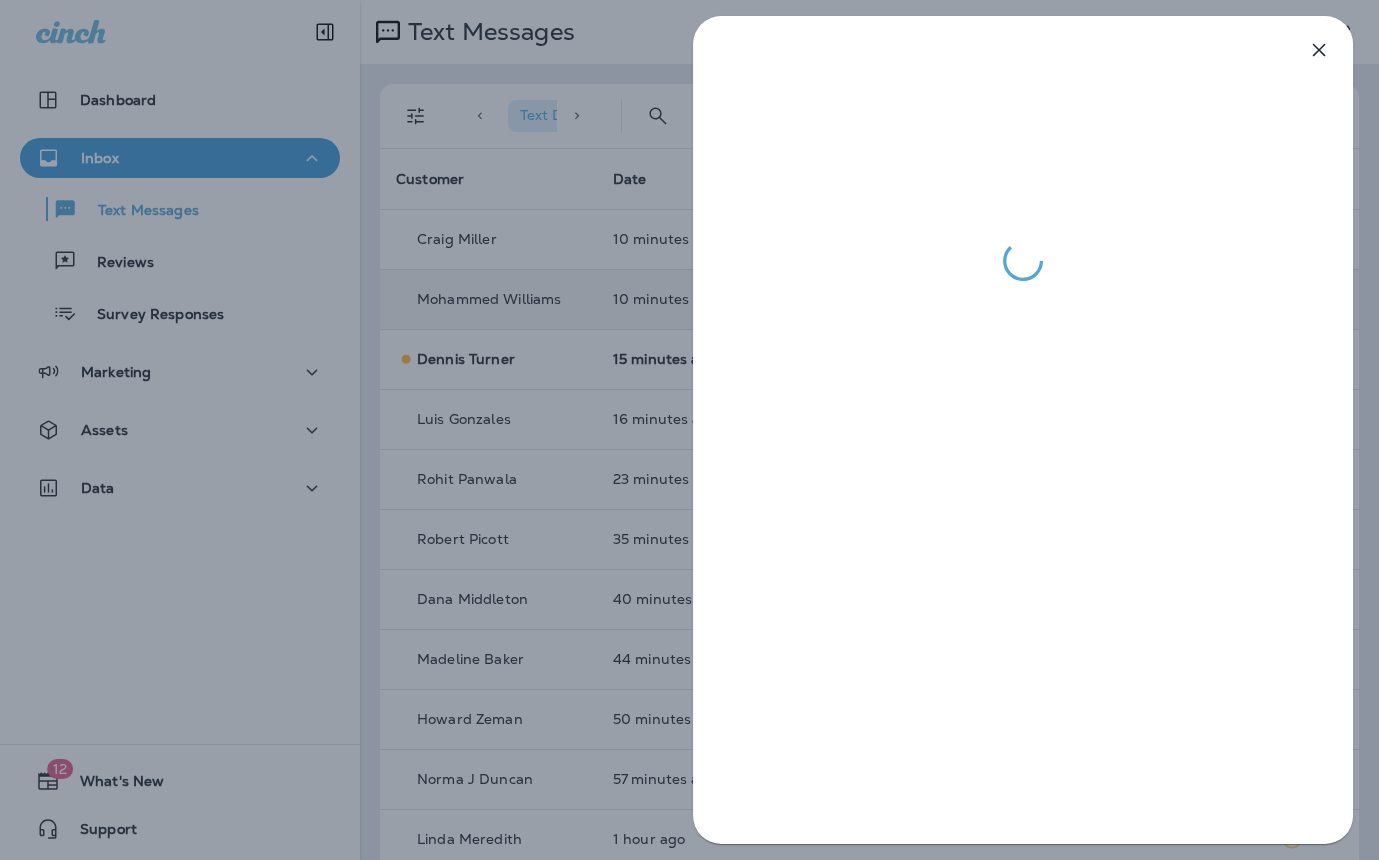 click at bounding box center (689, 430) 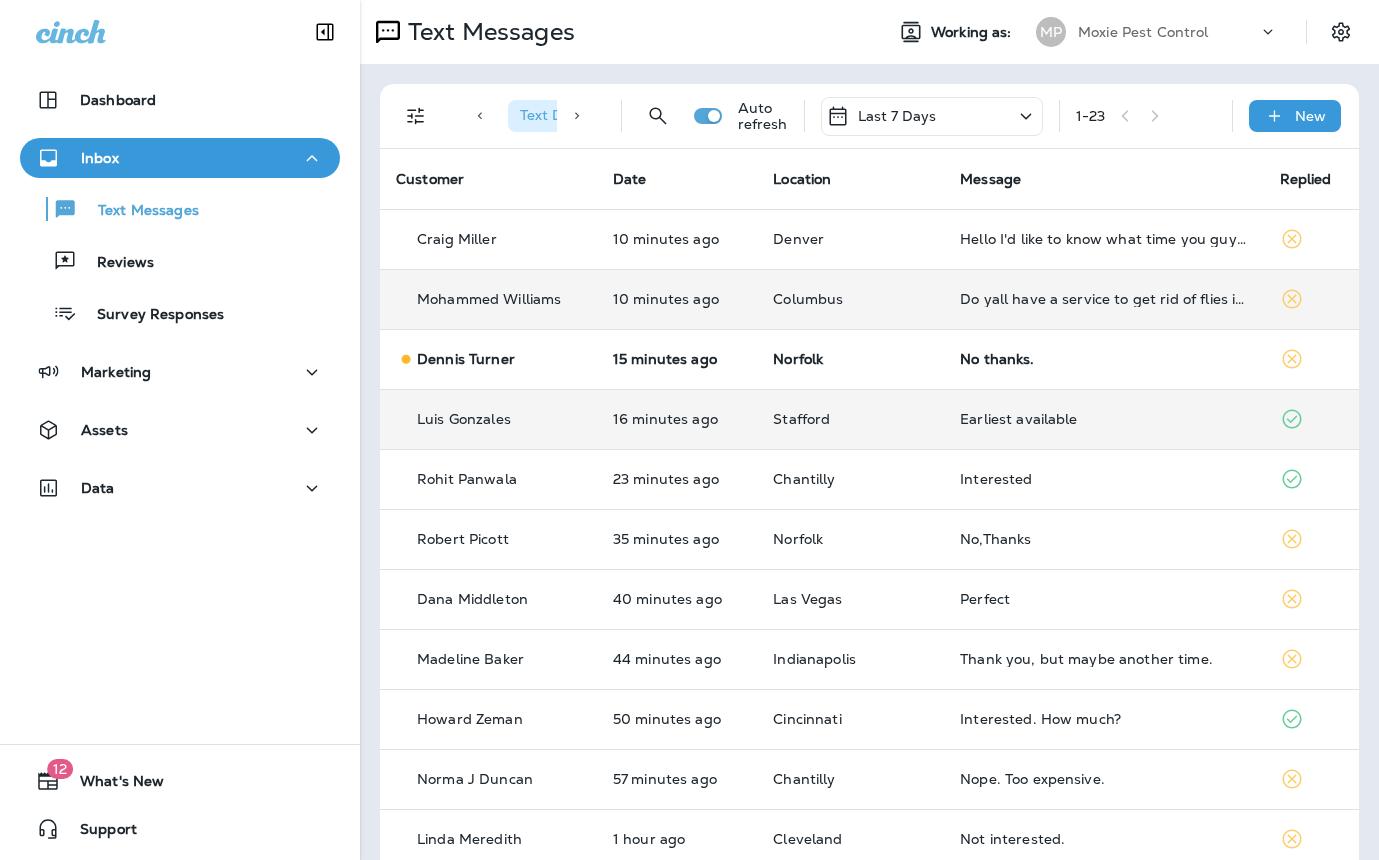 click on "Luis Gonzales" at bounding box center (488, 419) 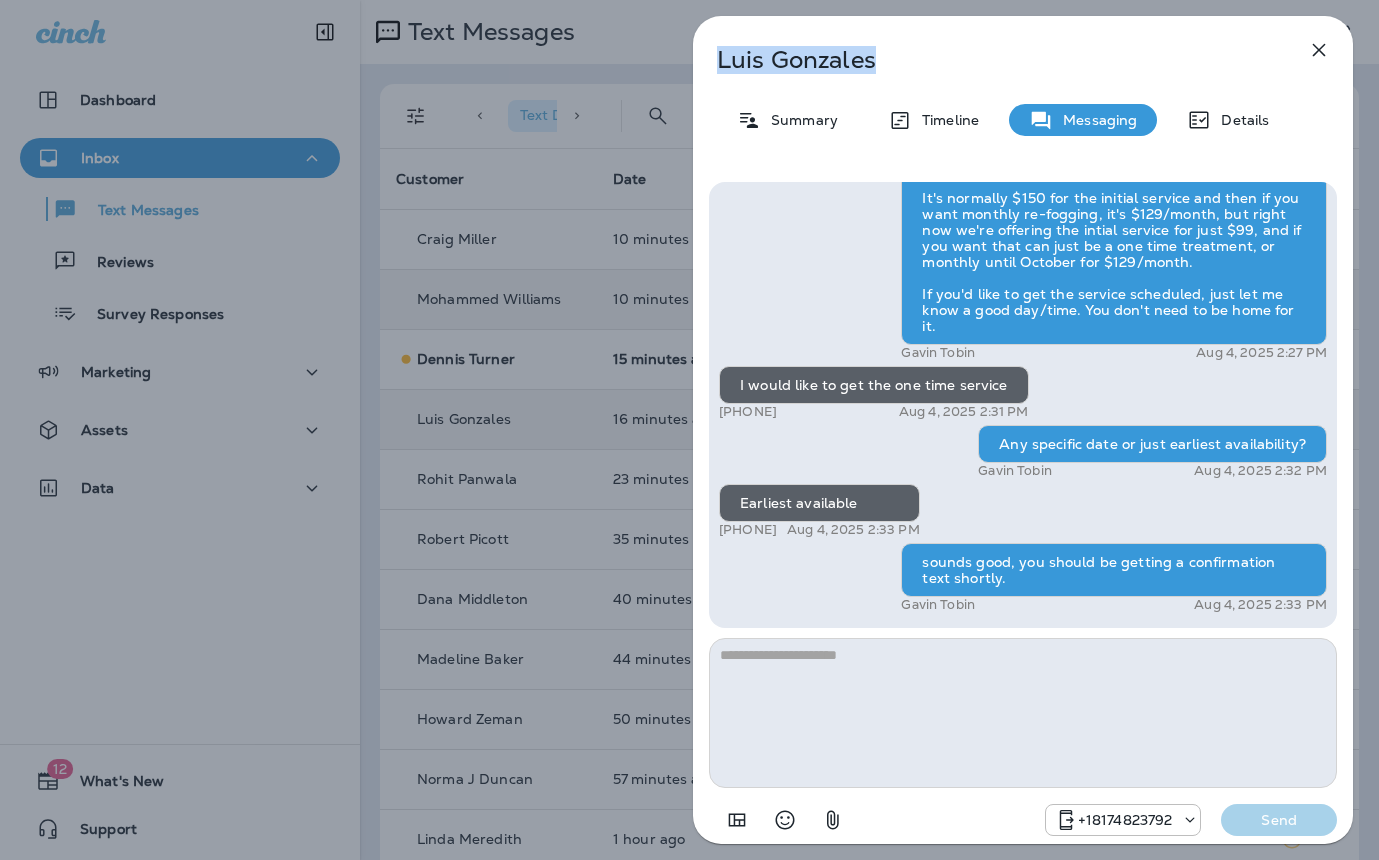 drag, startPoint x: 795, startPoint y: 68, endPoint x: 738, endPoint y: 62, distance: 57.31492 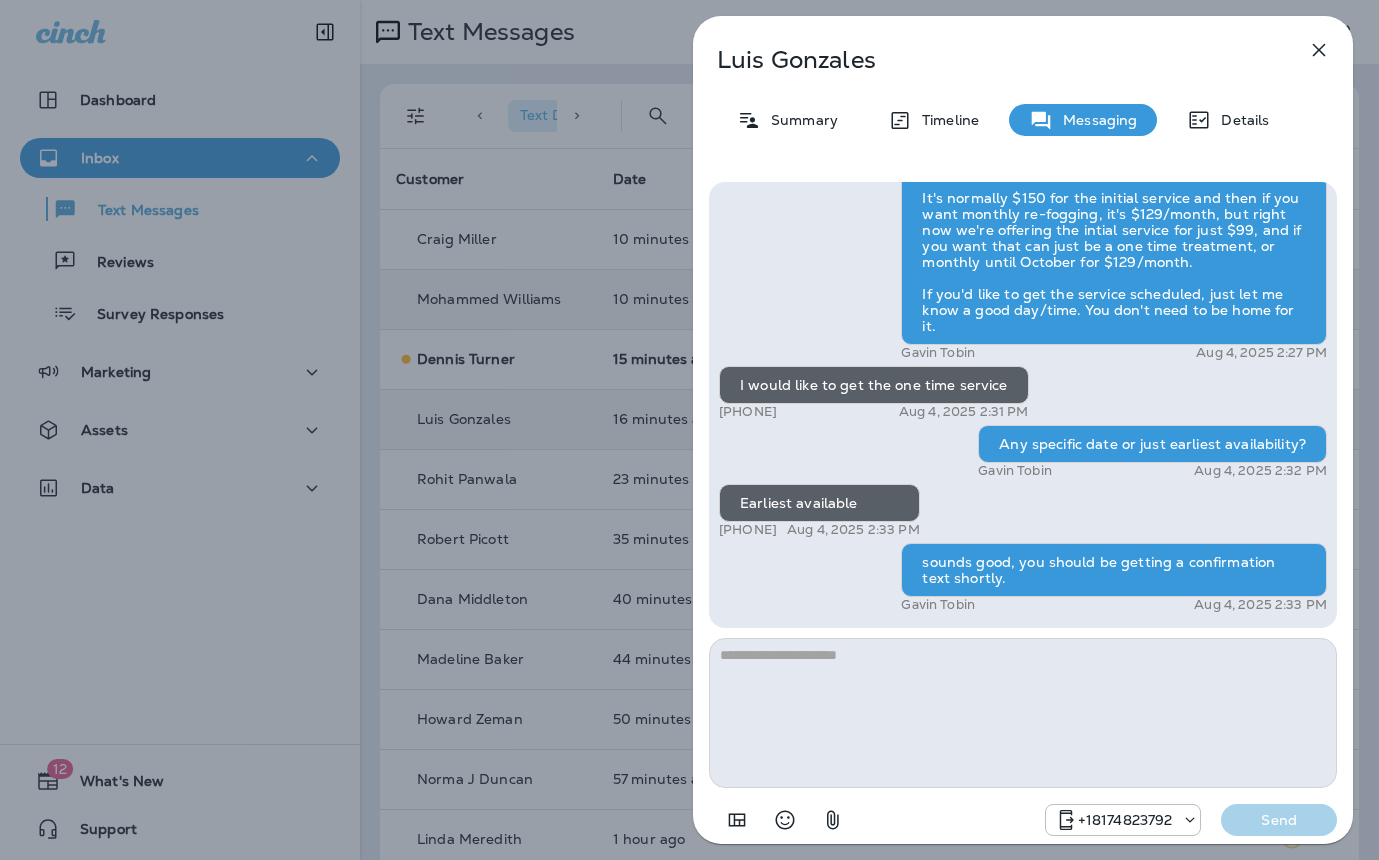 click on "Luis   Gonzales Summary   Timeline   Messaging   Details   Hi Luis , this is Steven with Moxie Pest Control. We know Summer brings out the mosquitoes—and with the Summer season here, I’d love to get you on our schedule to come help take care of that. Just reply here if you're interested, and I'll let you know the details!
Reply STOP to optout +18174823792 Aug 4, 2025 12:59 PM Moxie came to our house last week +1 (720) 234-2801 Aug 4, 2025 2:26 PM However we have a lot of mosquitos and now flies. +1 (720) 234-2801 Aug 4, 2025 2:26 PM We would like for Moxie to come back to our home, especially in our front yard. +1 (720) 234-2801 Aug 4, 2025 2:26 PM Gavin Tobin Aug 4, 2025 2:27 PM I would like to get the one time service  +1 (720) 234-2801 Aug 4, 2025 2:31 PM Any specific date or just earliest availability? Gavin Tobin Aug 4, 2025 2:32 PM Earliest available  +1 (720) 234-2801 Aug 4, 2025 2:33 PM sounds good, you should be getting a confirmation text shortly. Gavin Tobin Aug 4, 2025 2:33 PM +18174823792" at bounding box center (689, 430) 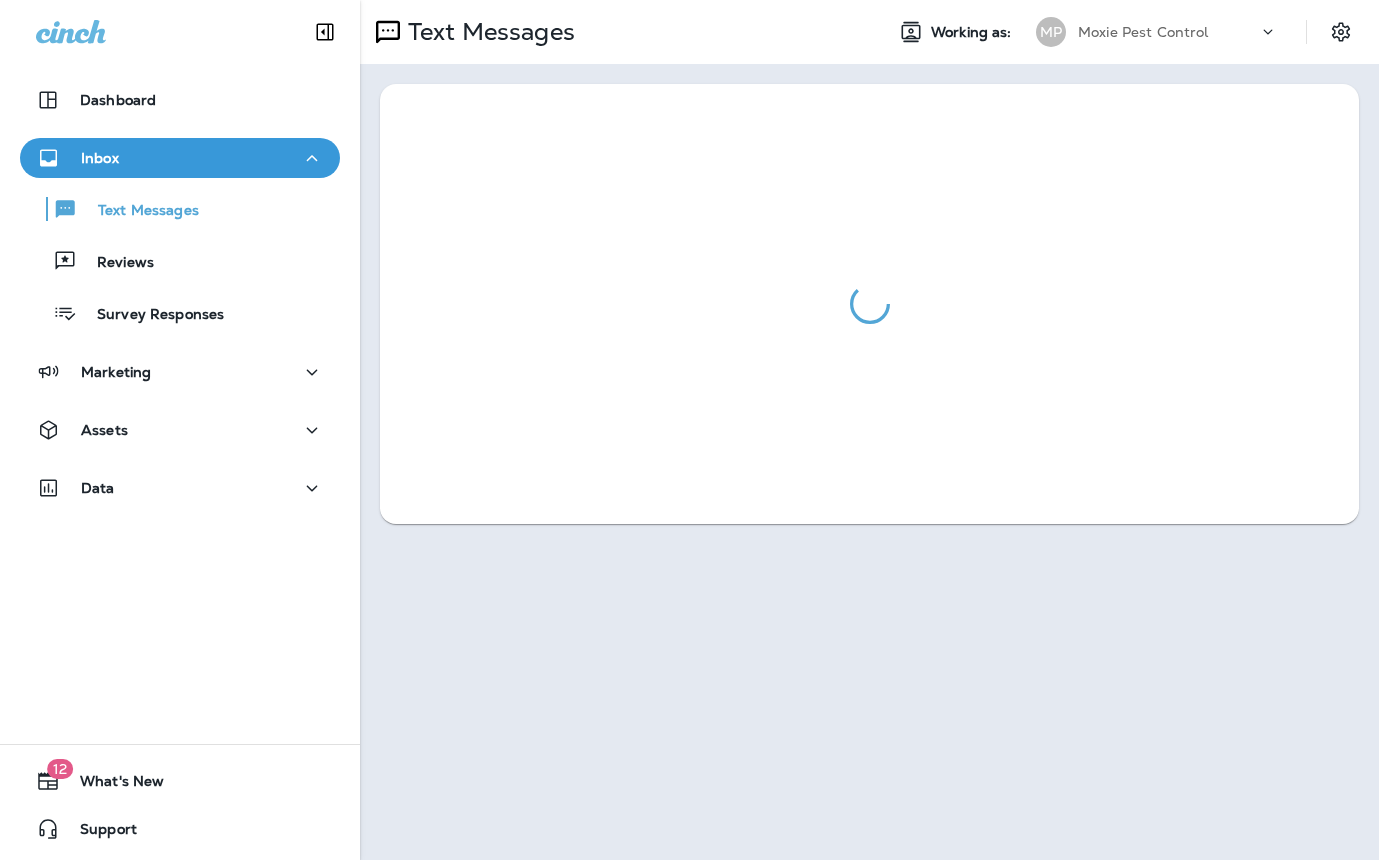 scroll, scrollTop: 0, scrollLeft: 0, axis: both 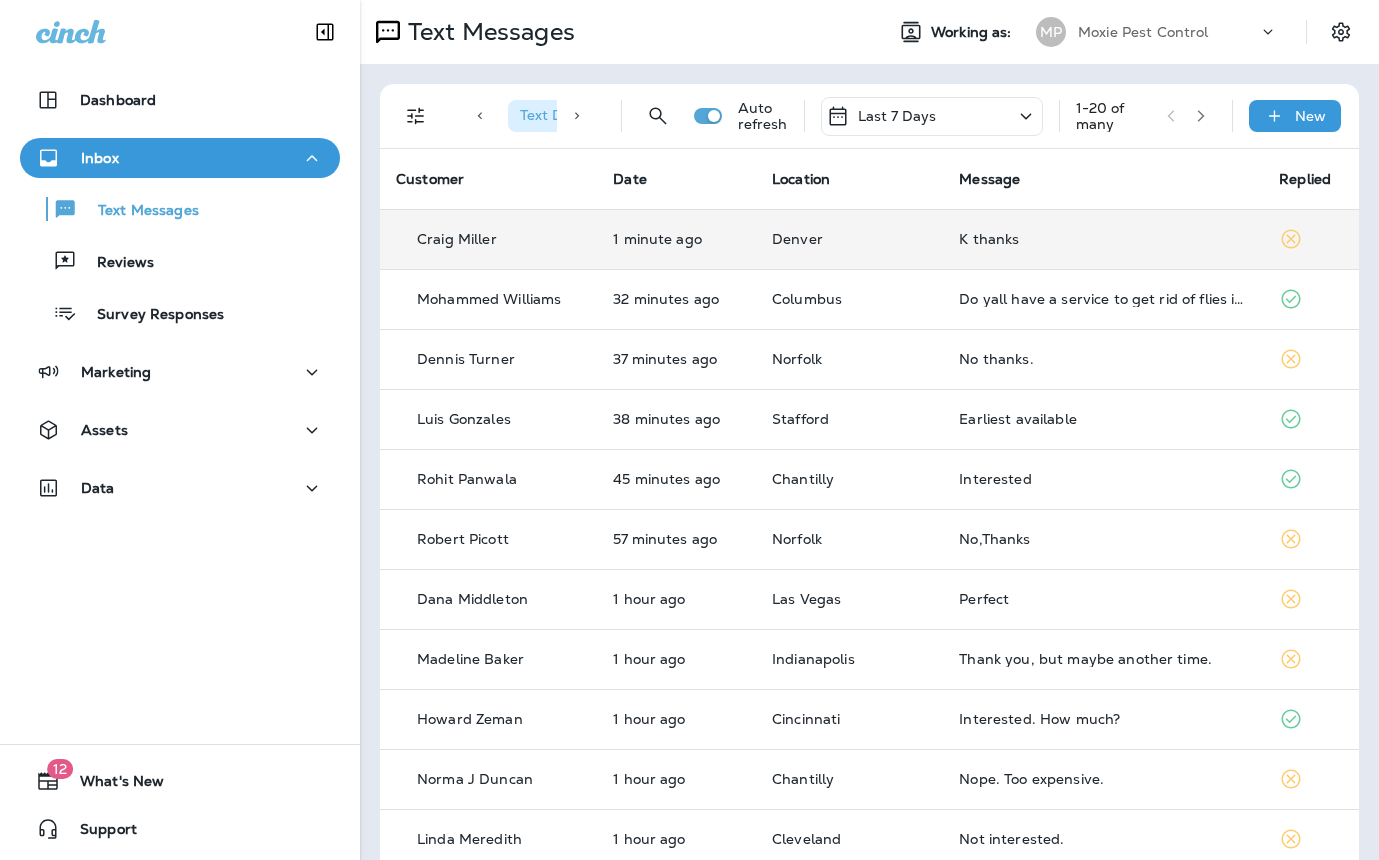 click on "Denver" at bounding box center [849, 239] 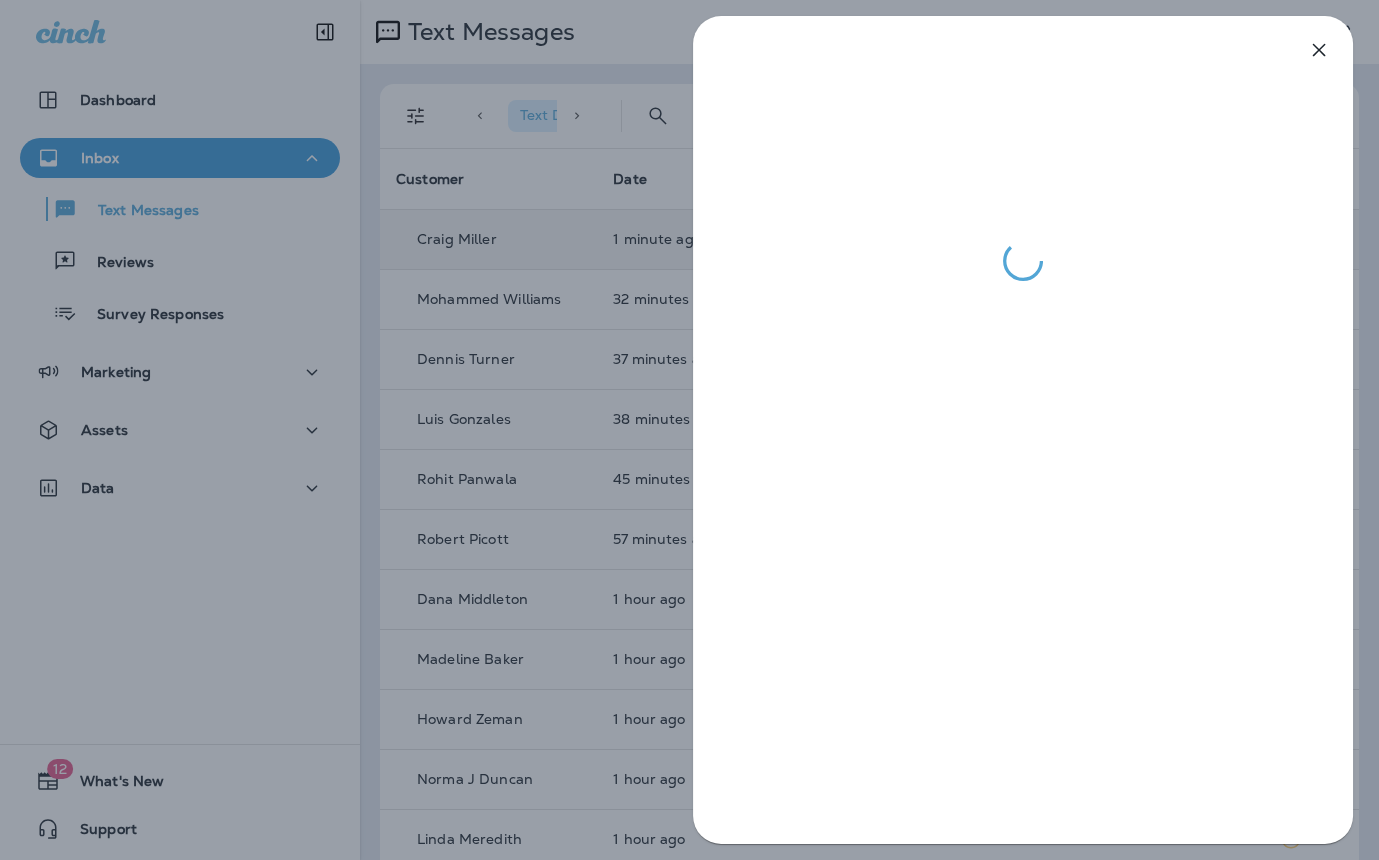 click at bounding box center [689, 430] 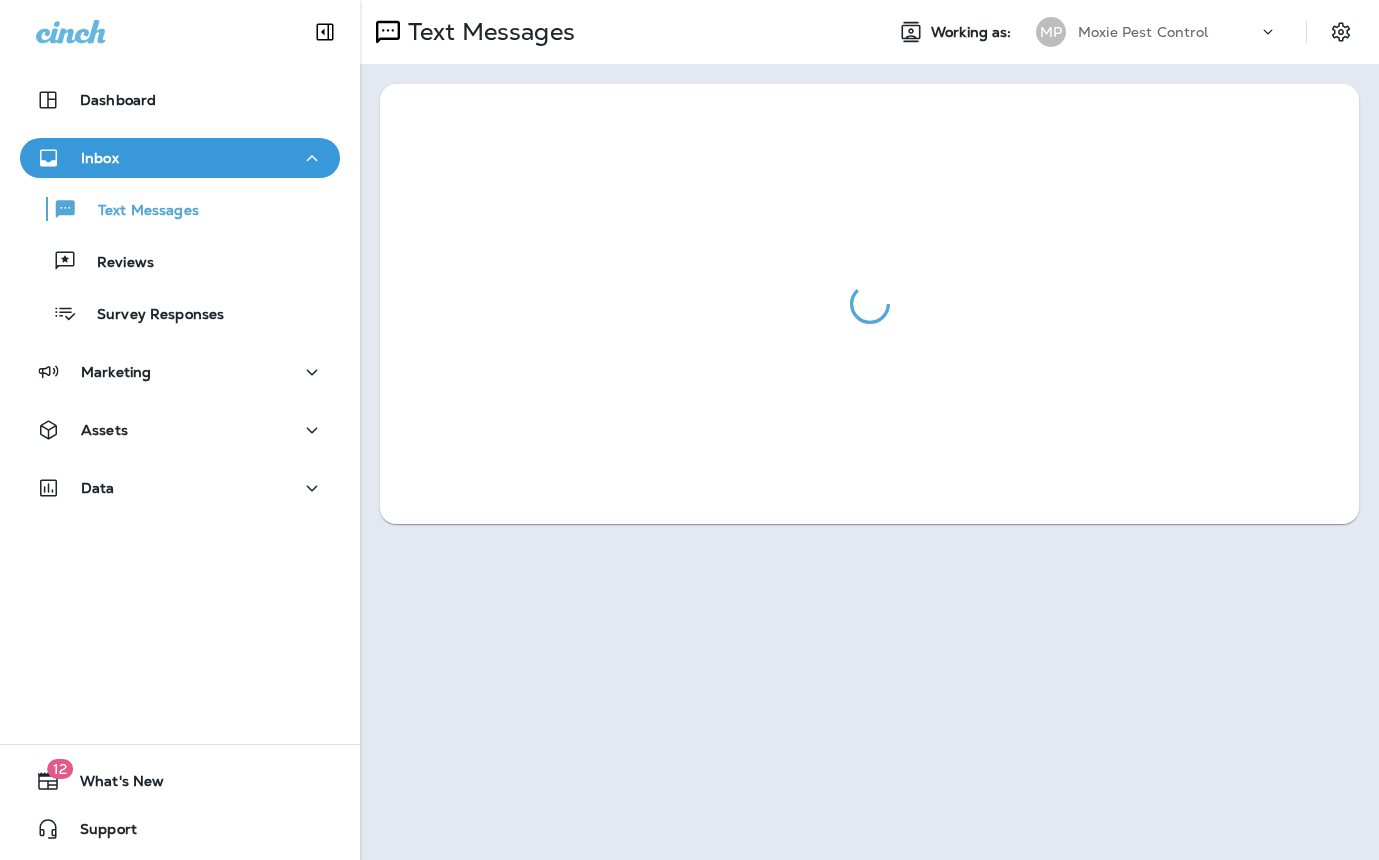 scroll, scrollTop: 0, scrollLeft: 0, axis: both 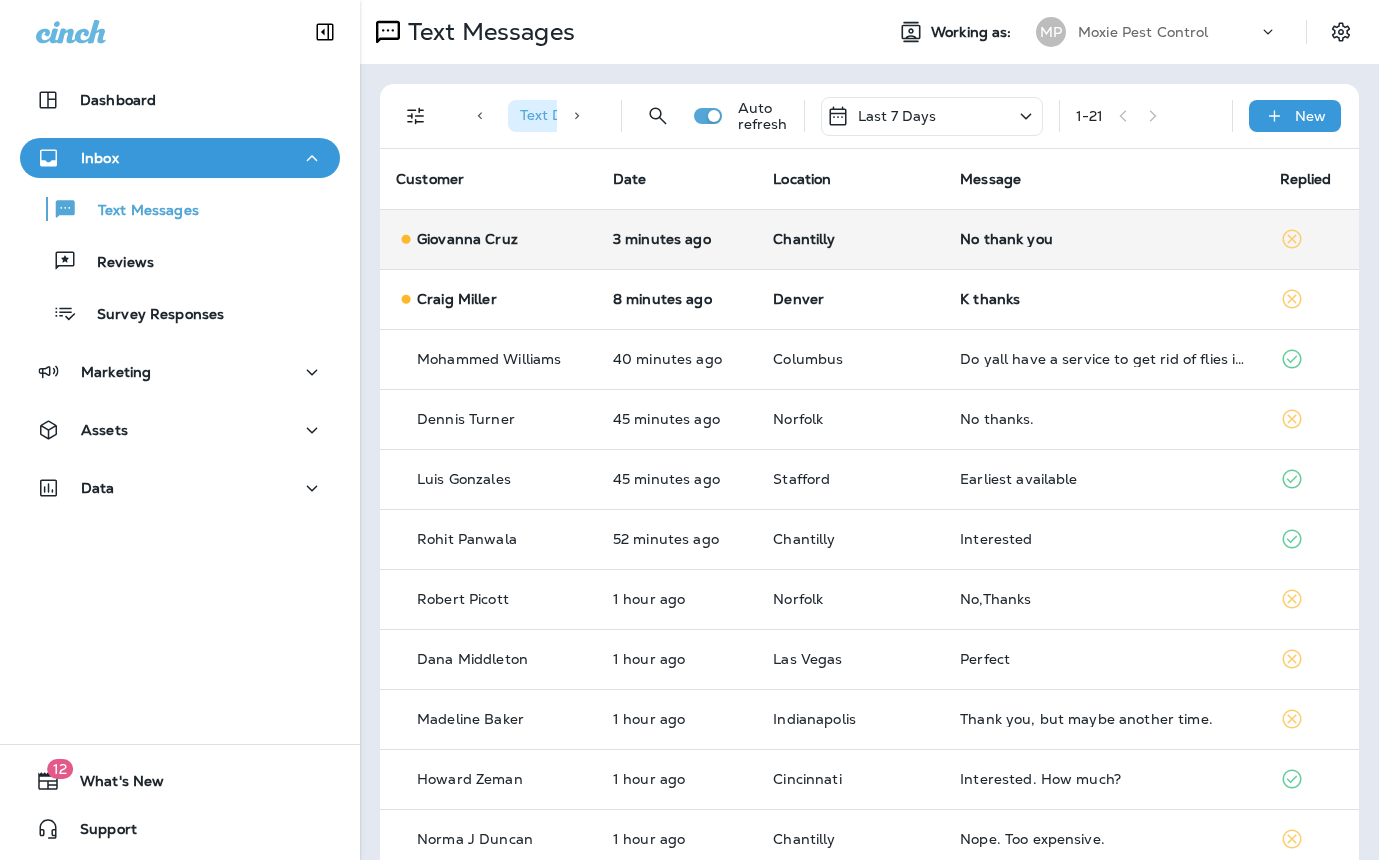 click on "No thank you" at bounding box center (1103, 239) 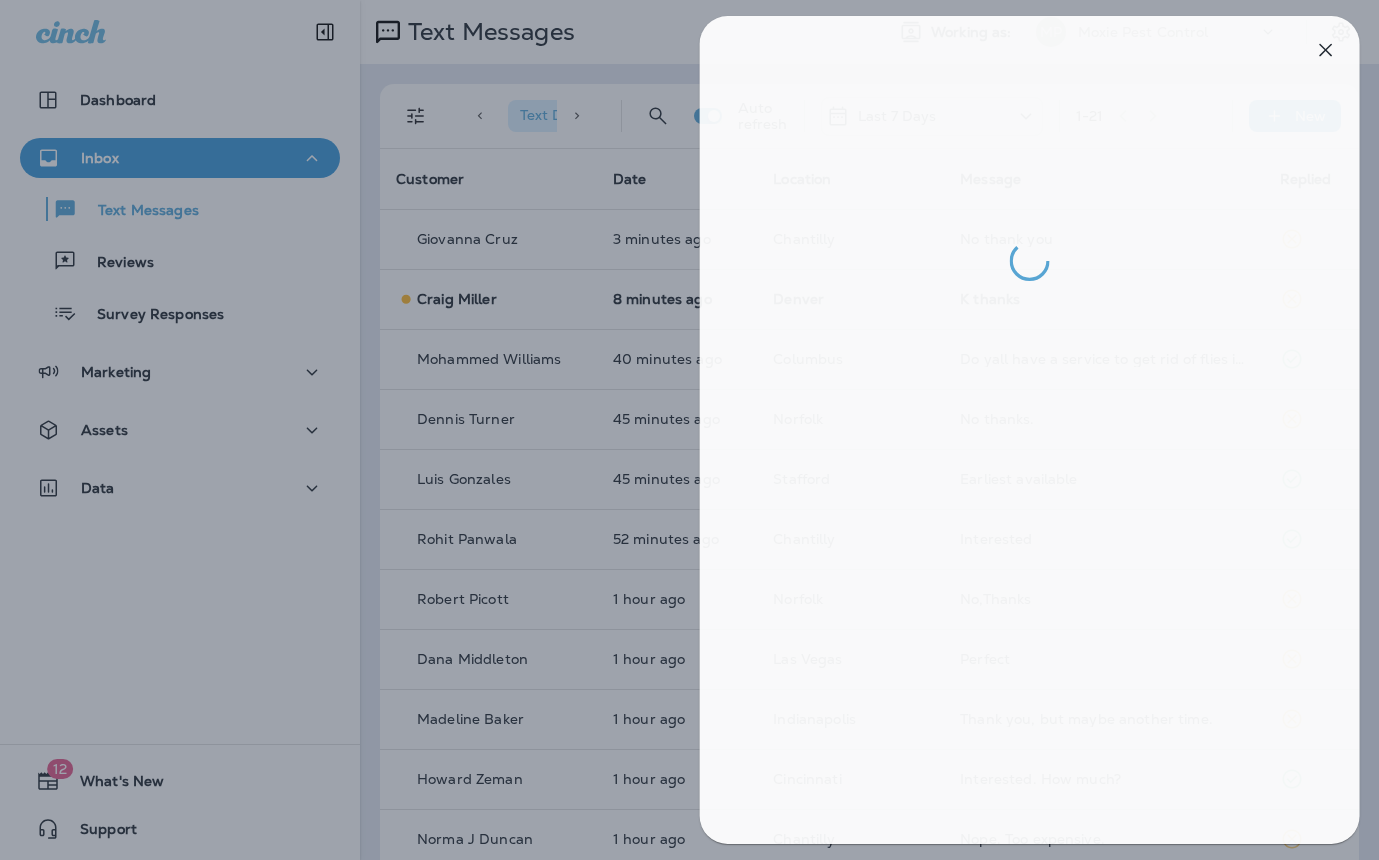 click at bounding box center [696, 430] 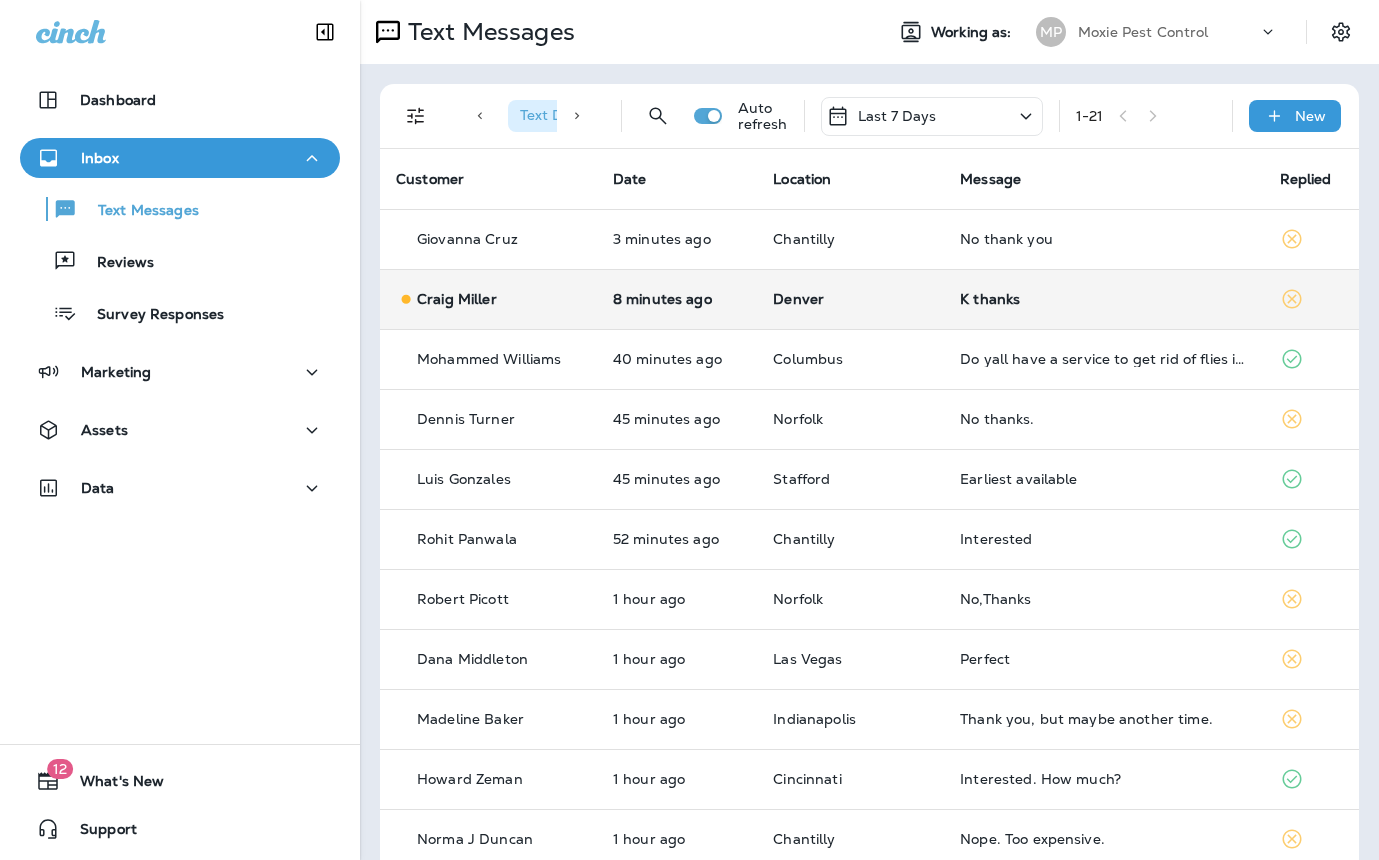 click on "K  thanks" at bounding box center [1103, 299] 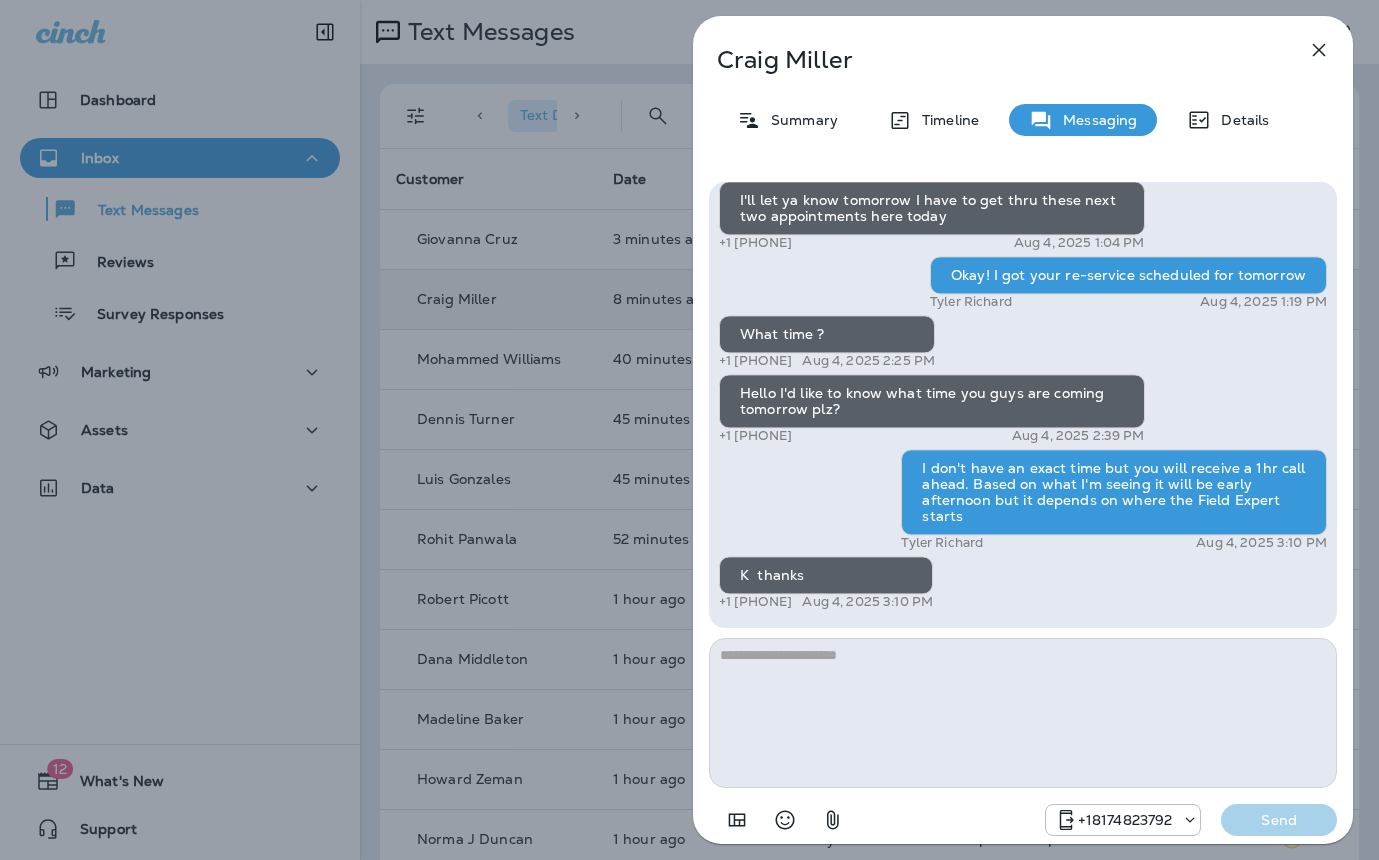 click on "[FIRST] [LAST] Summary Timeline Messaging Details Hi, [FIRST] , this is Cameron with Moxie Pest Control. We know Summer brings out the mosquitoes—and with the Summer season here, I’d love to get you on our schedule to come help take care of that. Just reply here if you're interested, and I'll let you know the details!
Reply STOP to optout [PHONE] [DATE] [TIME] Is there an extra charge for this? [PHONE] [DATE] [TIME] [FIRST] [LAST] [DATE] [TIME] Do you want to try it once and see how it goes? [FIRST] [LAST] [DATE] [TIME] I'll talk it over with my husband & let you know!  :)  [PHONE] [DATE] [TIME] Sounds good! [FIRST] [LAST] [DATE] [TIME] Good morning! Did you guys talk over the mosquito service? [FIRST] [LAST] [DATE] [TIME] Yes actually I was going to call today we're having a bee problem on the side of our house that we need someone to take care of [PHONE] [DATE] [TIME] [PHONE] [DATE] [TIME]" at bounding box center [689, 430] 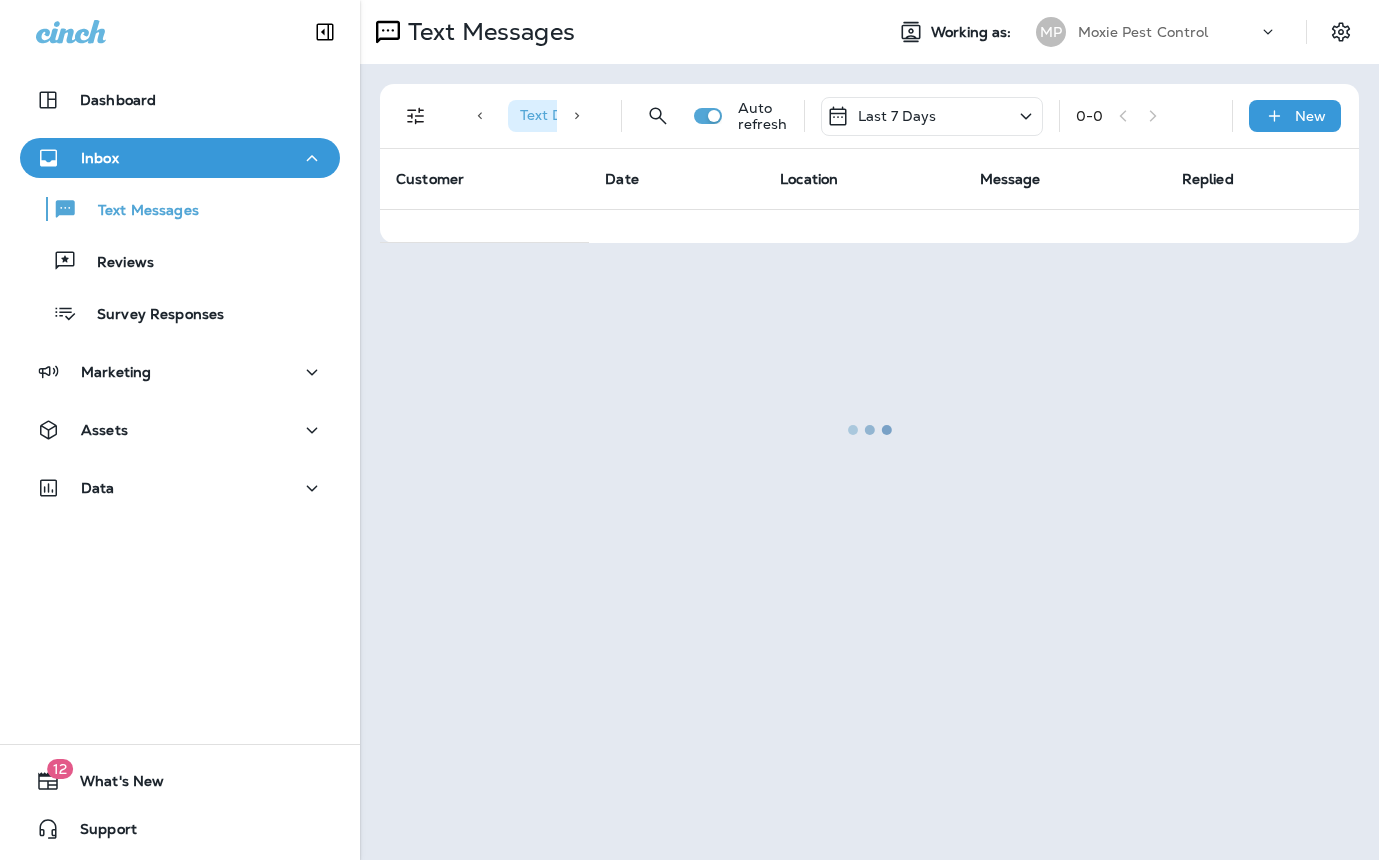 scroll, scrollTop: 0, scrollLeft: 0, axis: both 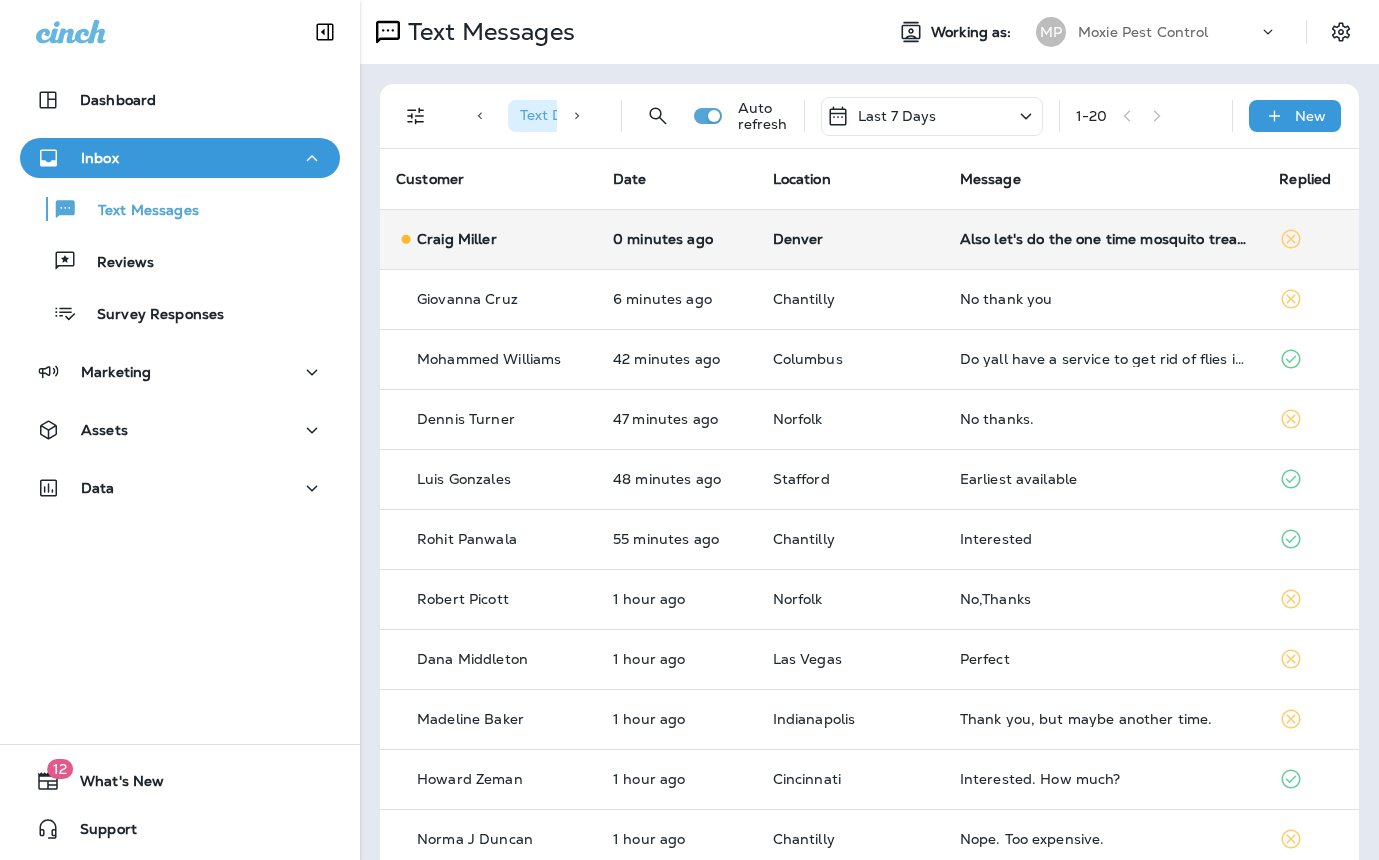 click on "Also let's do the one time mosquito treatment too for $99 at the same time tomorrow" at bounding box center (1104, 239) 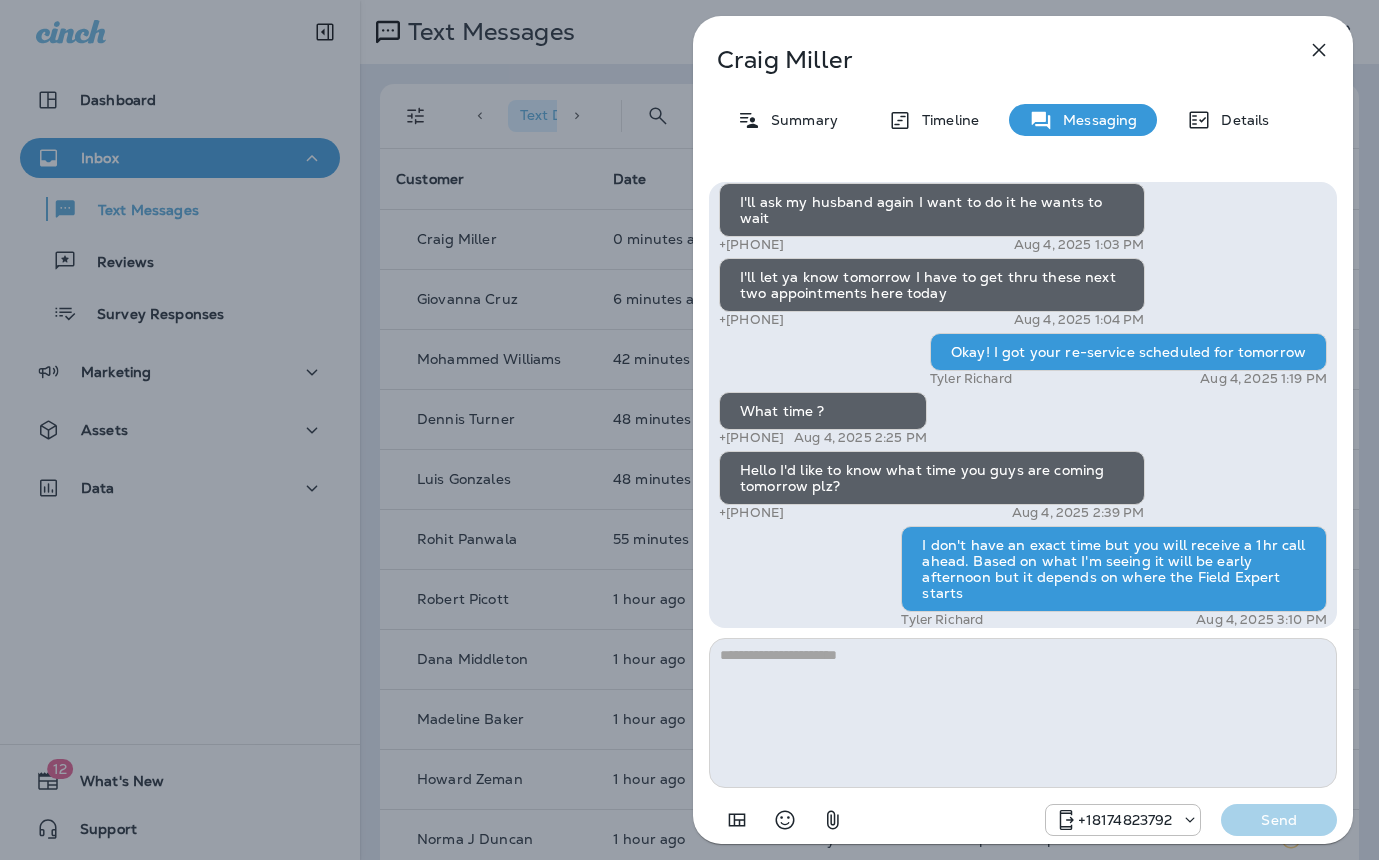 scroll, scrollTop: -113, scrollLeft: 0, axis: vertical 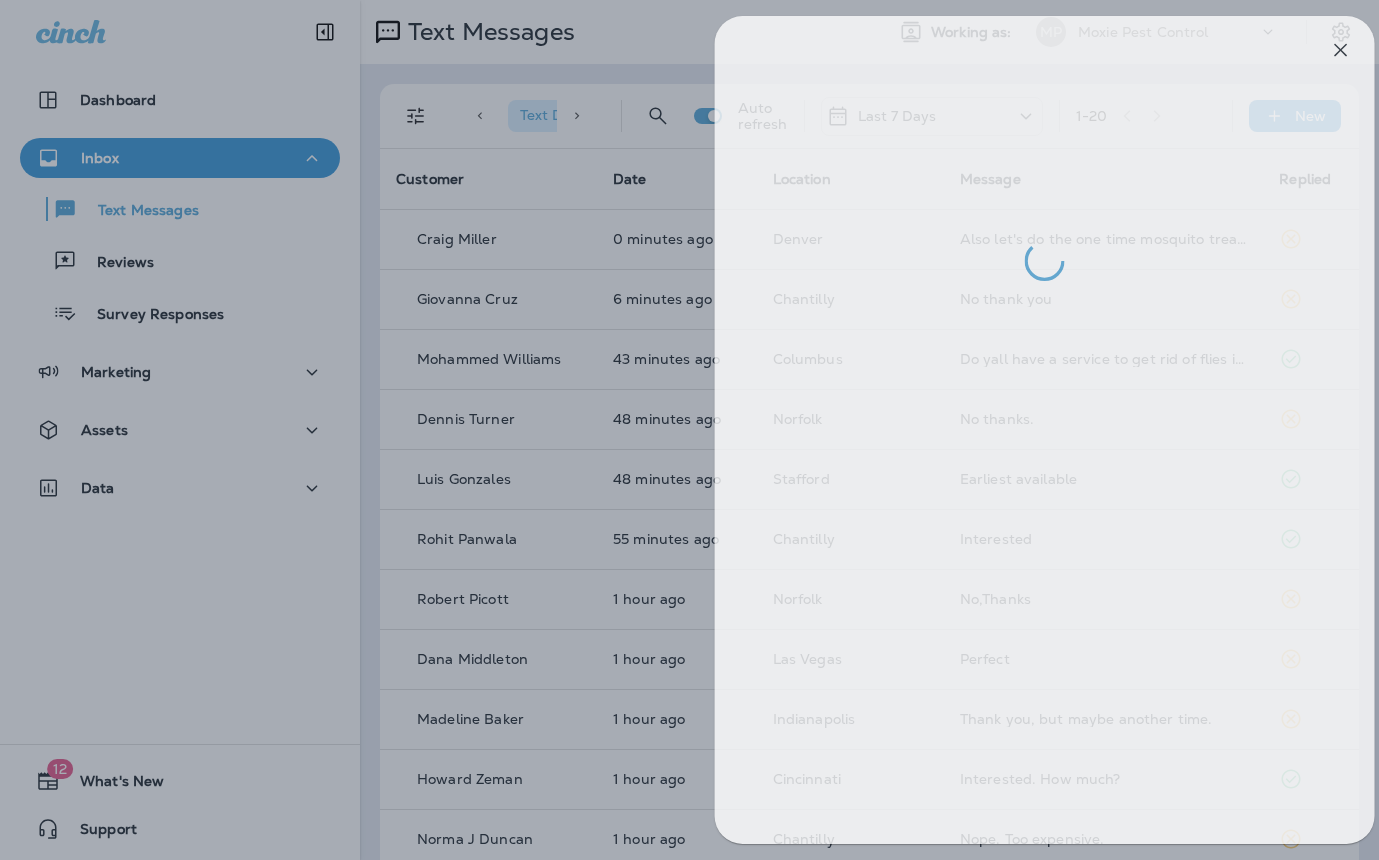 click at bounding box center [711, 430] 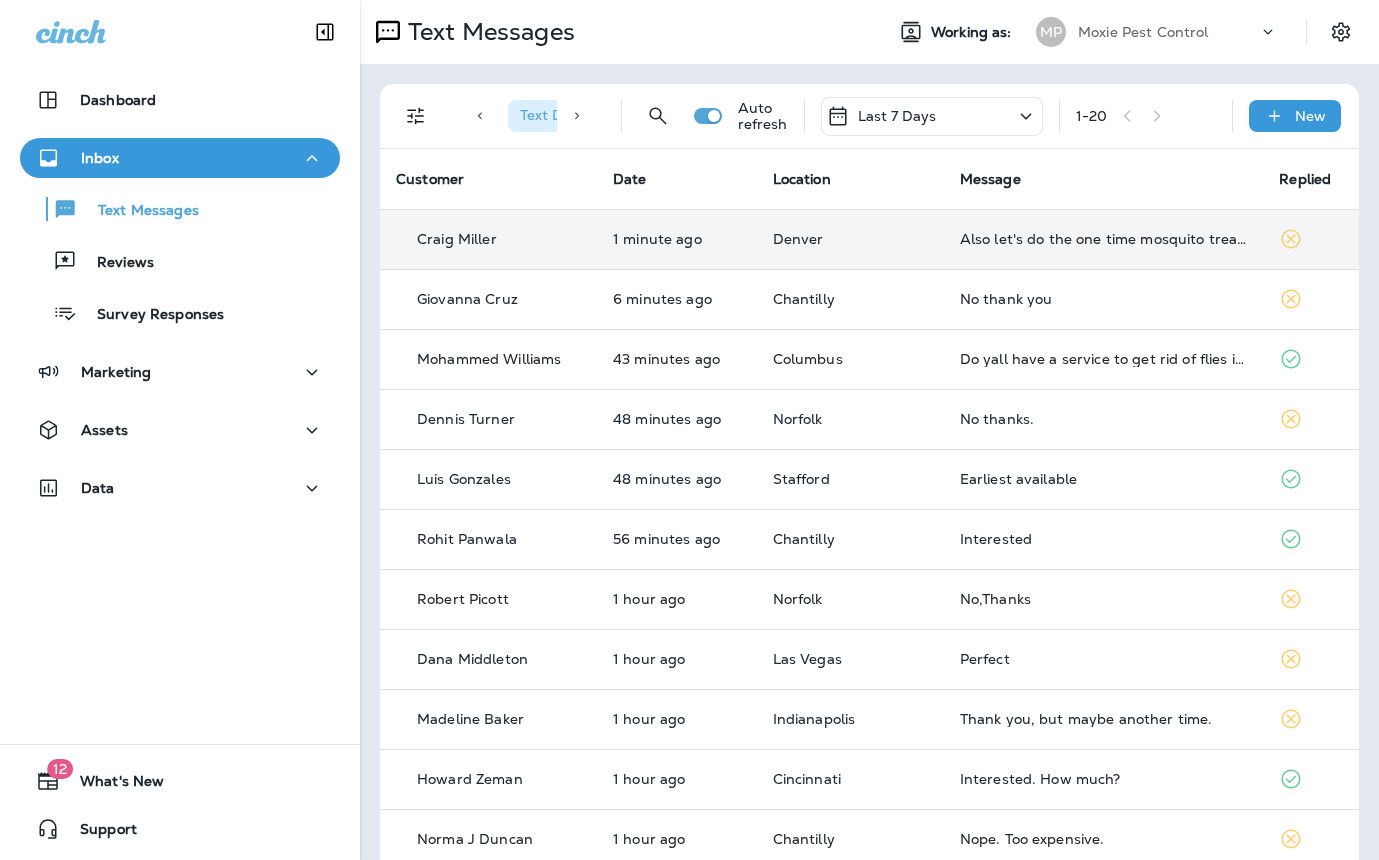 click on "1 minute ago" at bounding box center (677, 239) 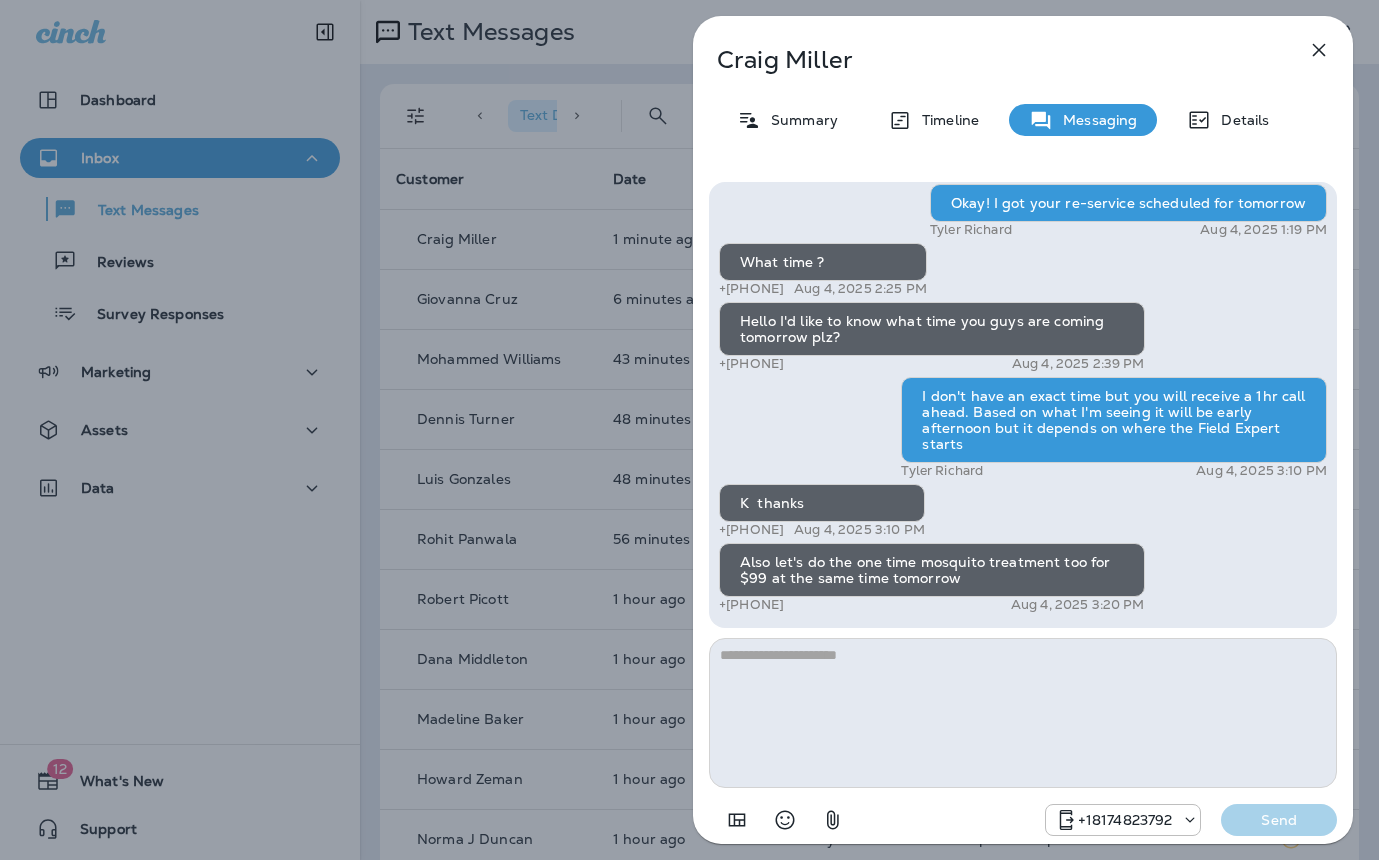 click on "[FIRST]   [LAST] Summary   Timeline   Messaging   Details   Hi,  [FIRST] , this is Cameron with Moxie Pest Control. We know Summer brings out the mosquitoes—and with the Summer season here, I’d love to get you on our schedule to come help take care of that. Just reply here if you're interested, and I'll let you know the details!
Reply STOP to optout [PHONE] [DATE] [TIME] Is there an extra charge for this? [PHONE] [DATE] [TIME] [FIRST] [LAST] [DATE] [TIME] Do you want to try it once and see how it goes? [FIRST] [LAST] [DATE] [TIME] I'll talk it over with my husband & let you know!  :)  [PHONE] [DATE] [TIME] Sounds good! [FIRST] [LAST] [DATE] [TIME] Good morning! Did you guys talk over the mosquito service? [FIRST] [LAST] [DATE] [TIME] Yes actually I was going to call today we're having a bee problem on the side of our house that we need someone to take care of [PHONE] [DATE] [TIME] [PHONE] [DATE] [TIME]" at bounding box center (689, 430) 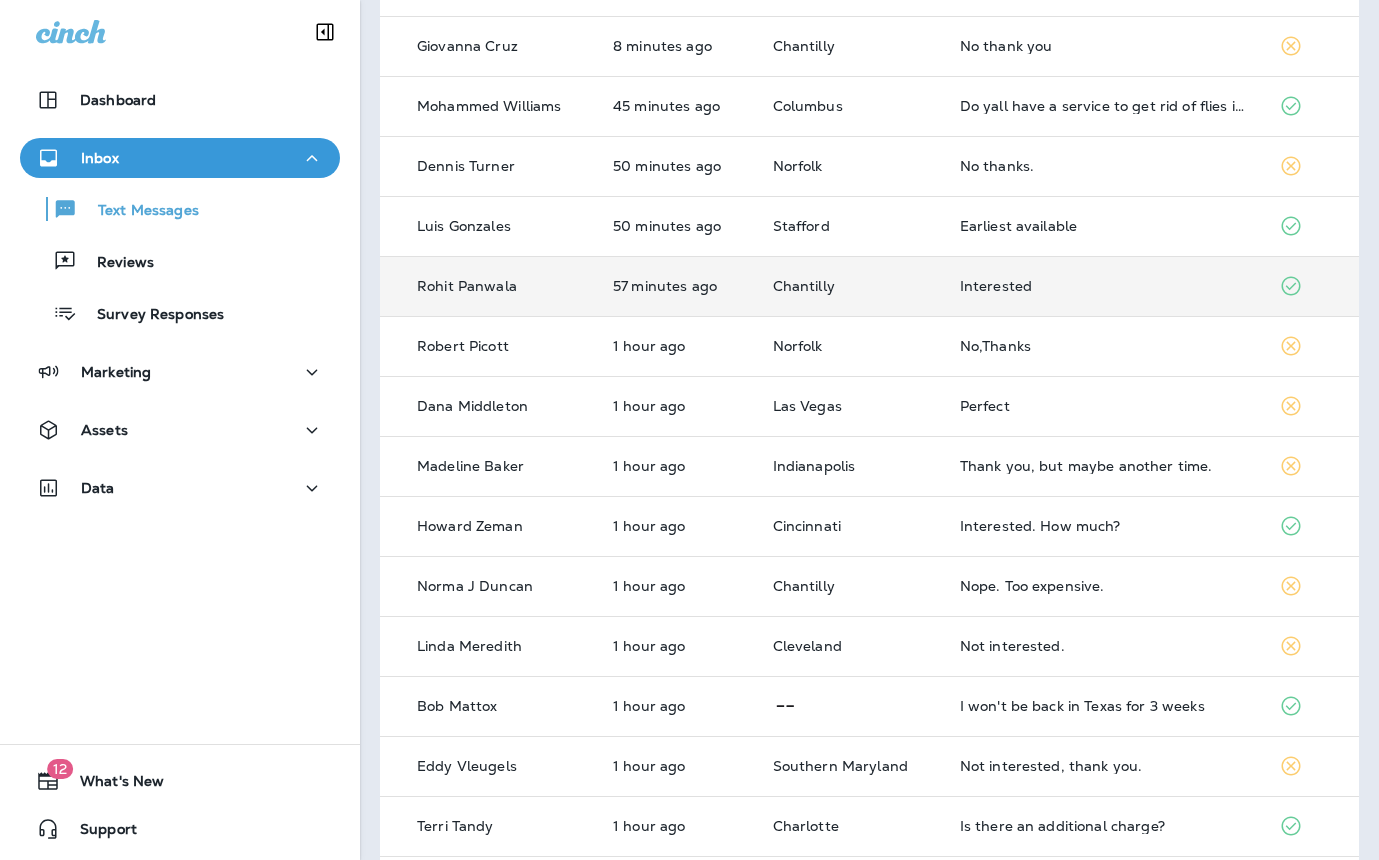 scroll, scrollTop: 0, scrollLeft: 0, axis: both 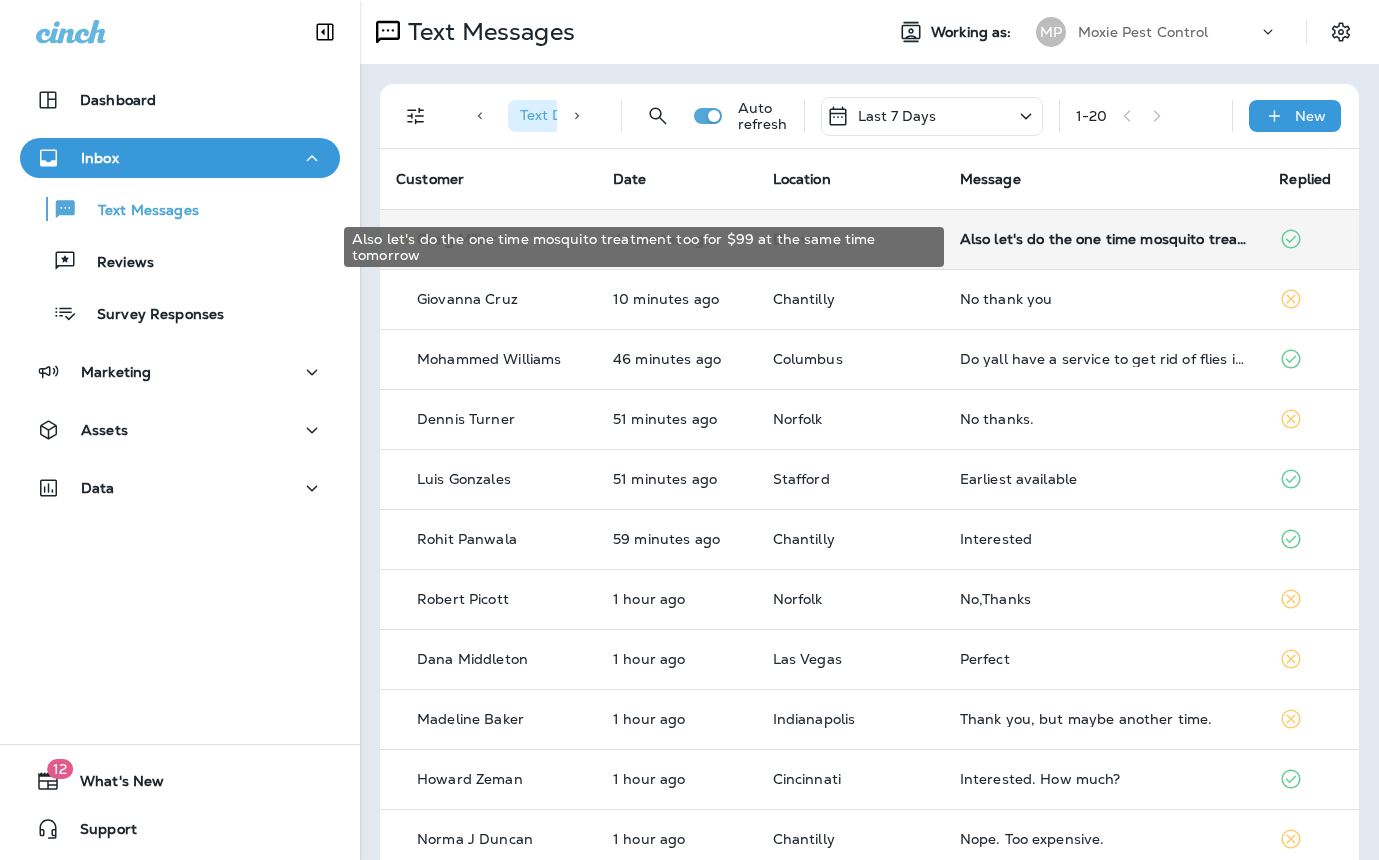 click on "Also let's do the one time mosquito treatment too for $99 at the same time tomorrow" at bounding box center (1104, 239) 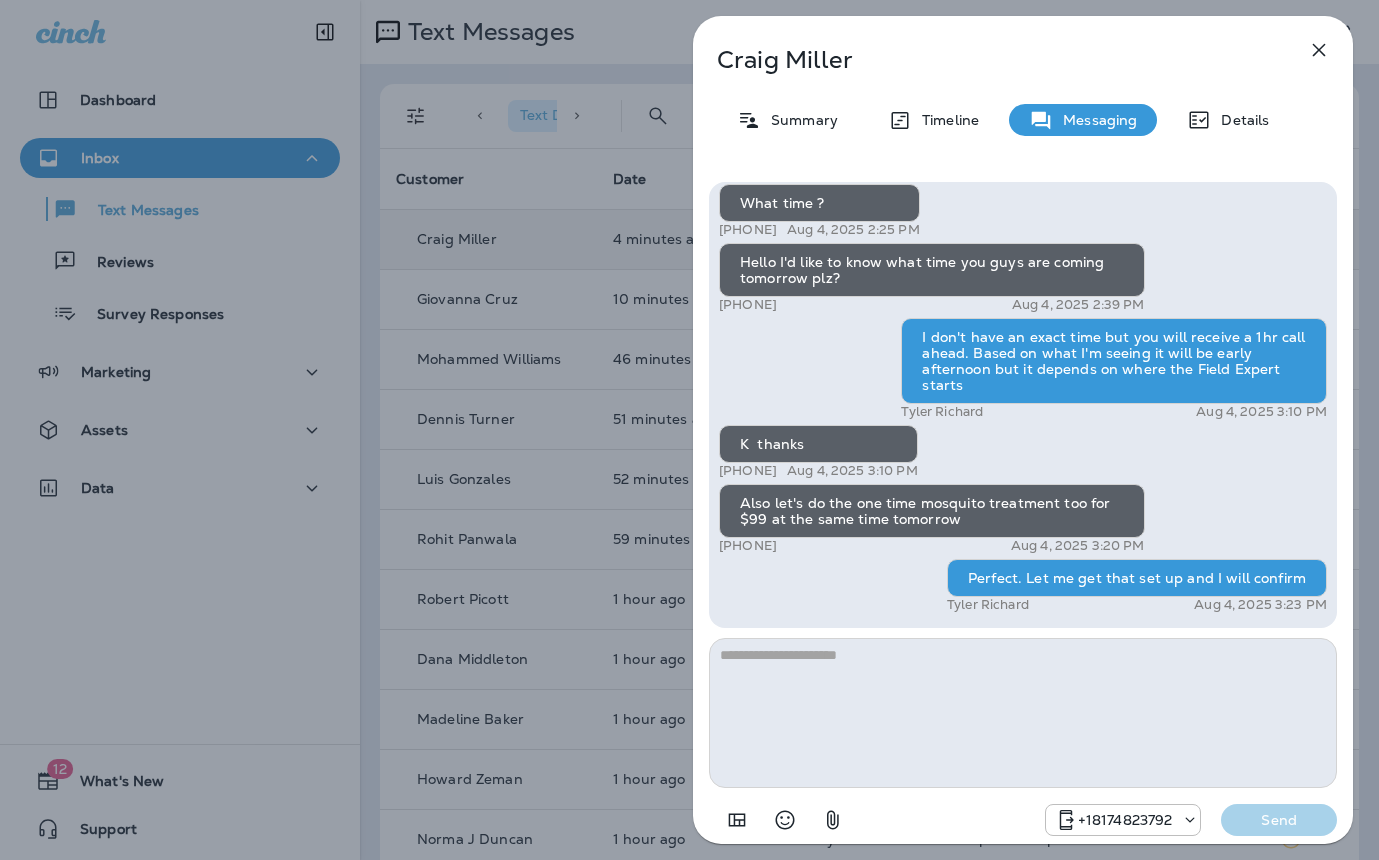 click on "[FIRST] [LAST] Summary Timeline Messaging Details Hi, [FIRST] , this is Cameron with Moxie Pest Control. We know Summer brings out the mosquitoes—and with the Summer season here, I’d love to get you on our schedule to come help take care of that. Just reply here if you're interested, and I'll let you know the details!
Reply STOP to optout [PHONE] [DATE] [TIME] Is there an extra charge for this? [PHONE] [DATE] [TIME] [FIRST] [LAST] [DATE] [TIME] Do you want to try it once and see how it goes? [FIRST] [LAST] [DATE] [TIME] I'll talk it over with my husband & let you know!  :)  [PHONE] [DATE] [TIME] Sounds good! [FIRST] [LAST] [DATE] [TIME] Good morning! Did you guys talk over the mosquito service? [FIRST] [LAST] [DATE] [TIME] Yes actually I was going to call today we're having a bee problem on the side of our house that we need someone to take care of [PHONE] [DATE] [TIME] [PHONE] [DATE] [TIME]" at bounding box center [689, 430] 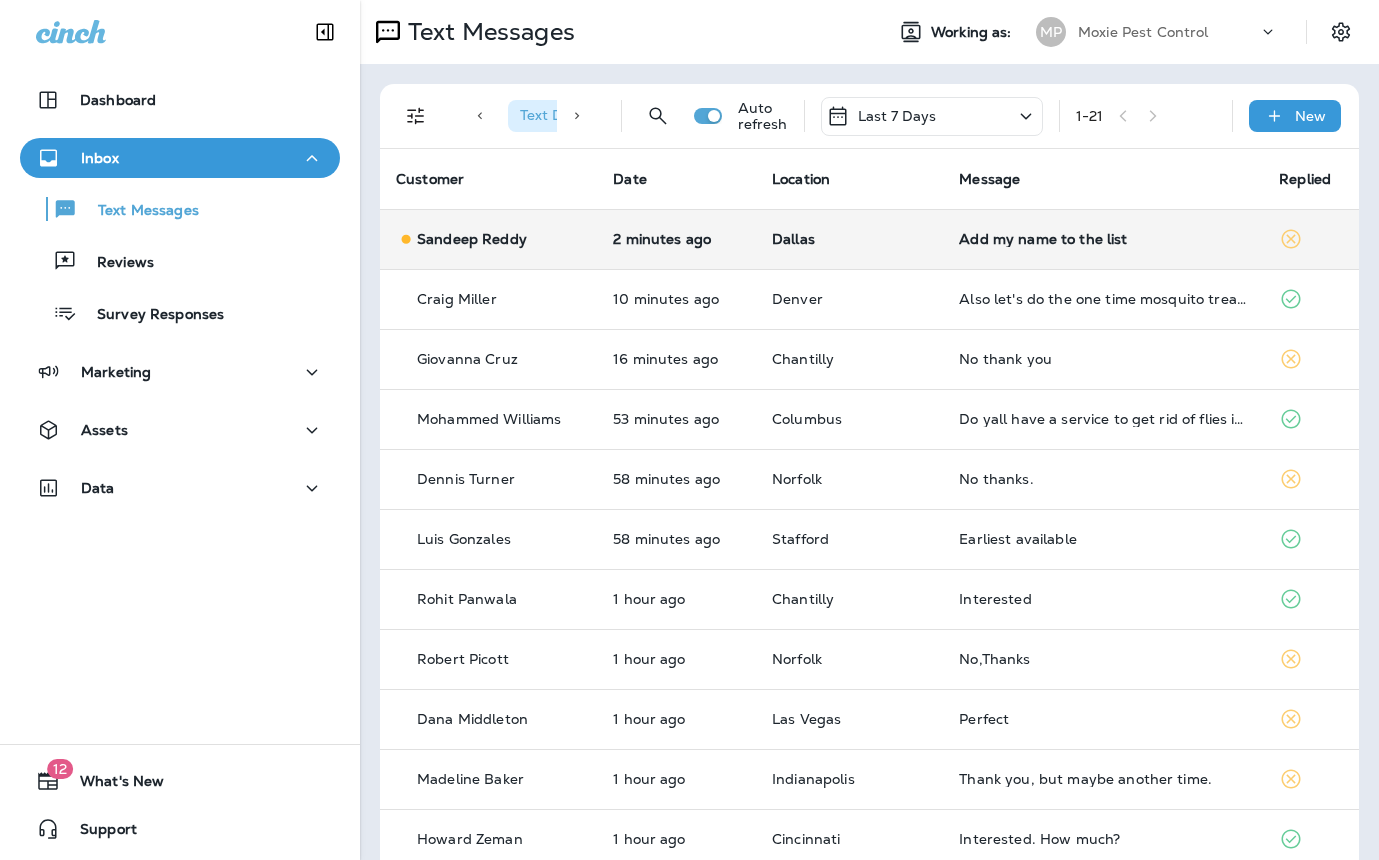click on "Add my name to the list" at bounding box center [1103, 239] 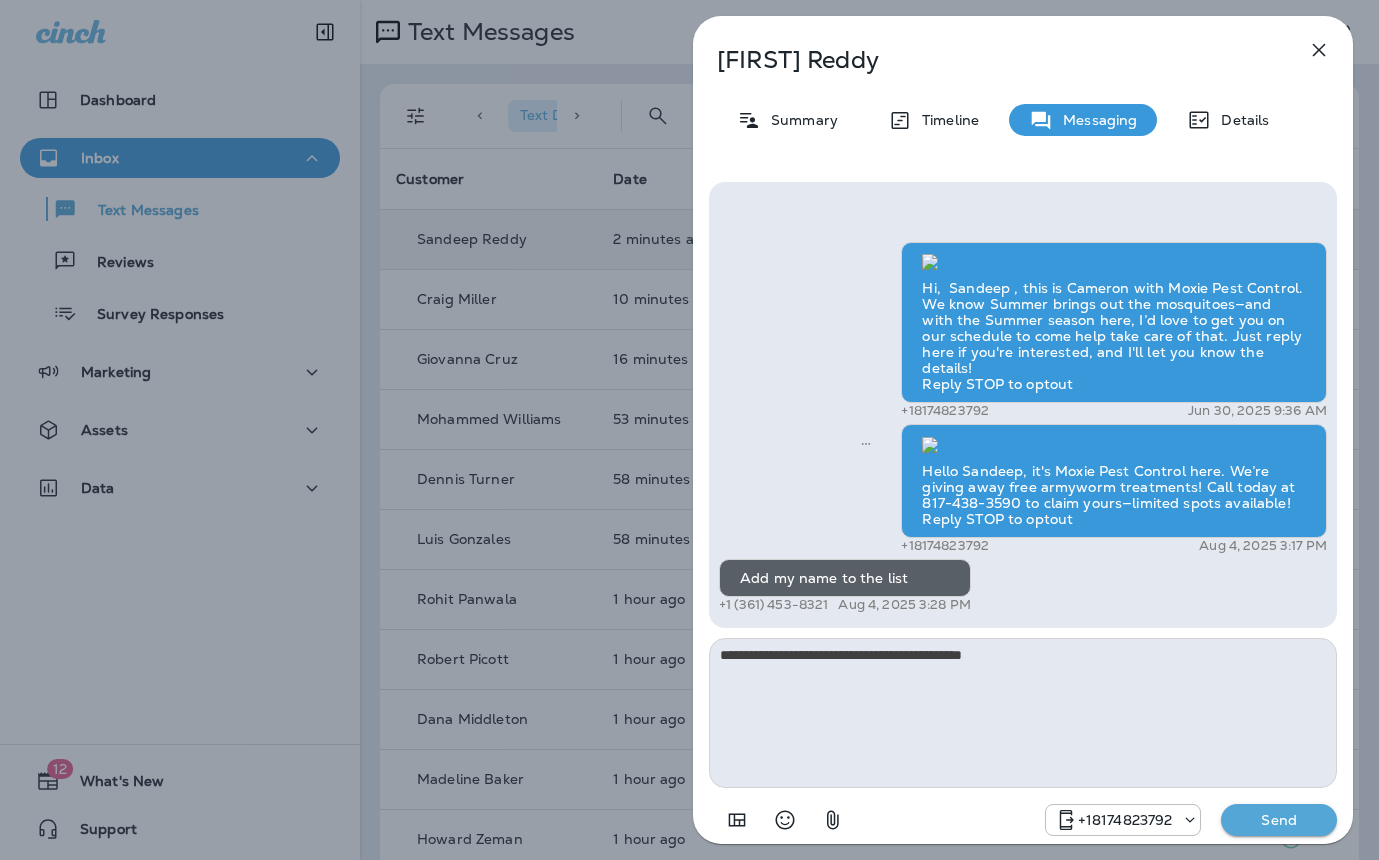 type on "**********" 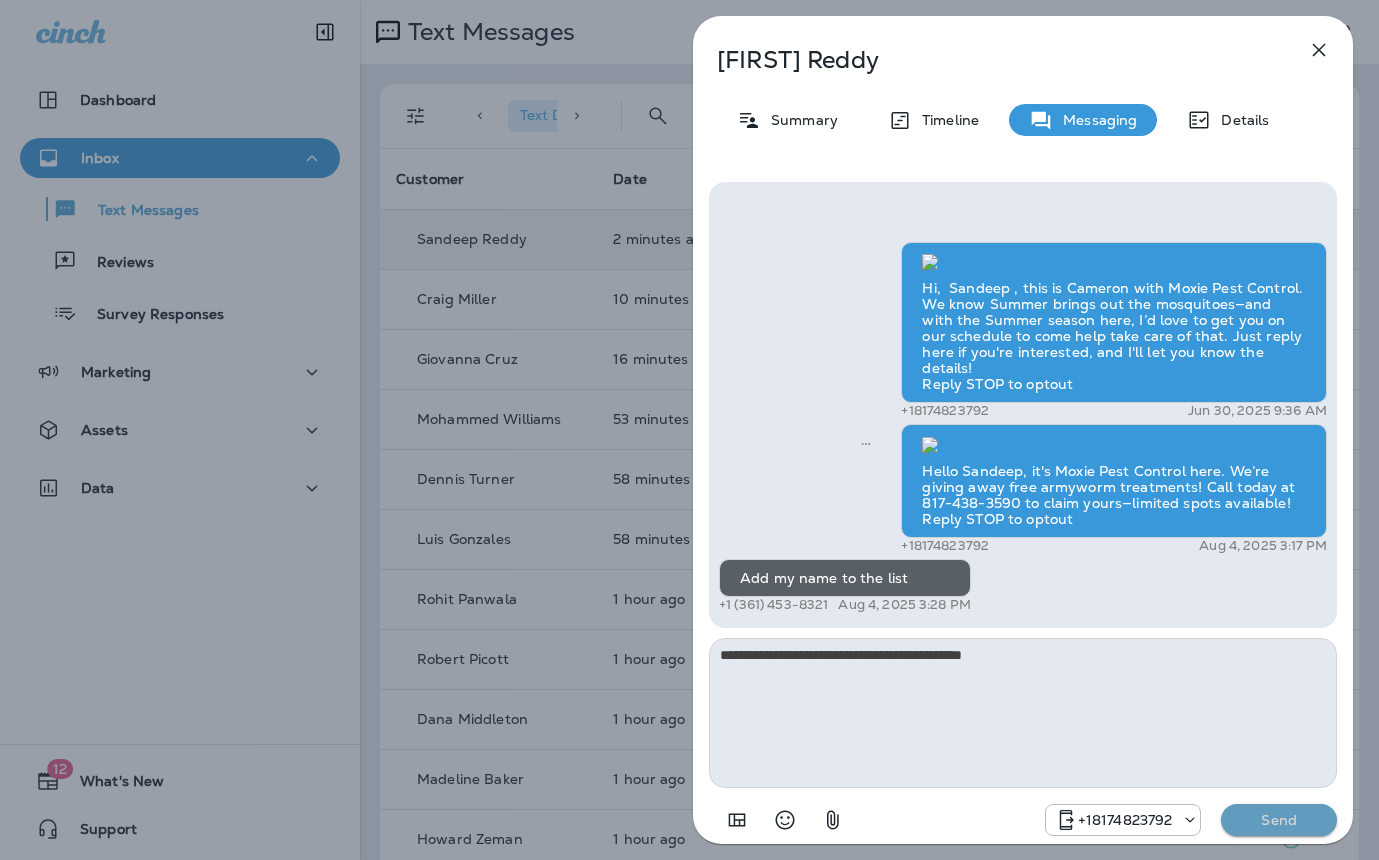 click on "Send" at bounding box center (1279, 820) 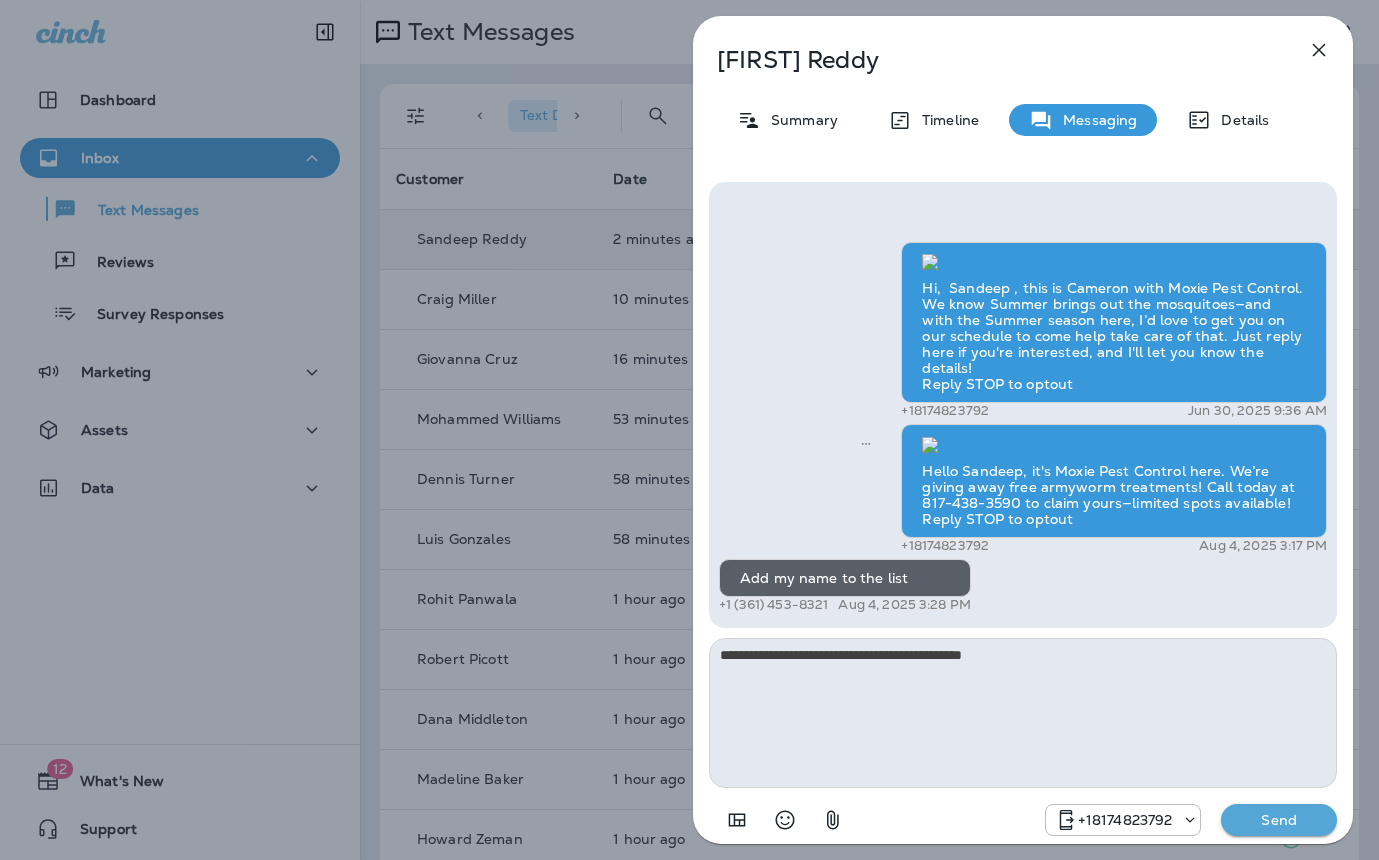 type 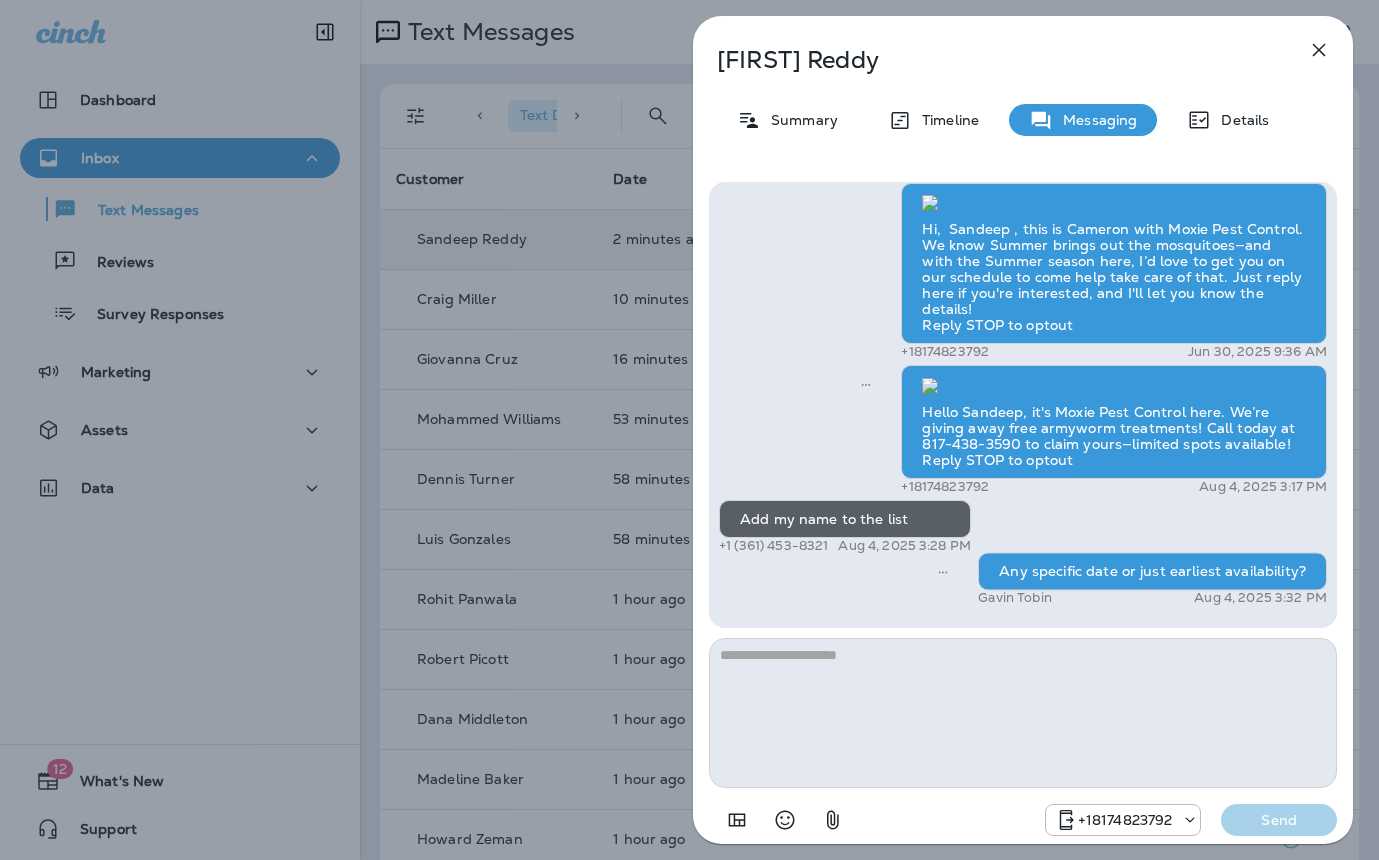 drag, startPoint x: 656, startPoint y: 533, endPoint x: 692, endPoint y: 521, distance: 37.94733 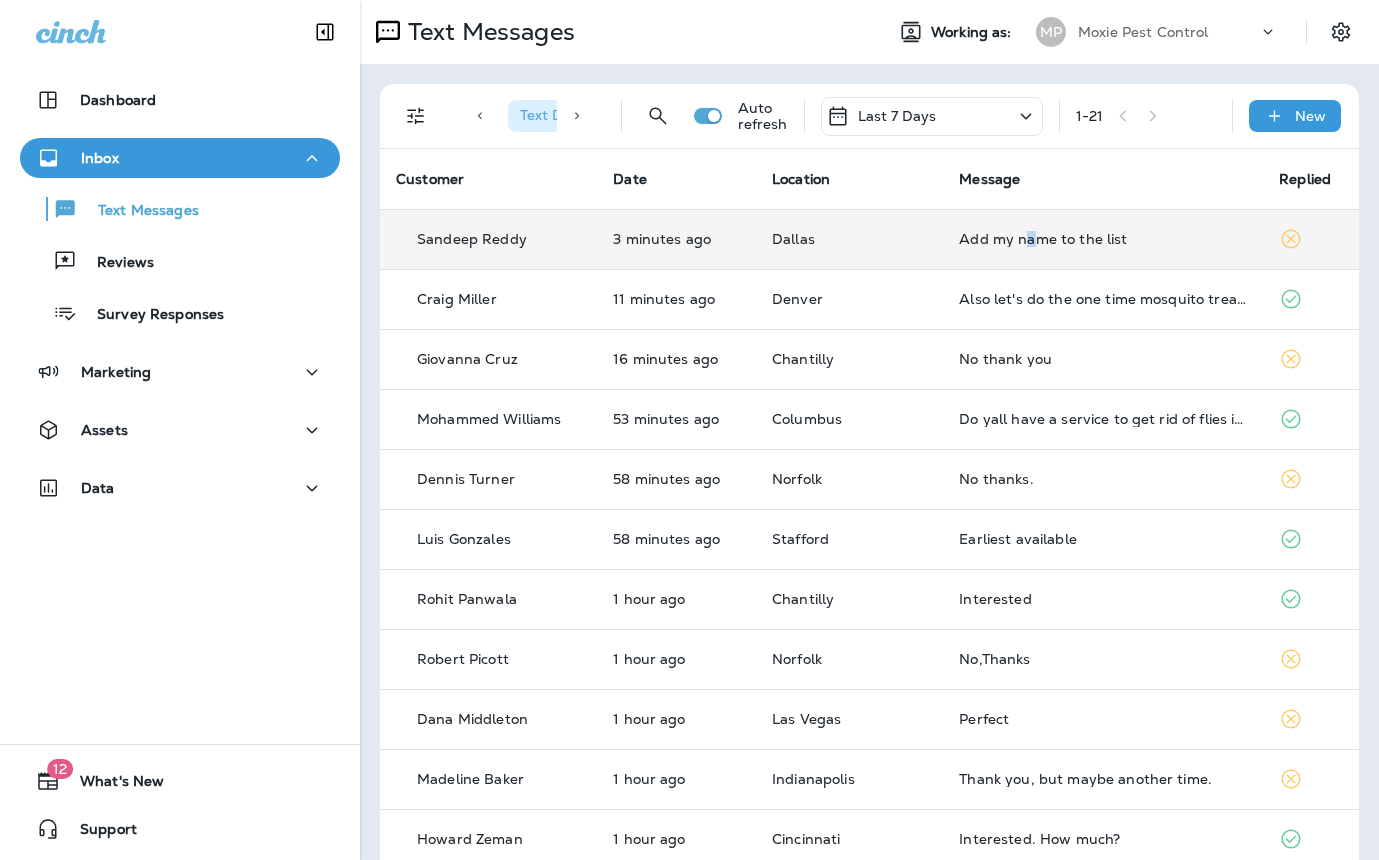 click on "Add my name to the list" at bounding box center [1103, 239] 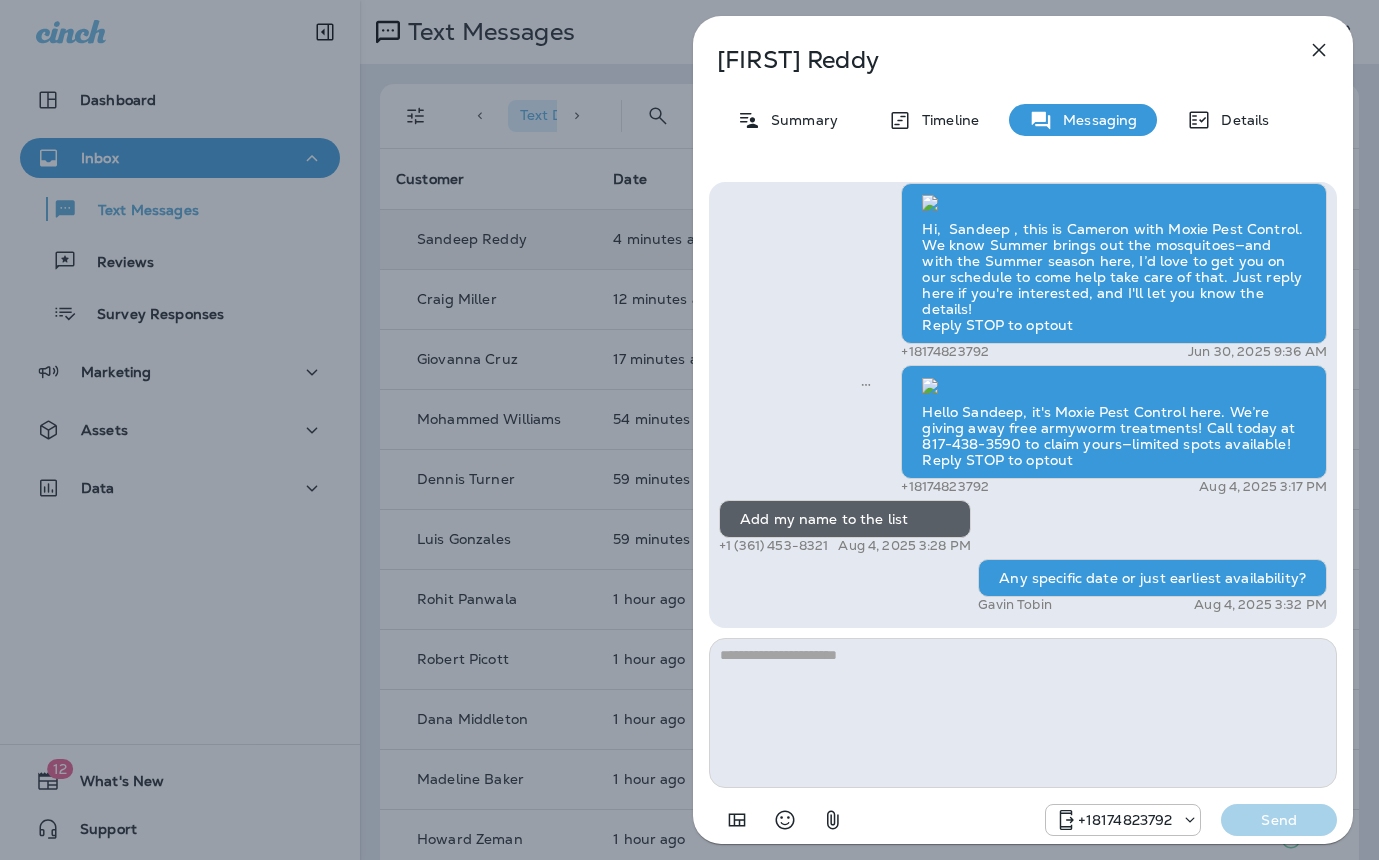 click on "Sandeep   Reddy Summary   Timeline   Messaging   Details   Hi,  Sandeep , this is Cameron with Moxie Pest Control. We know Summer brings out the mosquitoes—and with the Summer season here, I’d love to get you on our schedule to come help take care of that. Just reply here if you're interested, and I'll let you know the details!
Reply STOP to optout +18174823792 Jun 30, 2025 9:36 AM   Hello Sandeep, it's Moxie Pest Control here. We’re giving away free armyworm treatments! Call today at 817-438-3590 to claim yours—limited spots available!
Reply STOP to optout +18174823792 Aug 4, 2025 3:17 PM Add my name to the list  +1 (361) 453-8321 Aug 4, 2025 3:28 PM Any specific date or just earliest availability? Gavin Tobin Aug 4, 2025 3:32 PM +18174823792 Send" at bounding box center [689, 430] 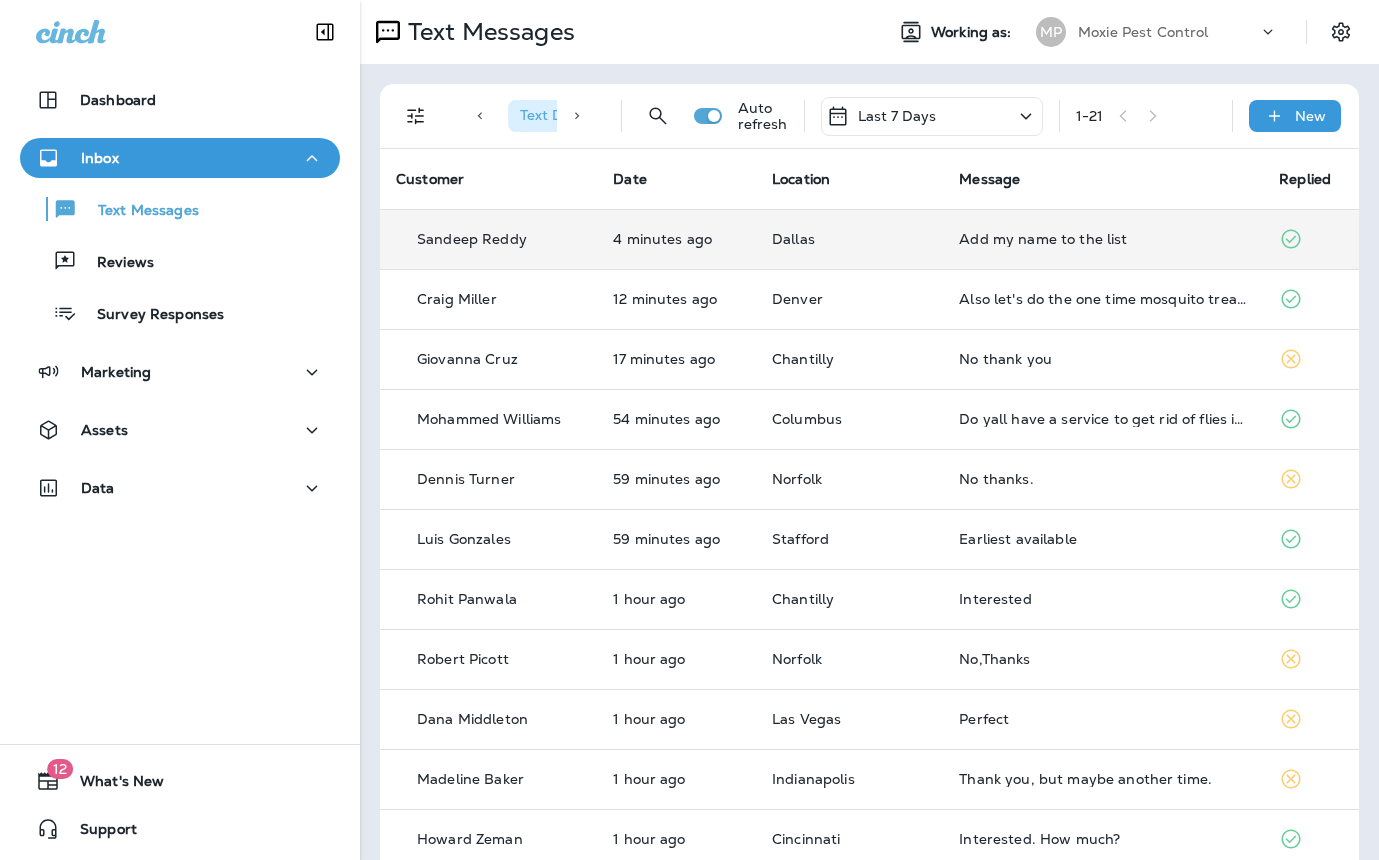 click on "Add my name to the list" at bounding box center (1103, 239) 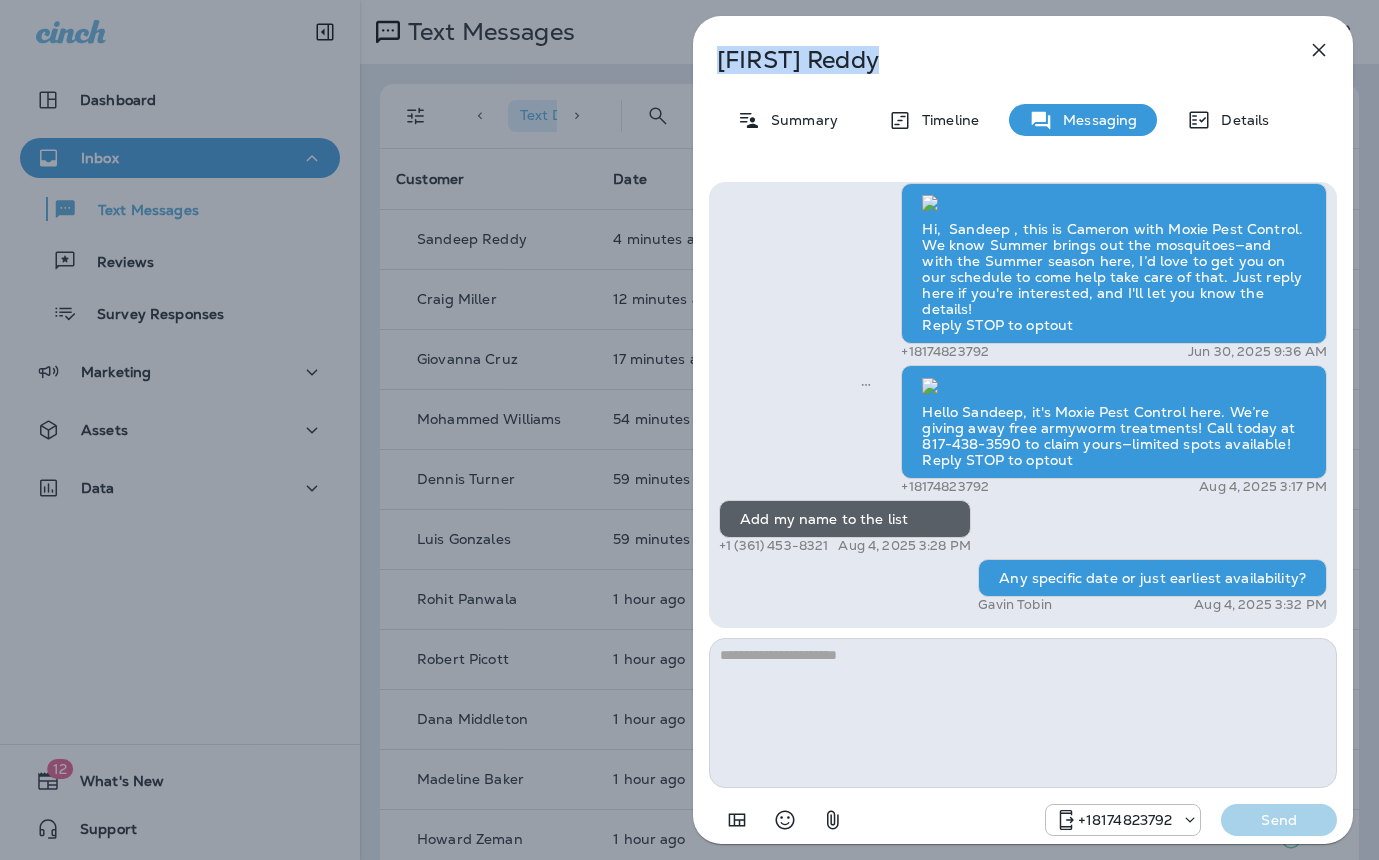 drag, startPoint x: 912, startPoint y: 57, endPoint x: 718, endPoint y: 64, distance: 194.12625 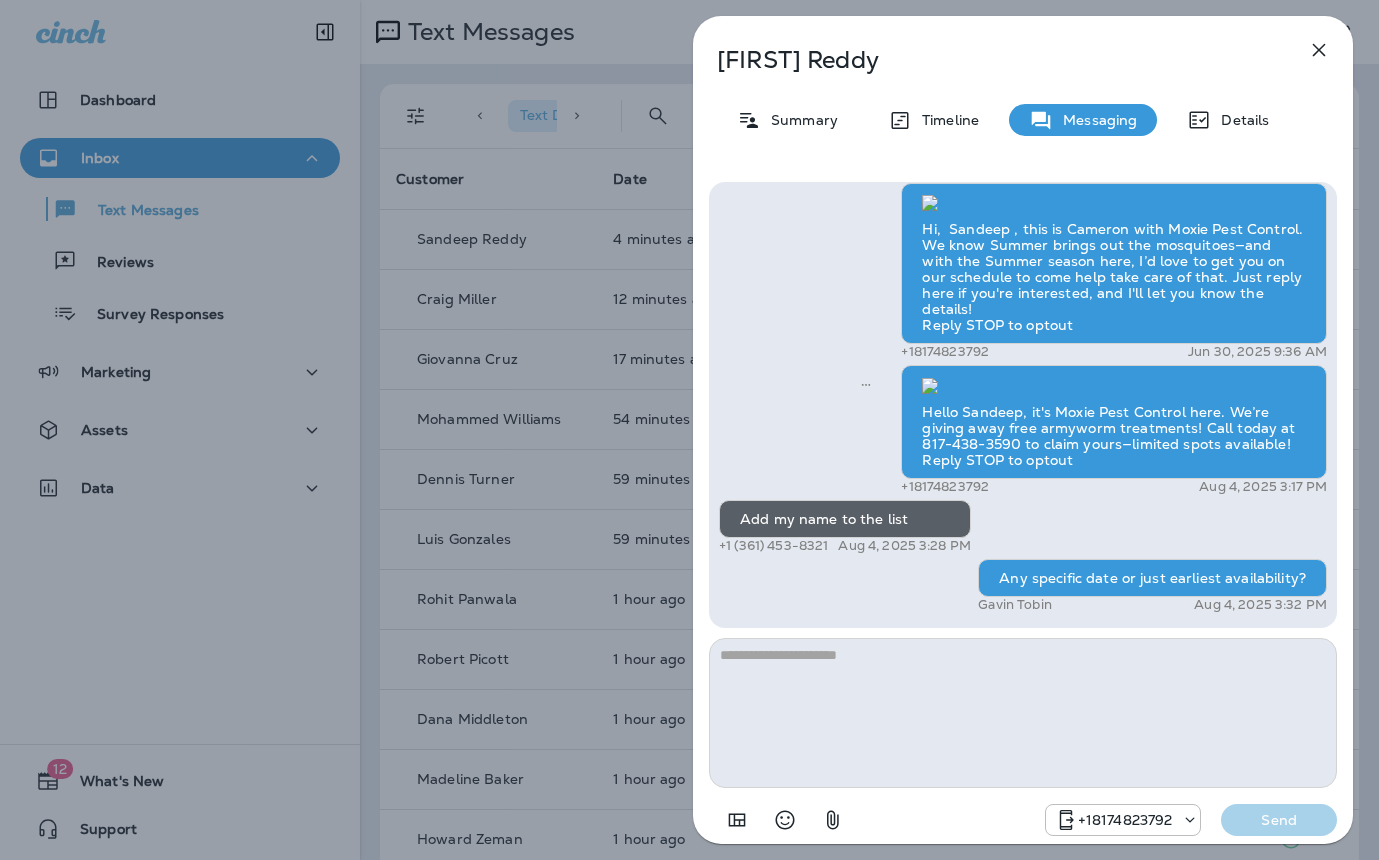 drag, startPoint x: 479, startPoint y: 261, endPoint x: 497, endPoint y: 259, distance: 18.110771 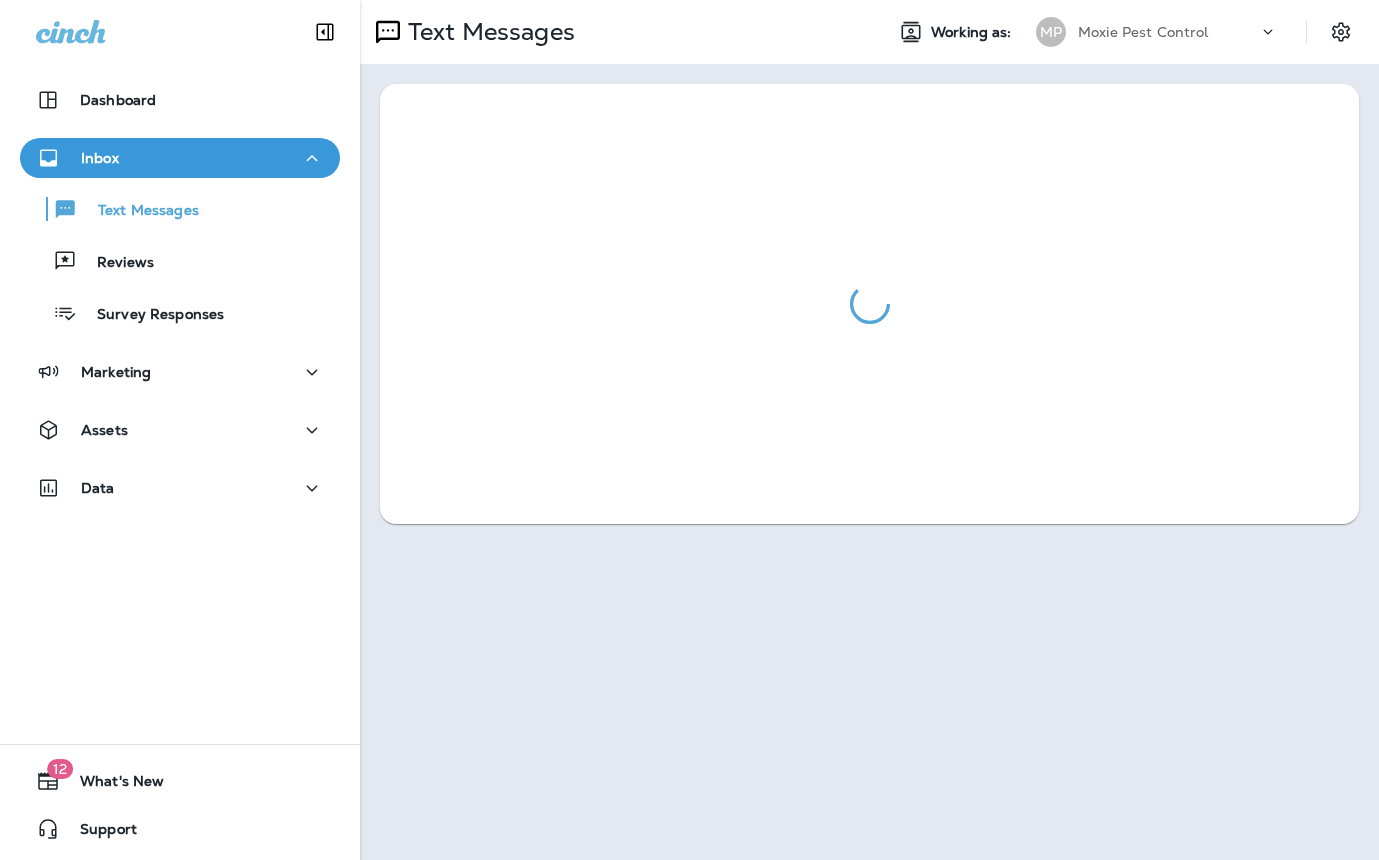 scroll, scrollTop: 0, scrollLeft: 0, axis: both 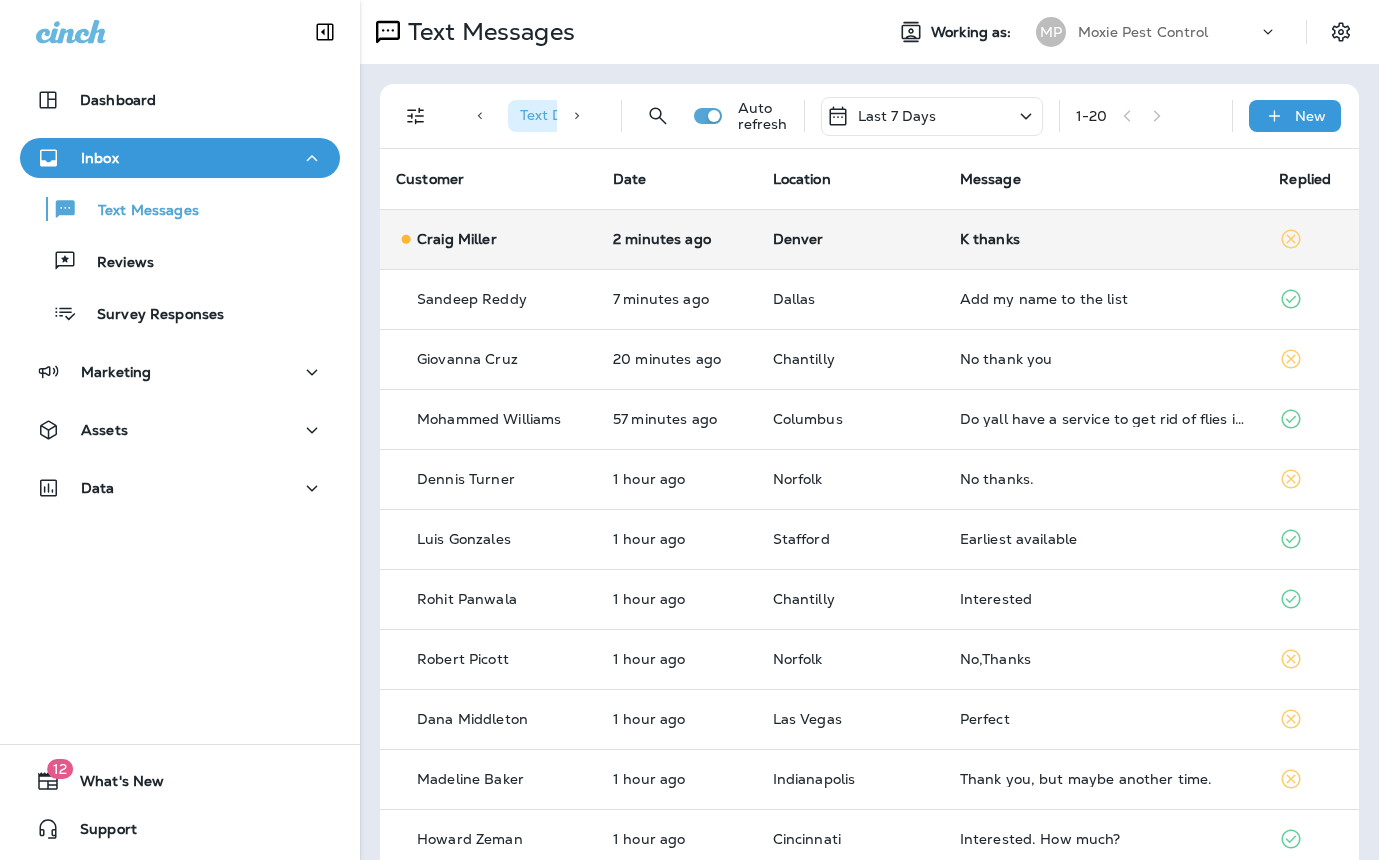 click on "K thanks" at bounding box center [1104, 239] 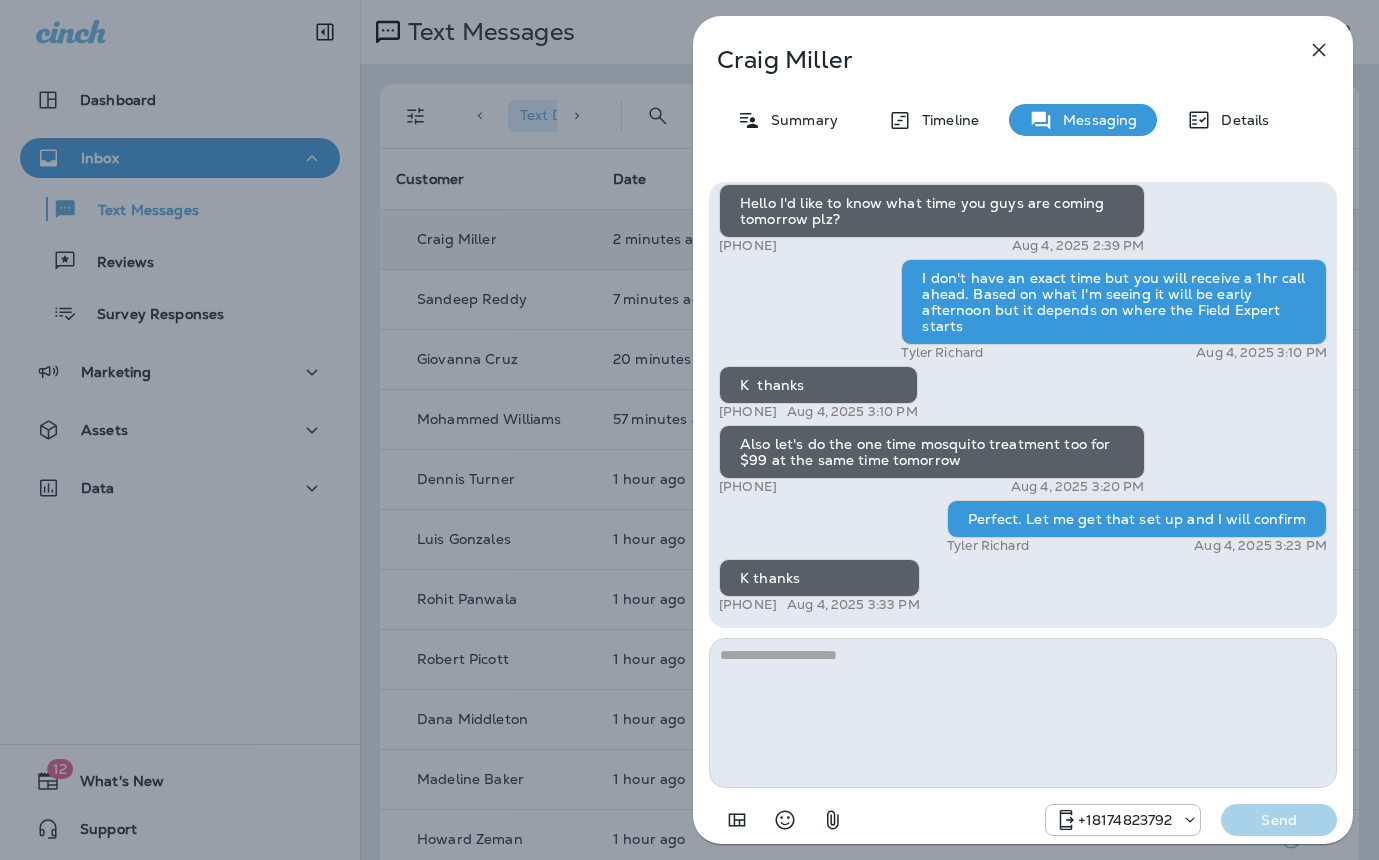 click on "[FIRST] [LAST] Summary Timeline Messaging Details Hi, [FIRST] , this is Cameron with Moxie Pest Control. We know Summer brings out the mosquitoes—and with the Summer season here, I’d love to get you on our schedule to come help take care of that. Just reply here if you're interested, and I'll let you know the details!
Reply STOP to optout [PHONE] [DATE] [TIME] Is there an extra charge for this? [PHONE] [DATE] [TIME] [FIRST] [LAST] [DATE] [TIME] Do you want to try it once and see how it goes? [FIRST] [LAST] [DATE] [TIME] I'll talk it over with my husband & let you know!  :)  [PHONE] [DATE] [TIME] Sounds good! [FIRST] [LAST] [DATE] [TIME] Good morning! Did you guys talk over the mosquito service? [FIRST] [LAST] [DATE] [TIME] Yes actually I was going to call today we're having a bee problem on the side of our house that we need someone to take care of [PHONE] [DATE] [TIME] [PHONE] [DATE] [TIME]" at bounding box center [689, 430] 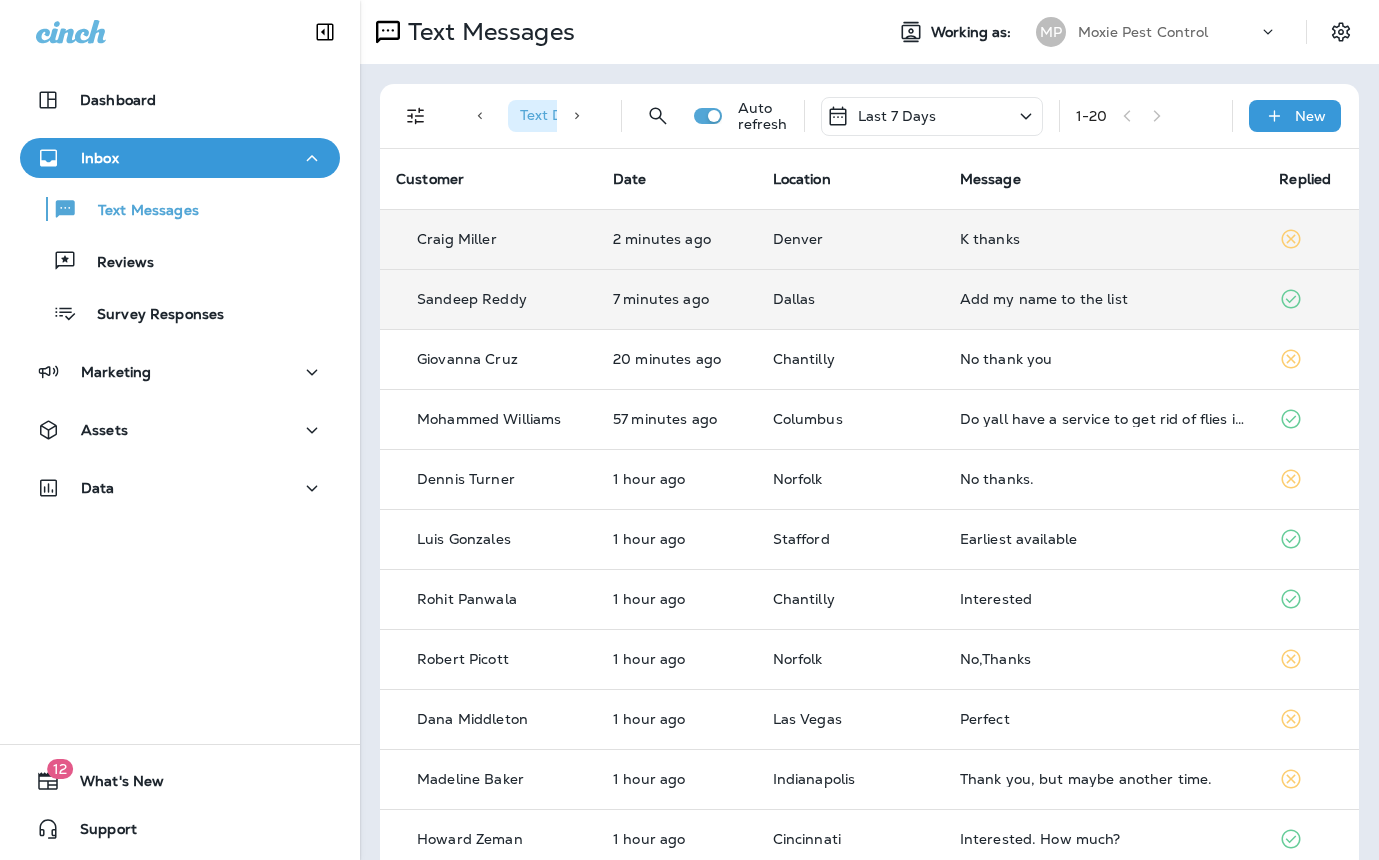 click on "Add my name to the list" at bounding box center [1104, 299] 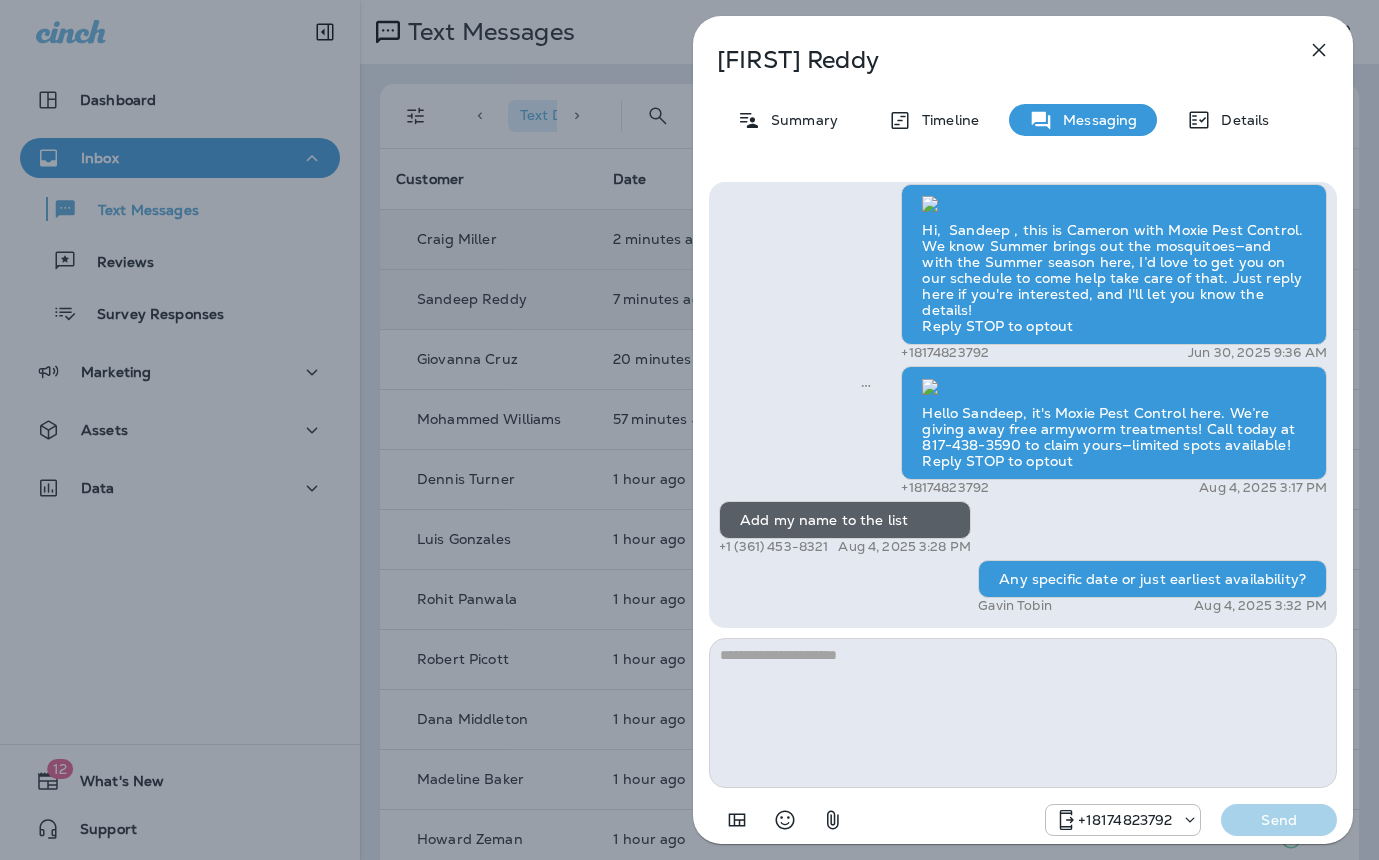 scroll, scrollTop: 0, scrollLeft: 0, axis: both 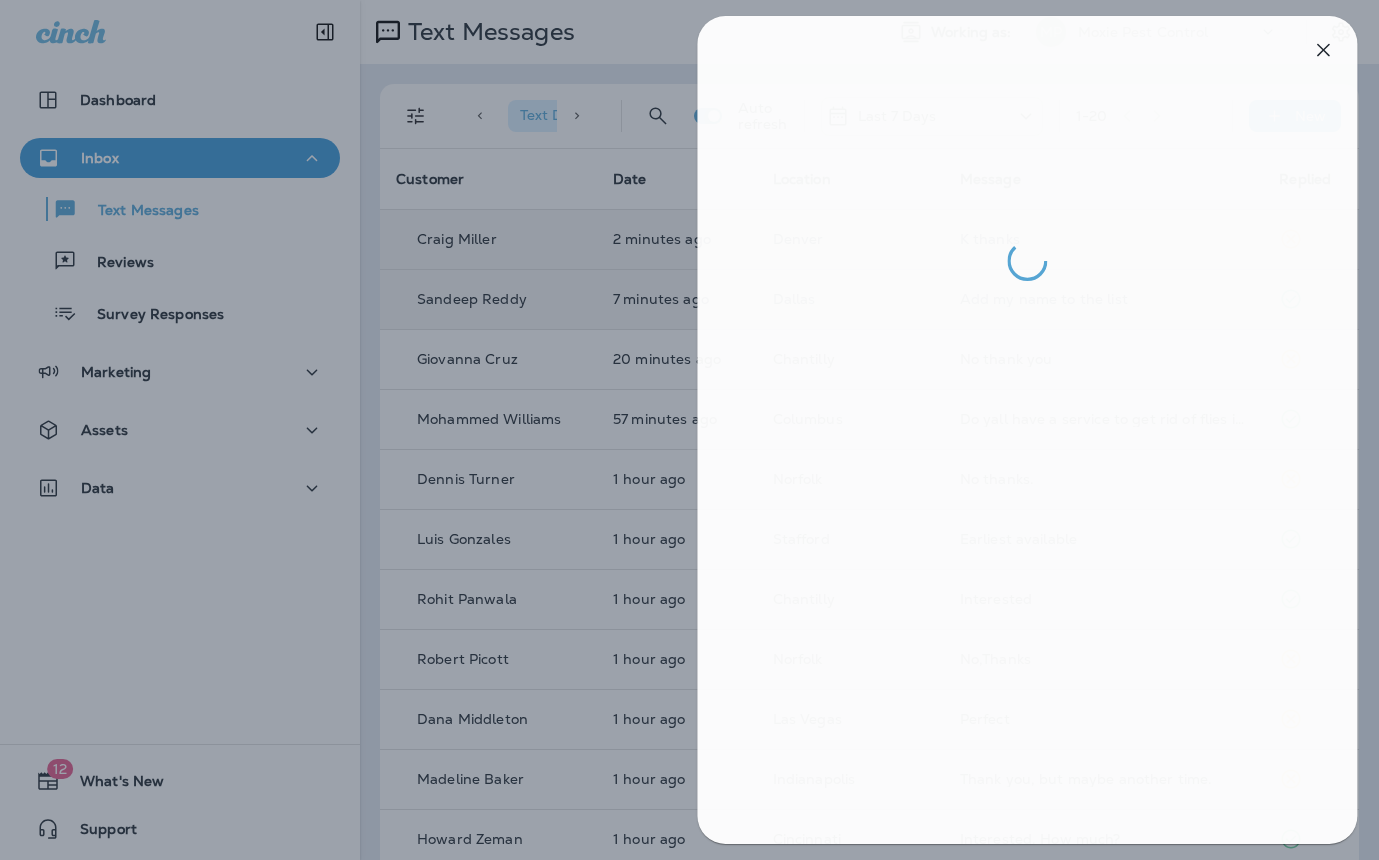 click at bounding box center [693, 430] 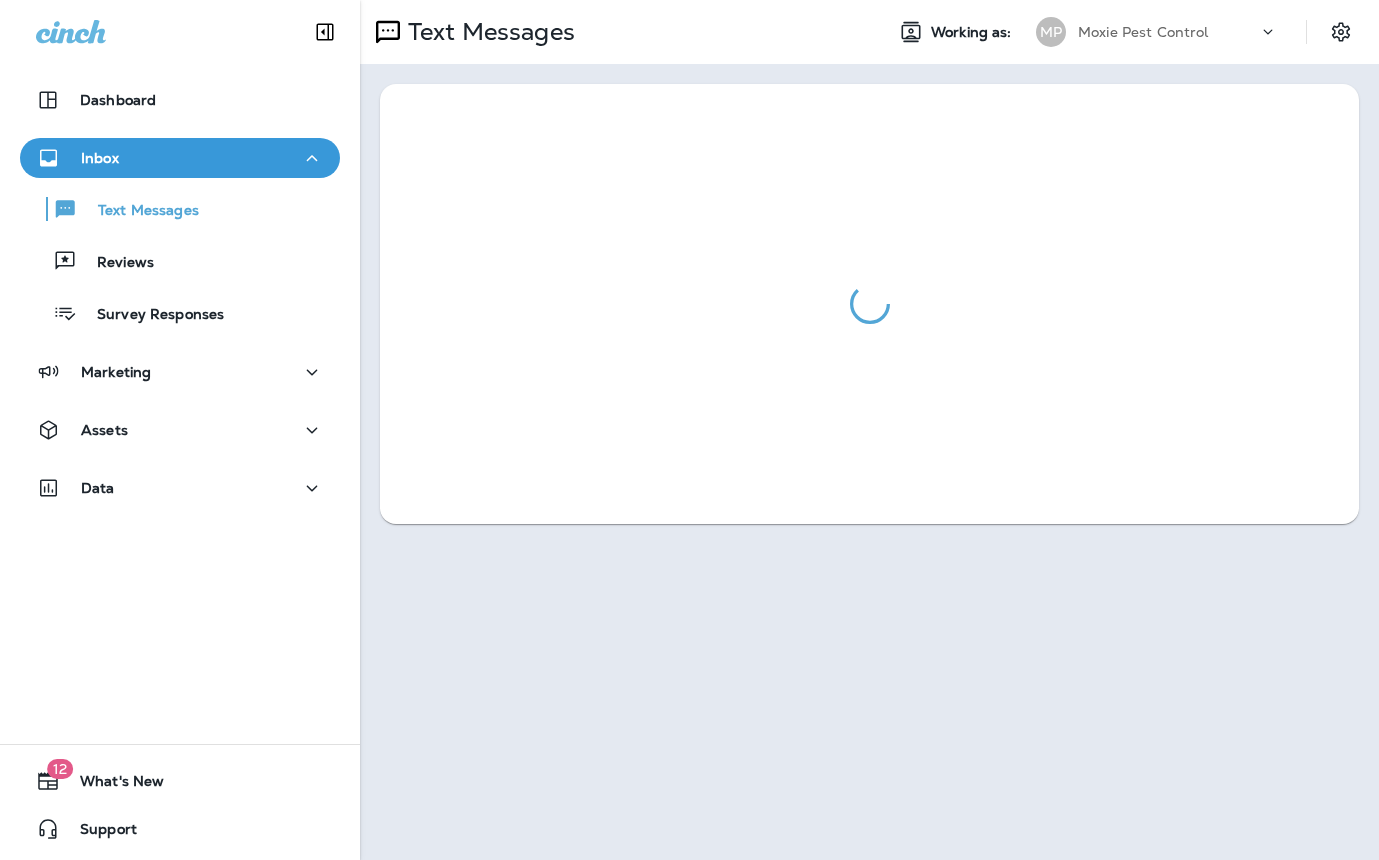 scroll, scrollTop: 0, scrollLeft: 0, axis: both 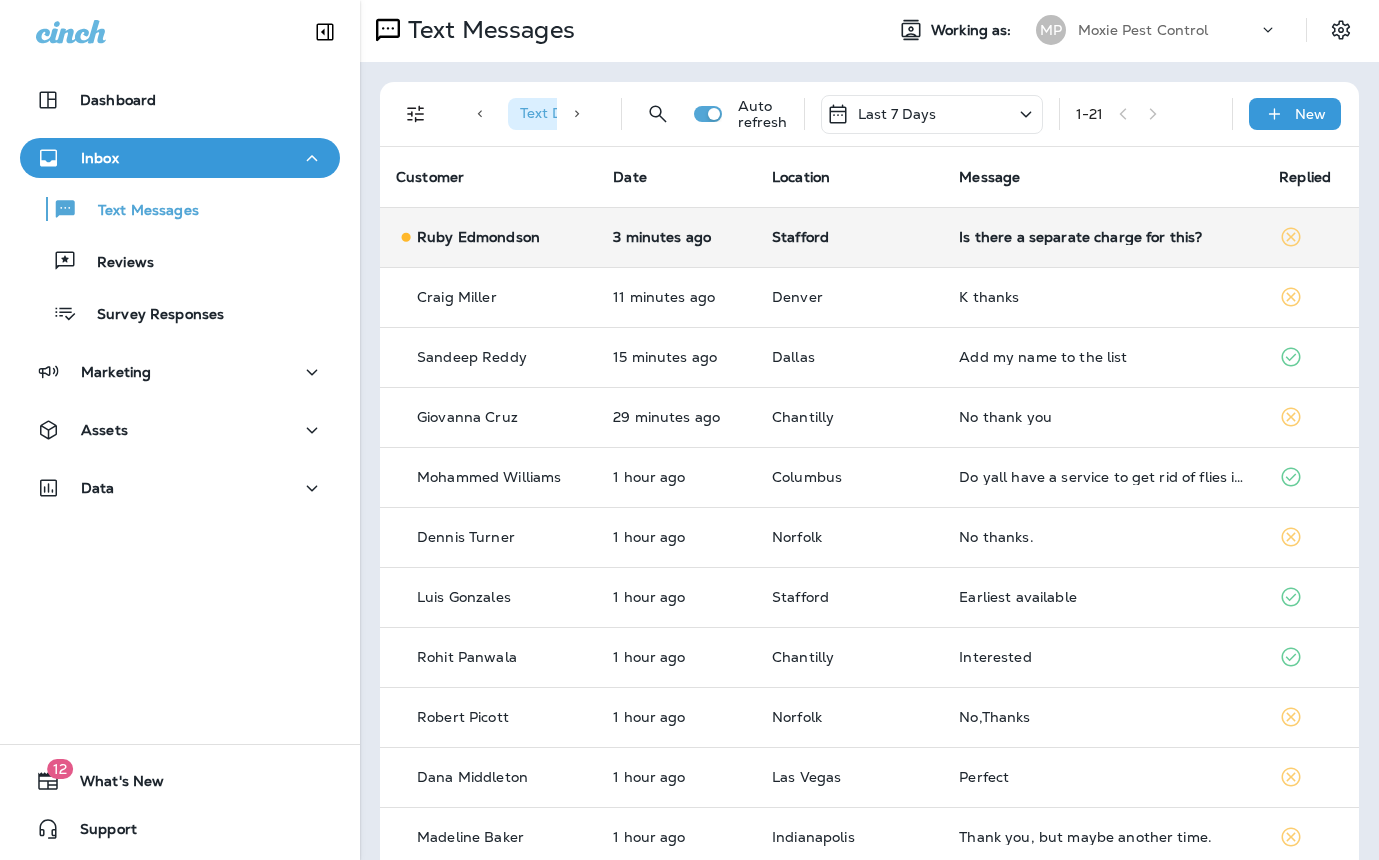 click on "Is there a separate charge for this?" at bounding box center (1103, 237) 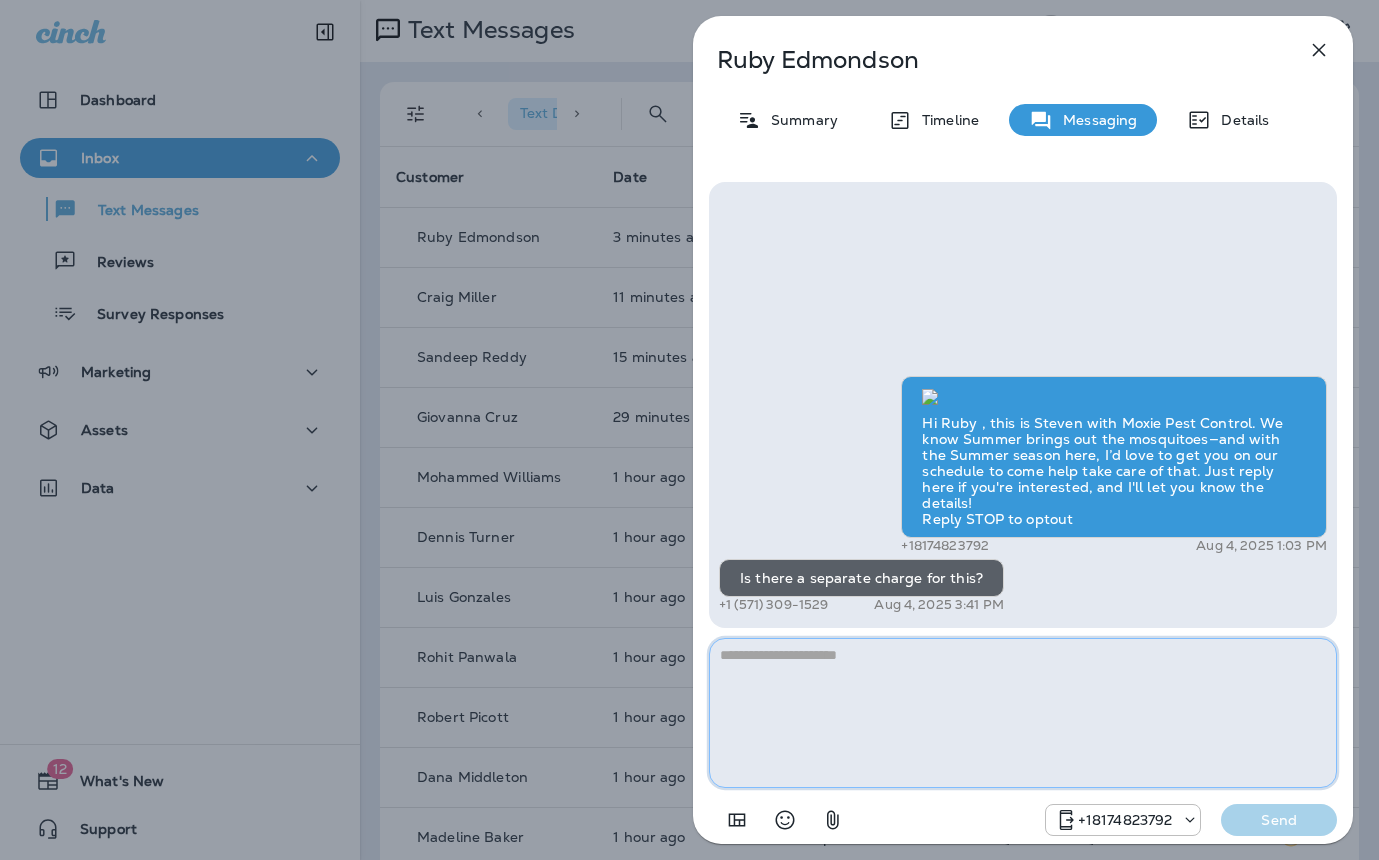 paste on "**********" 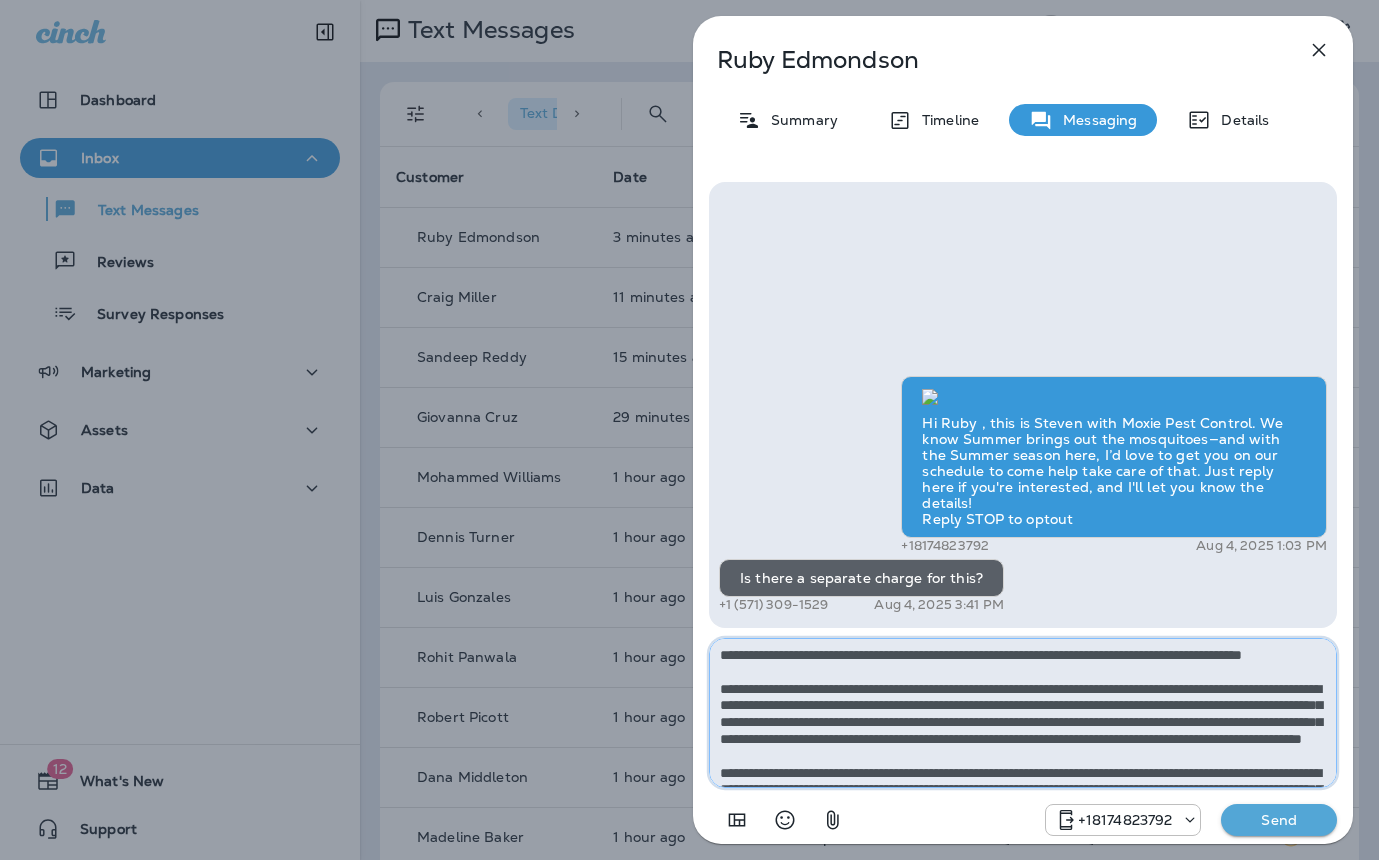 scroll, scrollTop: 112, scrollLeft: 0, axis: vertical 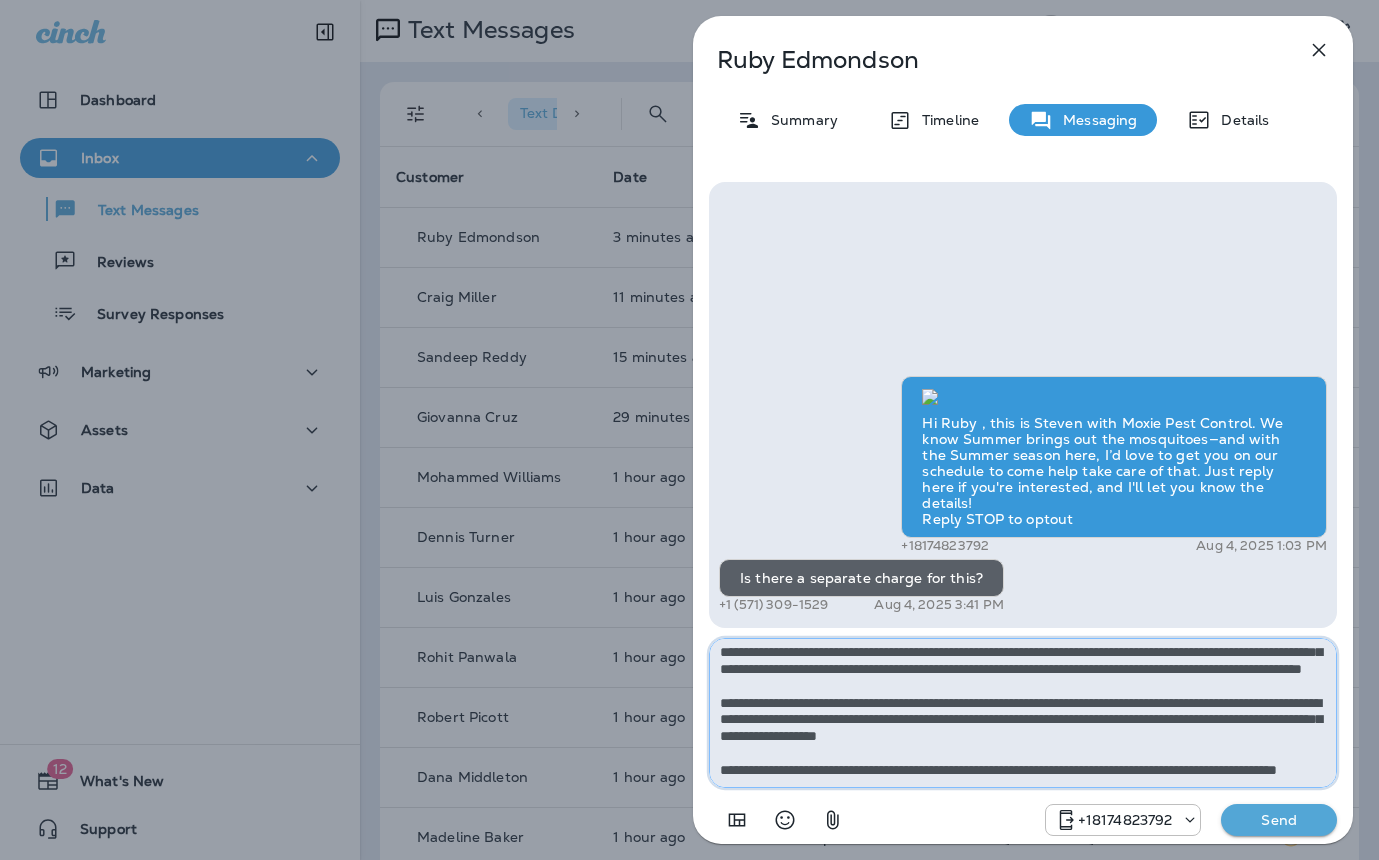 type on "**********" 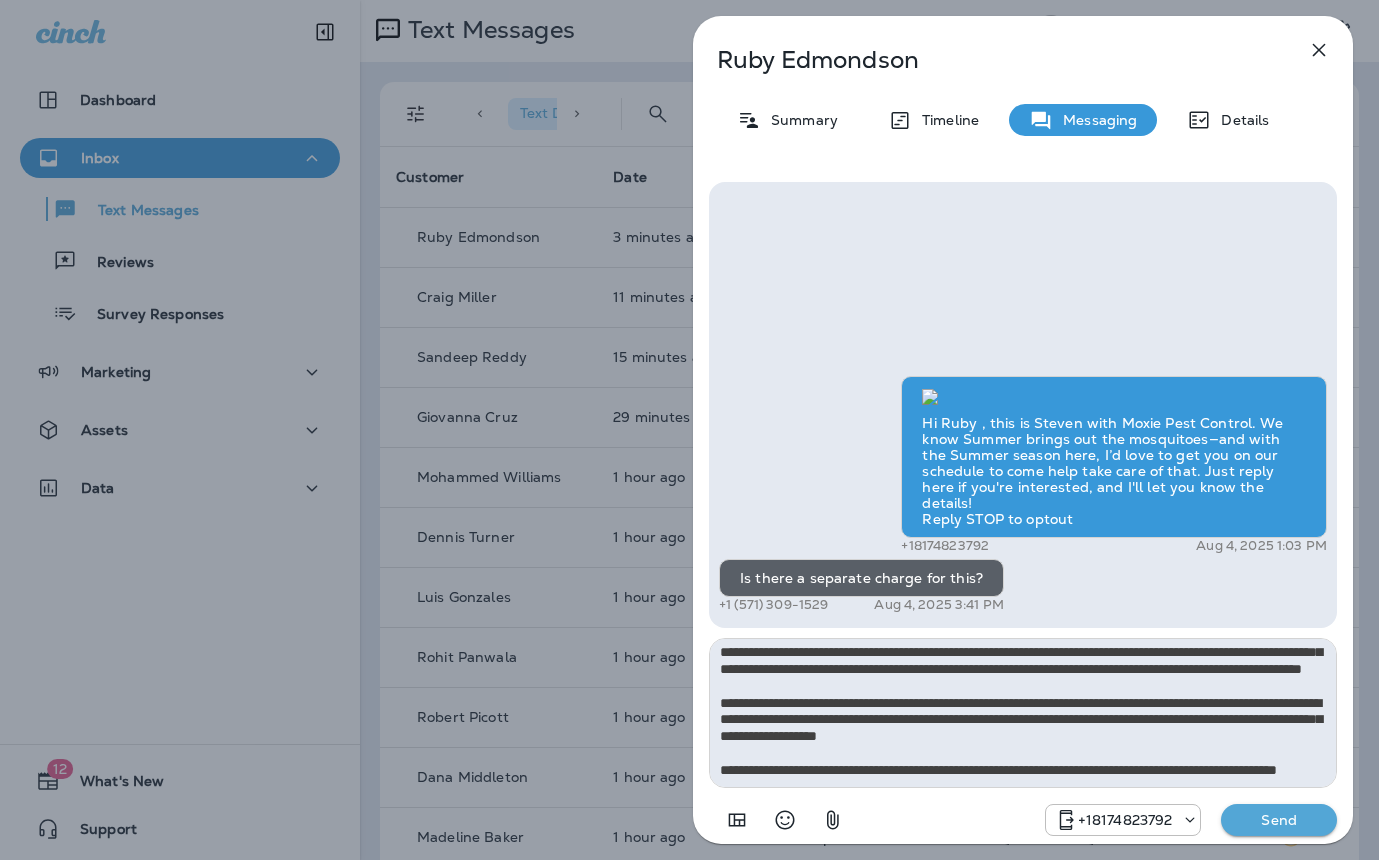 click on "Send" at bounding box center (1279, 820) 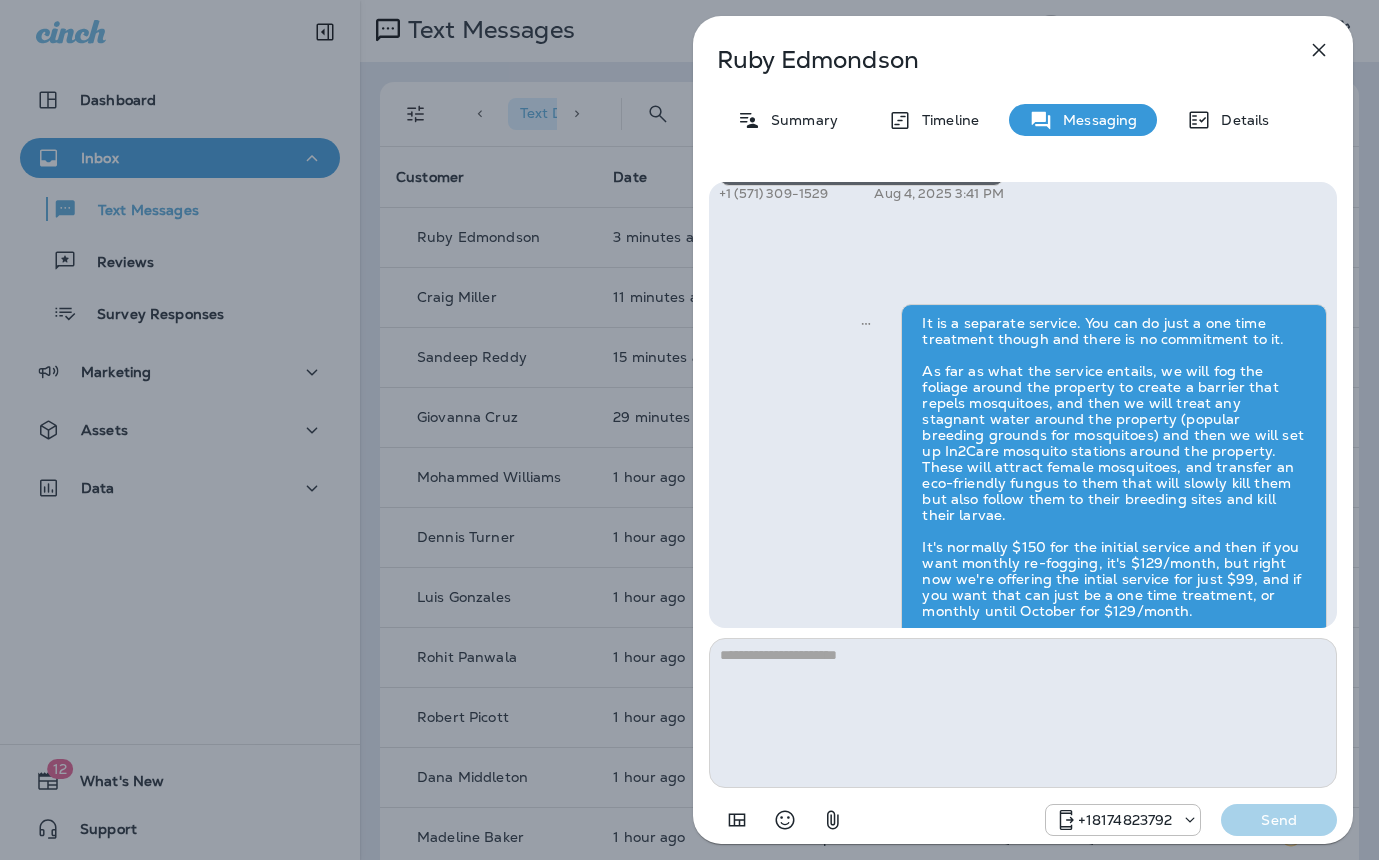 scroll, scrollTop: 0, scrollLeft: 0, axis: both 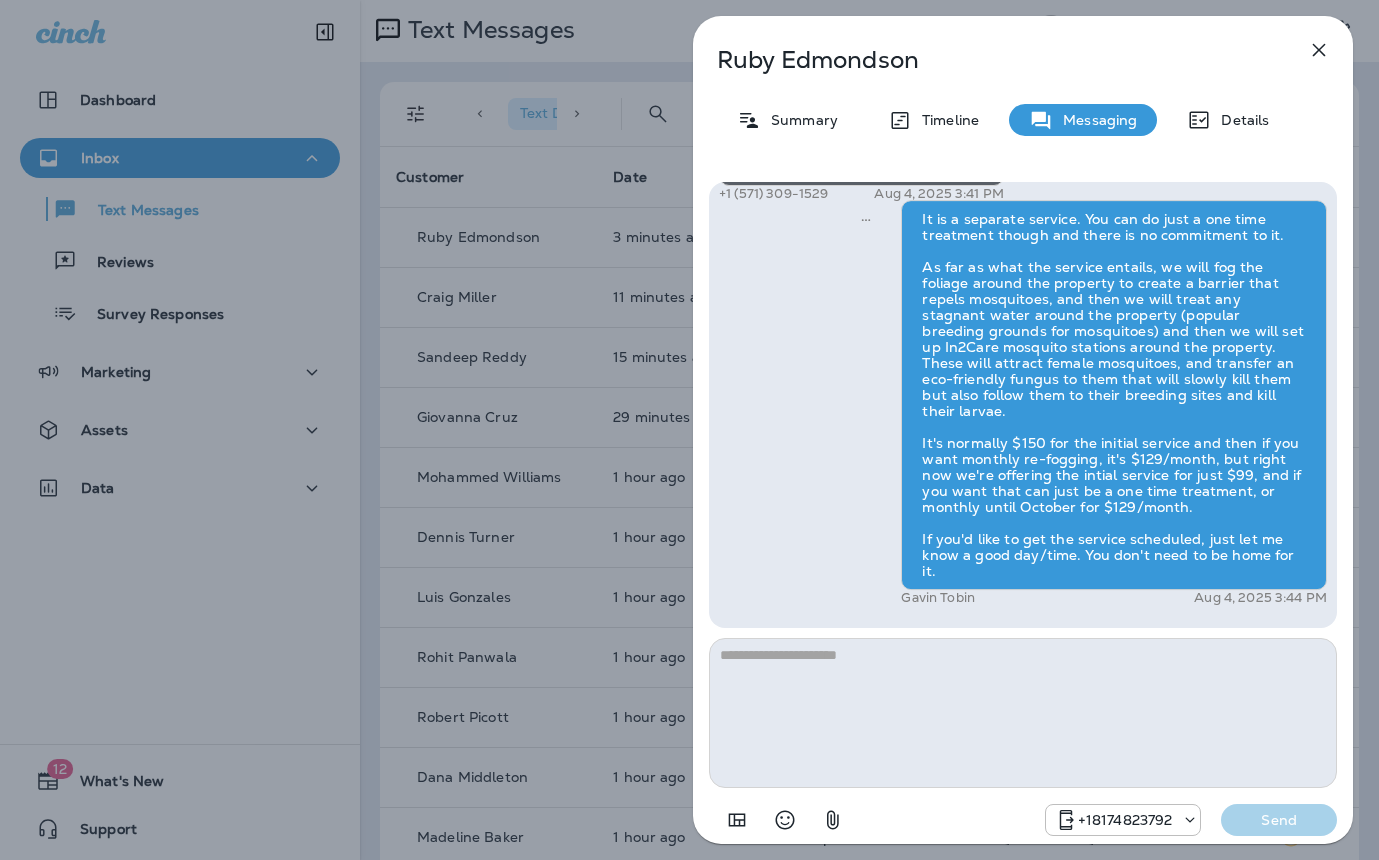 click on "Ruby   Edmondson Summary   Timeline   Messaging   Details   Hi Ruby , this is Steven with Moxie Pest Control. We know Summer brings out the mosquitoes—and with the Summer season here, I’d love to get you on our schedule to come help take care of that. Just reply here if you're interested, and I'll let you know the details!
Reply STOP to optout +18174823792 Aug 4, 2025 1:03 PM Is there a separate charge for this? +1 (571) 309-1529 Aug 4, 2025 3:41 PM   Gavin Tobin Aug 4, 2025 3:44 PM +18174823792 Send" at bounding box center (689, 430) 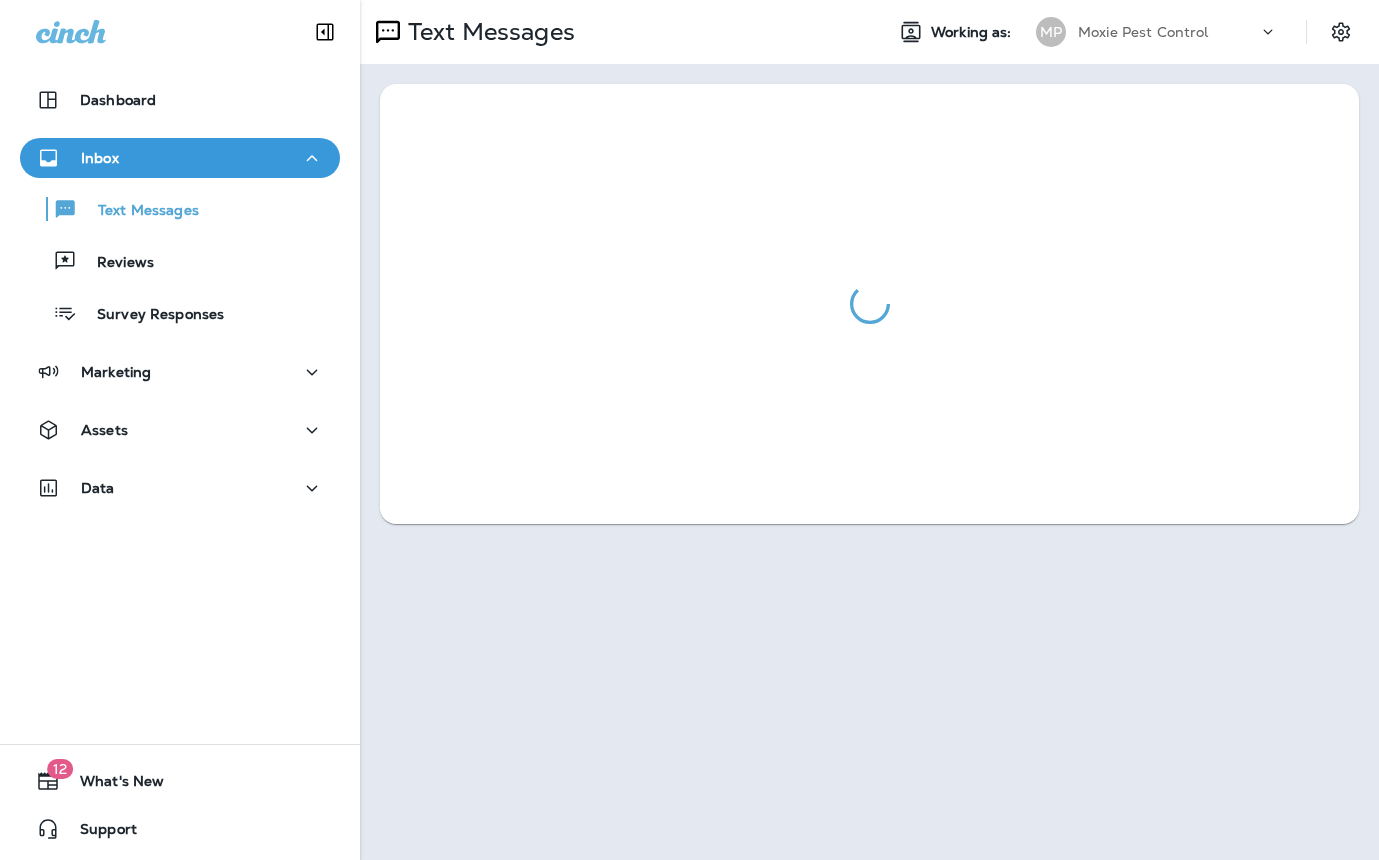 scroll, scrollTop: 0, scrollLeft: 0, axis: both 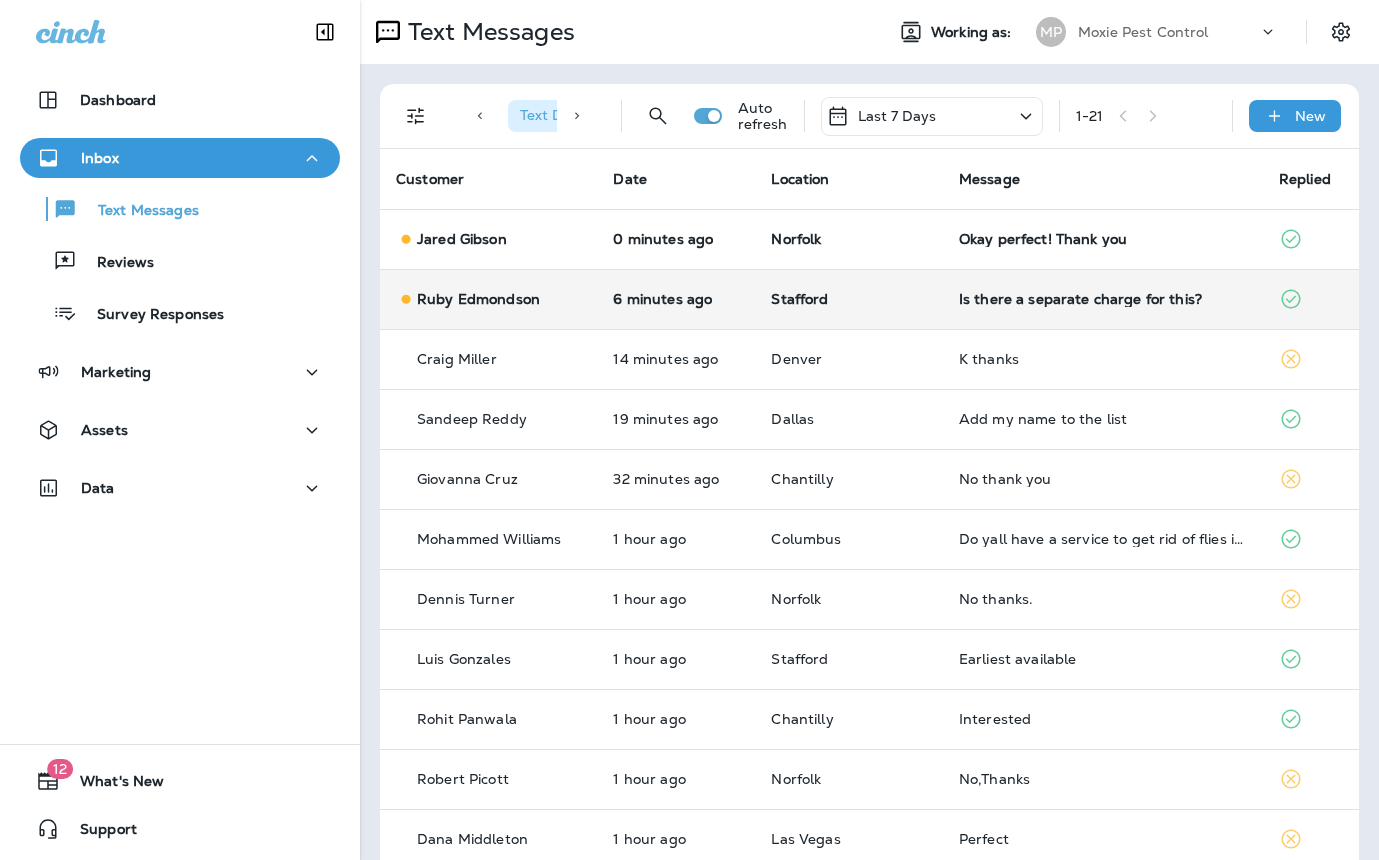 click on "Is there a separate charge for this?" at bounding box center [1103, 299] 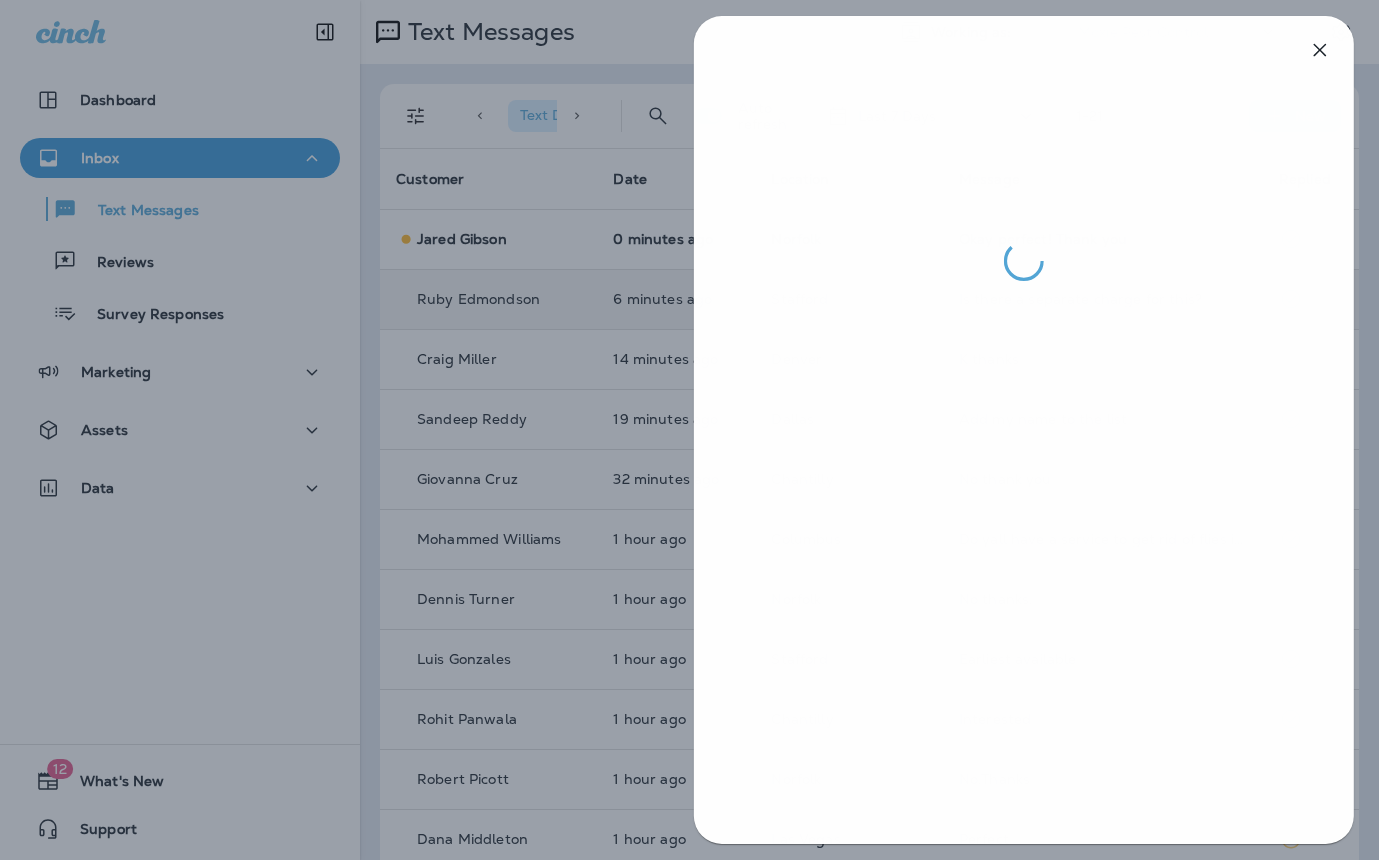 drag, startPoint x: 619, startPoint y: 339, endPoint x: 675, endPoint y: 315, distance: 60.926186 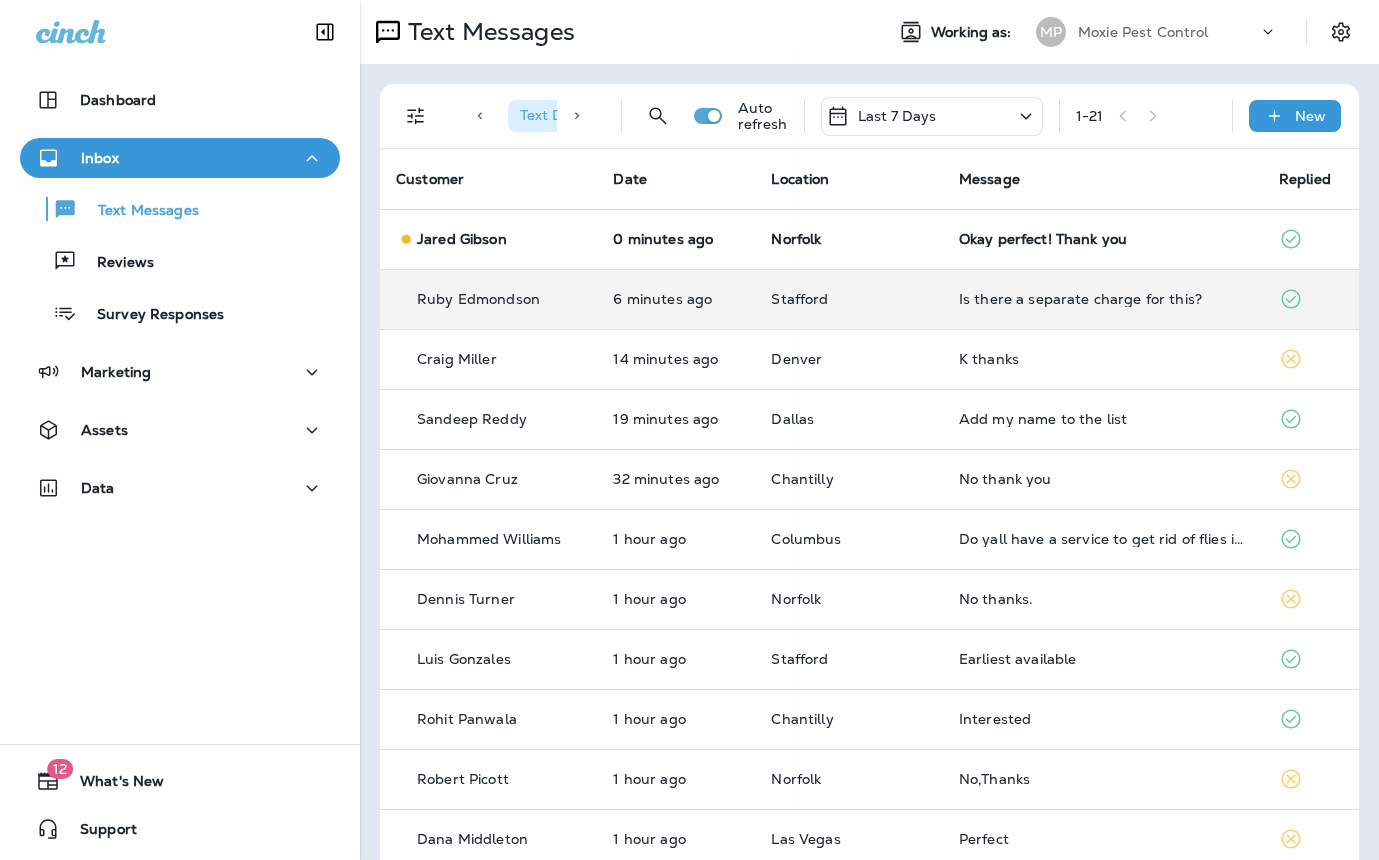 click at bounding box center (689, 430) 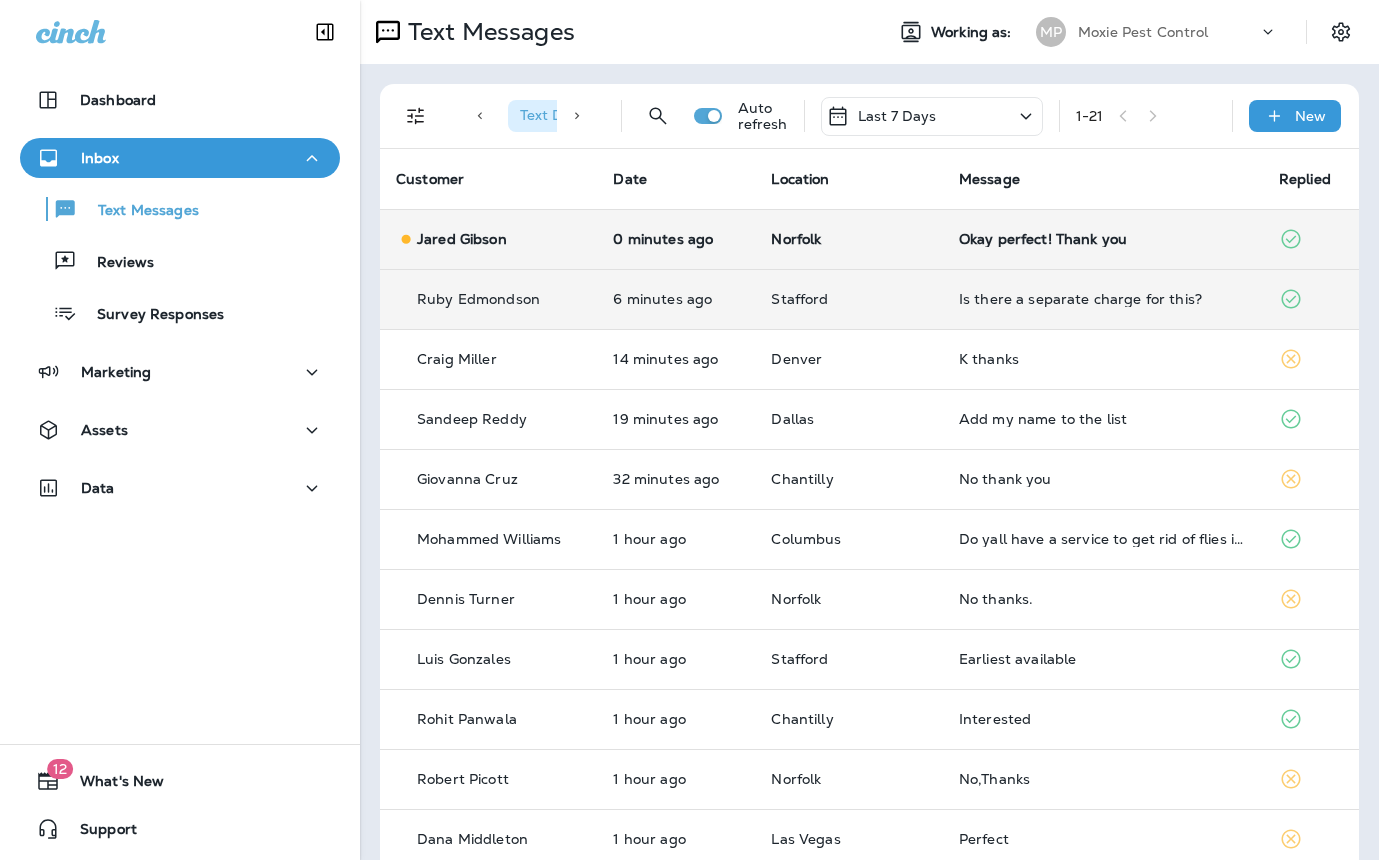 click on "Okay perfect! Thank you" at bounding box center [1103, 239] 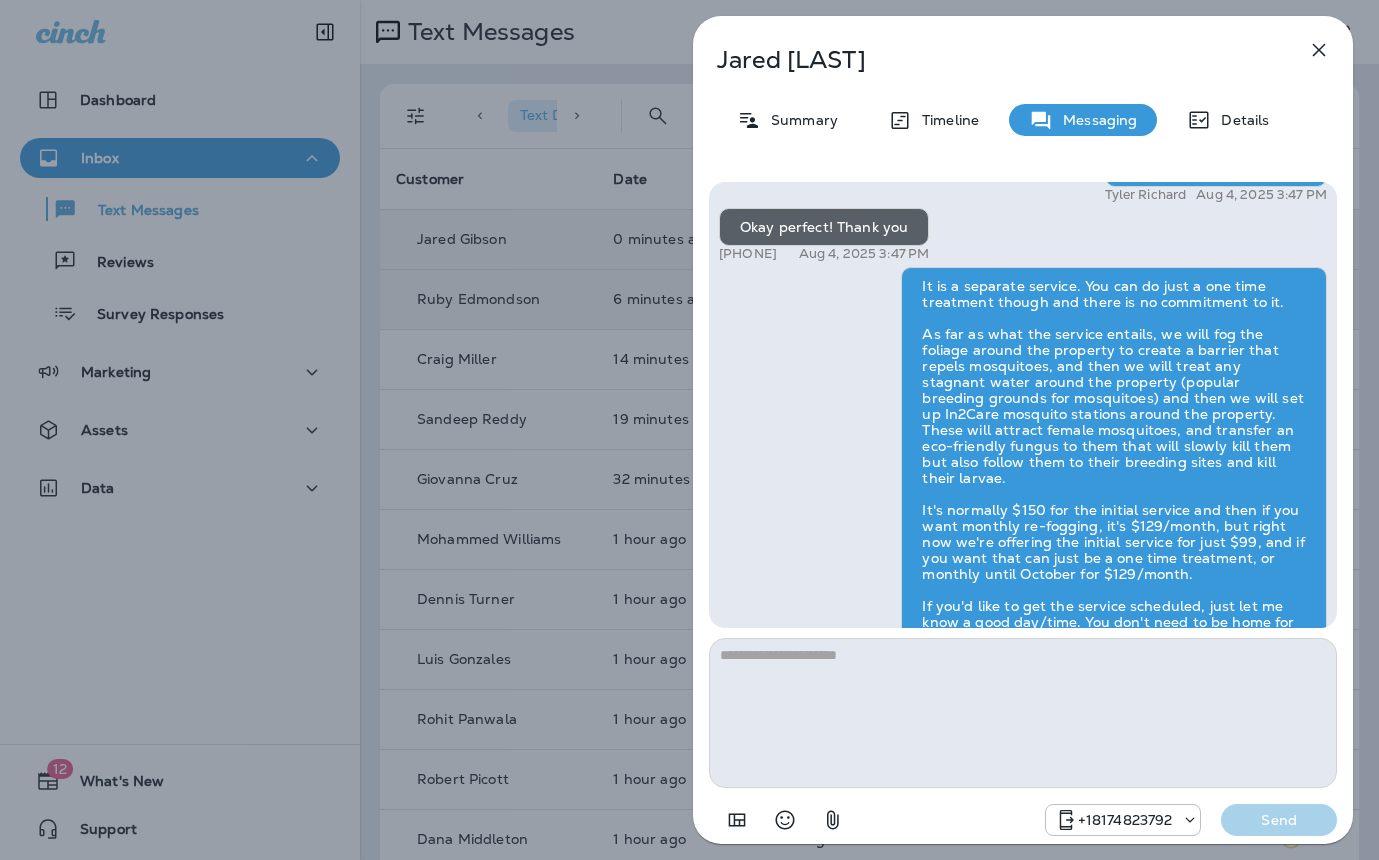 scroll, scrollTop: -38, scrollLeft: 0, axis: vertical 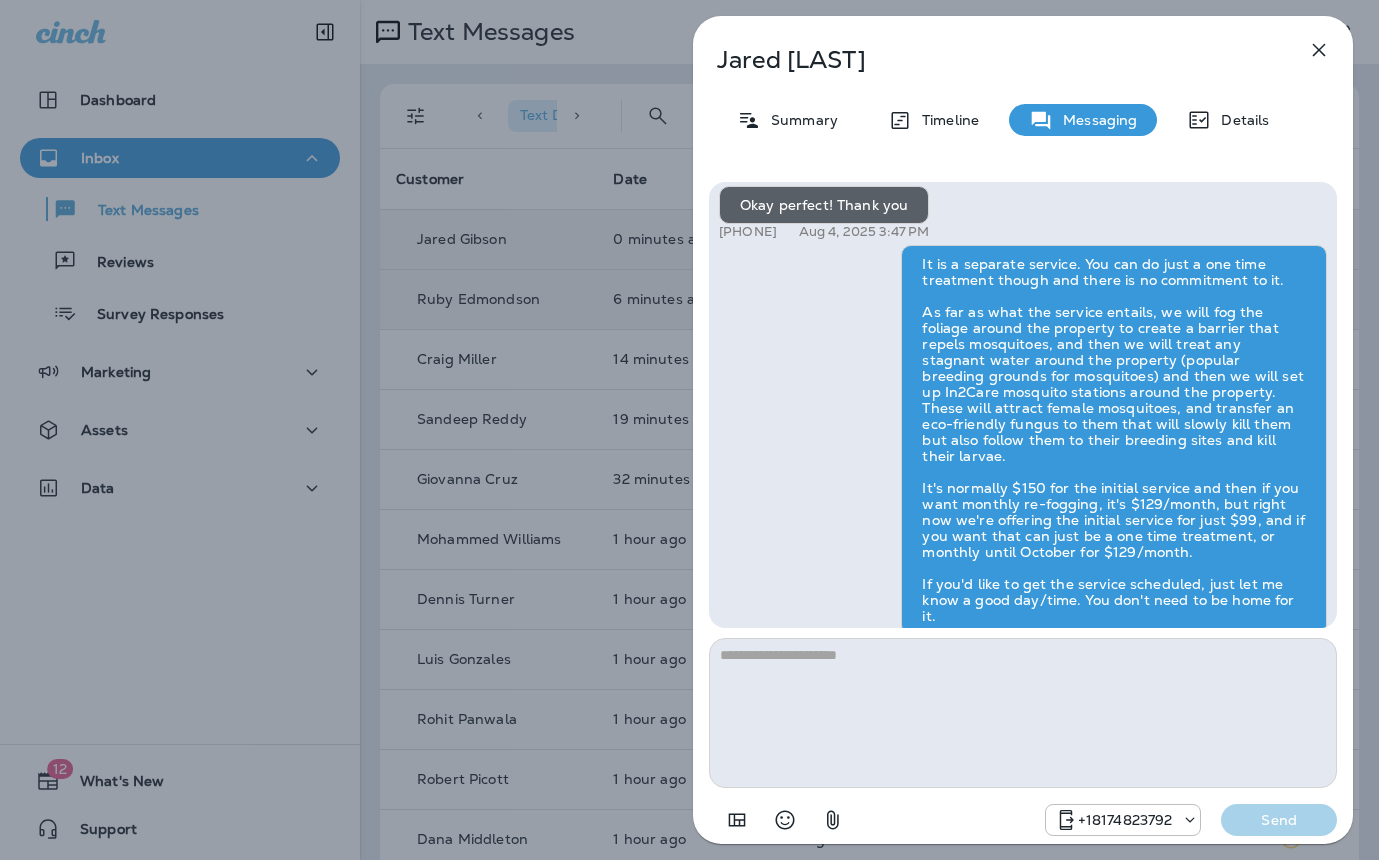click on "Jared   Gibson Summary   Timeline   Messaging   Details   Hi Jared , this is Steven with Moxie Pest Control. We know Summer brings out the mosquitoes—and with the Summer season here, I’d love to get you on our schedule to come help take care of that. Just reply here if you're interested, and I'll let you know the details!
Reply STOP to optout +18174823792 Aug 4, 2025 1:00 PM I'm interested. Is this included in my plan? Or is it an extra charge. +1 (765) 462-8740 Aug 4, 2025 3:46 PM I can get details! Tyler Richard Aug 4, 2025 3:47 PM Okay perfect! Thank you  +1 (765) 462-8740 Aug 4, 2025 3:47 PM Tyler Richard Aug 4, 2025 3:47 PM +18174823792 Send" at bounding box center (689, 430) 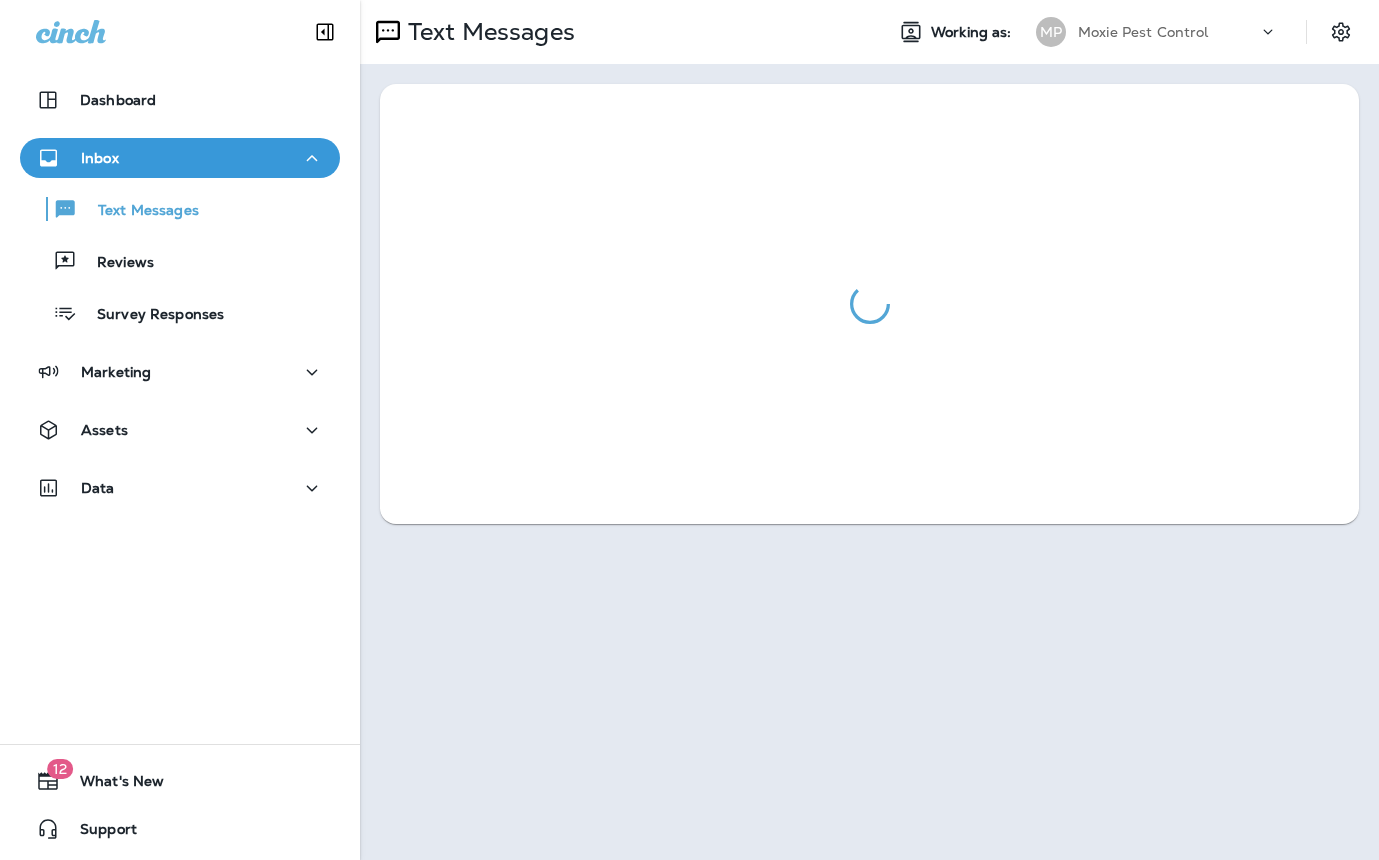 scroll, scrollTop: 0, scrollLeft: 0, axis: both 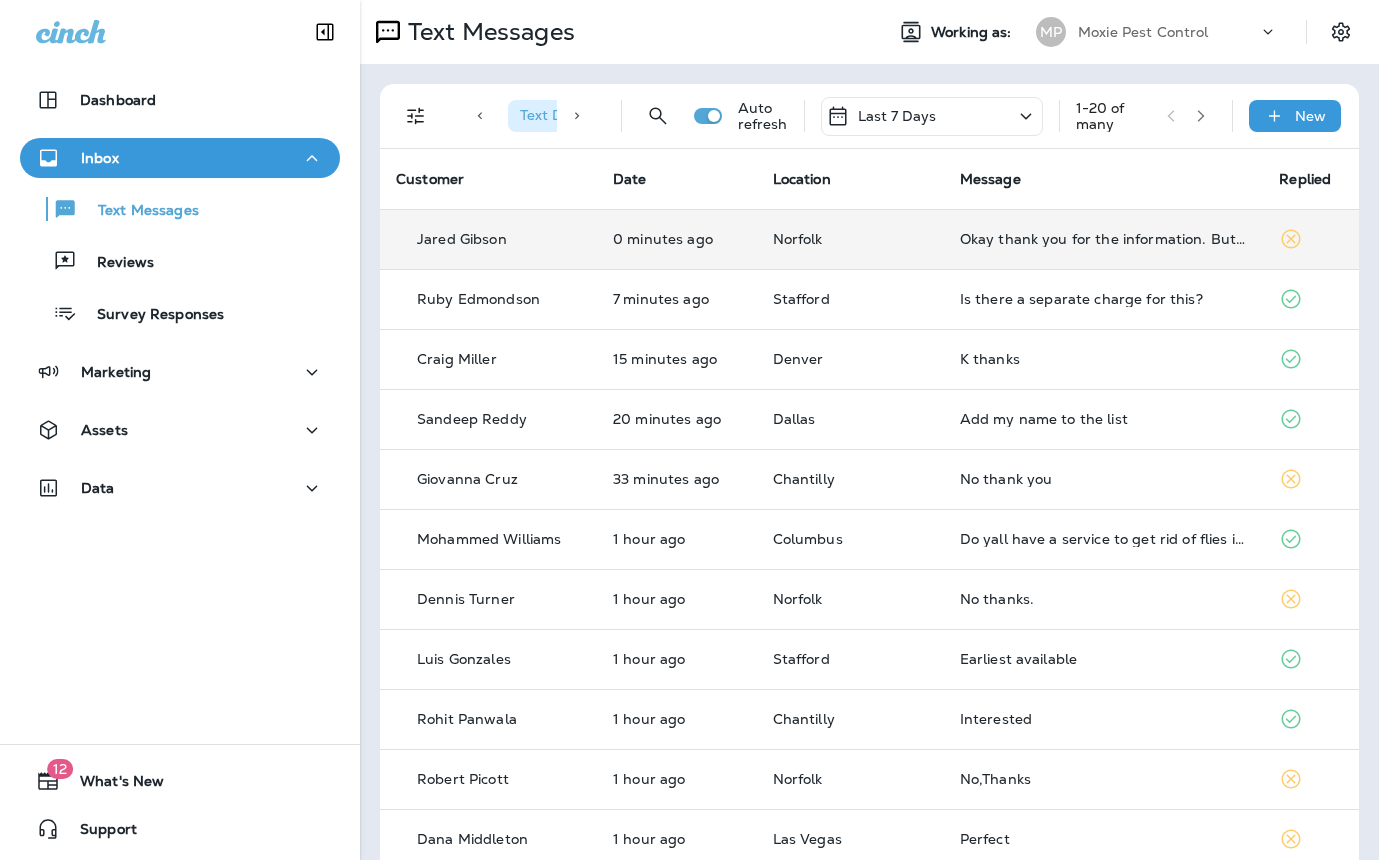 click on "Norfolk" at bounding box center [850, 239] 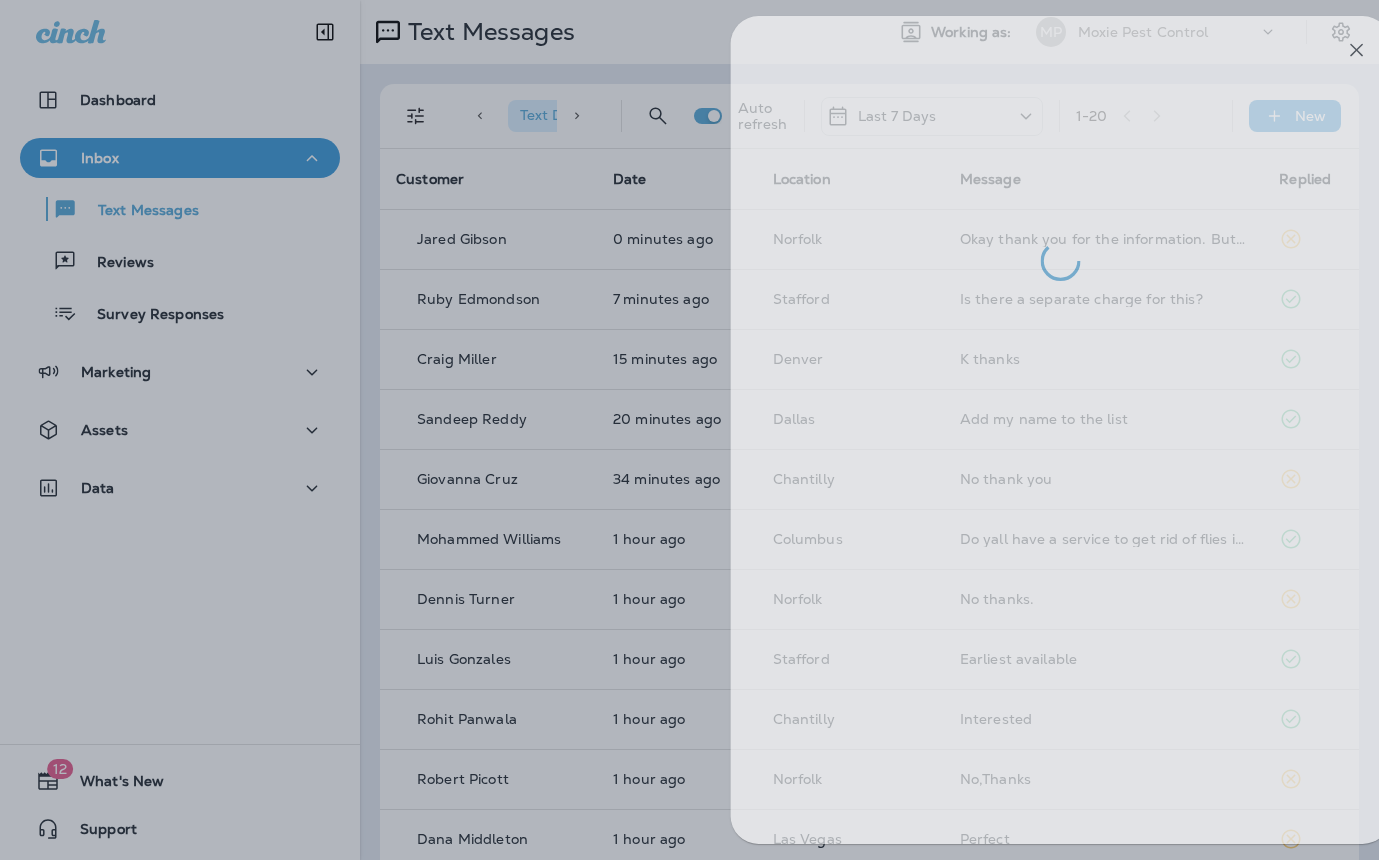 drag, startPoint x: 628, startPoint y: 318, endPoint x: 663, endPoint y: 315, distance: 35.128338 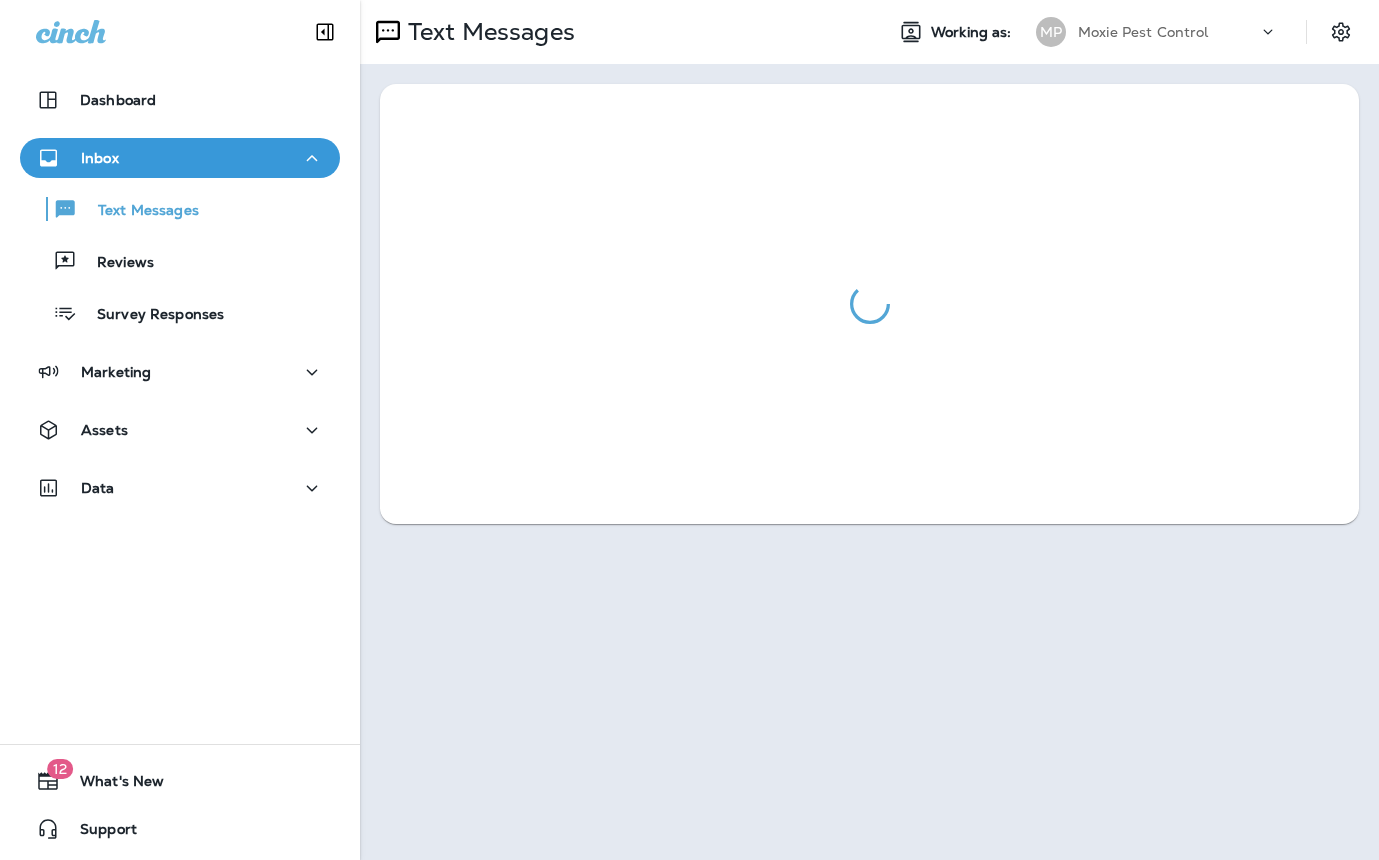 scroll, scrollTop: 0, scrollLeft: 0, axis: both 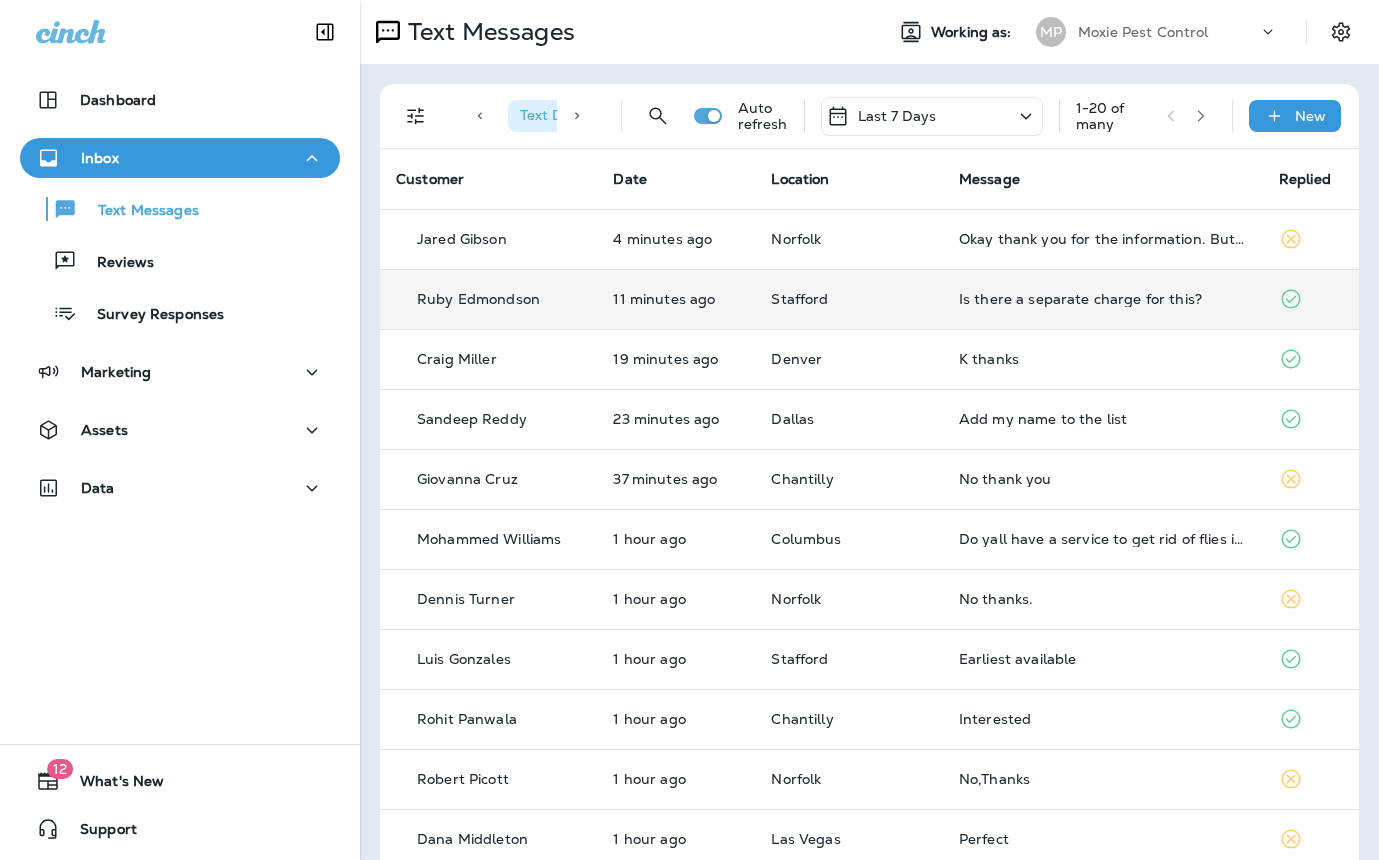 click on "Stafford" at bounding box center (848, 299) 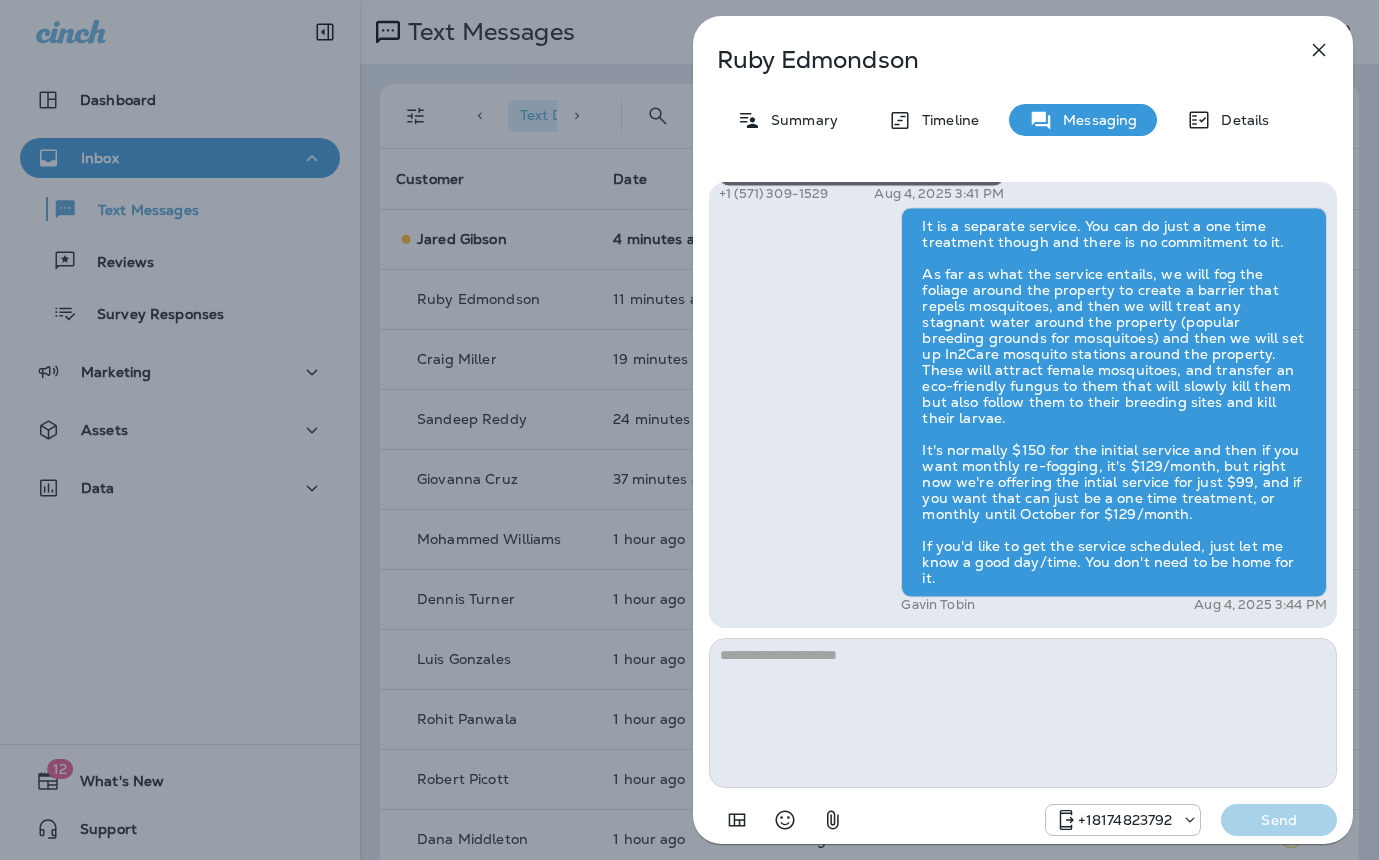 click on "Ruby   Edmondson Summary   Timeline   Messaging   Details   Hi Ruby , this is Steven with Moxie Pest Control. We know Summer brings out the mosquitoes—and with the Summer season here, I’d love to get you on our schedule to come help take care of that. Just reply here if you're interested, and I'll let you know the details!
Reply STOP to optout +18174823792 Aug 4, 2025 1:03 PM Is there a separate charge for this? +1 (571) 309-1529 Aug 4, 2025 3:41 PM Gavin Tobin Aug 4, 2025 3:44 PM +18174823792 Send" at bounding box center [689, 430] 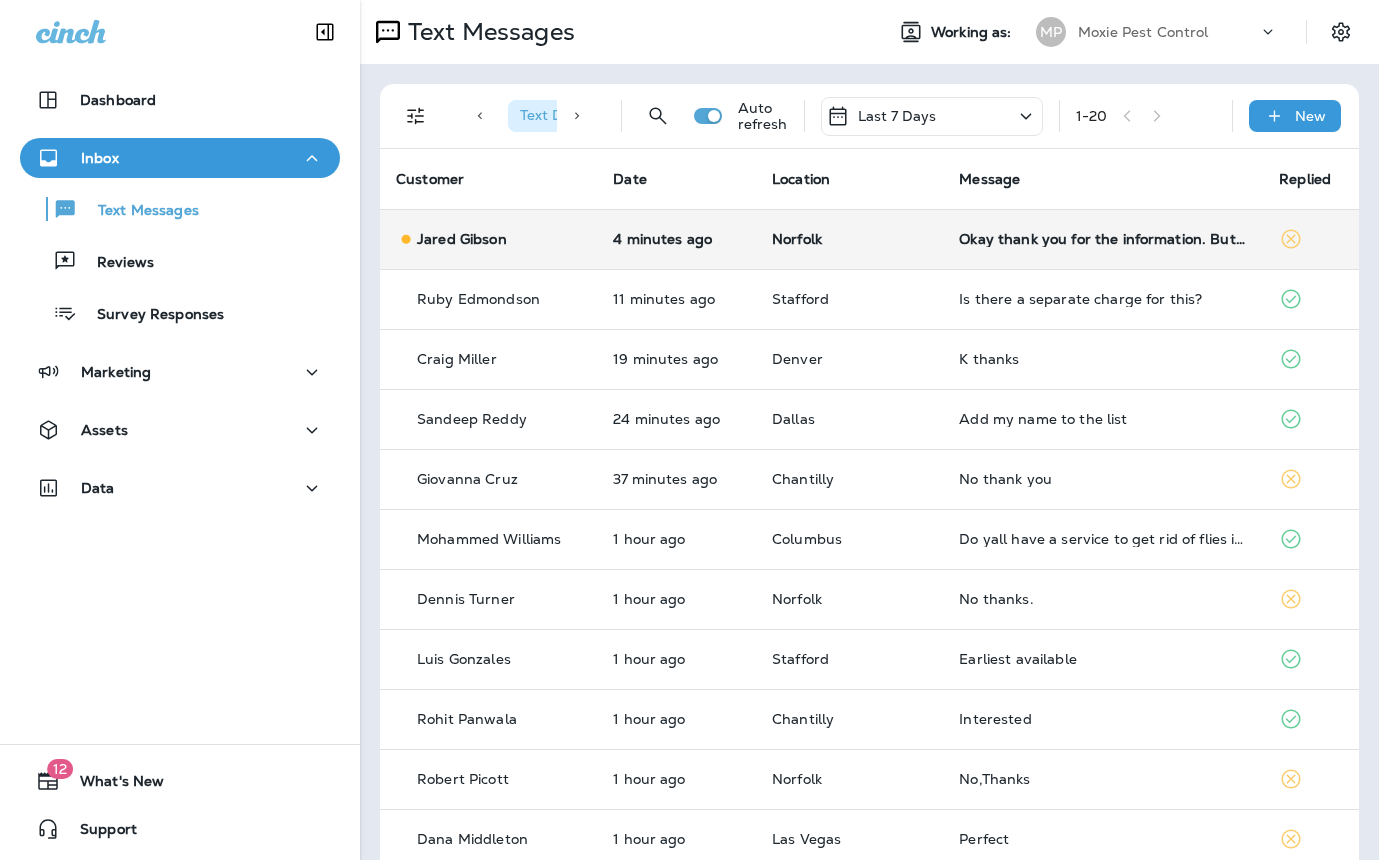 click on "Okay thank you for the information. But I will have to pass on this. Thanks again" at bounding box center [1103, 239] 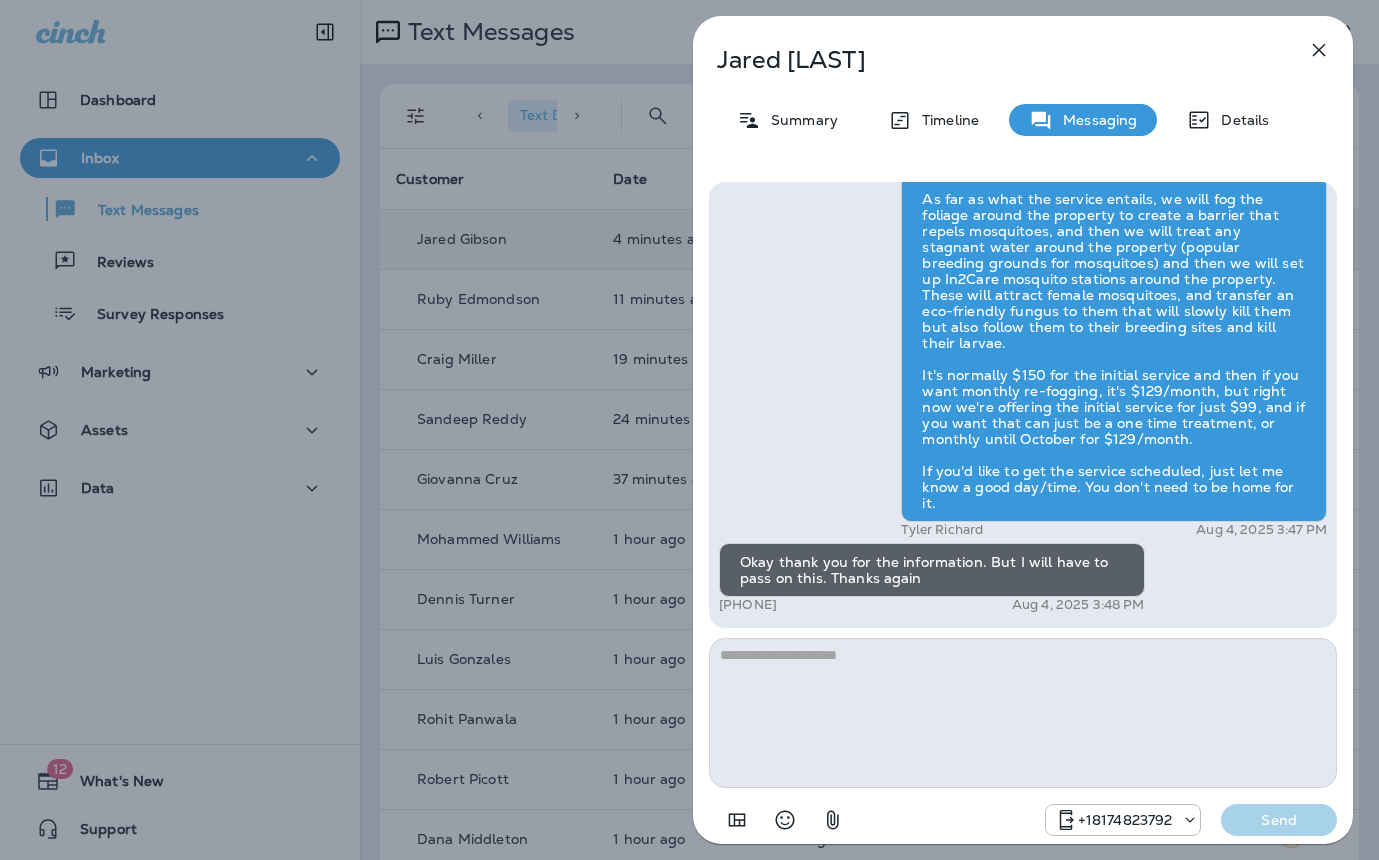 click on "Jared   Gibson Summary   Timeline   Messaging   Details   Hi Jared , this is Steven with Moxie Pest Control. We know Summer brings out the mosquitoes—and with the Summer season here, I’d love to get you on our schedule to come help take care of that. Just reply here if you're interested, and I'll let you know the details!
Reply STOP to optout +18174823792 Aug 4, 2025 1:00 PM I'm interested. Is this included in my plan? Or is it an extra charge. +1 (765) 462-8740 Aug 4, 2025 3:46 PM I can get details! Tyler Richard Aug 4, 2025 3:47 PM Okay perfect! Thank you  +1 (765) 462-8740 Aug 4, 2025 3:47 PM Tyler Richard Aug 4, 2025 3:47 PM Okay thank you for the information. But I will have to pass on this. Thanks again +1 (765) 462-8740 Aug 4, 2025 3:48 PM +18174823792 Send" at bounding box center (689, 430) 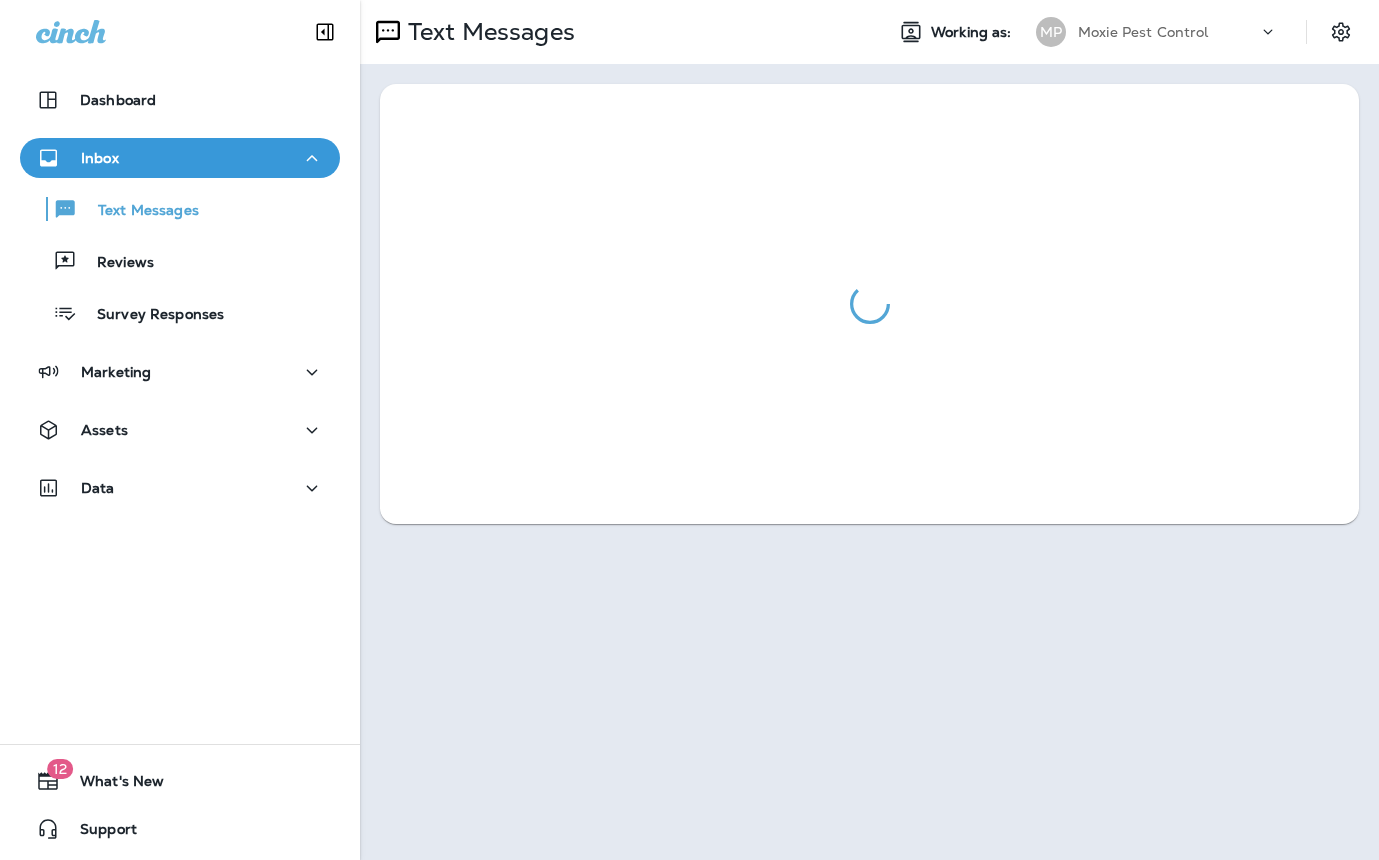 scroll, scrollTop: 0, scrollLeft: 0, axis: both 